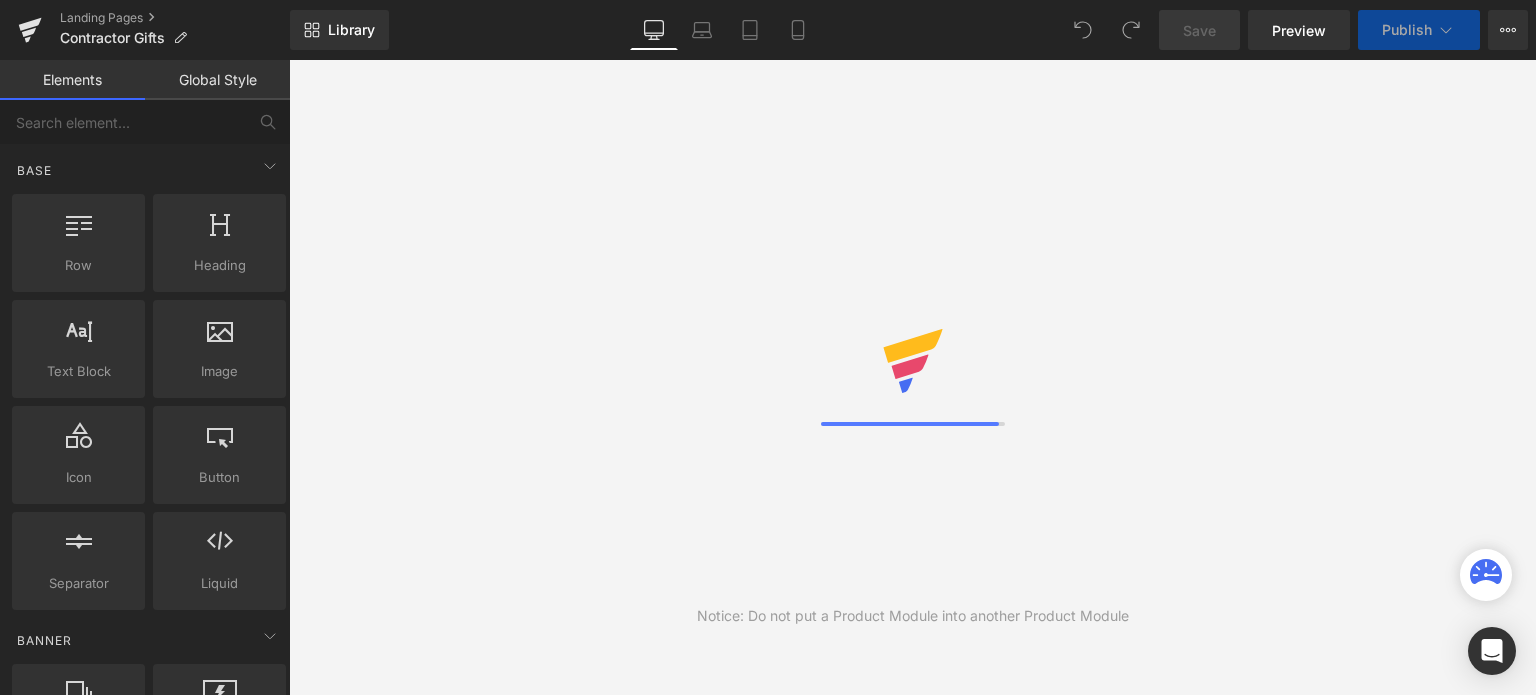 scroll, scrollTop: 0, scrollLeft: 0, axis: both 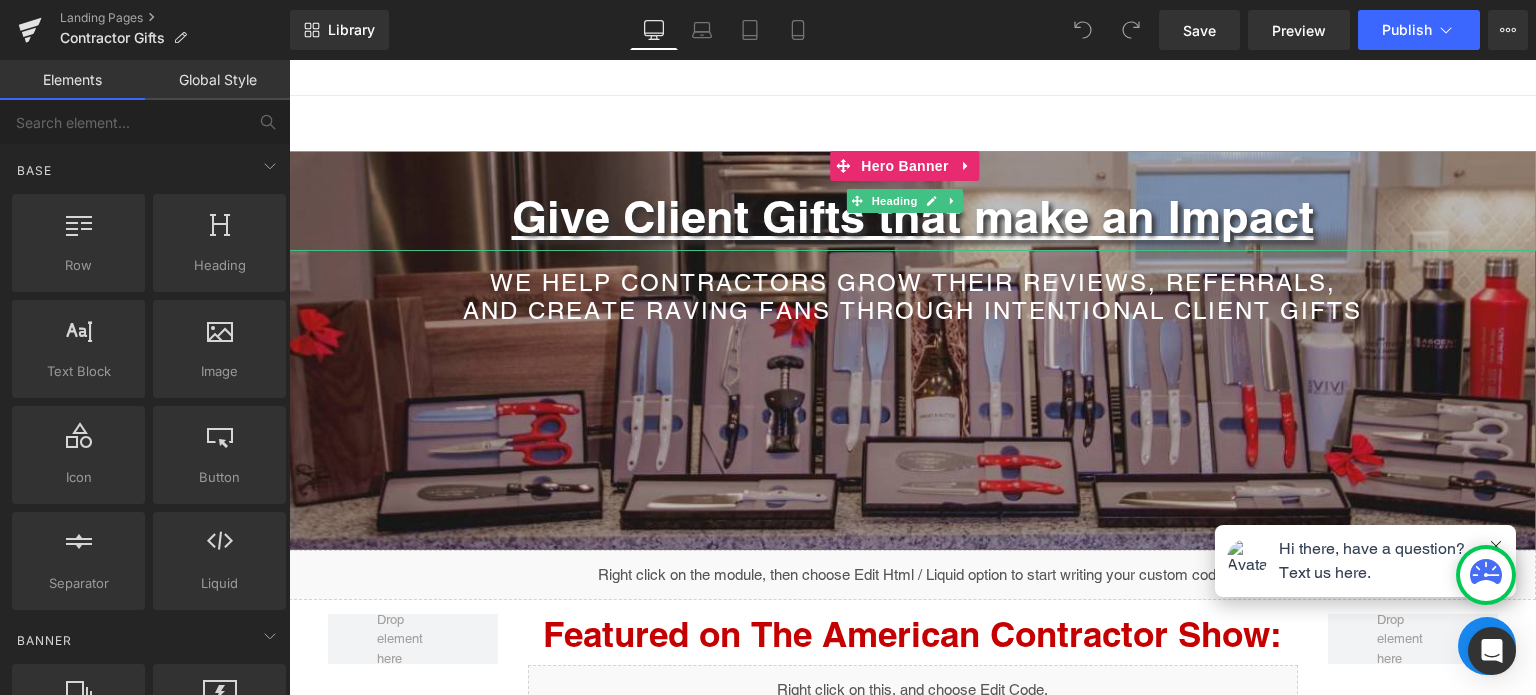 click on "Give Client Gifts that make an Impact" at bounding box center [913, 216] 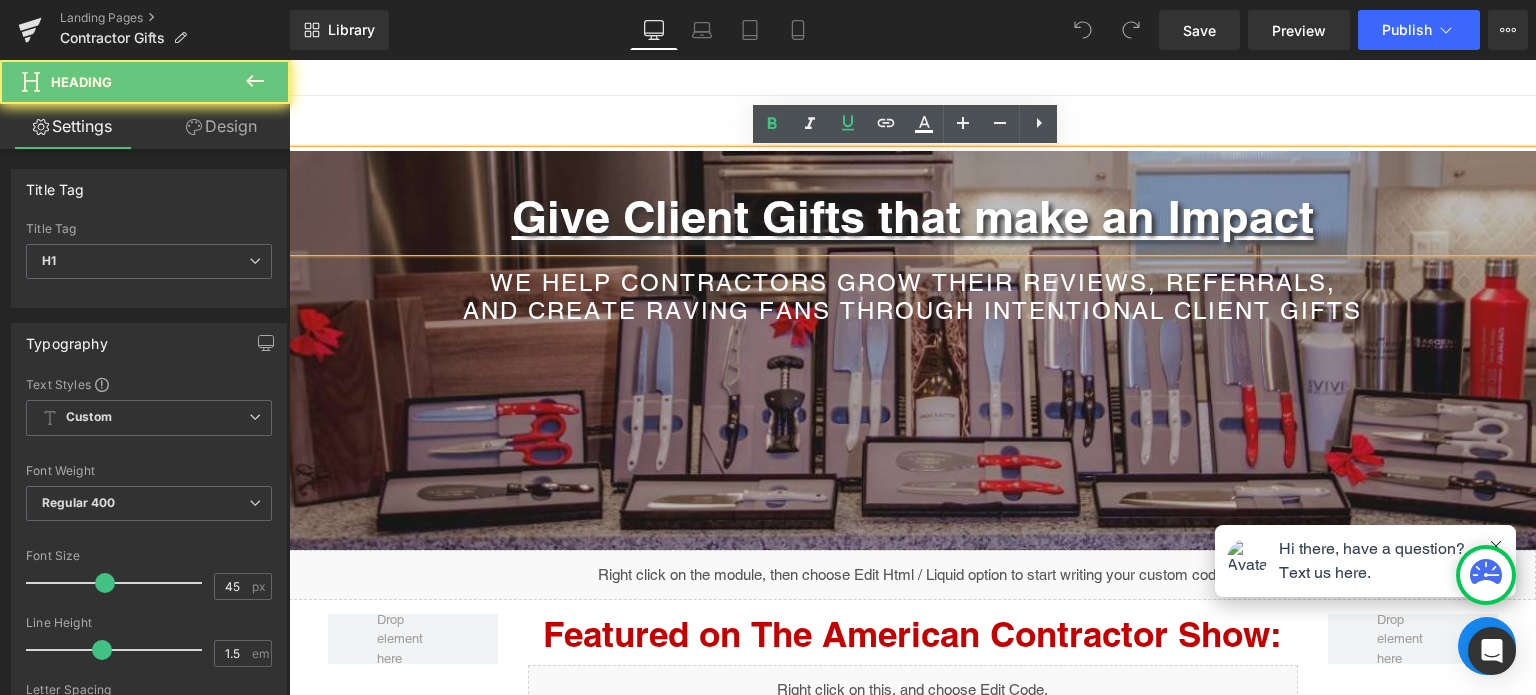 click on "Give Client Gifts that make an Impact" at bounding box center [913, 216] 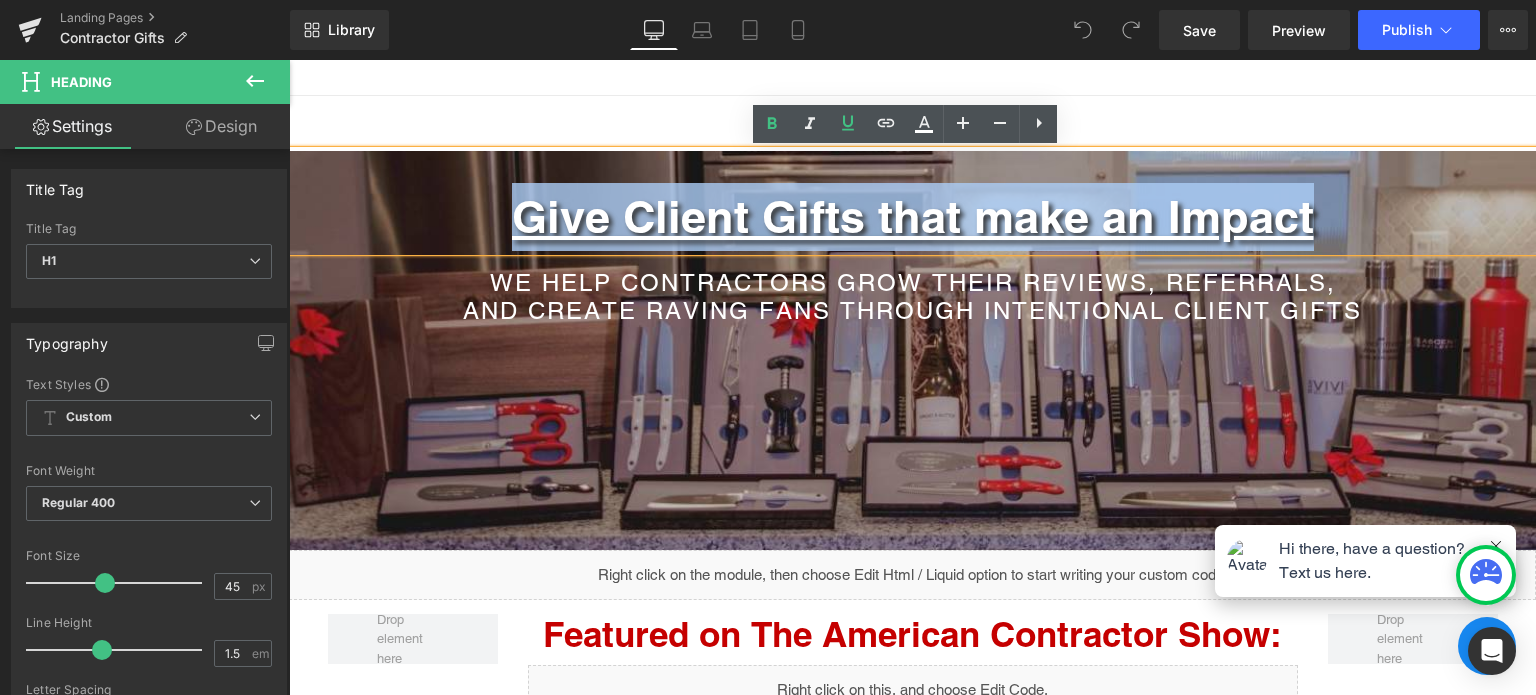 type 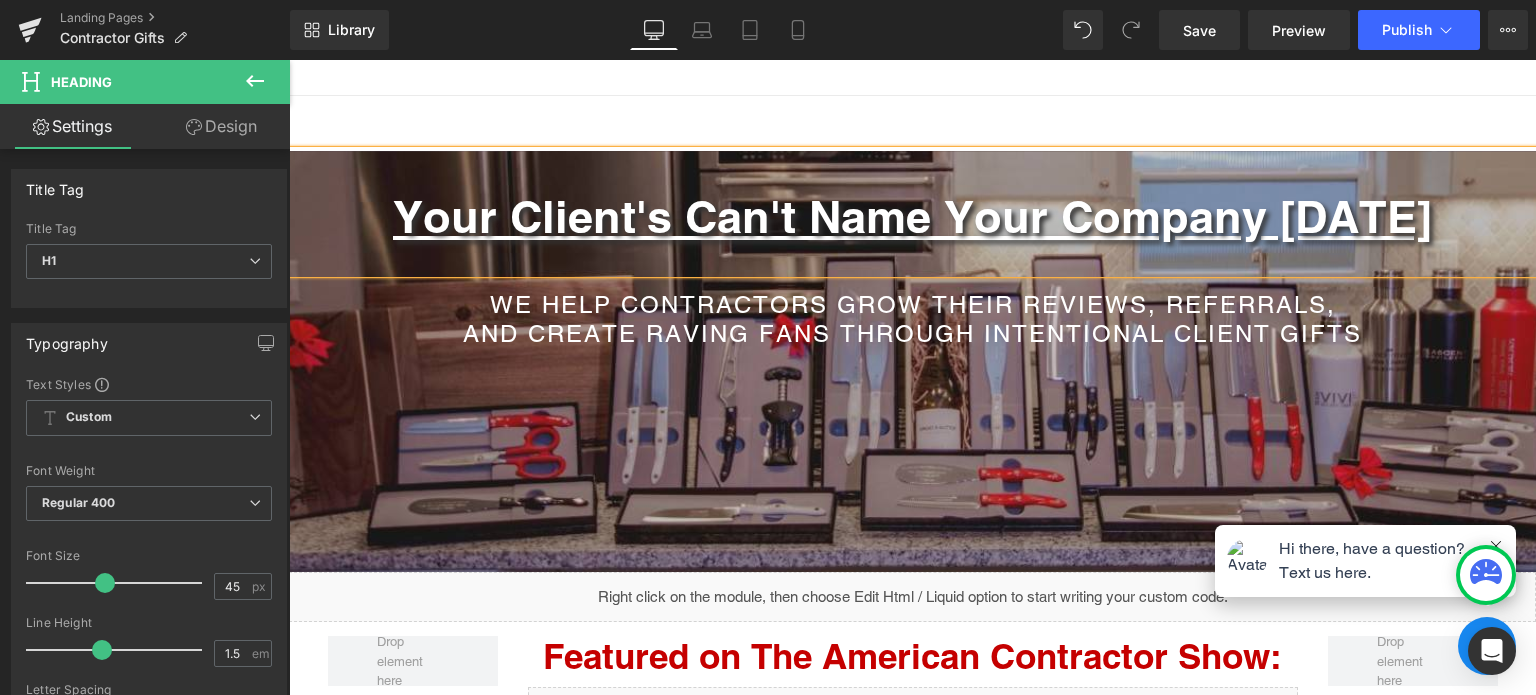 scroll, scrollTop: 9, scrollLeft: 10, axis: both 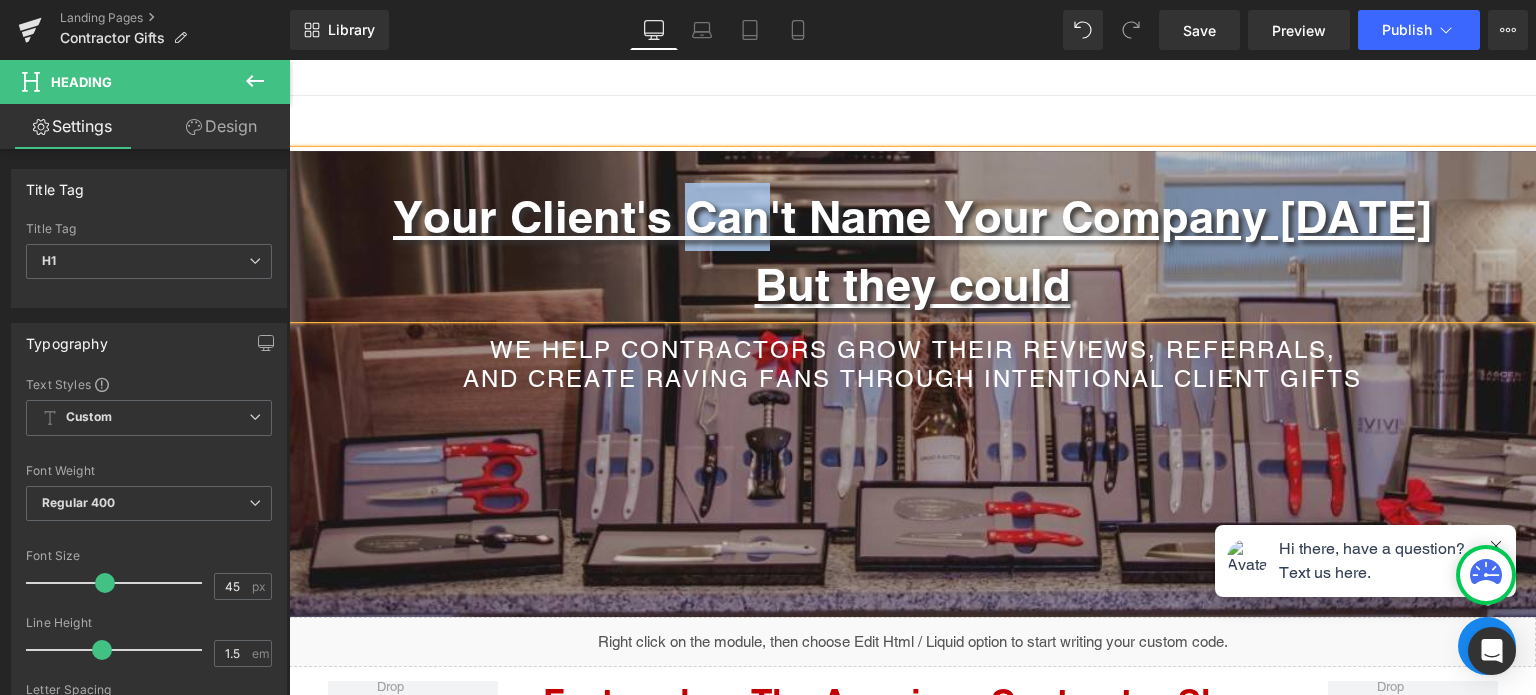 drag, startPoint x: 702, startPoint y: 211, endPoint x: 646, endPoint y: 205, distance: 56.32051 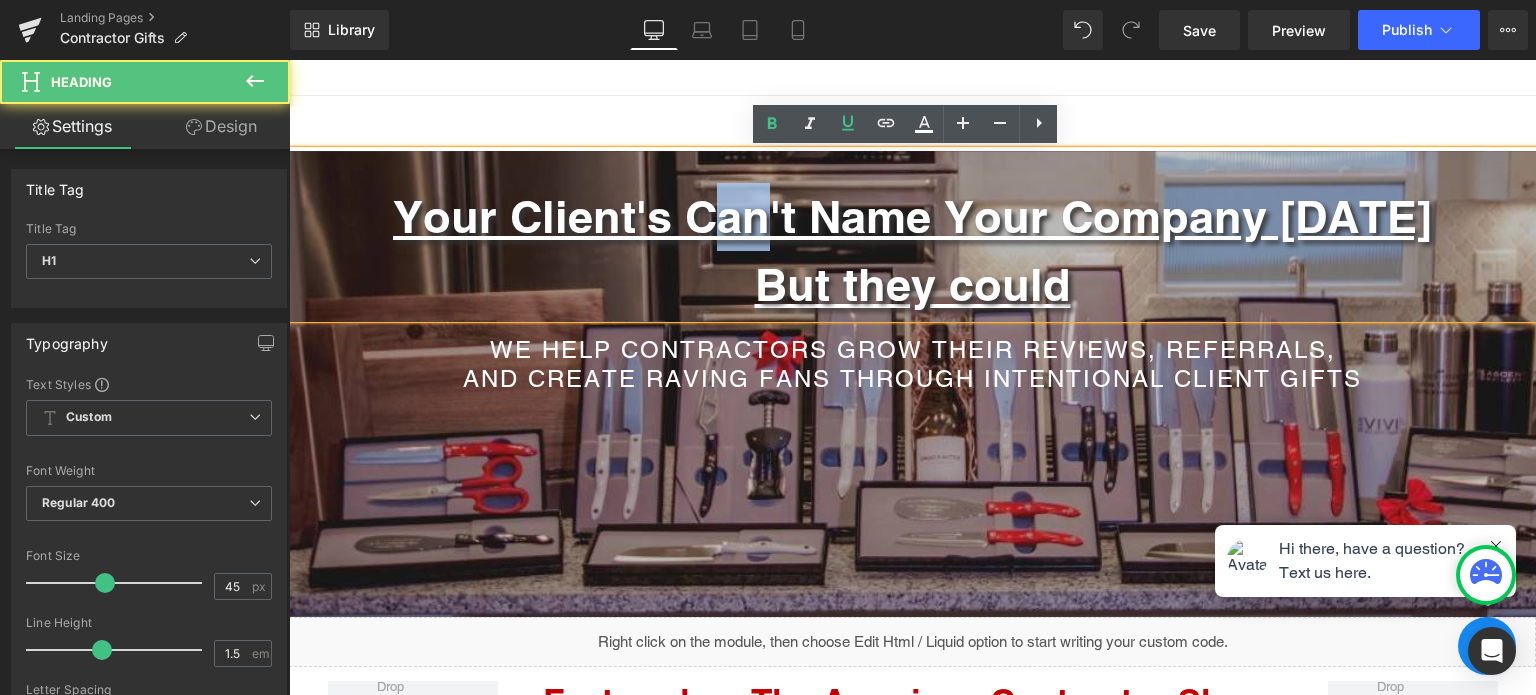 click on "Your Client's Can't Name Your Company 1 Year Later But they could" at bounding box center [912, 250] 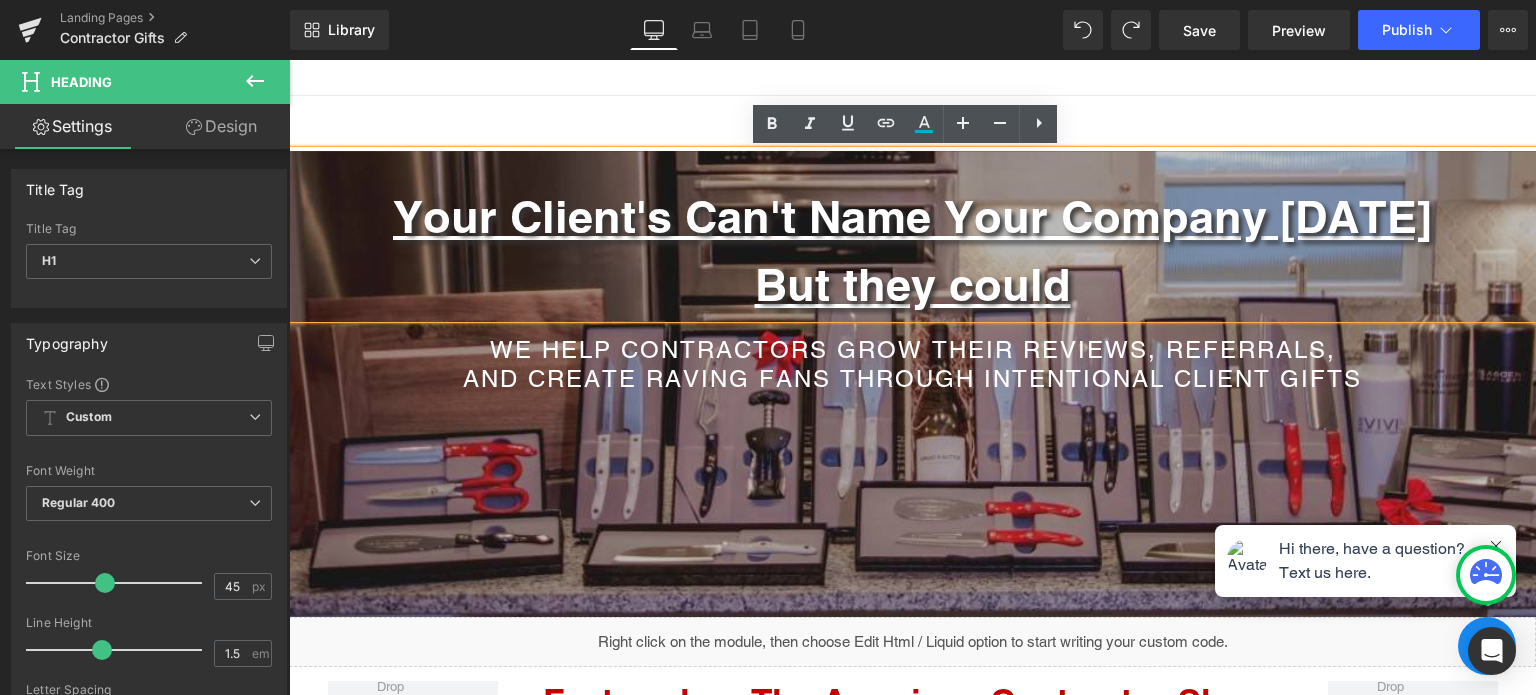 click on "Your Client's Can't Name Your Company 1 Year Later But they could" at bounding box center (912, 250) 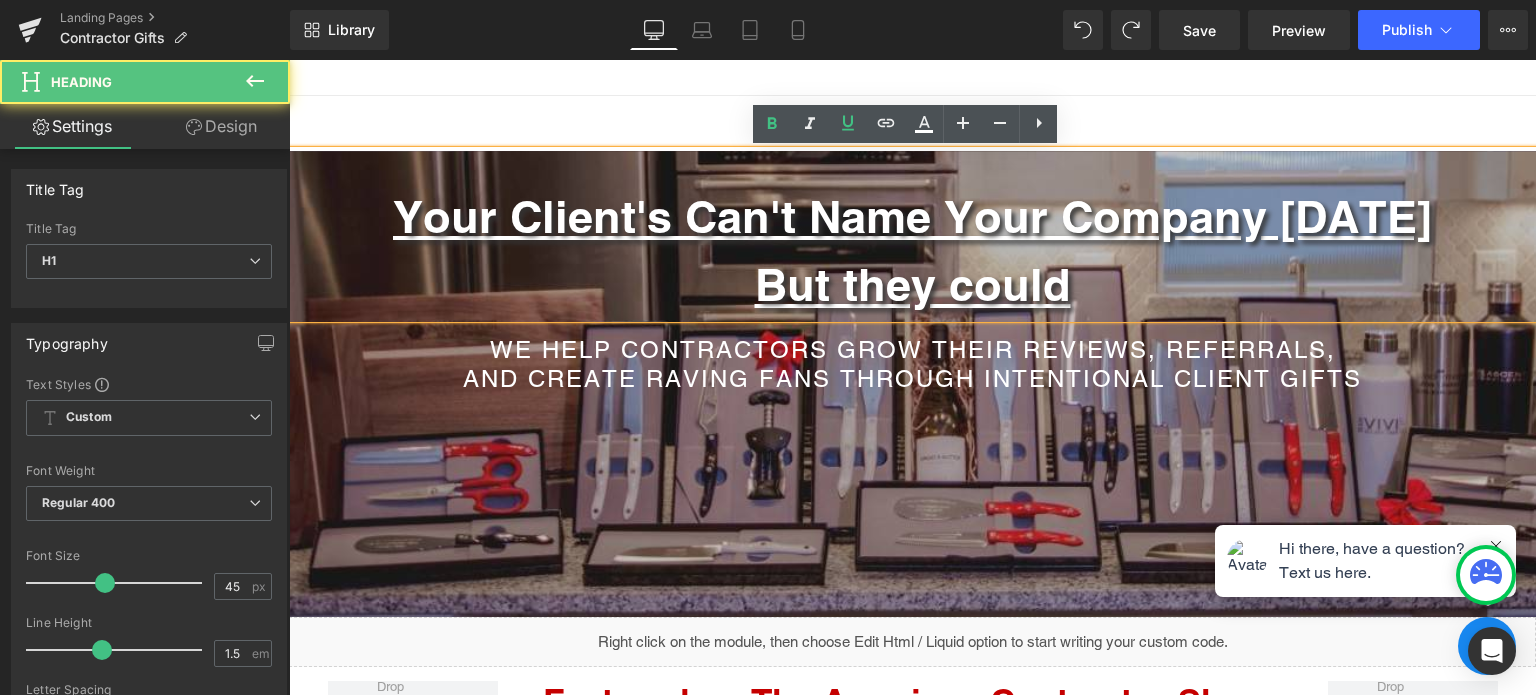click on "Your Client's Can't Name Your Company 1 Year Later But they could" at bounding box center [912, 250] 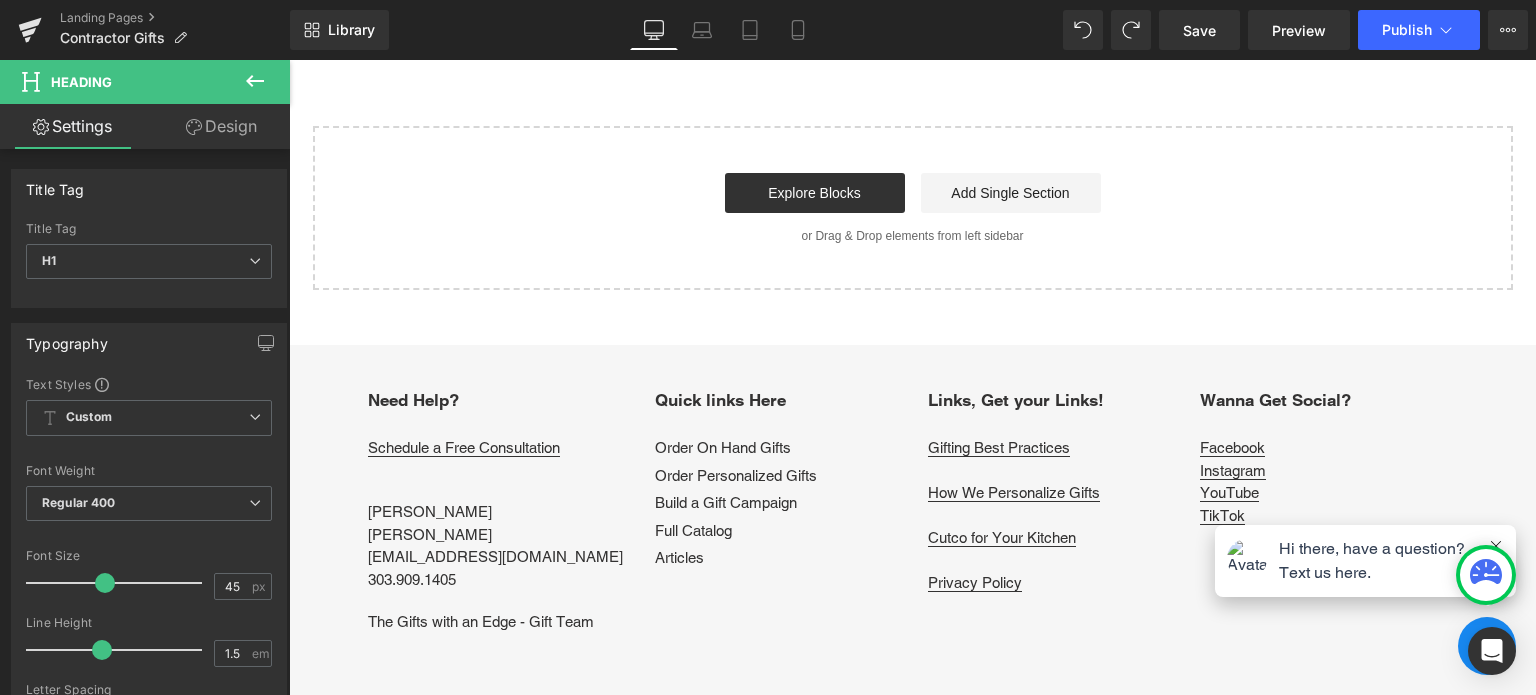 scroll, scrollTop: 6380, scrollLeft: 0, axis: vertical 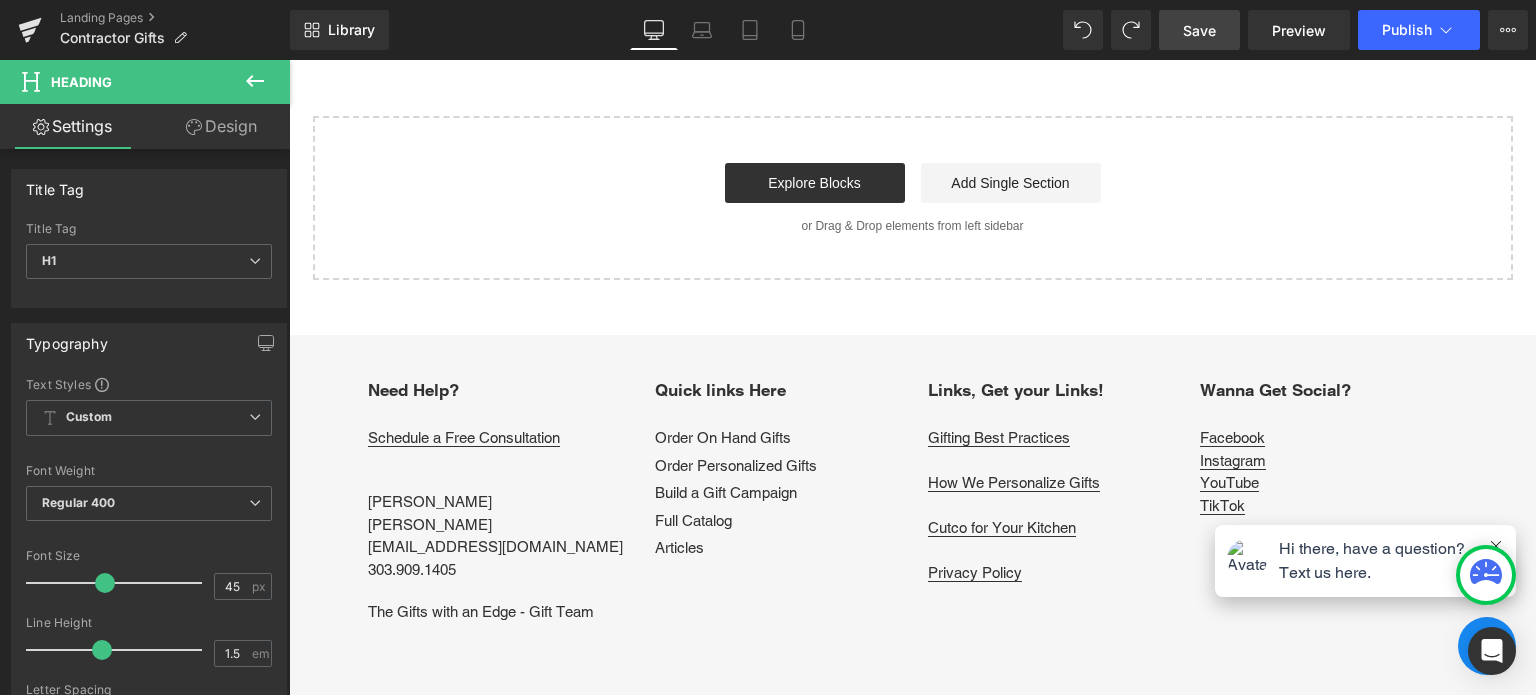 click on "Save" at bounding box center [1199, 30] 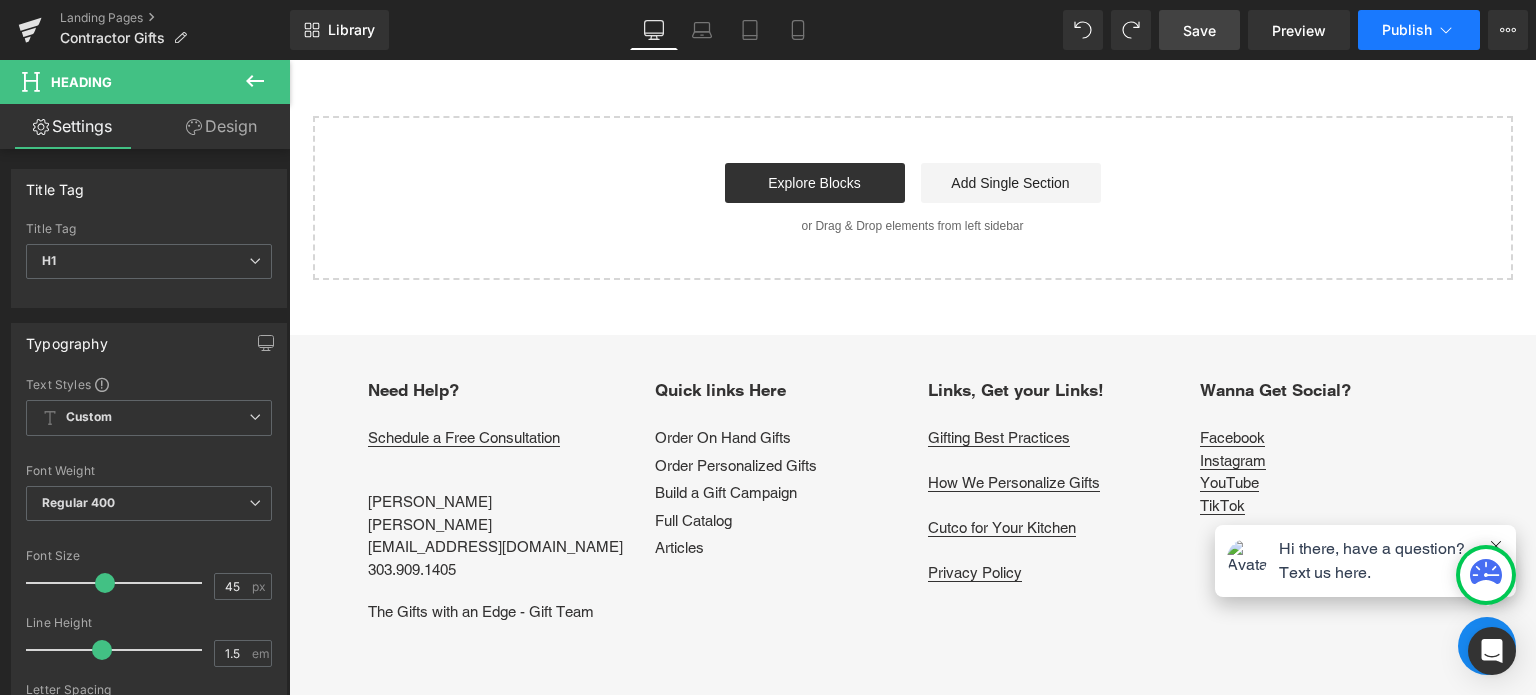 click on "Publish" at bounding box center [1407, 30] 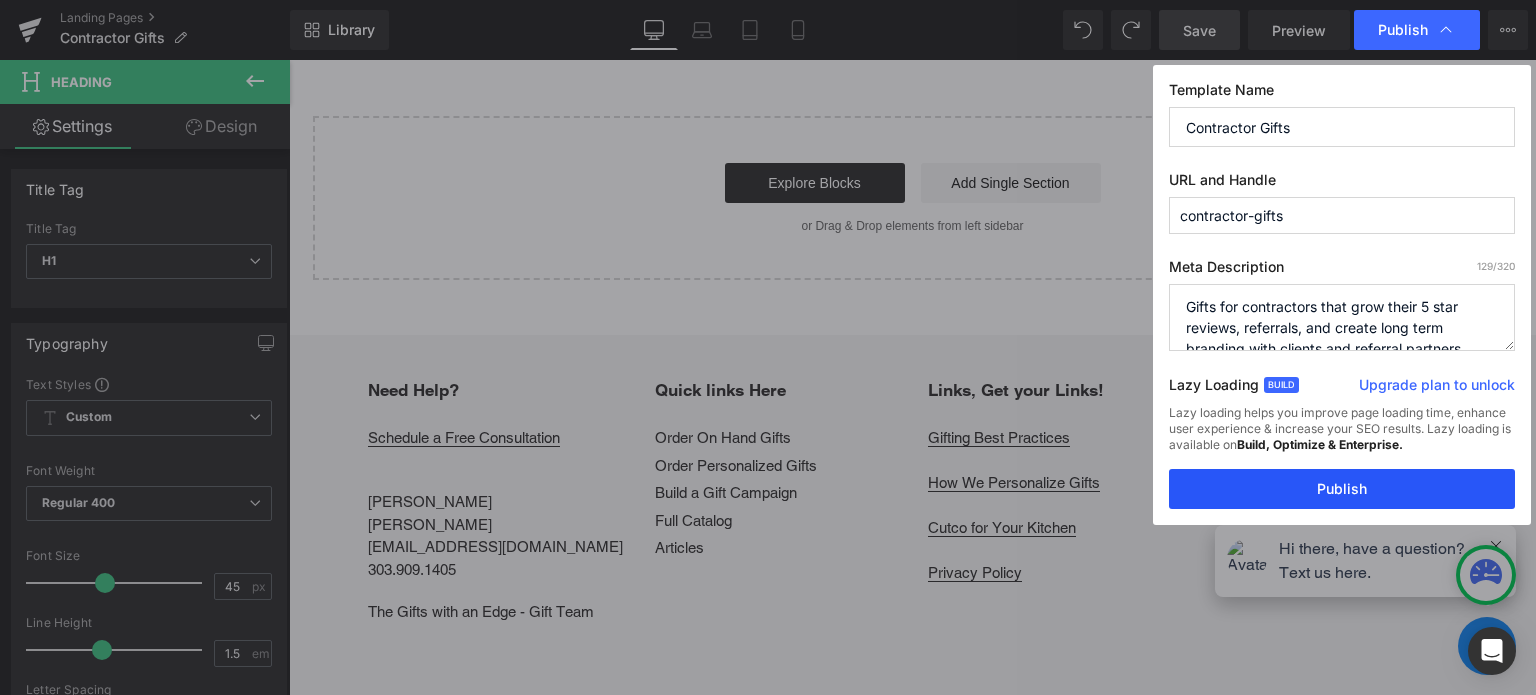 click on "Publish" at bounding box center [1342, 489] 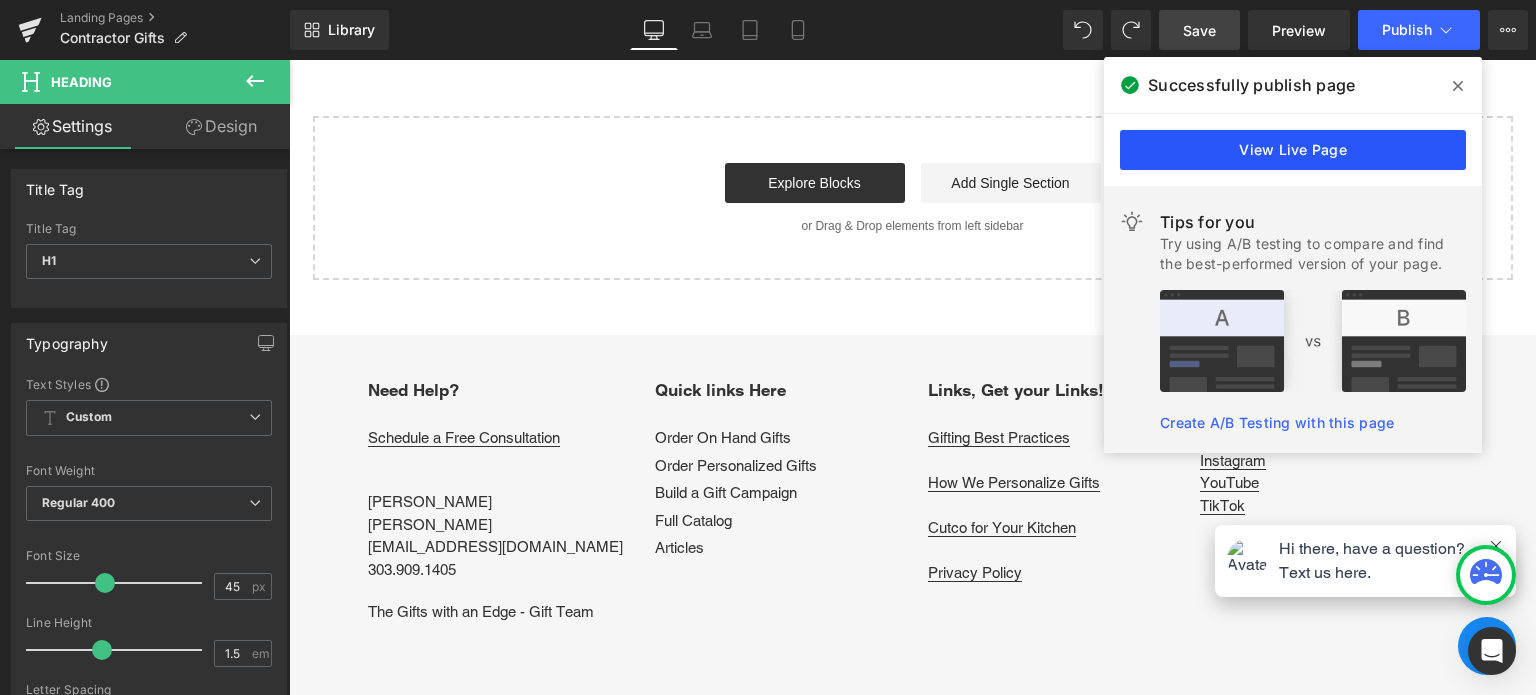 click on "View Live Page" at bounding box center (1293, 150) 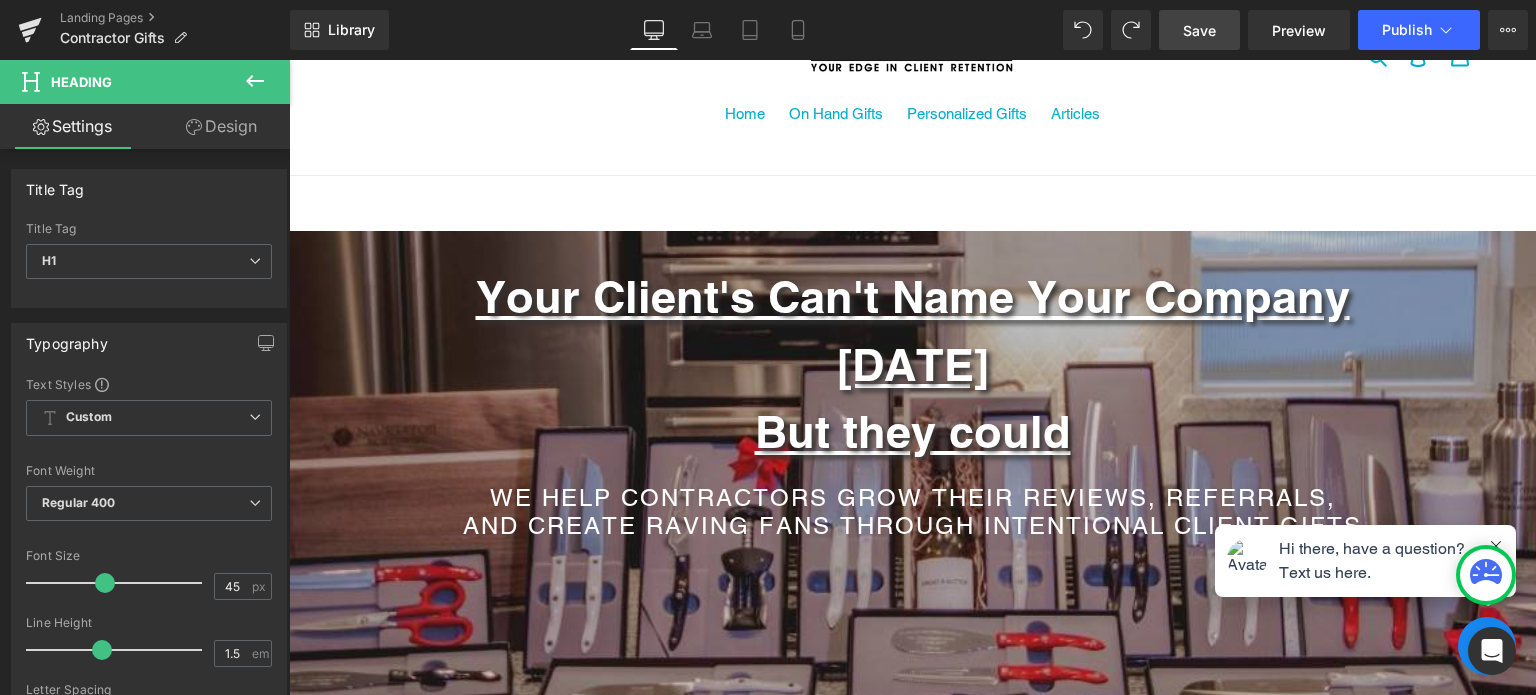 scroll, scrollTop: 0, scrollLeft: 0, axis: both 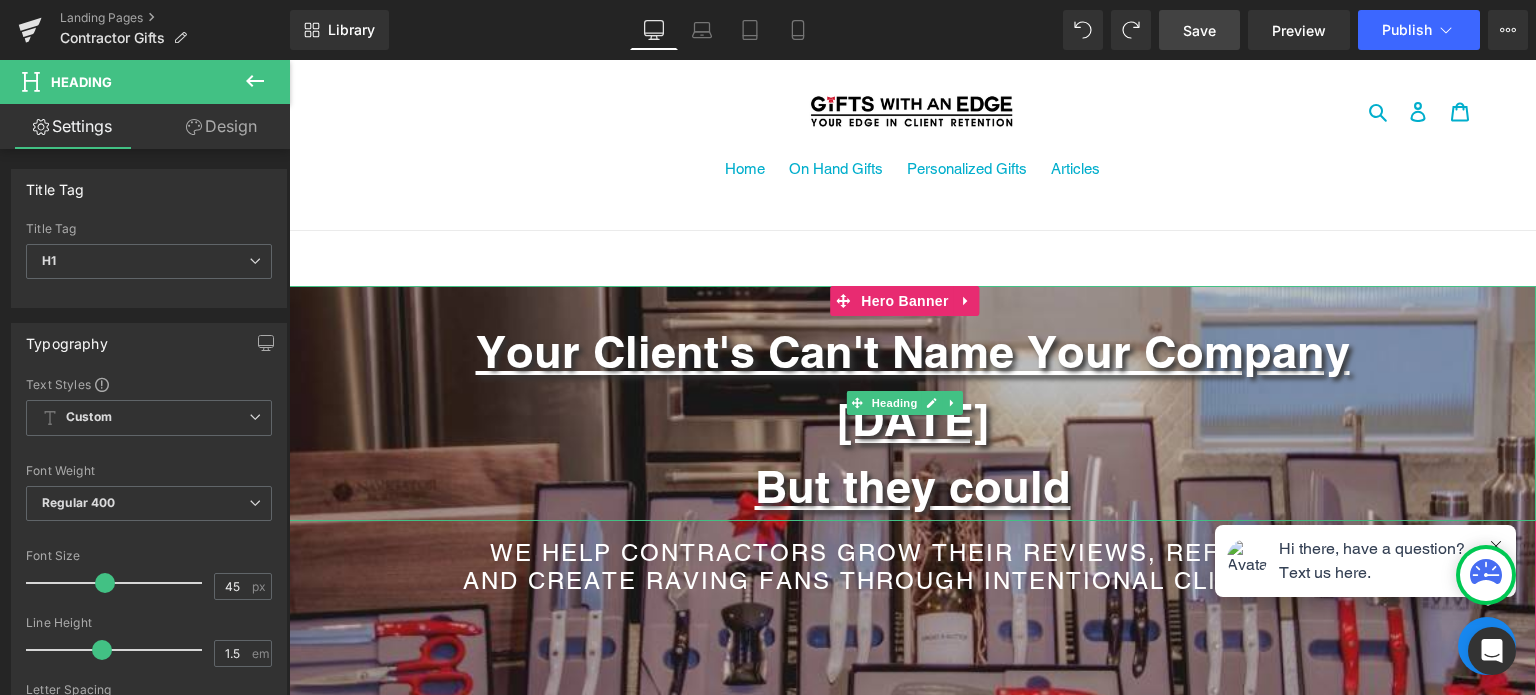 drag, startPoint x: 754, startPoint y: 346, endPoint x: 1034, endPoint y: 411, distance: 287.44565 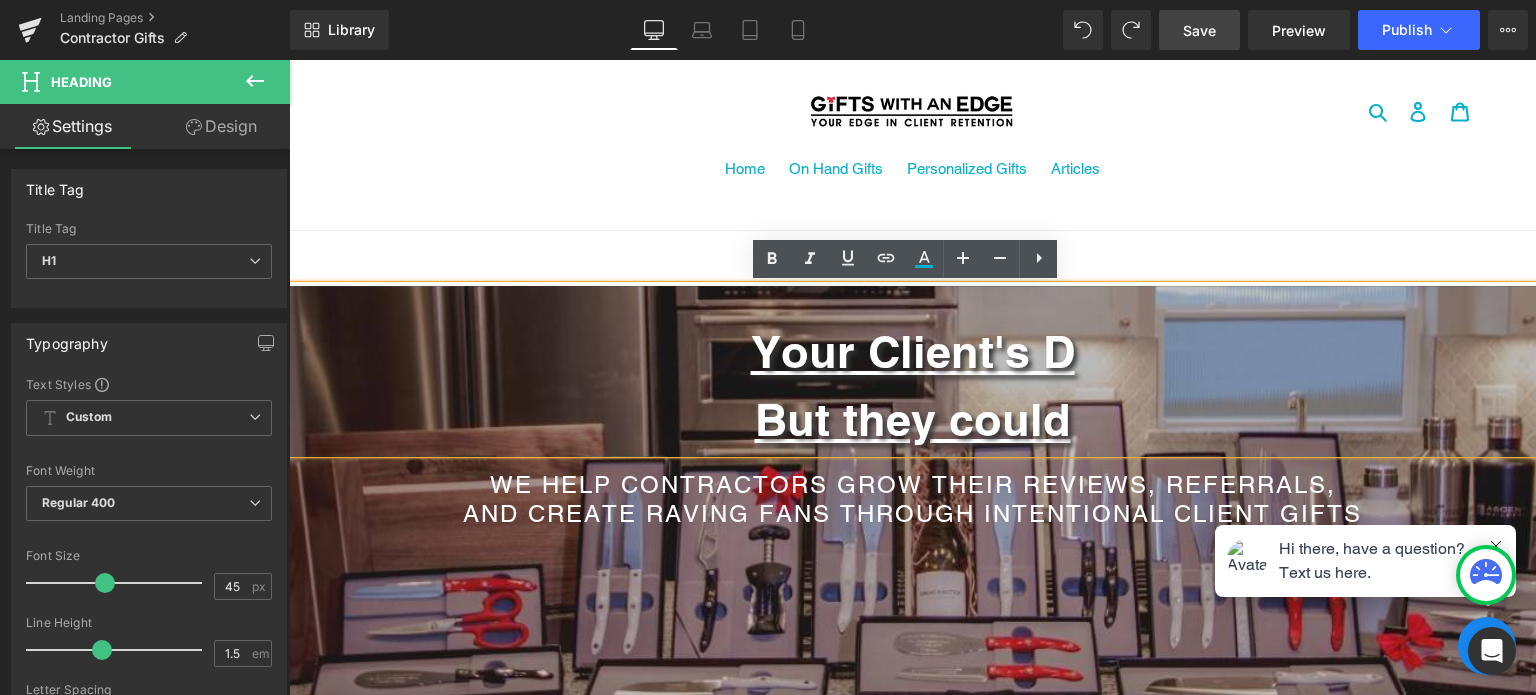 scroll, scrollTop: 7016, scrollLeft: 1232, axis: both 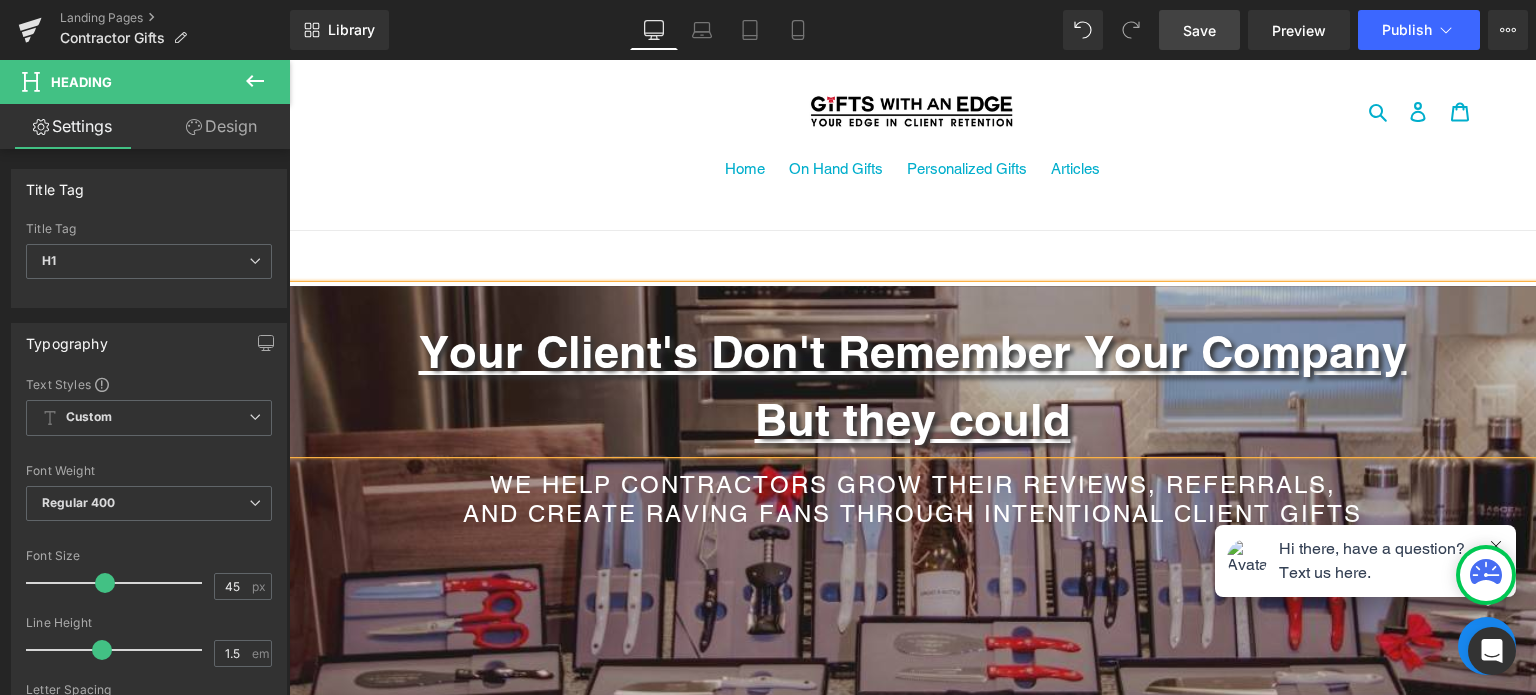 click on "But they could" at bounding box center (913, 419) 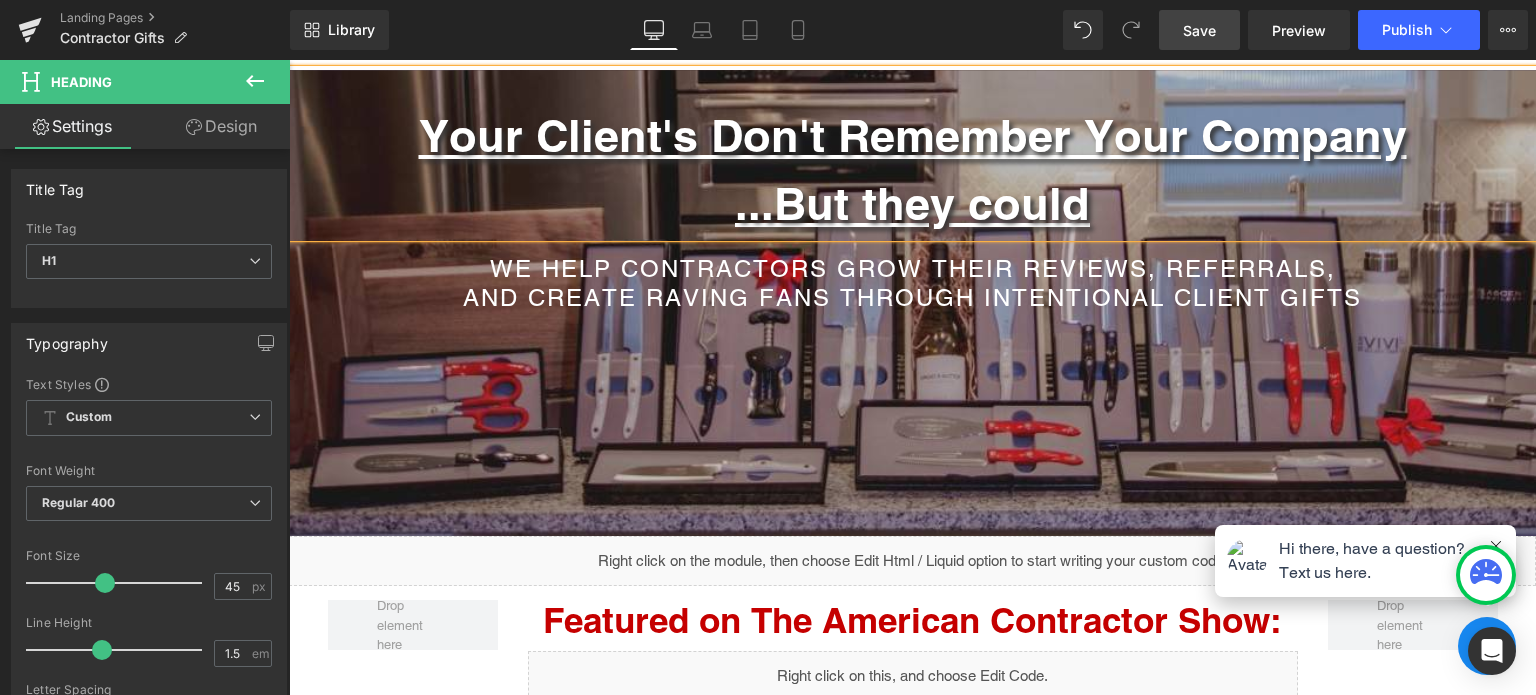 scroll, scrollTop: 207, scrollLeft: 0, axis: vertical 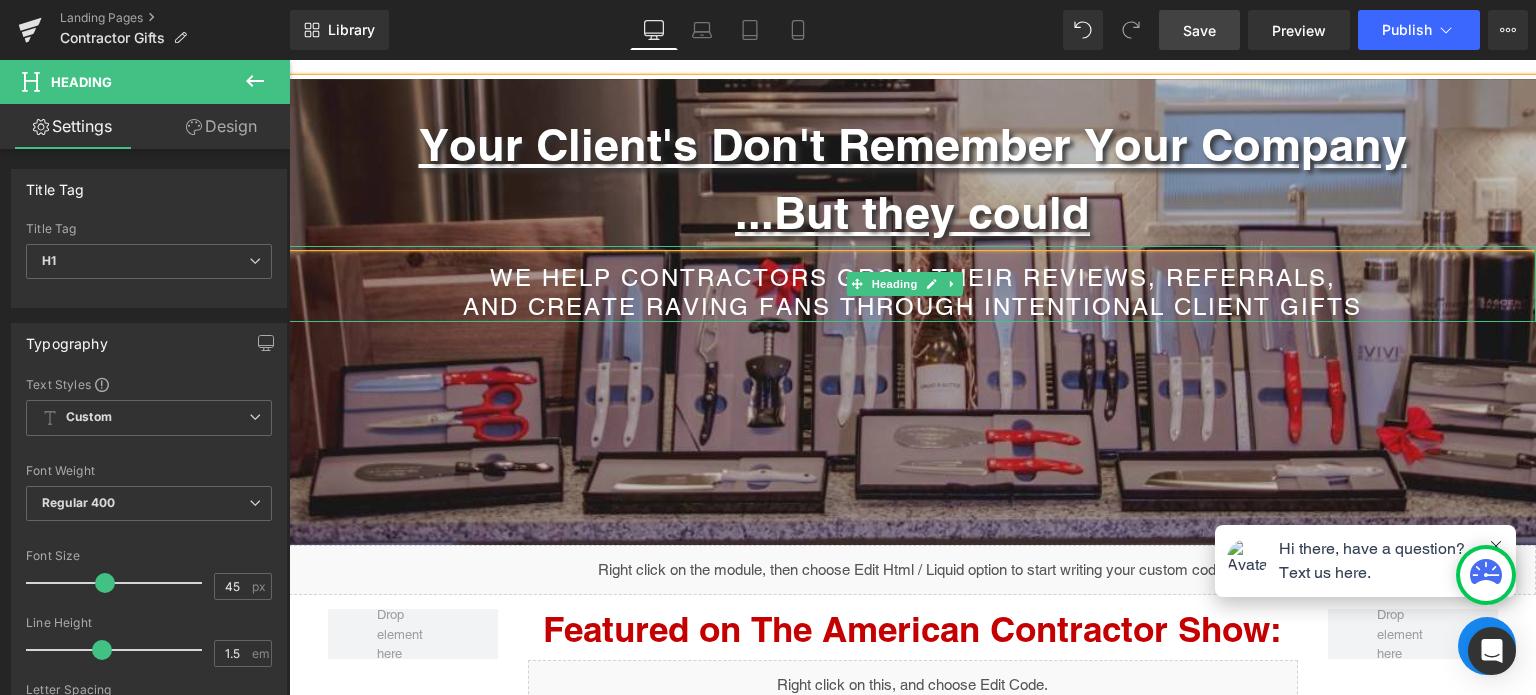 click on "AND CREATE RAVING FANS THROUGH INTENTIONAL Client GIFTS" at bounding box center [912, 307] 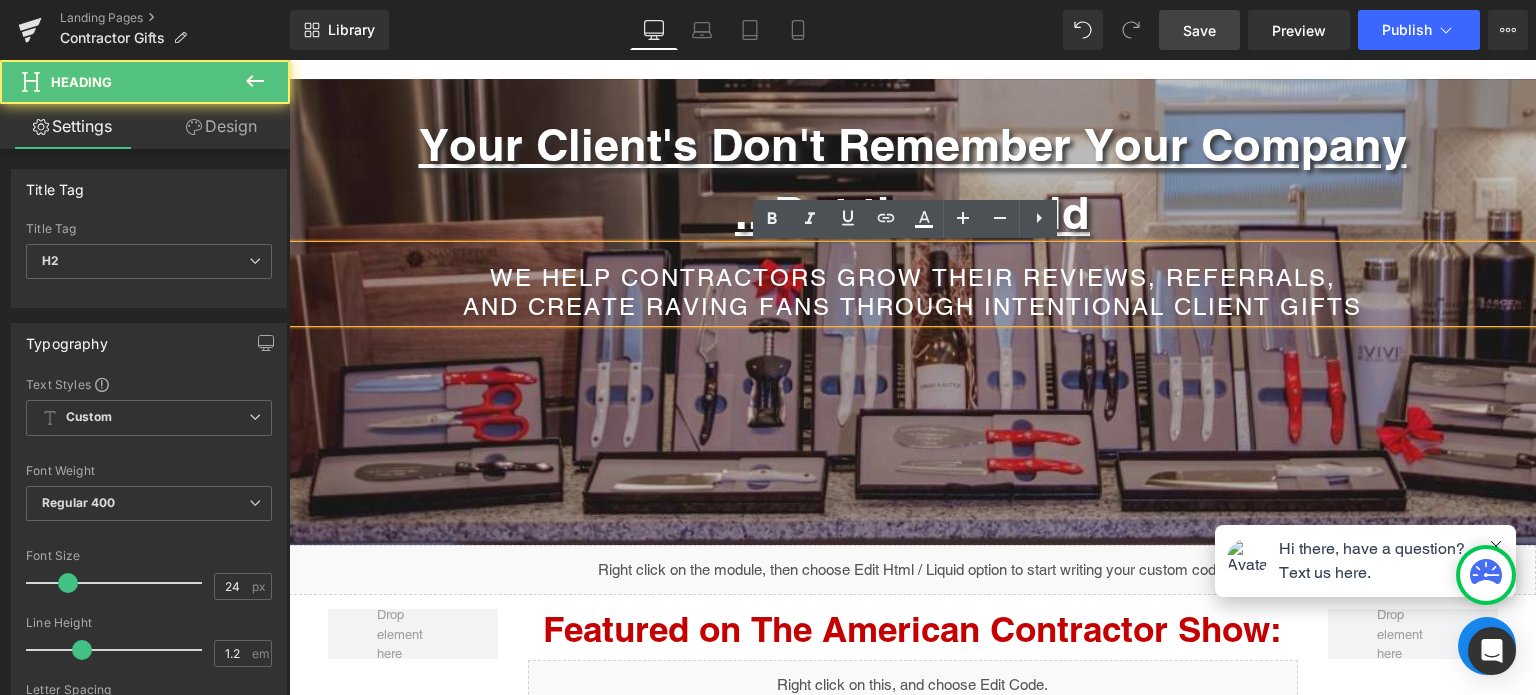 click on "AND CREATE RAVING FANS THROUGH INTENTIONAL Client GIFTS" at bounding box center [912, 307] 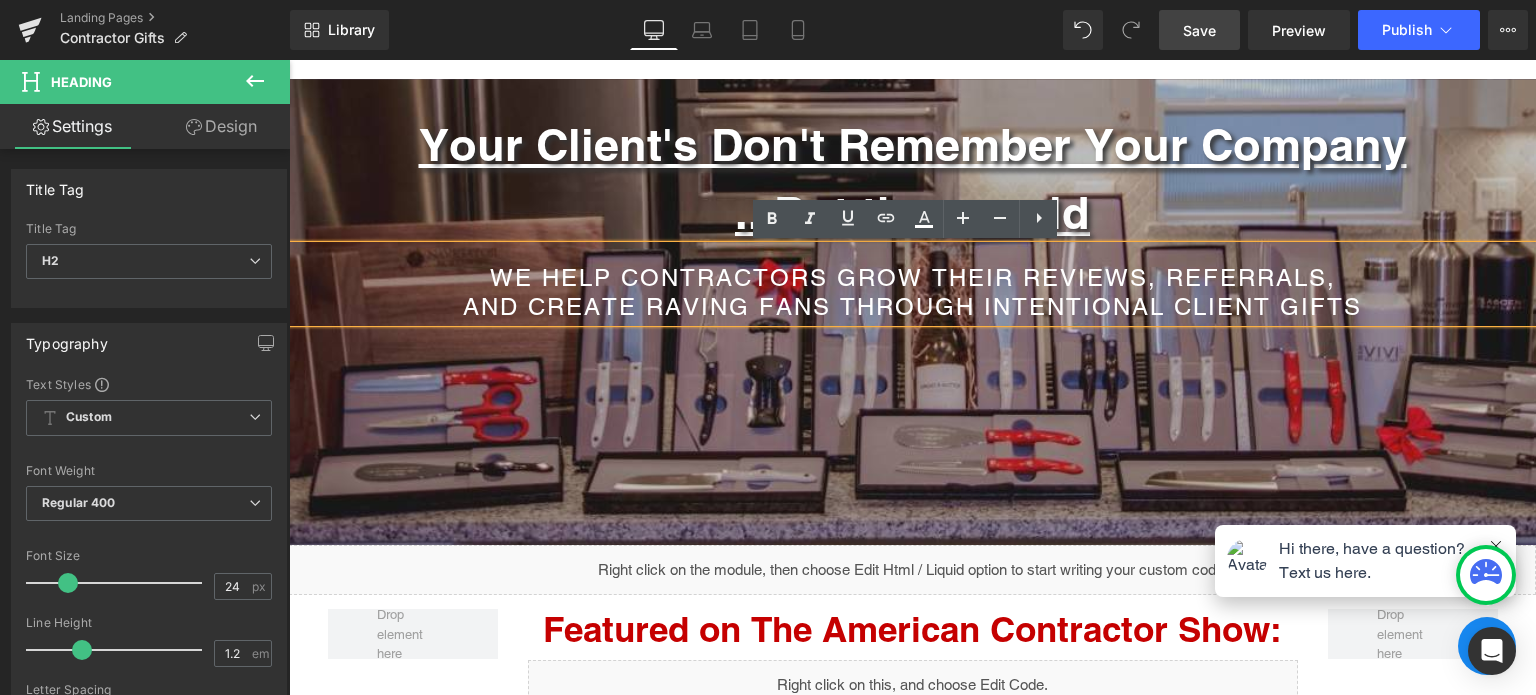 click on "AND CREATE RAVING FANS THROUGH INTENTIONAL Client GIFTS" at bounding box center [912, 307] 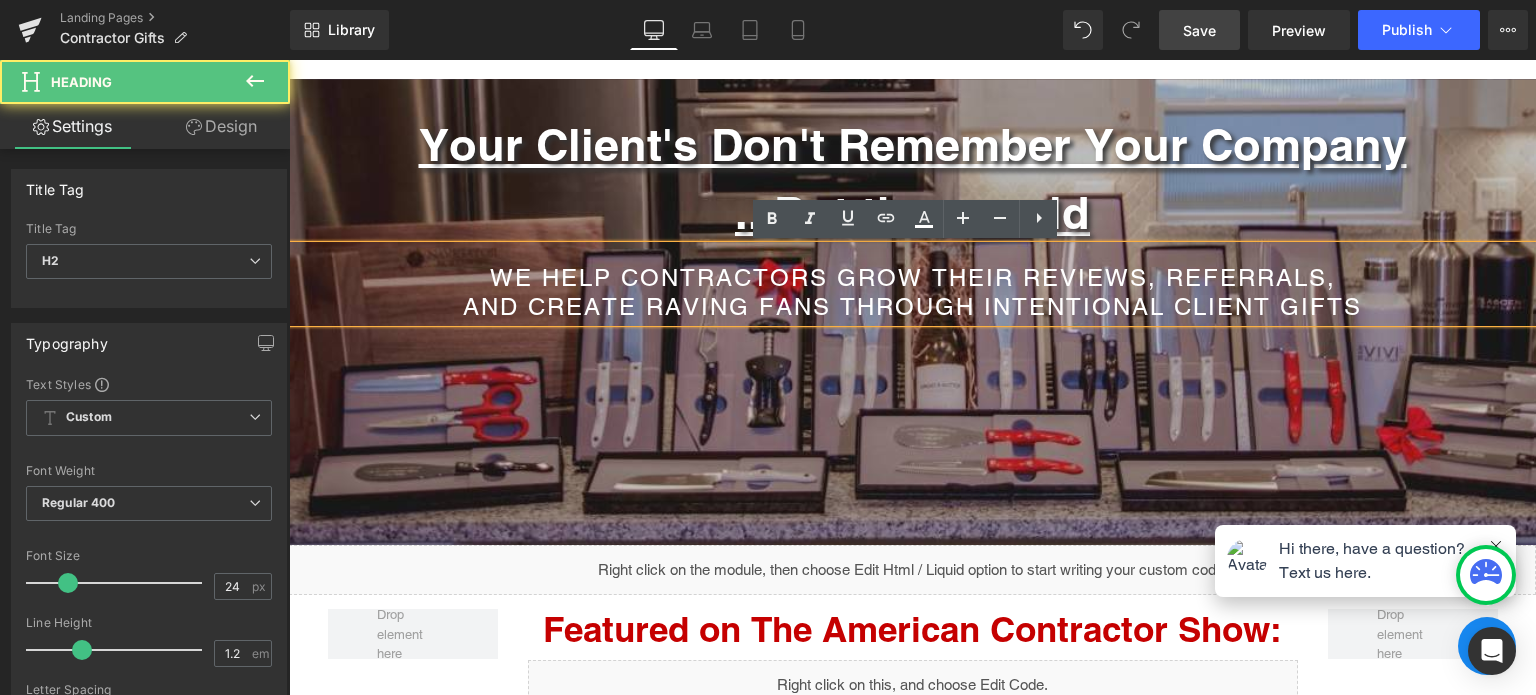 type 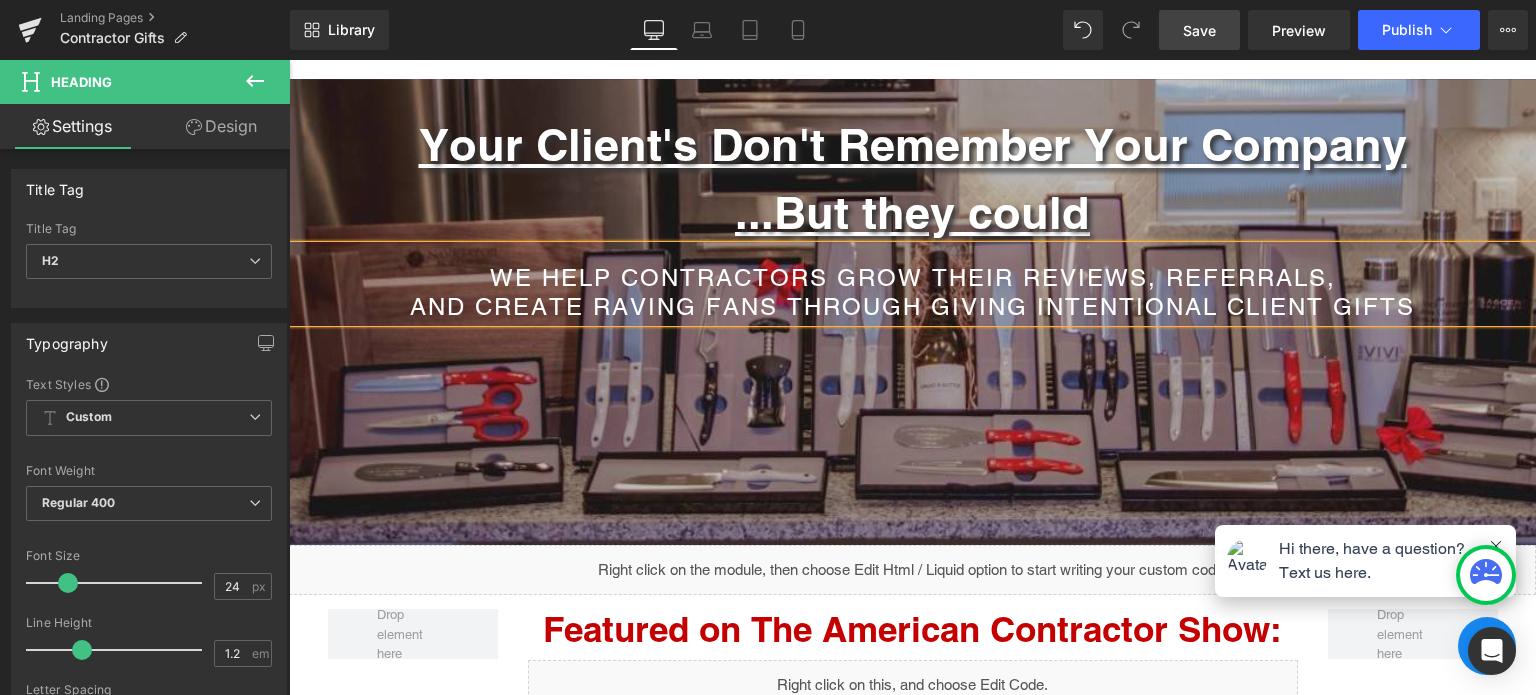 click on "AND CREATE RAVING FANS THROUGH Giving INTENTIONAL Client GIFTS" at bounding box center [912, 307] 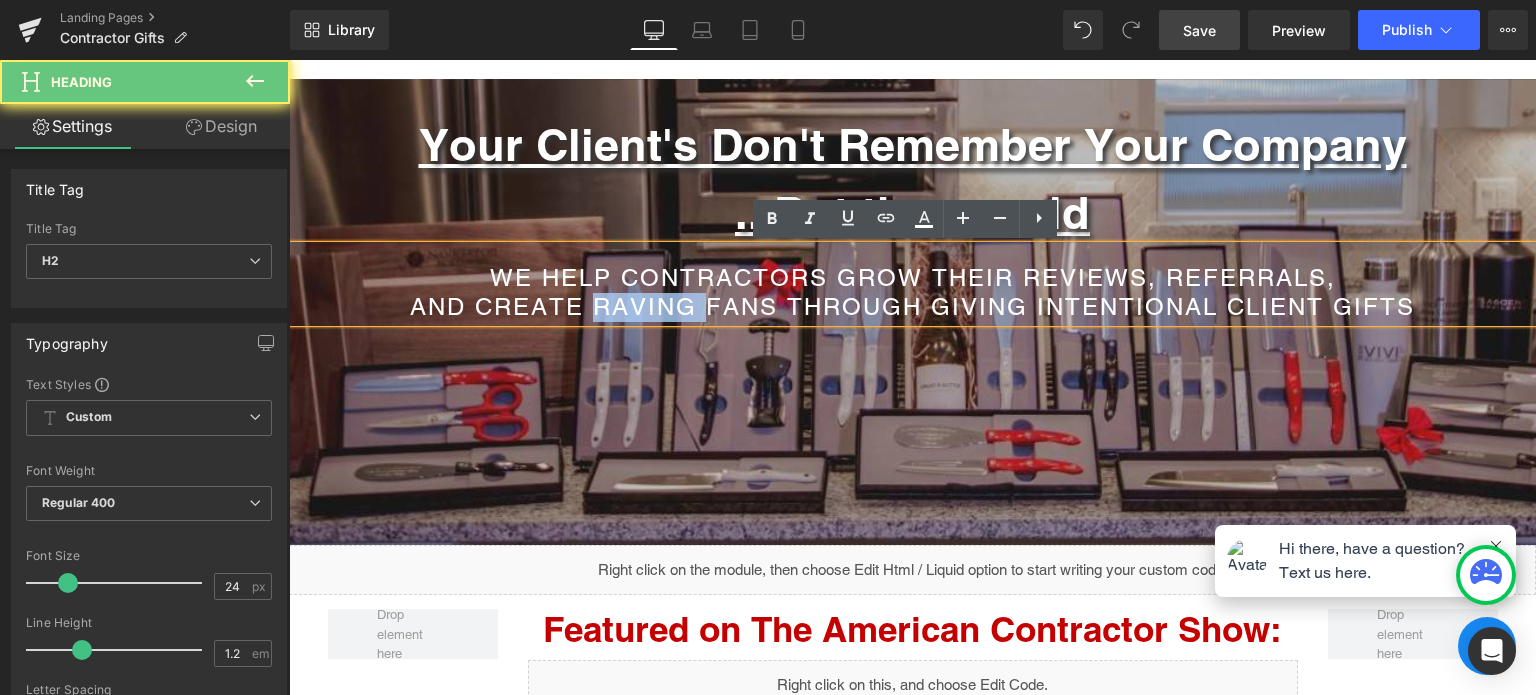 click on "AND CREATE RAVING FANS THROUGH Giving INTENTIONAL Client GIFTS" at bounding box center (912, 307) 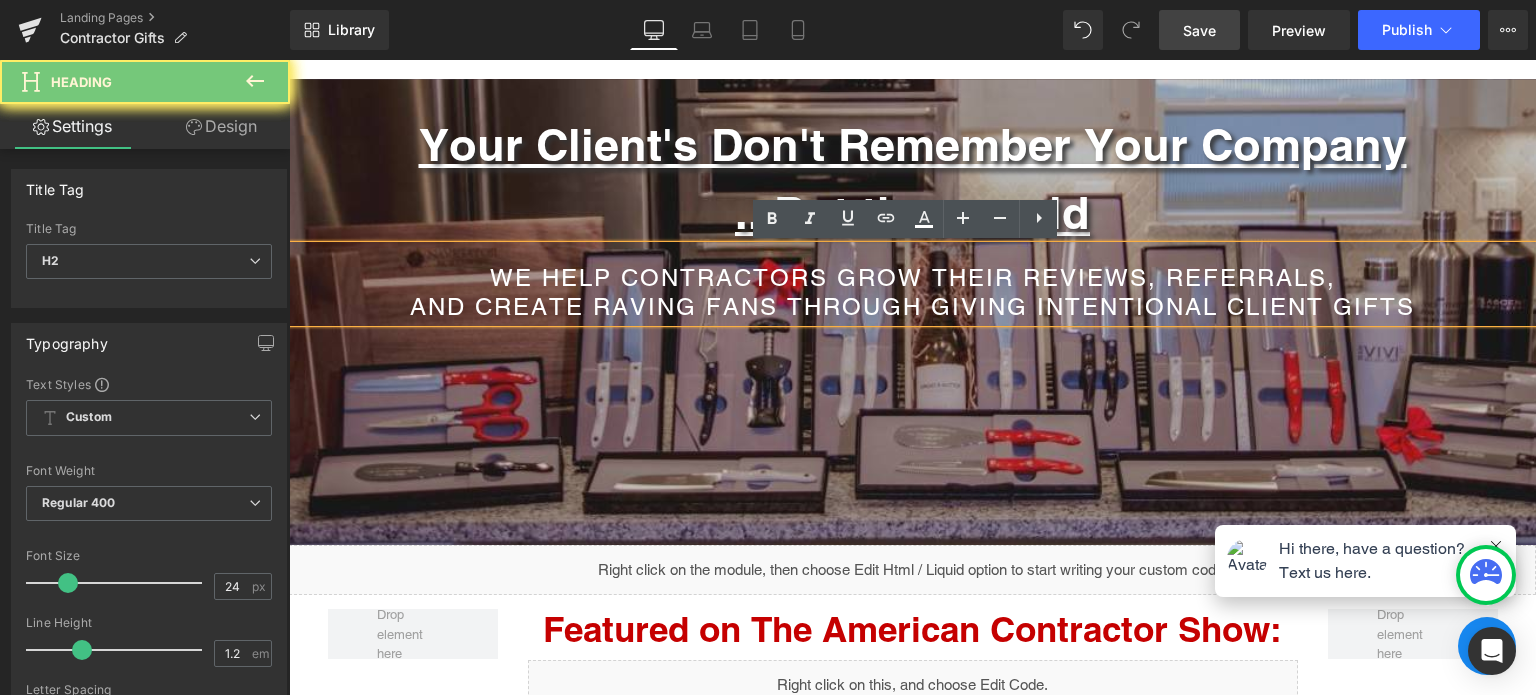 click on "we help contractors GROW their REVIEWS, REFERRALS," at bounding box center (912, 278) 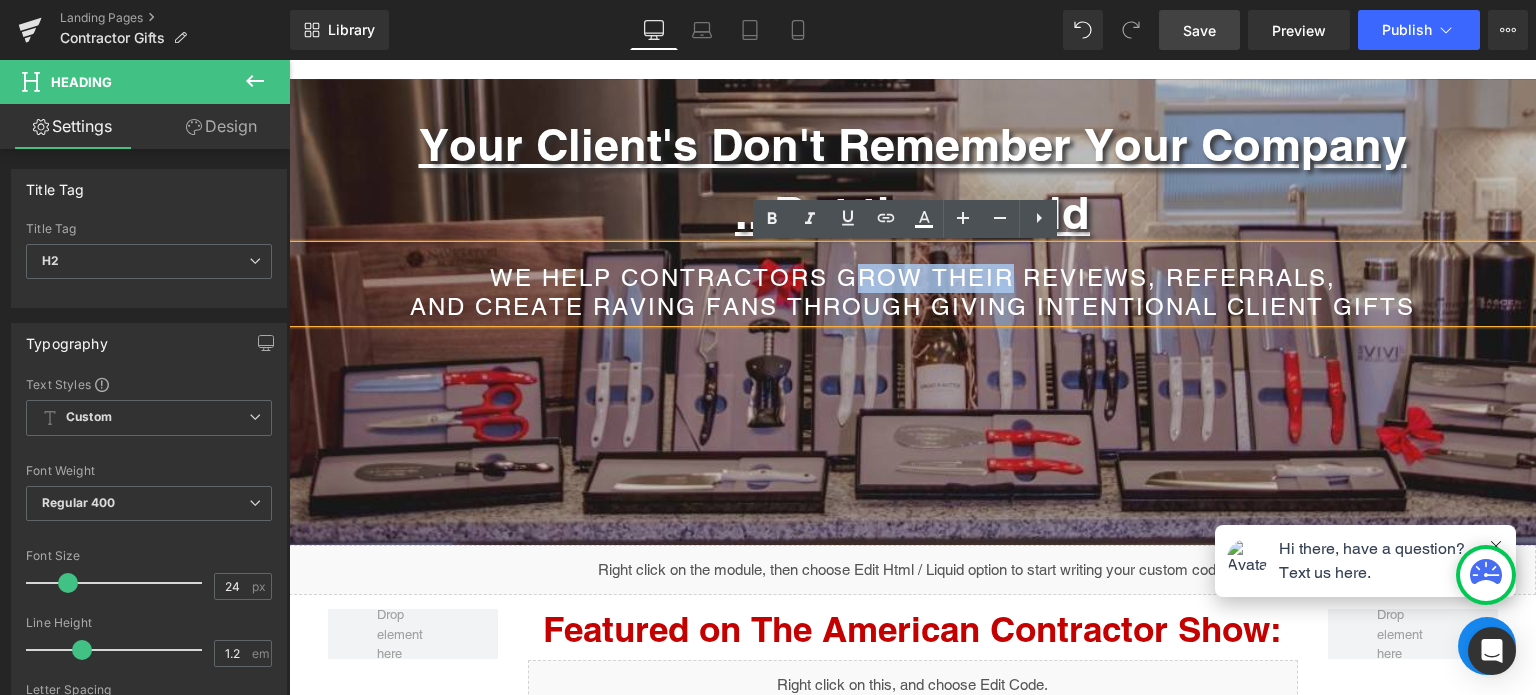 drag, startPoint x: 851, startPoint y: 279, endPoint x: 1001, endPoint y: 286, distance: 150.16324 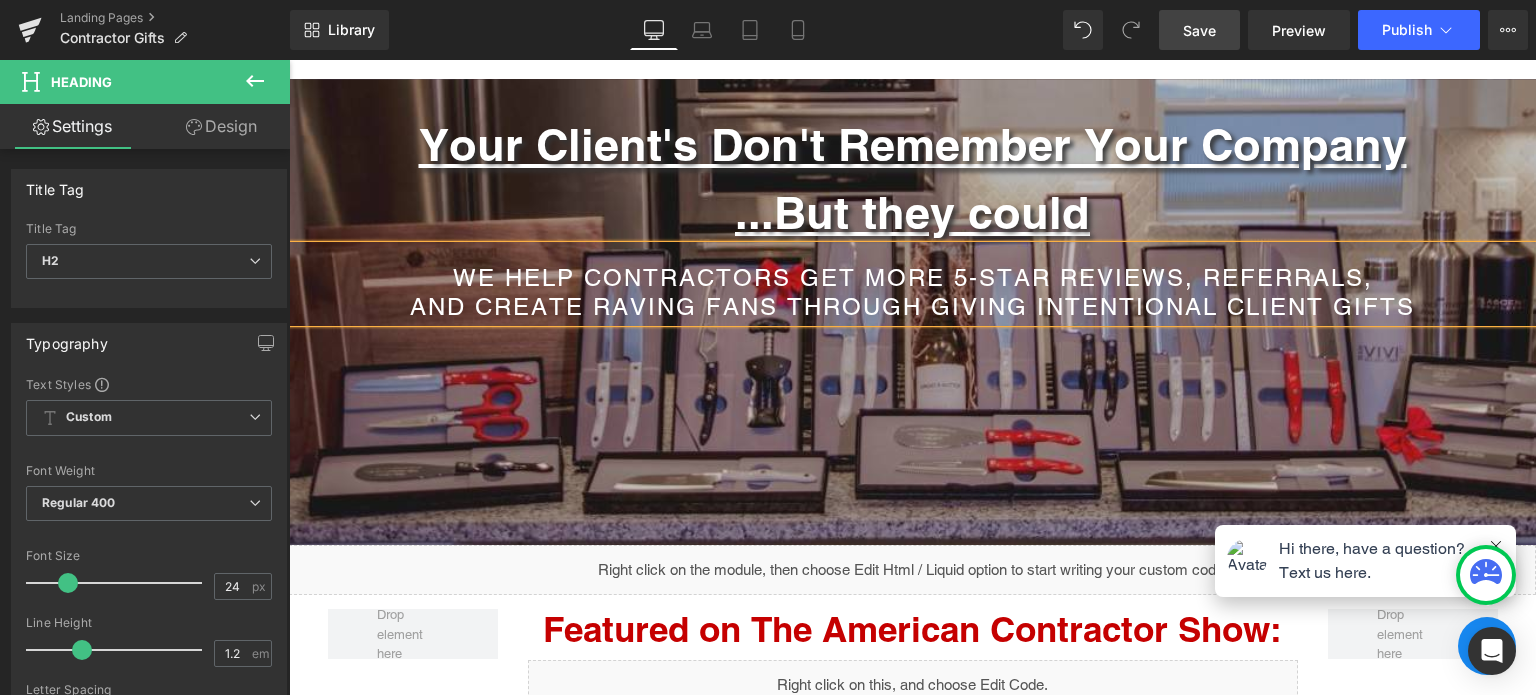 click on "we help contractors Get more 5-Star REVIEWS, REFERRALS," at bounding box center [912, 278] 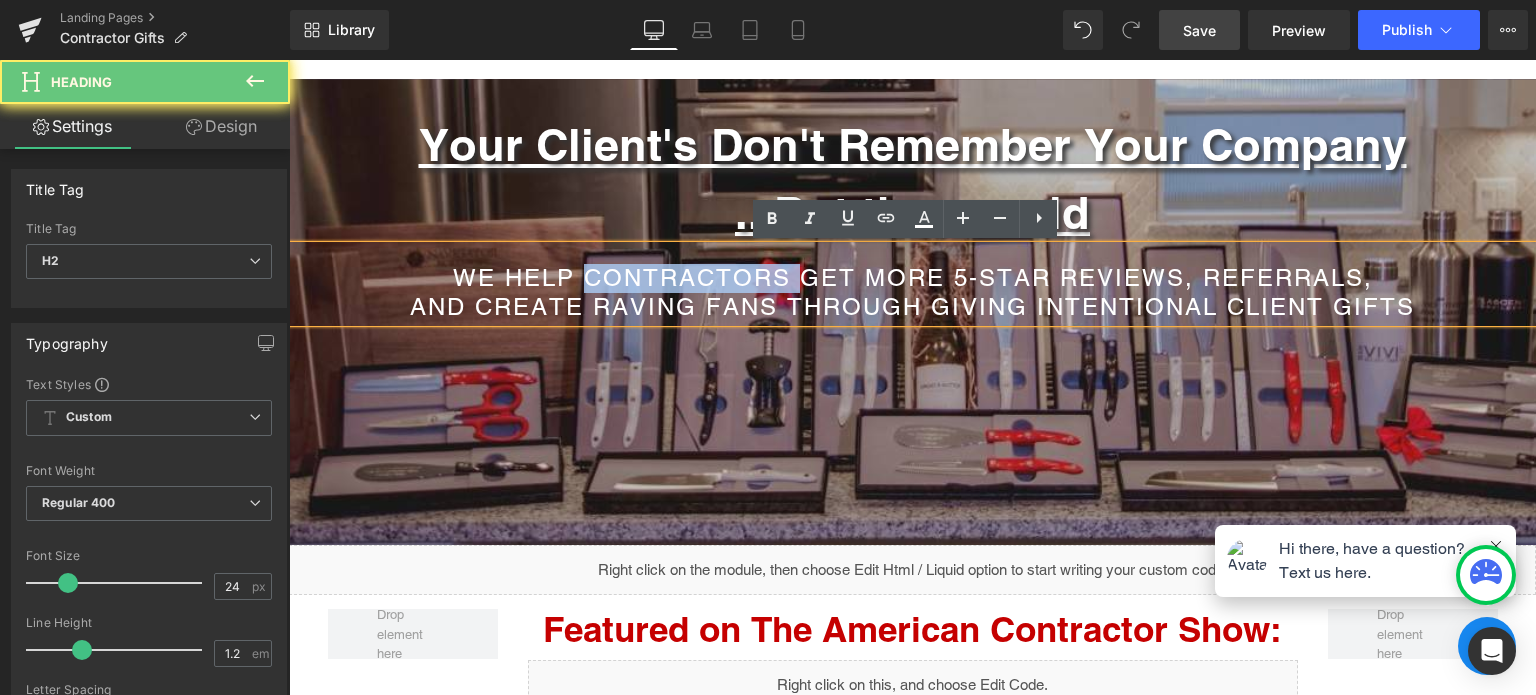 click on "we help contractors Get more 5-Star REVIEWS, REFERRALS," at bounding box center [912, 278] 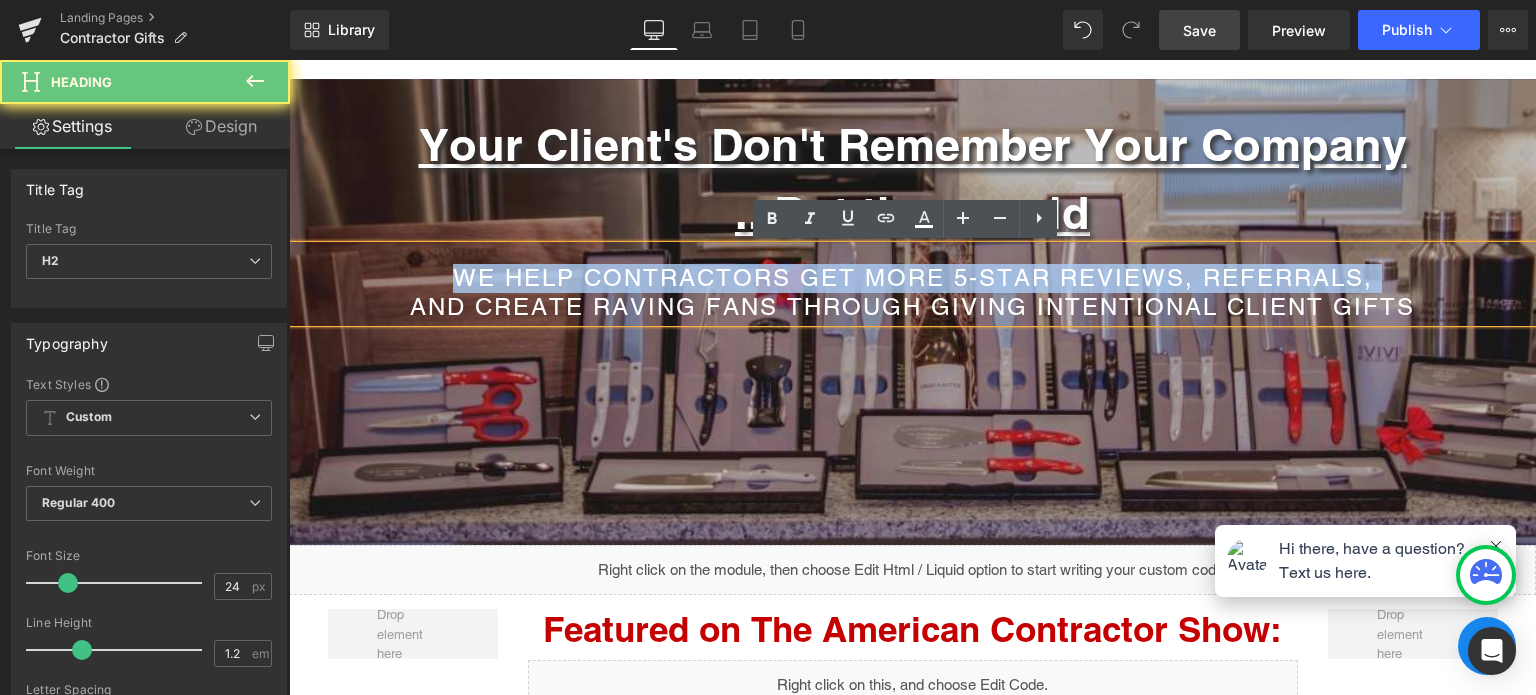 click on "we help contractors Get more 5-Star REVIEWS, REFERRALS," at bounding box center (912, 278) 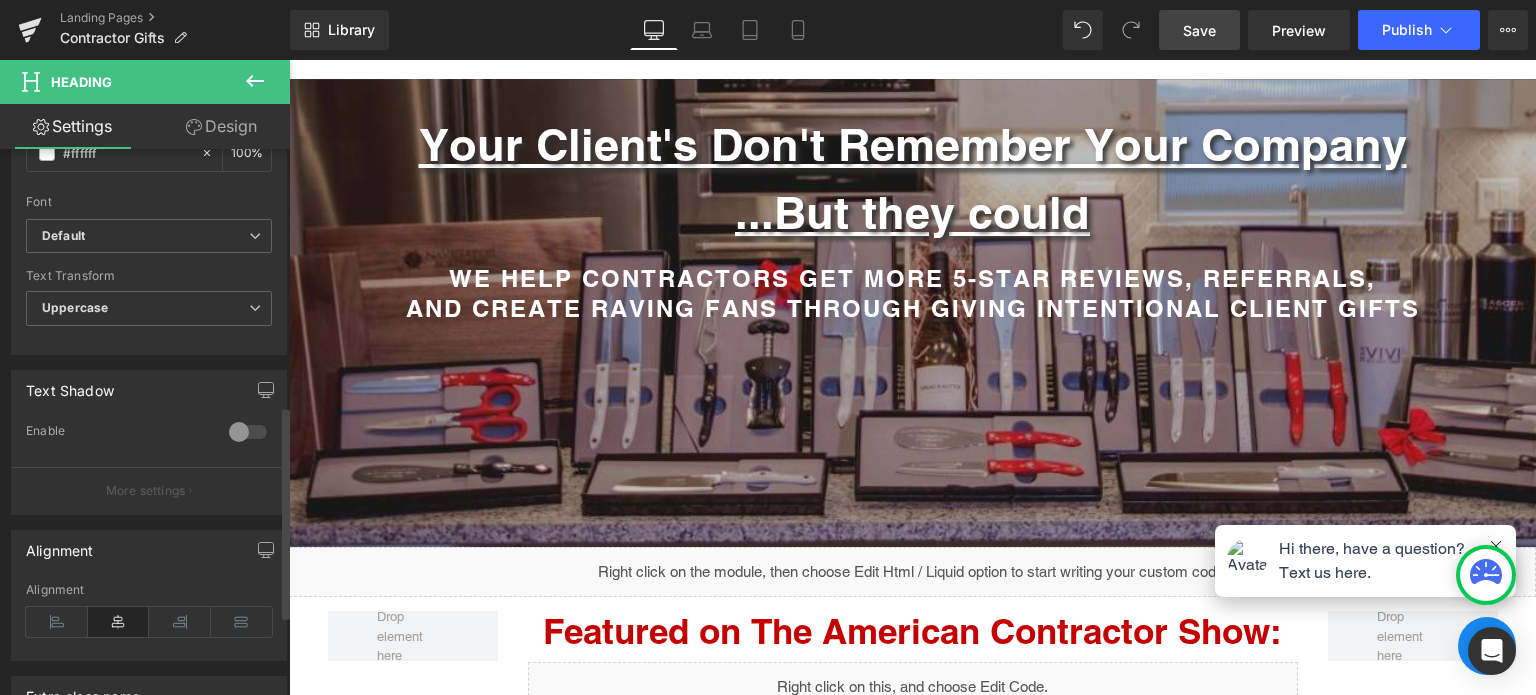 scroll, scrollTop: 666, scrollLeft: 0, axis: vertical 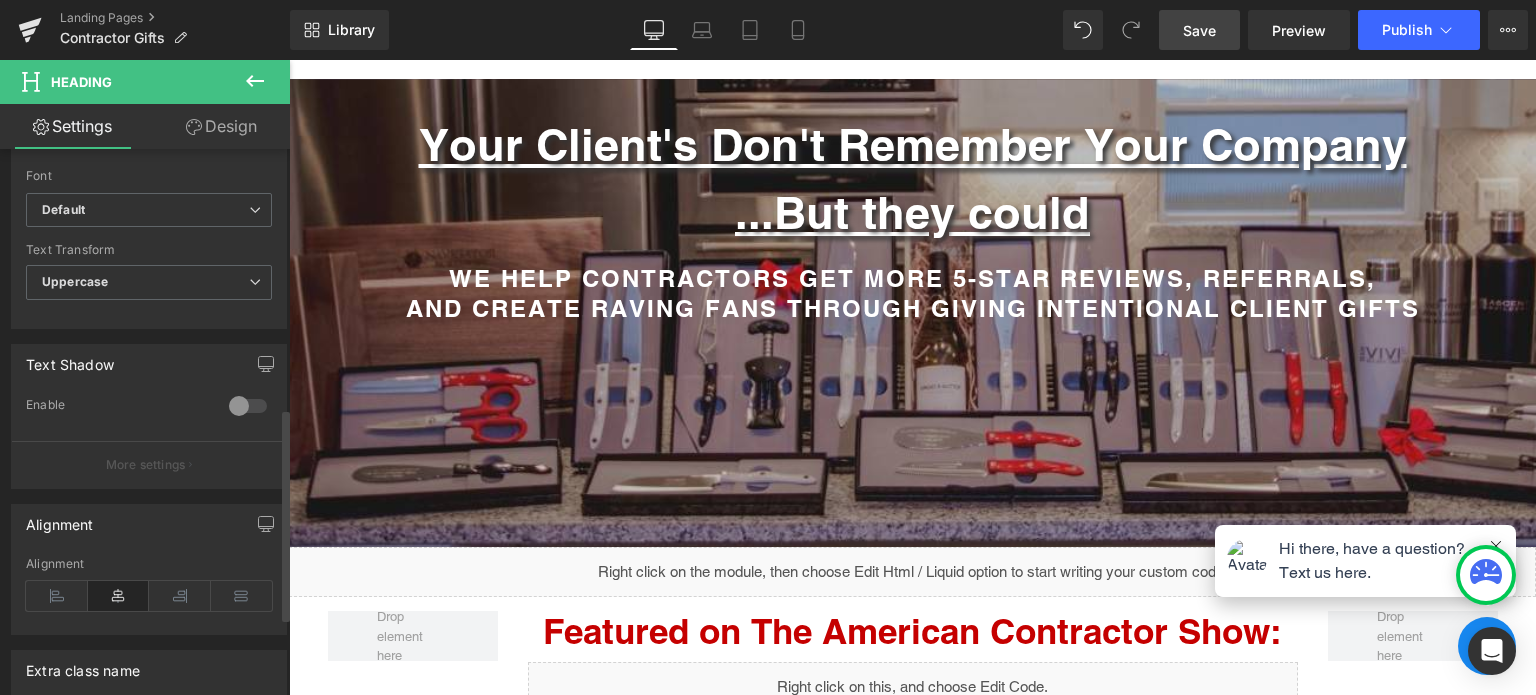 click at bounding box center [248, 406] 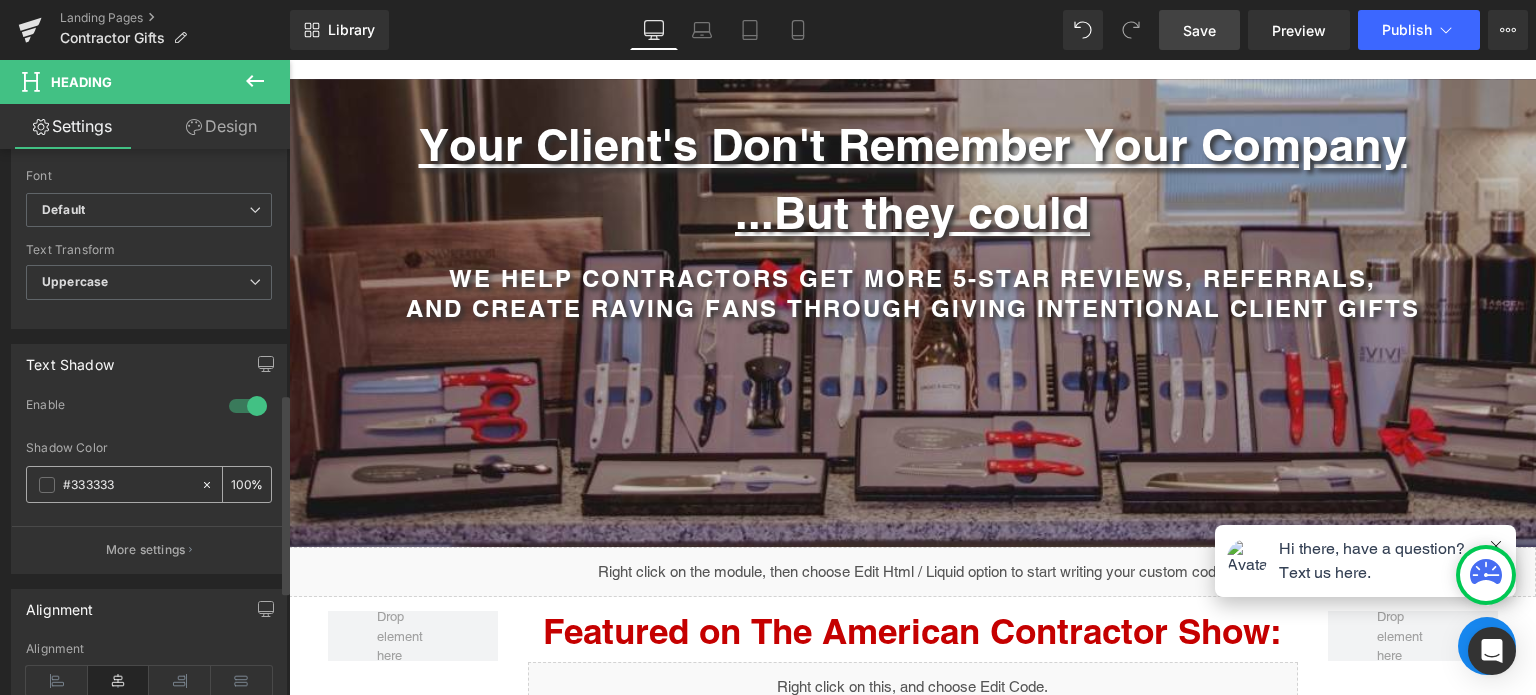 click at bounding box center [47, 485] 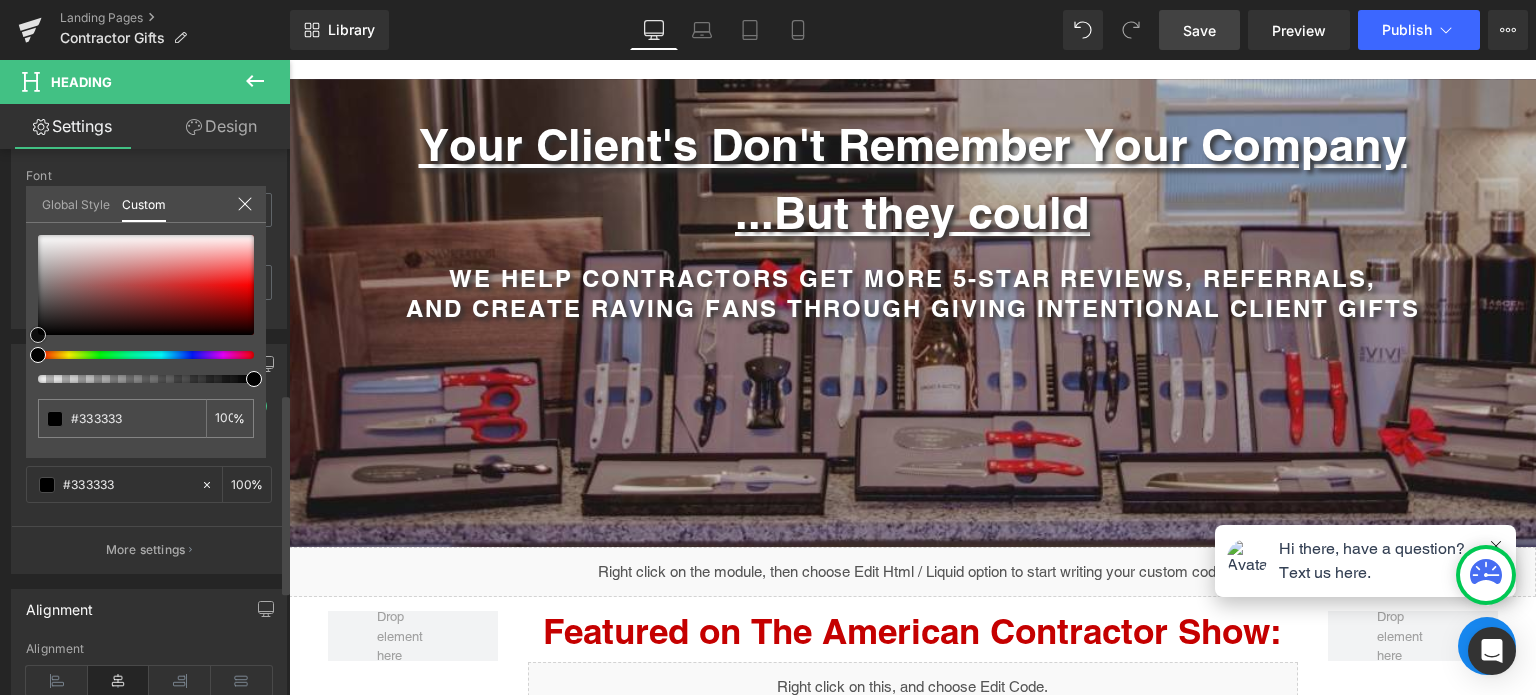 type on "#1c1c1c" 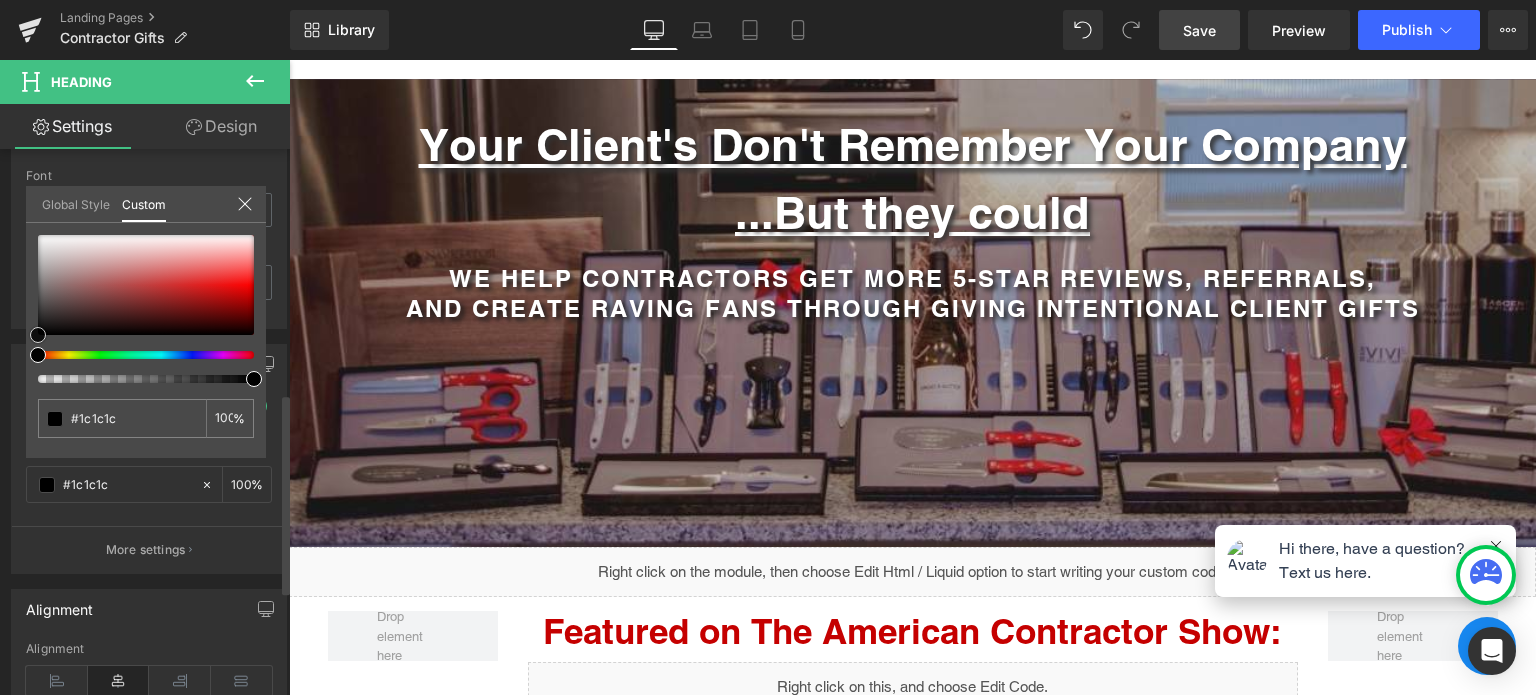 type on "#000000" 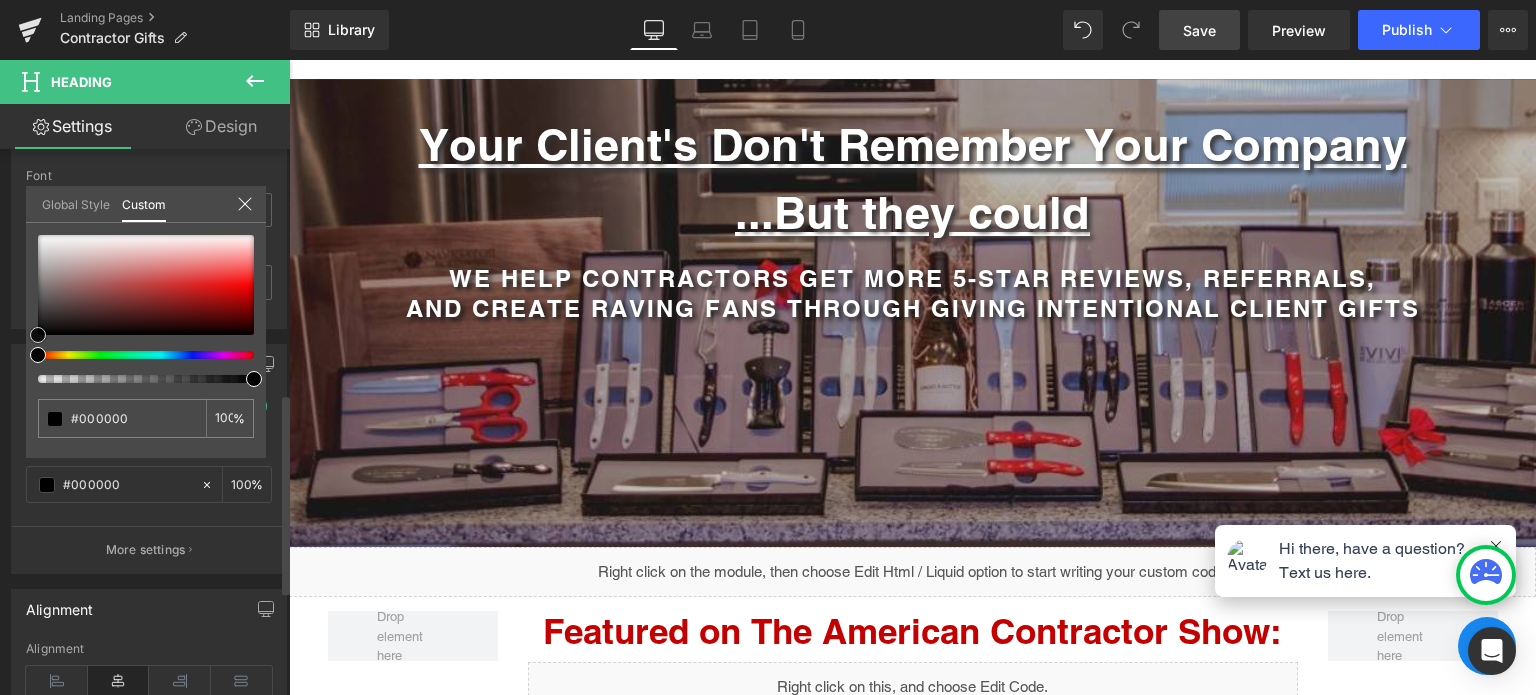 drag, startPoint x: 39, startPoint y: 318, endPoint x: 7, endPoint y: 371, distance: 61.91123 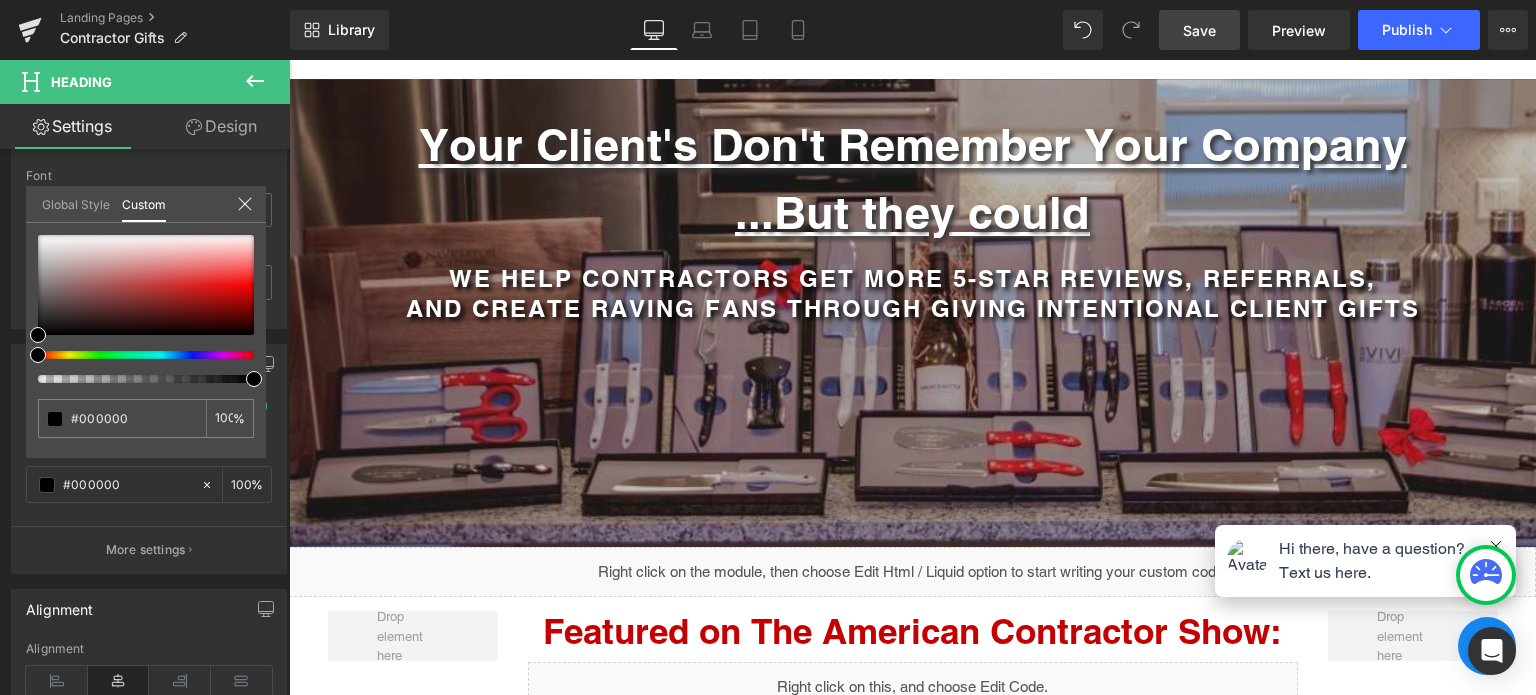 click on "Skip to content
Just added to your cart
Qty:
View cart ( )
Continue shopping
Submit
Close search
Search
Log in" at bounding box center [912, 3406] 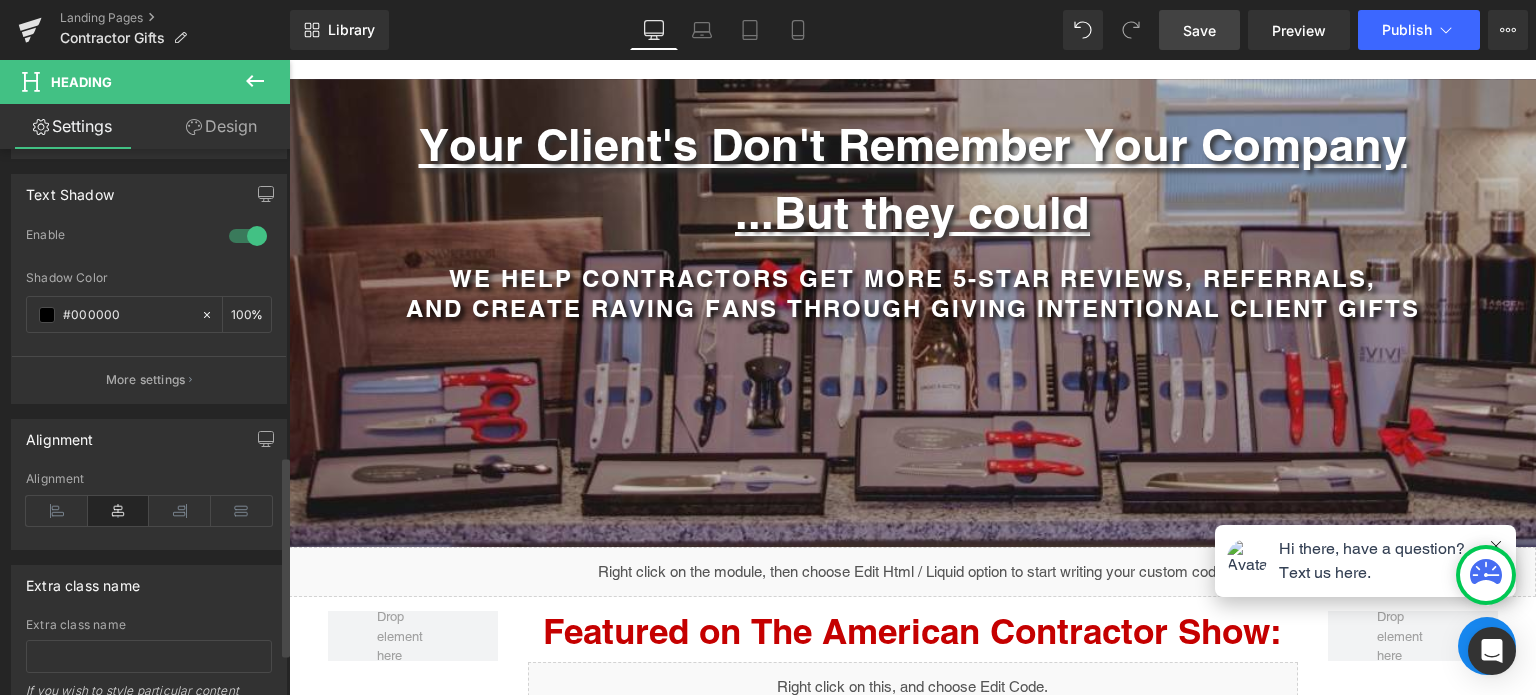 scroll, scrollTop: 838, scrollLeft: 0, axis: vertical 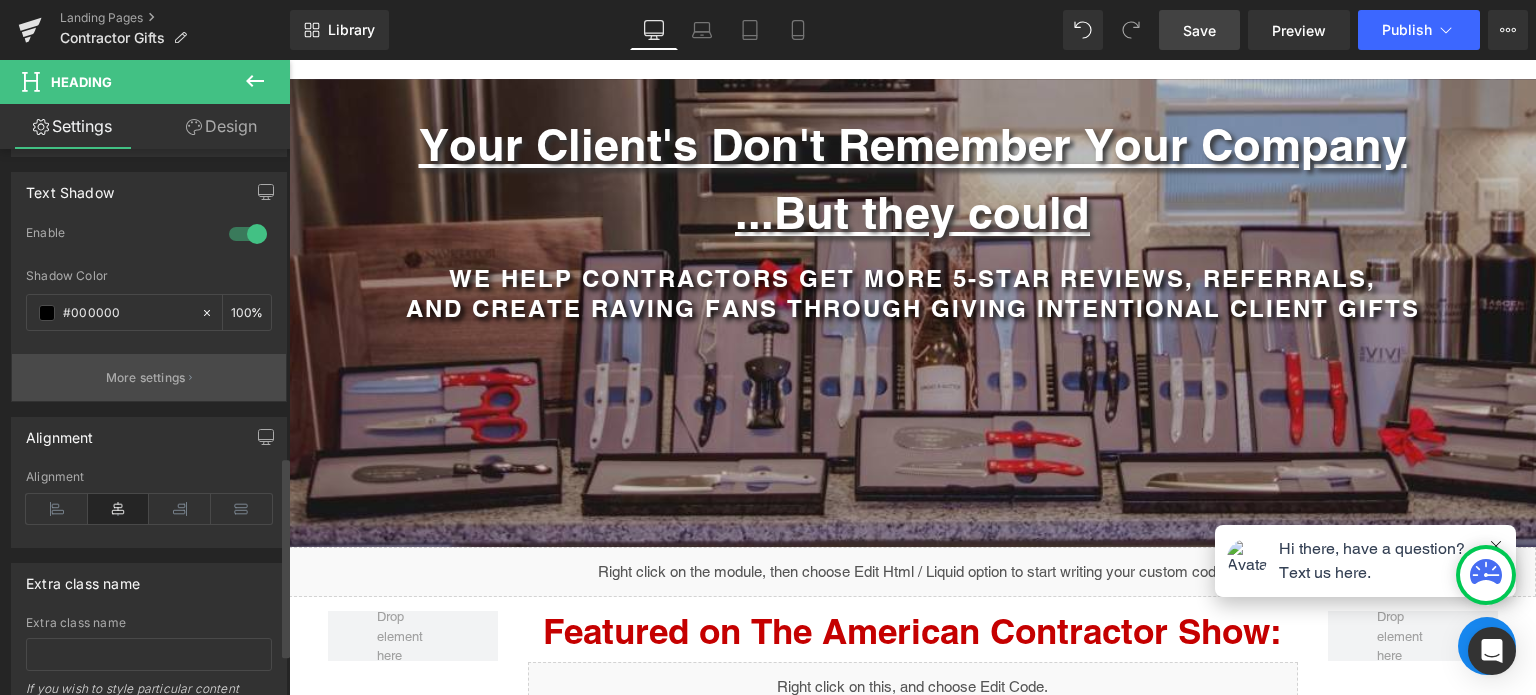 click on "More settings" at bounding box center [146, 378] 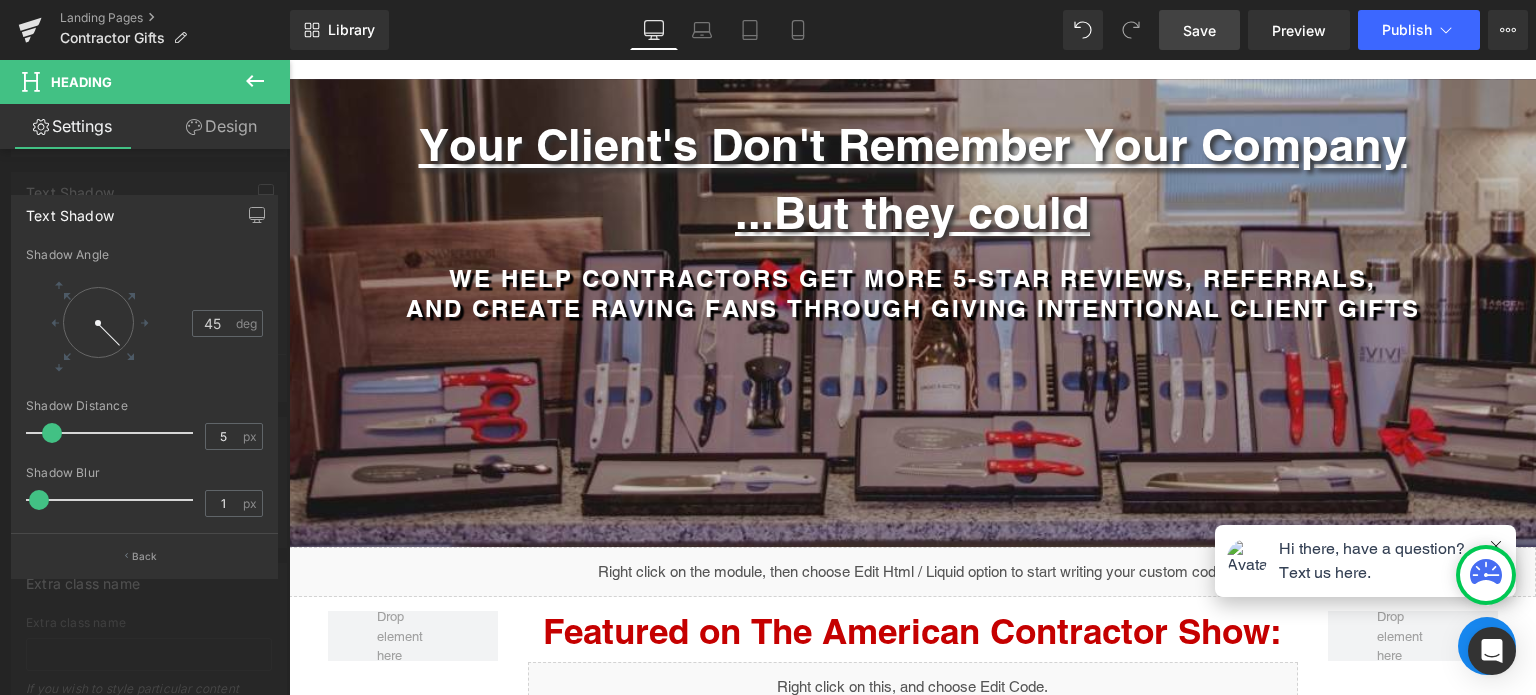 type on "0" 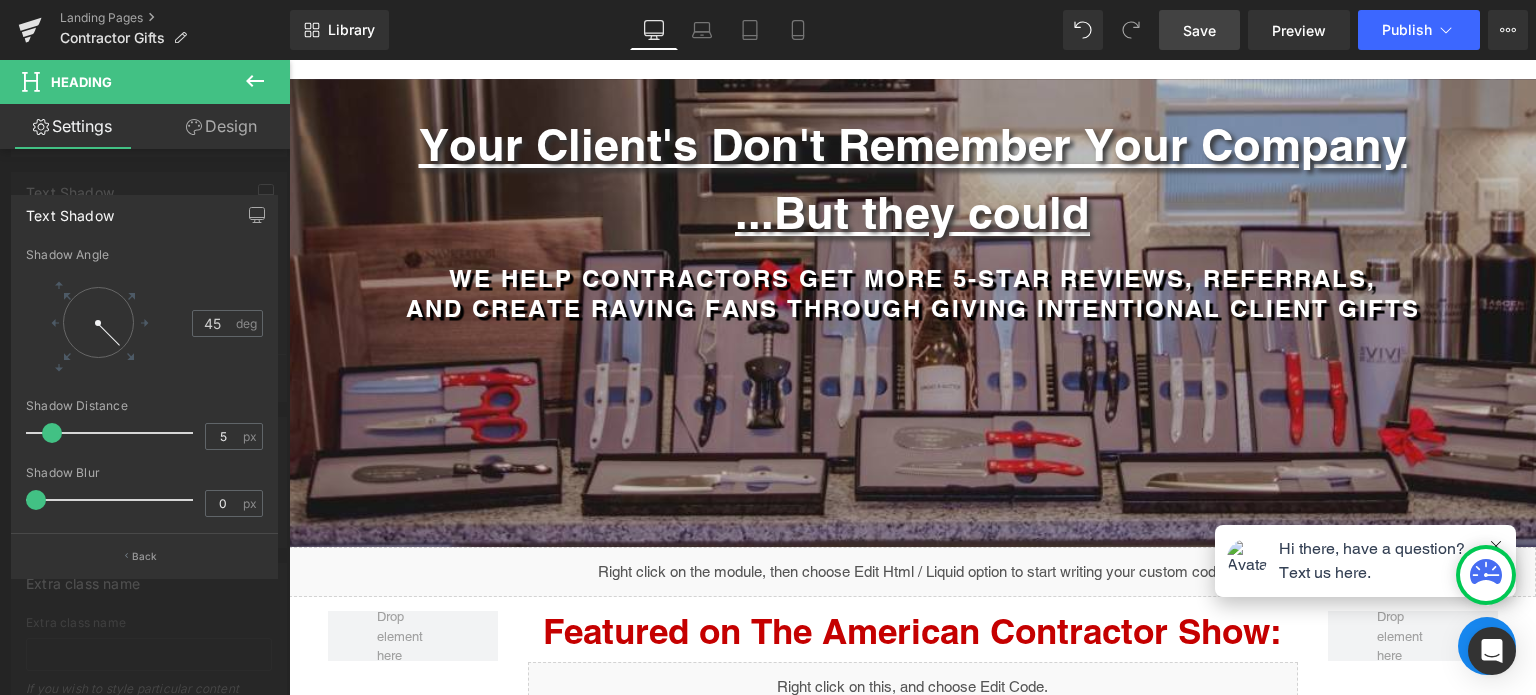 drag, startPoint x: 52, startPoint y: 502, endPoint x: 24, endPoint y: 483, distance: 33.83785 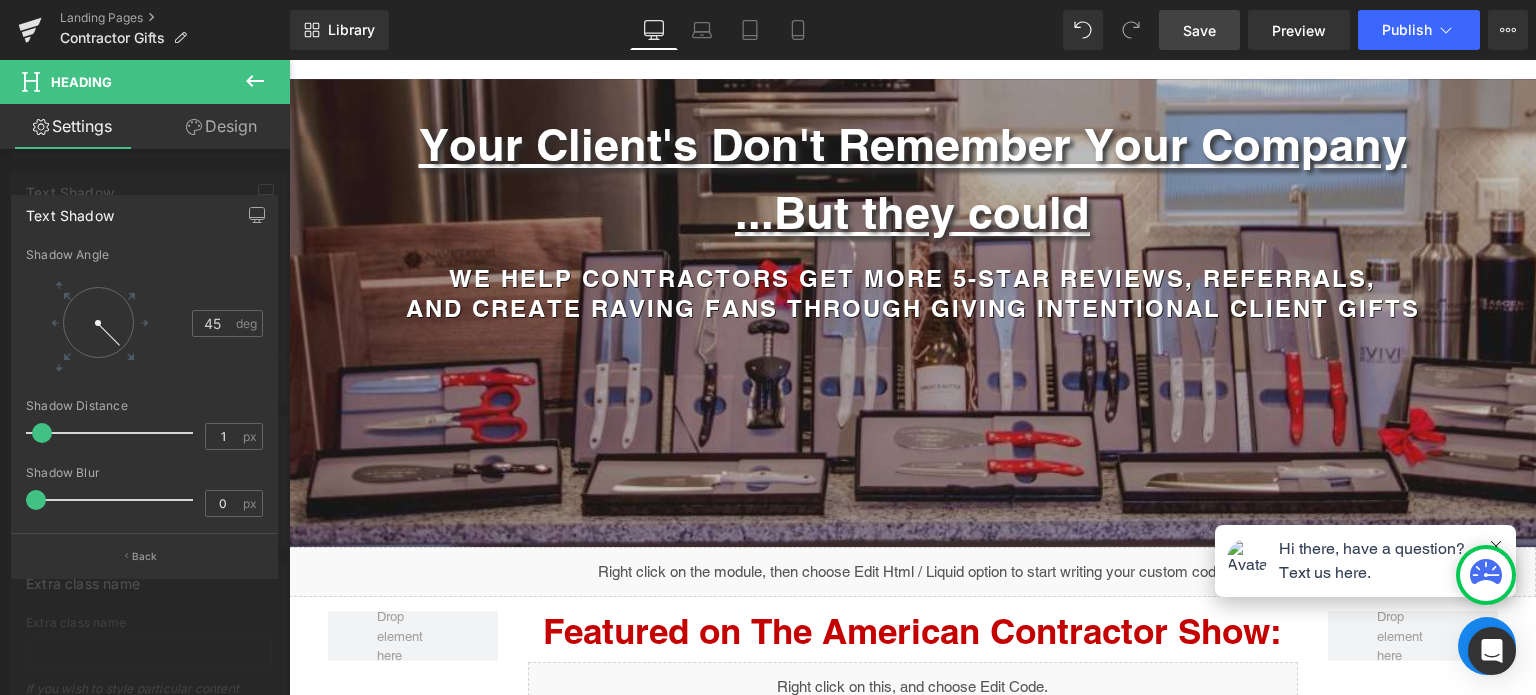 drag, startPoint x: 56, startPoint y: 426, endPoint x: 44, endPoint y: 423, distance: 12.369317 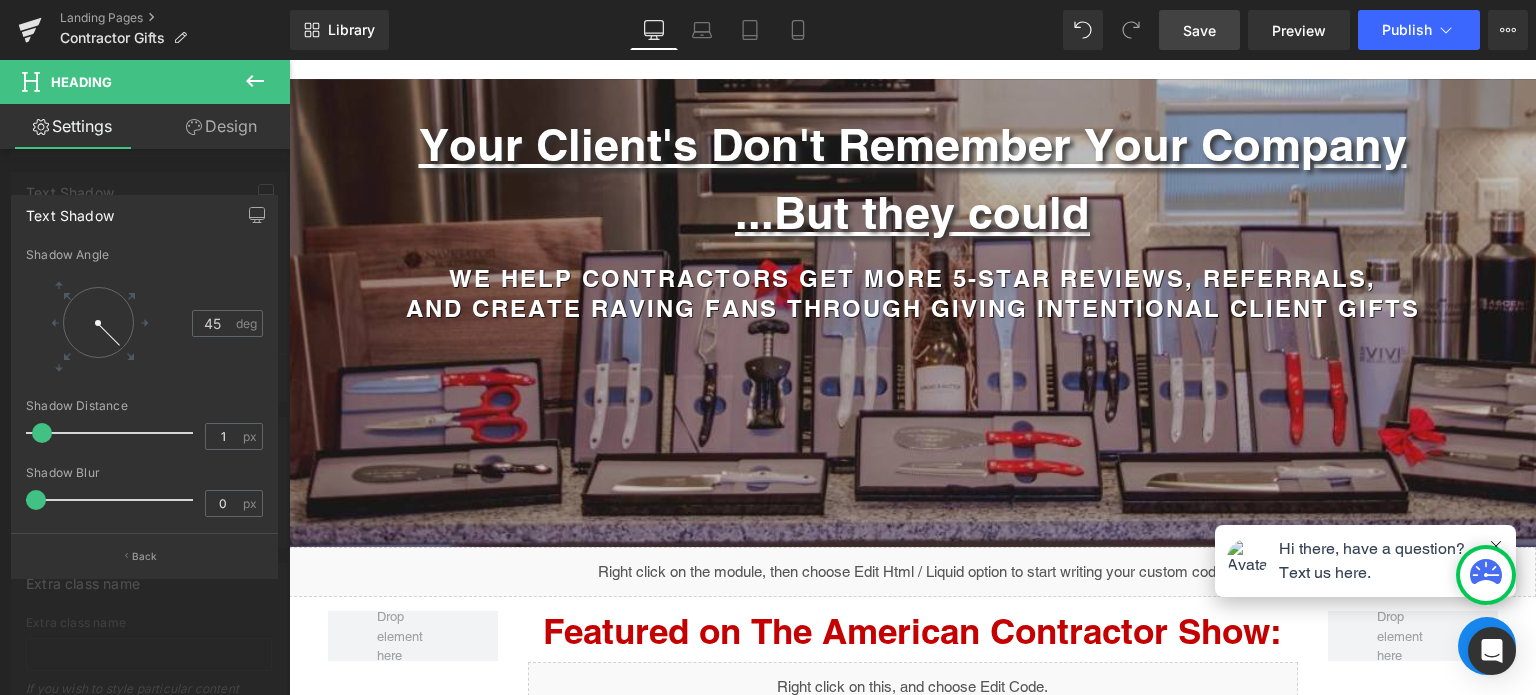 click at bounding box center [114, 433] 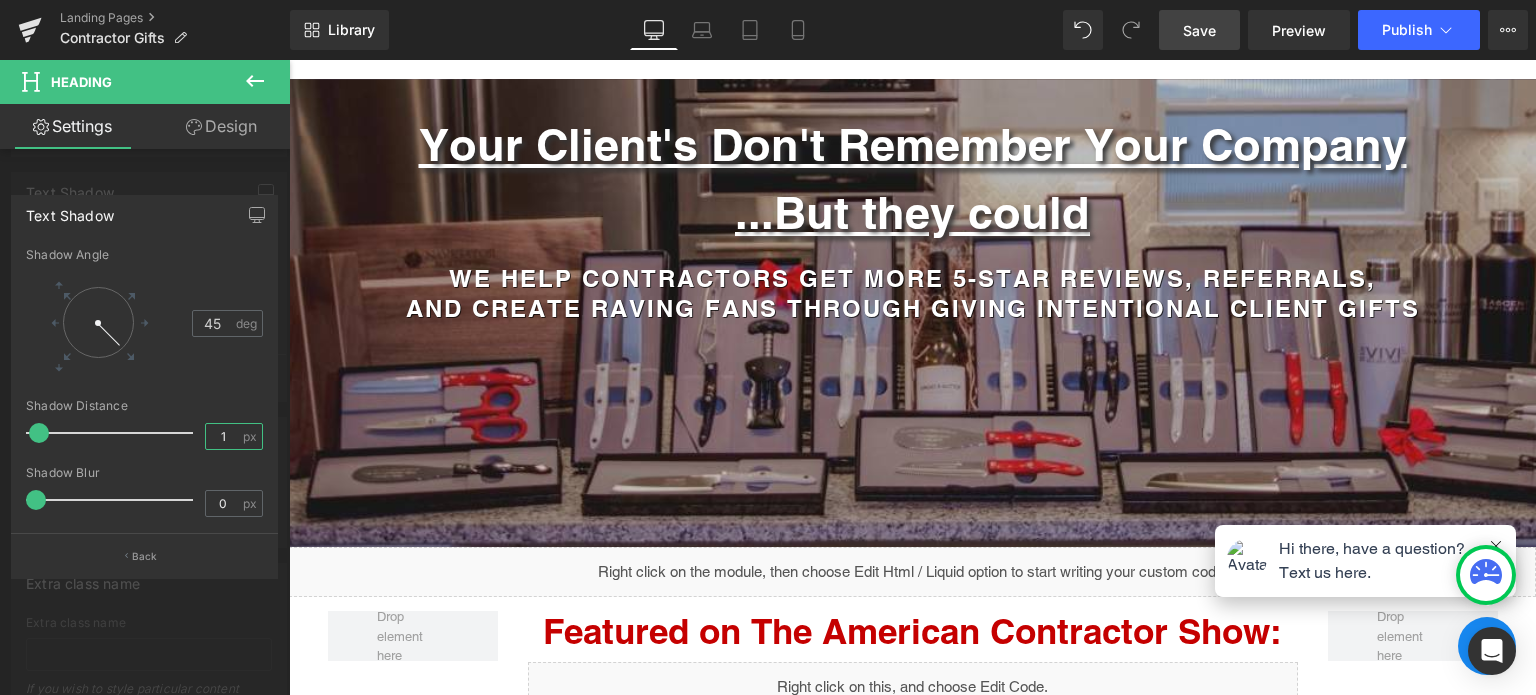 click on "1" at bounding box center (223, 436) 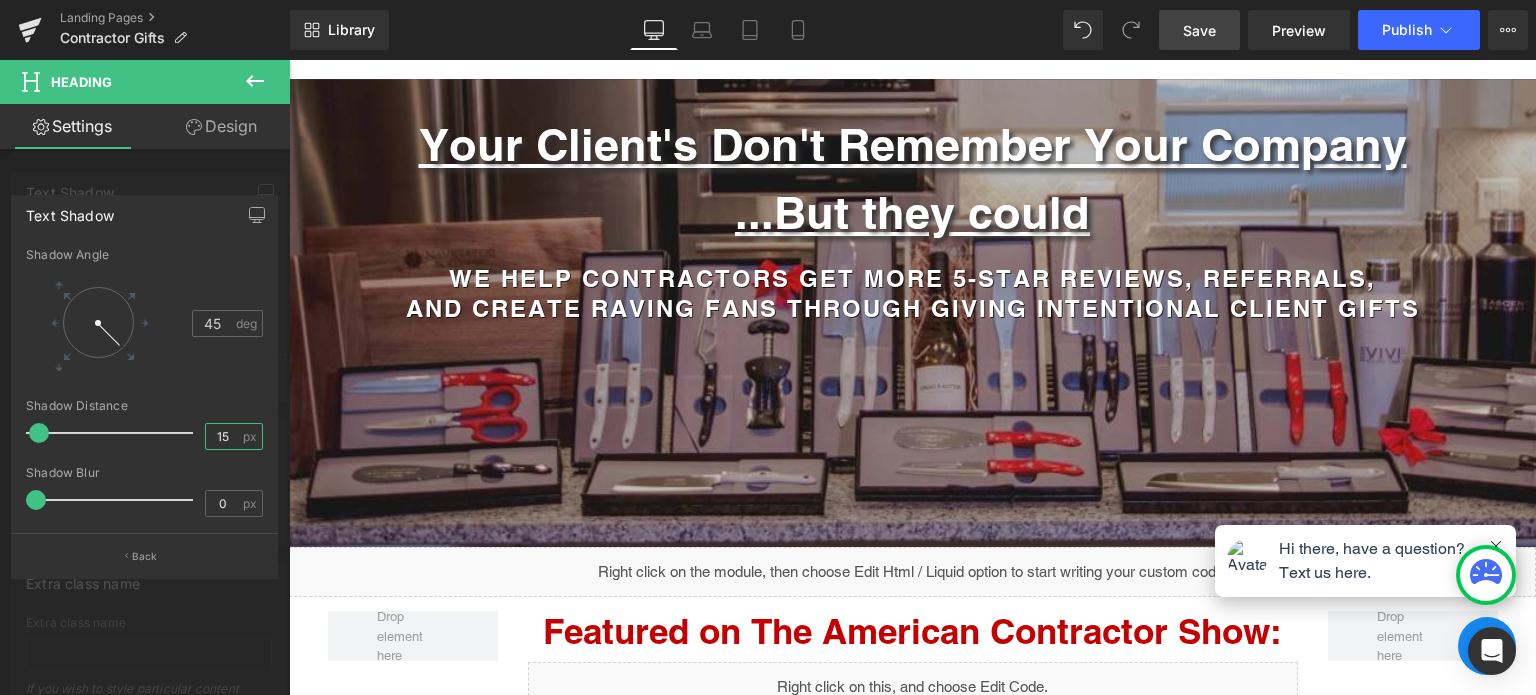 type on "1" 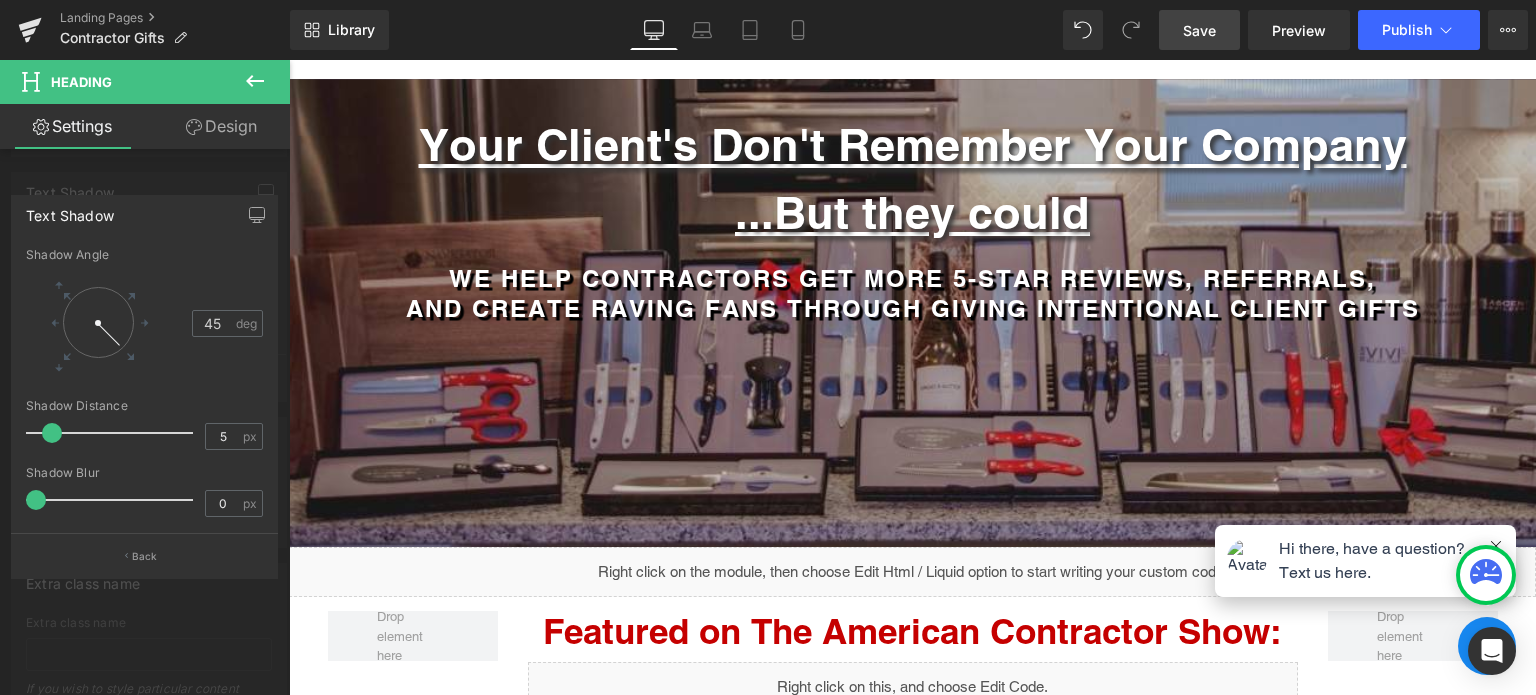 click at bounding box center (36, 500) 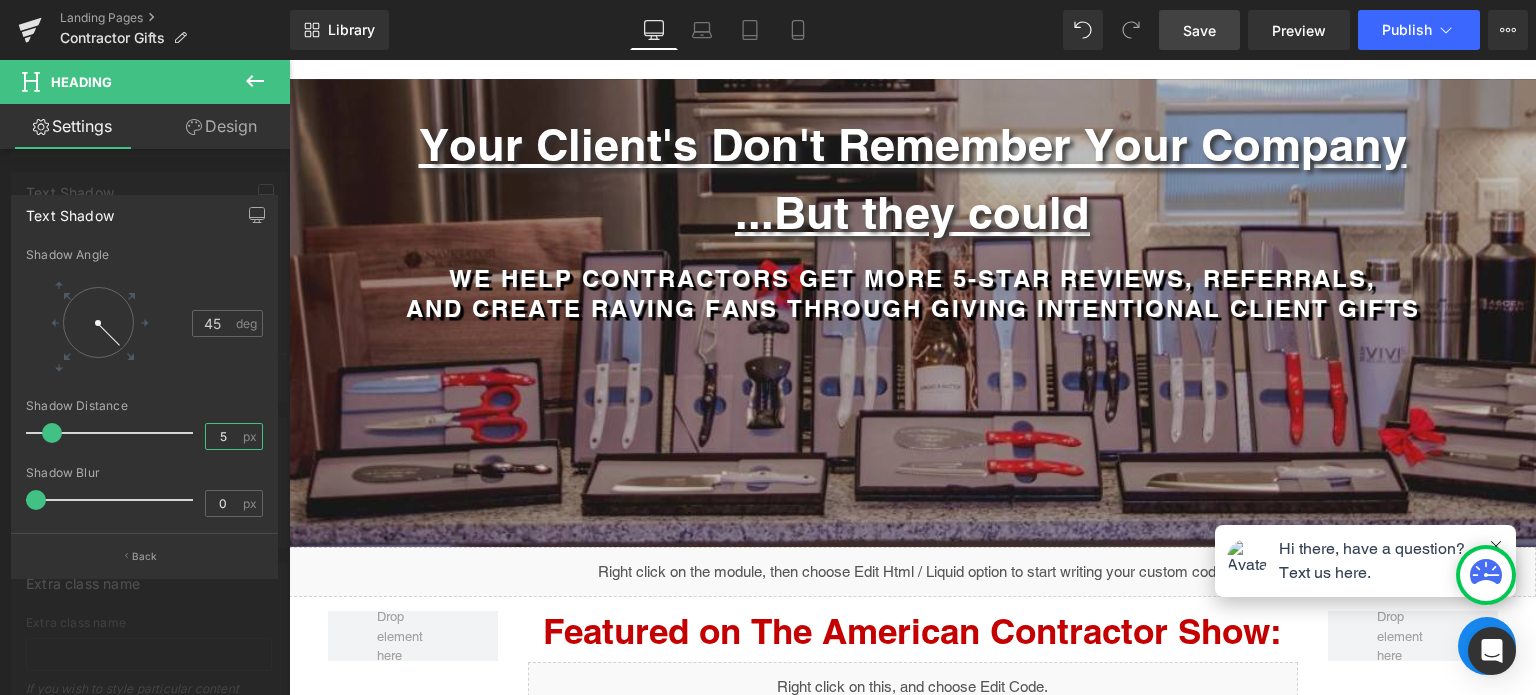 drag, startPoint x: 225, startPoint y: 443, endPoint x: 100, endPoint y: 422, distance: 126.751724 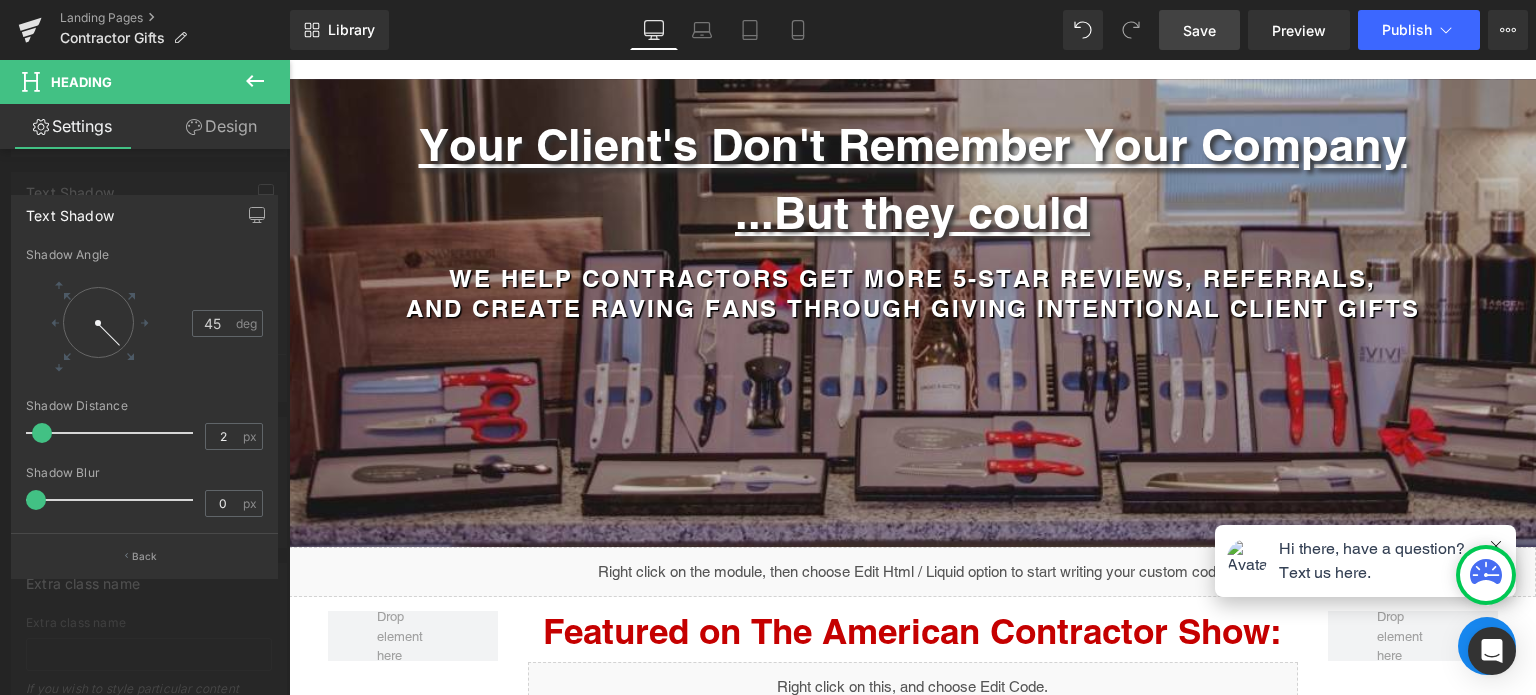 click on "Shadow Angle                                                                                                           45   deg" at bounding box center [144, 323] 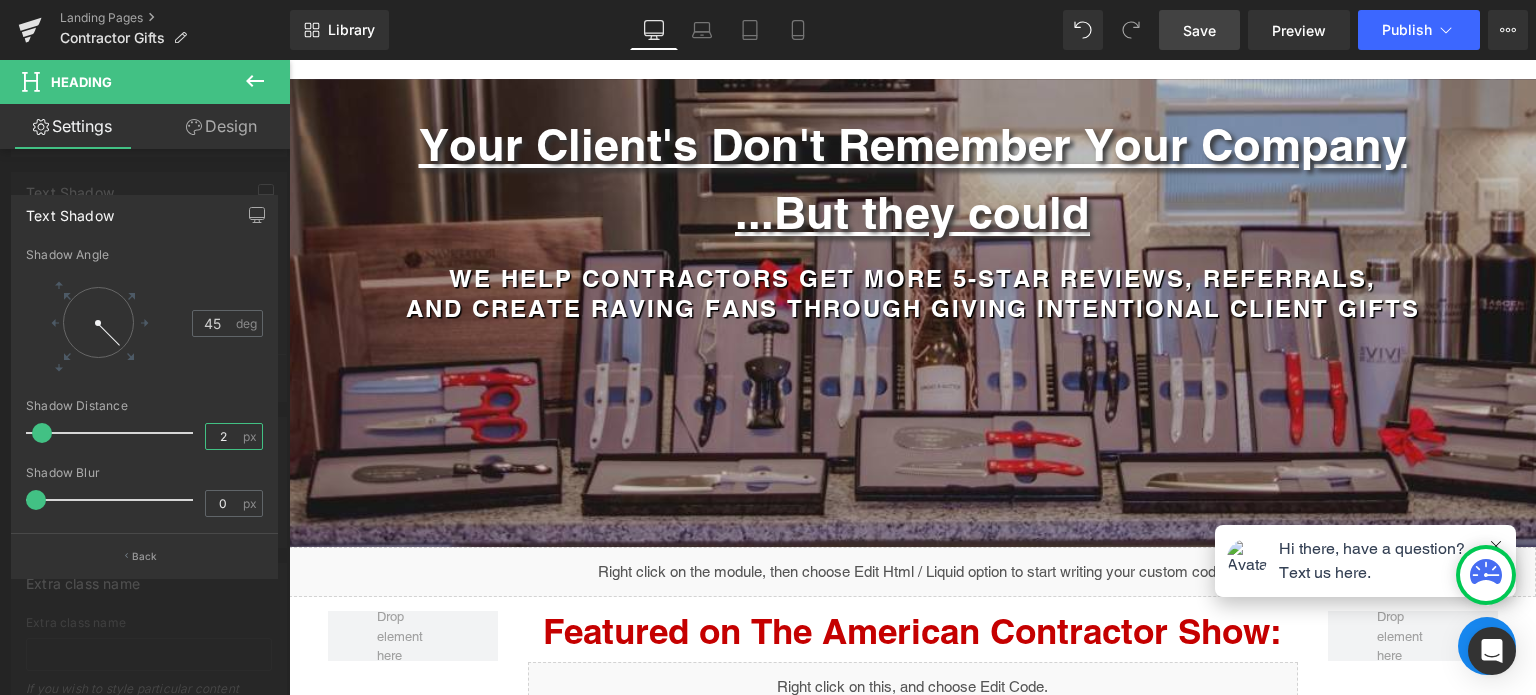 drag, startPoint x: 227, startPoint y: 443, endPoint x: 192, endPoint y: 440, distance: 35.128338 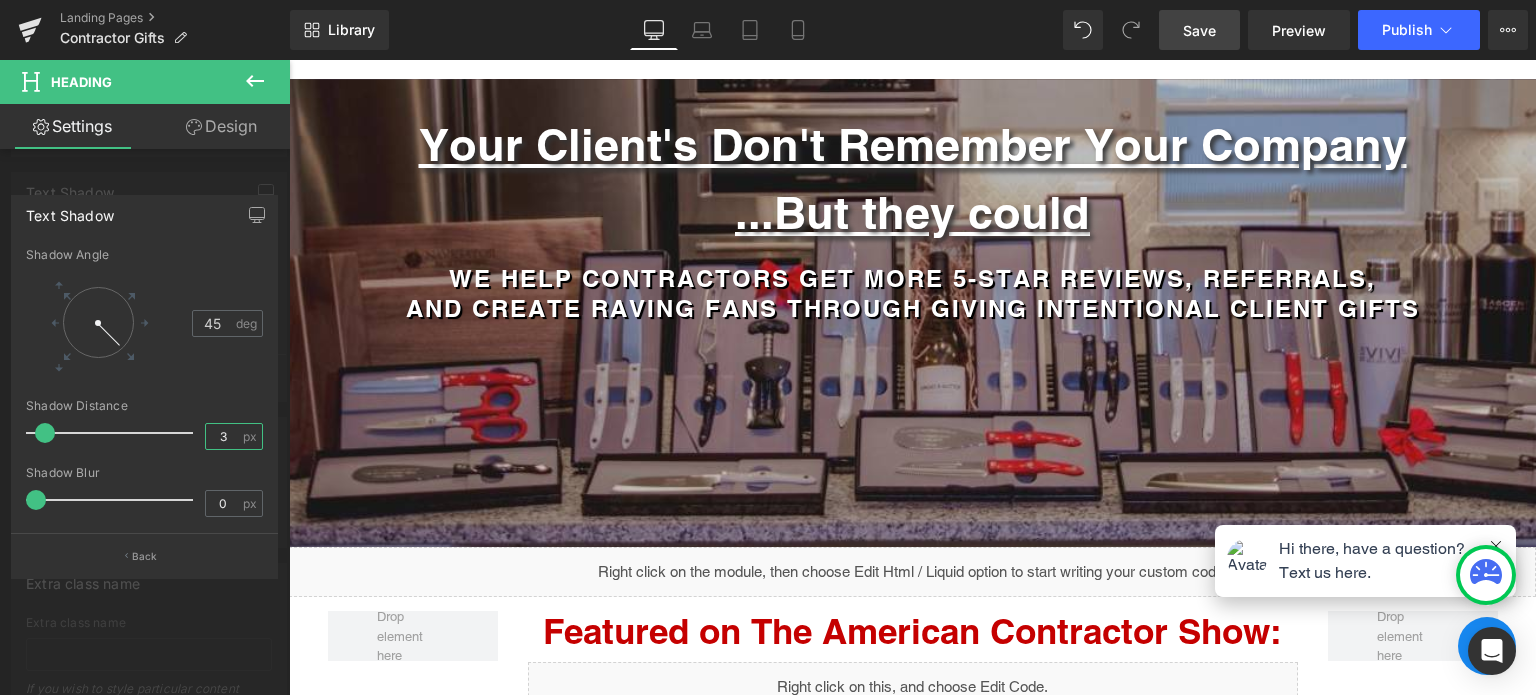 type on "3" 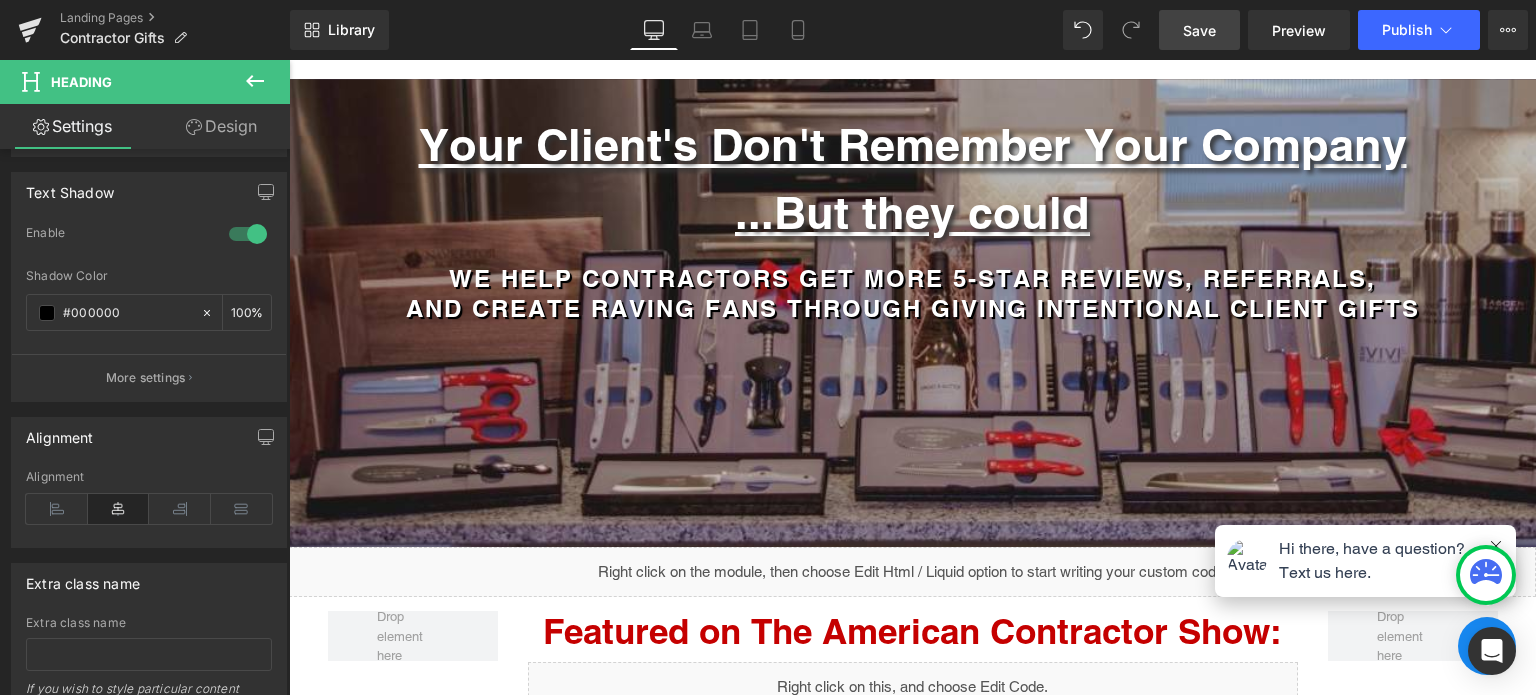 click on "Skip to content
Just added to your cart
Qty:
View cart ( )
Continue shopping
Submit
Close search
Search
Log in" at bounding box center [912, 3406] 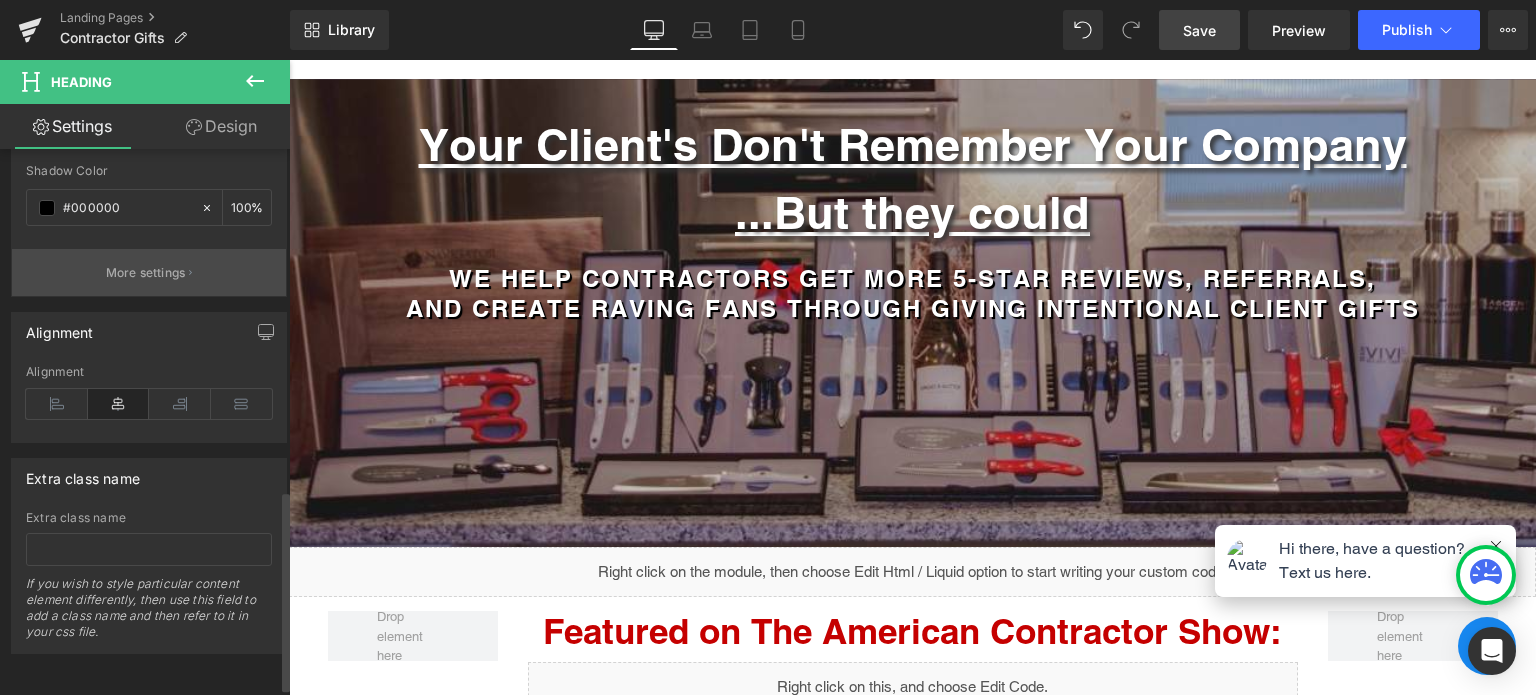 scroll, scrollTop: 887, scrollLeft: 0, axis: vertical 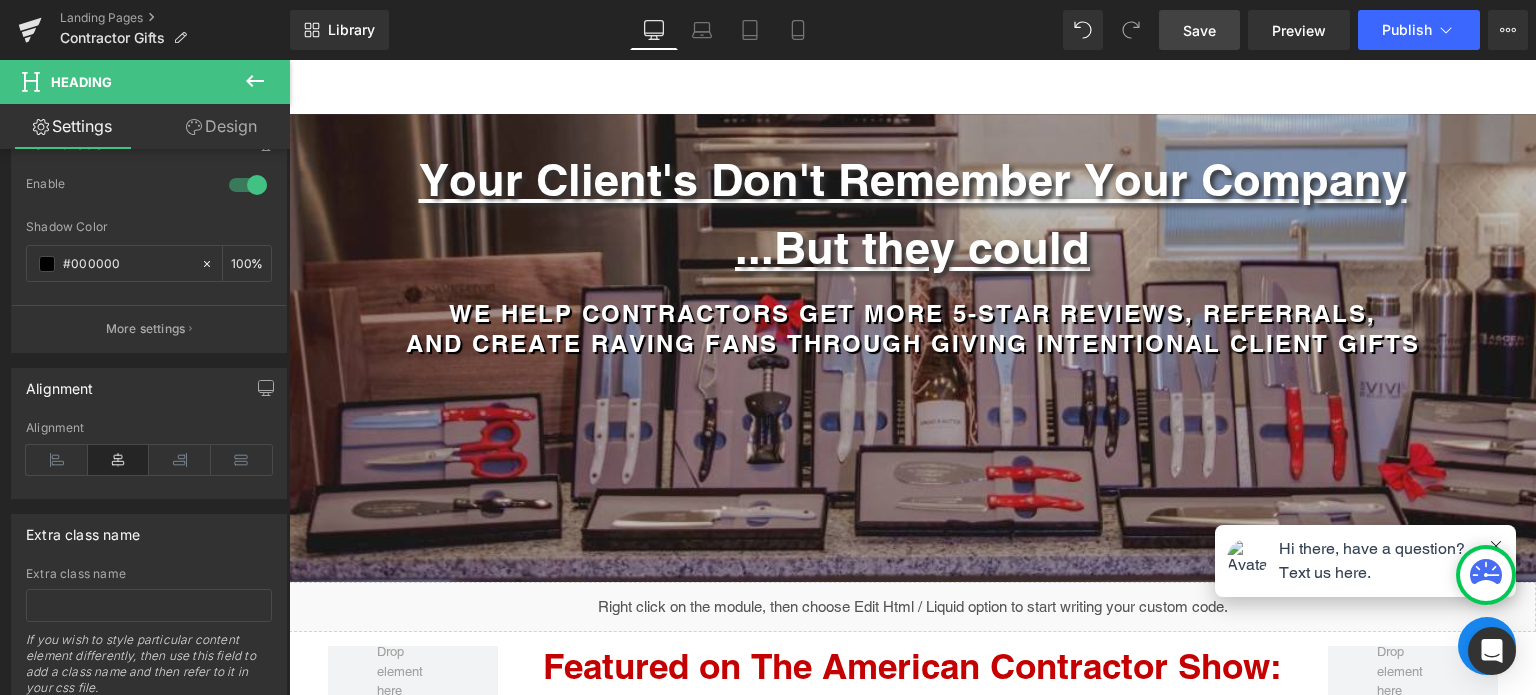 click on "Your Client's Don't Remember Your Company" at bounding box center [912, 180] 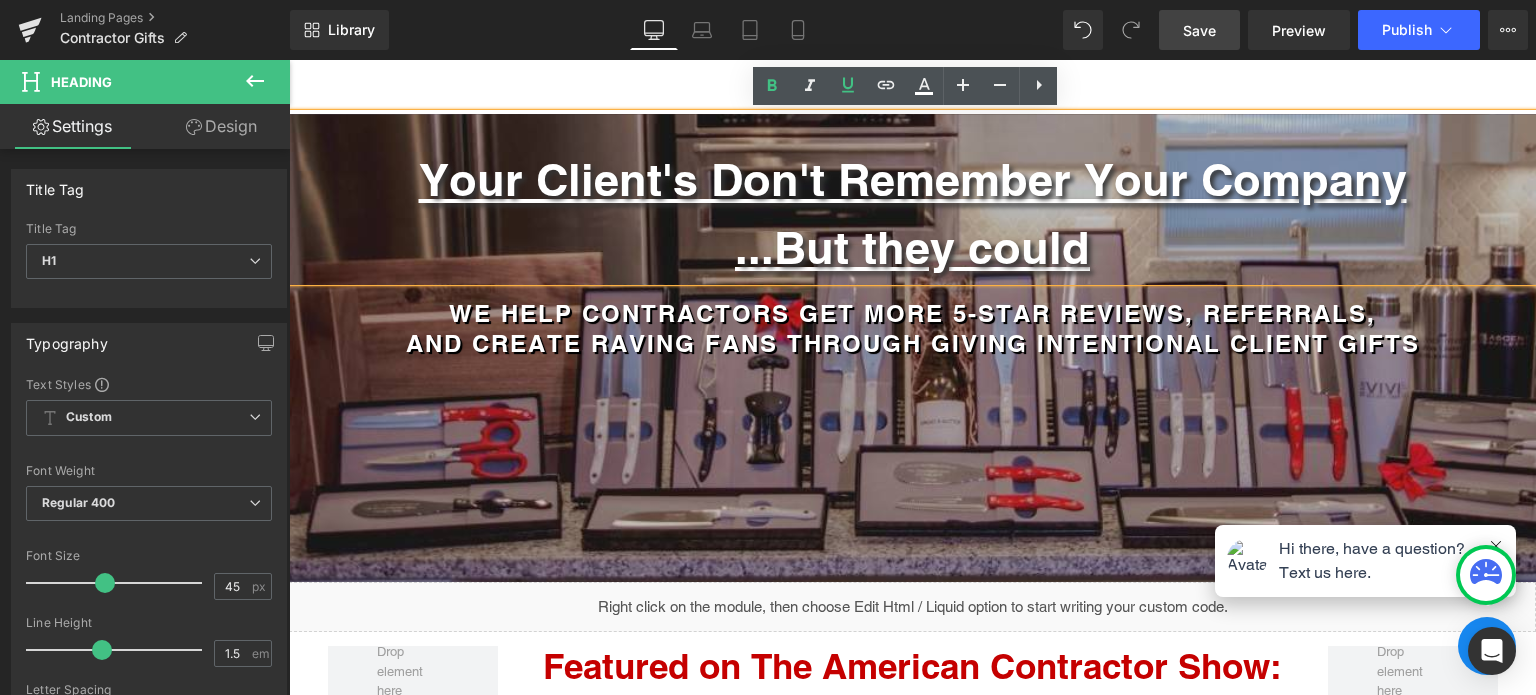 click at bounding box center (912, 348) 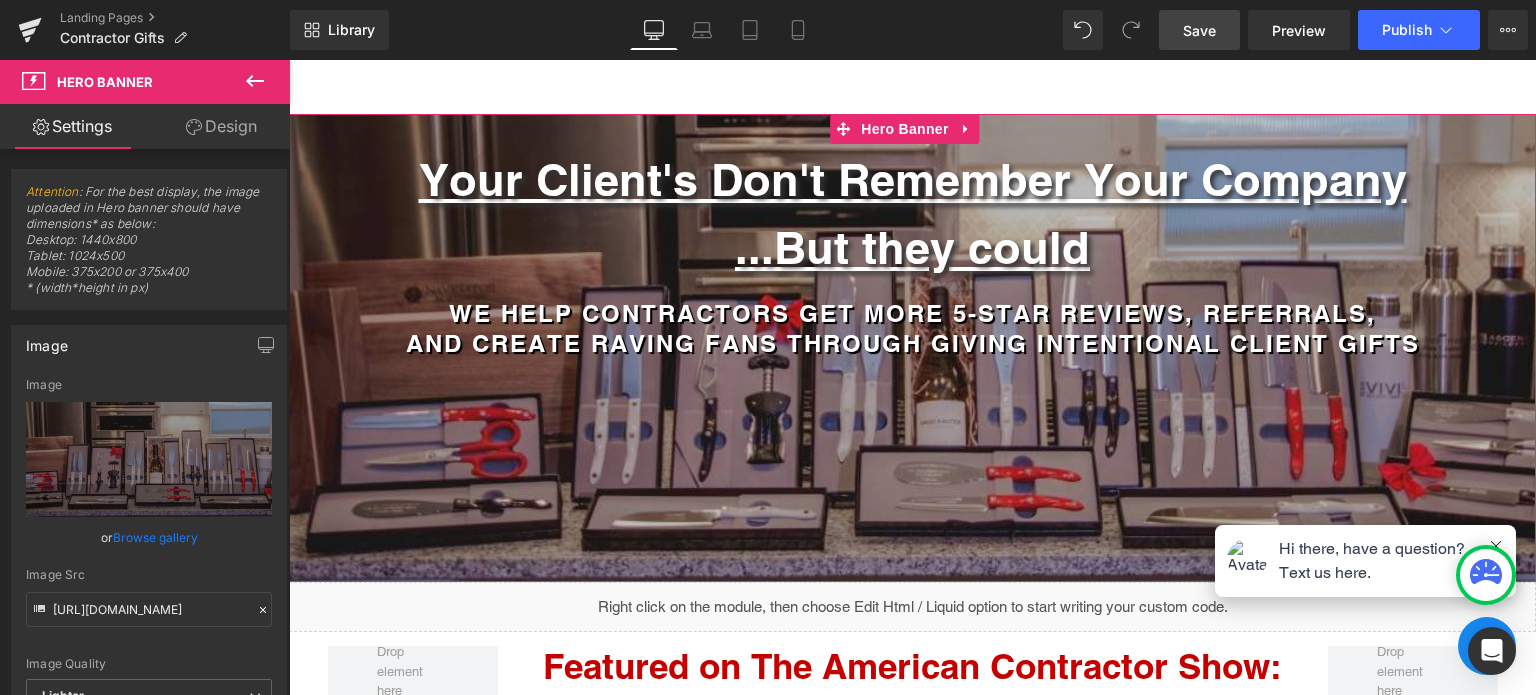 click on "Design" at bounding box center [221, 126] 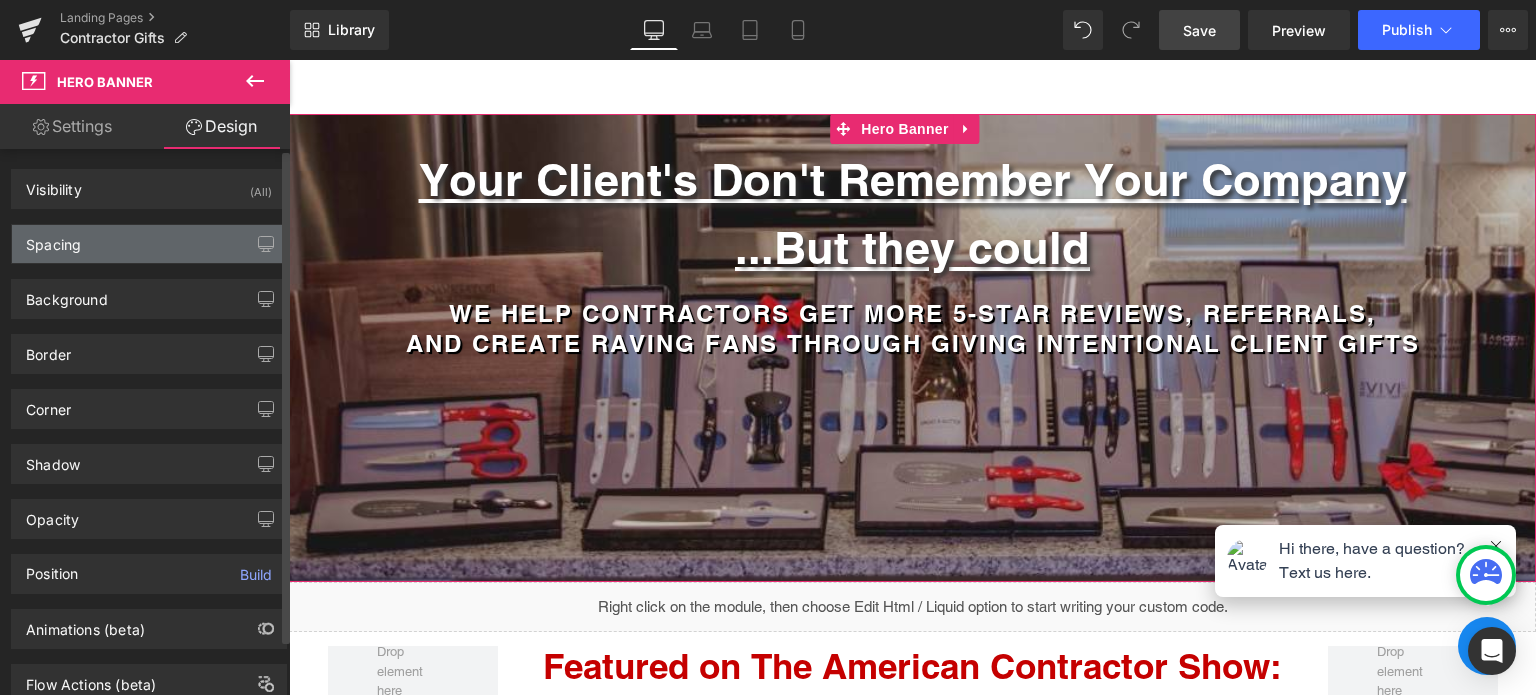 click on "Spacing" at bounding box center [149, 244] 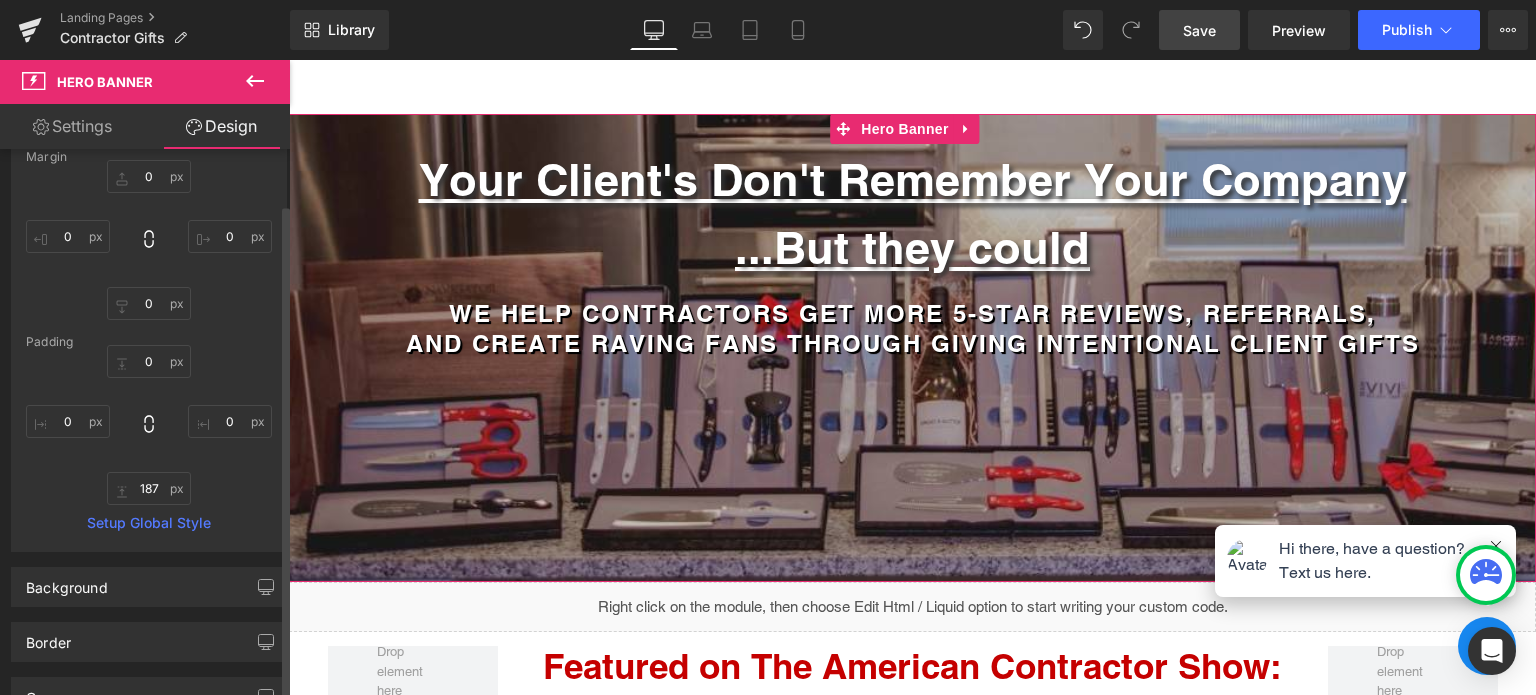 scroll, scrollTop: 128, scrollLeft: 0, axis: vertical 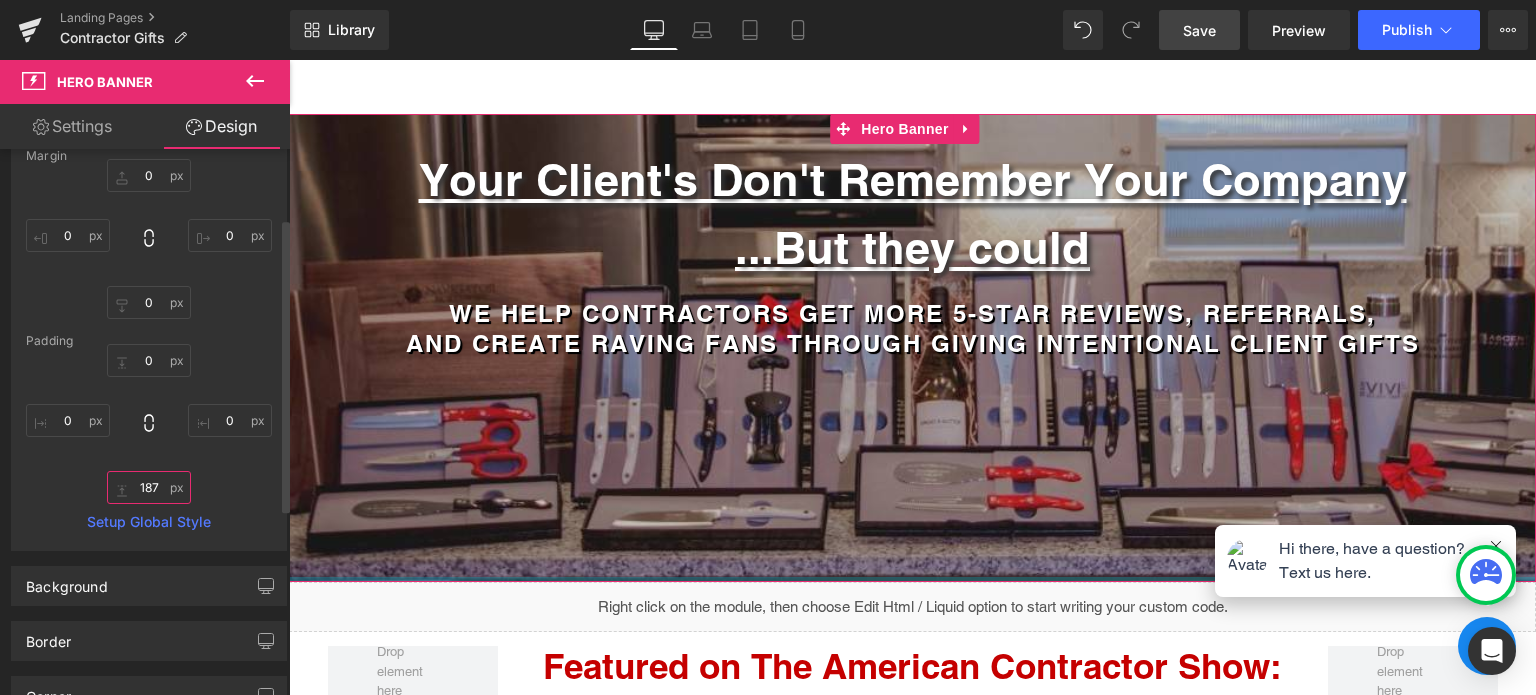 click on "187" at bounding box center [149, 487] 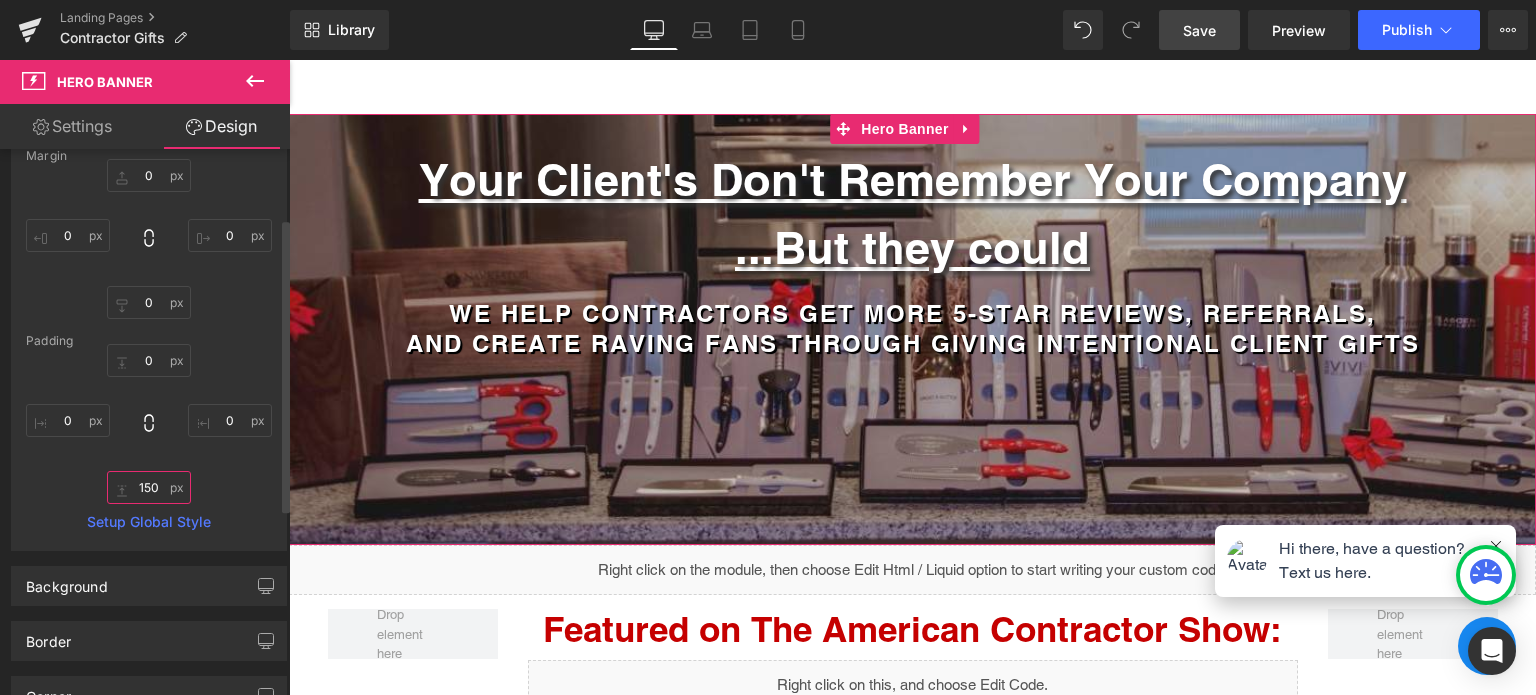 scroll, scrollTop: 6980, scrollLeft: 1232, axis: both 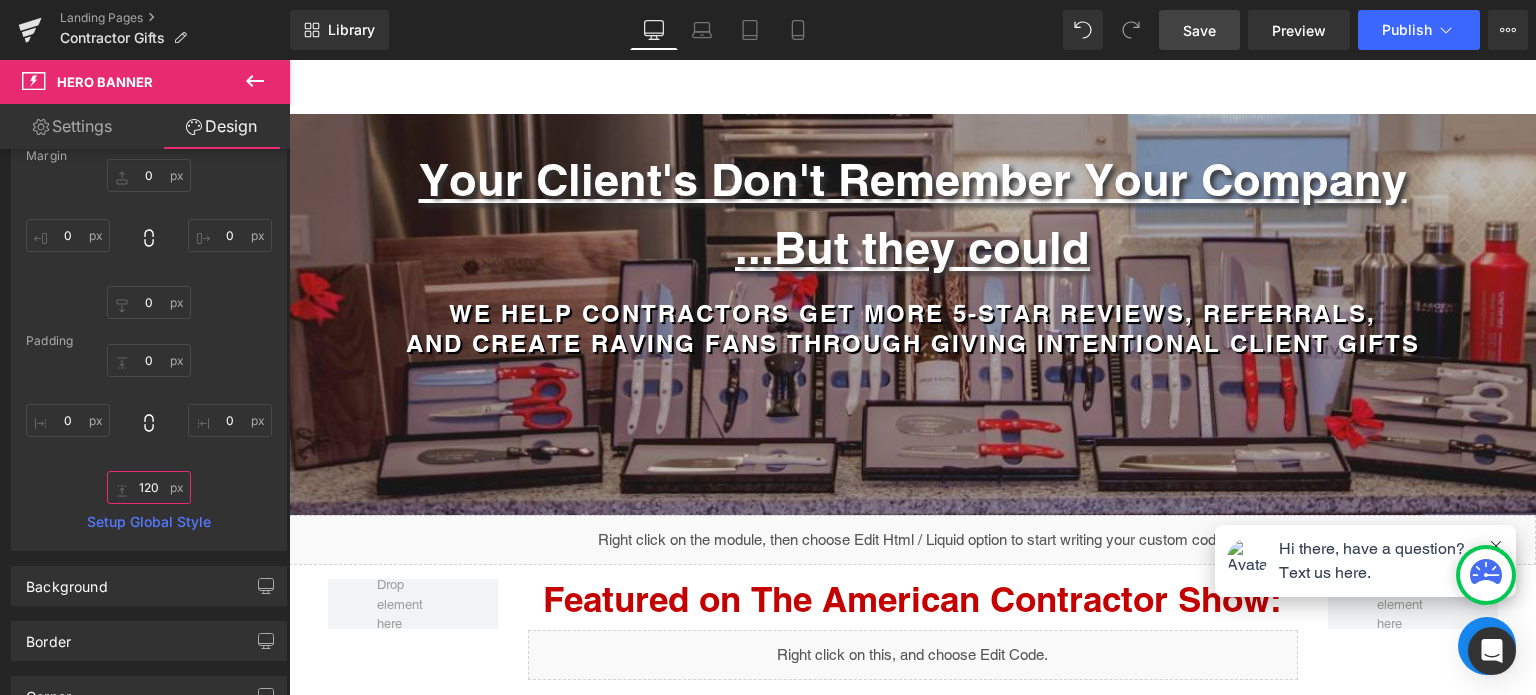 type on "120" 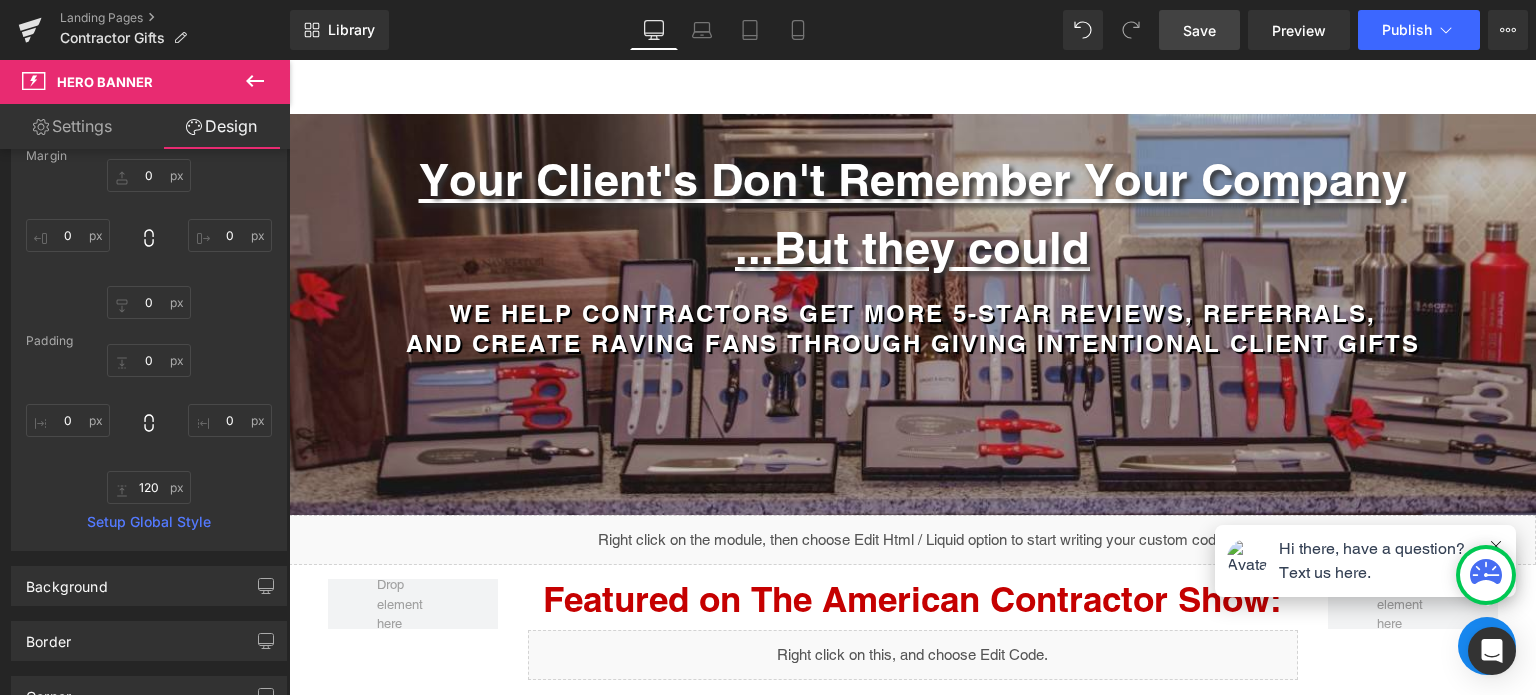 click on "Save" at bounding box center (1199, 30) 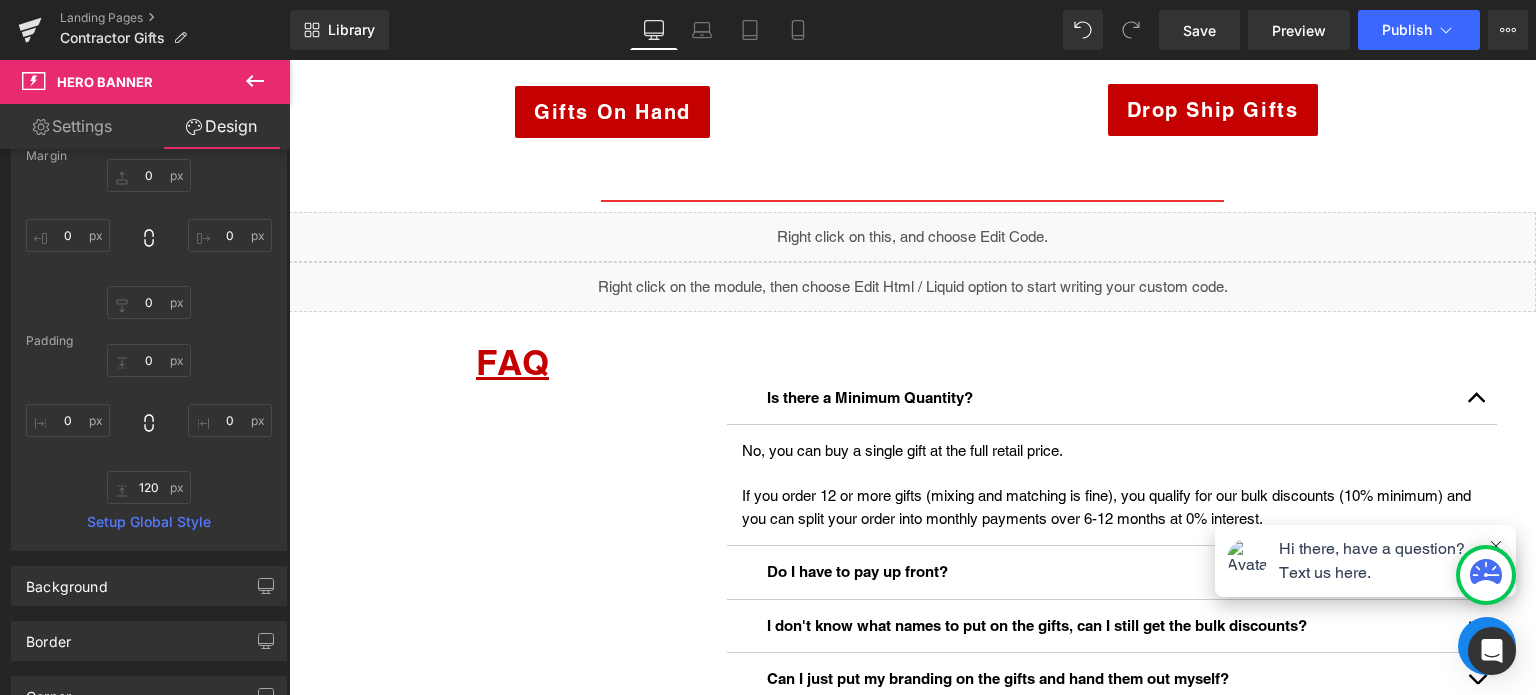 scroll, scrollTop: 5315, scrollLeft: 0, axis: vertical 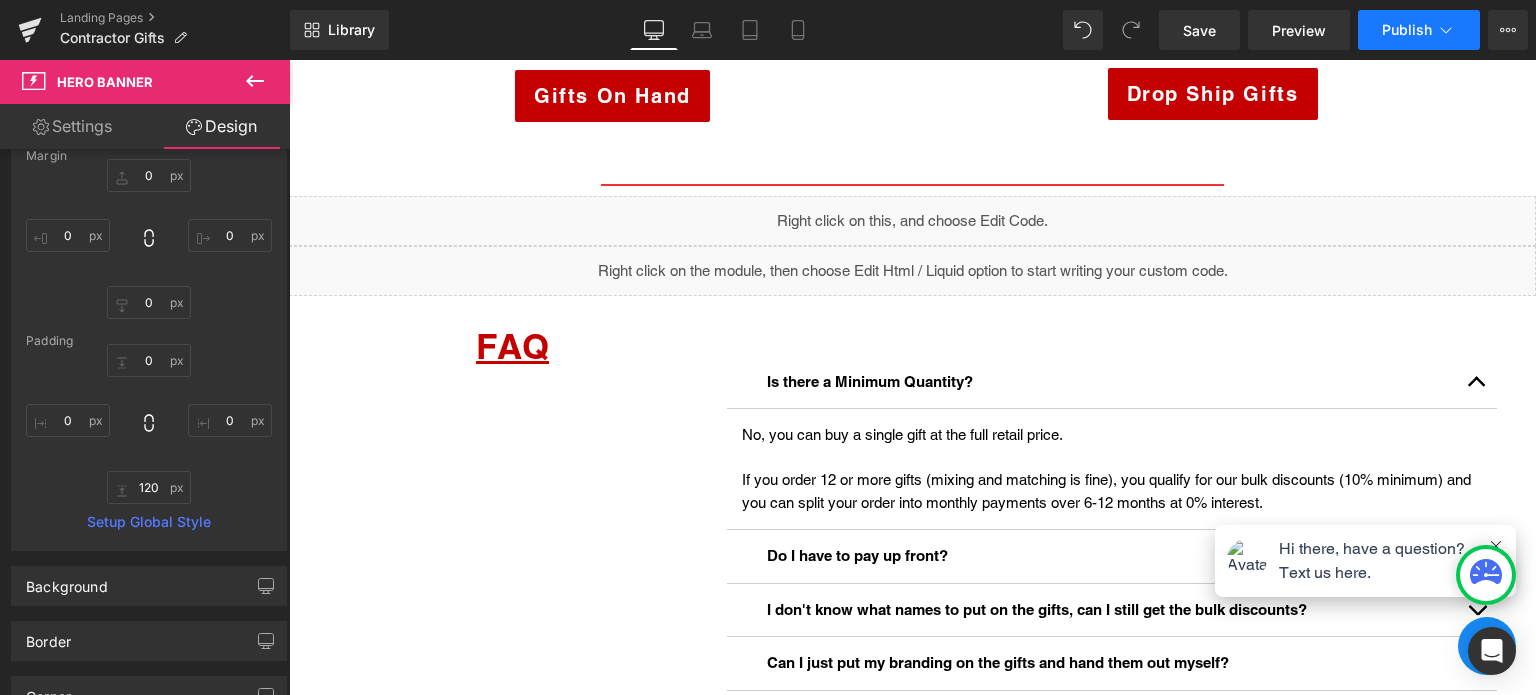 click on "Publish" at bounding box center [1419, 30] 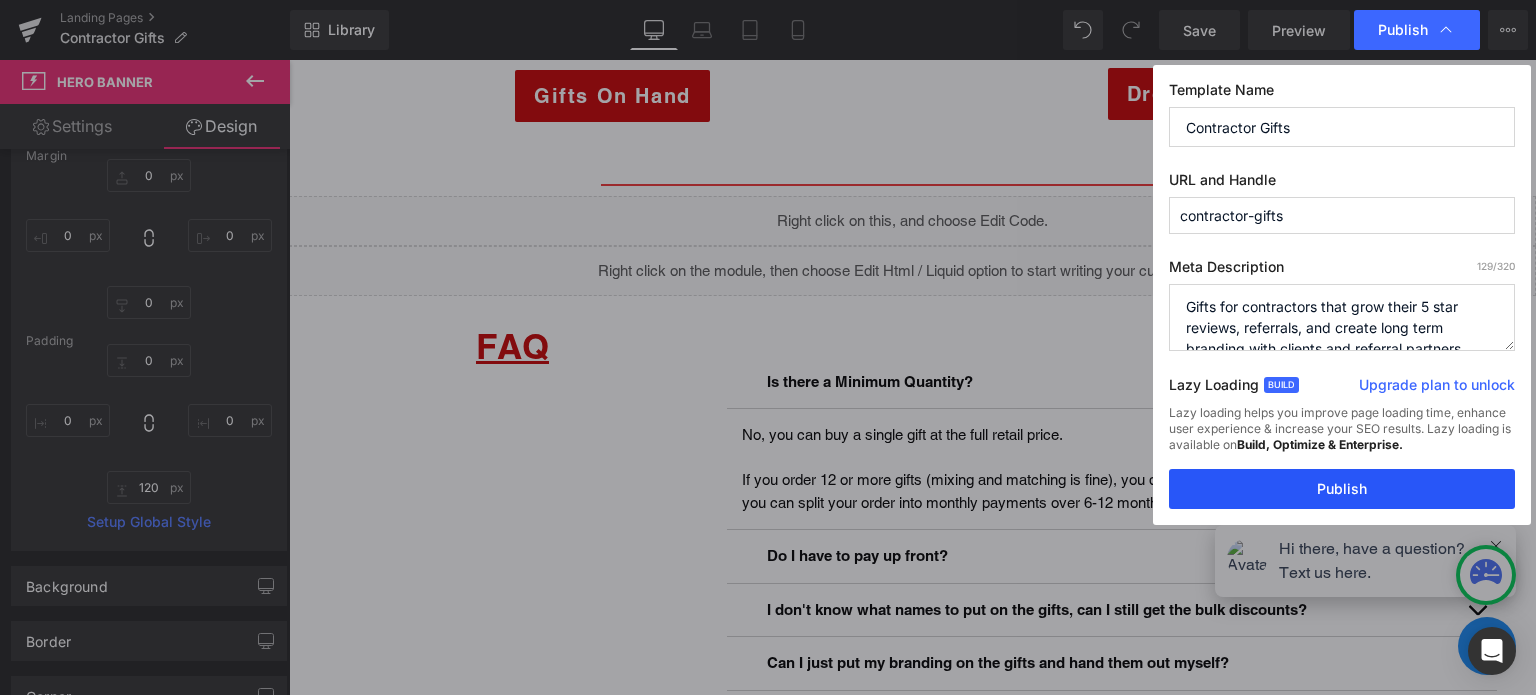 click on "Publish" at bounding box center [1342, 489] 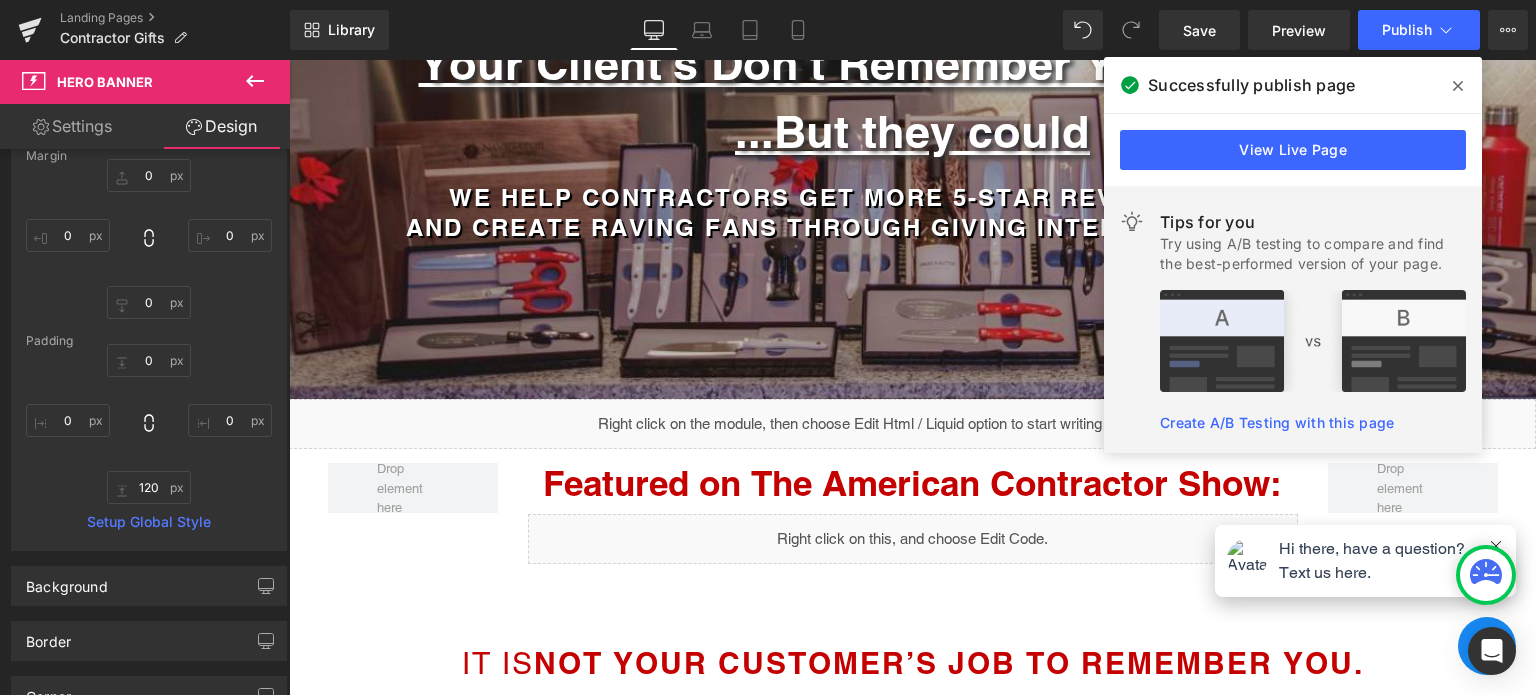 scroll, scrollTop: 0, scrollLeft: 0, axis: both 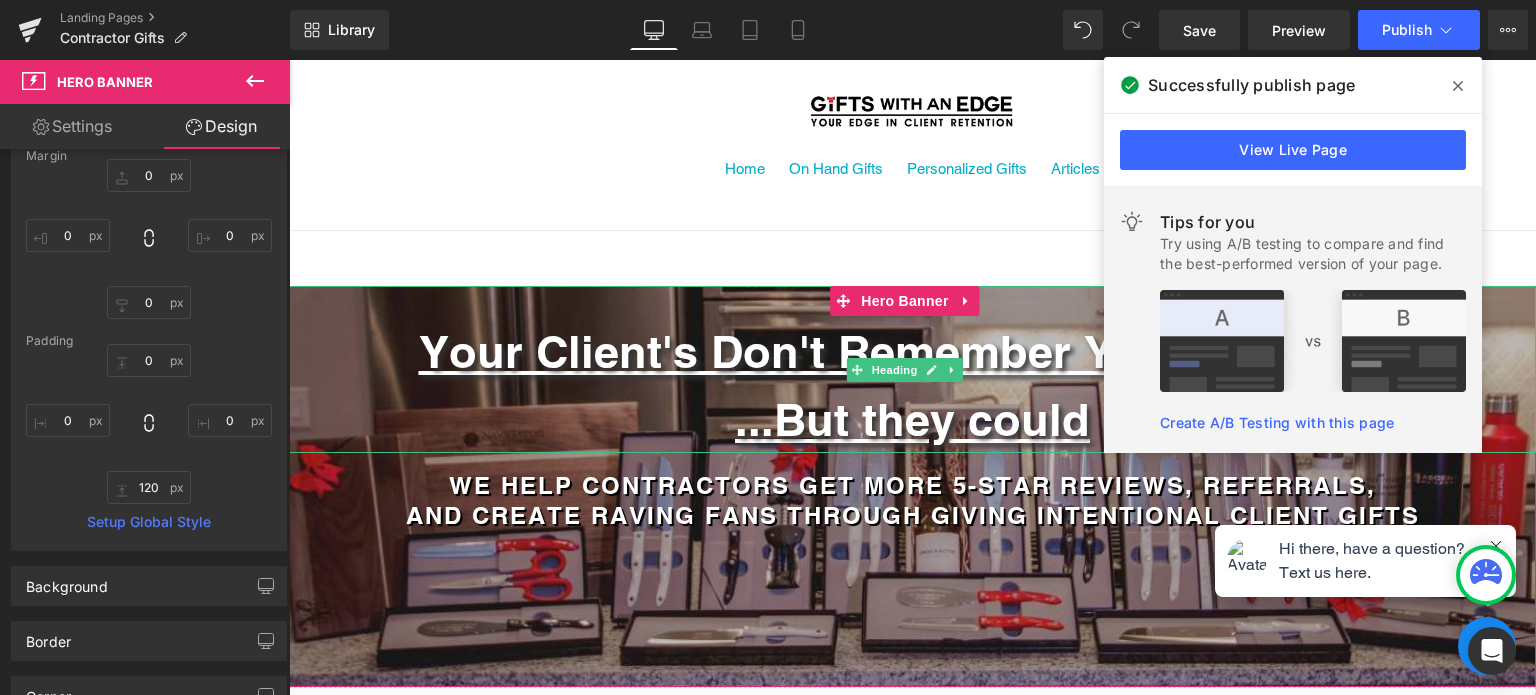 click on "Your Client's Don't Remember Your Company" at bounding box center [913, 351] 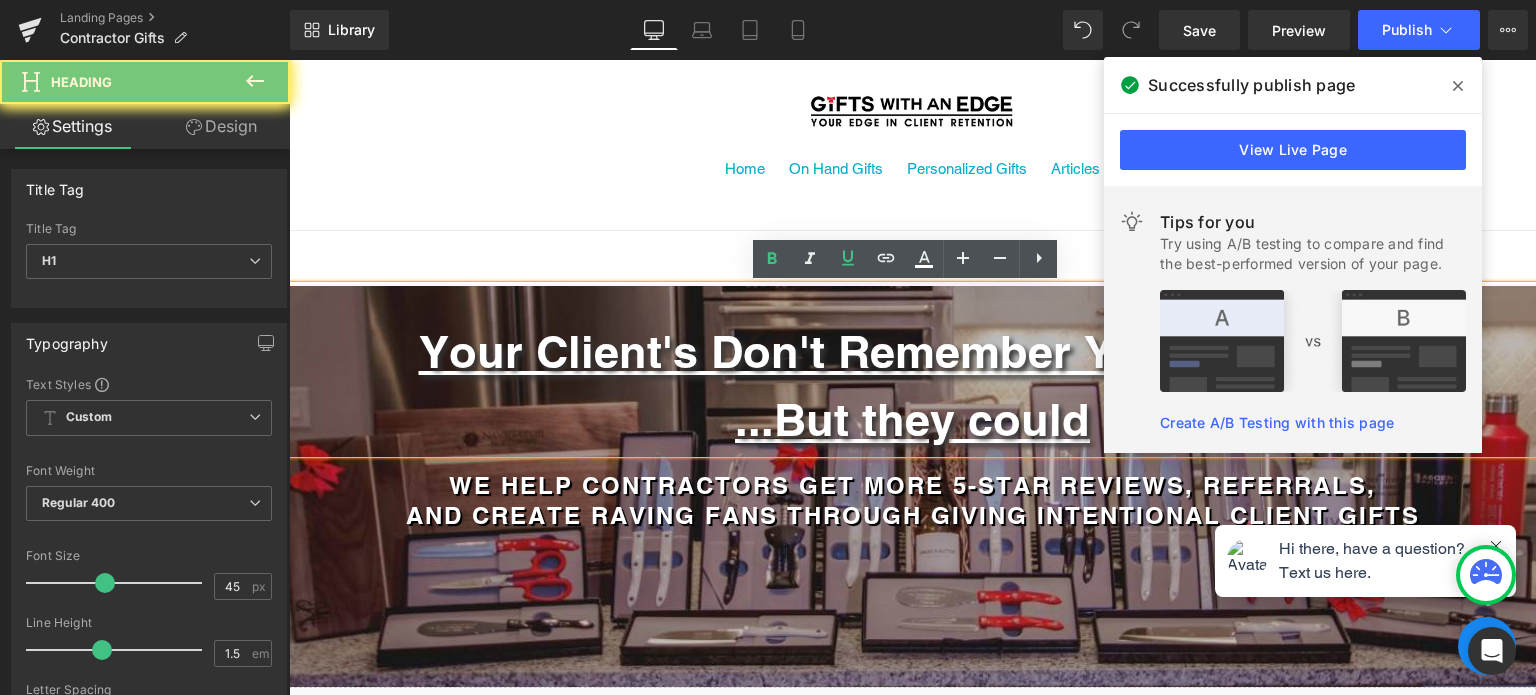 click on "Your Client's Don't Remember Your Company" at bounding box center (913, 351) 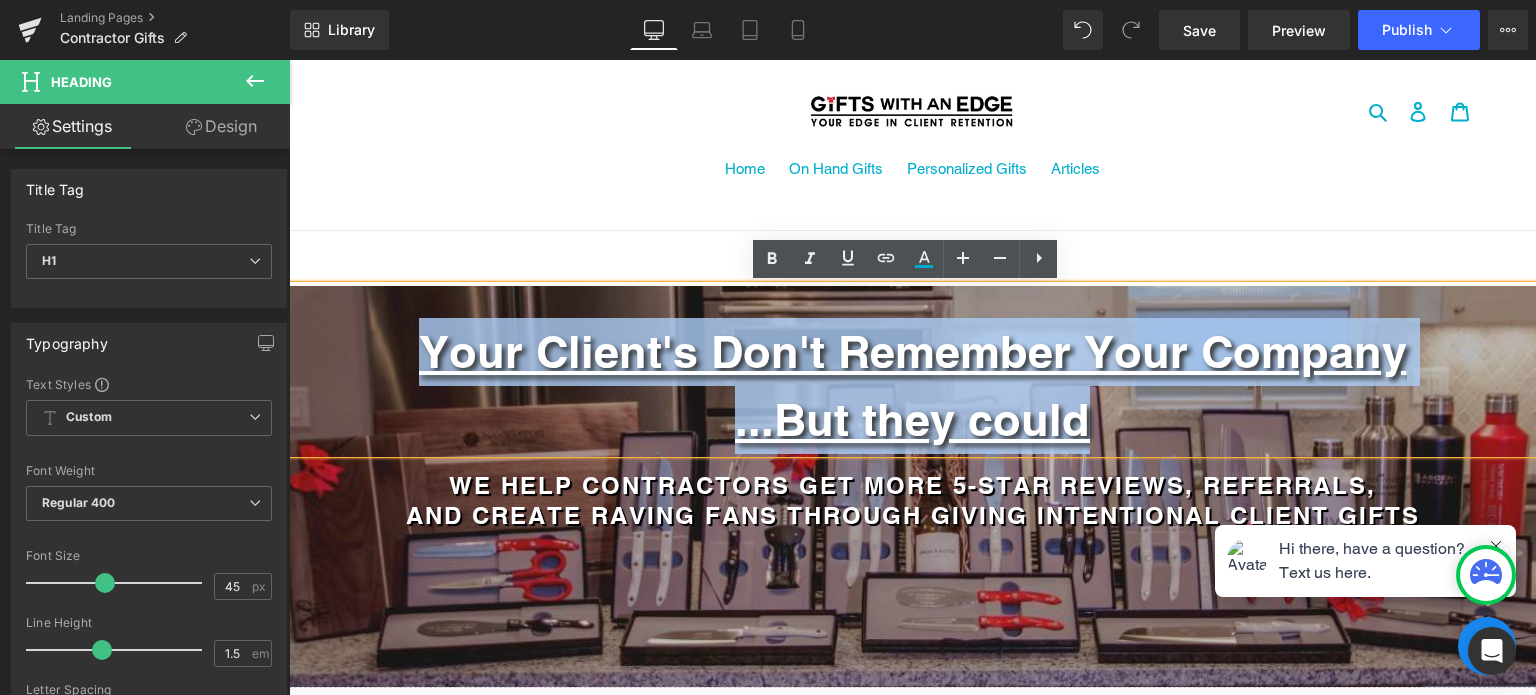copy on "Your Client's Don't Remember Your Company ...But they could" 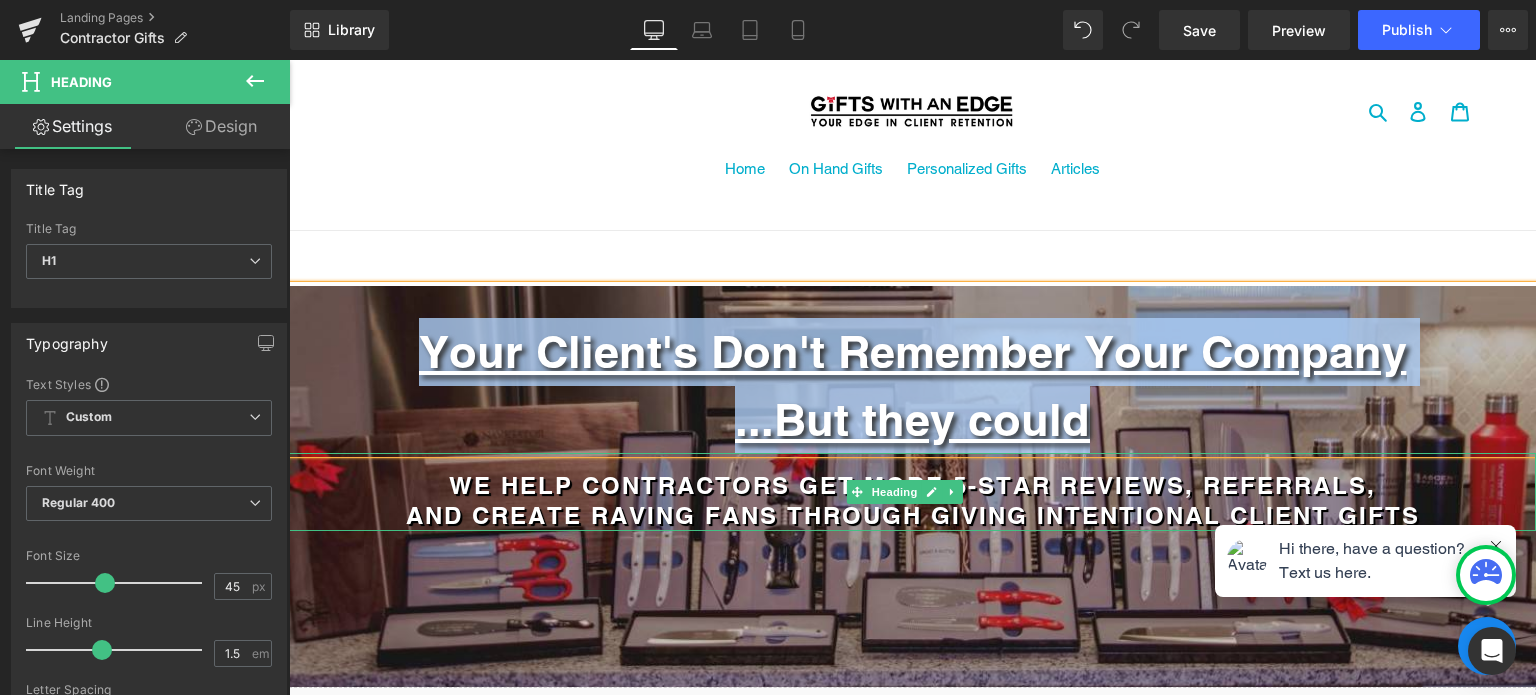 click on "we help contractors Get more 5-Star REVIEWS, REFERRALS," at bounding box center [912, 485] 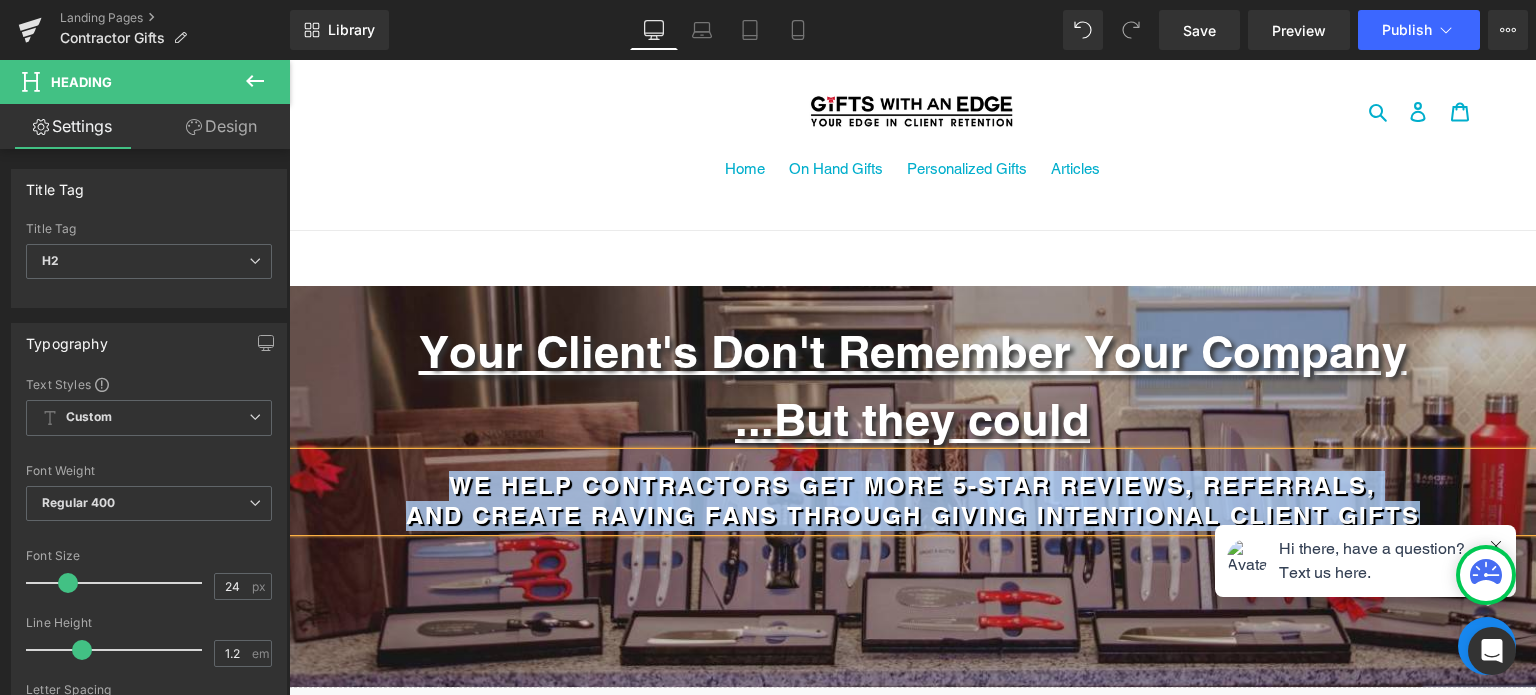 copy on "we help contractors Get more 5-Star REVIEWS, REFERRALS,  AND CREATE RAVING FANS THROUGH Giving INTENTIONAL Client GIFTS" 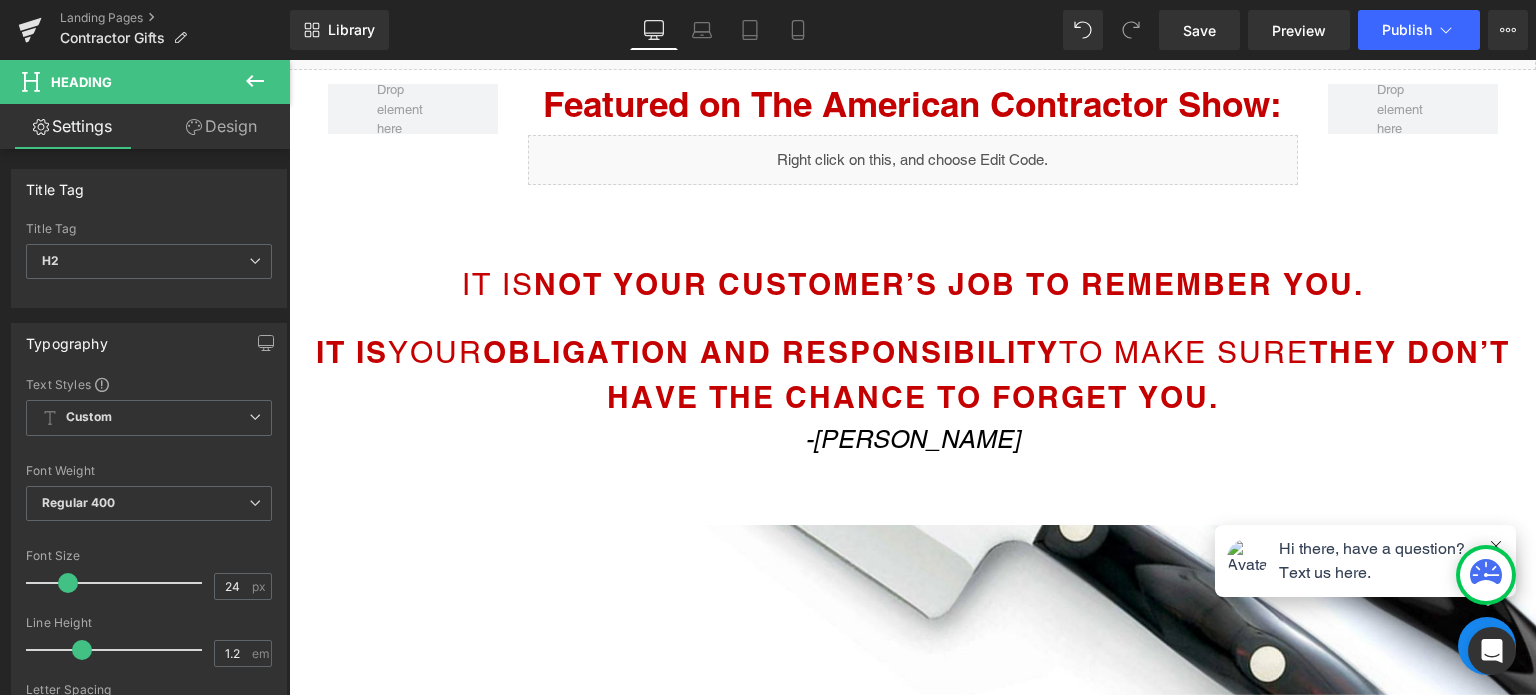 scroll, scrollTop: 666, scrollLeft: 0, axis: vertical 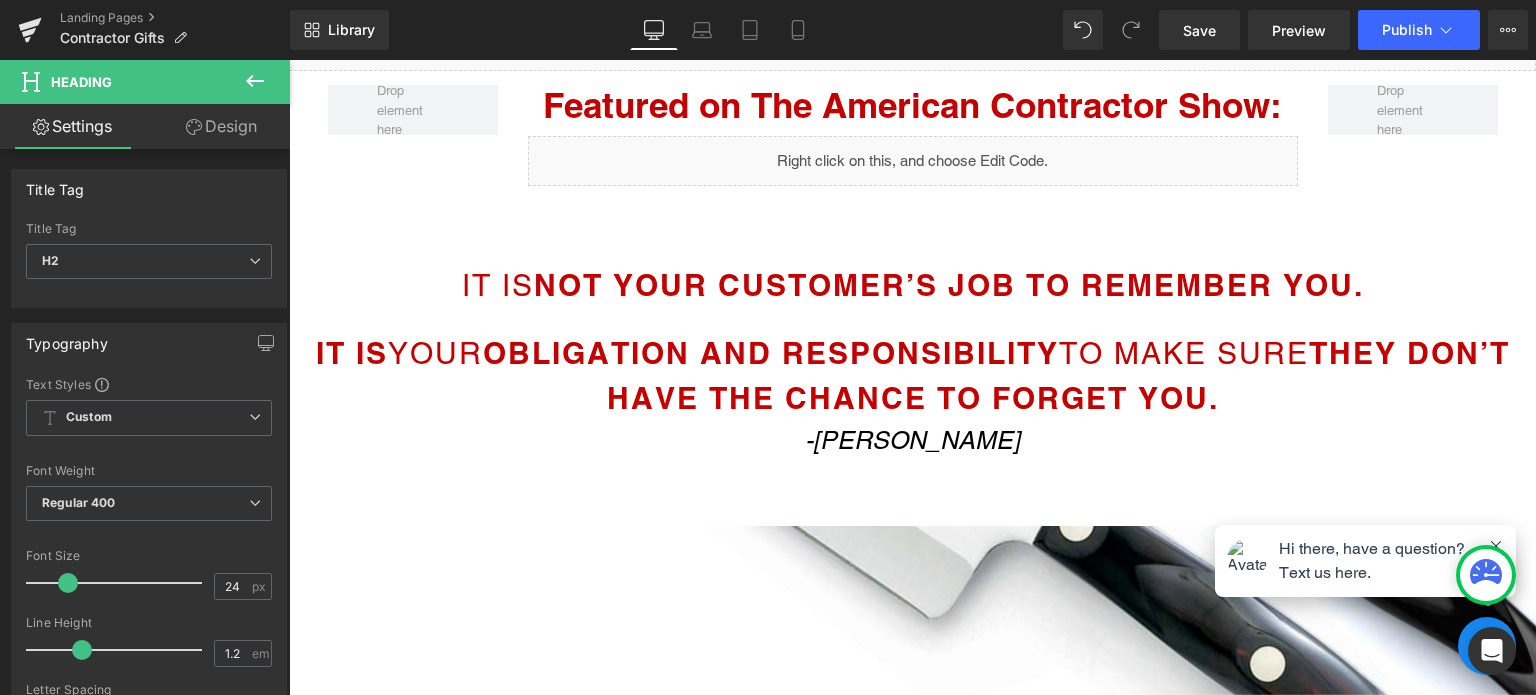 click on "THEY DON’T HAVE THE CHANCE TO FORGET YOU." at bounding box center (1058, 375) 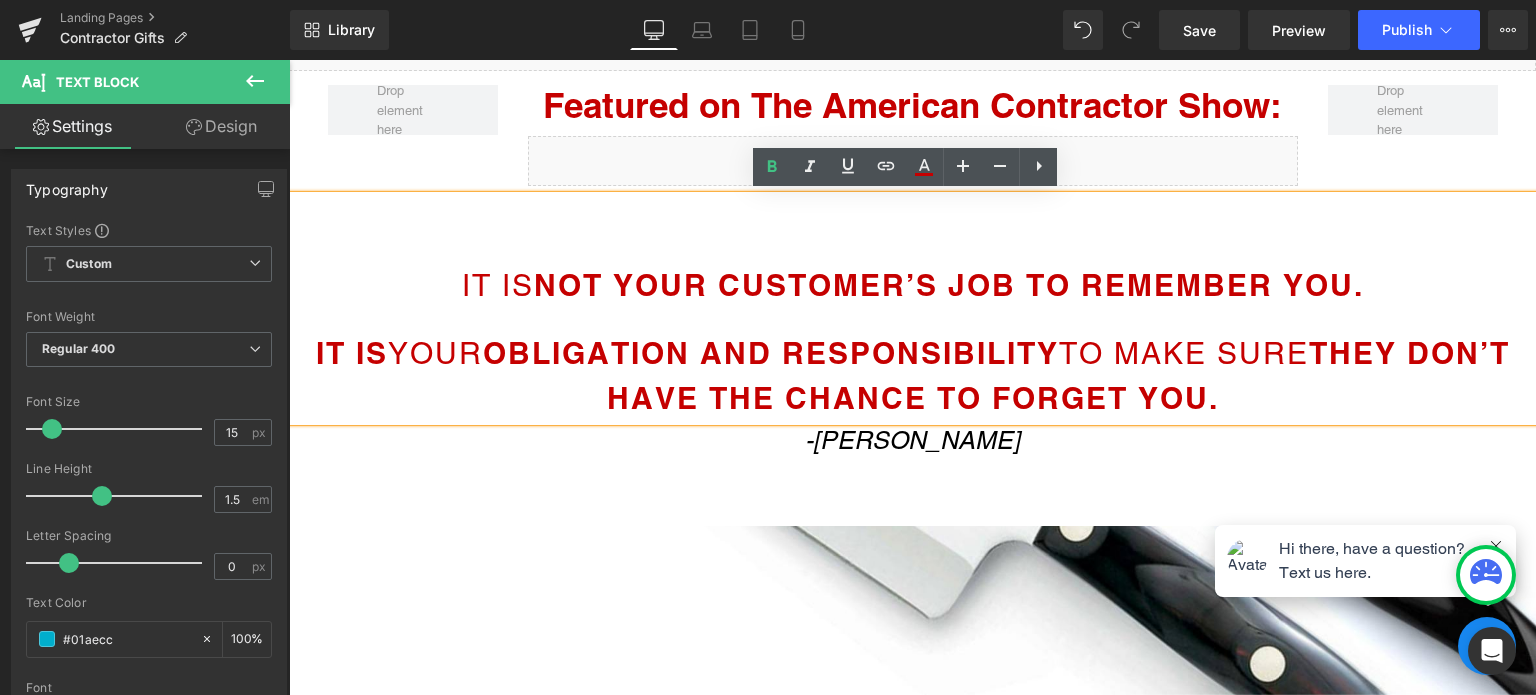 click on "OBLIGATION AND RESPONSIBILITY" at bounding box center [771, 353] 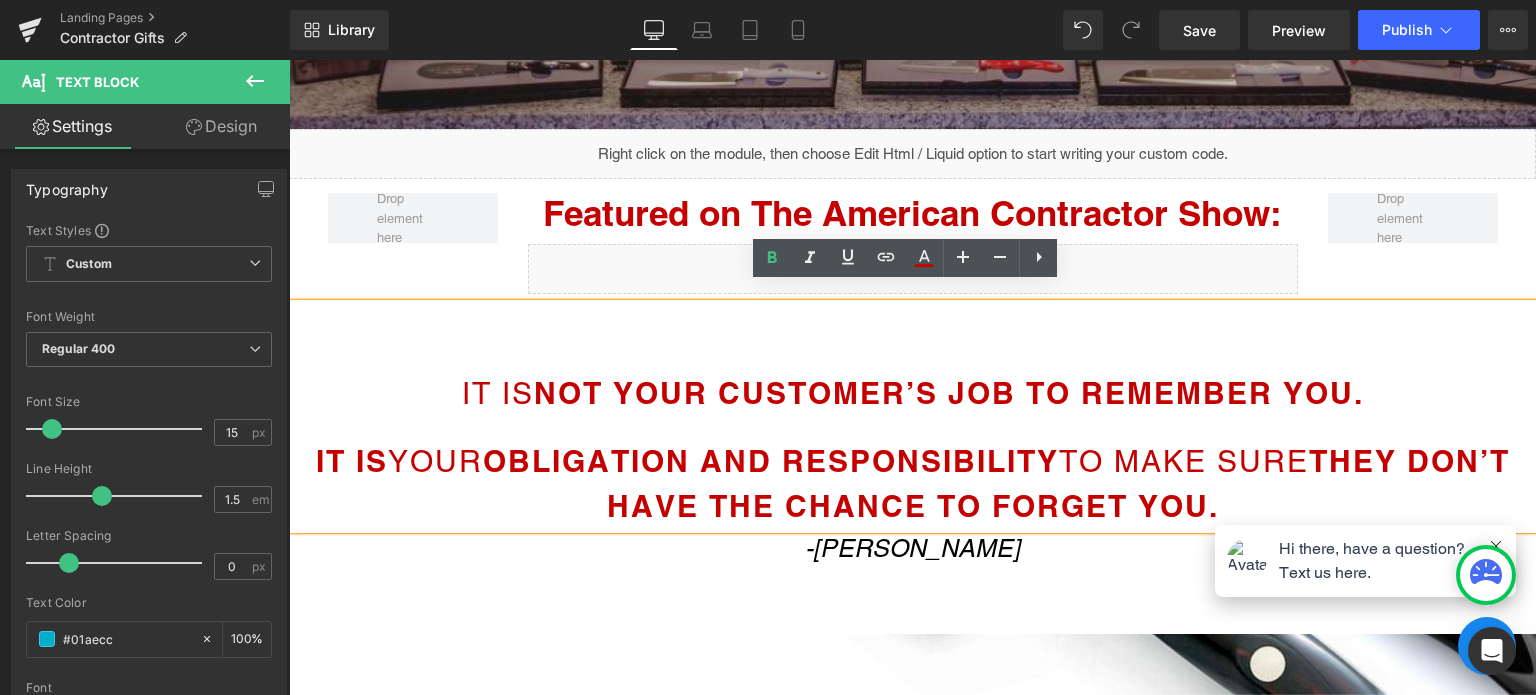 scroll, scrollTop: 579, scrollLeft: 0, axis: vertical 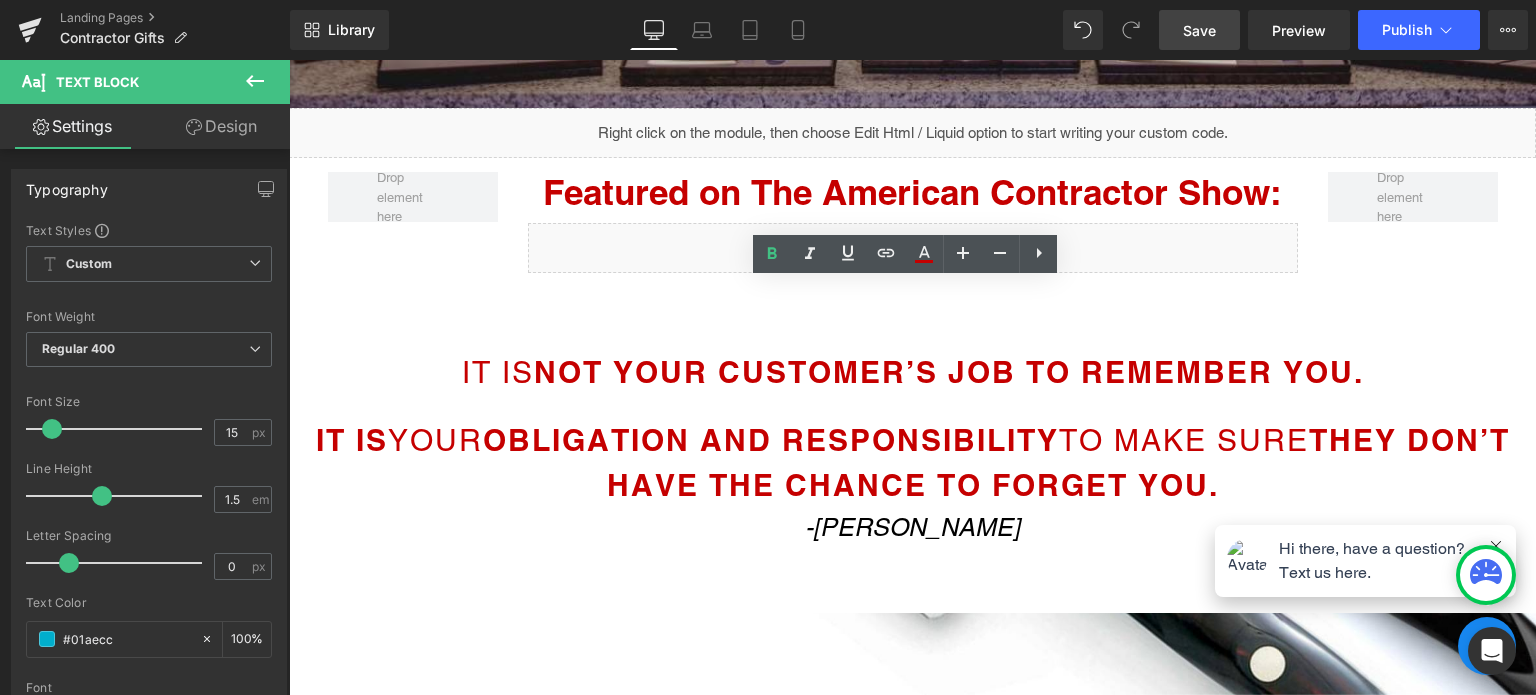click on "Save" at bounding box center [1199, 30] 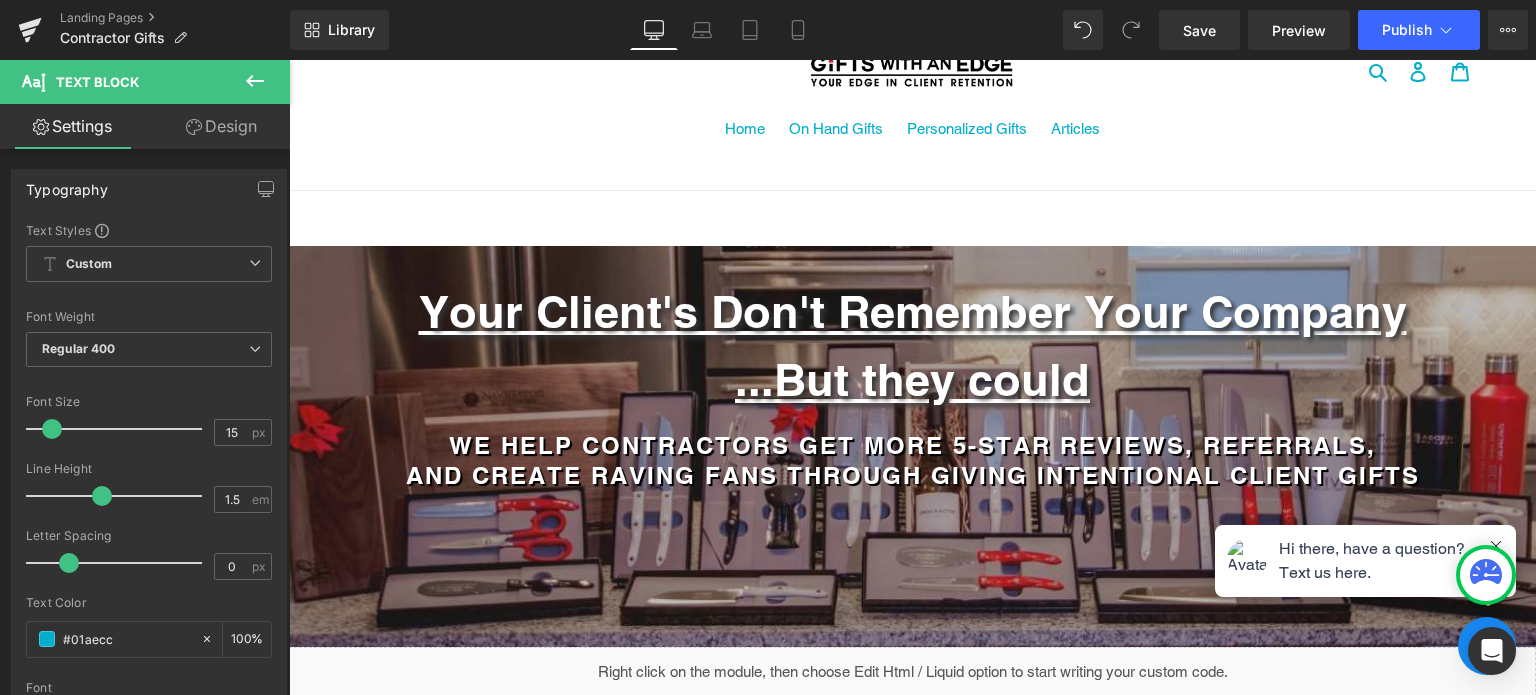 scroll, scrollTop: 39, scrollLeft: 0, axis: vertical 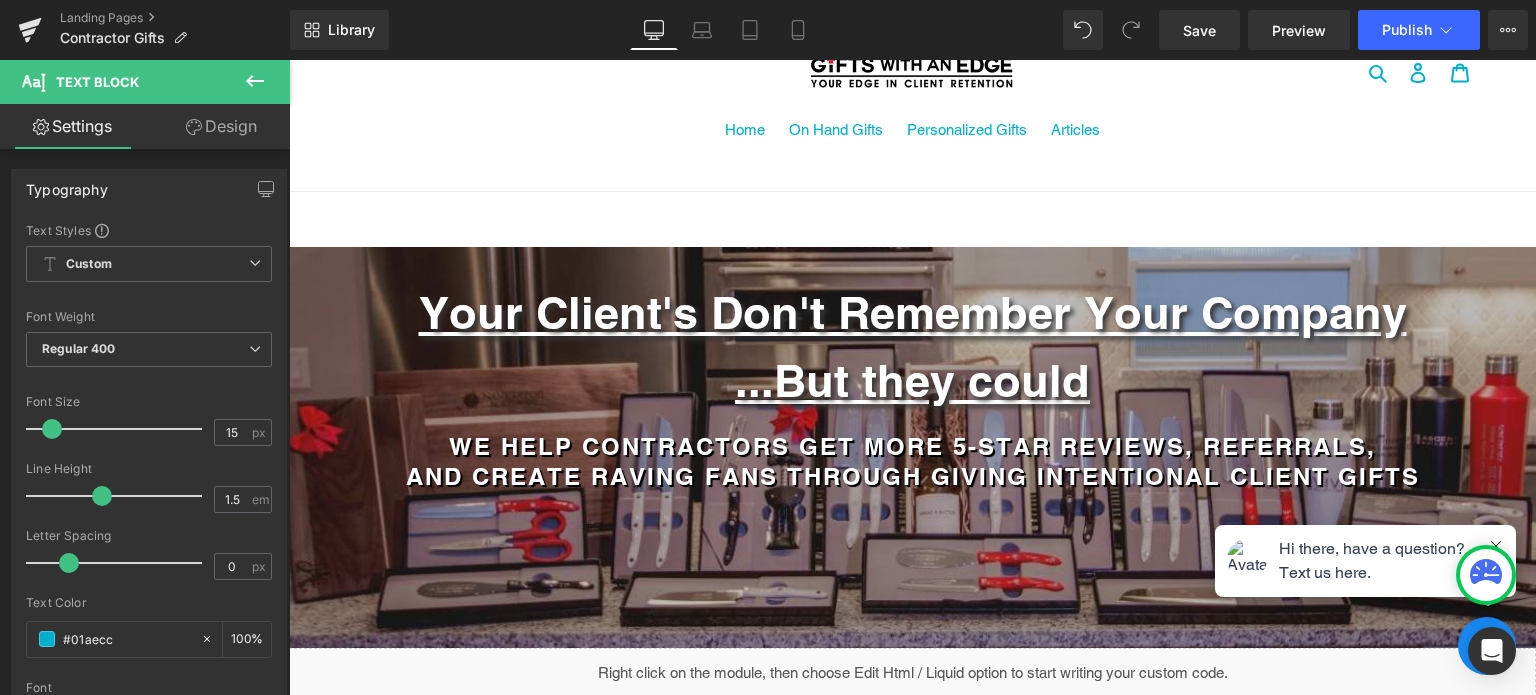 click on "...But they could" at bounding box center [912, 380] 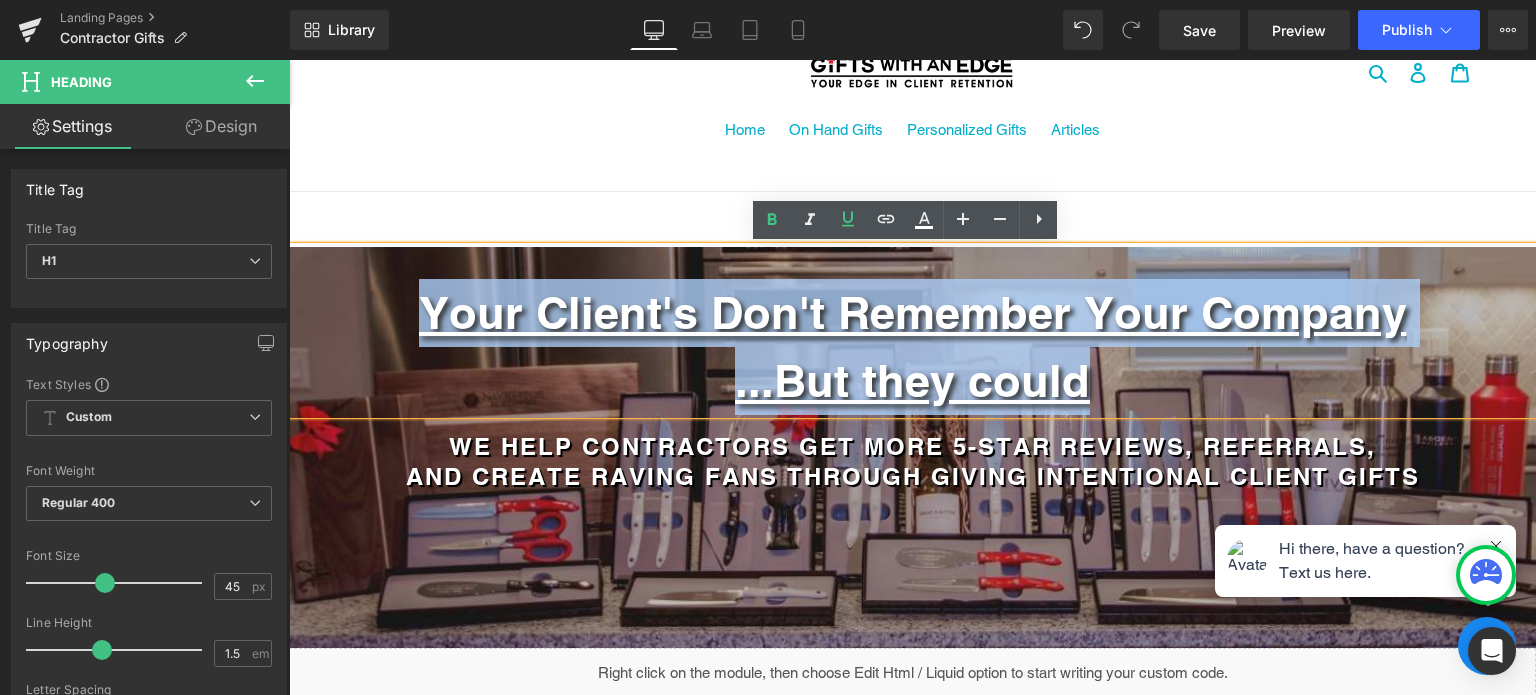 drag, startPoint x: 1096, startPoint y: 383, endPoint x: 408, endPoint y: 316, distance: 691.25464 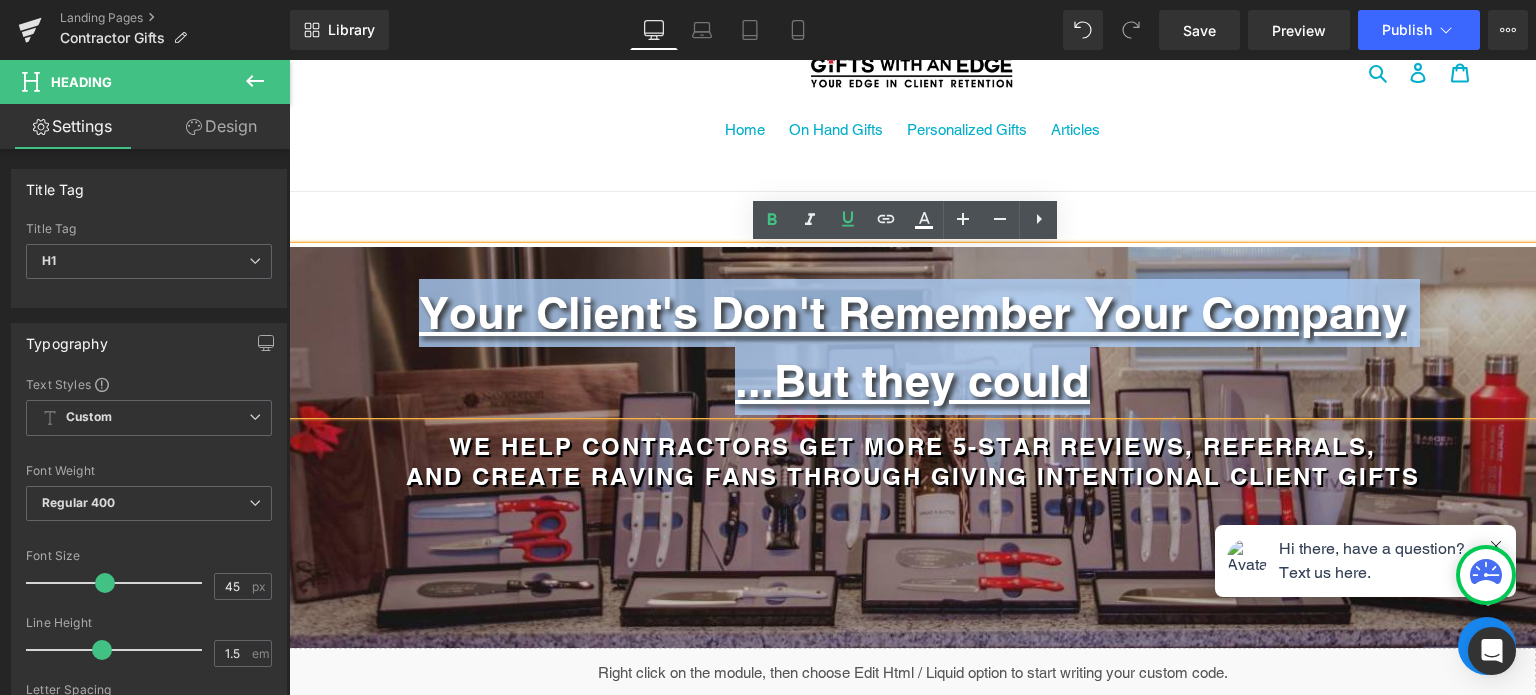 click on "Your Client's Don't Remember Your Company ...But they could" at bounding box center [912, 330] 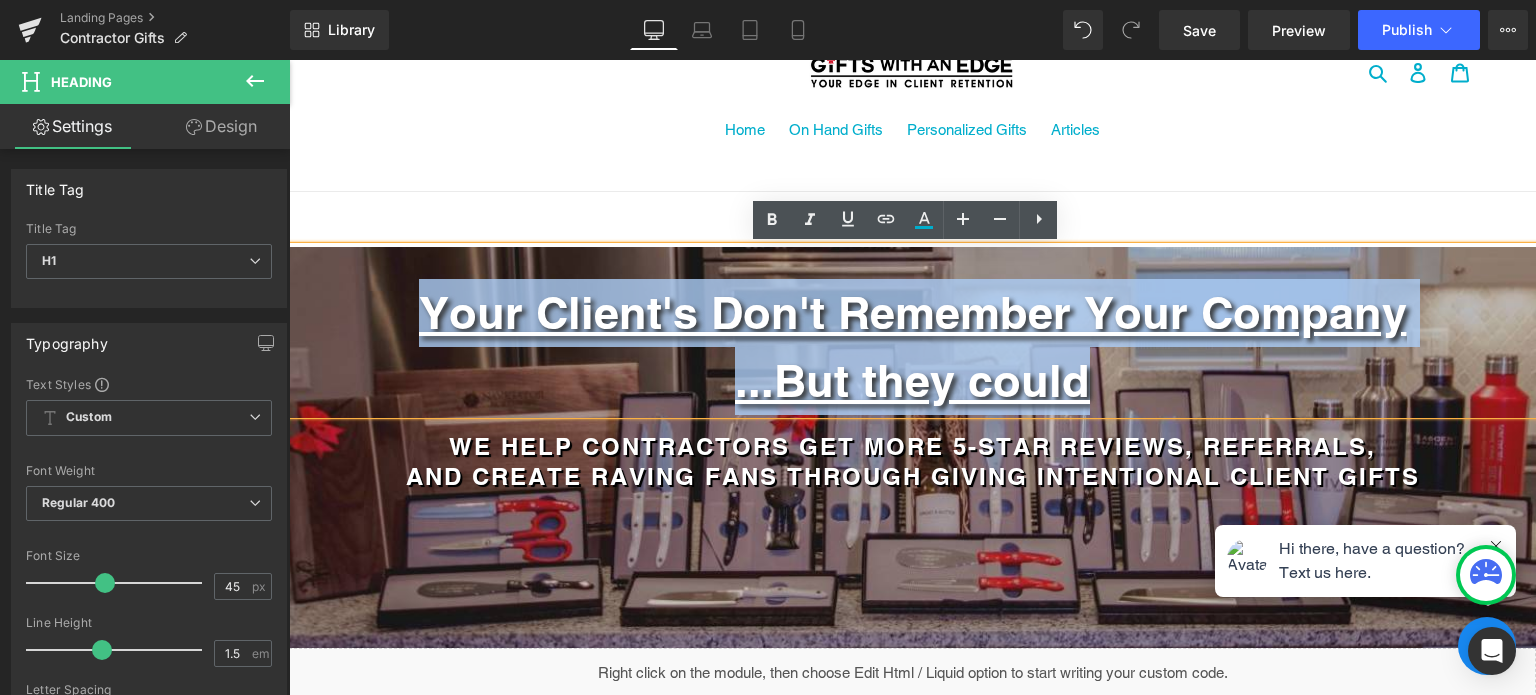 copy on "Your Client's Don't Remember Your Company ...But they could" 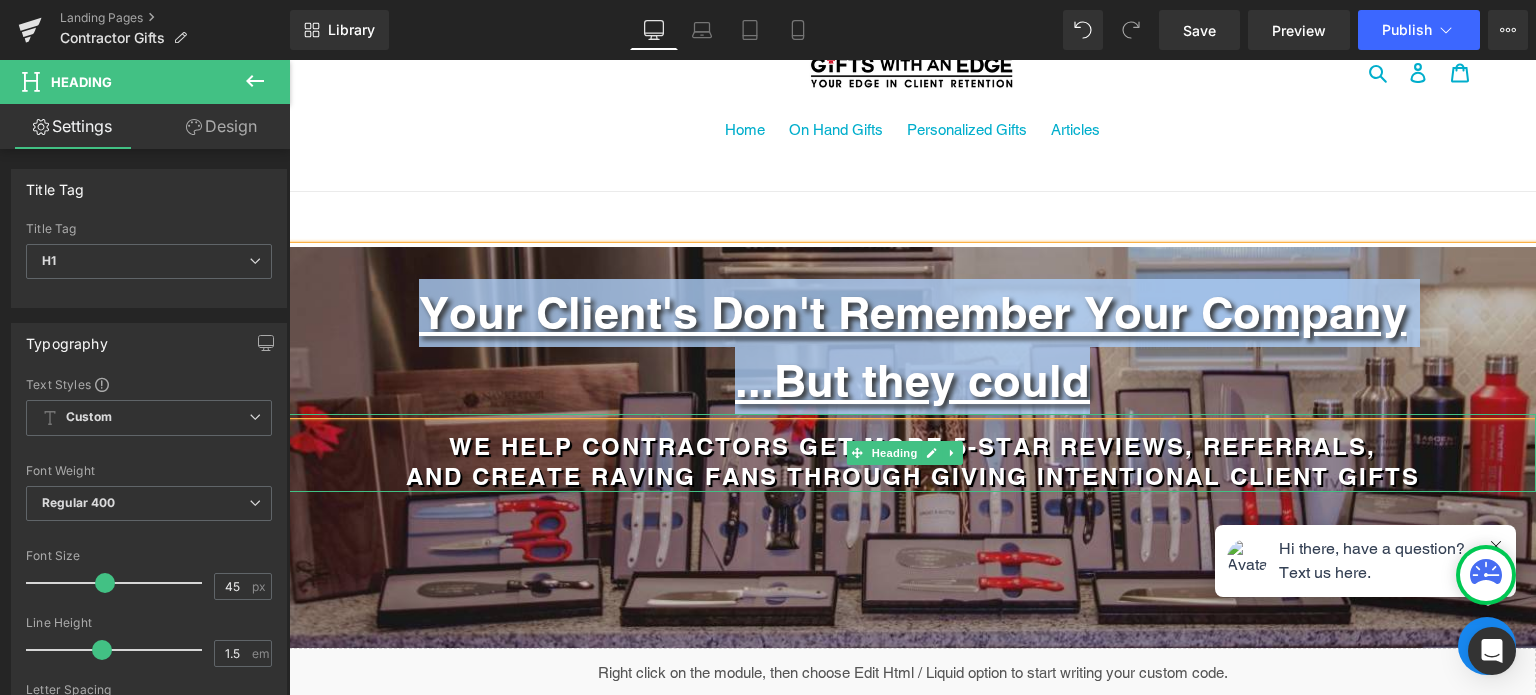 click on "we help contractors Get more 5-Star REVIEWS, REFERRALS," at bounding box center [912, 446] 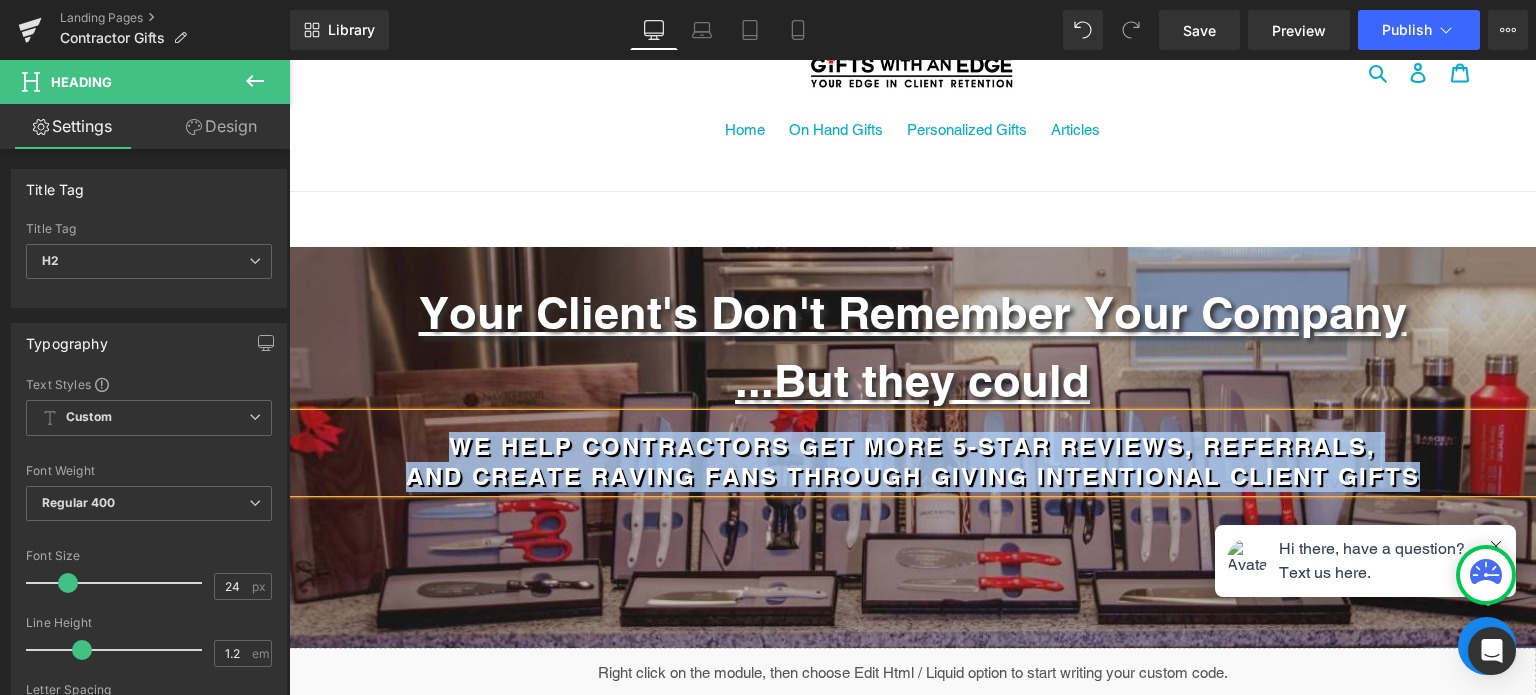 copy on "we help contractors Get more 5-Star REVIEWS, REFERRALS,  AND CREATE RAVING FANS THROUGH Giving INTENTIONAL Client GIFTS" 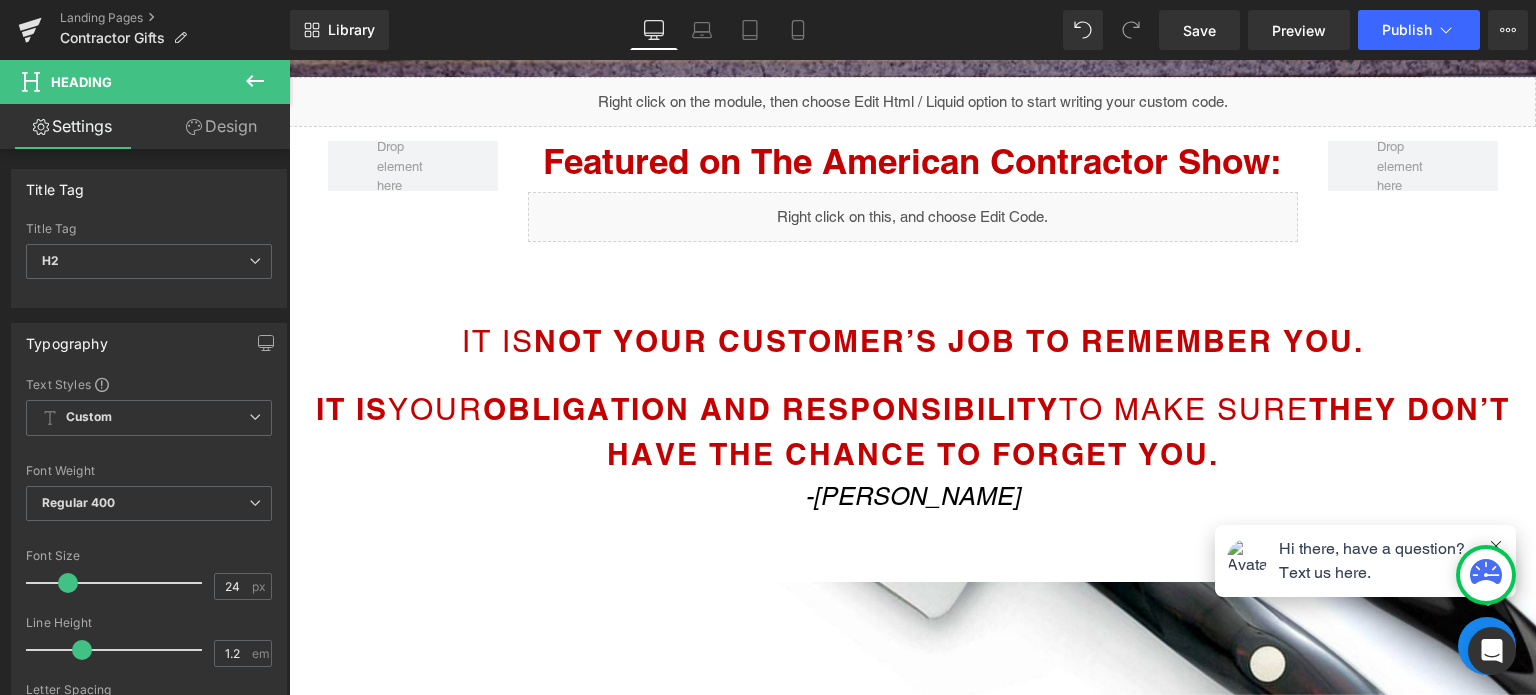 scroll, scrollTop: 611, scrollLeft: 0, axis: vertical 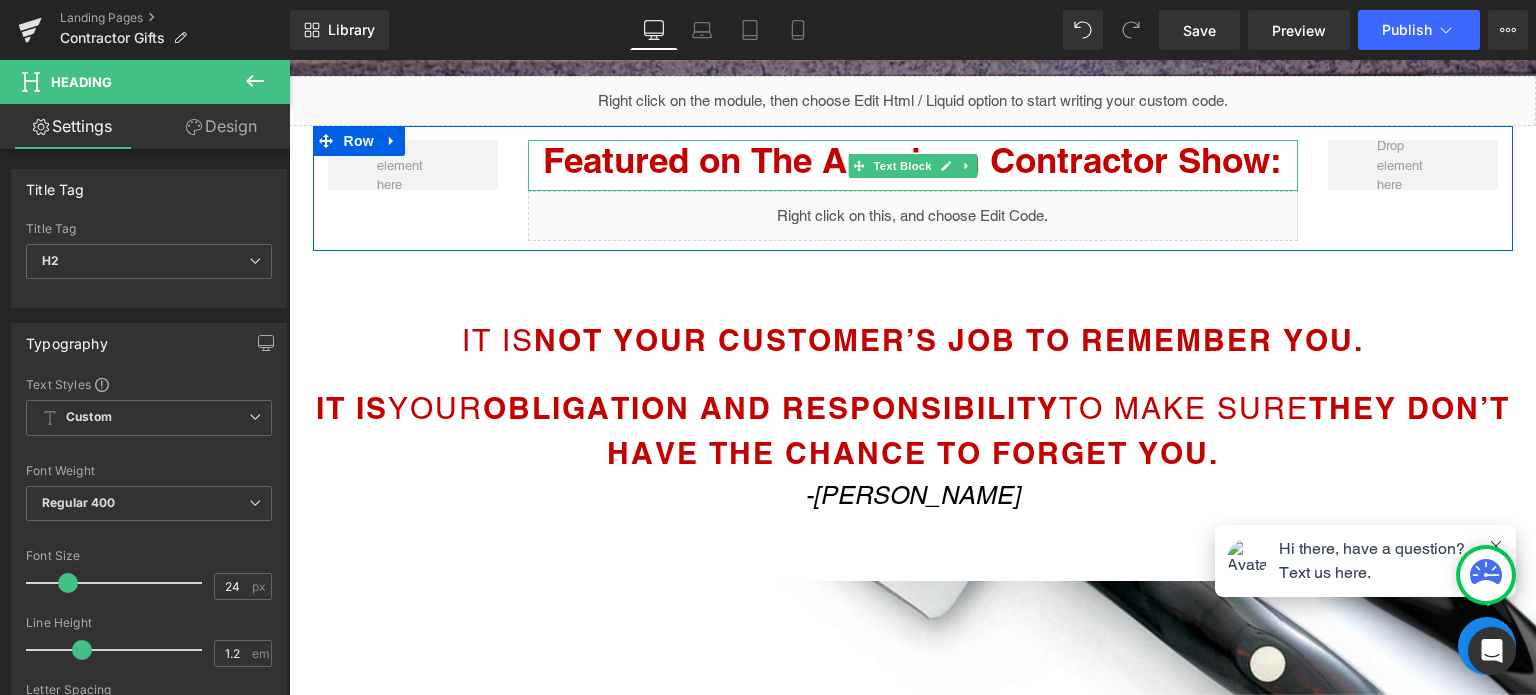 click on "Featured on The American Contractor Show:" at bounding box center (913, 161) 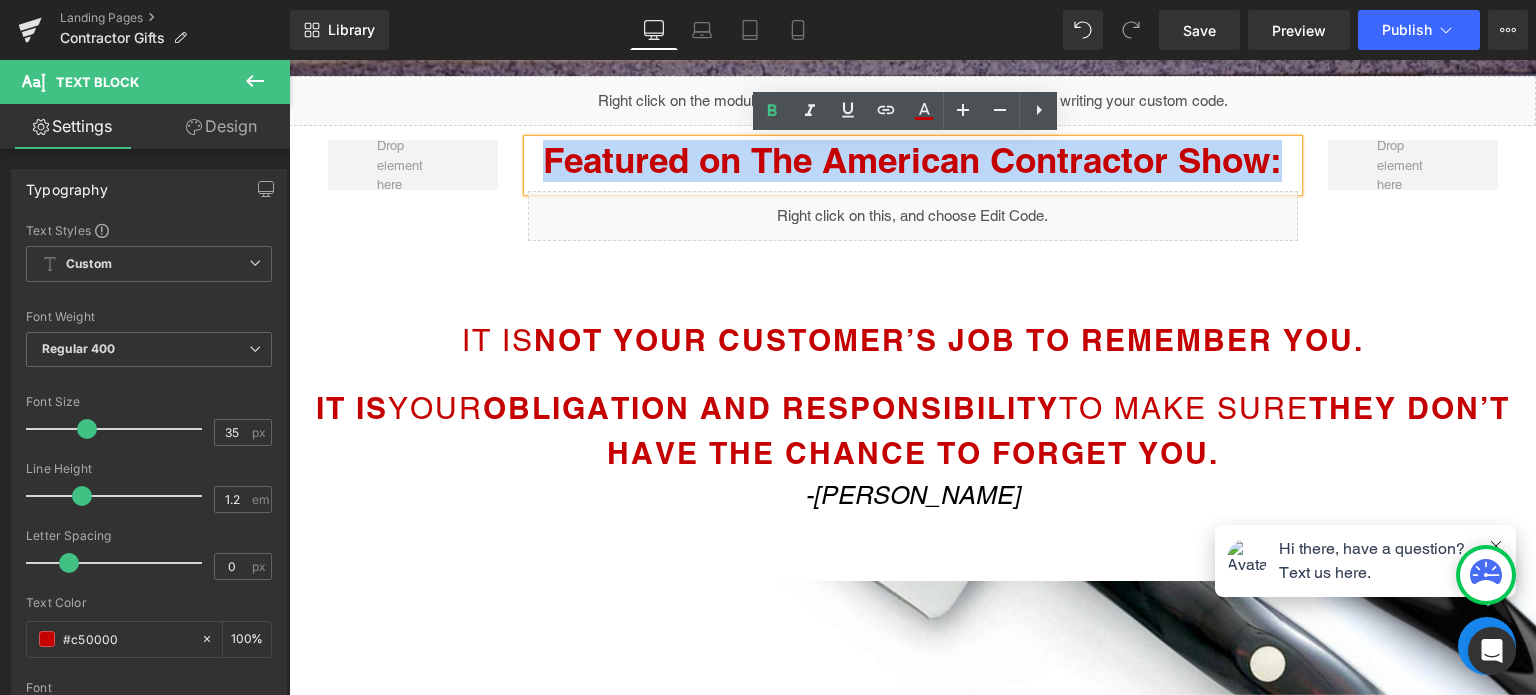 copy on "Featured on The American Contractor Show:" 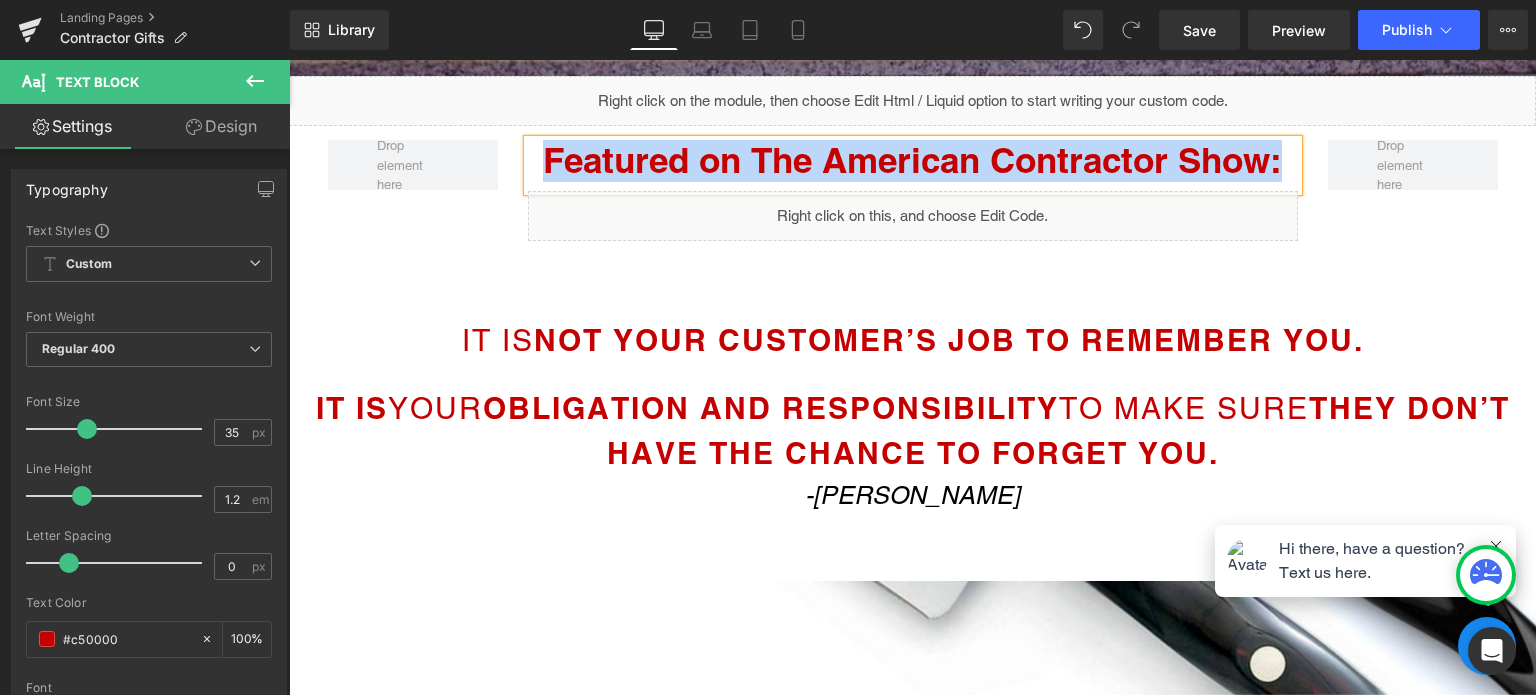 copy on "Featured on The American Contractor Show:" 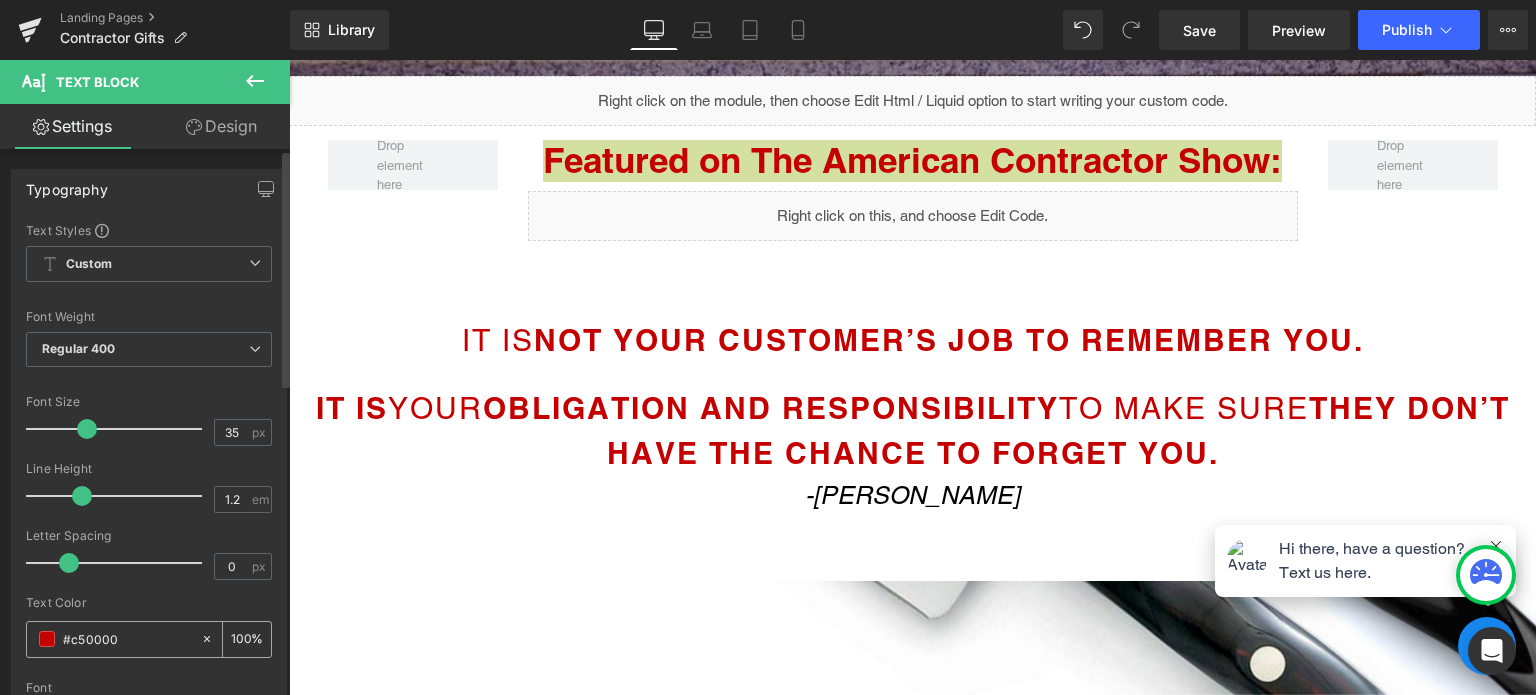 click on "#c50000" at bounding box center (127, 639) 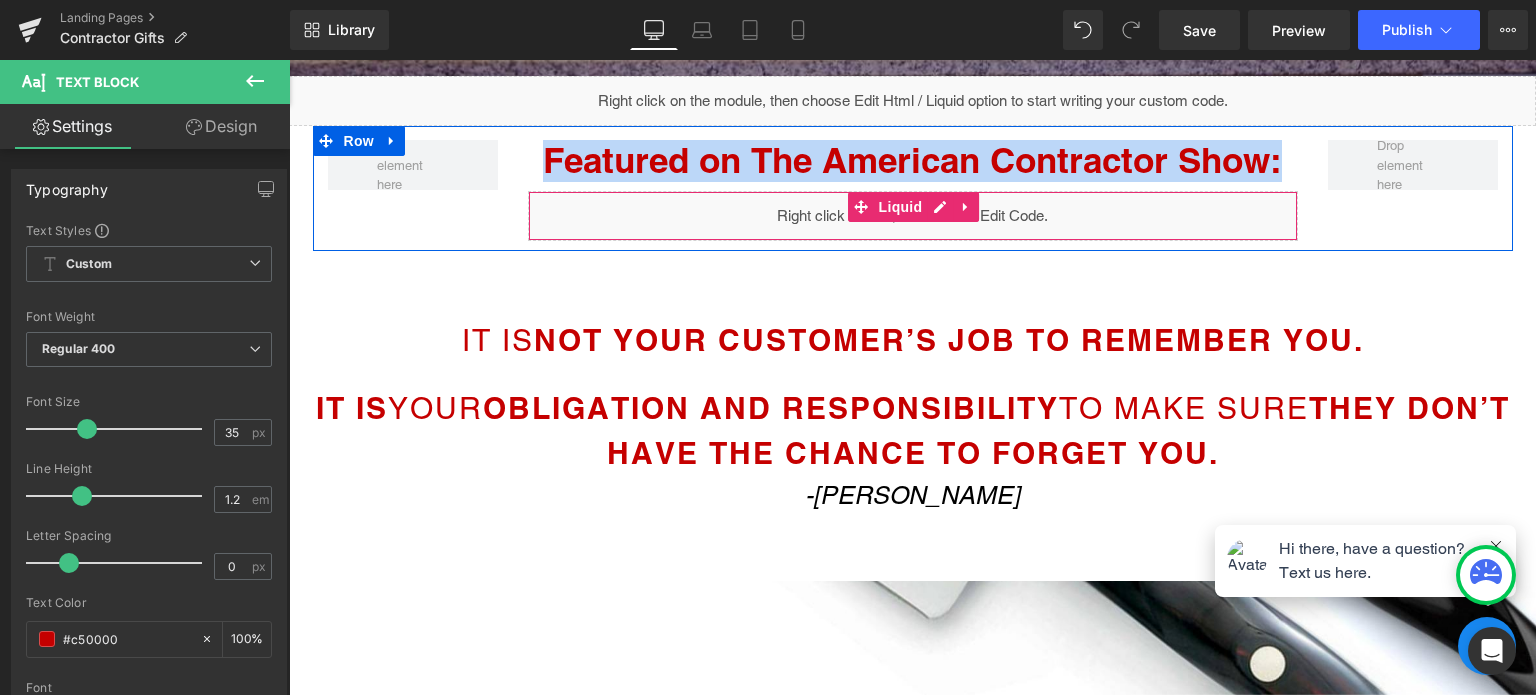 click on "Liquid" at bounding box center (913, 216) 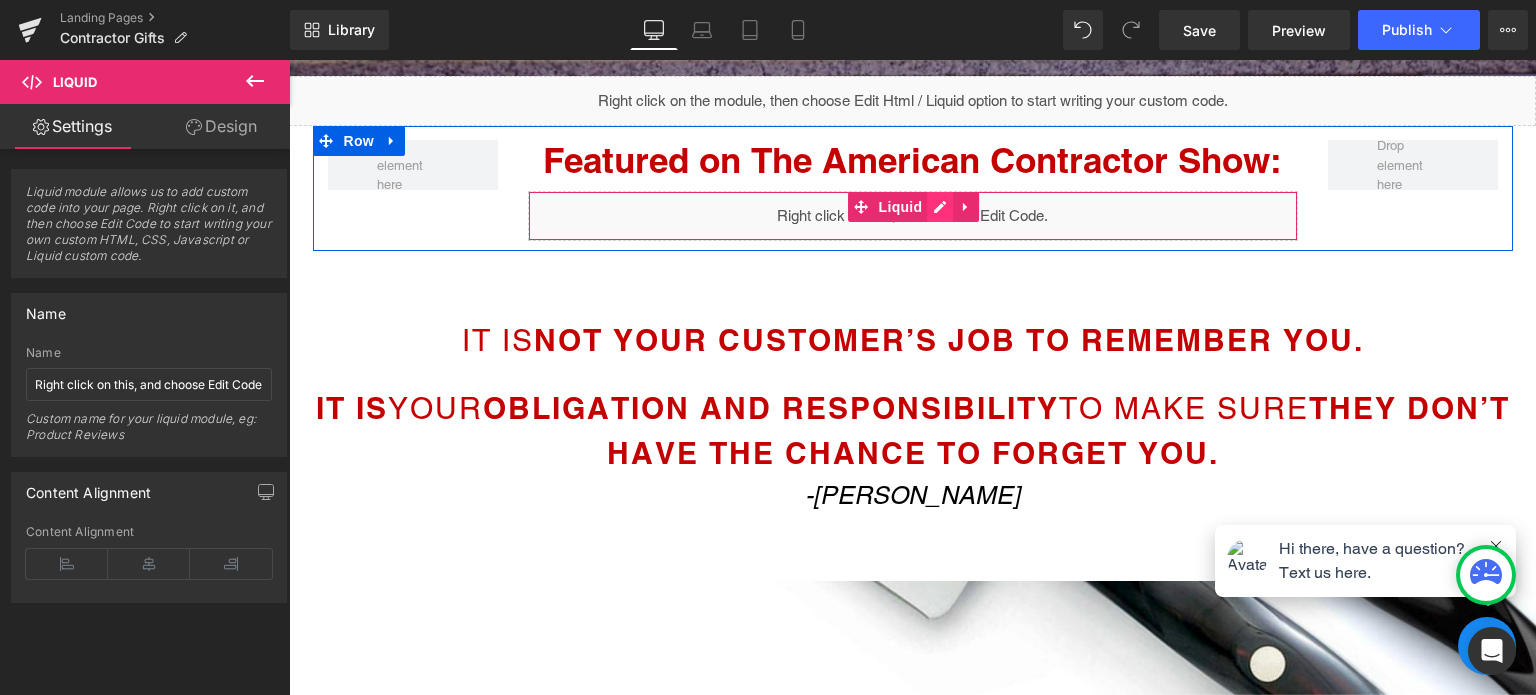 click on "Liquid" at bounding box center [913, 216] 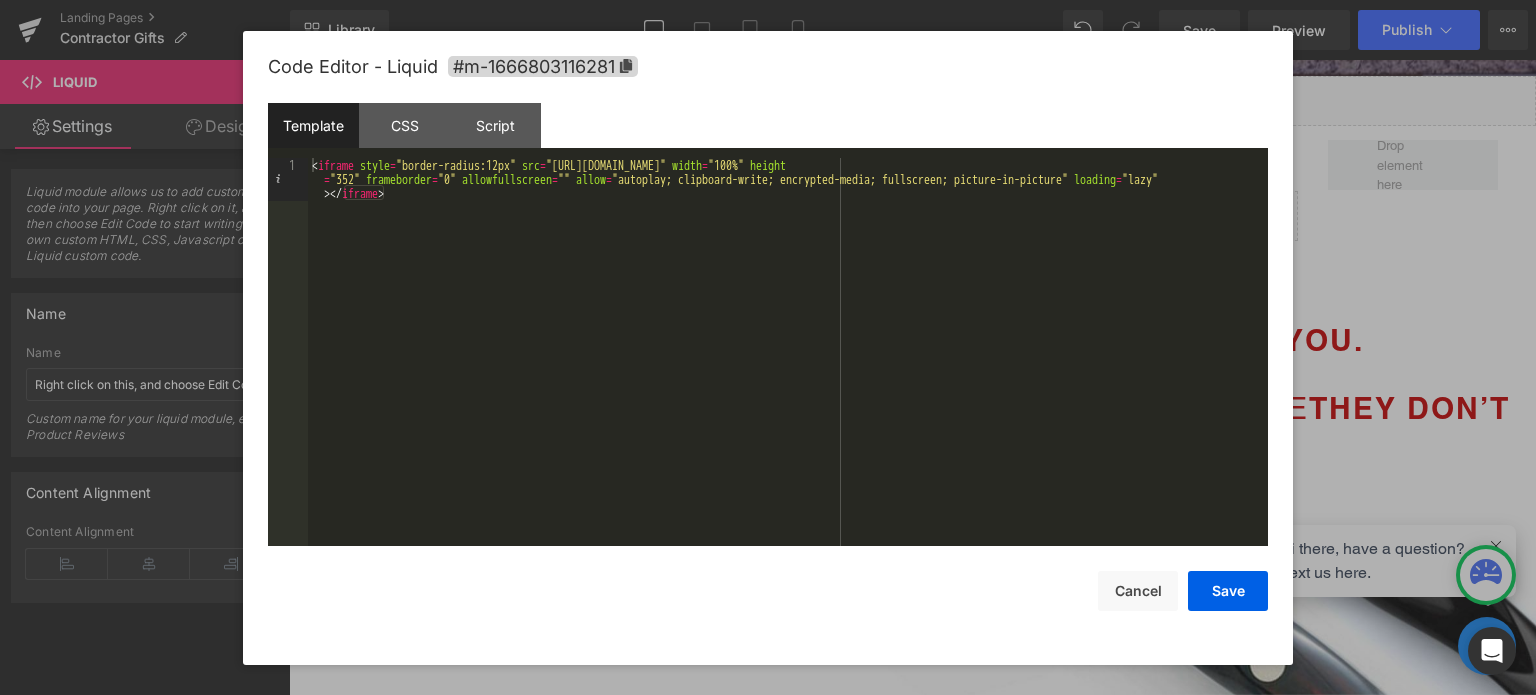 click on "< iframe   style = "border-radius:12px"   src = "https://open.spotify.com/embed/episode/6MhfMcCWHIIvtub7Tmew7d?utm_source=generator"   width = "100%"   height    = "352"   frameborder = "0"   allowfullscreen = ""   allow = "autoplay; clipboard-write; encrypted-media; fullscreen; picture-in-picture"   loading = "lazy"    > </ iframe >" at bounding box center [788, 395] 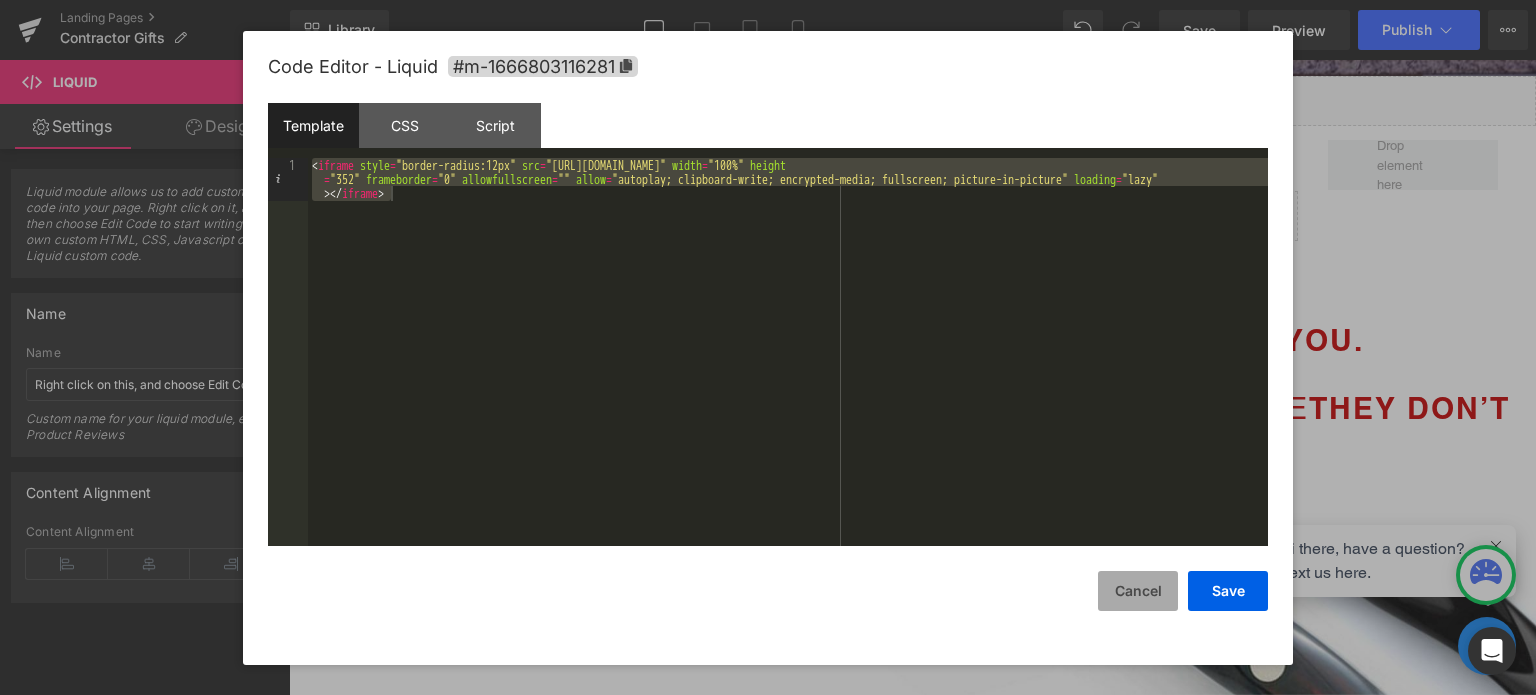 click on "Cancel" at bounding box center (1138, 591) 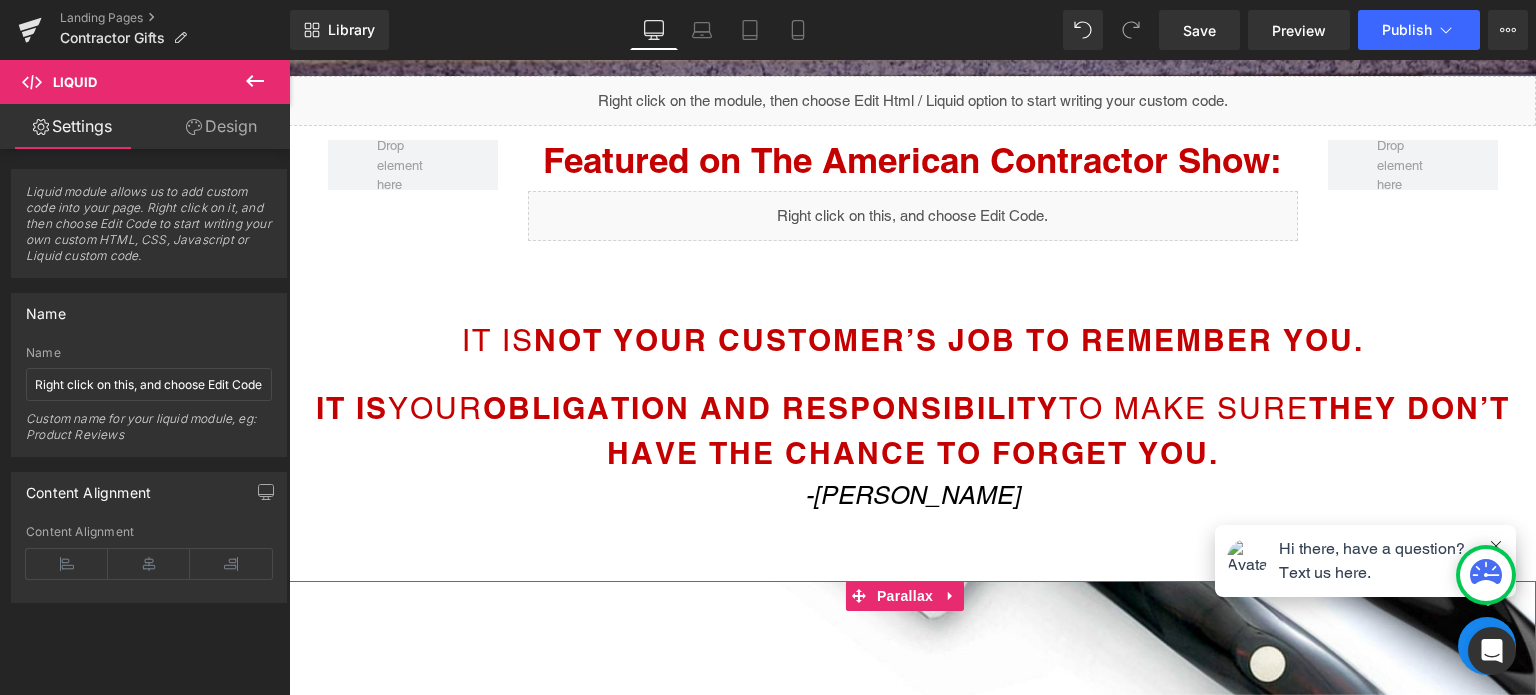 click on "OBLIGATION AND RESPONSIBILITY" at bounding box center (771, 408) 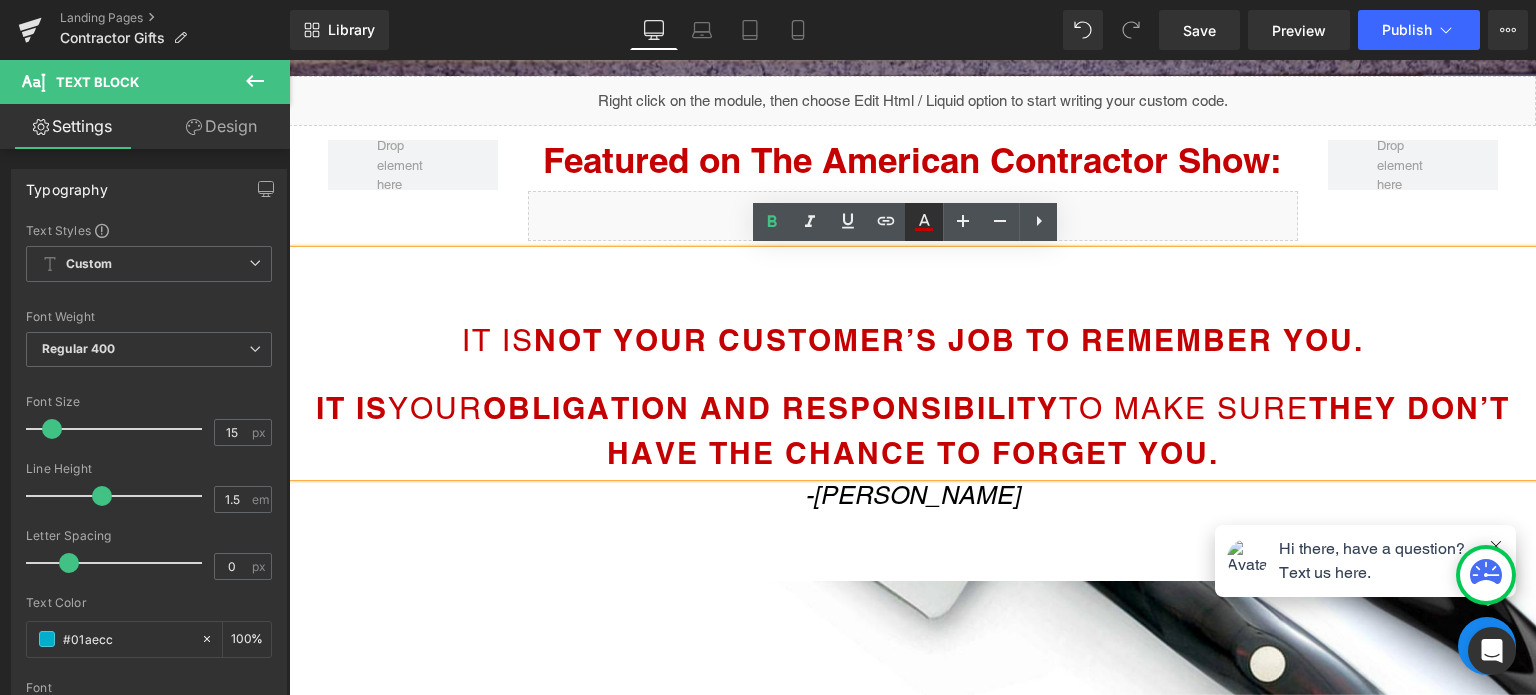 click 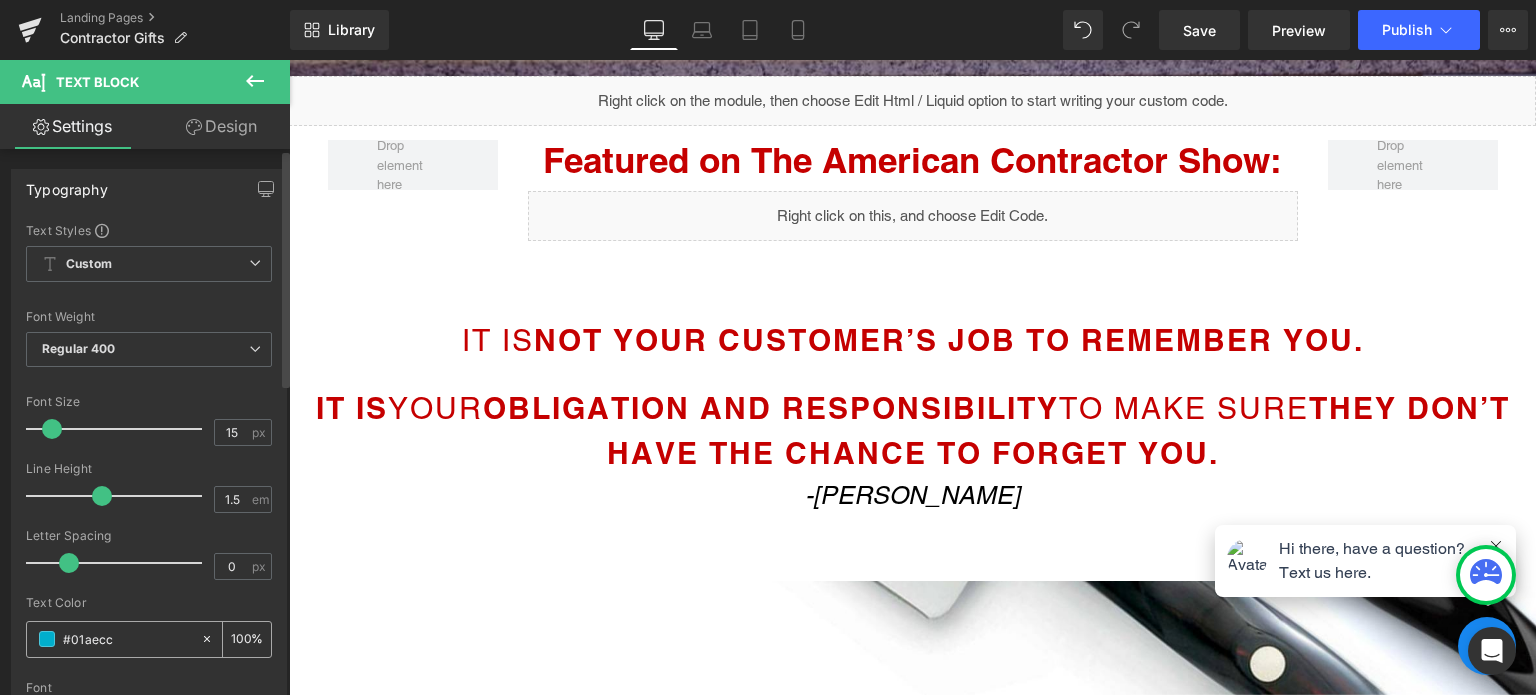 click on "#01aecc" at bounding box center (127, 639) 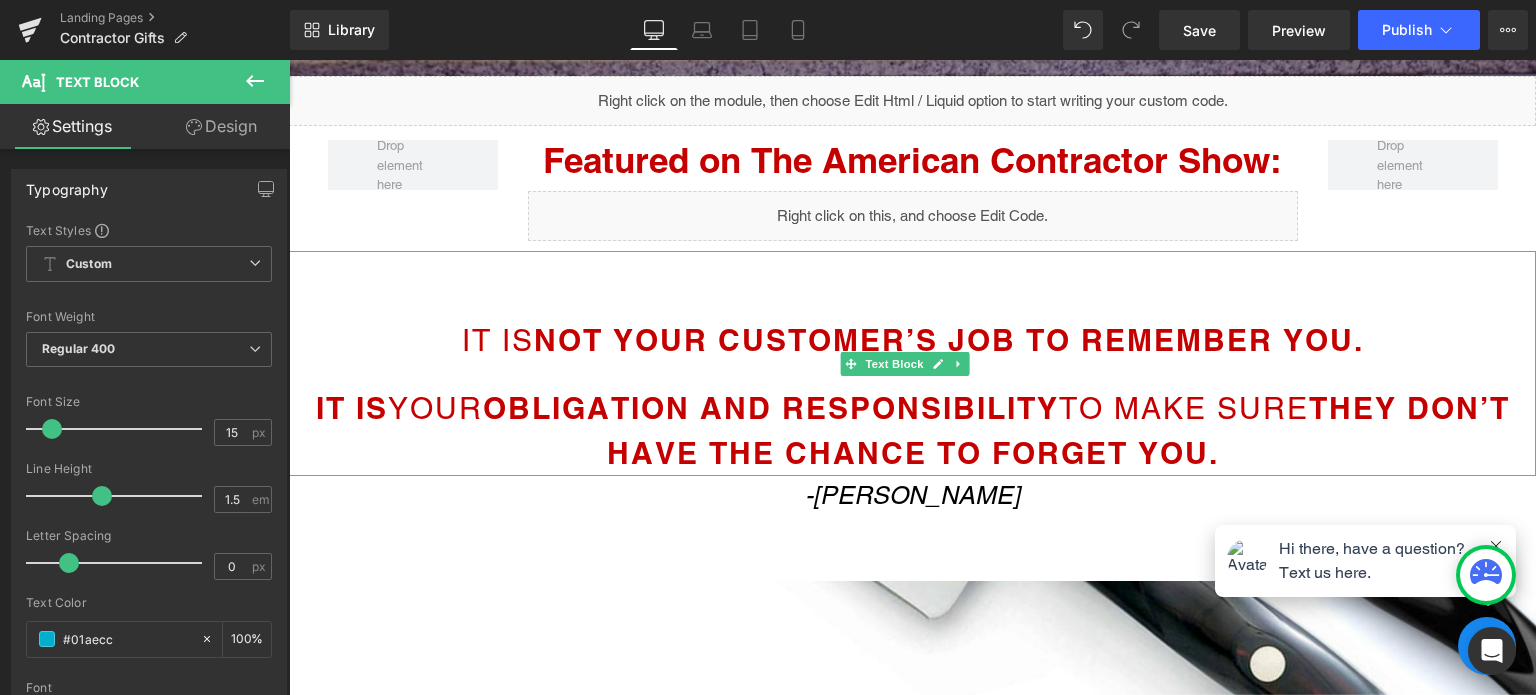 click on "OBLIGATION AND RESPONSIBILITY" at bounding box center (771, 408) 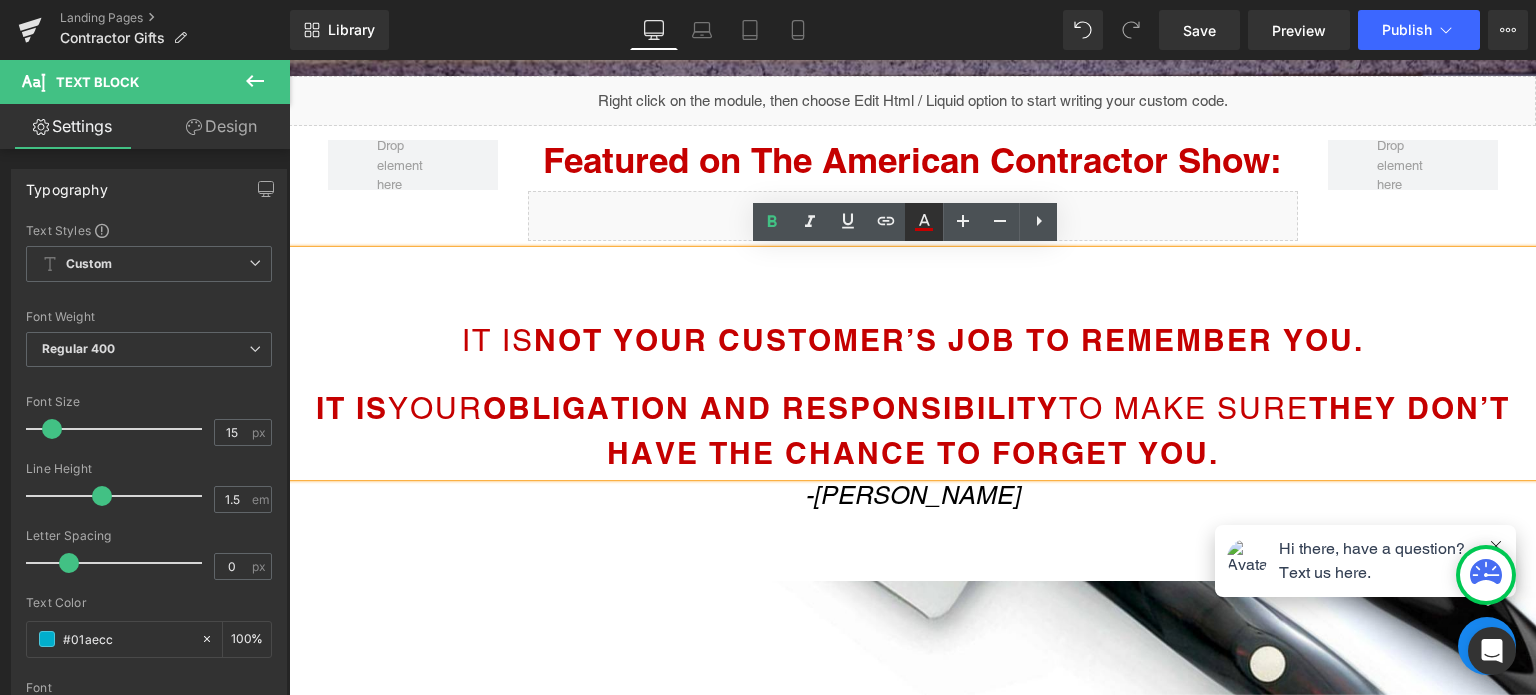 click 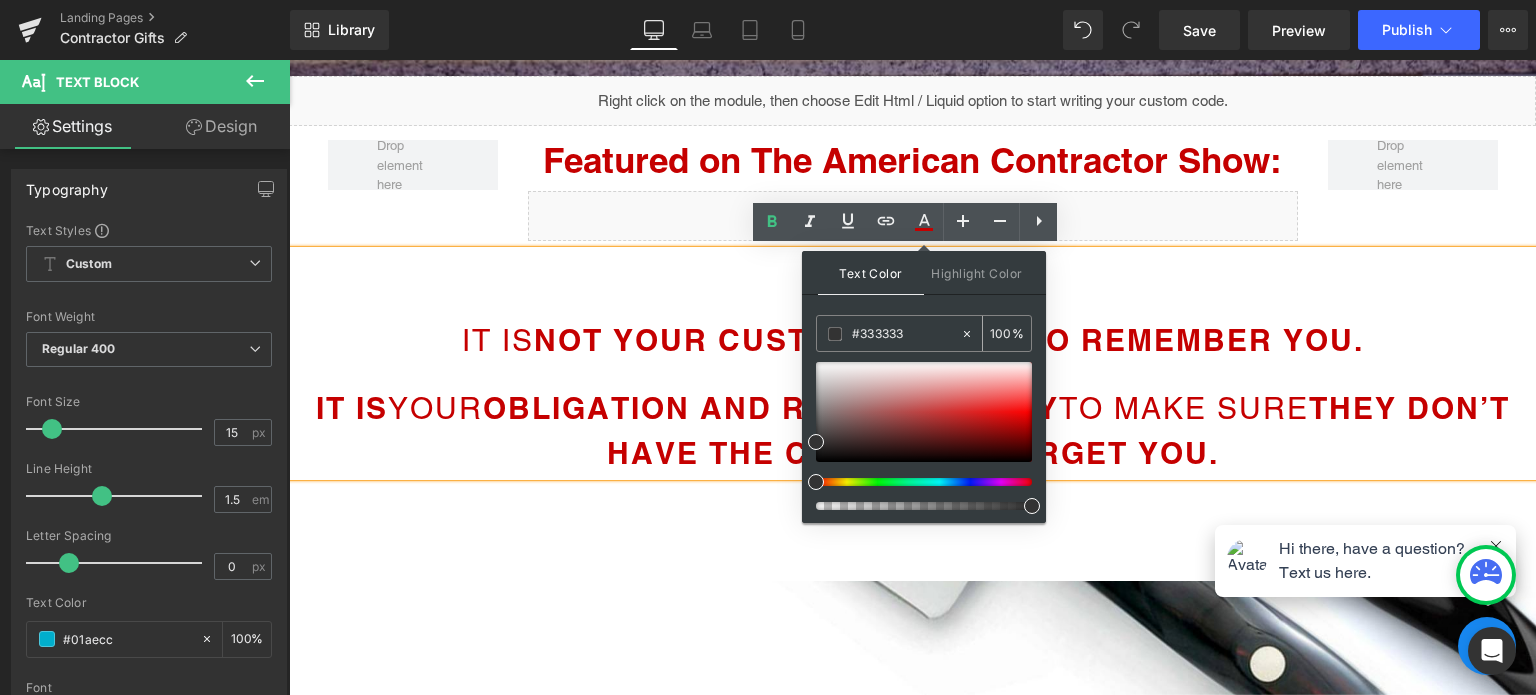 click on "#333333" at bounding box center [906, 334] 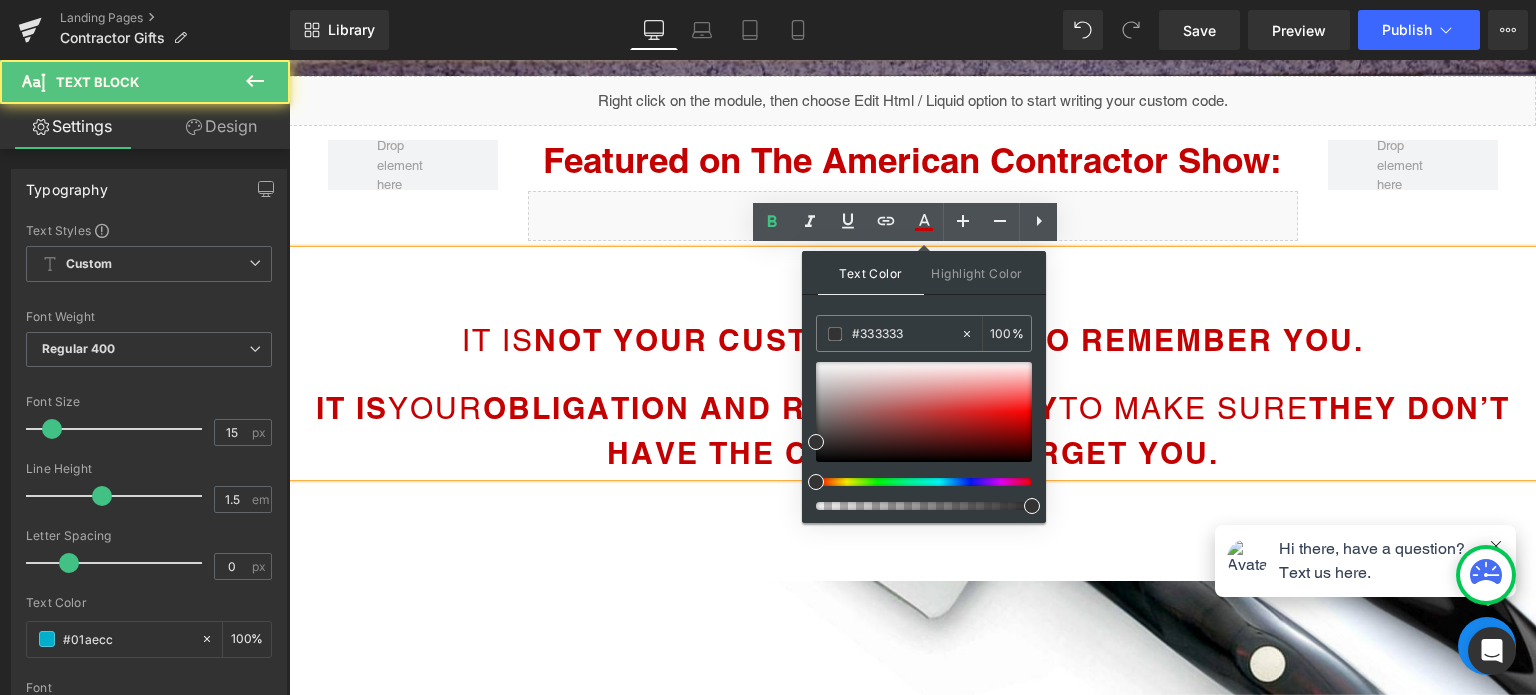 click on "TO MAKE SURE" at bounding box center (1184, 408) 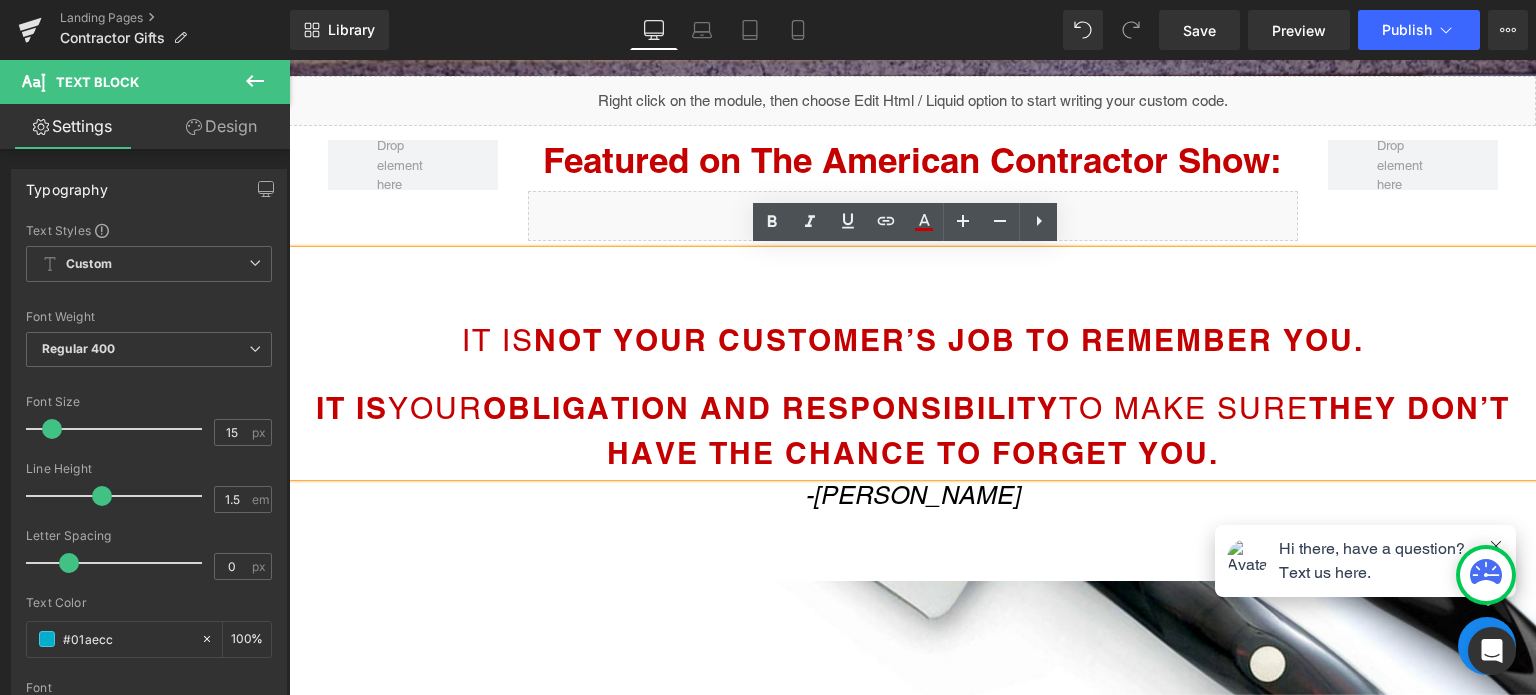 click on "NOT YOUR CUSTOMER’S JOB TO REMEMBER YOU." at bounding box center [949, 340] 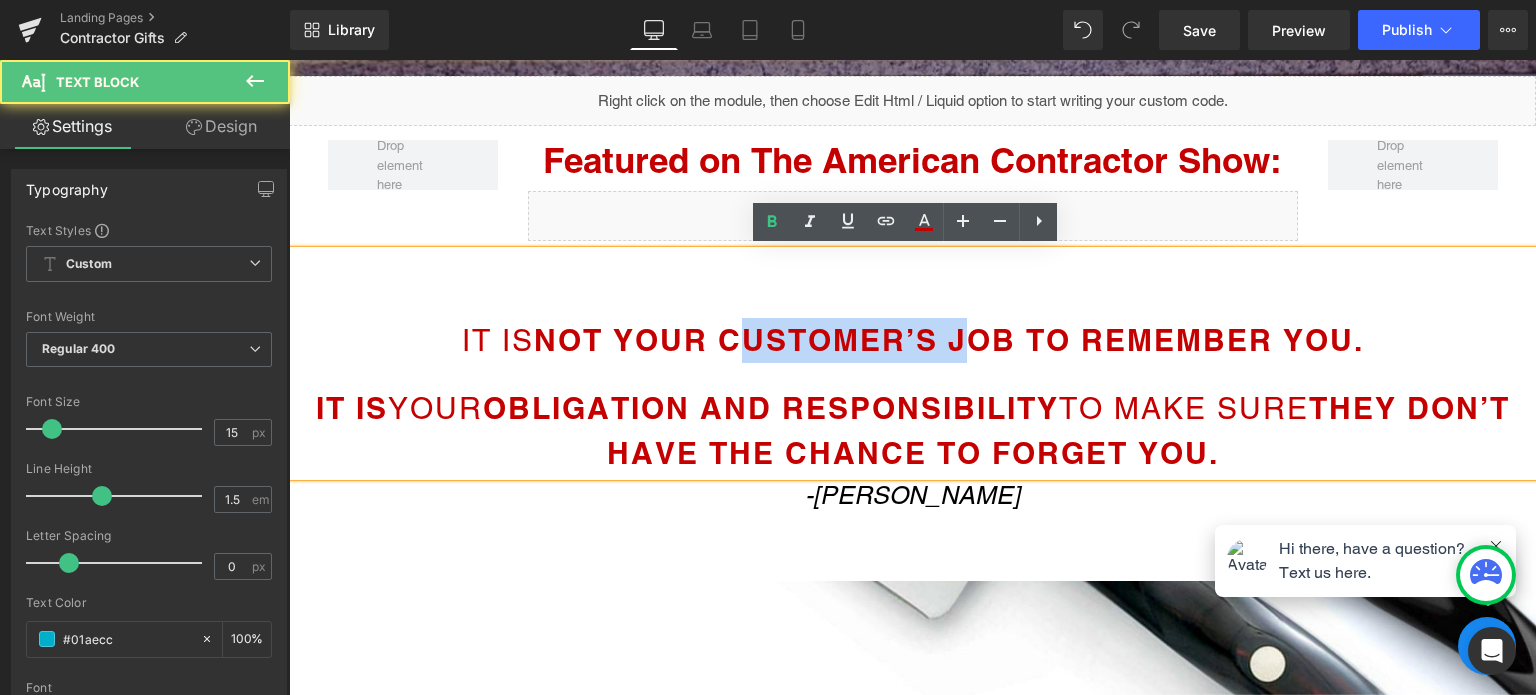 click on "NOT YOUR CUSTOMER’S JOB TO REMEMBER YOU." at bounding box center (949, 340) 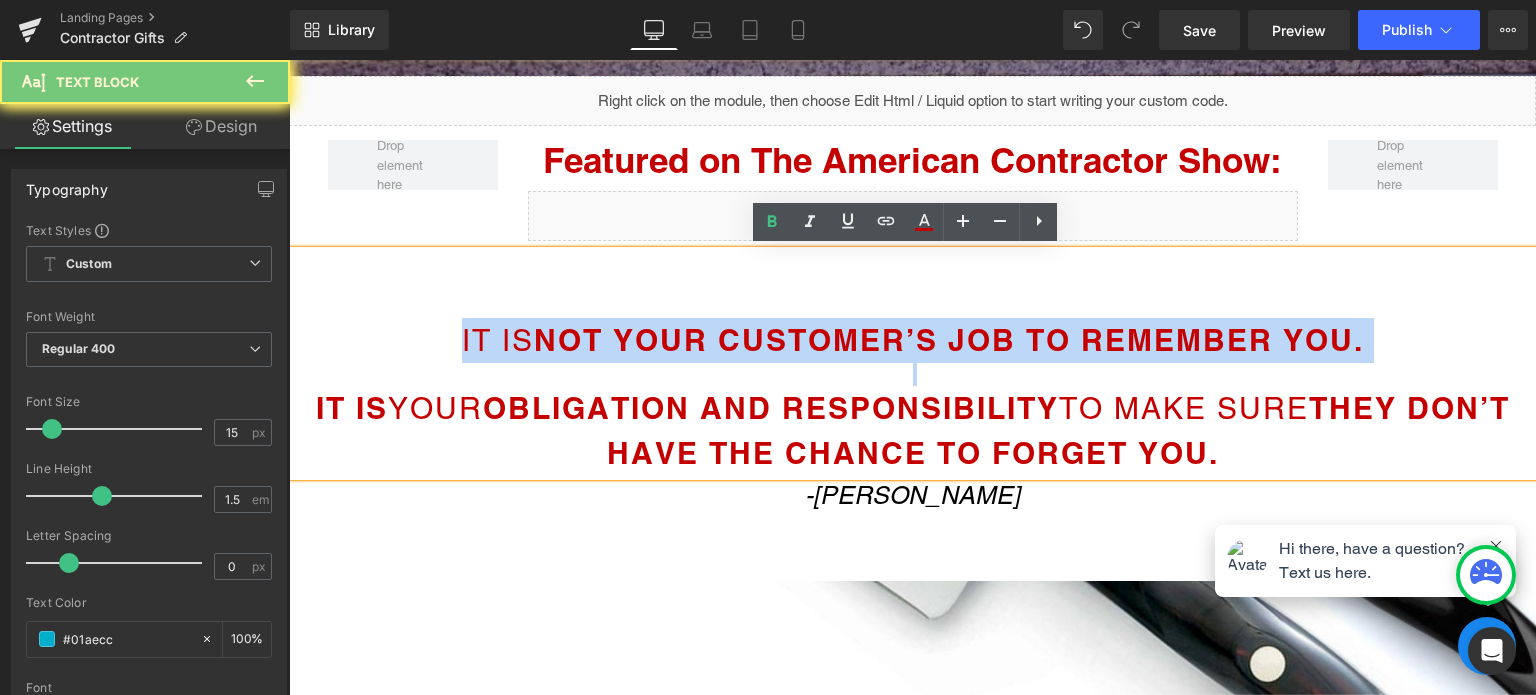 click on "NOT YOUR CUSTOMER’S JOB TO REMEMBER YOU." at bounding box center (949, 340) 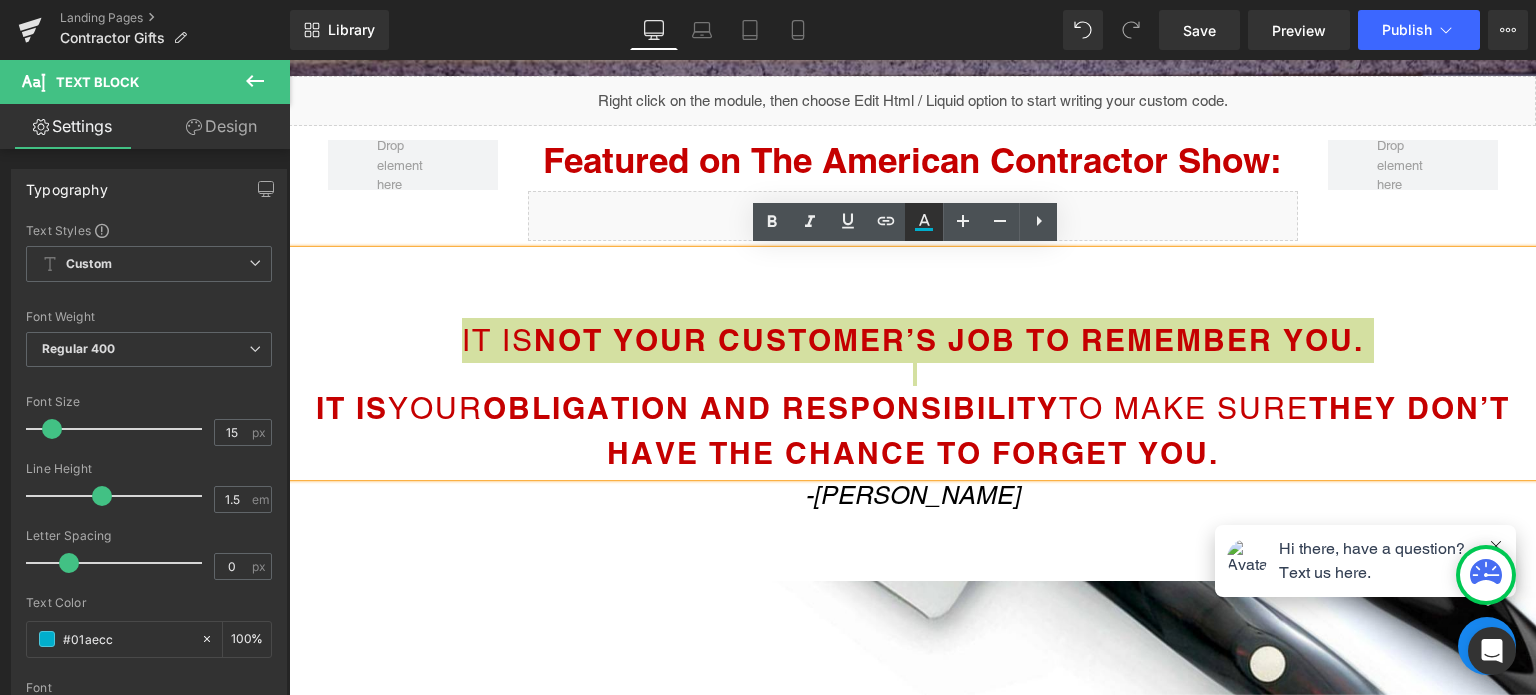 click 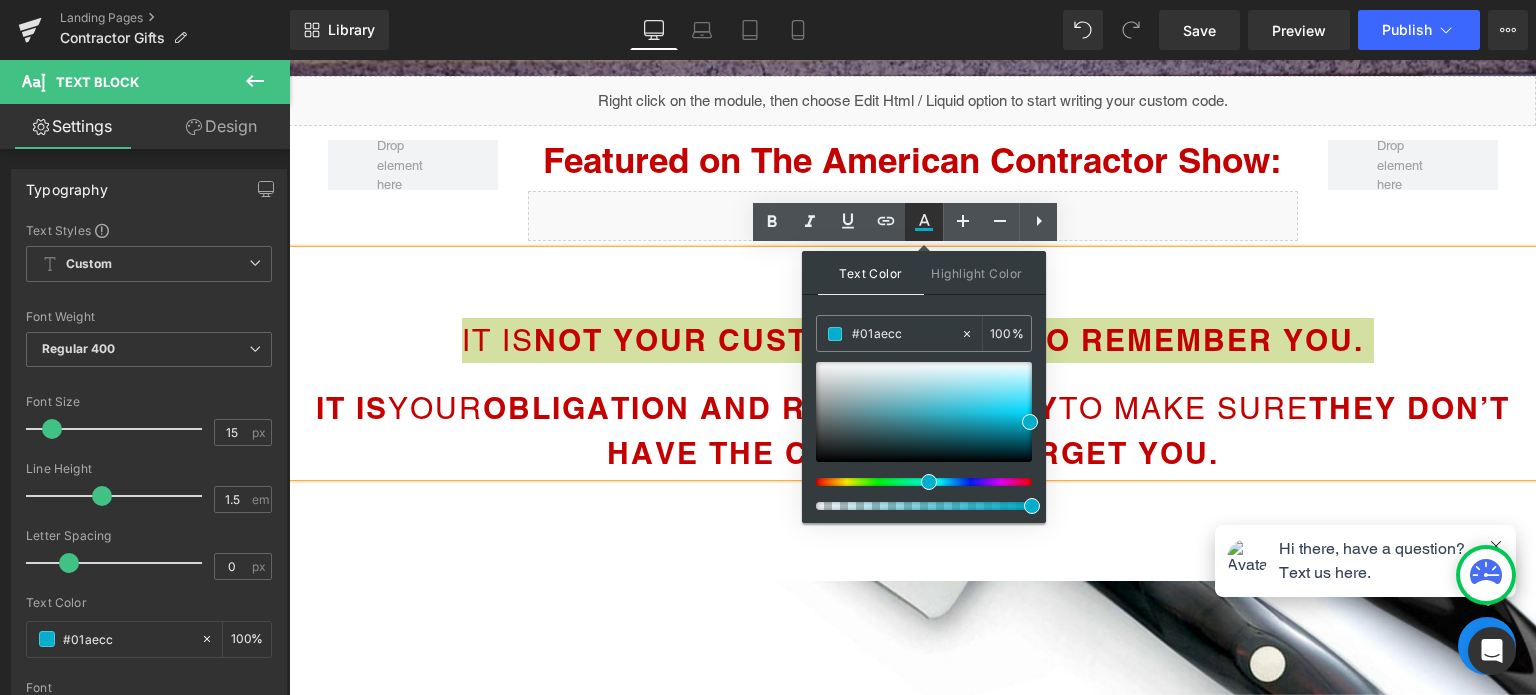 type 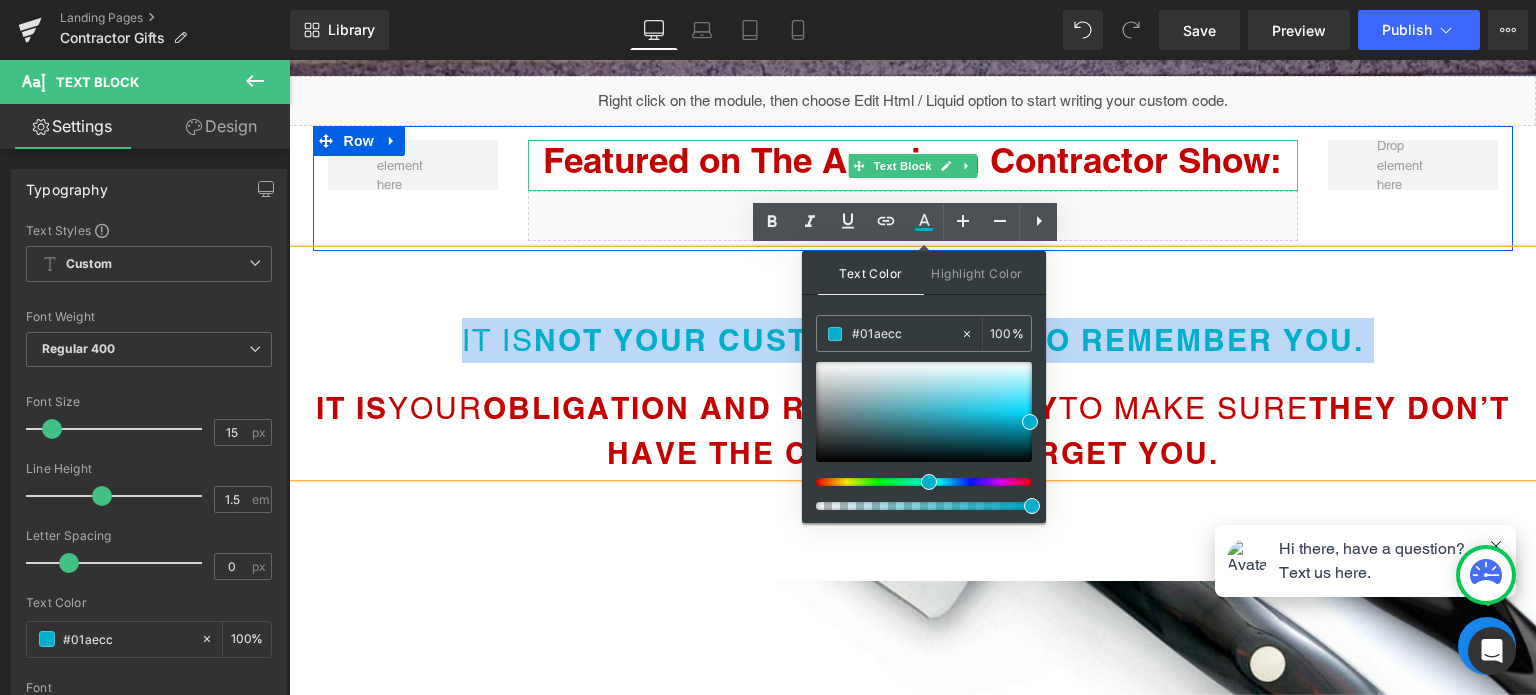 click on "Featured on The American Contractor Show:" at bounding box center (913, 161) 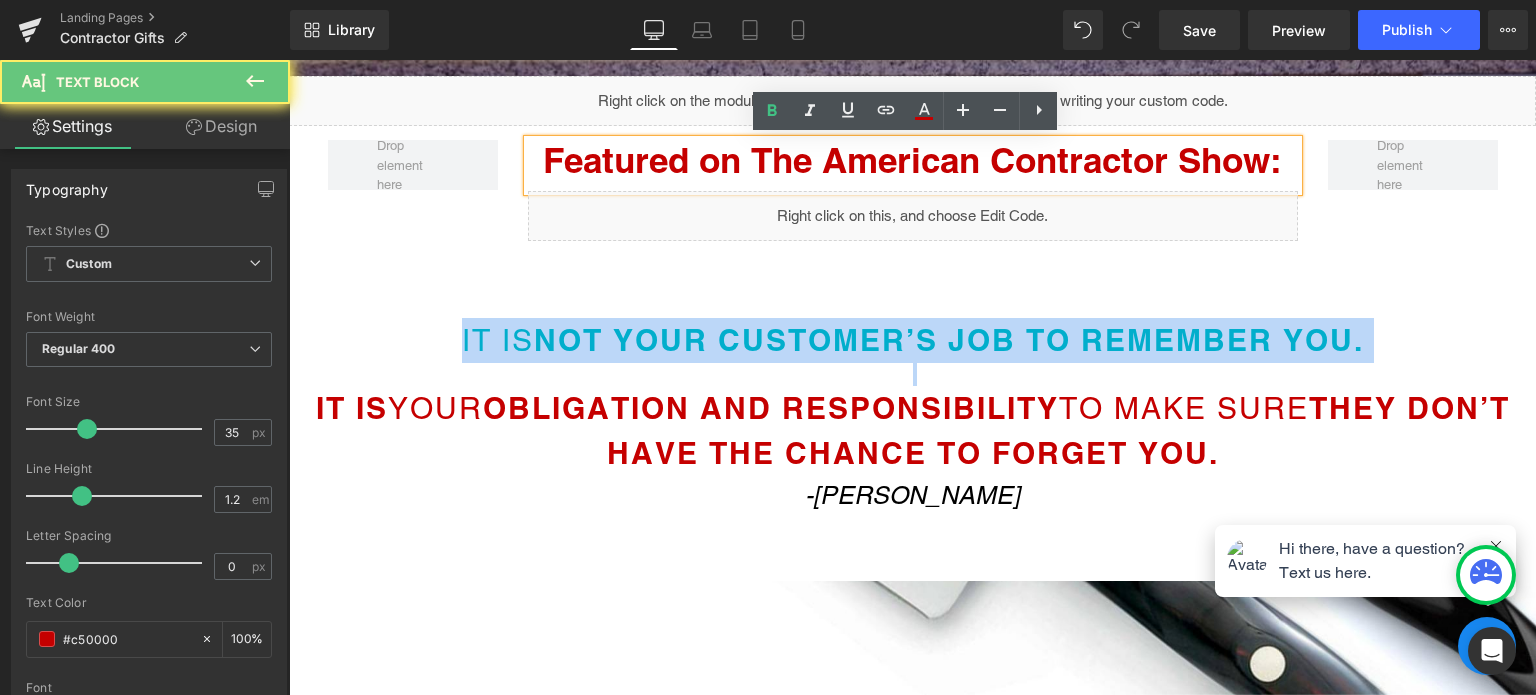 click on "Featured on The American Contractor Show:" at bounding box center (913, 161) 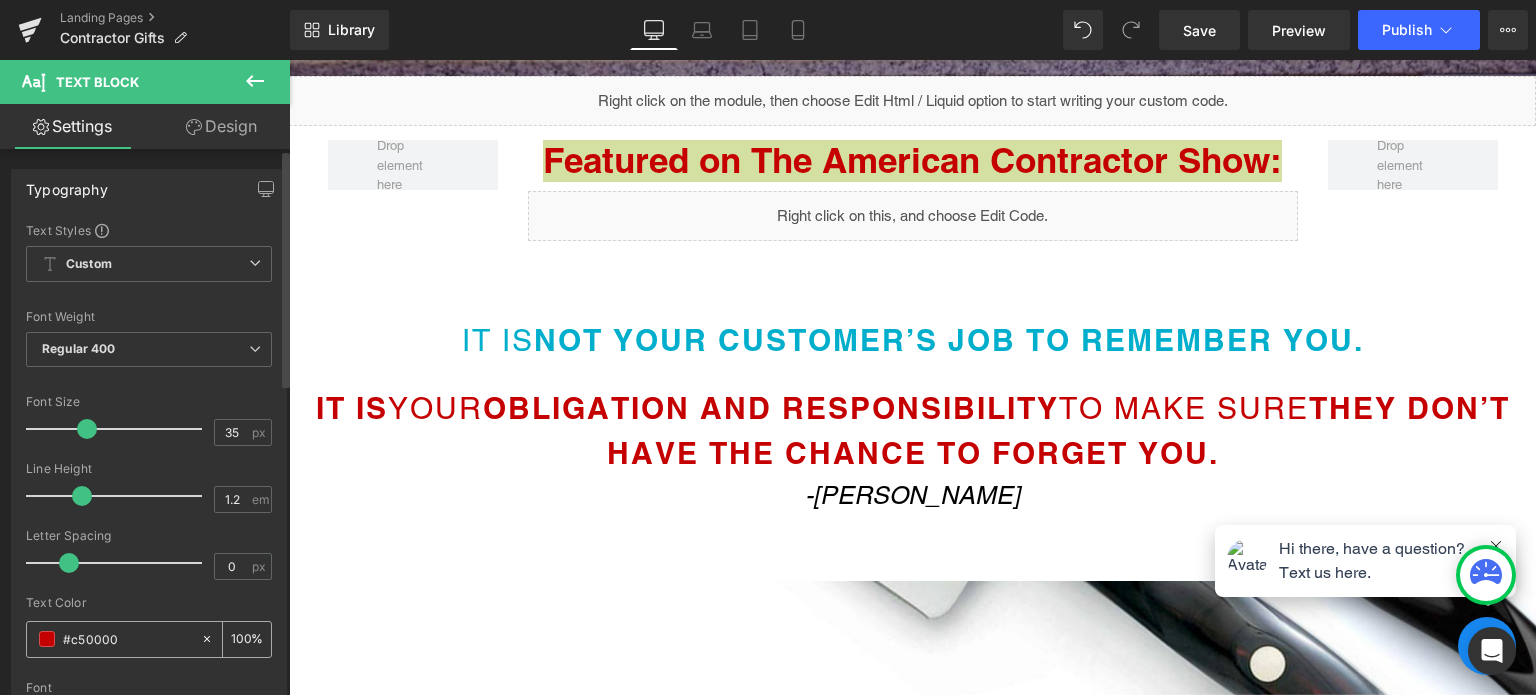 click on "#c50000" at bounding box center (113, 639) 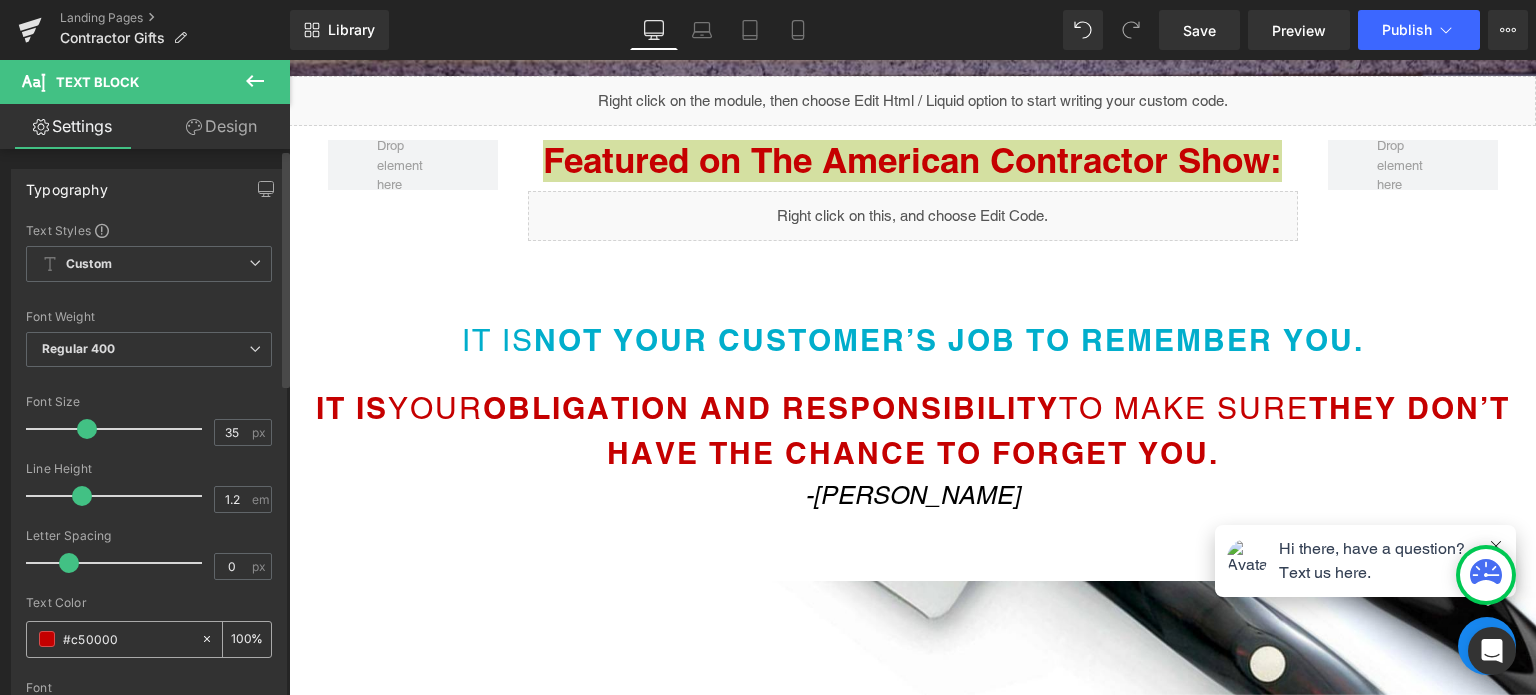 click on "#c50000" at bounding box center [127, 639] 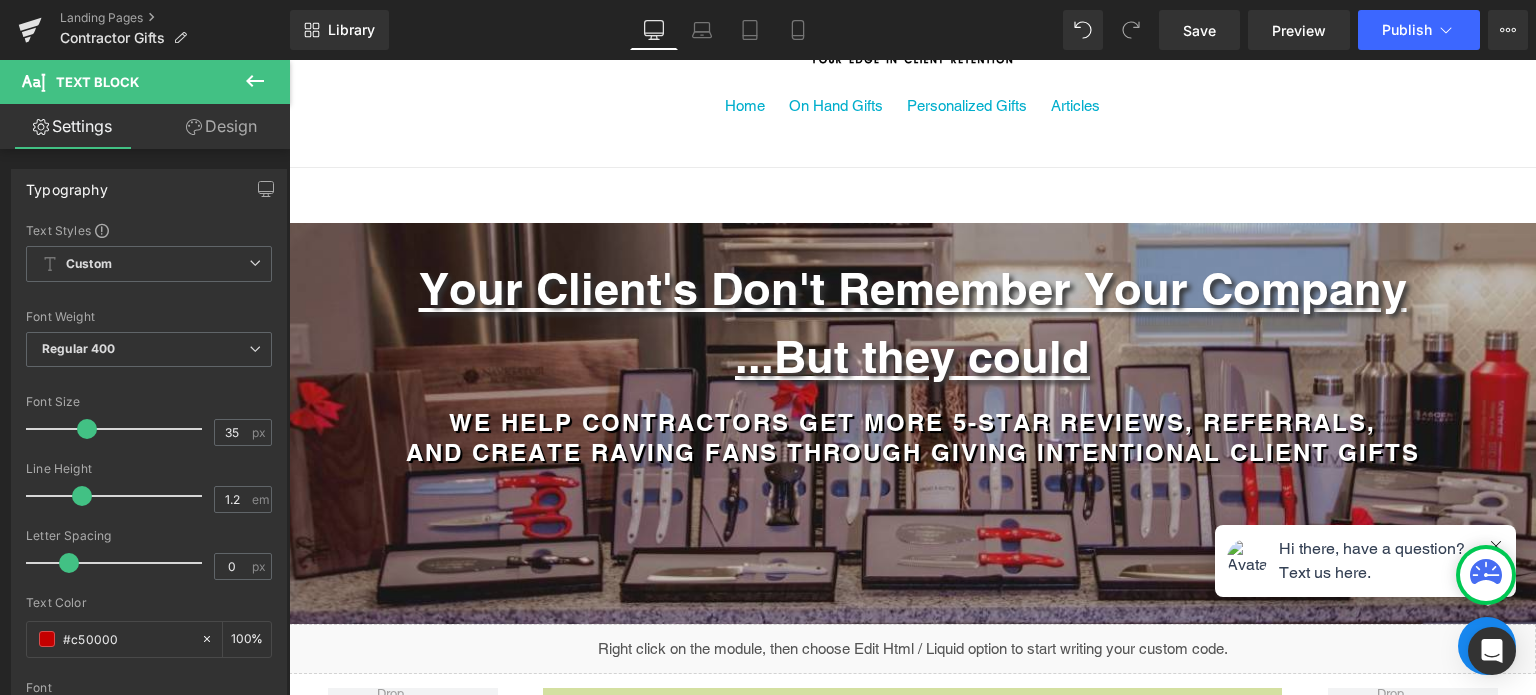 scroll, scrollTop: 0, scrollLeft: 0, axis: both 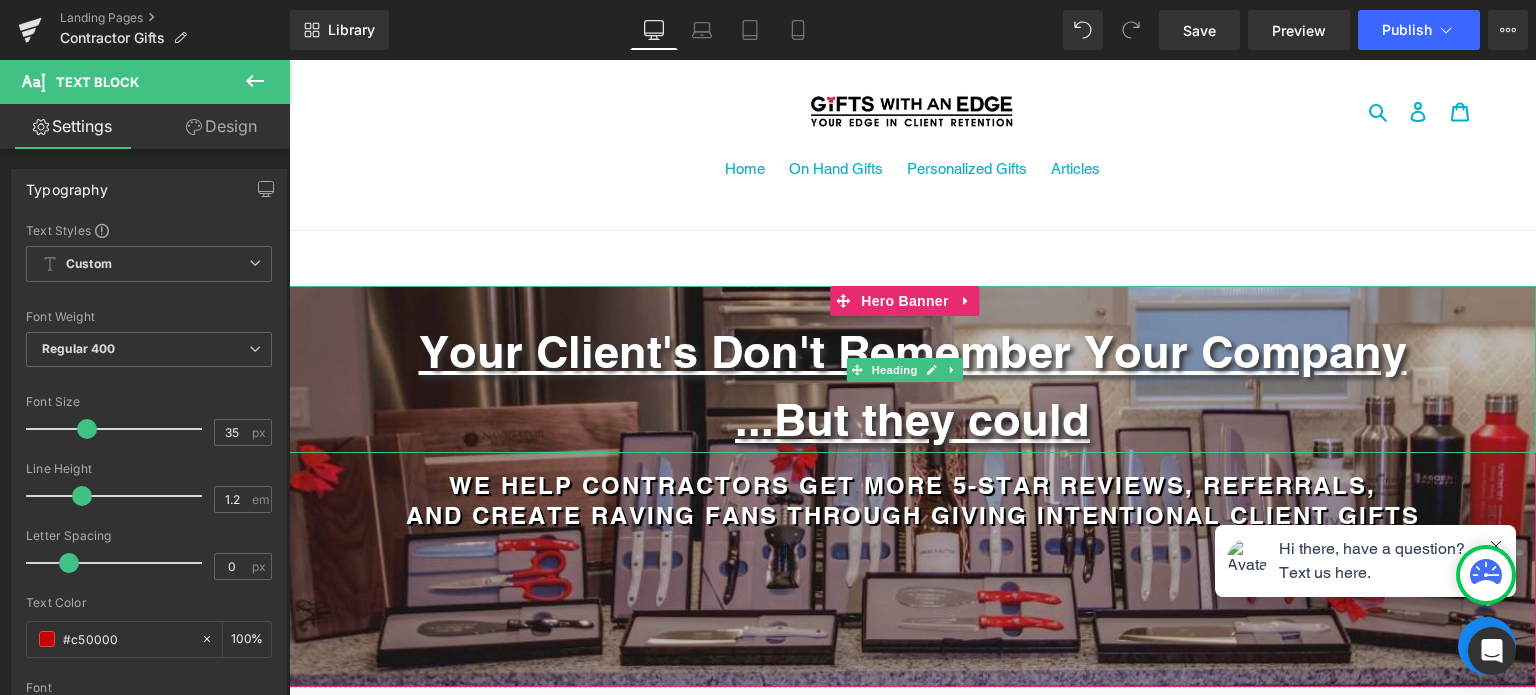 click on "Your Client's Don't Remember Your Company" at bounding box center (913, 351) 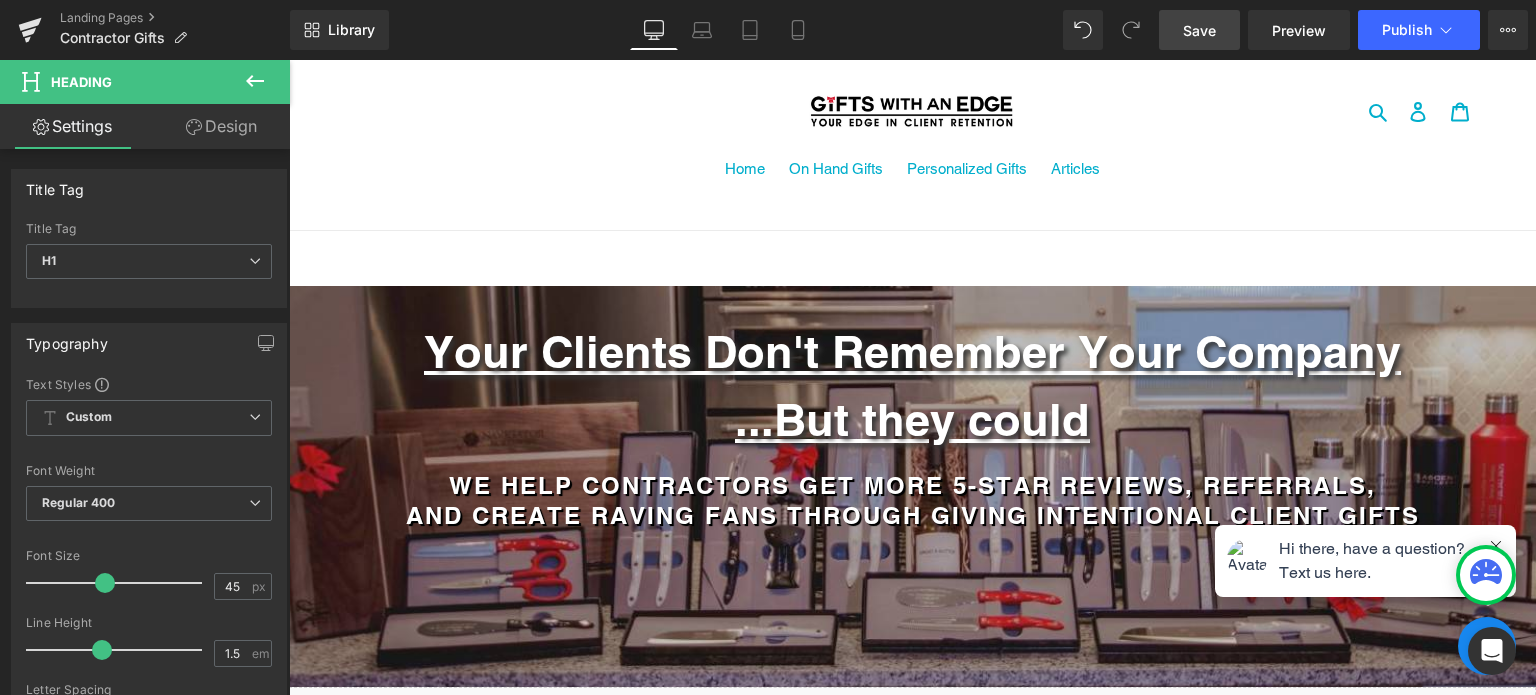 drag, startPoint x: 1208, startPoint y: 37, endPoint x: 847, endPoint y: 185, distance: 390.16022 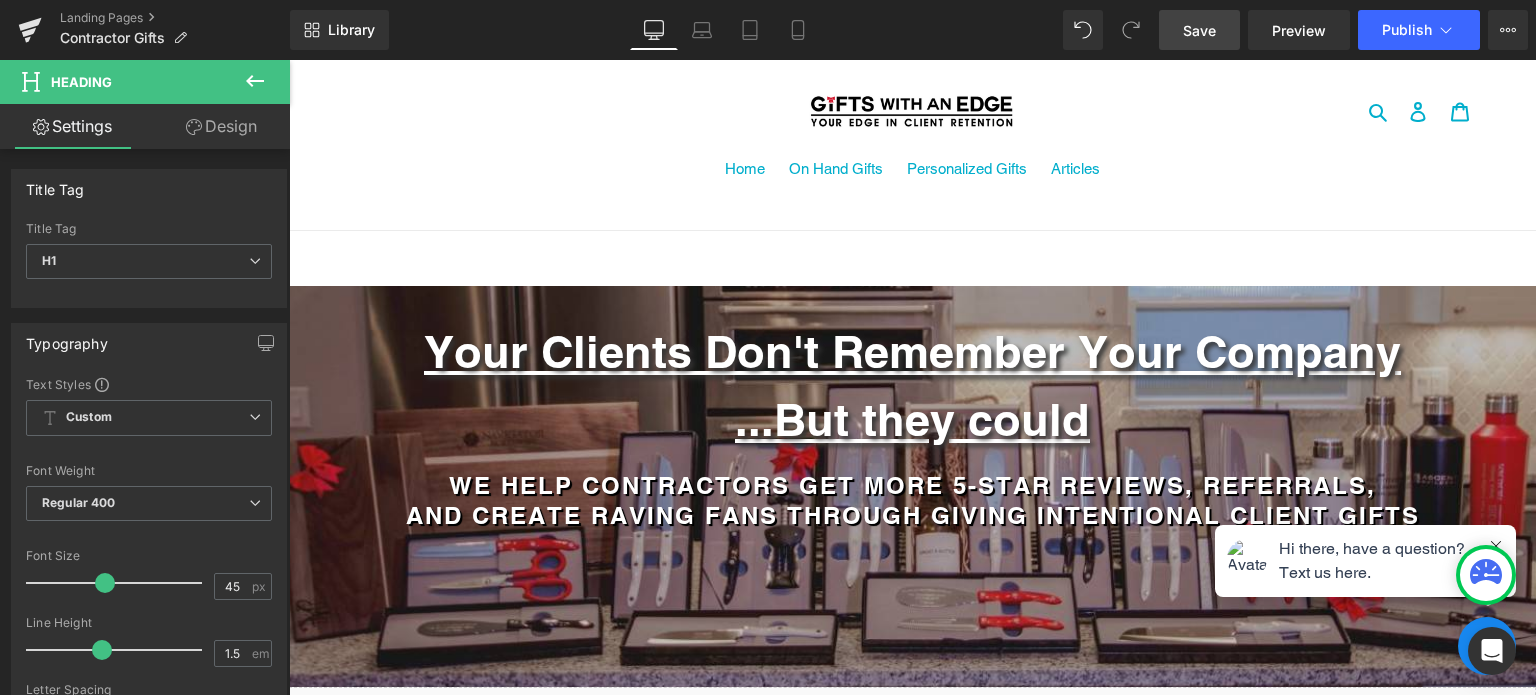 click on "Save" at bounding box center (1199, 30) 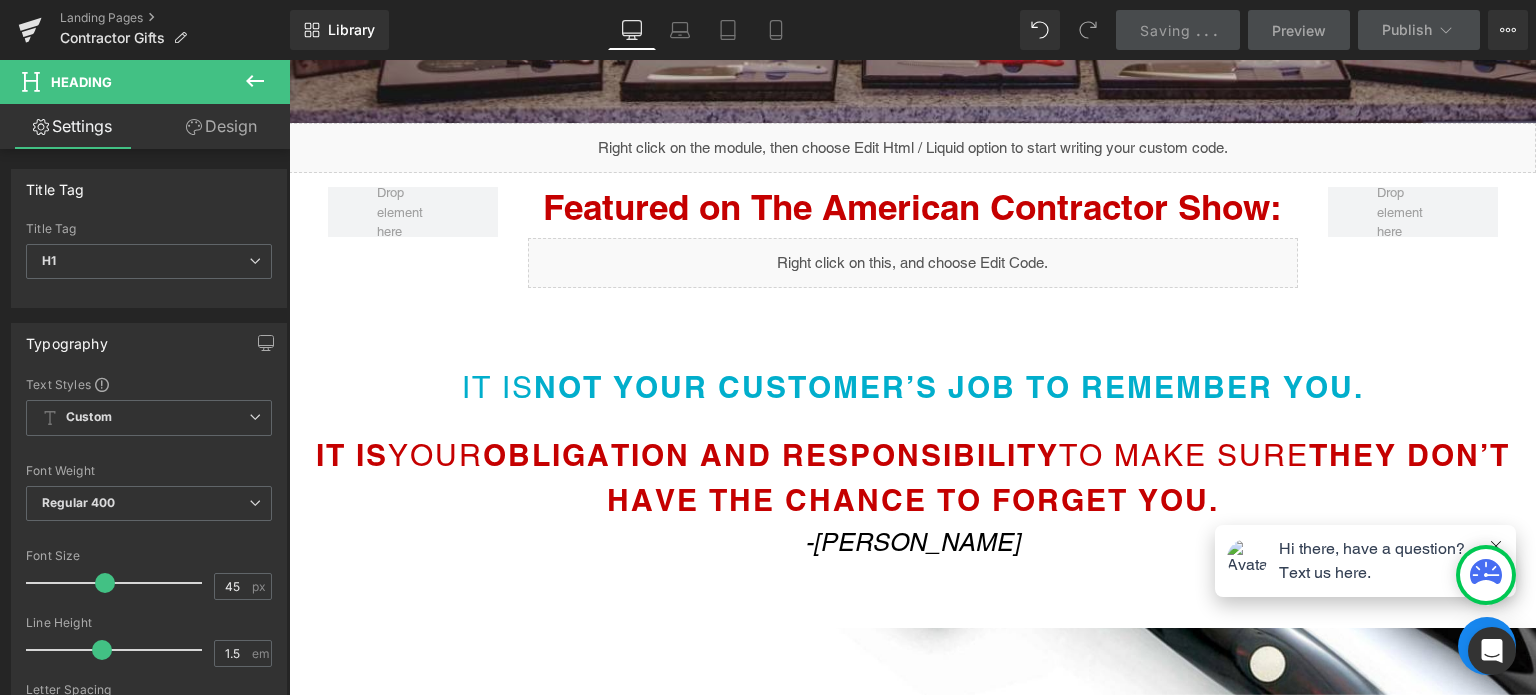 scroll, scrollTop: 568, scrollLeft: 0, axis: vertical 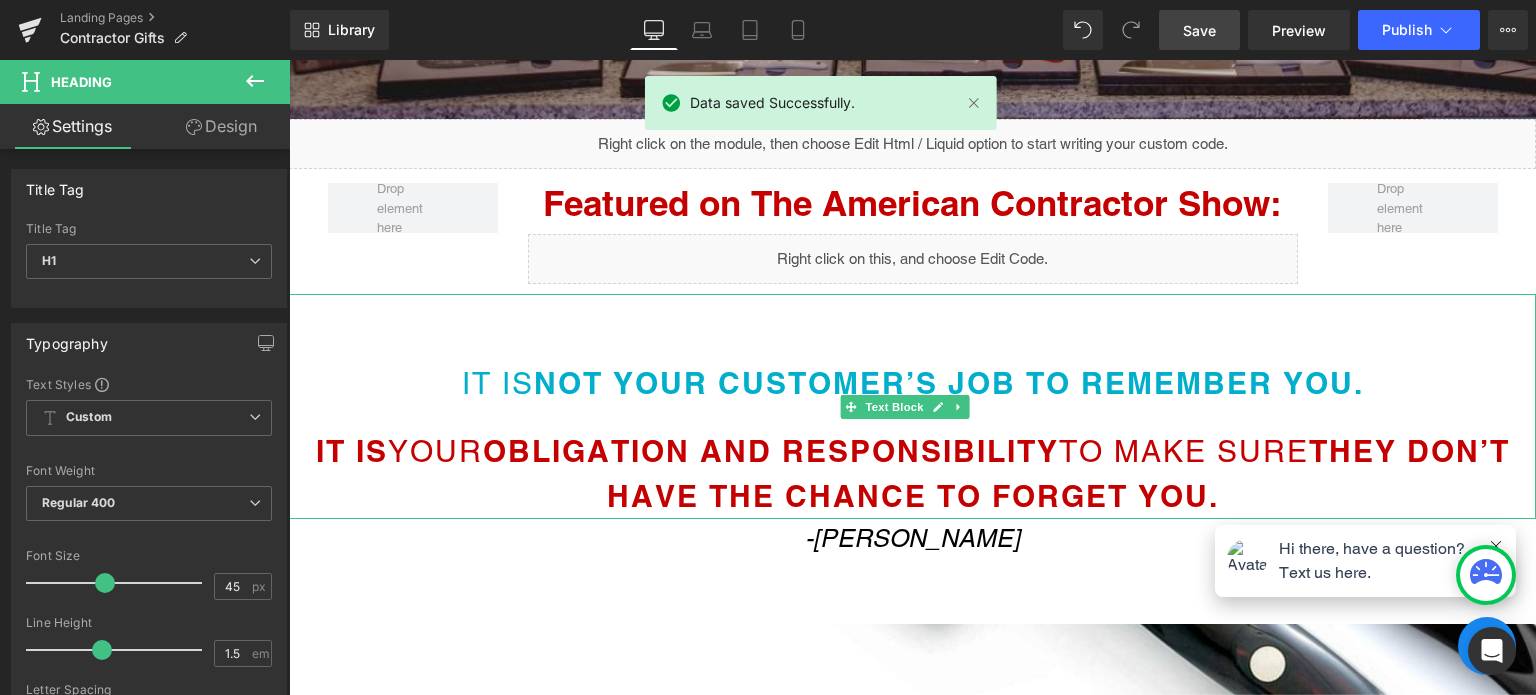 click on "NOT YOUR CUSTOMER’S JOB TO REMEMBER YOU." at bounding box center [949, 383] 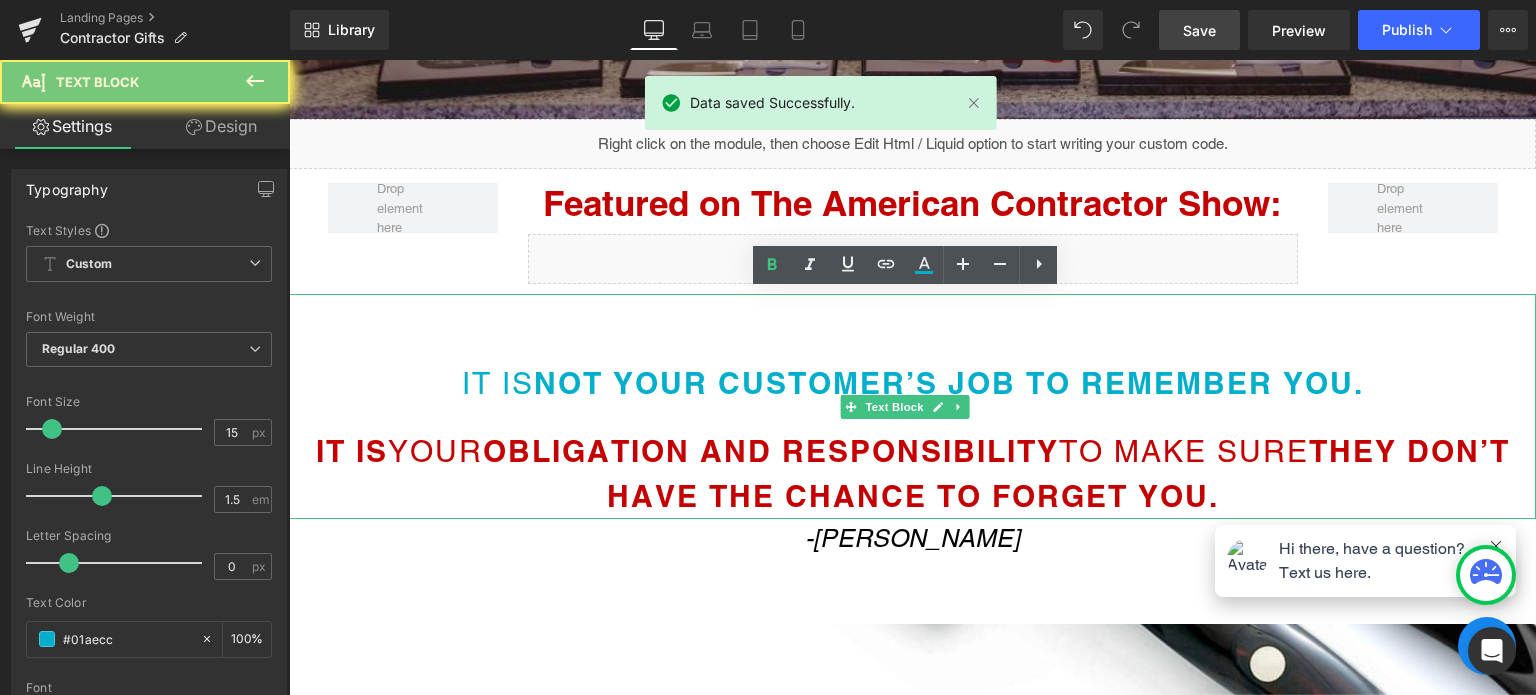 click on "NOT YOUR CUSTOMER’S JOB TO REMEMBER YOU." at bounding box center (949, 383) 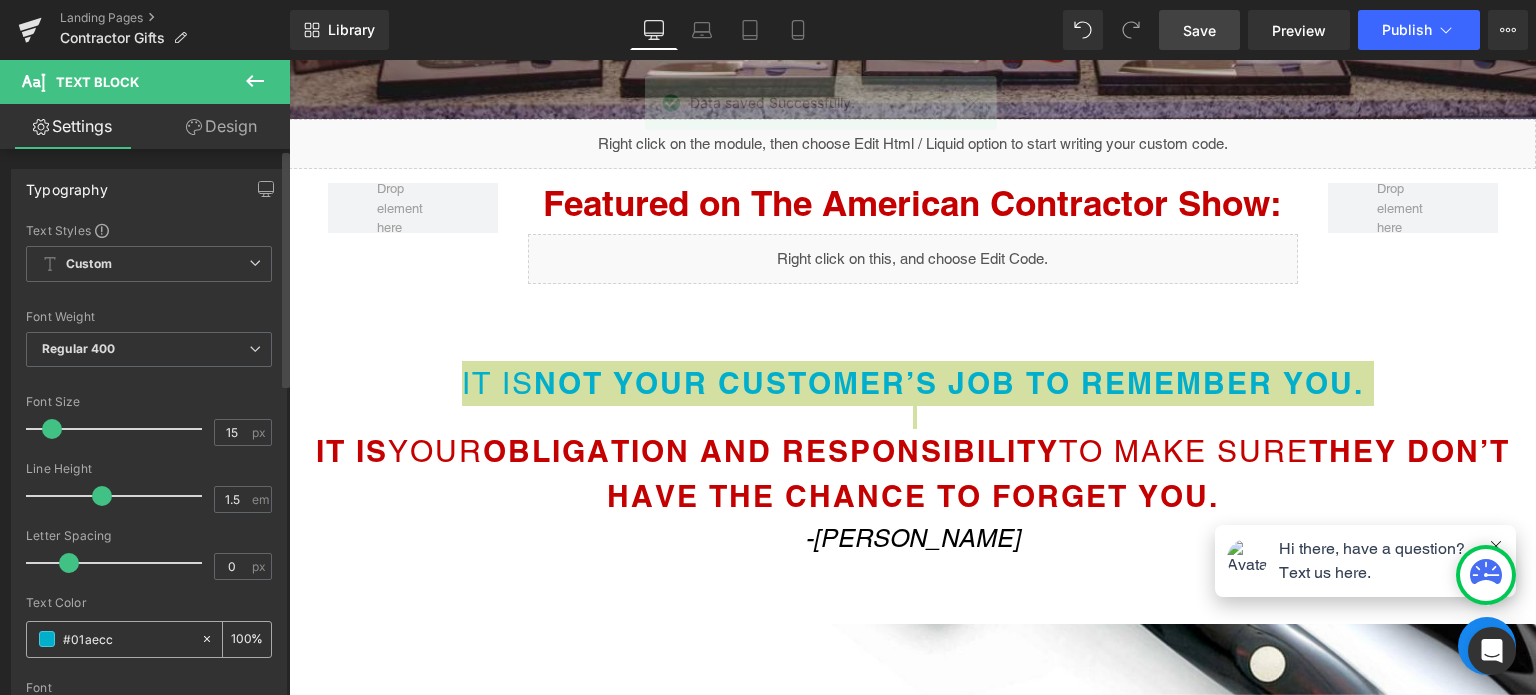 click on "#01aecc" at bounding box center [127, 639] 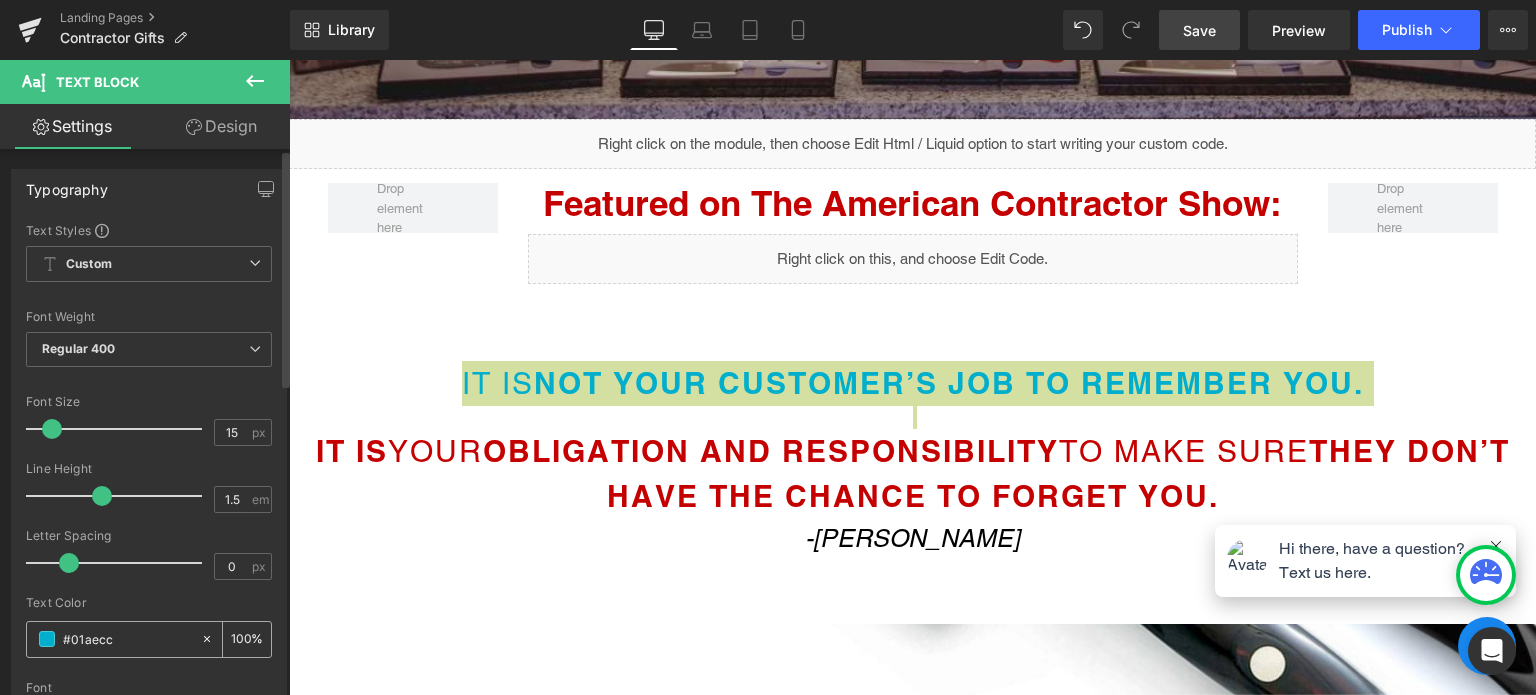 click on "#01aecc" at bounding box center (127, 639) 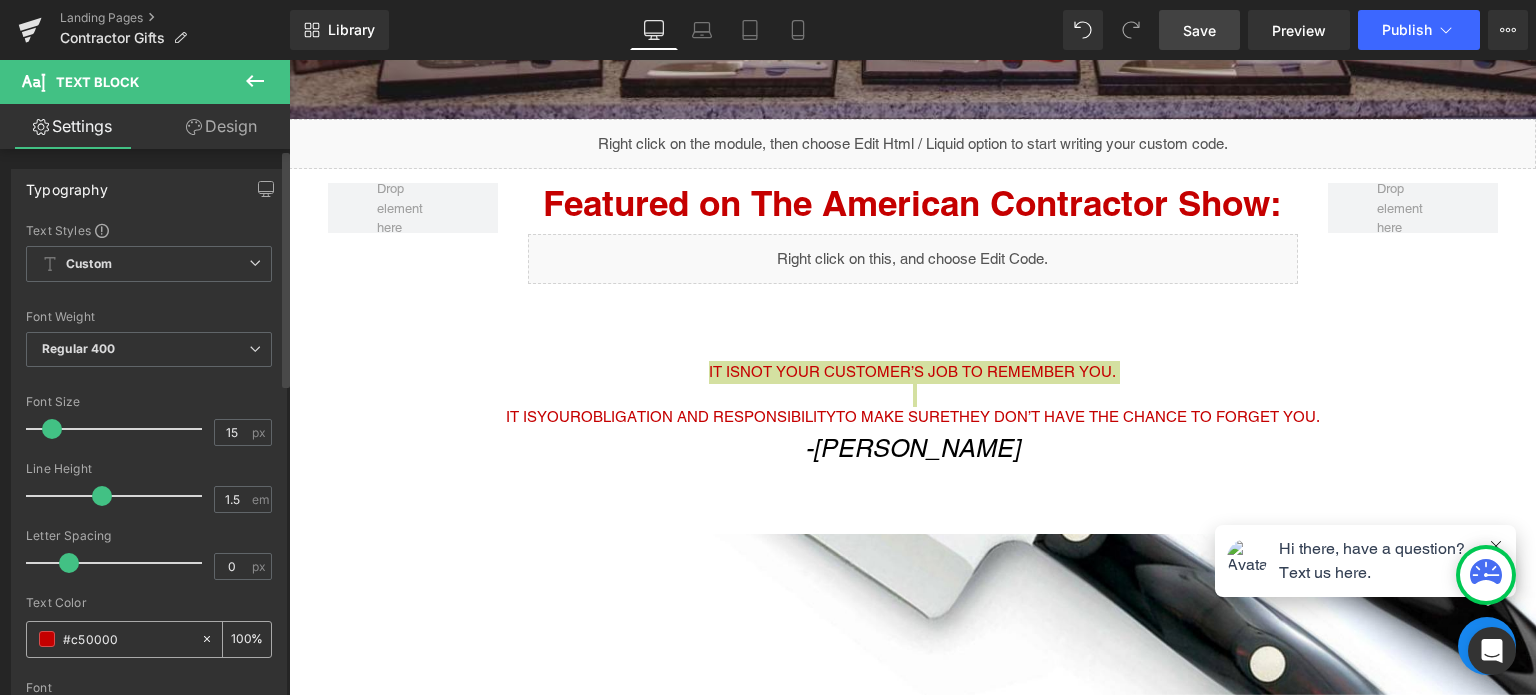 scroll, scrollTop: 6860, scrollLeft: 1232, axis: both 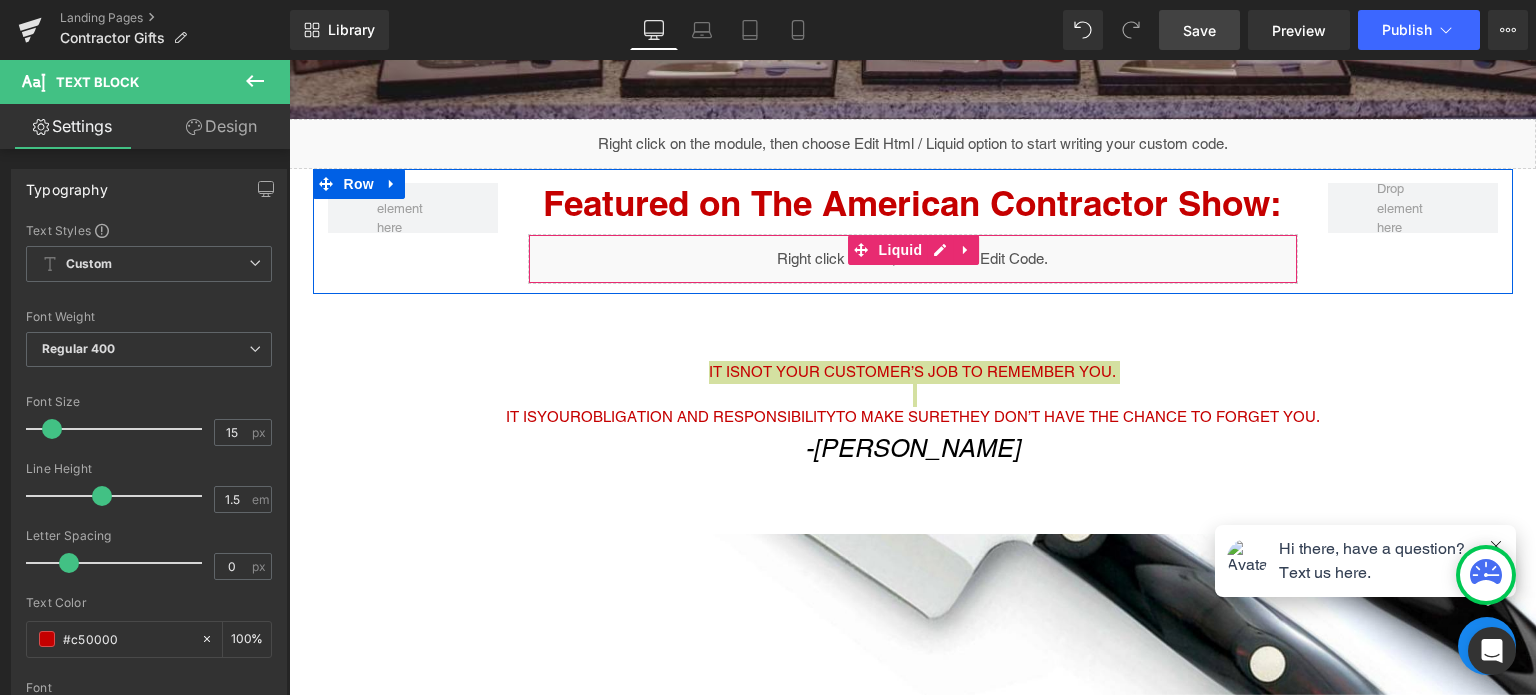 type on "#01aecc" 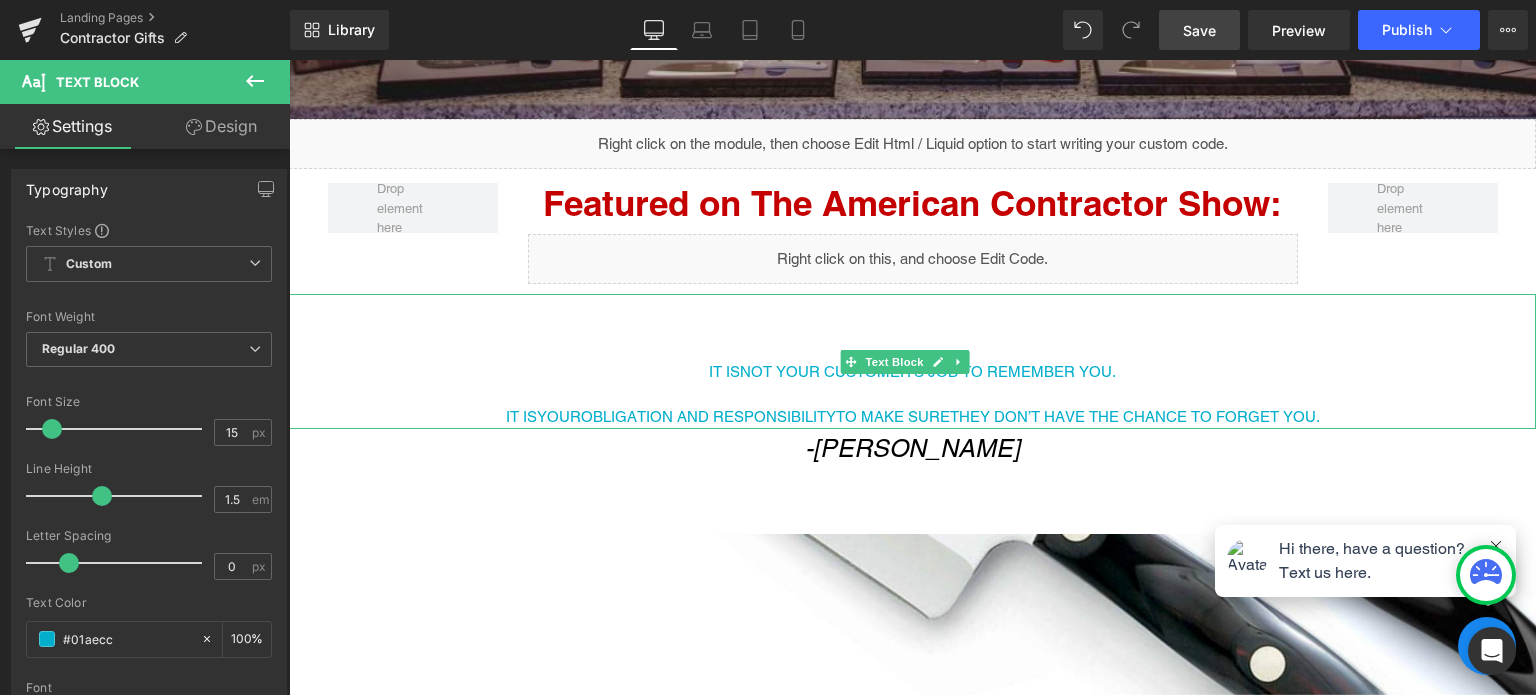 click on "OBLIGATION AND RESPONSIBILITY" at bounding box center (708, 416) 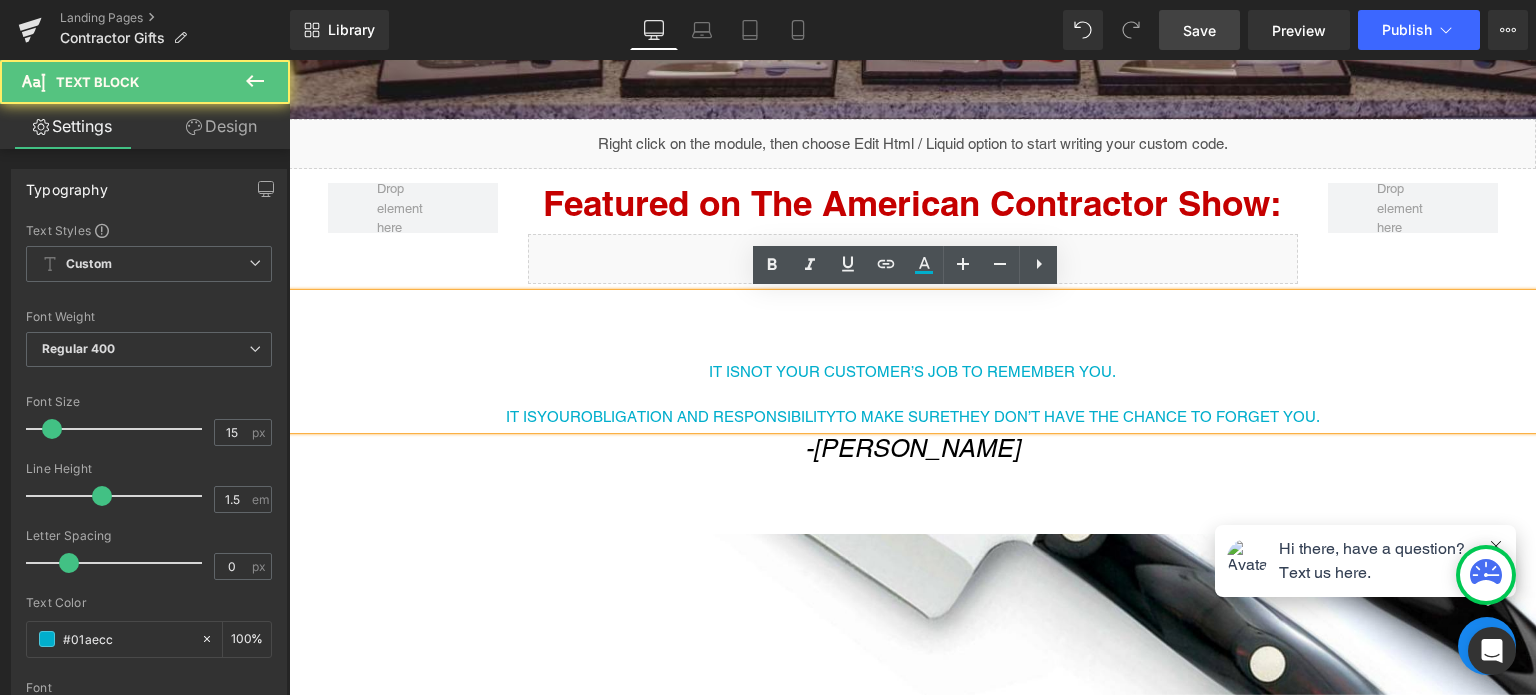 click on "OBLIGATION AND RESPONSIBILITY" at bounding box center [708, 416] 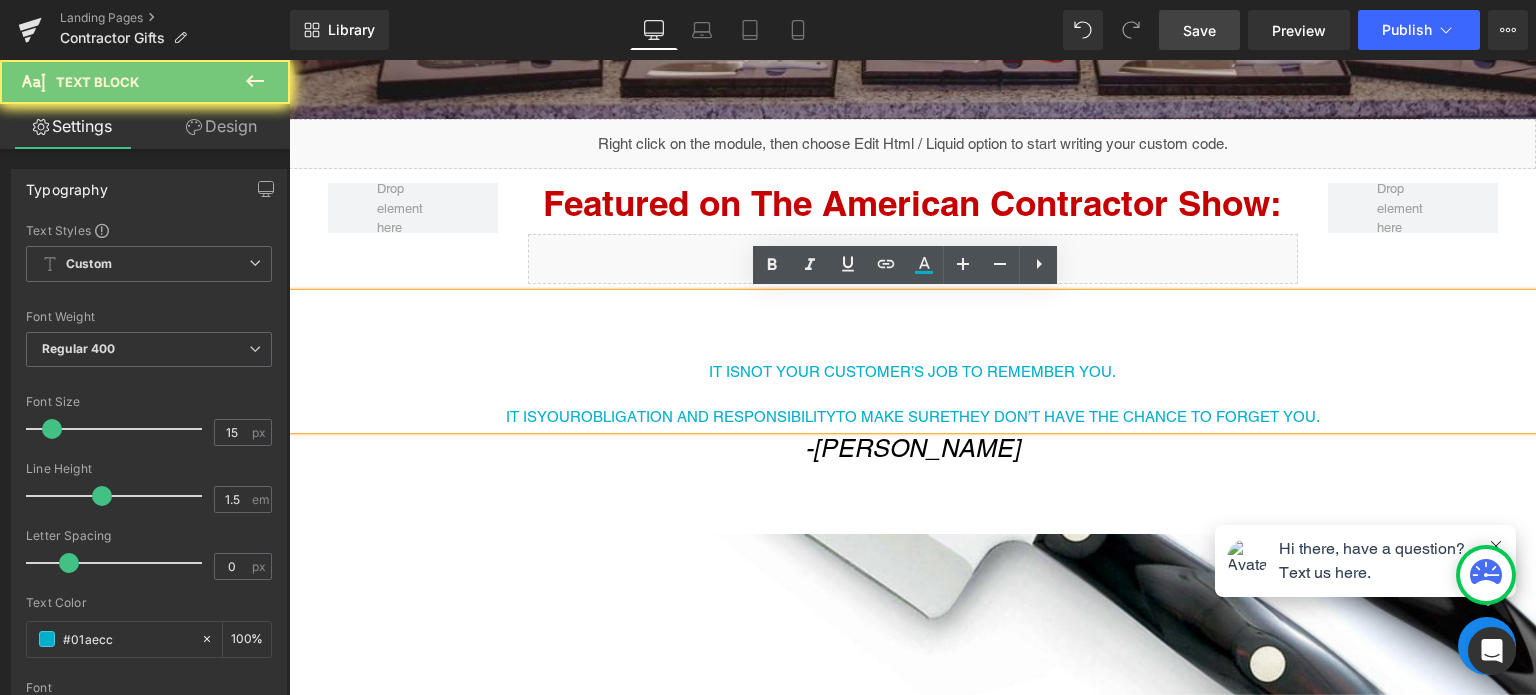 click on "OBLIGATION AND RESPONSIBILITY" at bounding box center [708, 416] 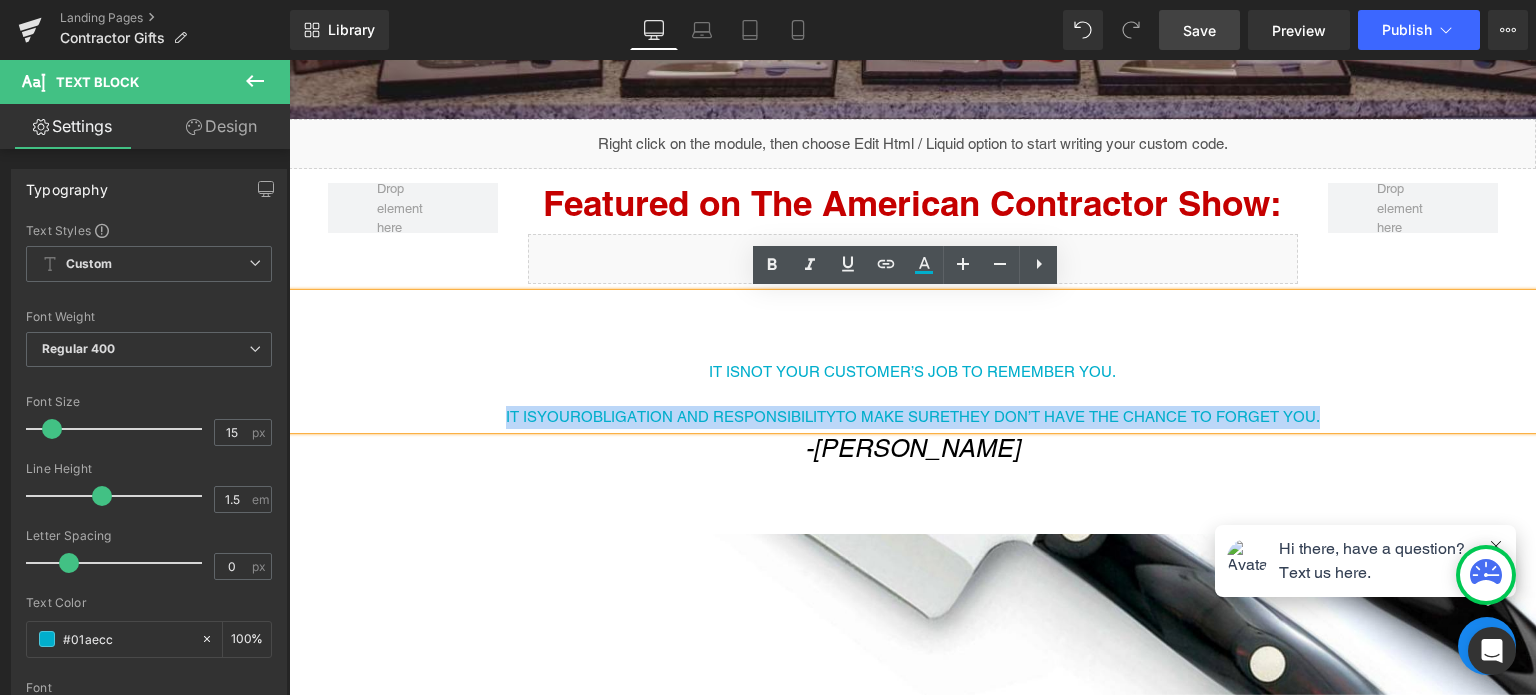 click on "IT IS  NOT YOUR CUSTOMER’S JOB TO REMEMBER YOU.  IT IS  YOUR  OBLIGATION AND RESPONSIBILITY  TO MAKE SURE  THEY DON’T HAVE THE CHANCE TO FORGET YOU." at bounding box center [912, 361] 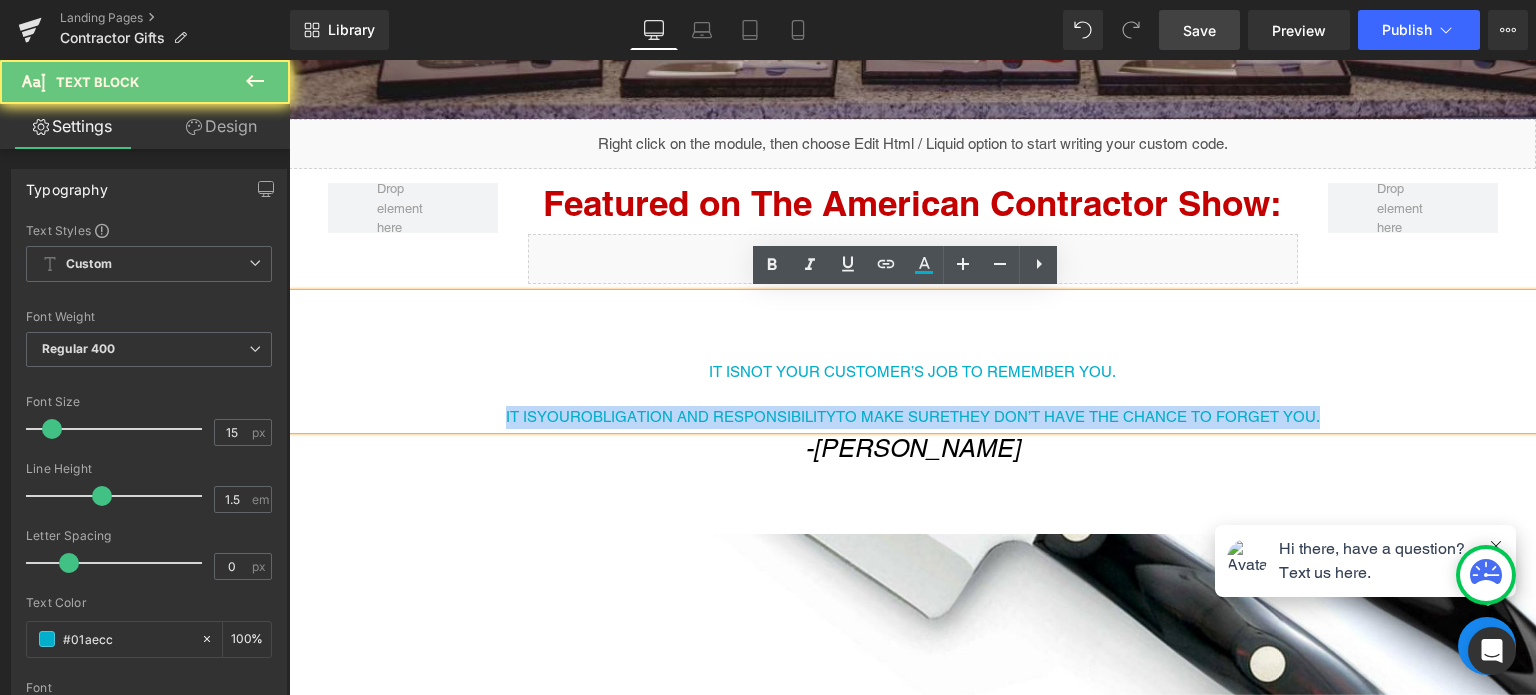 drag, startPoint x: 681, startPoint y: 366, endPoint x: 1535, endPoint y: 679, distance: 909.55206 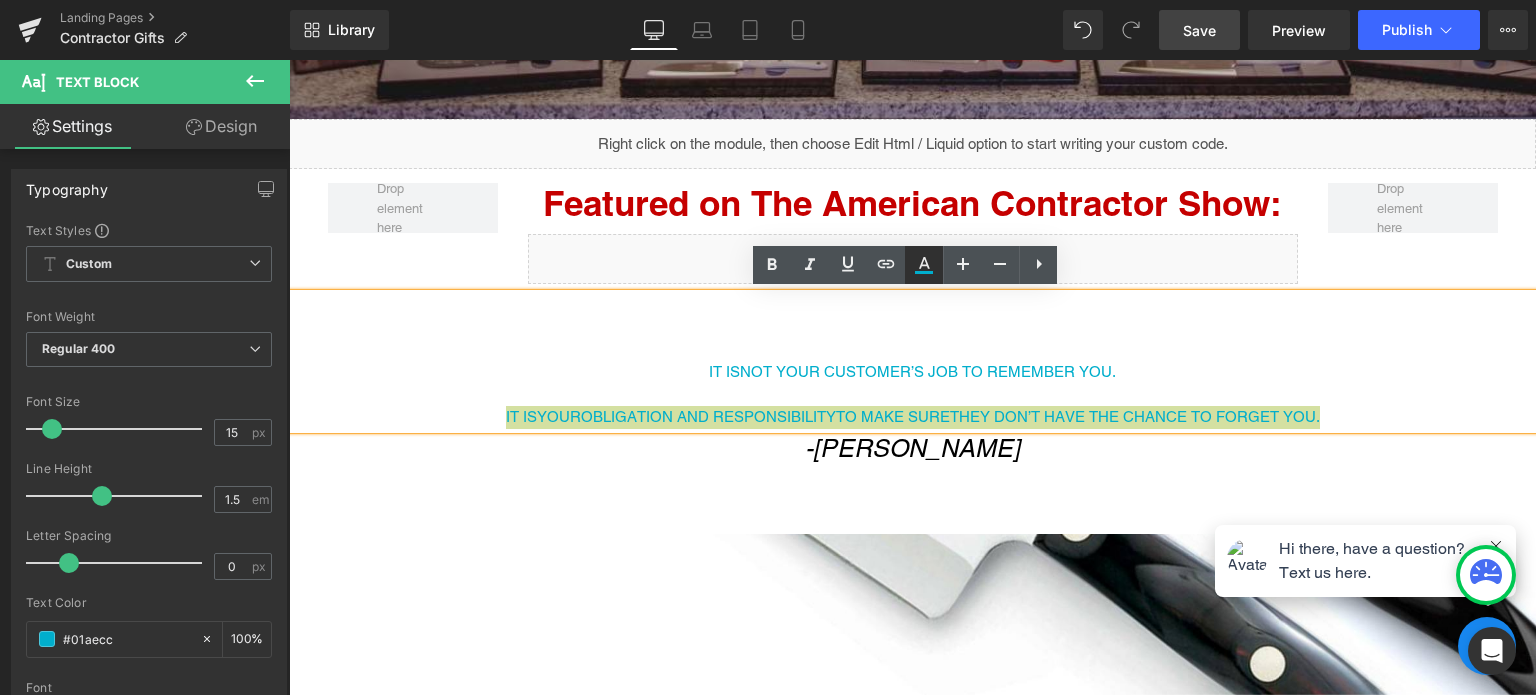 click 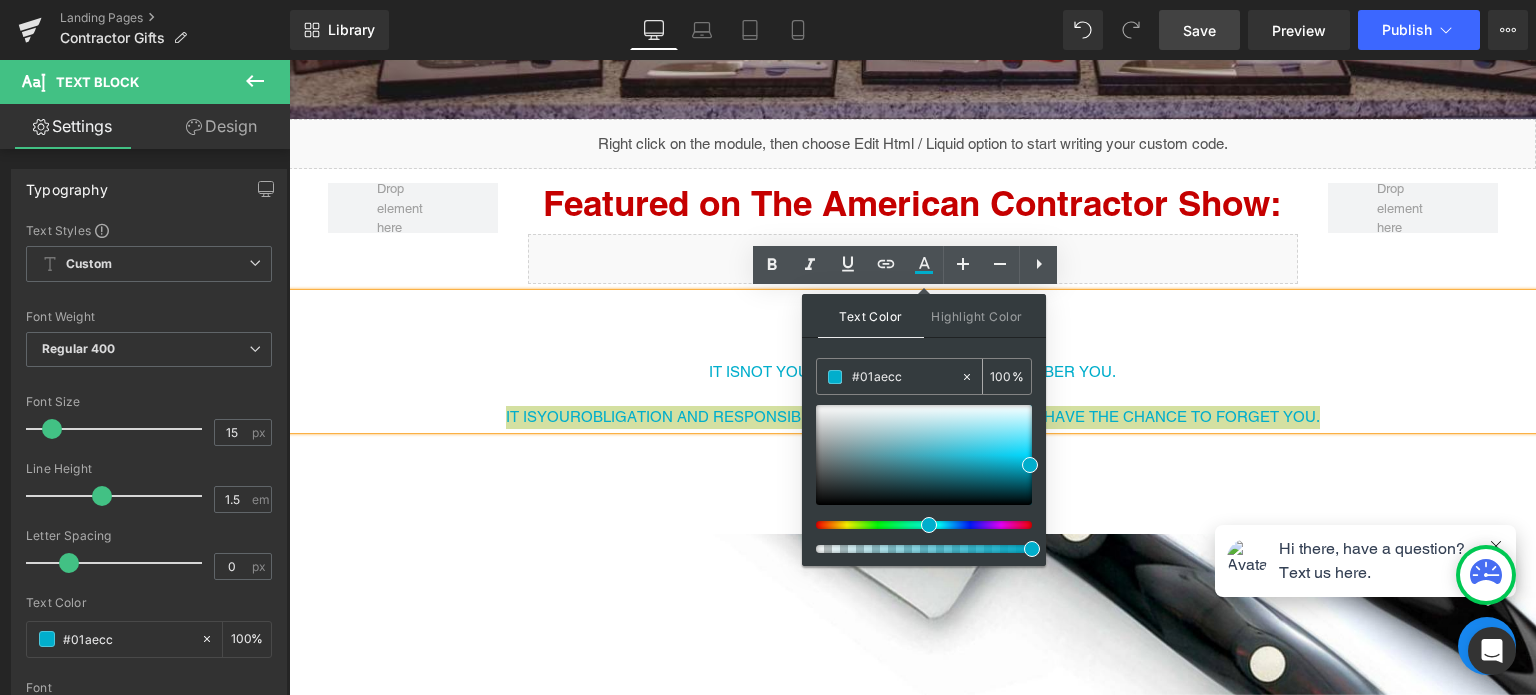 click on "#01aecc" at bounding box center (906, 377) 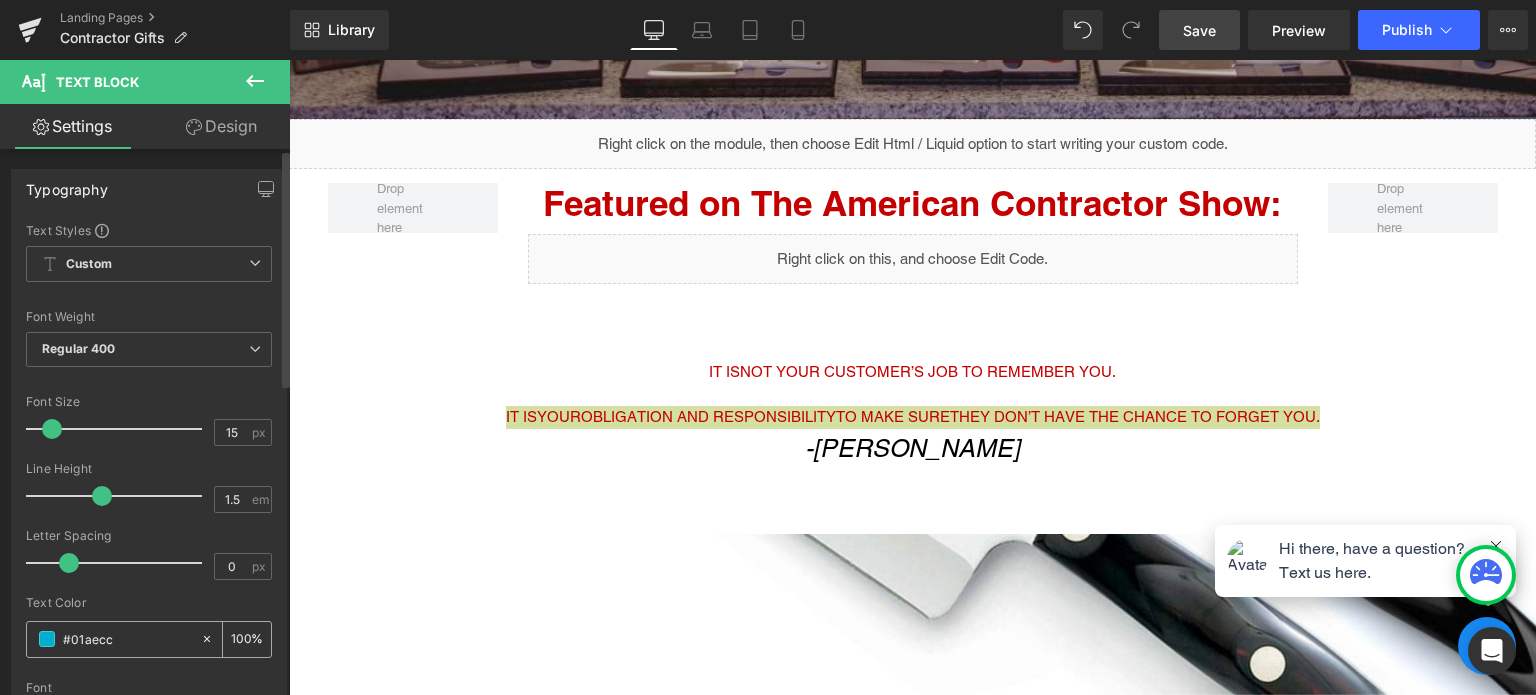 click on "#01aecc" at bounding box center [127, 639] 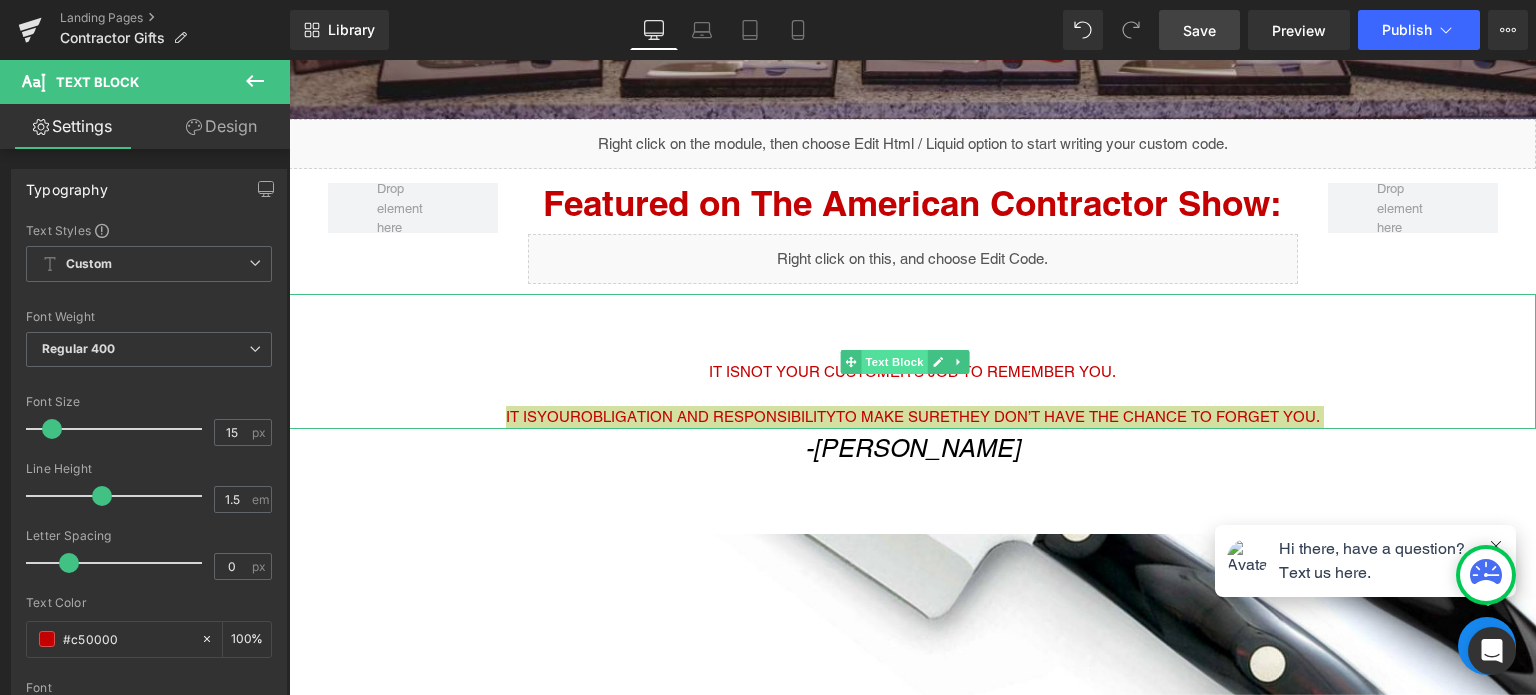 type on "#c50000B" 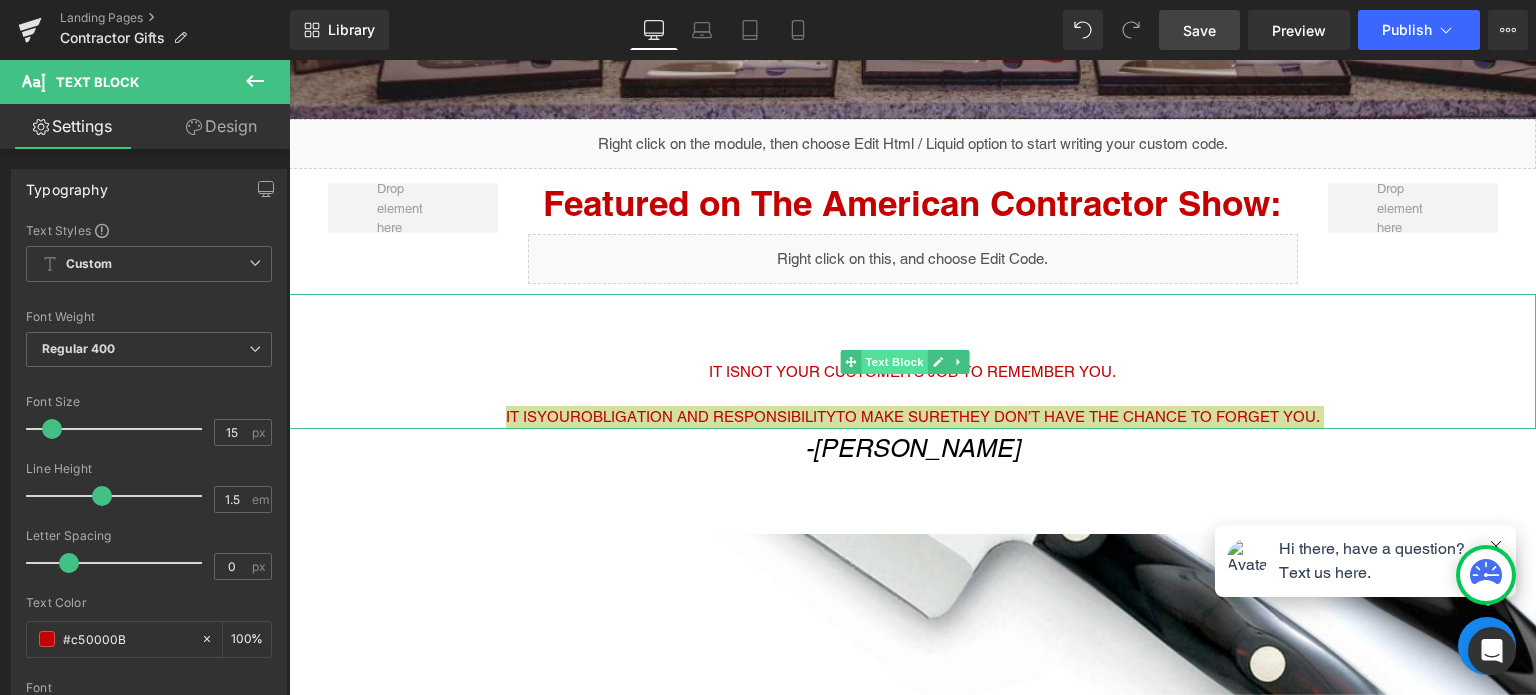 type on "0" 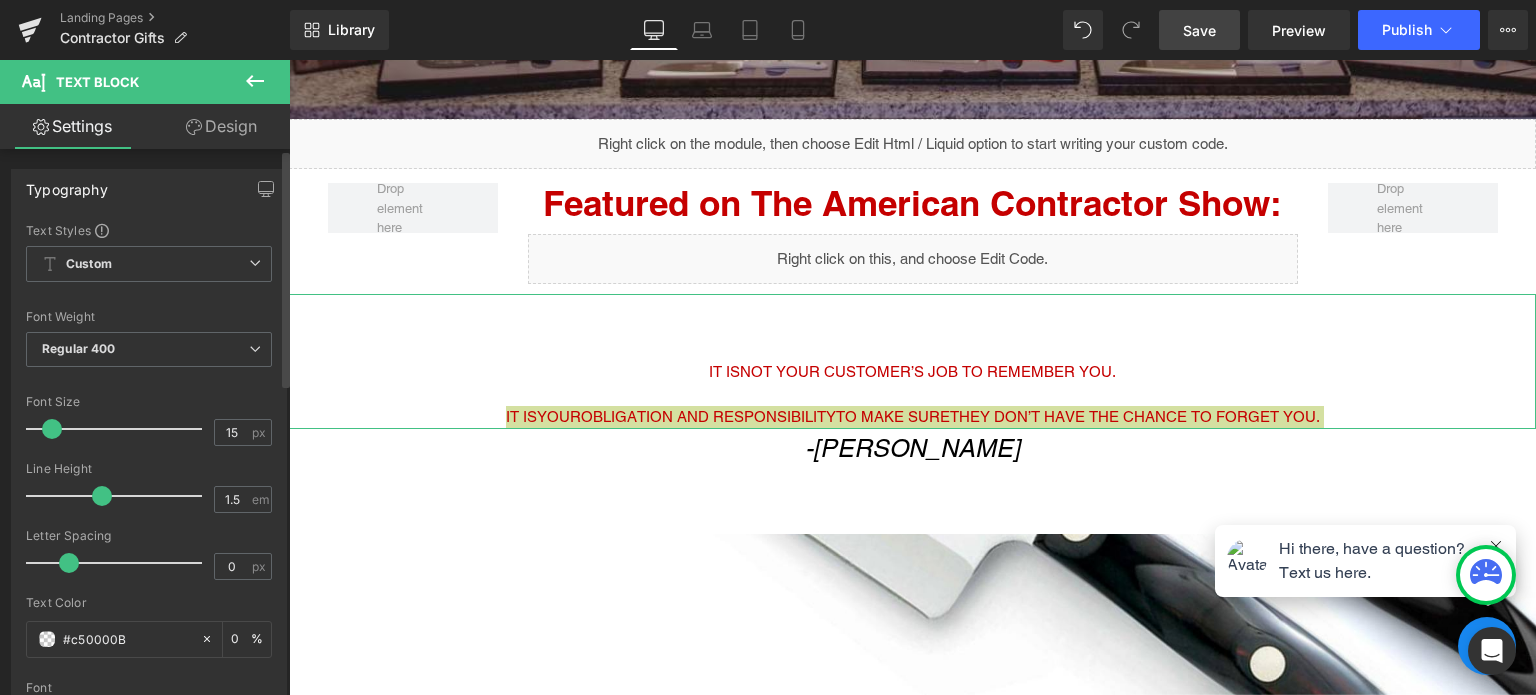 type on "#c50000B" 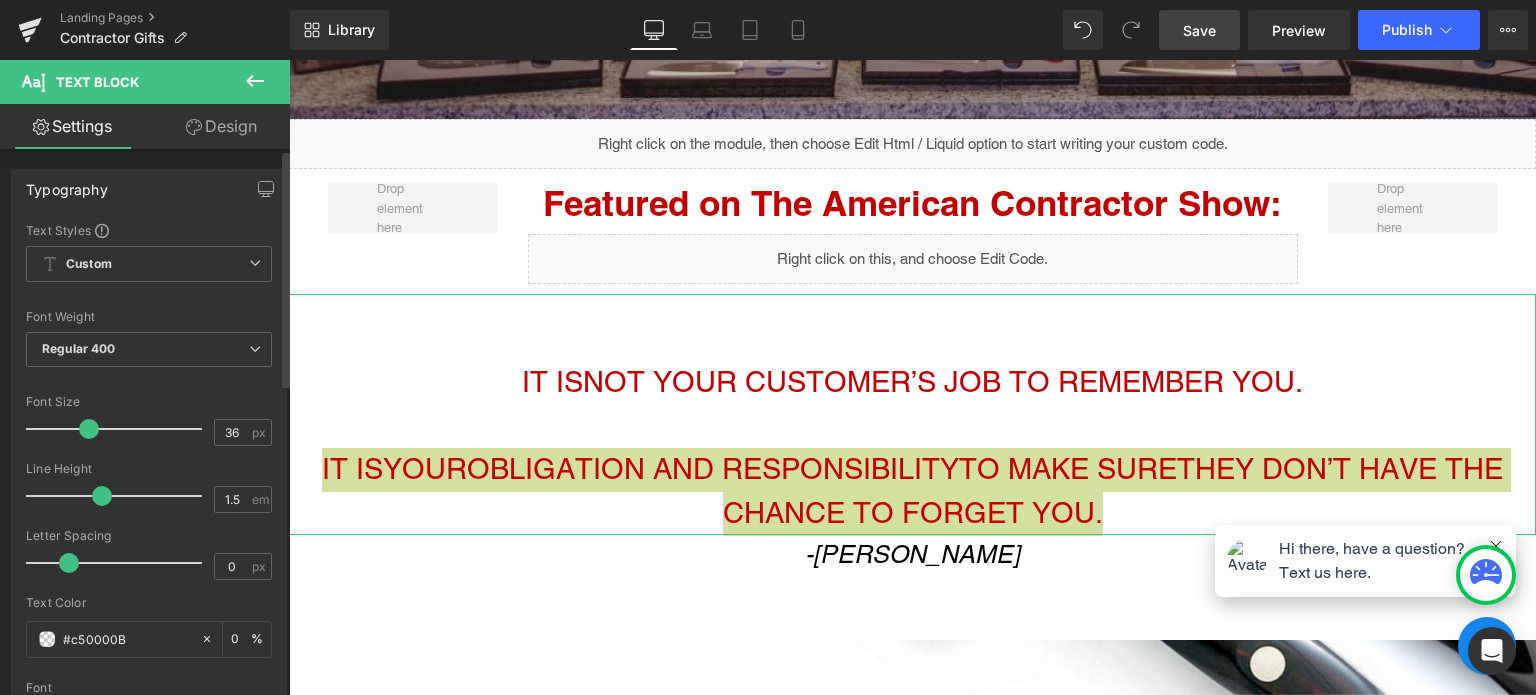 scroll, scrollTop: 10, scrollLeft: 10, axis: both 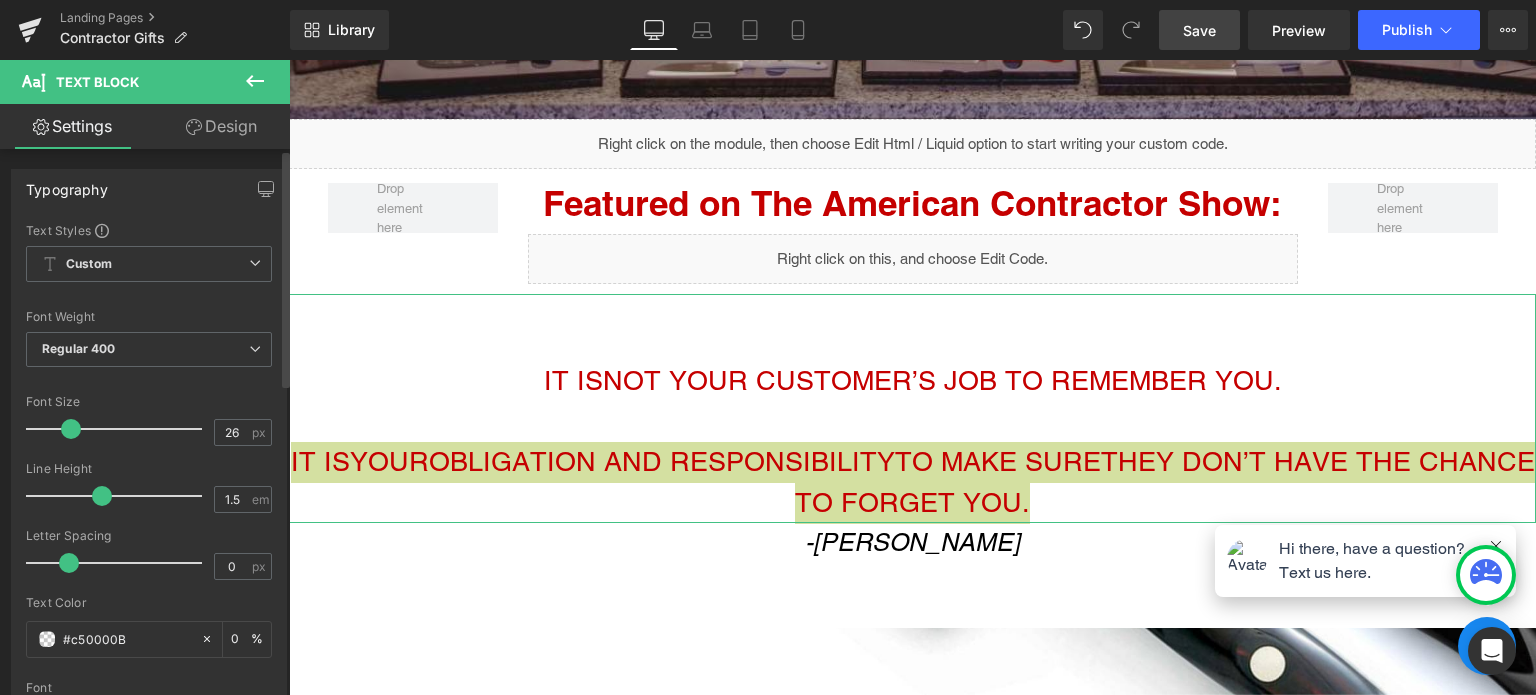 type on "25" 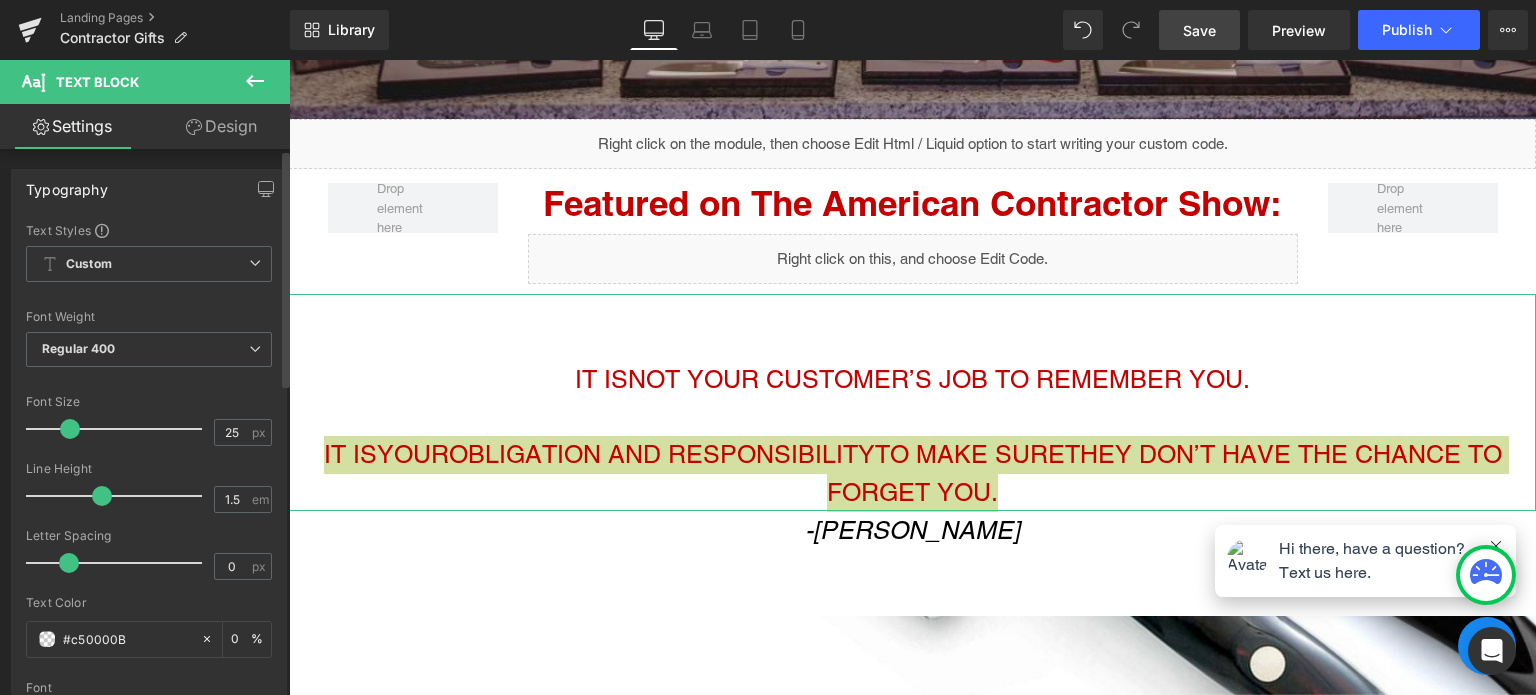 scroll, scrollTop: 6942, scrollLeft: 1232, axis: both 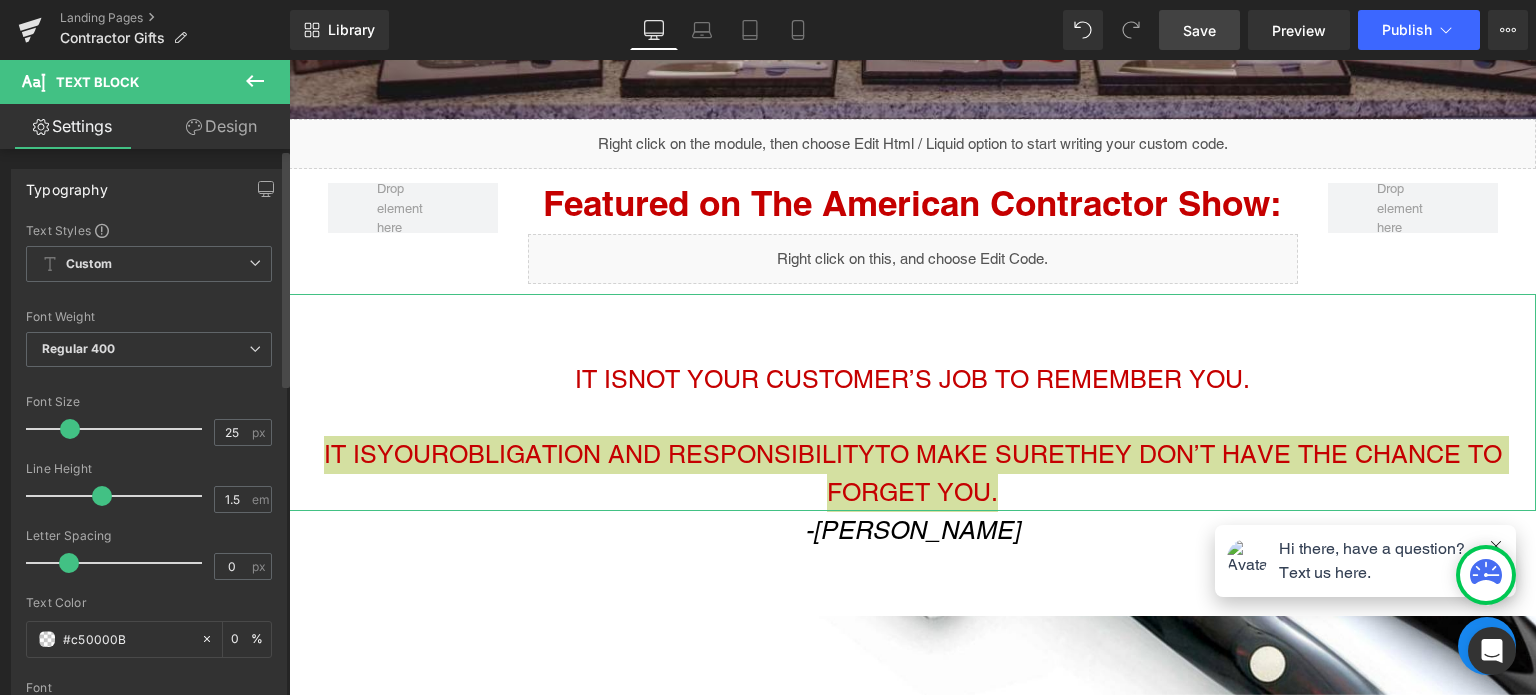drag, startPoint x: 52, startPoint y: 428, endPoint x: 69, endPoint y: 427, distance: 17.029387 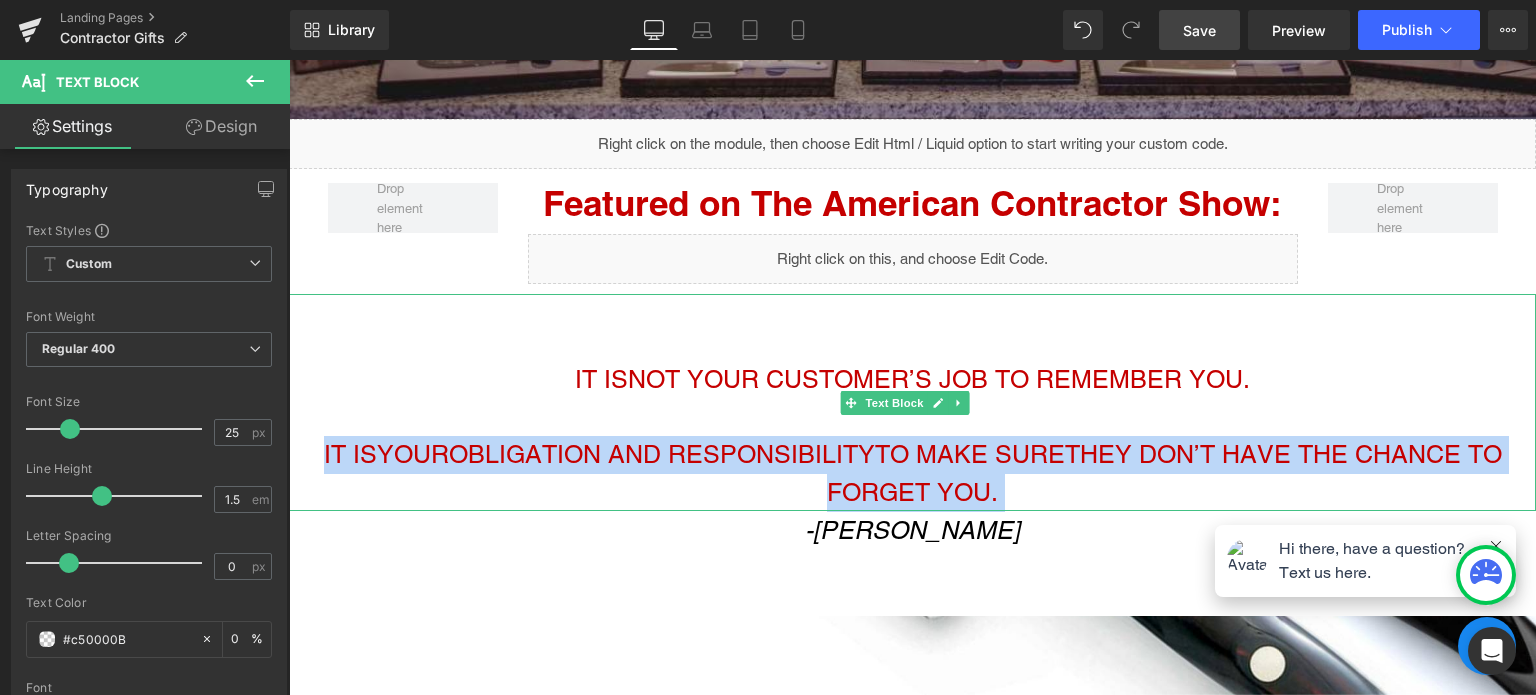 click at bounding box center (912, 418) 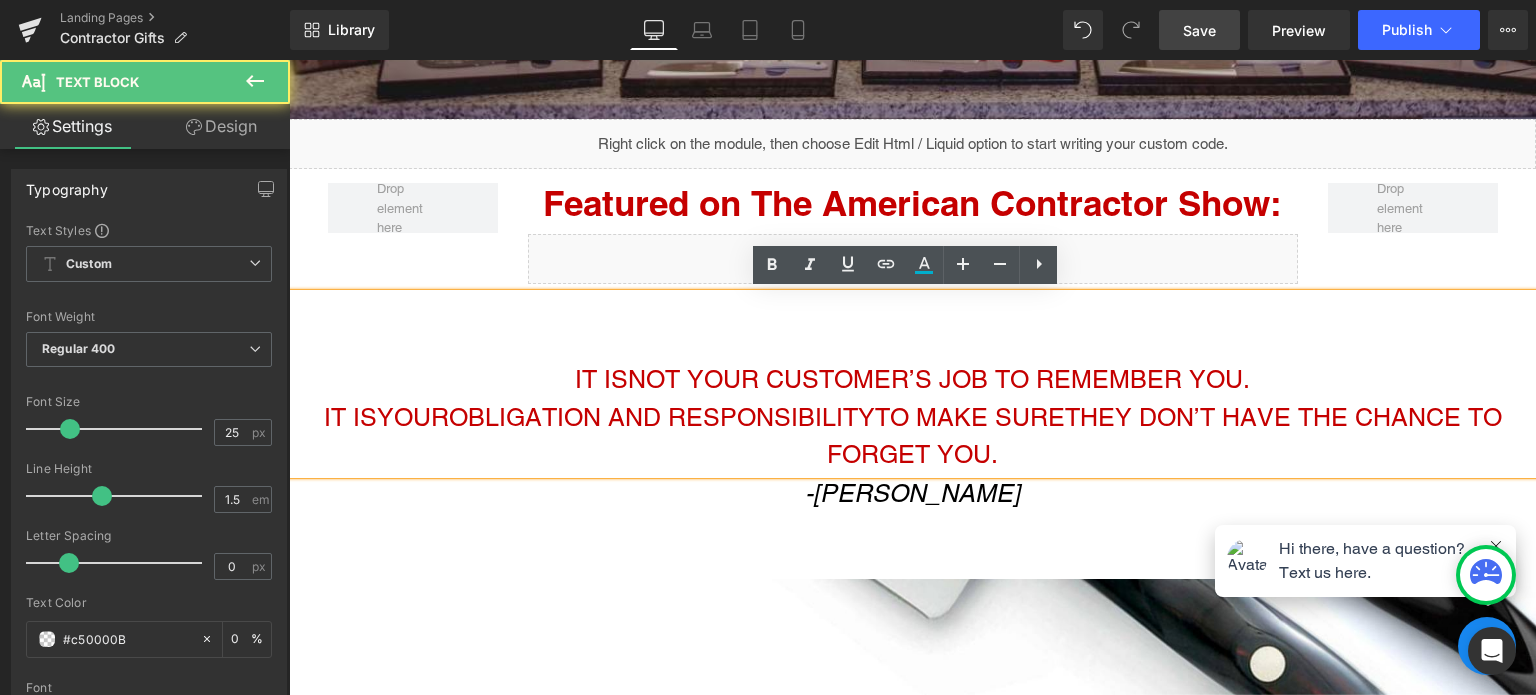 scroll, scrollTop: 6904, scrollLeft: 1232, axis: both 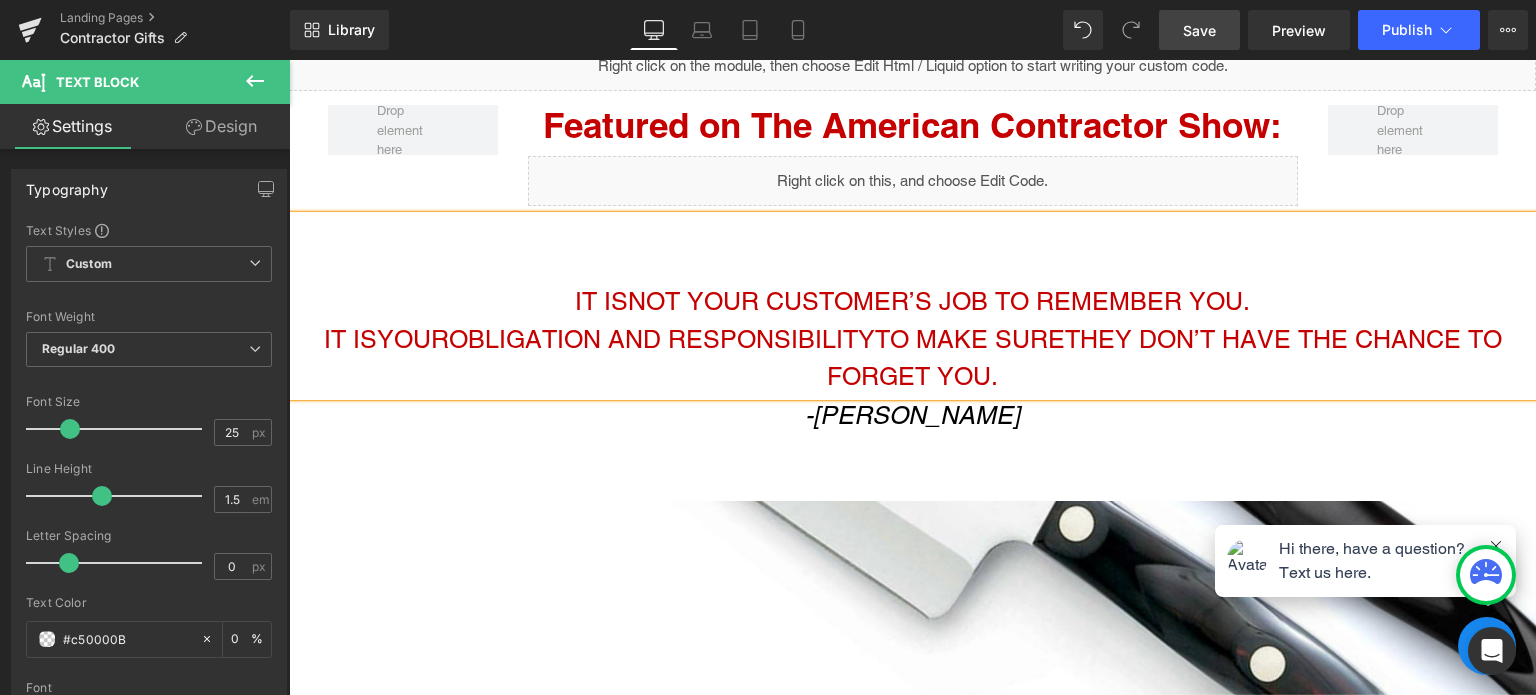 click on "Save" at bounding box center (1199, 30) 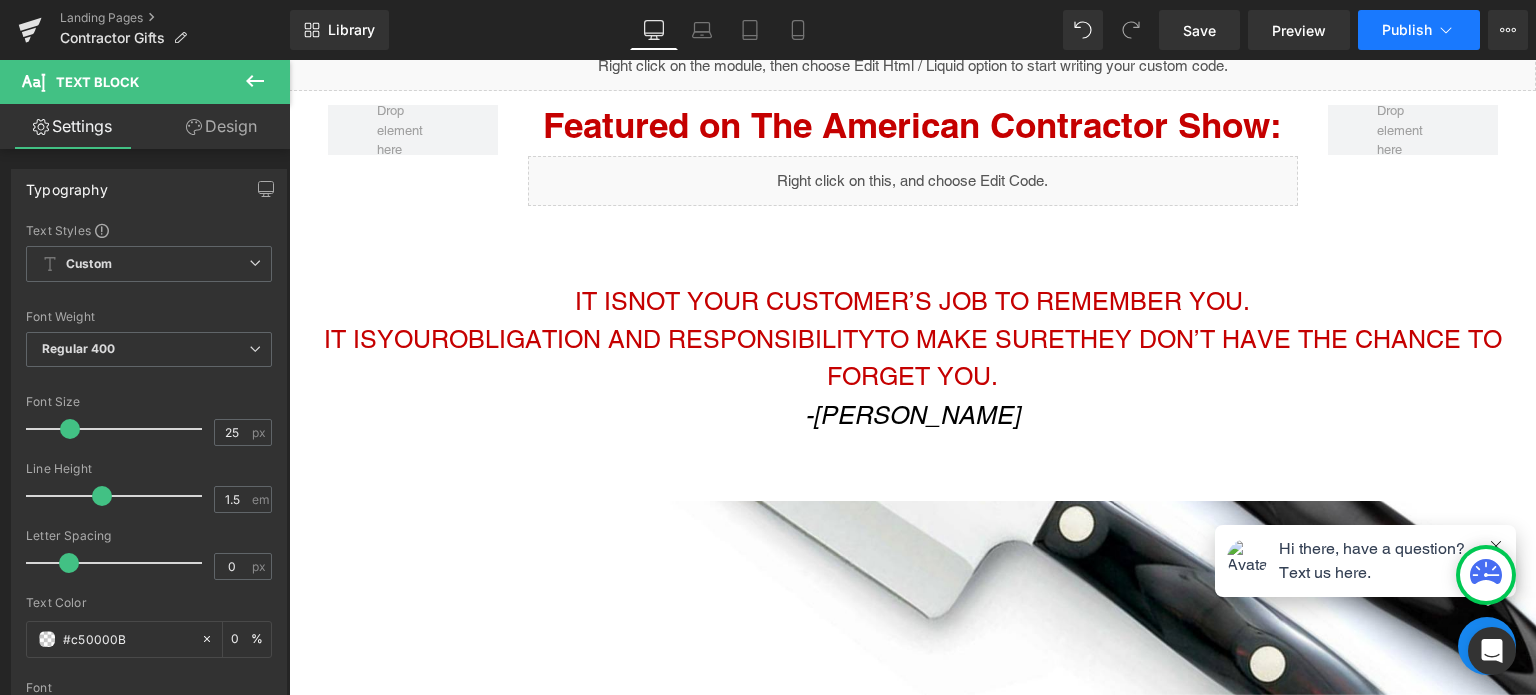click on "Publish" at bounding box center (1419, 30) 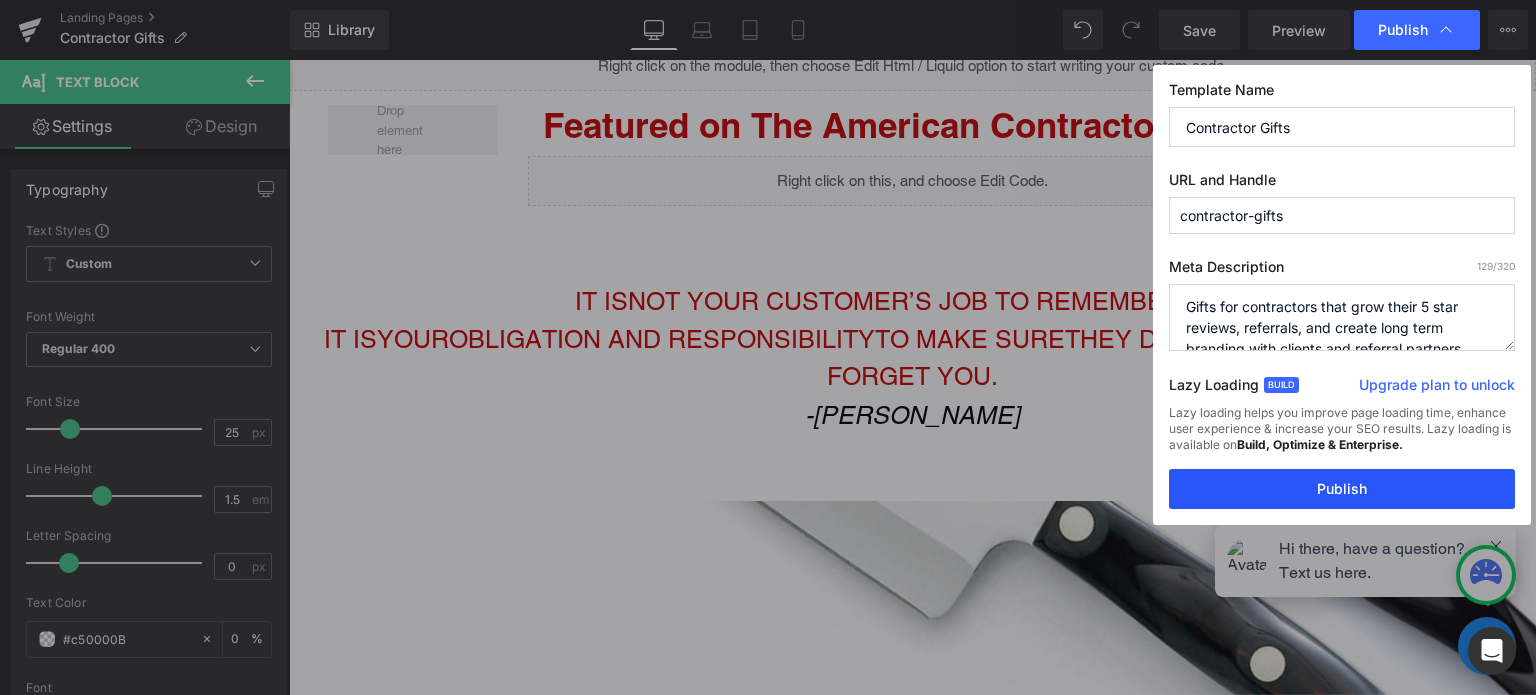 click on "Publish" at bounding box center [1342, 489] 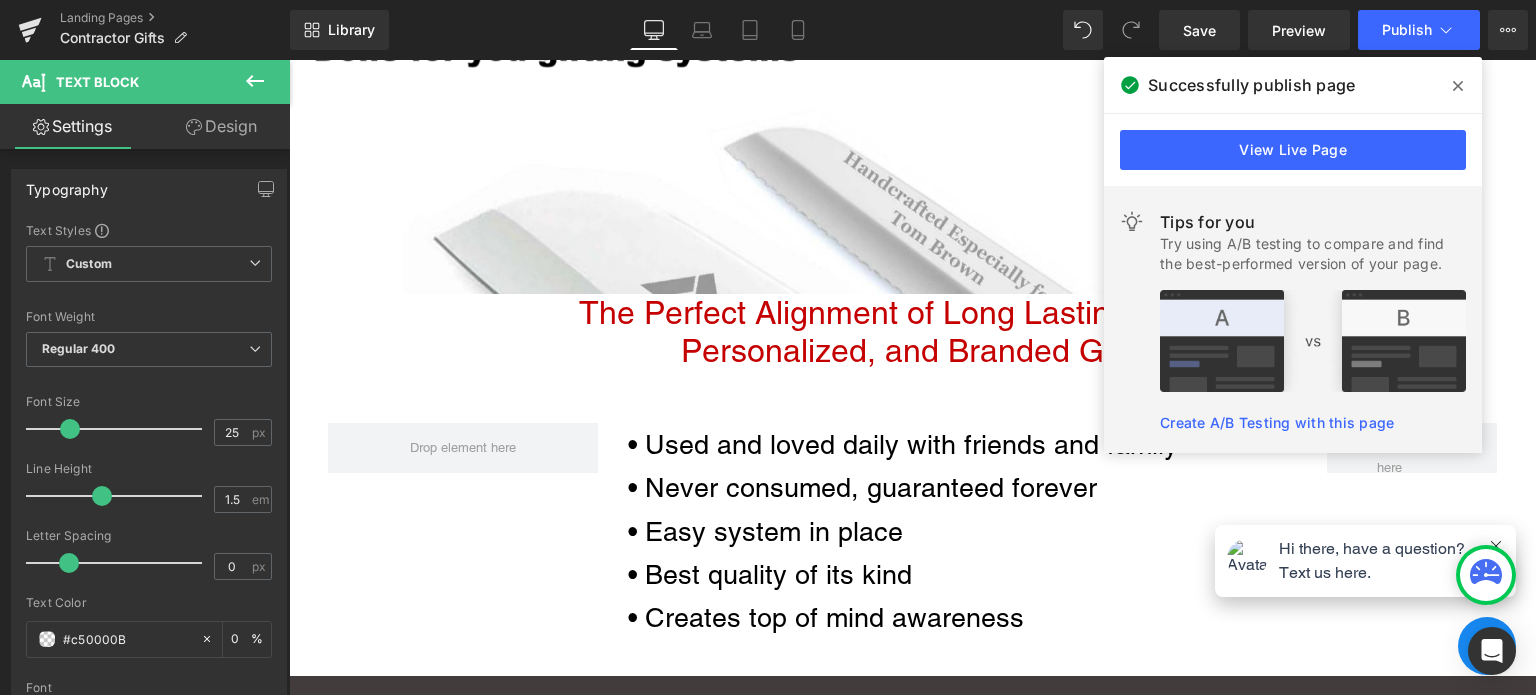 scroll, scrollTop: 2146, scrollLeft: 0, axis: vertical 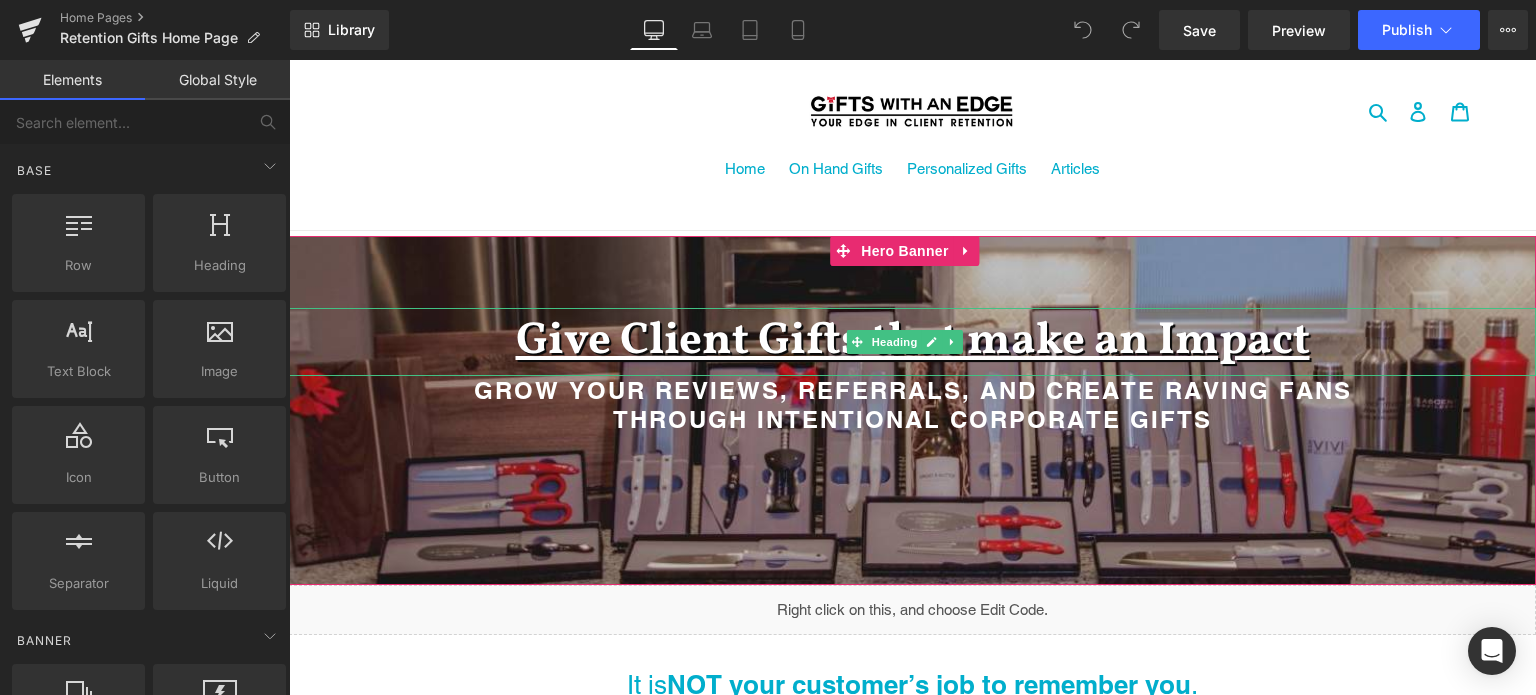 click on "Give Client Gifts that make an Impact" at bounding box center [913, 341] 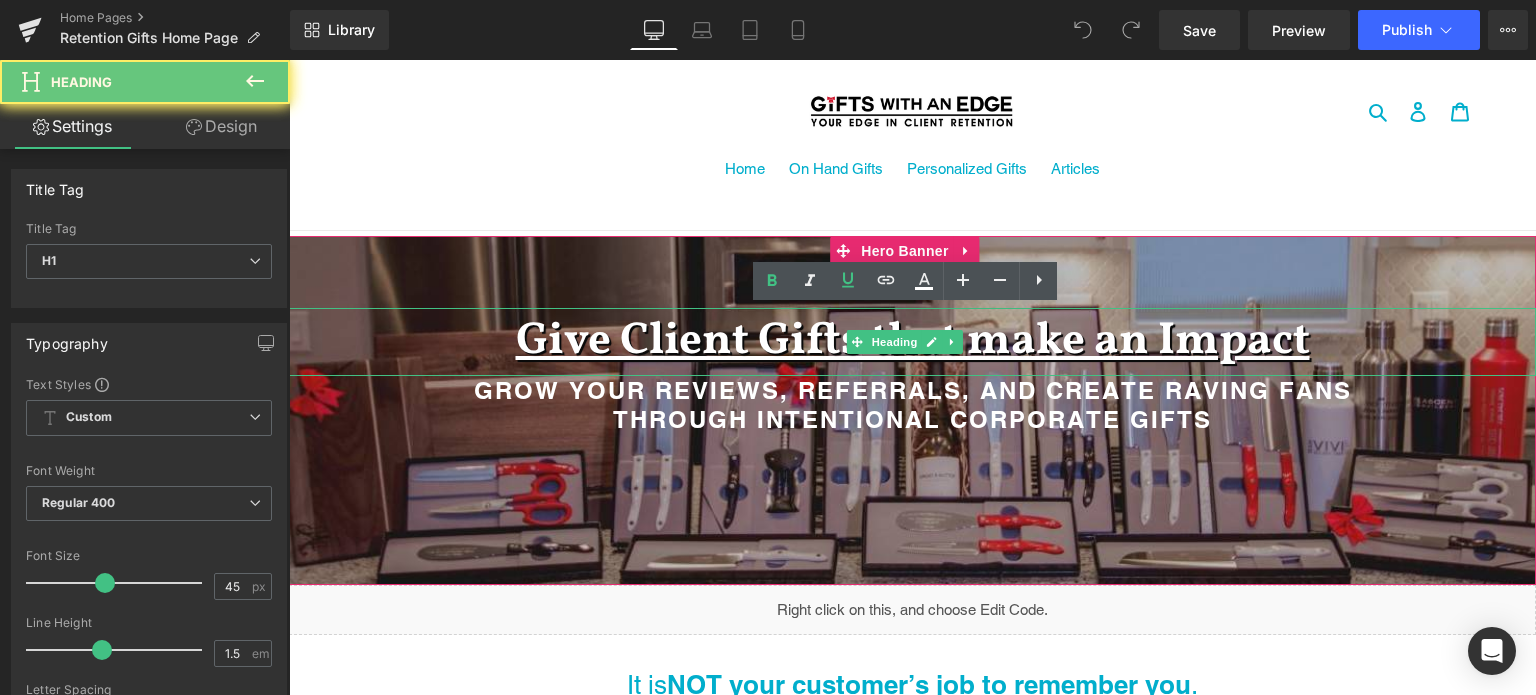 click on "Give Client Gifts that make an Impact" at bounding box center (913, 341) 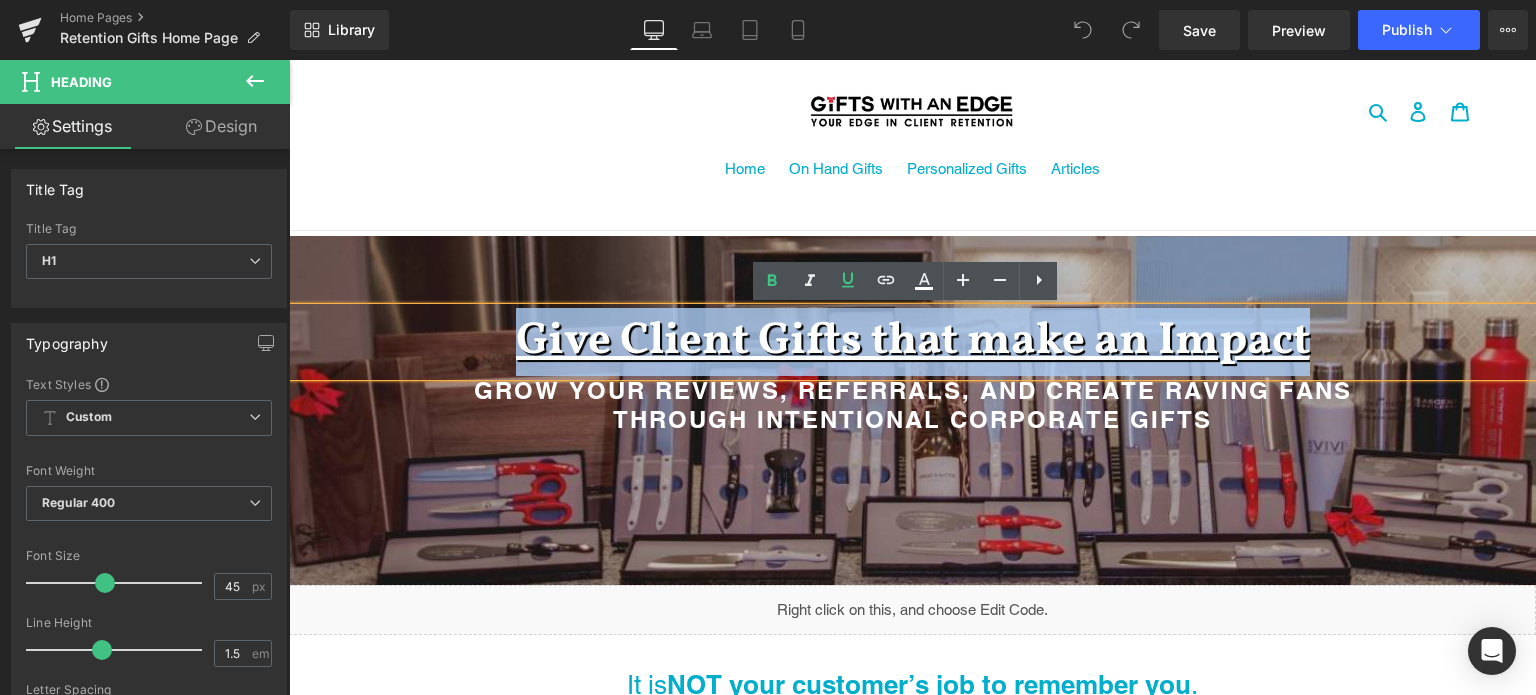 paste 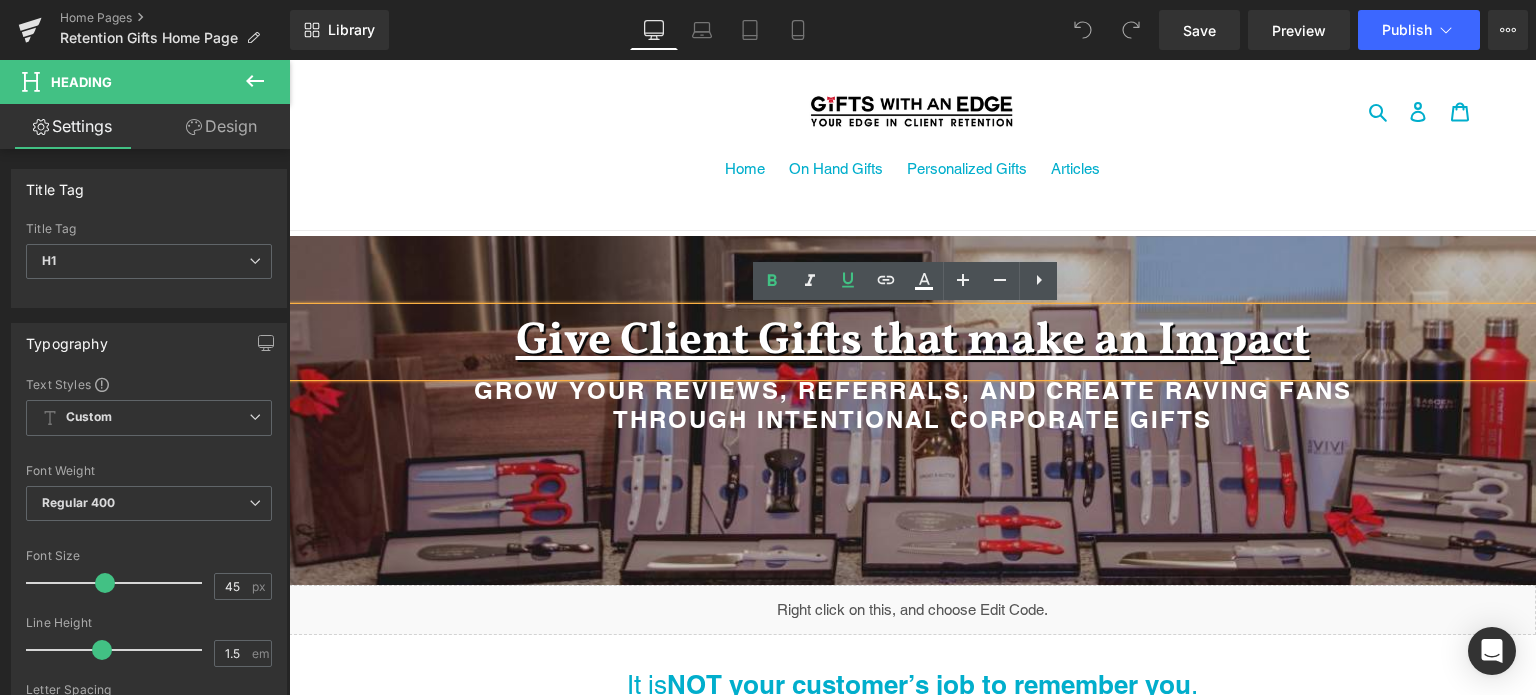 scroll, scrollTop: 10, scrollLeft: 10, axis: both 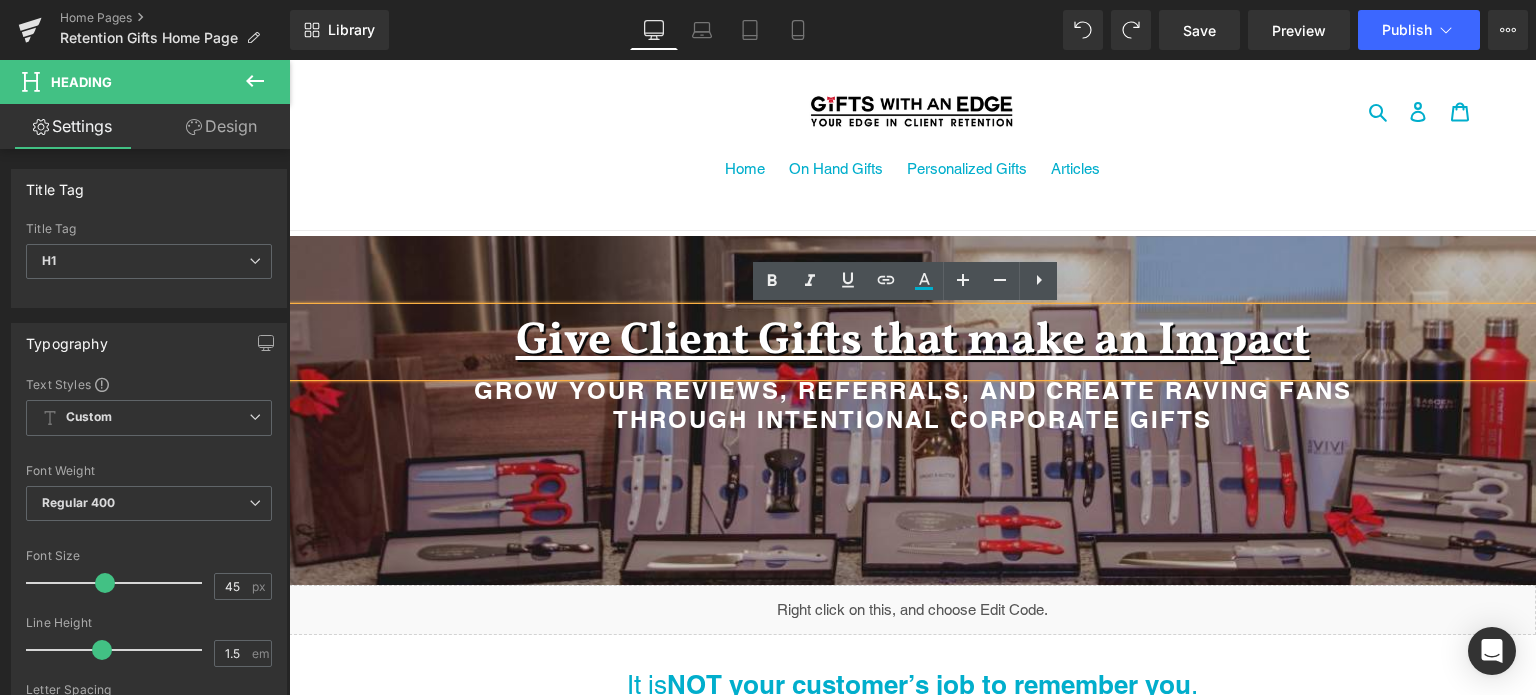 click on "Give Client Gifts that make an Impact" at bounding box center [913, 341] 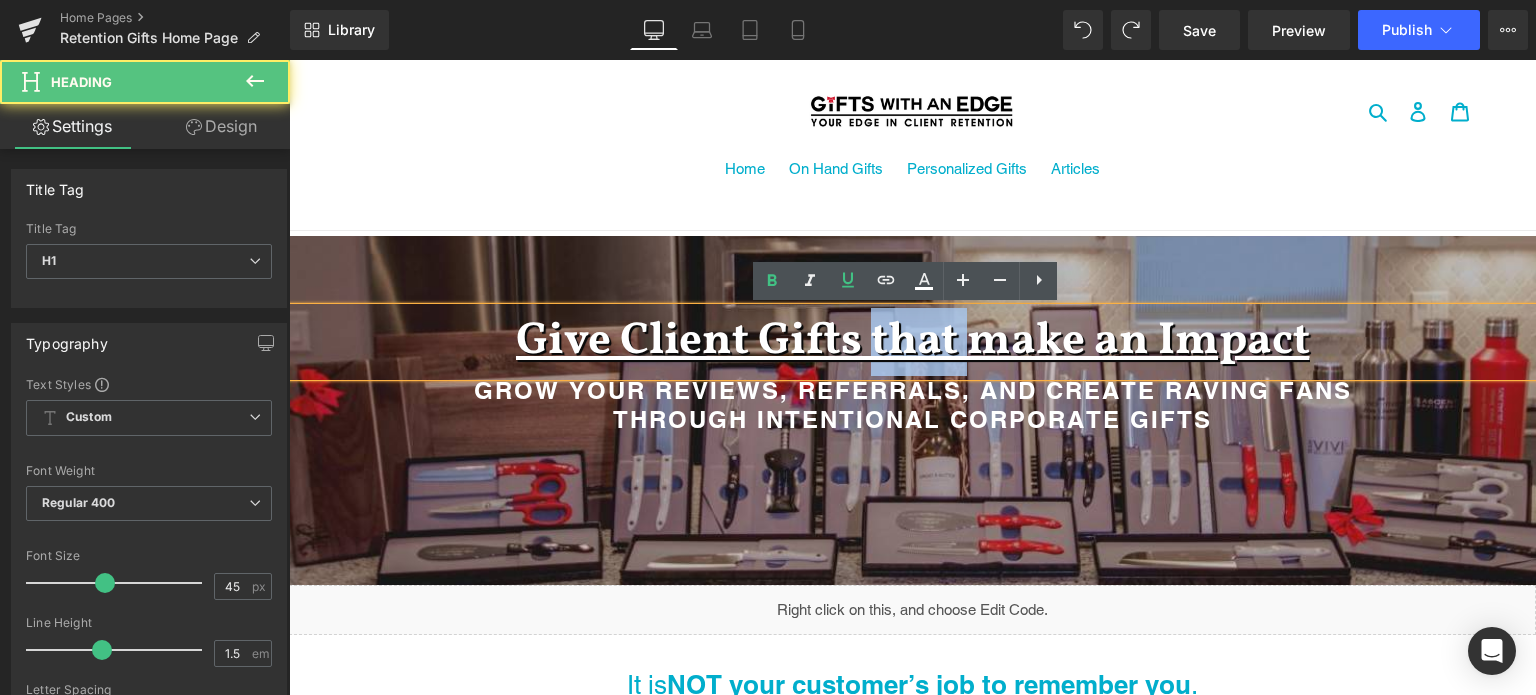 click on "Give Client Gifts that make an Impact" at bounding box center [913, 341] 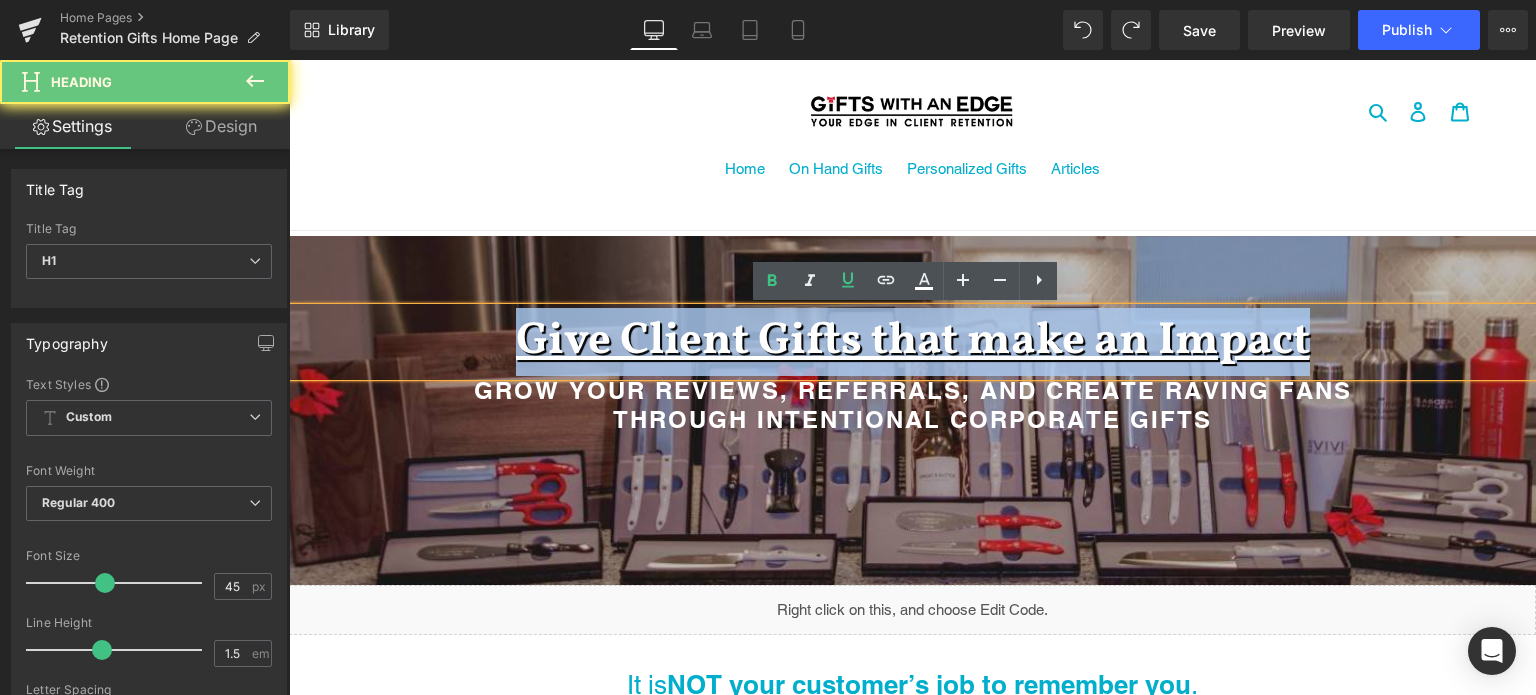 click on "Give Client Gifts that make an Impact" at bounding box center [913, 341] 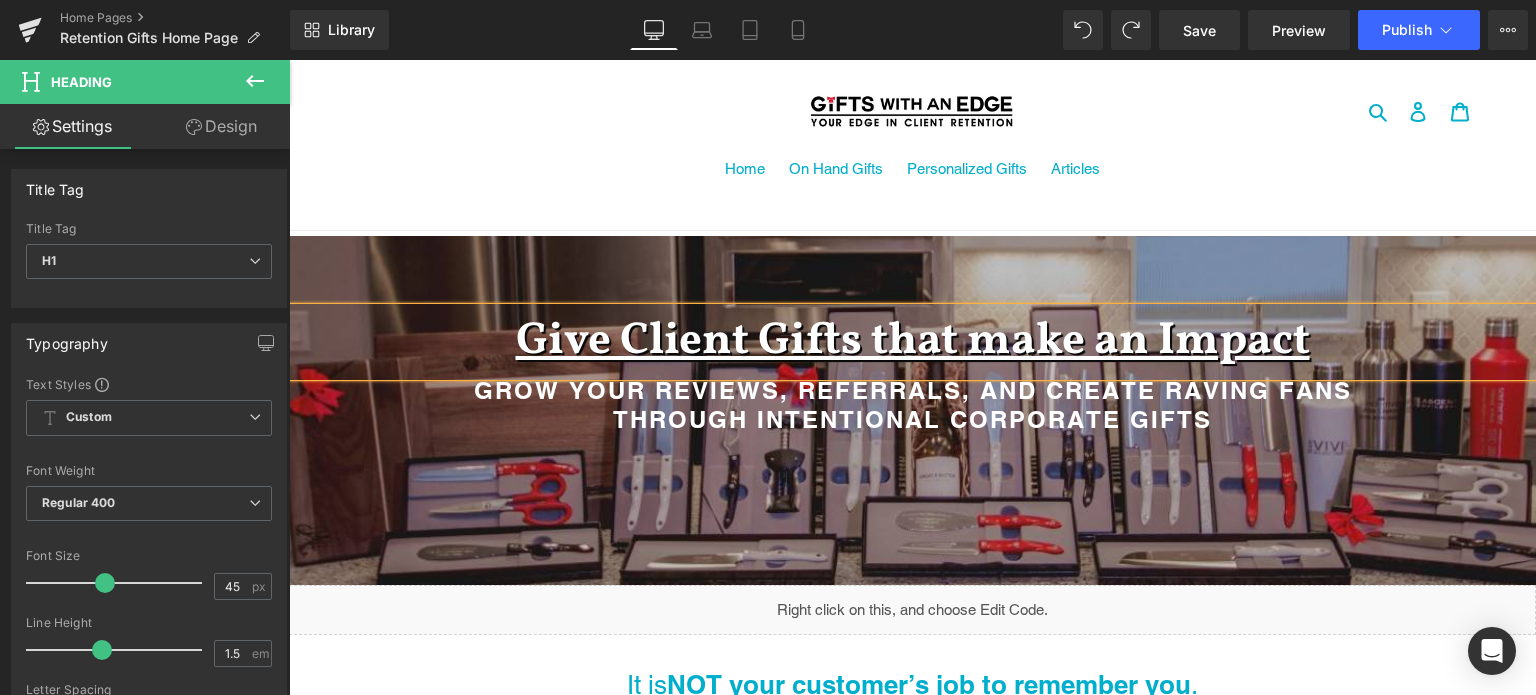 scroll, scrollTop: 7502, scrollLeft: 1232, axis: both 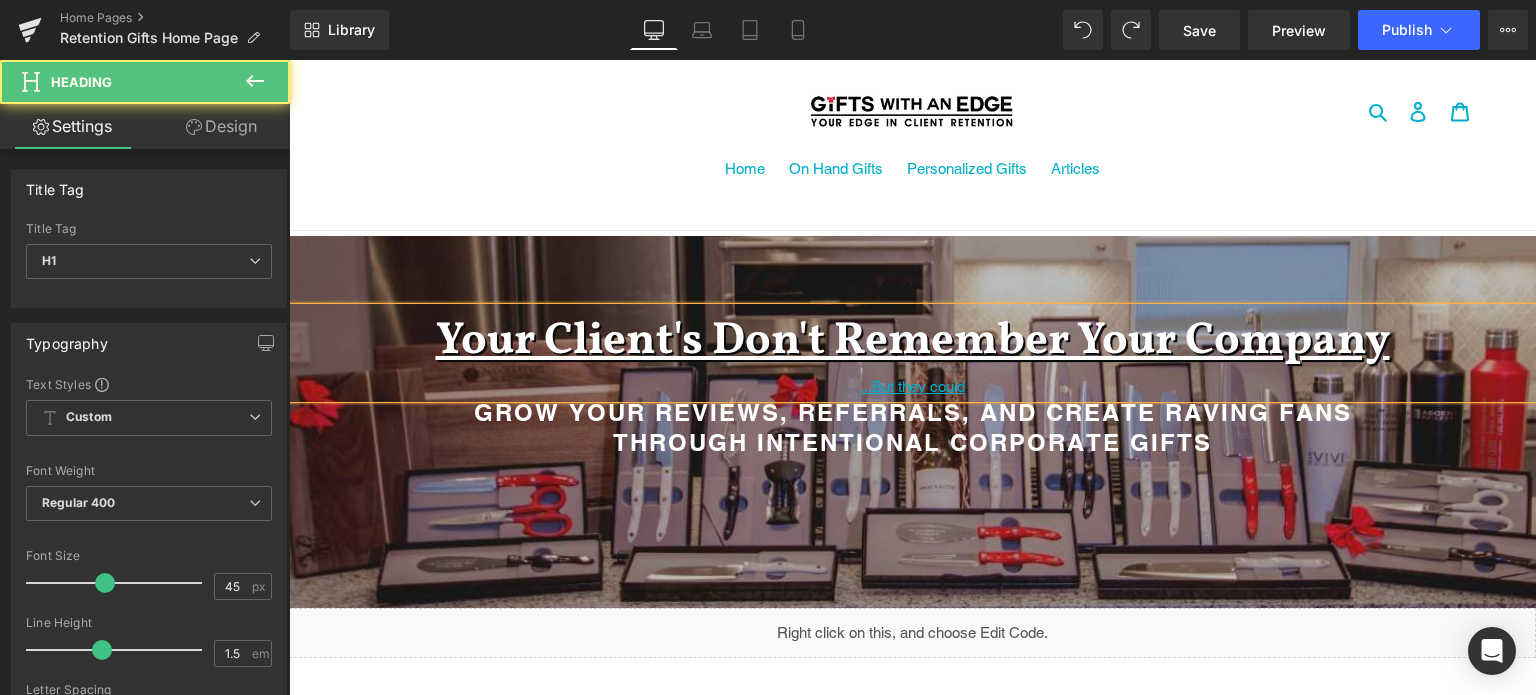 click on "Your Client's Don't Remember Your Company" at bounding box center [913, 341] 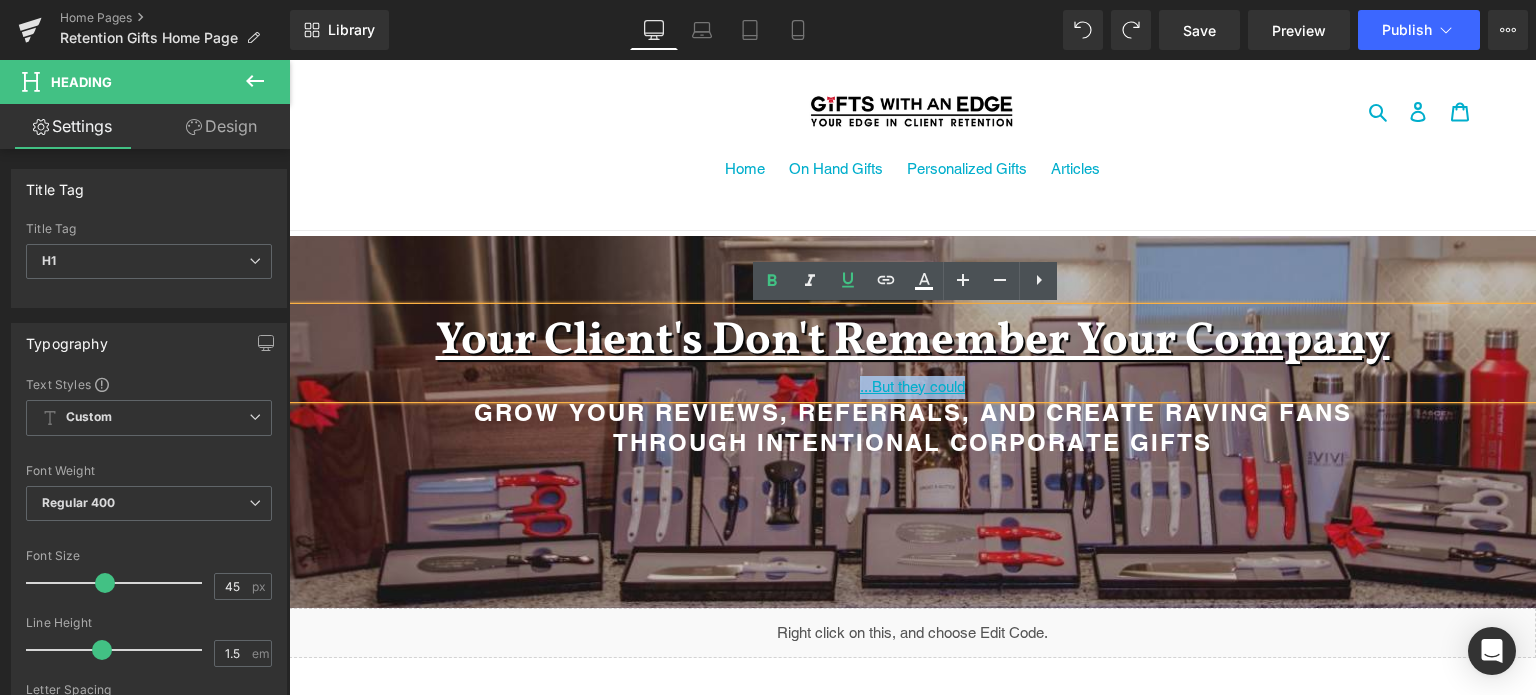 drag, startPoint x: 962, startPoint y: 391, endPoint x: 846, endPoint y: 386, distance: 116.10771 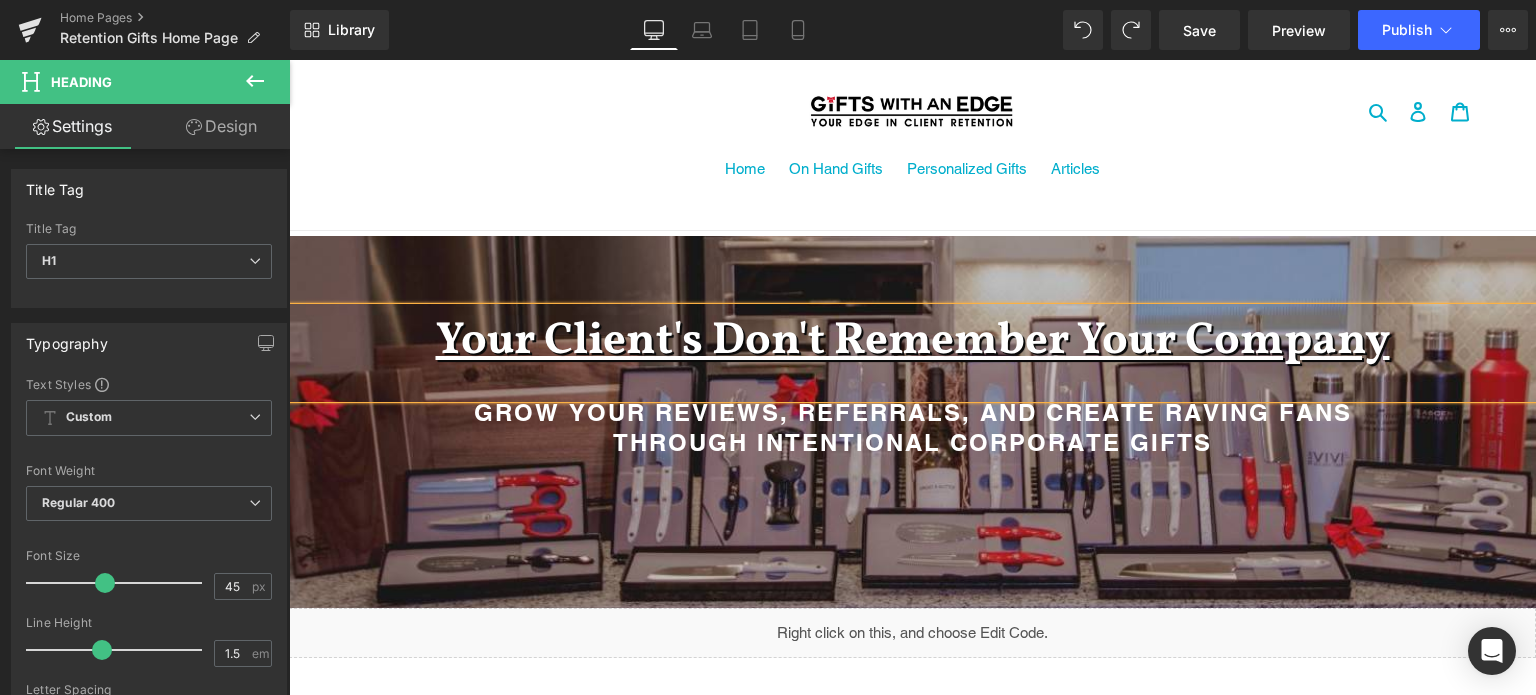 scroll, scrollTop: 7479, scrollLeft: 1232, axis: both 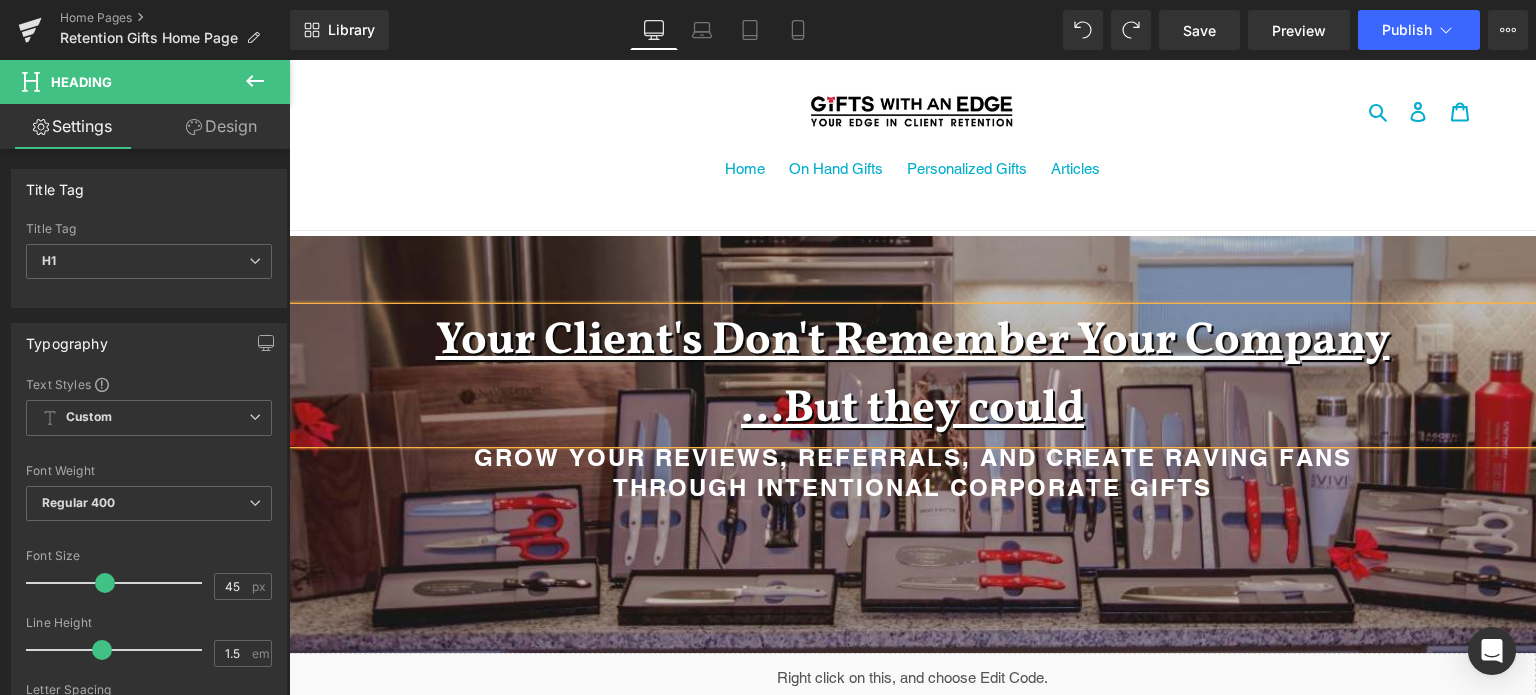 click on "through intentional corporate gifts" at bounding box center (912, 487) 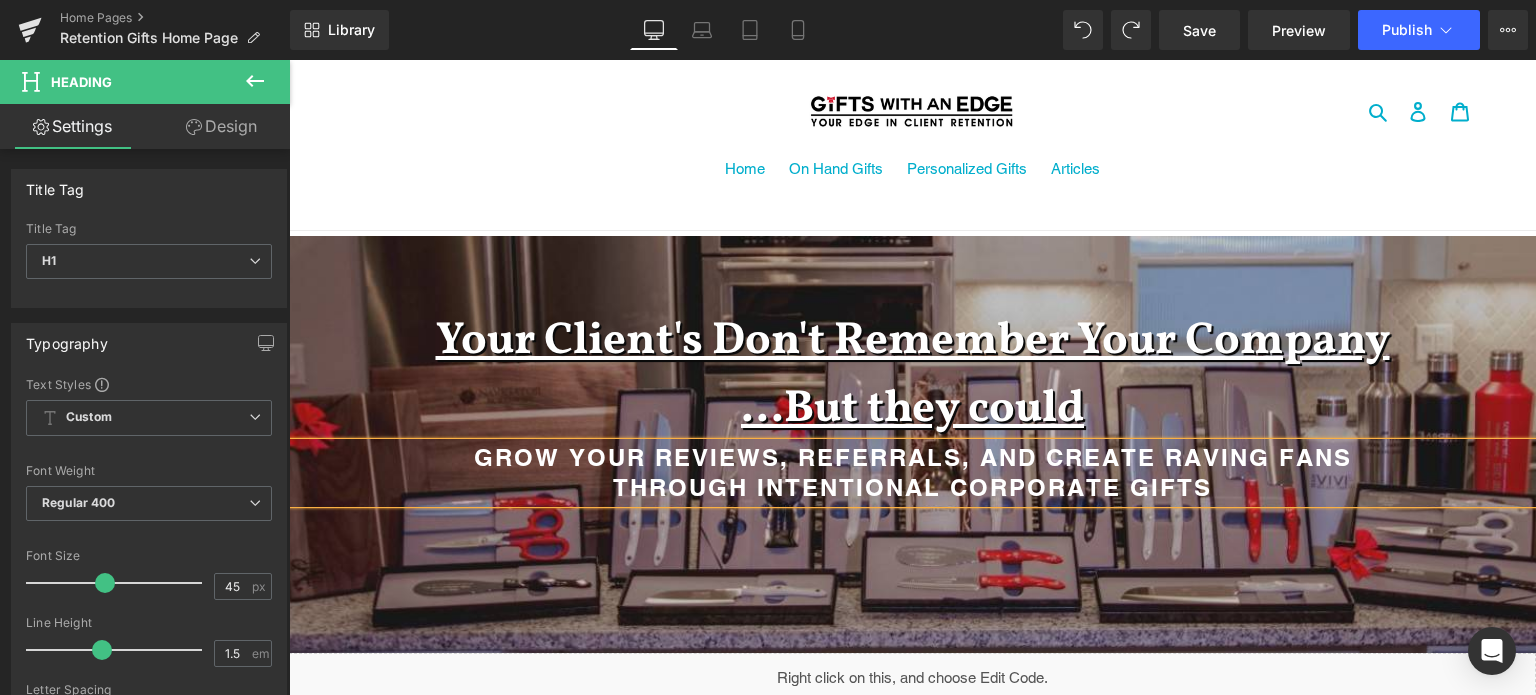 click on "through intentional corporate gifts" at bounding box center [912, 487] 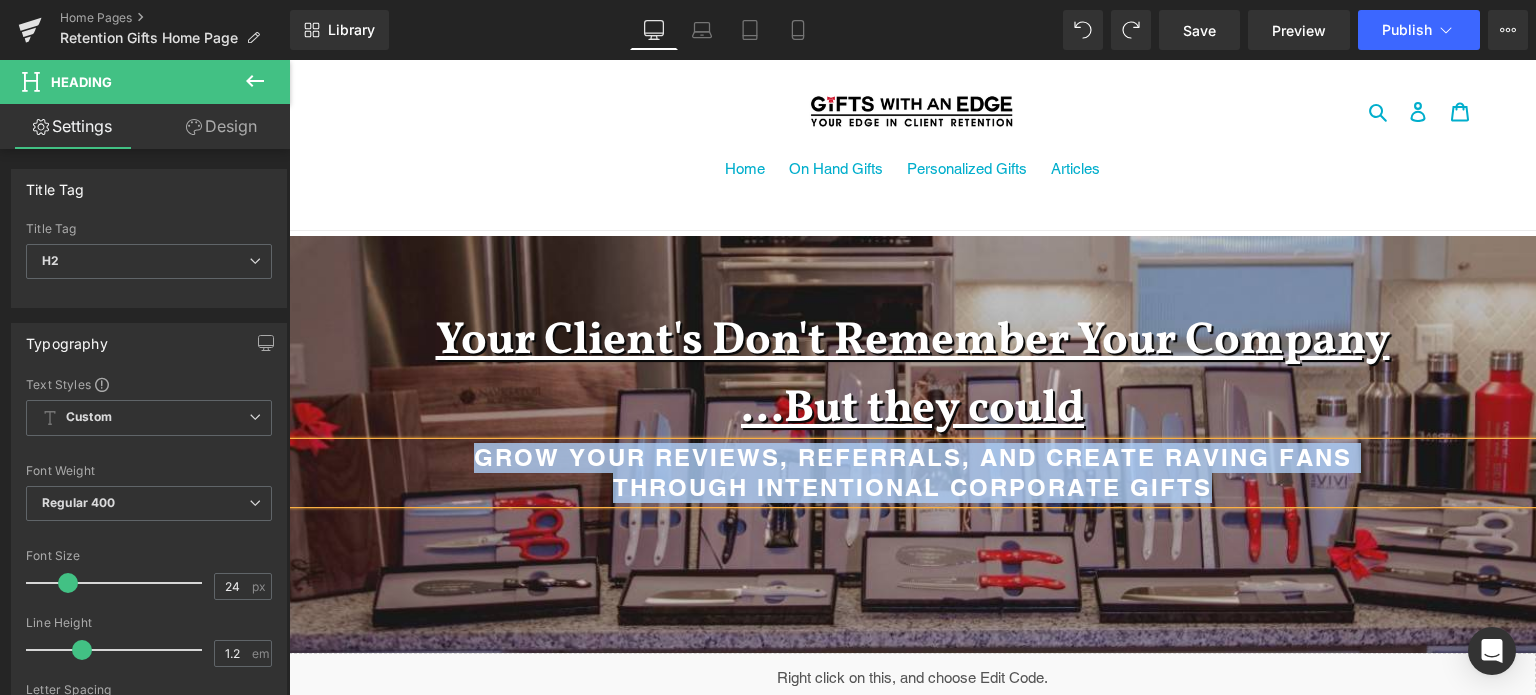paste 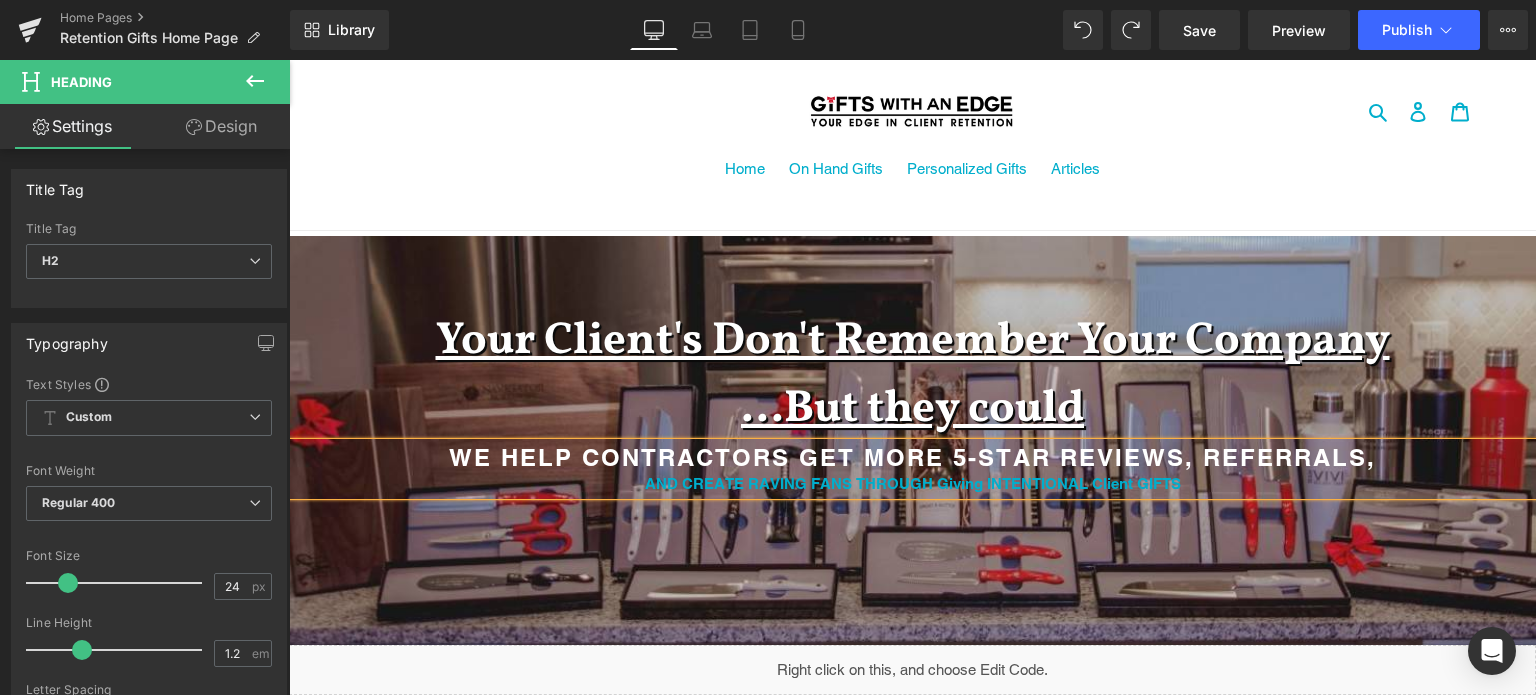 scroll, scrollTop: 7540, scrollLeft: 1232, axis: both 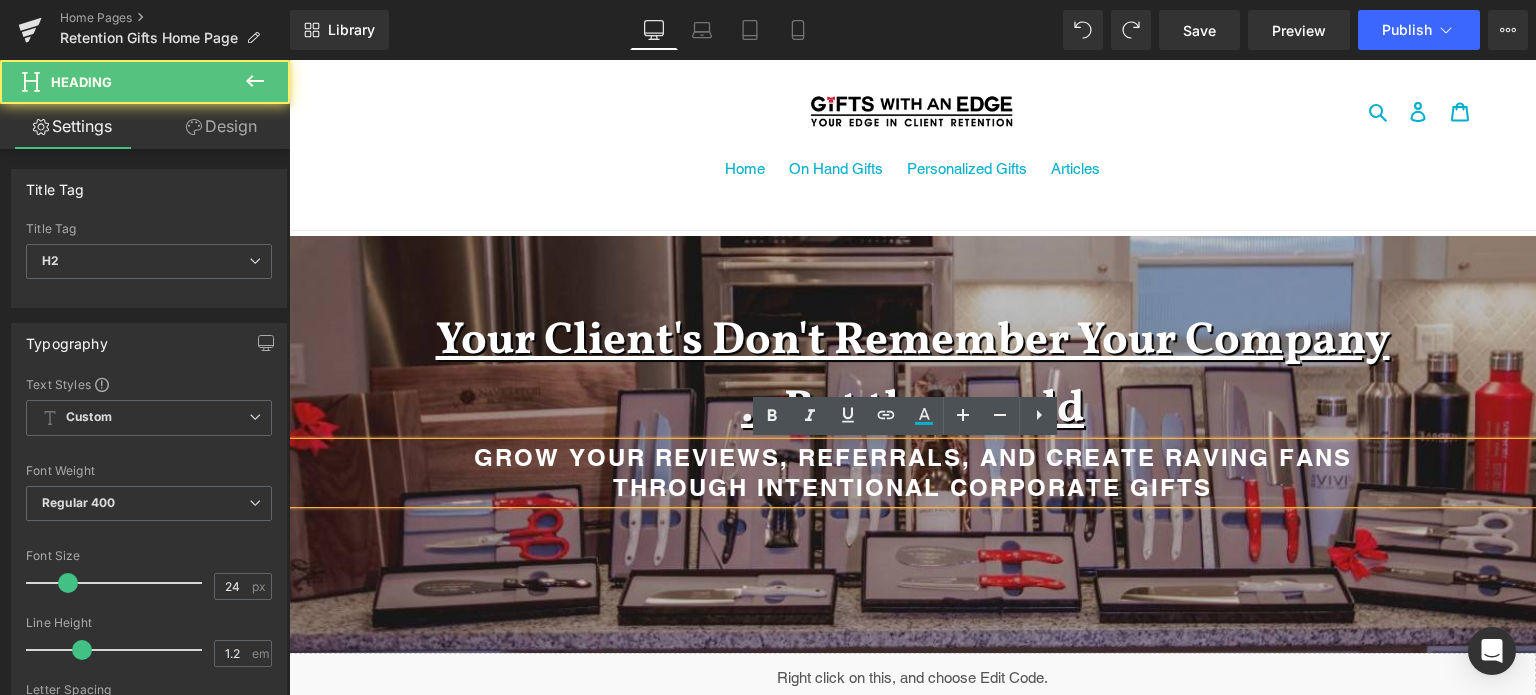 click on "through intentional corporate gifts" at bounding box center [912, 487] 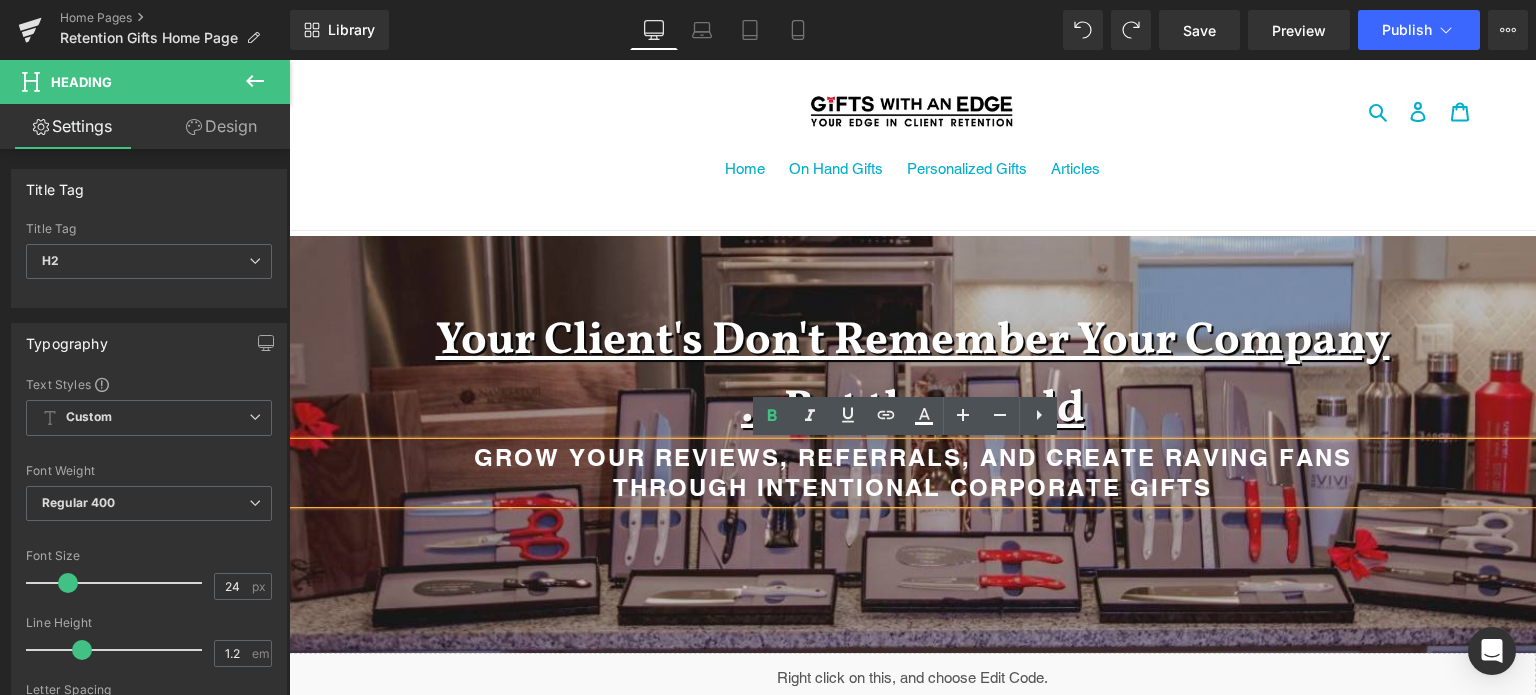 click on "Grow Your Reviews, Referrals, and create Raving Fans" at bounding box center (913, 457) 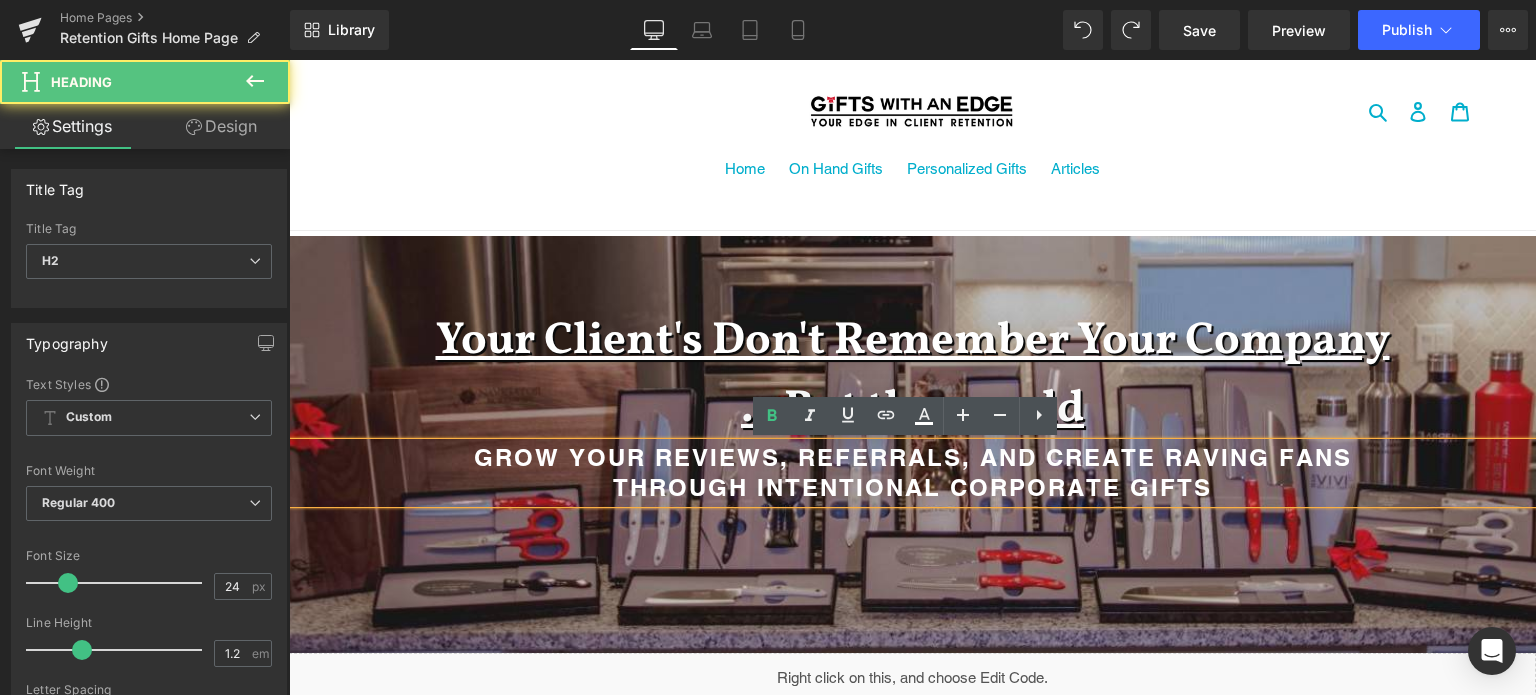 scroll, scrollTop: 9, scrollLeft: 10, axis: both 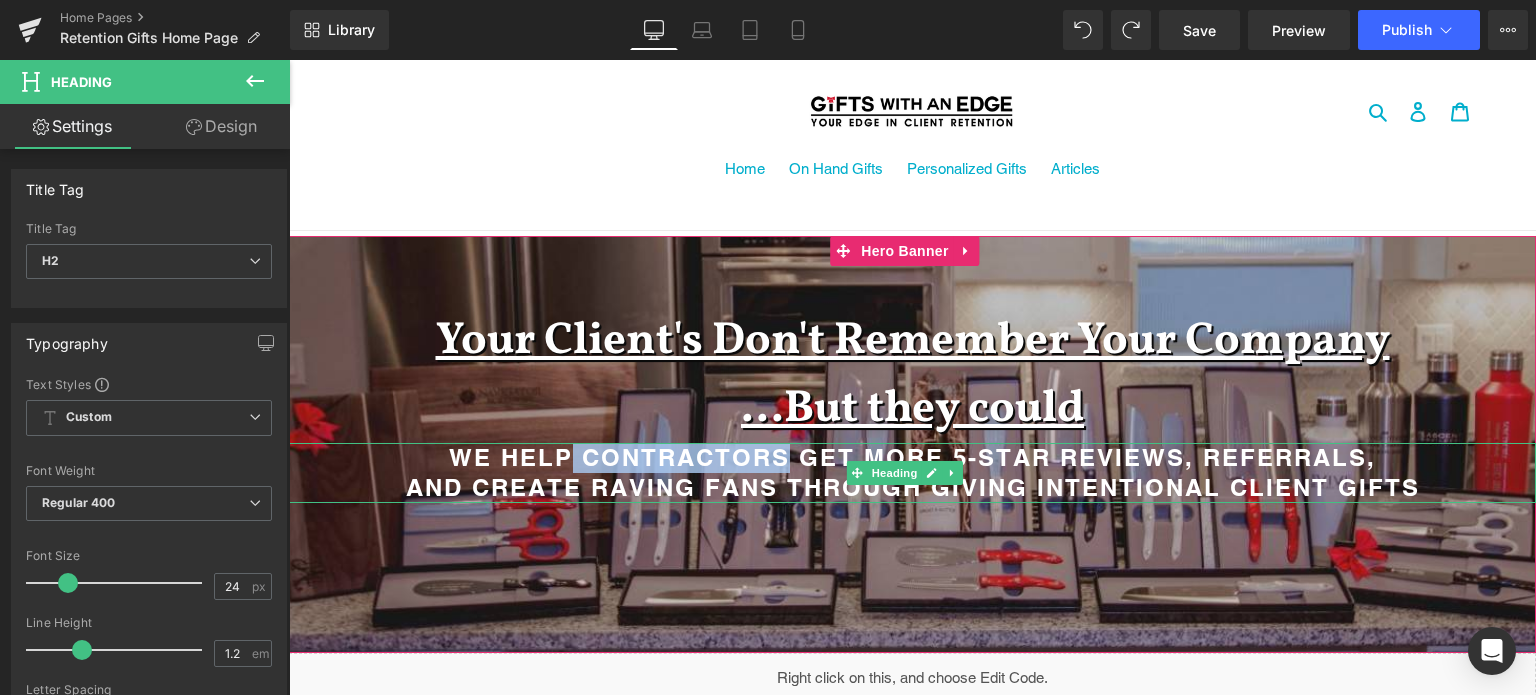 drag, startPoint x: 773, startPoint y: 457, endPoint x: 564, endPoint y: 450, distance: 209.11719 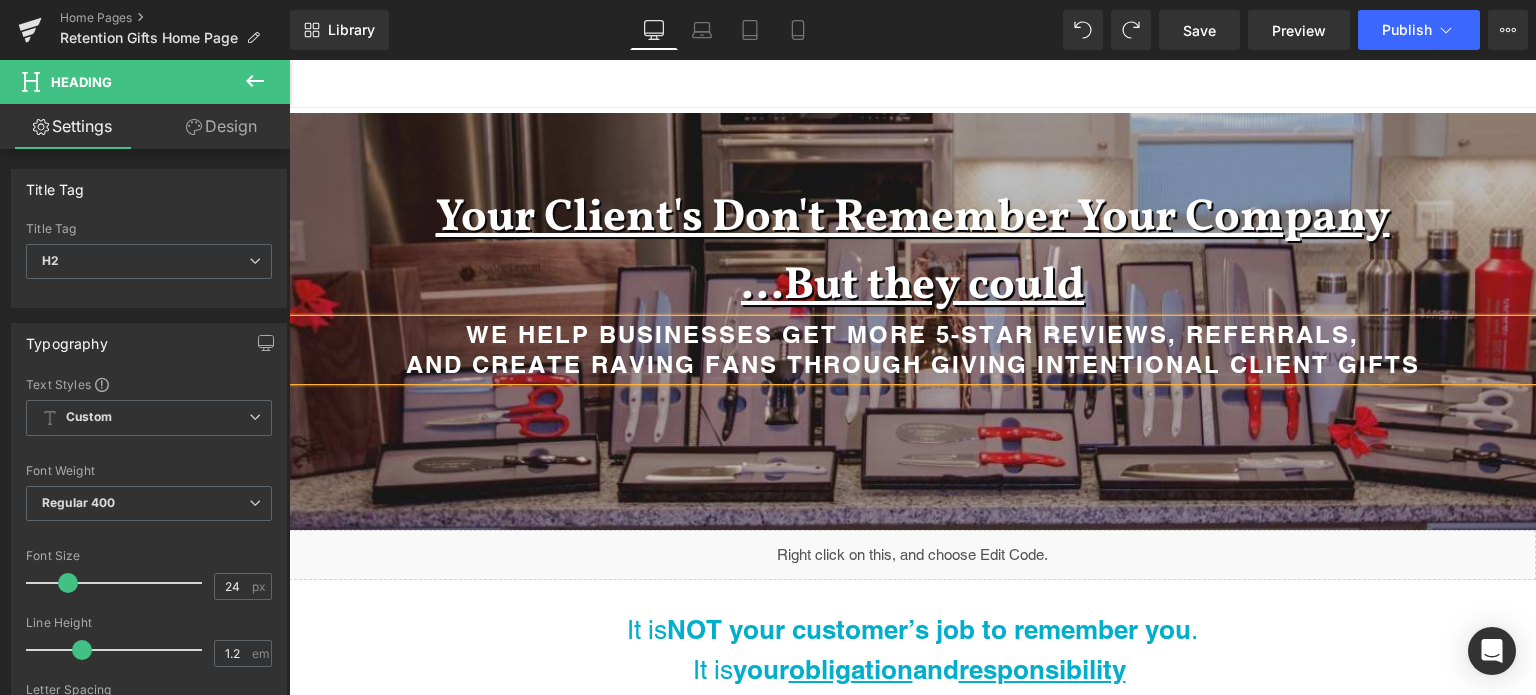 scroll, scrollTop: 124, scrollLeft: 0, axis: vertical 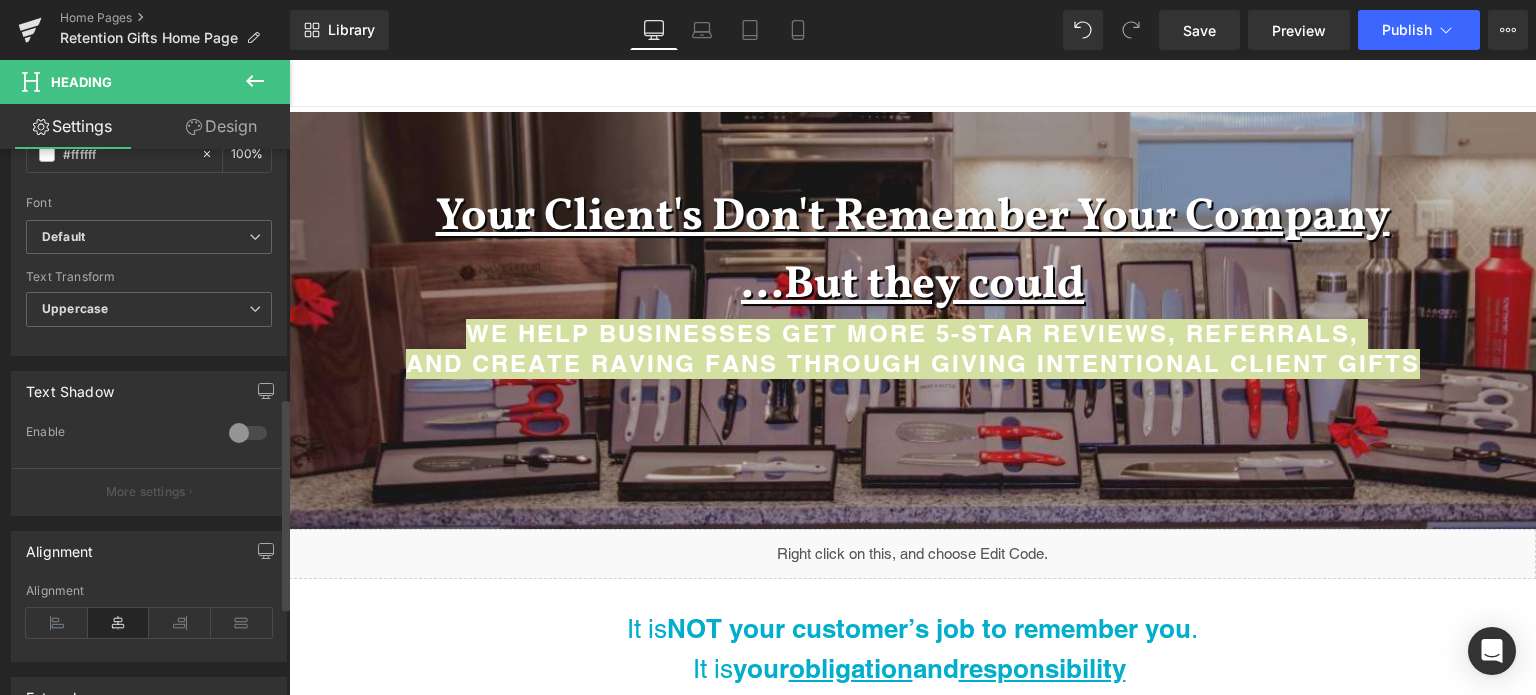 click at bounding box center (248, 433) 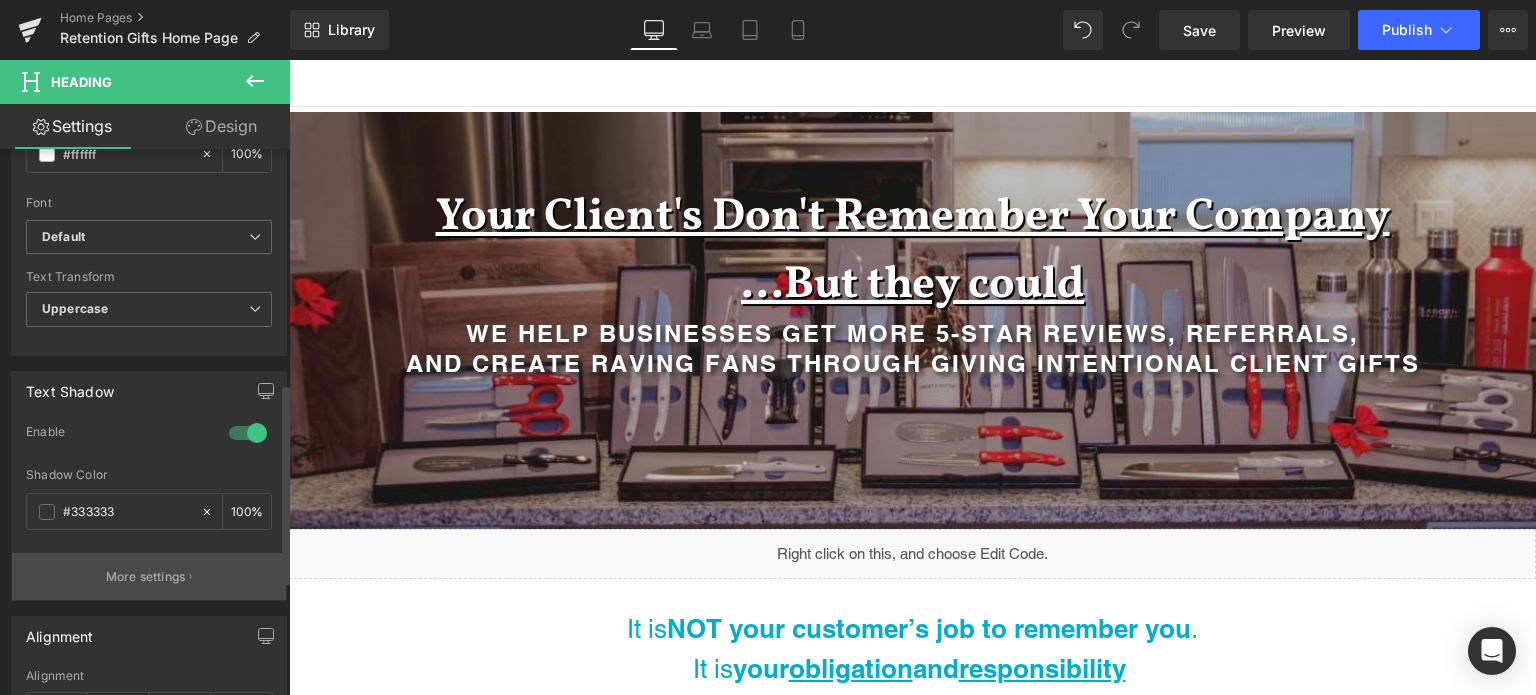 click on "More settings" at bounding box center [146, 577] 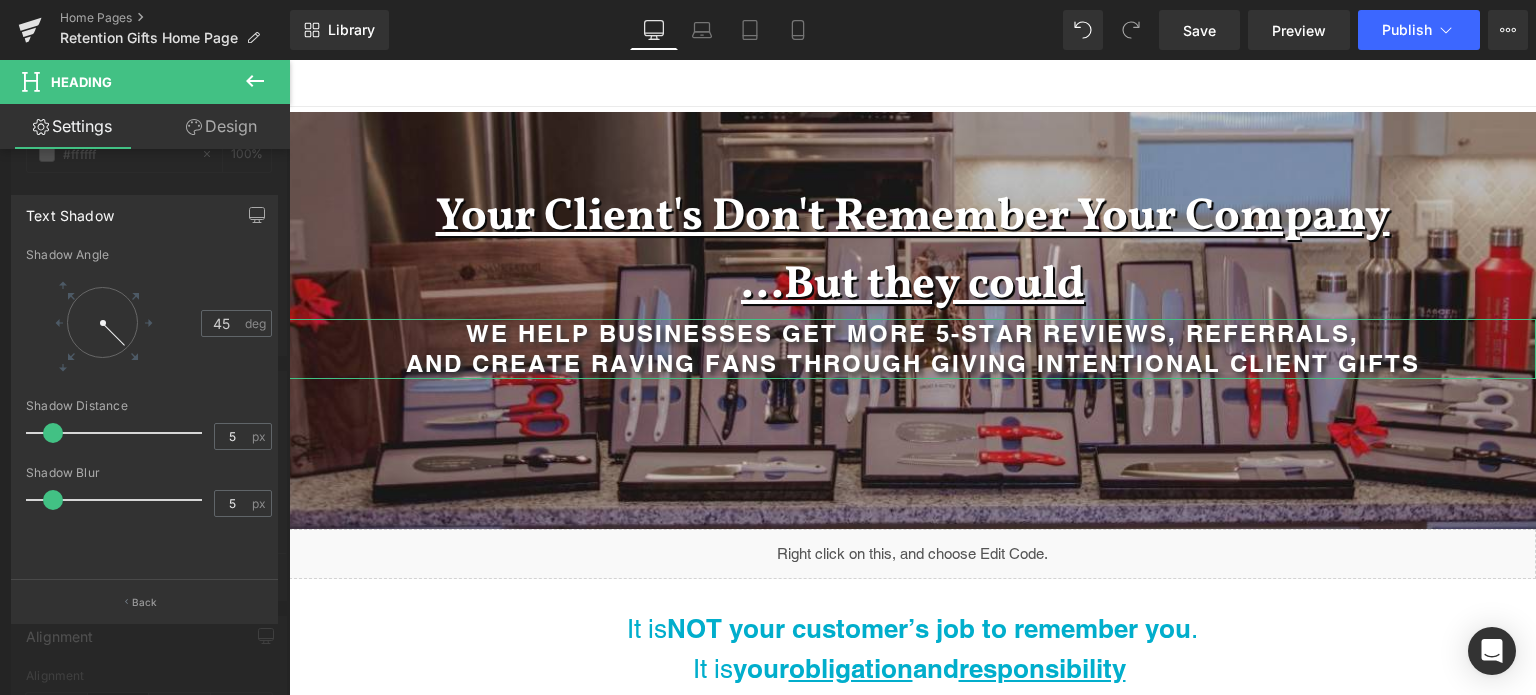 click on "Shadow Blur" at bounding box center [149, 473] 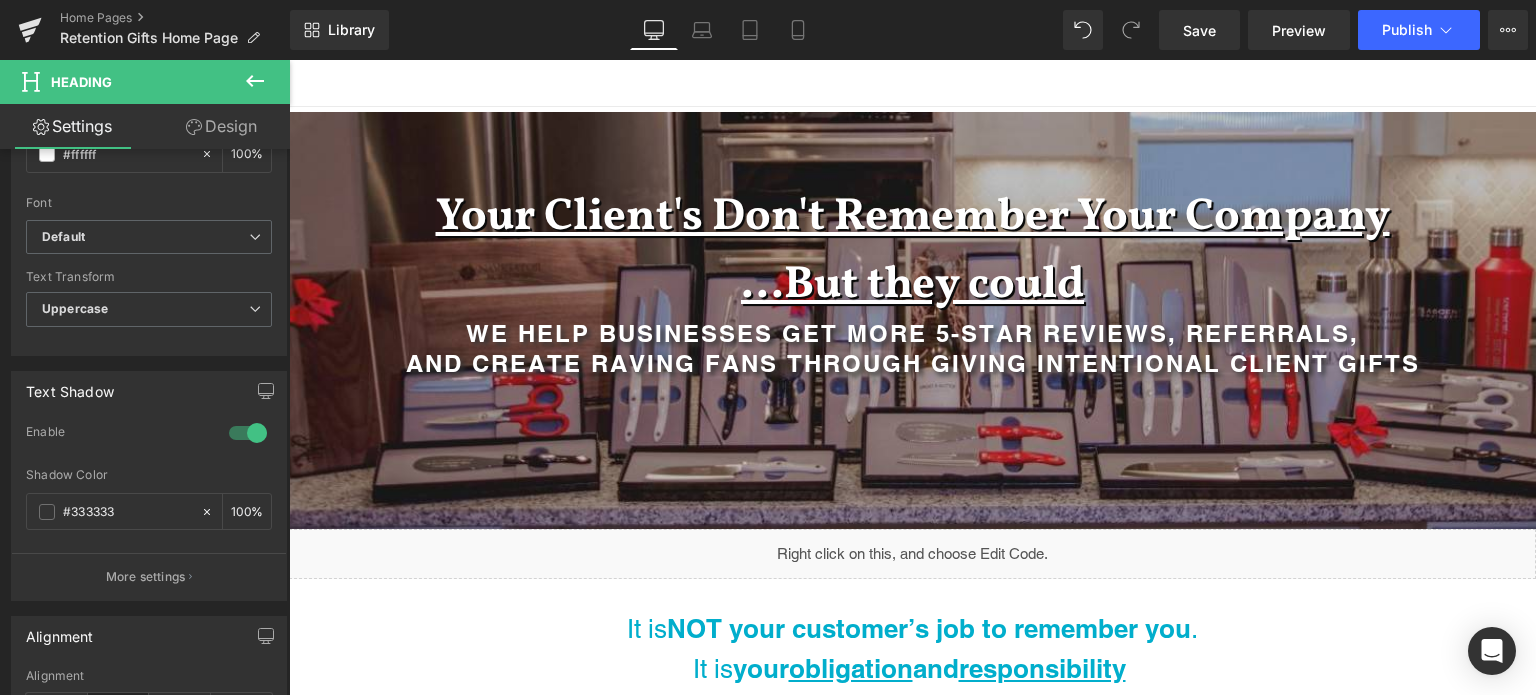 click on "Skip to content
Just added to your cart
Qty:
View cart ( )
Continue shopping
Submit
Close search
Search
Log in" at bounding box center [912, 3944] 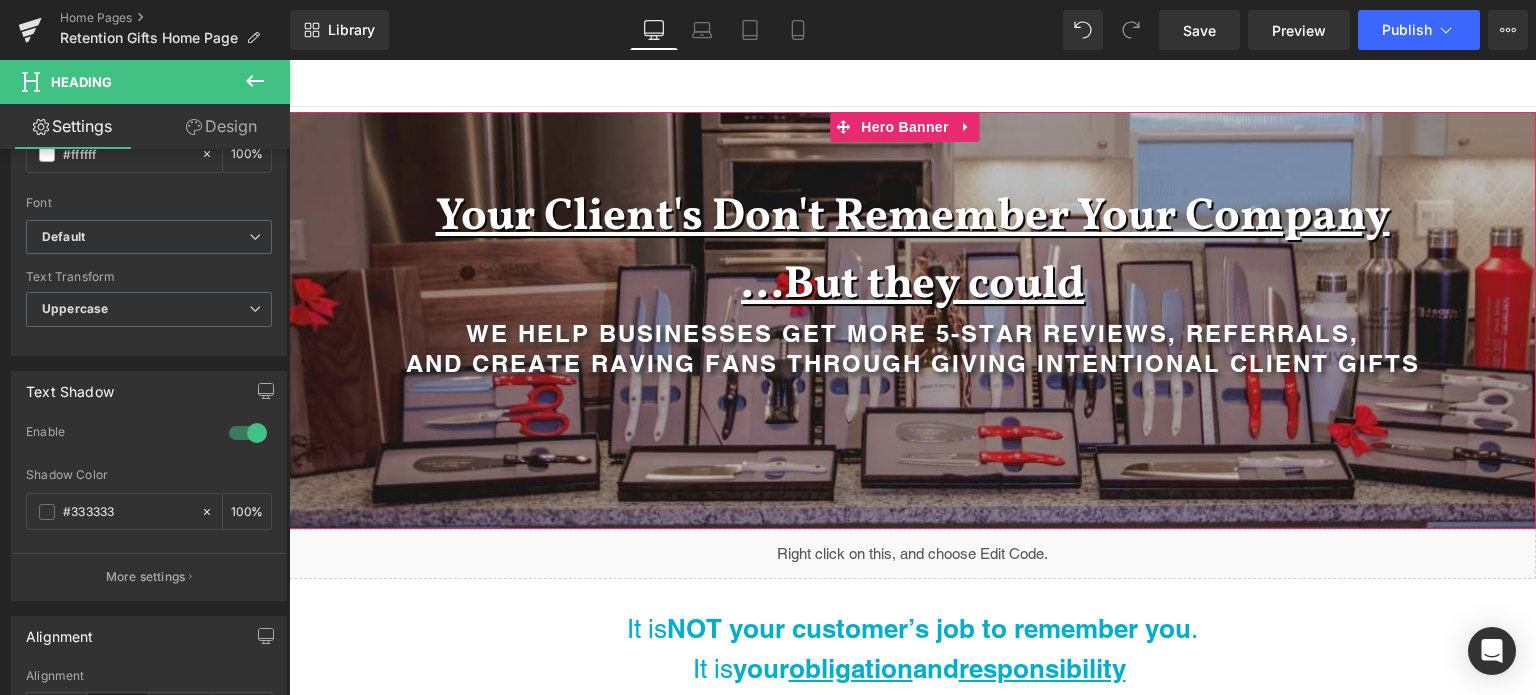click at bounding box center [912, 320] 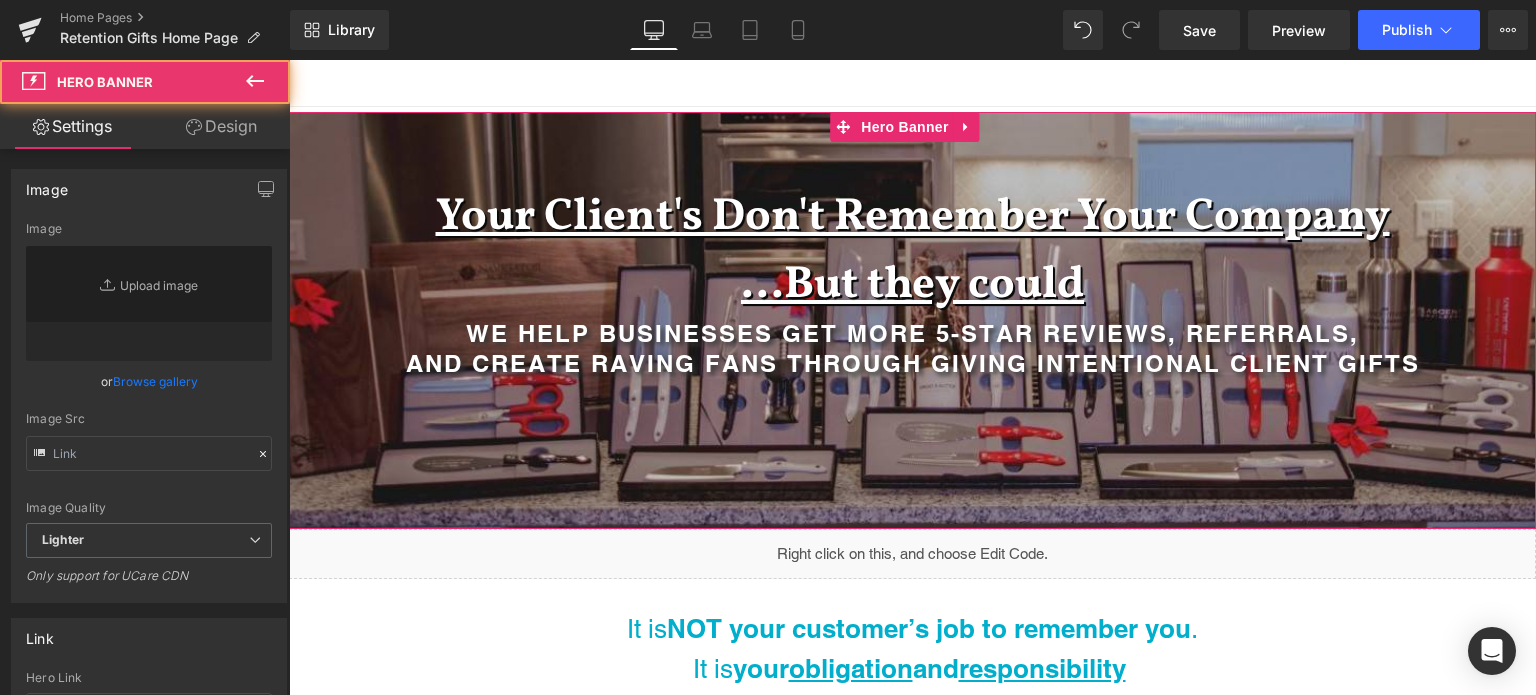 type on "[URL][DOMAIN_NAME]" 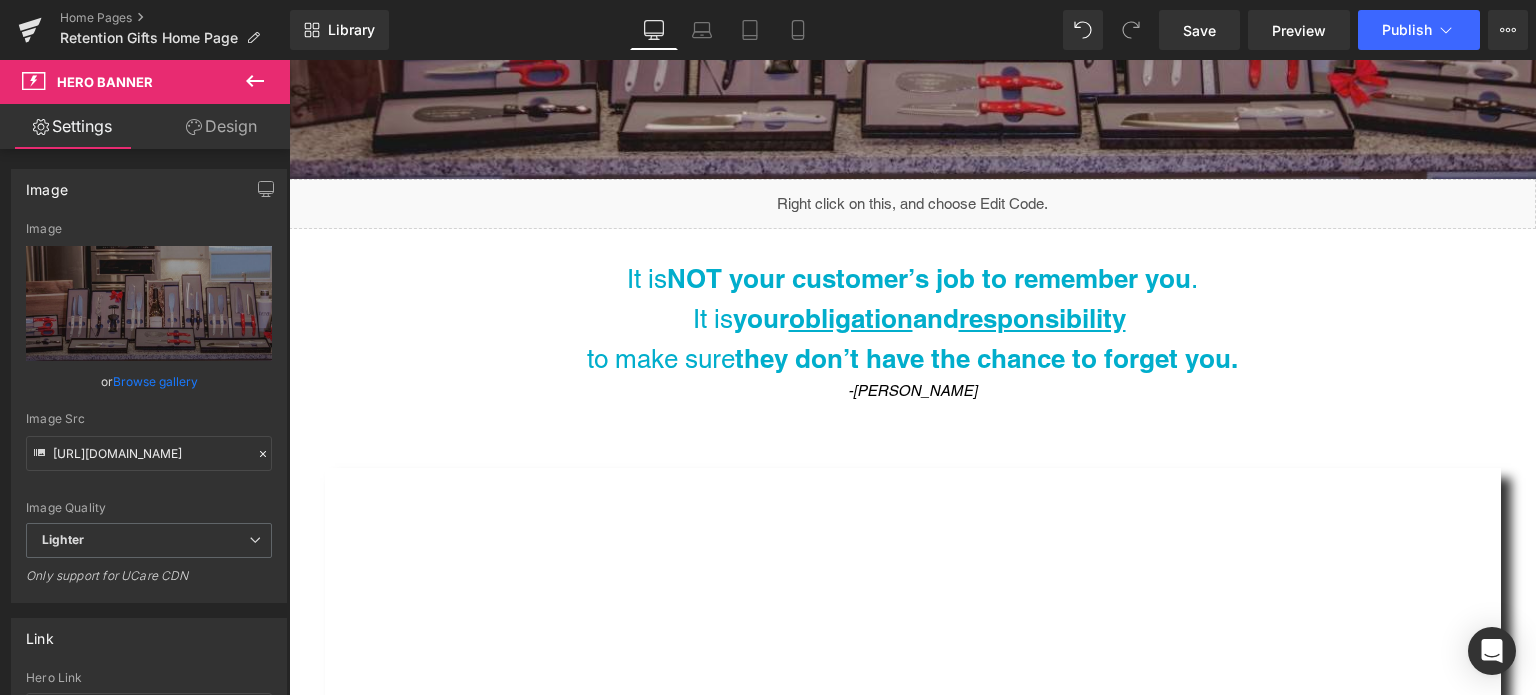 scroll, scrollTop: 475, scrollLeft: 0, axis: vertical 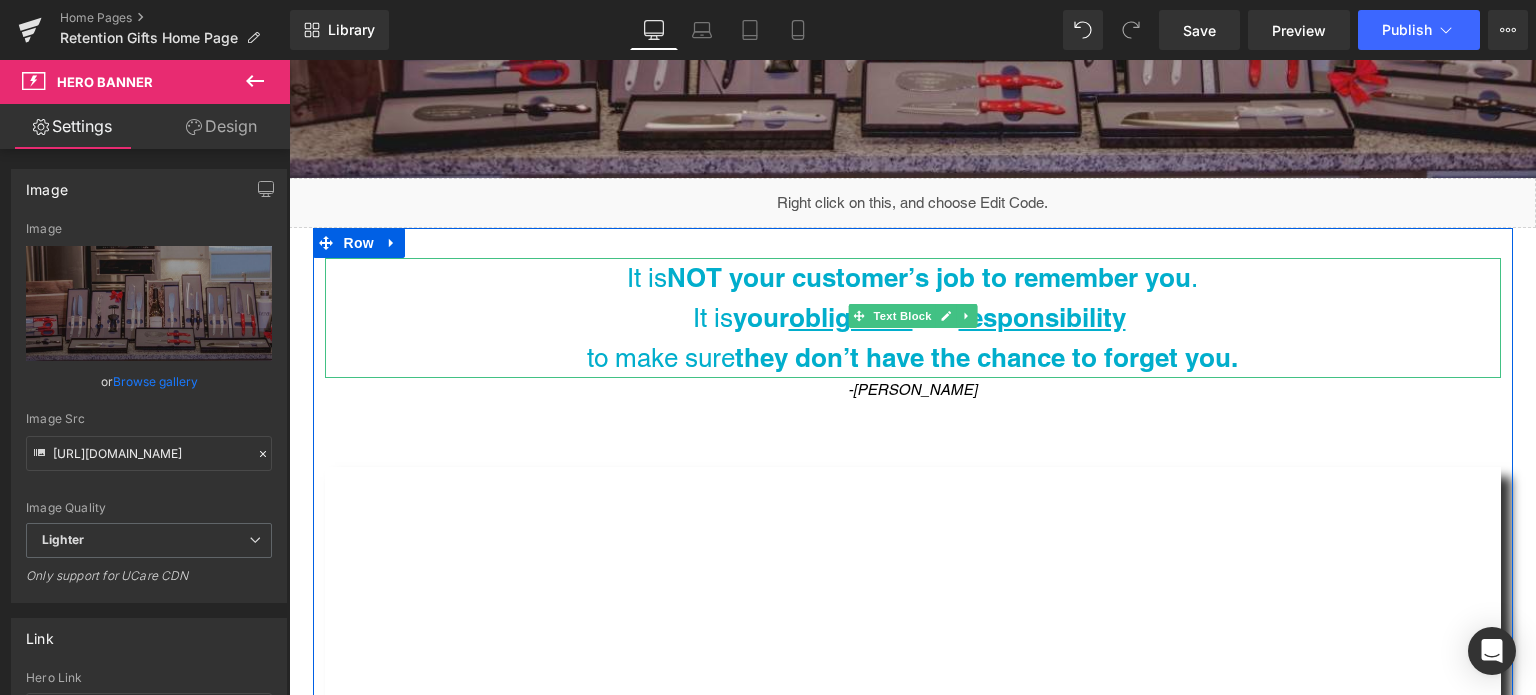 click on "to make sure  they don’t have the chance to forget you." at bounding box center [913, 358] 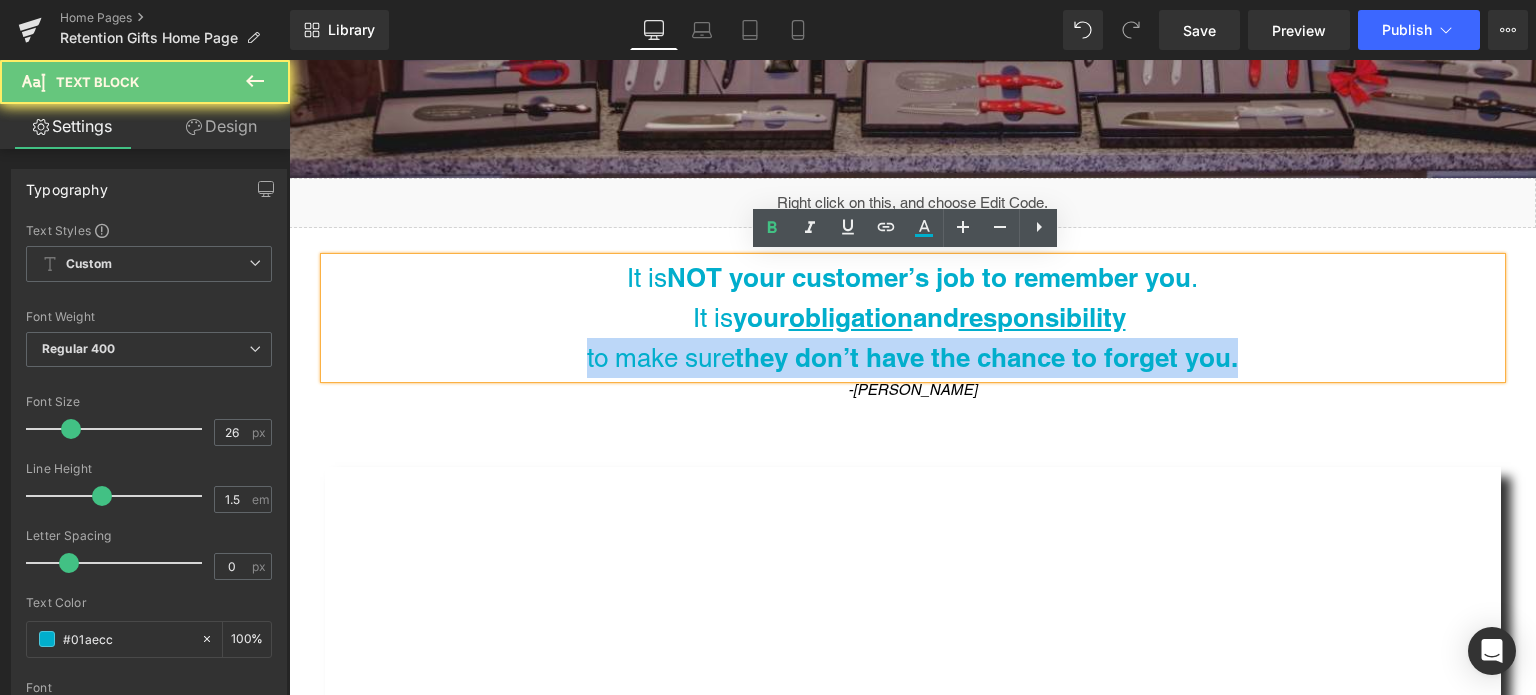click on "to make sure  they don’t have the chance to forget you." at bounding box center (913, 358) 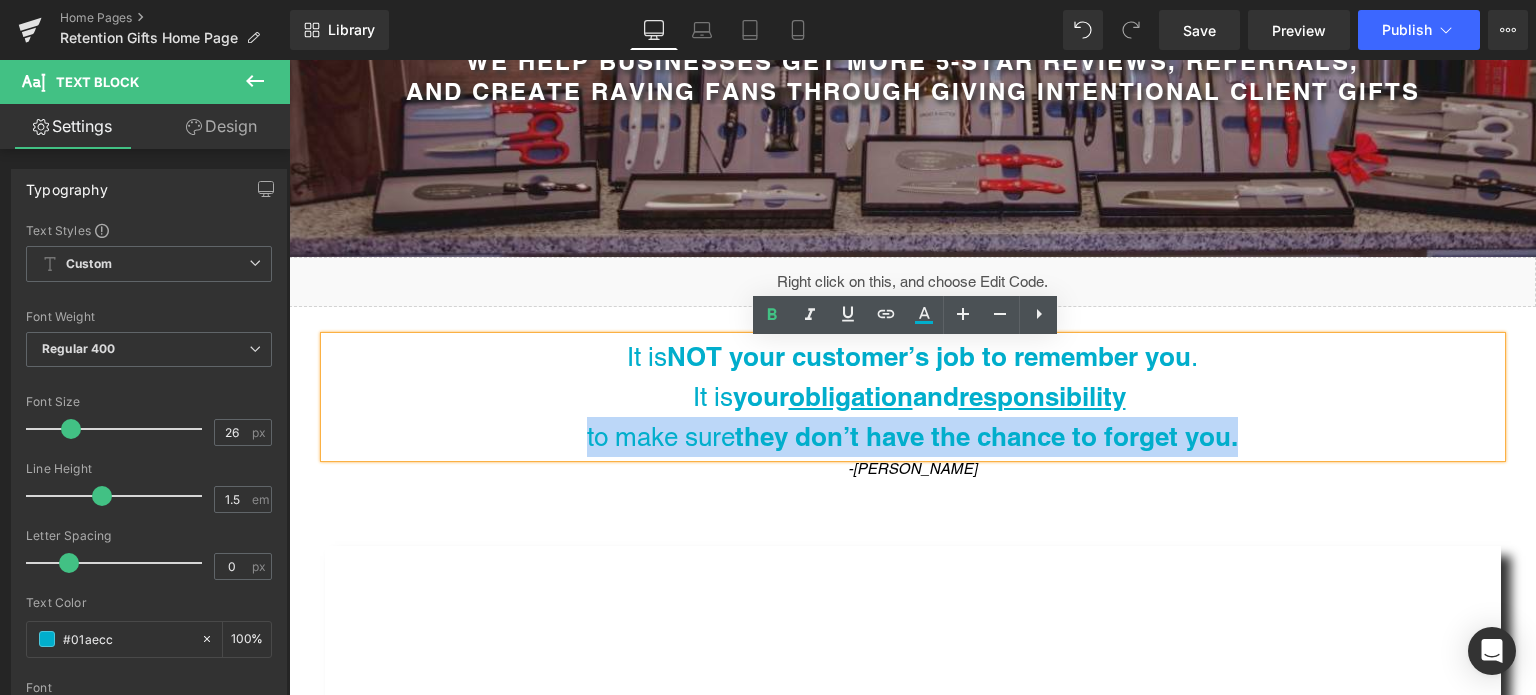 scroll, scrollTop: 375, scrollLeft: 0, axis: vertical 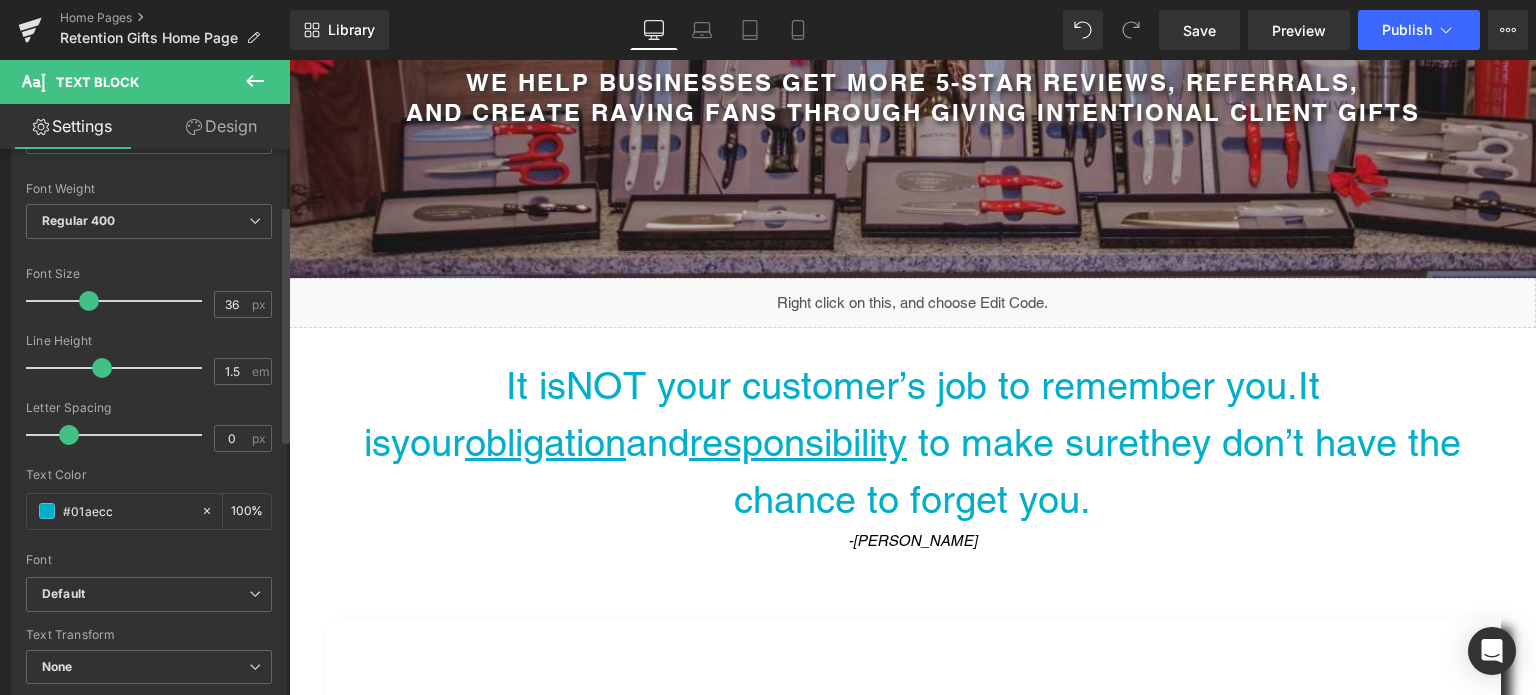 type on "35" 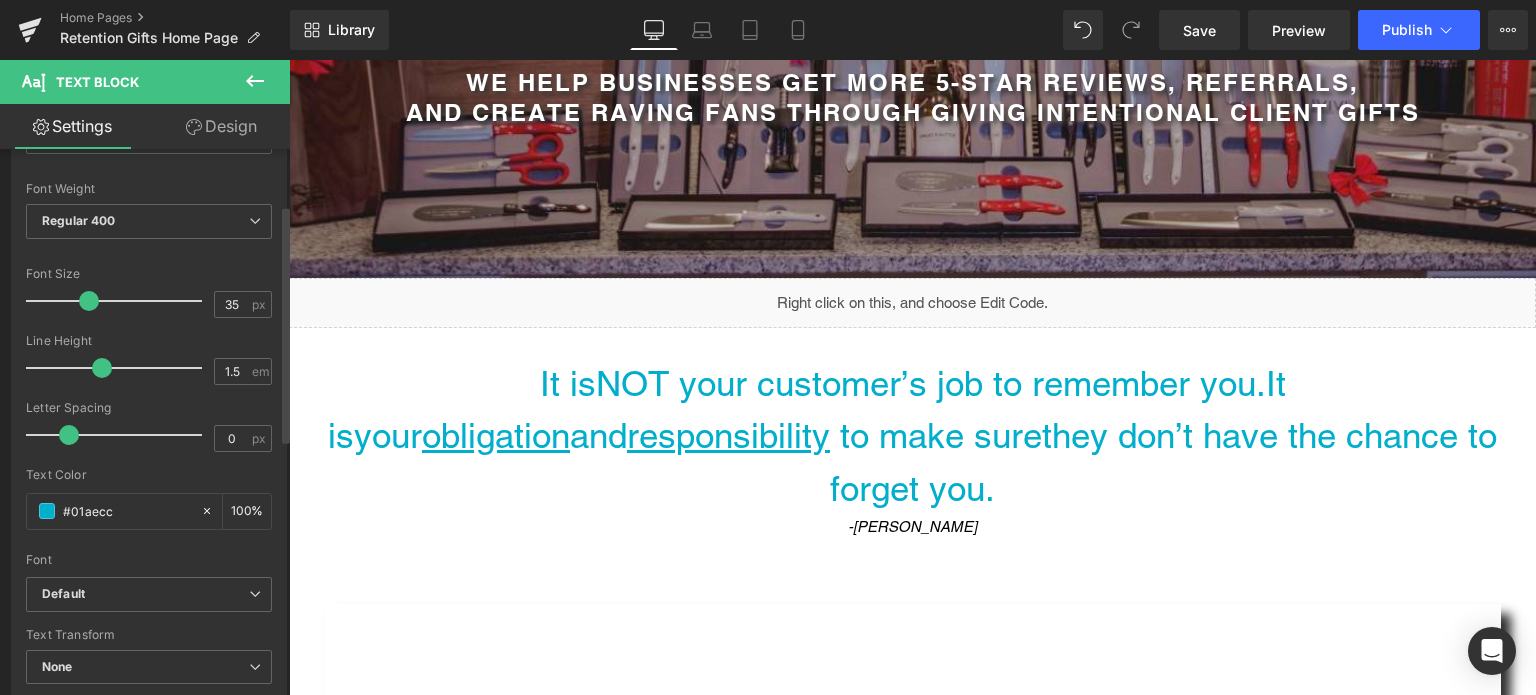 scroll, scrollTop: 7534, scrollLeft: 1232, axis: both 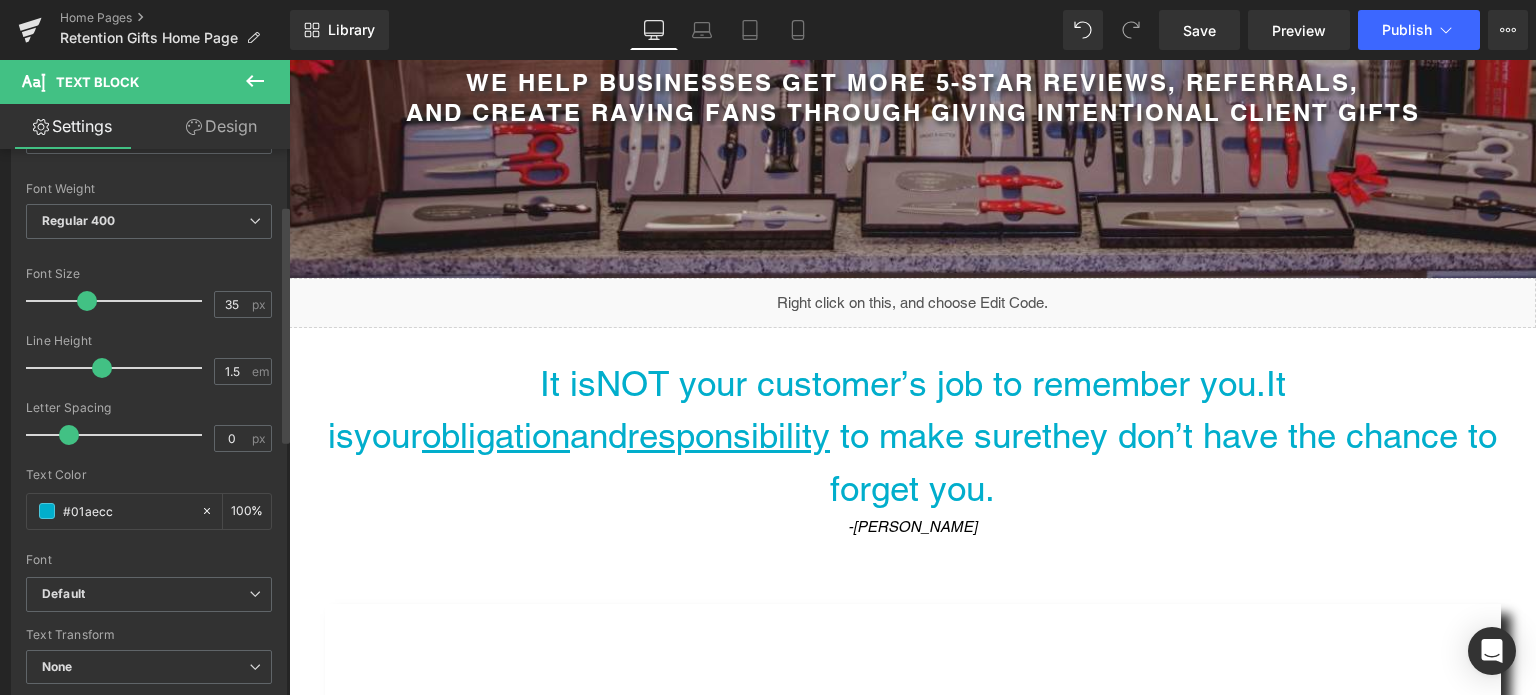 drag, startPoint x: 70, startPoint y: 297, endPoint x: 85, endPoint y: 298, distance: 15.033297 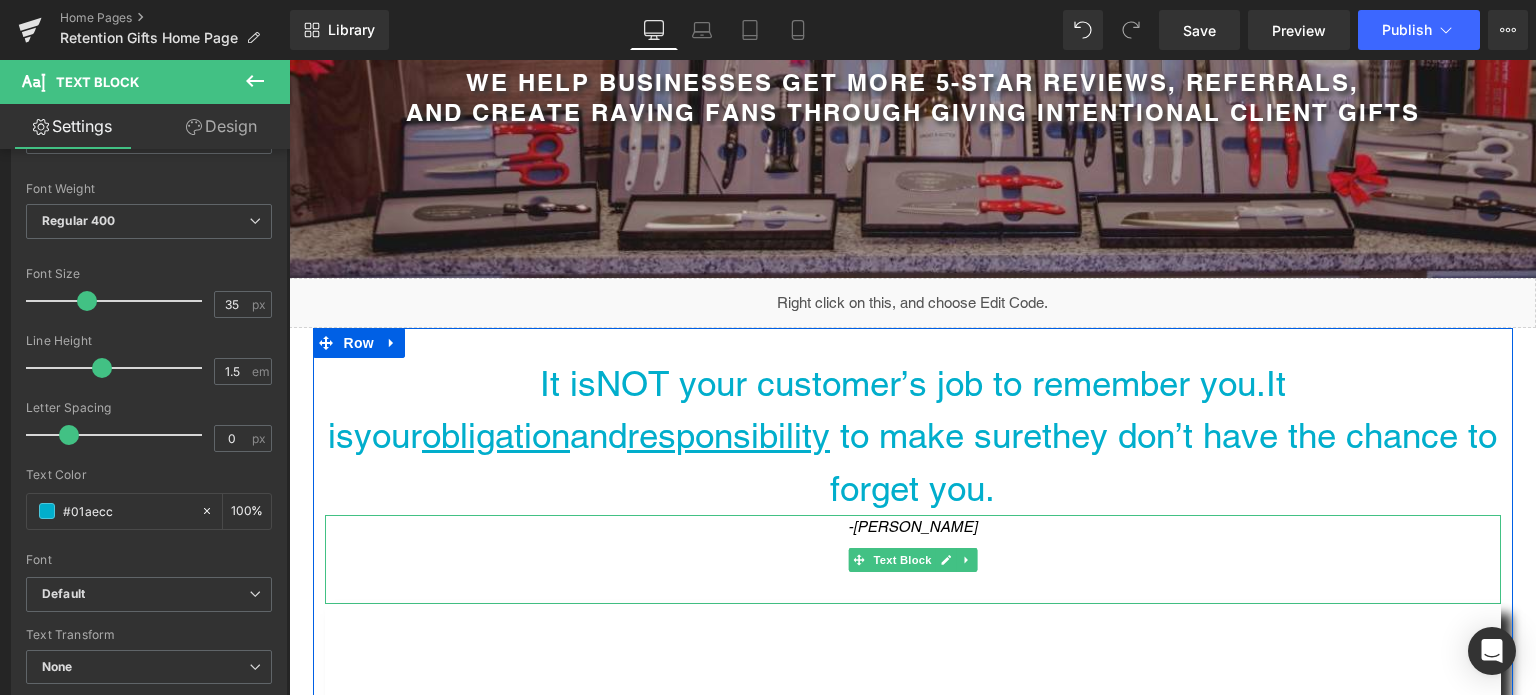 click on "-[PERSON_NAME]" at bounding box center [912, 526] 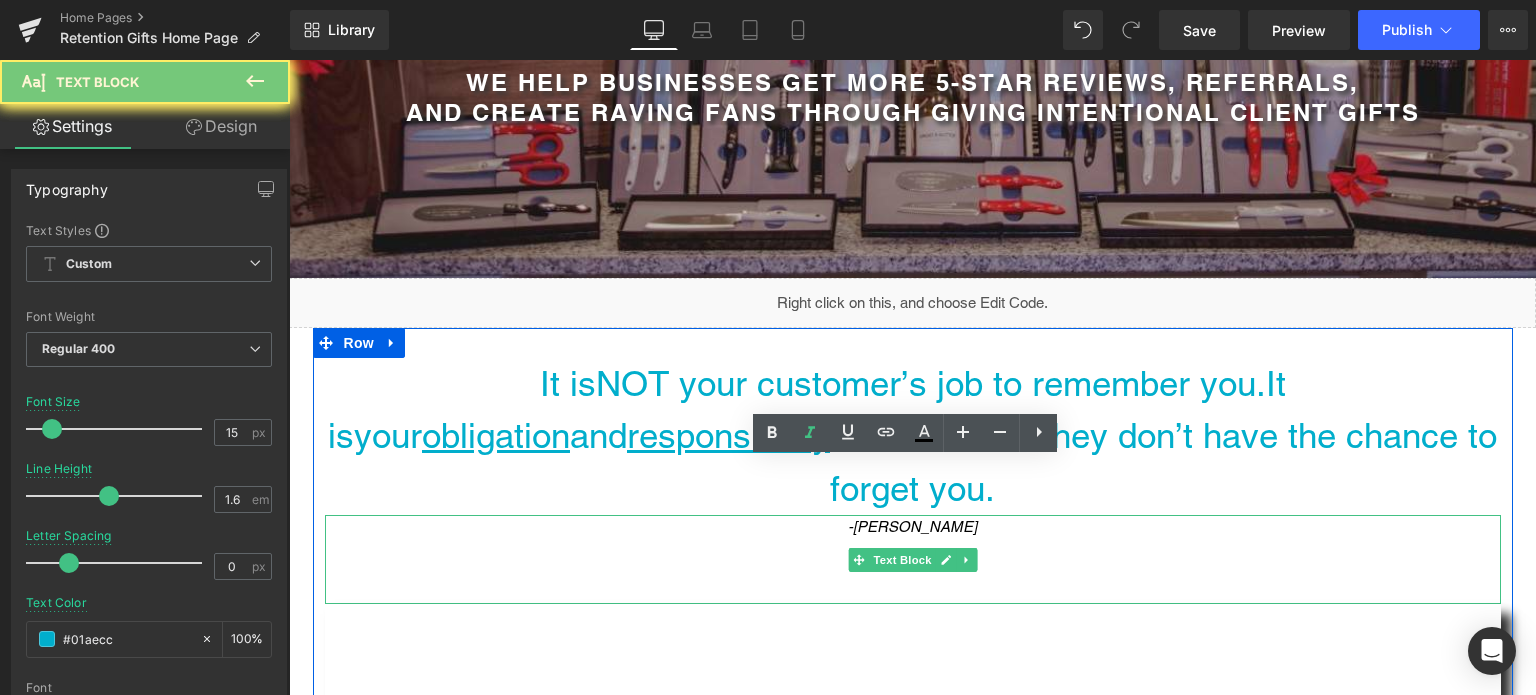 click on "-[PERSON_NAME]" at bounding box center [912, 526] 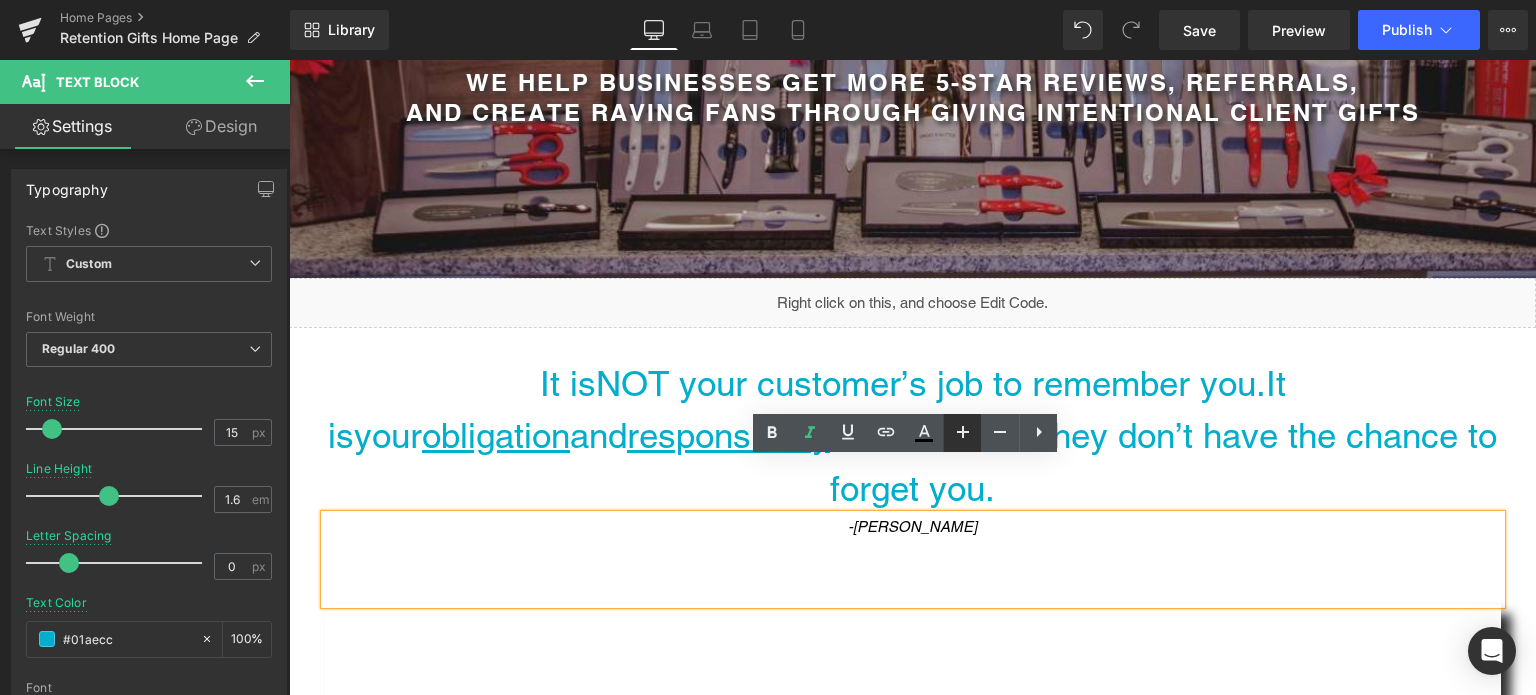 click 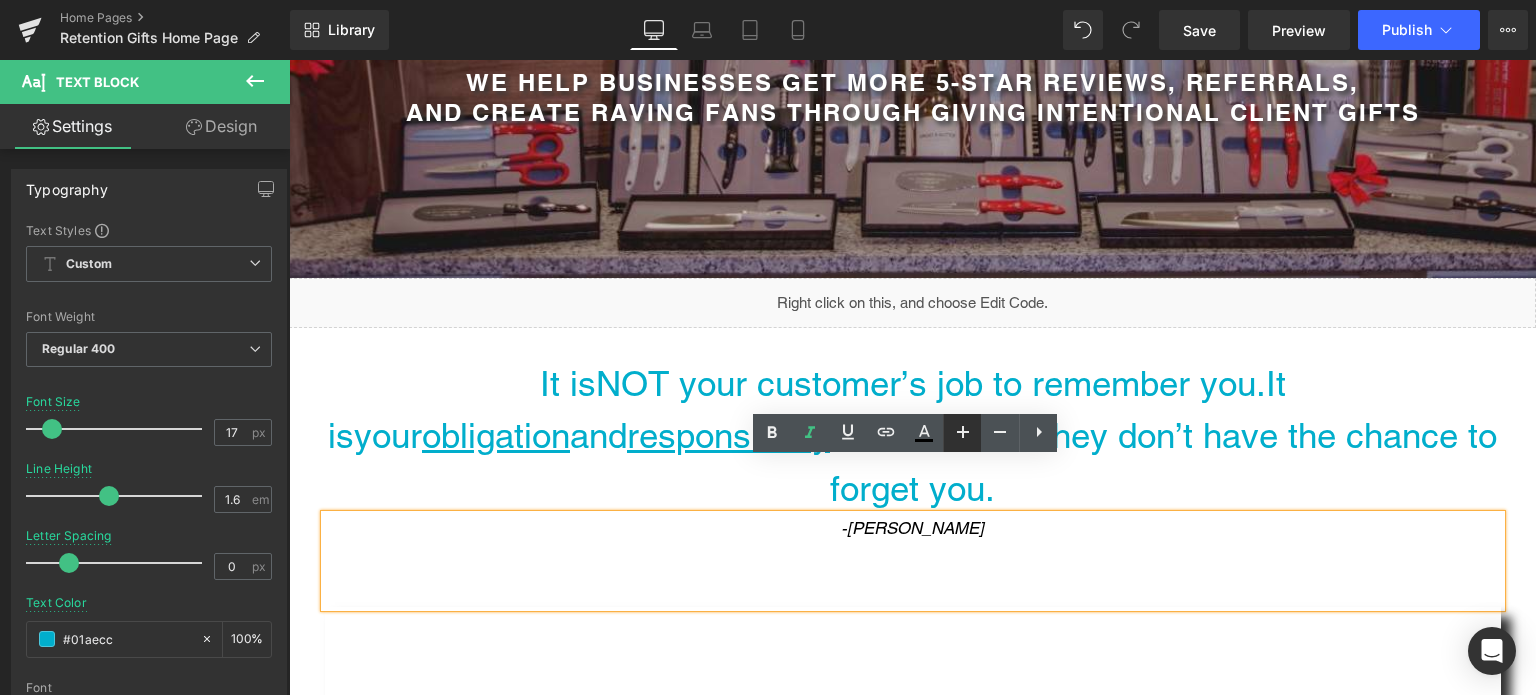 scroll, scrollTop: 9, scrollLeft: 10, axis: both 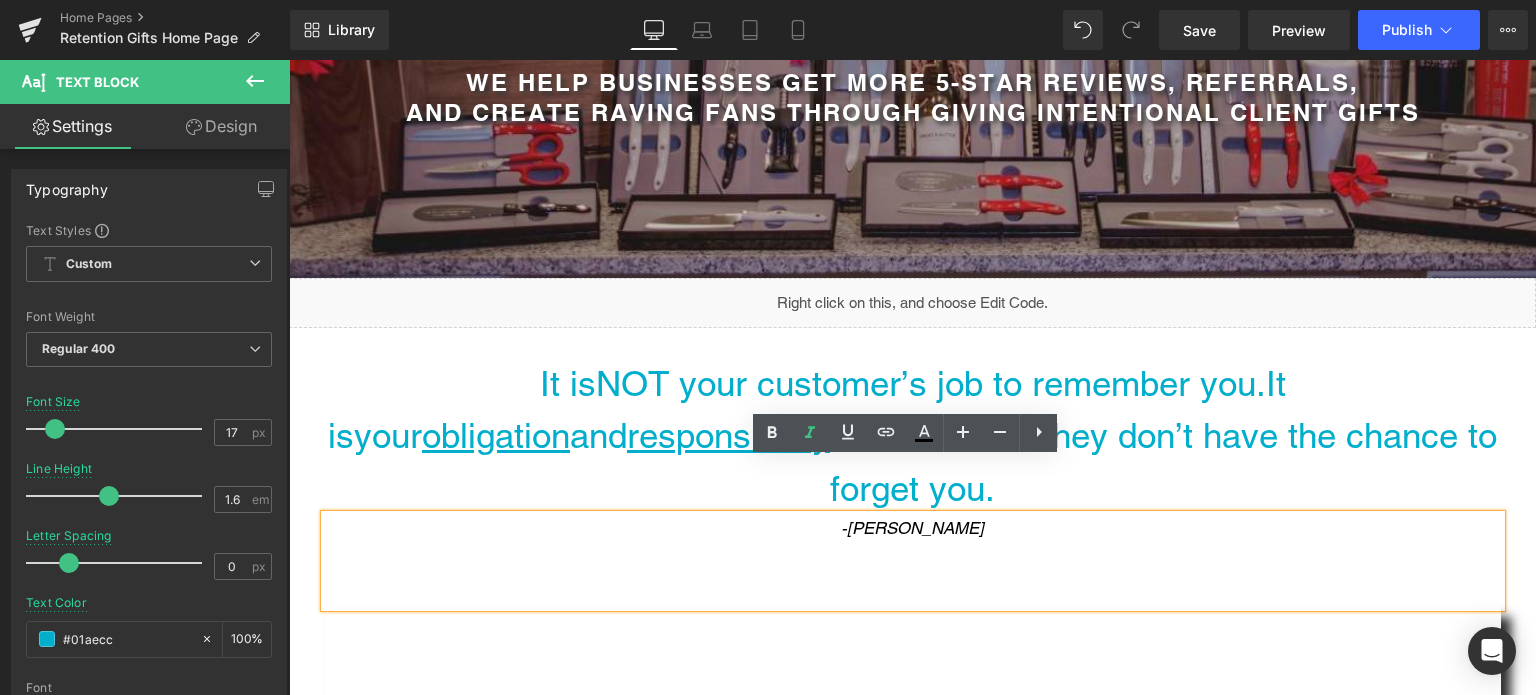 click on "It is  NOT your customer’s job to remember you .  It is  your  obligation  and  responsibility   to make sure  they don’t have the chance to forget you. Text Block         -Patricia Fripp Text Block
Youtube         Row" at bounding box center [913, 823] 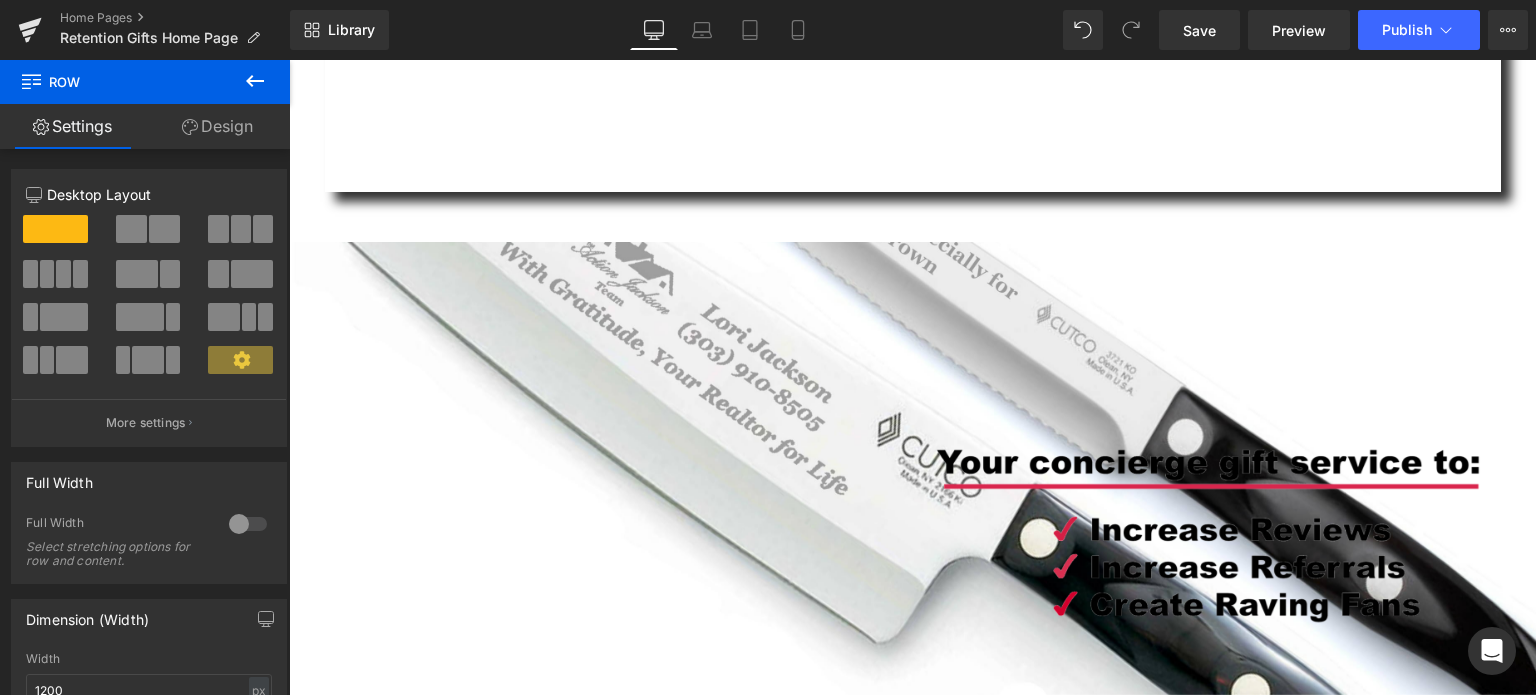 scroll, scrollTop: 1448, scrollLeft: 0, axis: vertical 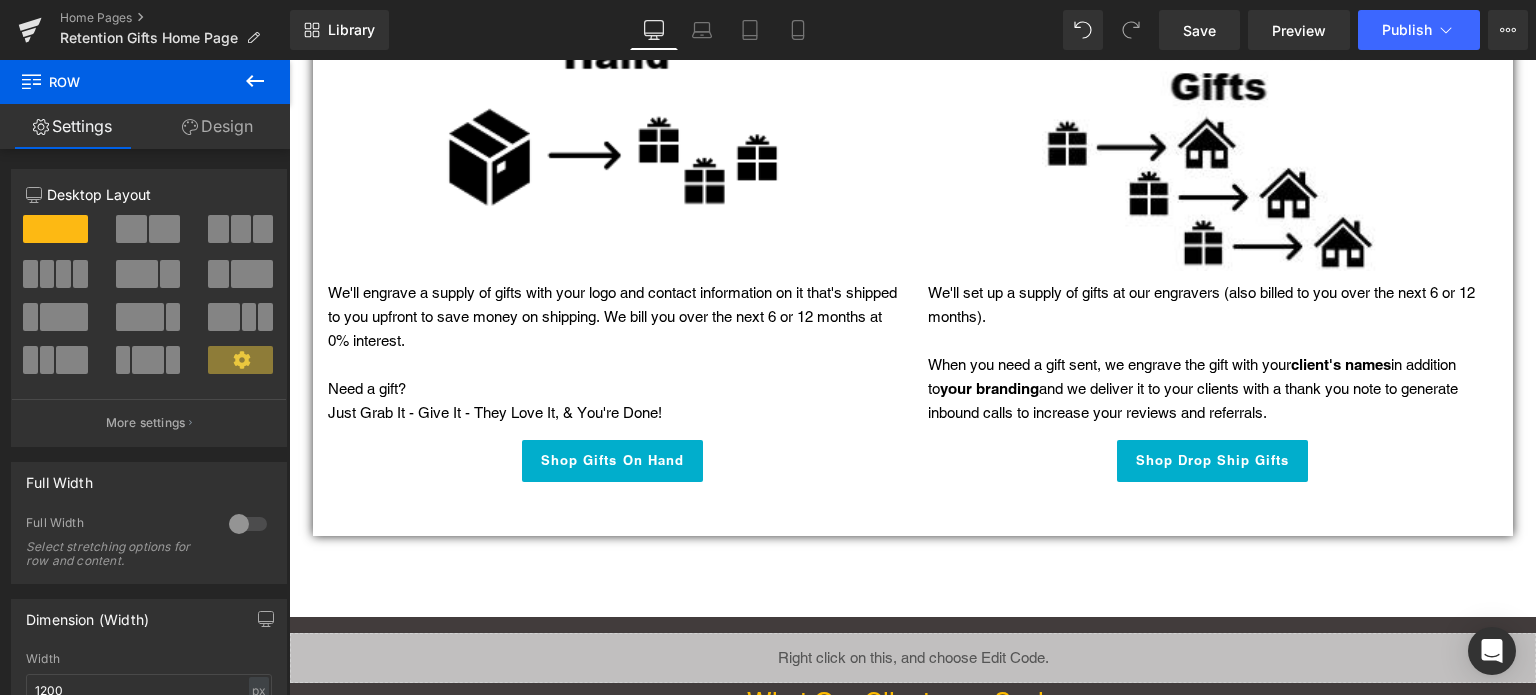 click at bounding box center (286, 285) 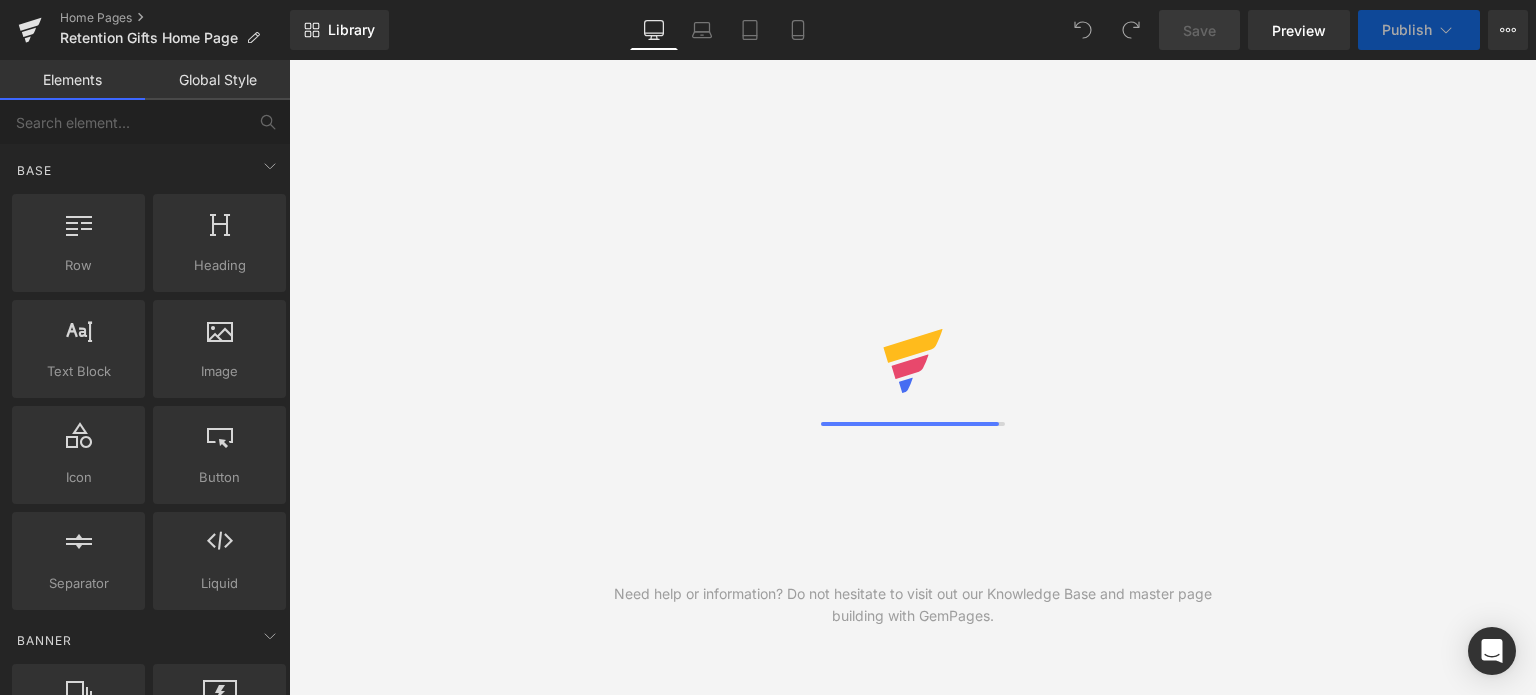 scroll, scrollTop: 0, scrollLeft: 0, axis: both 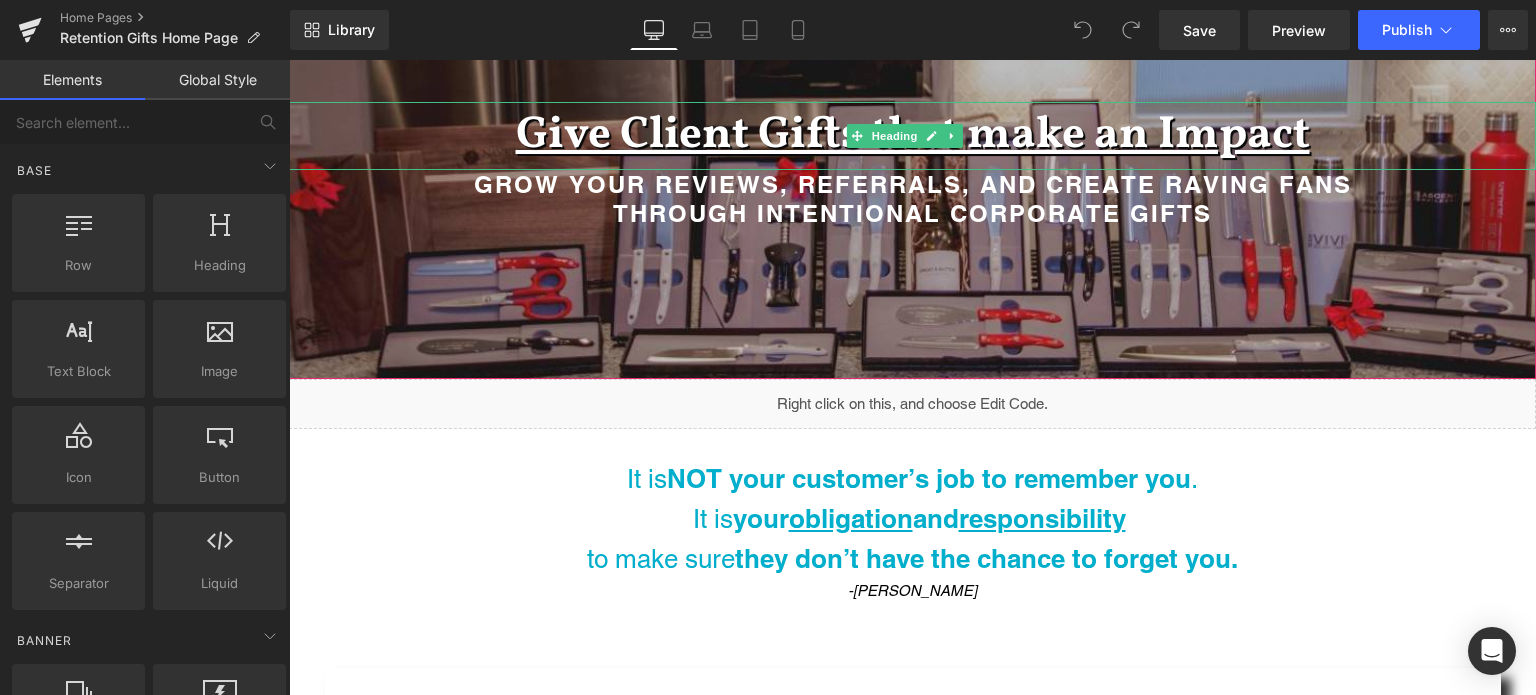 click on "Give Client Gifts that make an Impact" at bounding box center (913, 135) 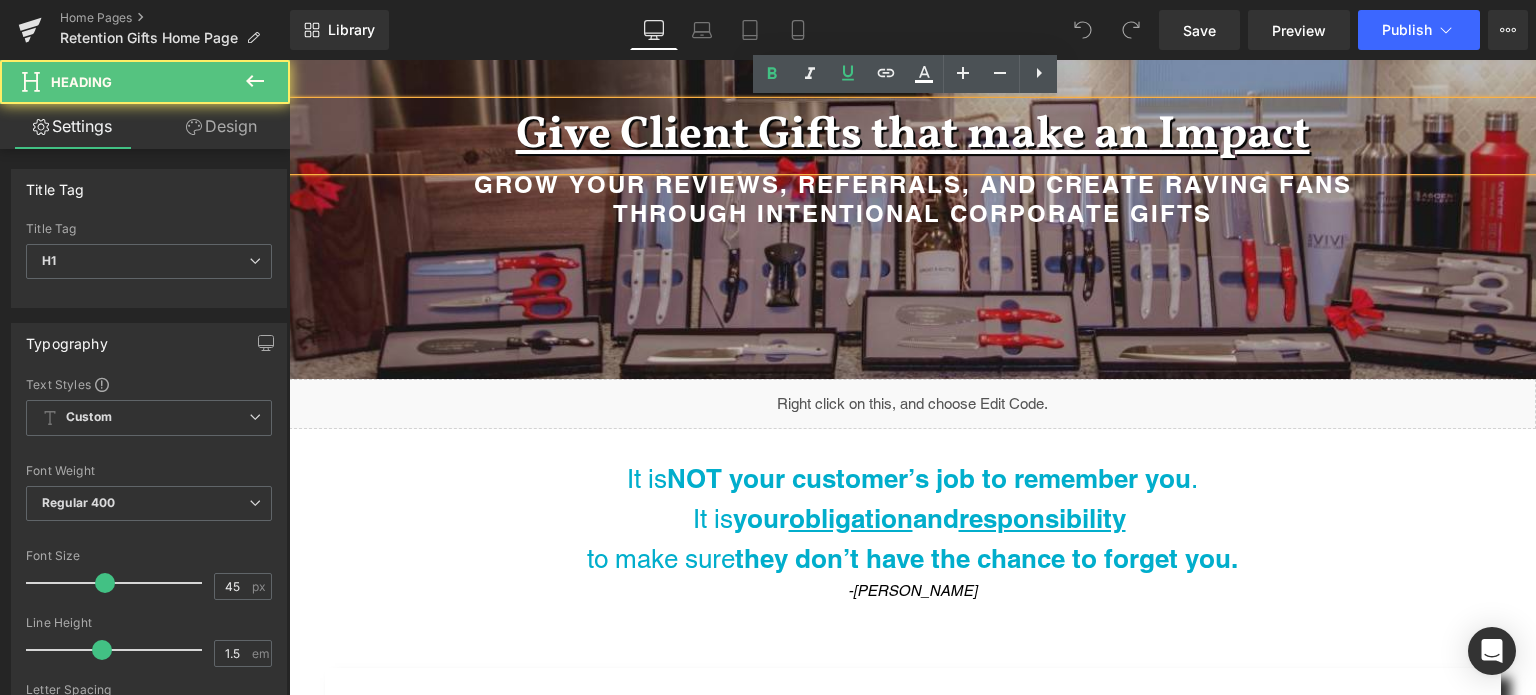 click on "Give Client Gifts that make an Impact" at bounding box center [913, 135] 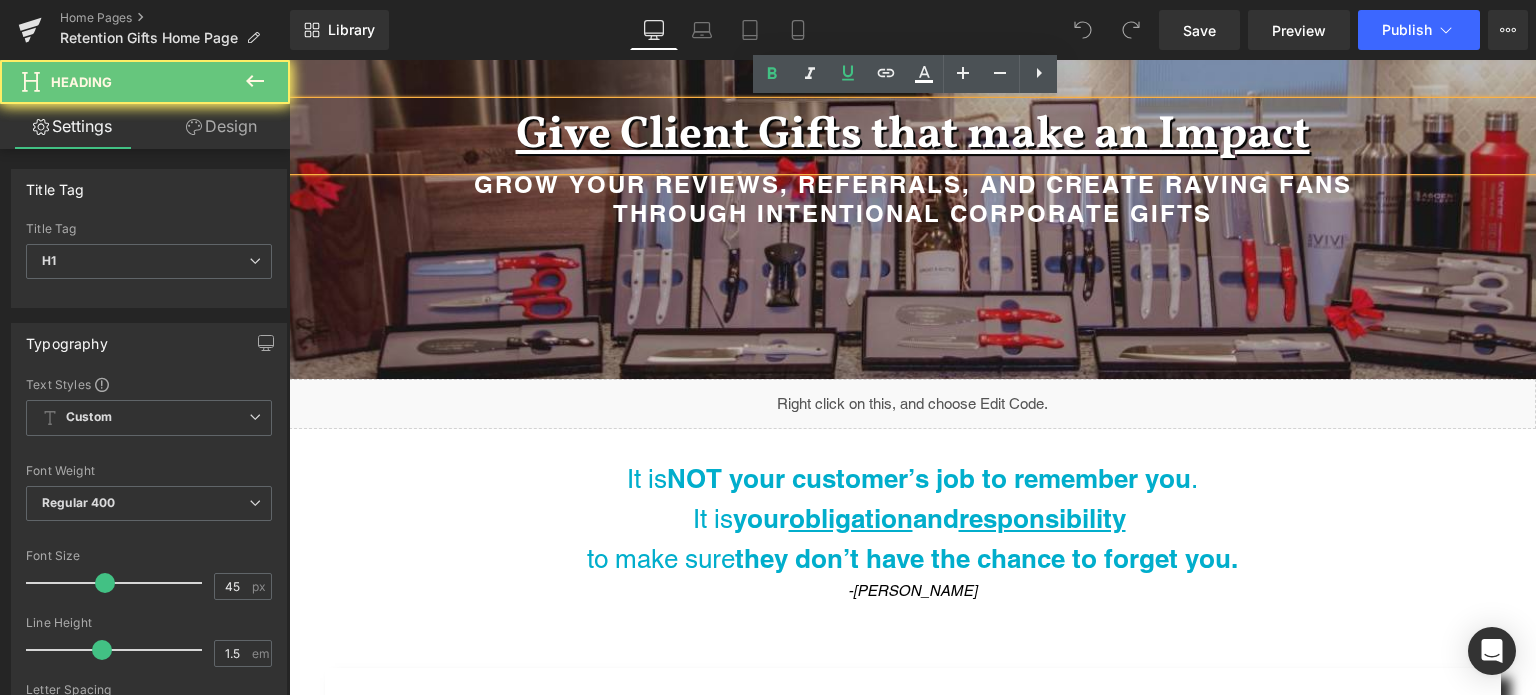 paste 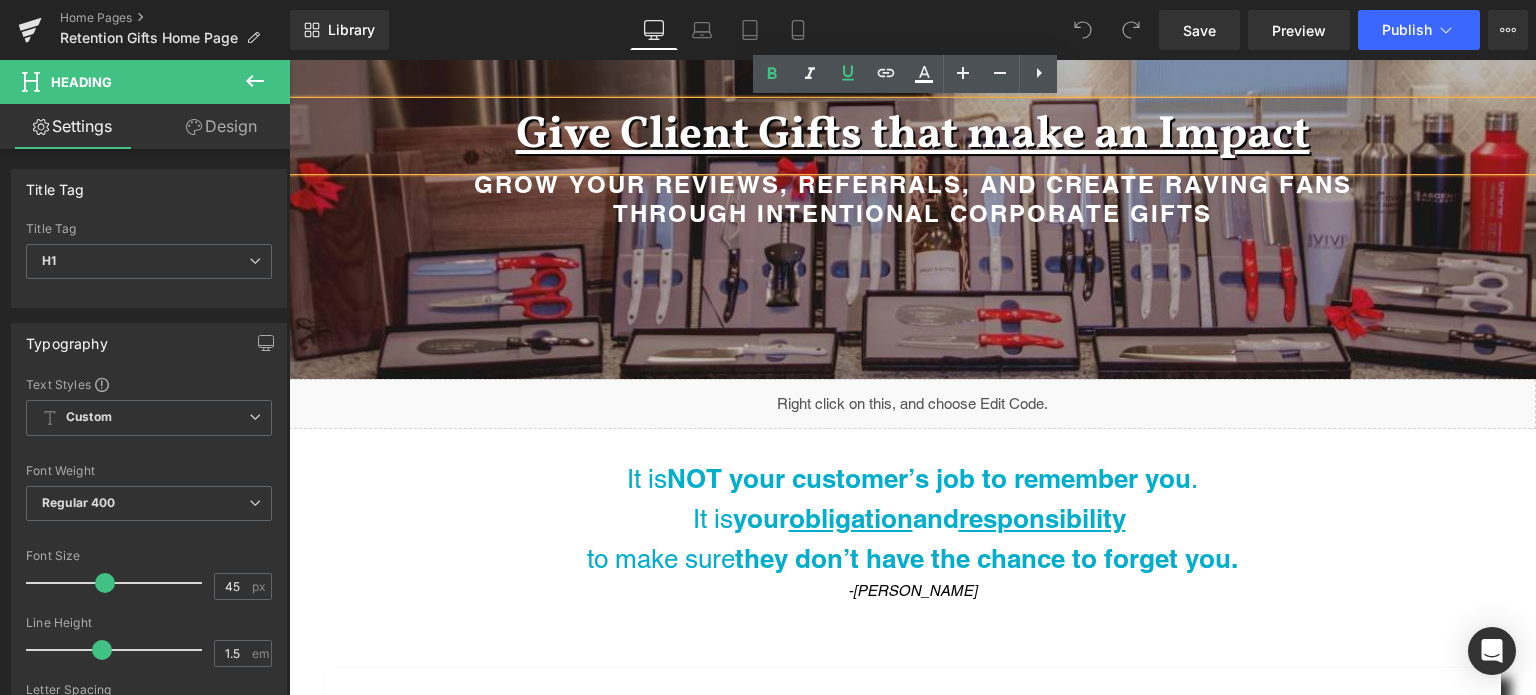 scroll, scrollTop: 9, scrollLeft: 10, axis: both 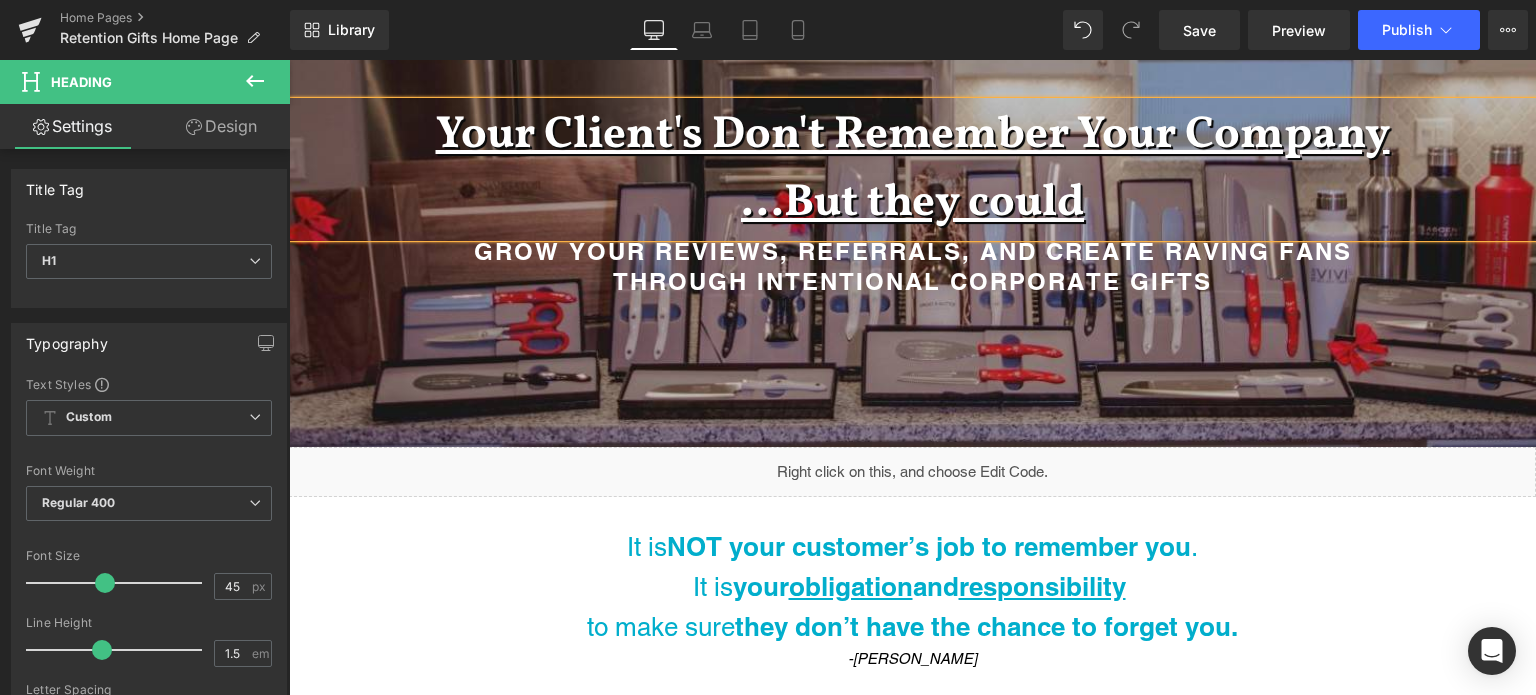 click on "...But they could" at bounding box center (912, 203) 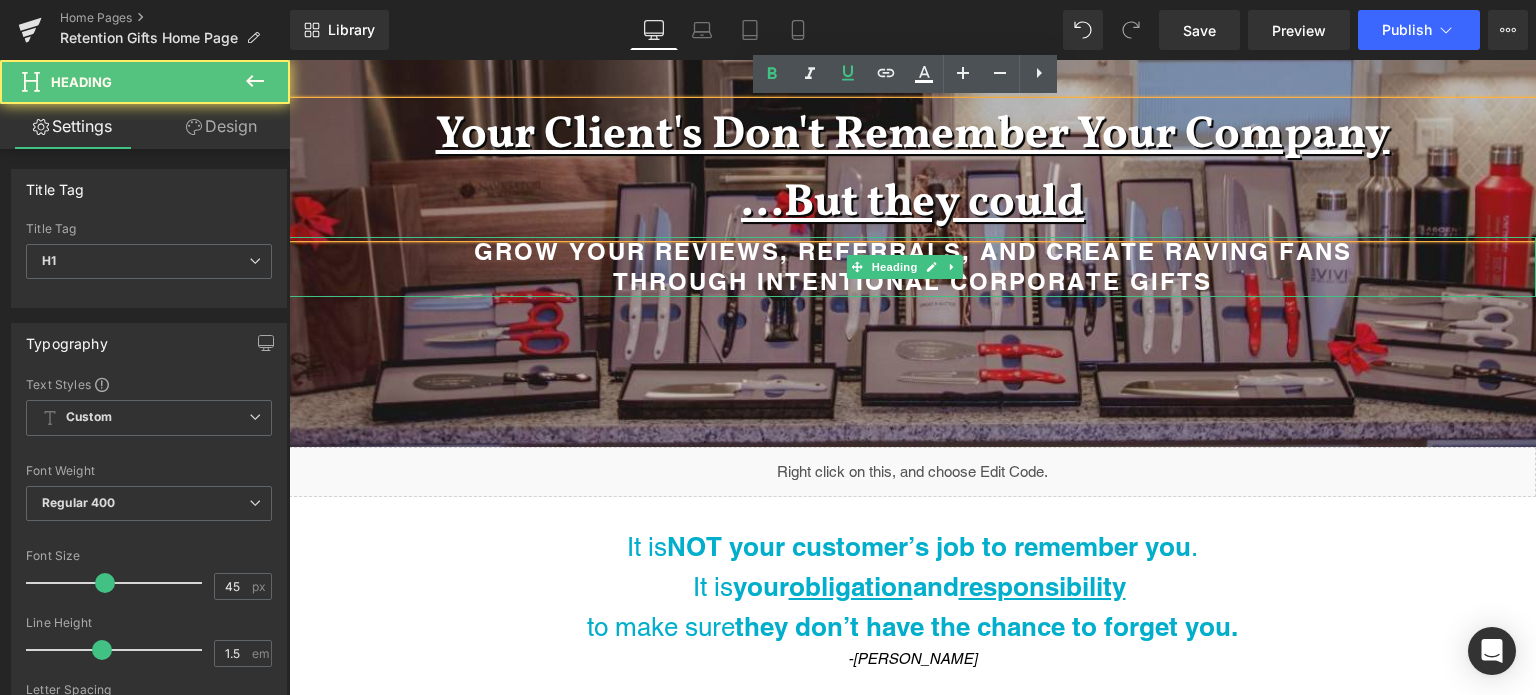 click on "Grow Your Reviews, Referrals, and create Raving Fans" at bounding box center (913, 251) 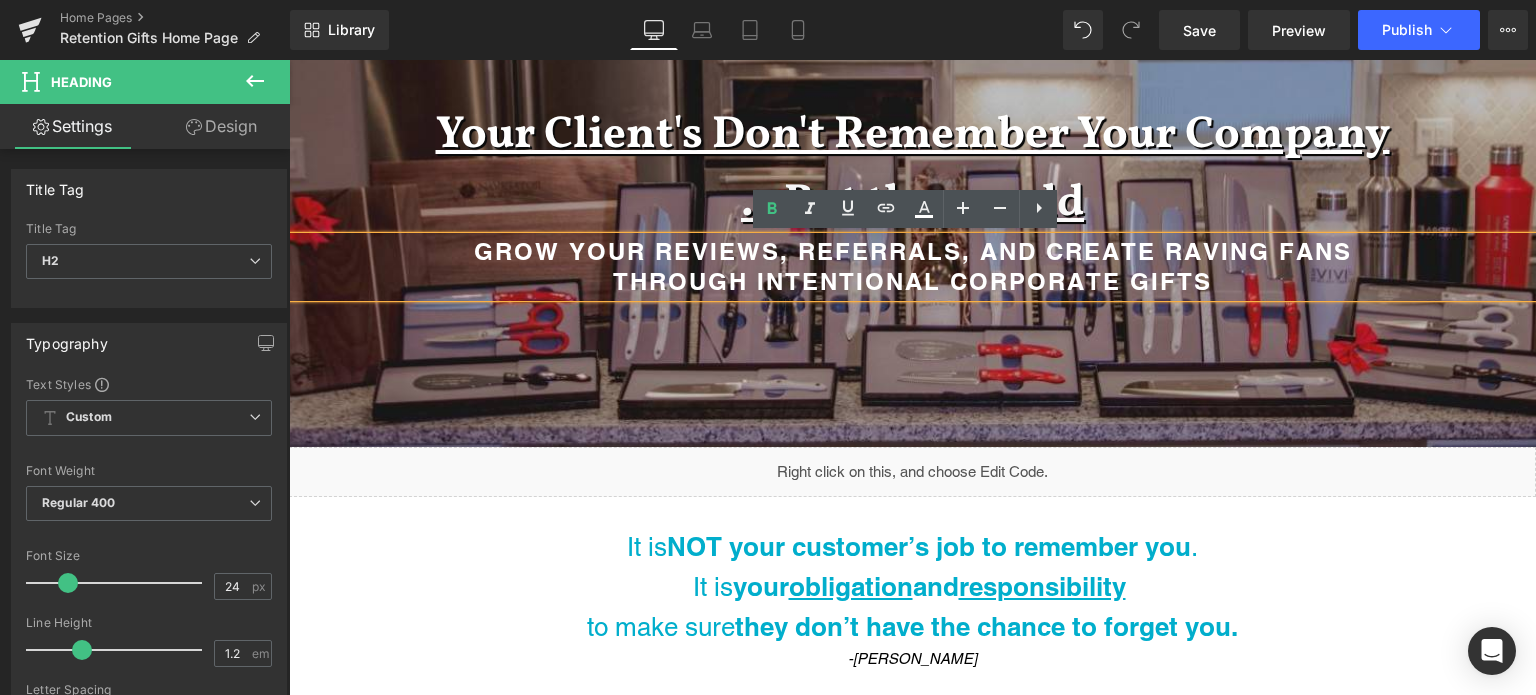 click on "through intentional corporate gifts" at bounding box center (912, 281) 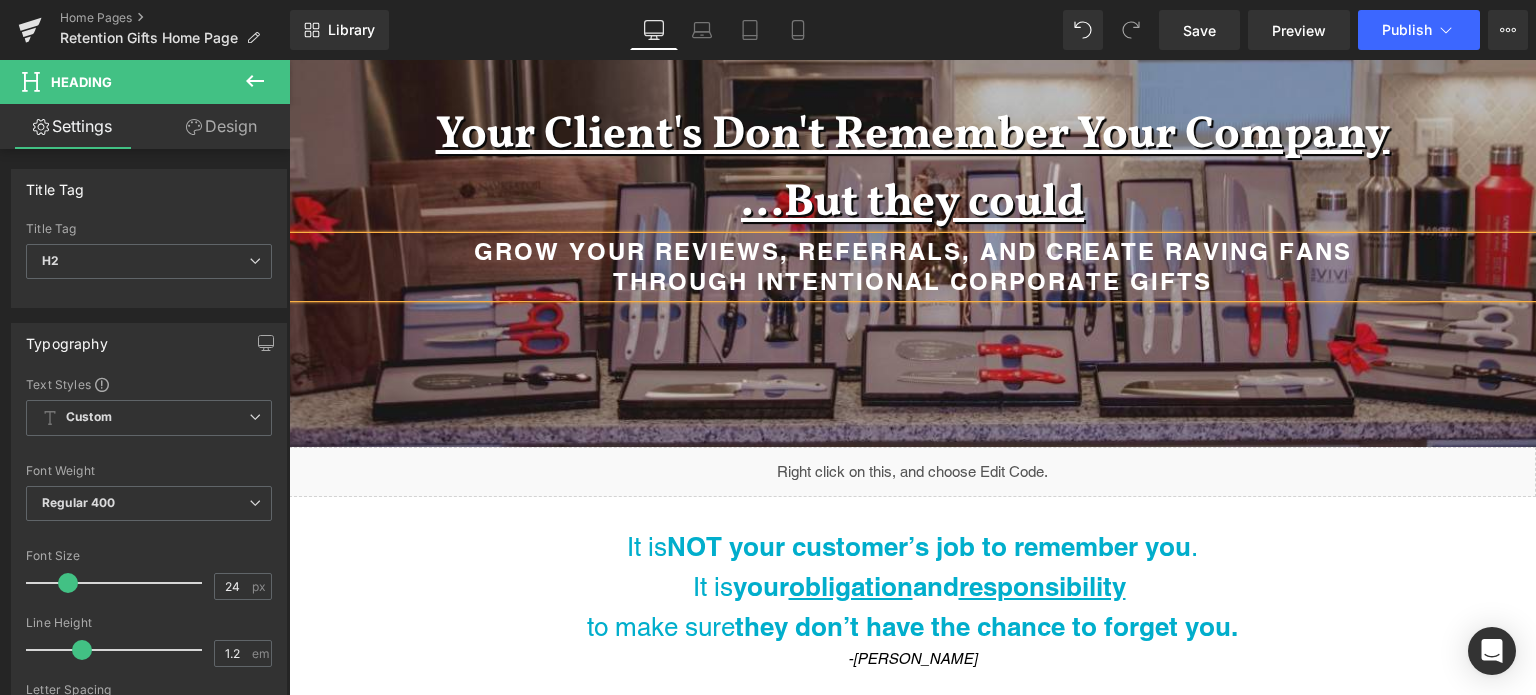 paste 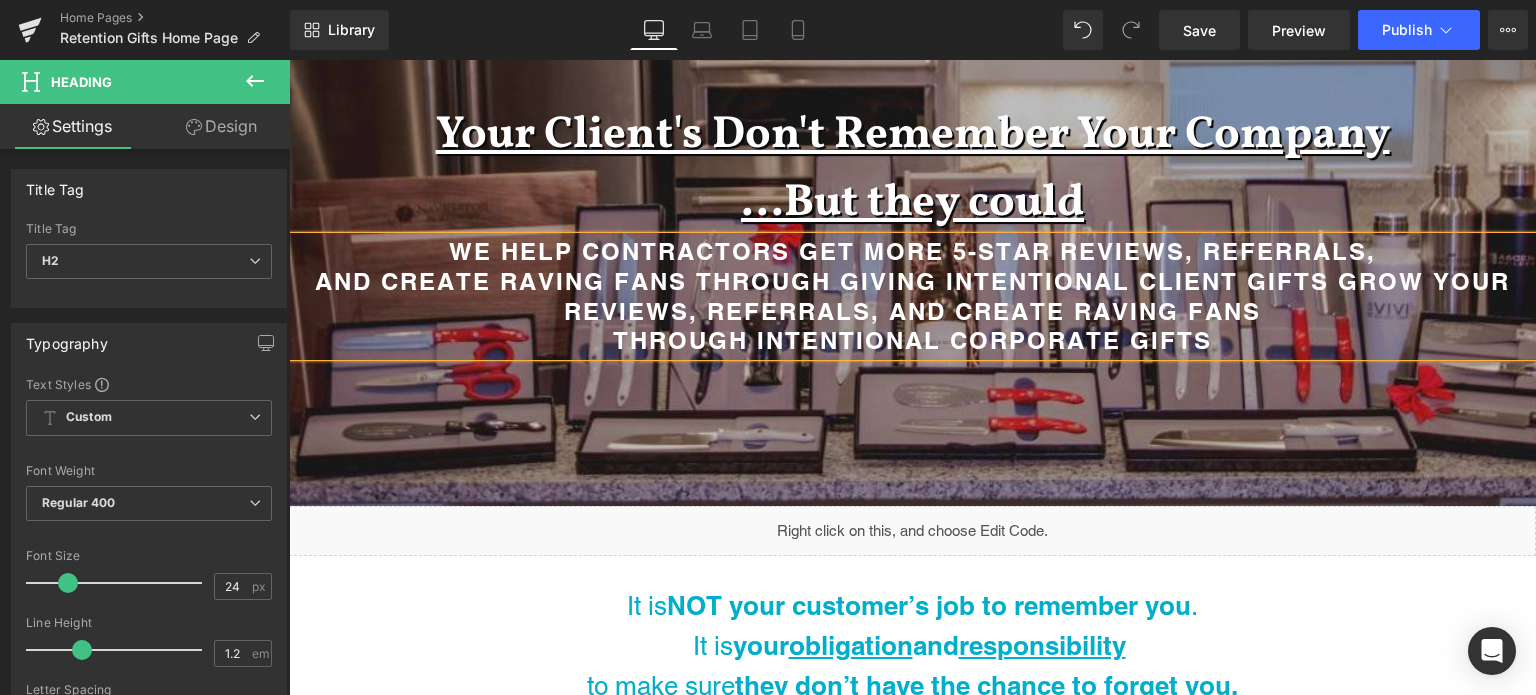 scroll, scrollTop: 7546, scrollLeft: 1232, axis: both 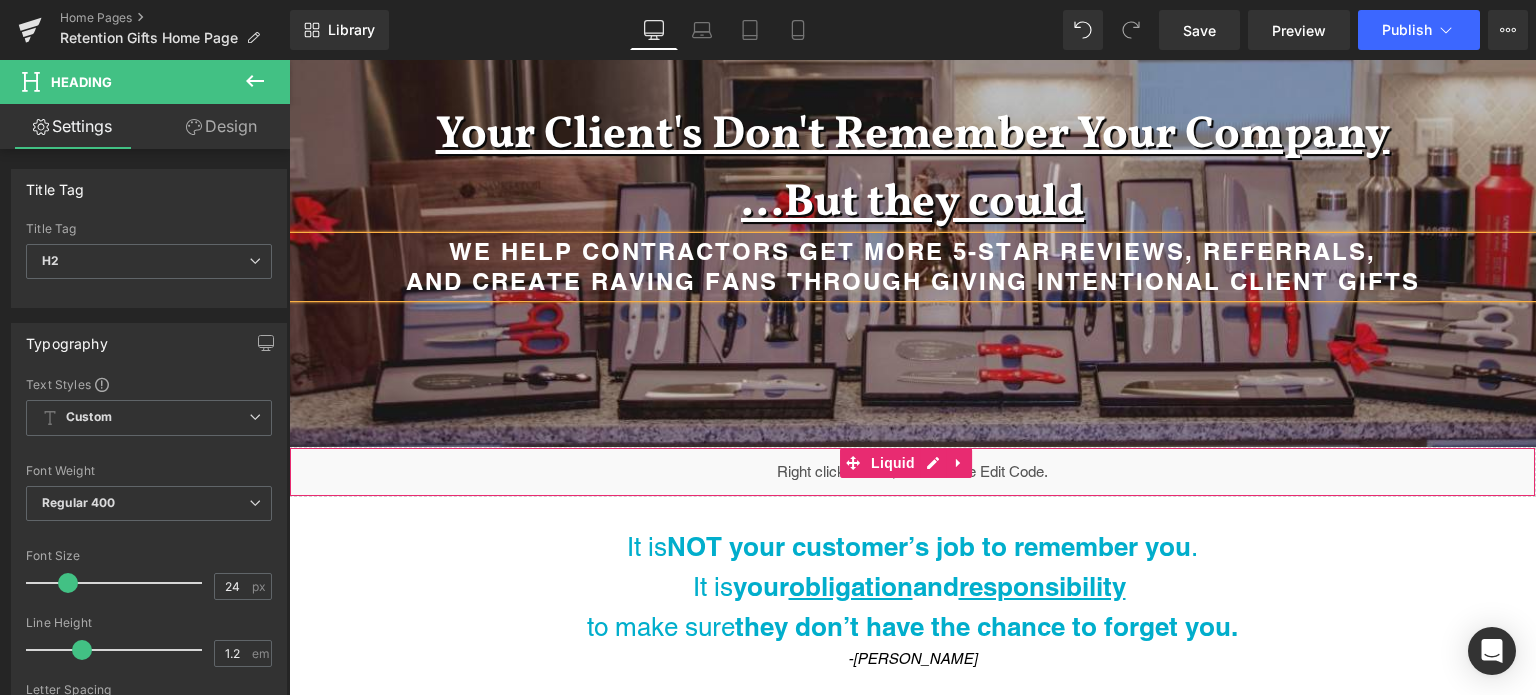 click on "Liquid" at bounding box center (912, 472) 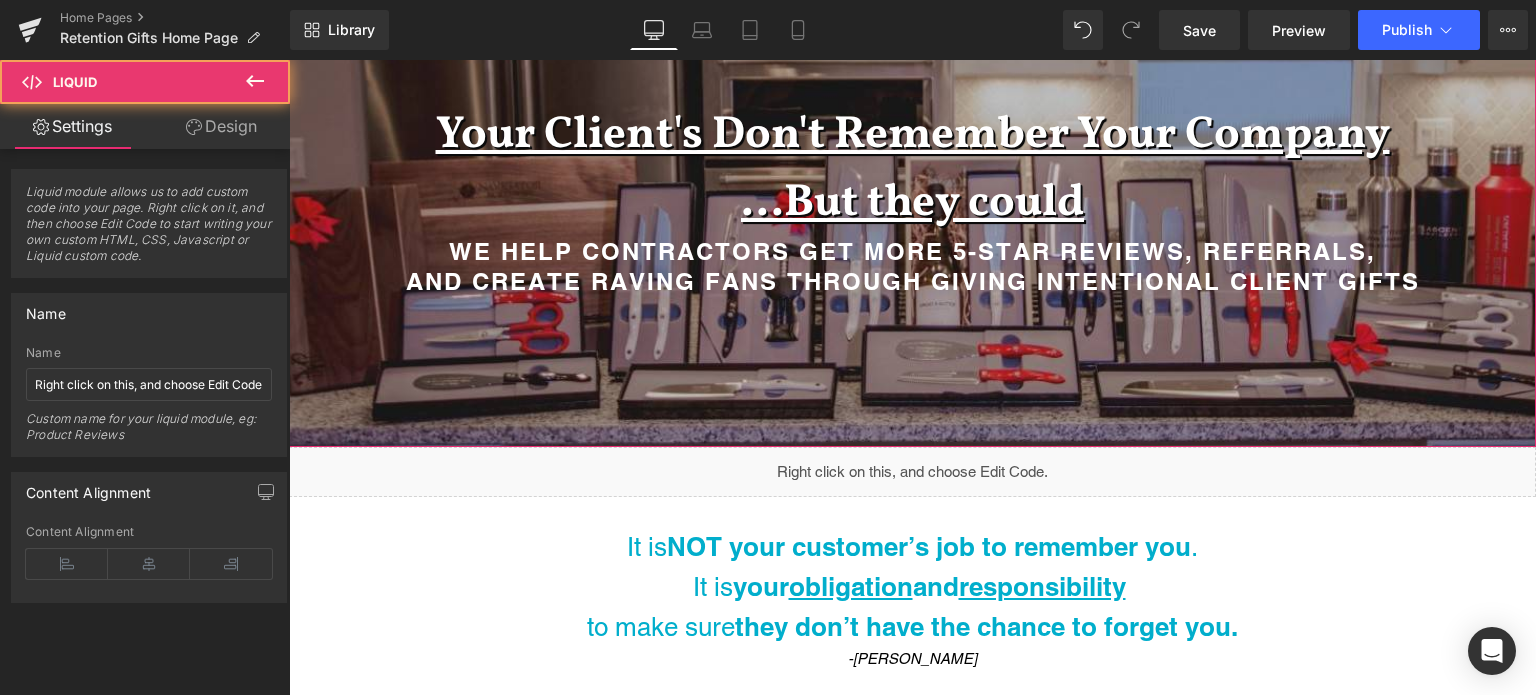 click on "we help contractors Get more 5-Star REVIEWS, REFERRALS,  AND CREATE RAVING FANS THROUGH Giving INTENTIONAL Client GIFTS
Heading" at bounding box center (912, 267) 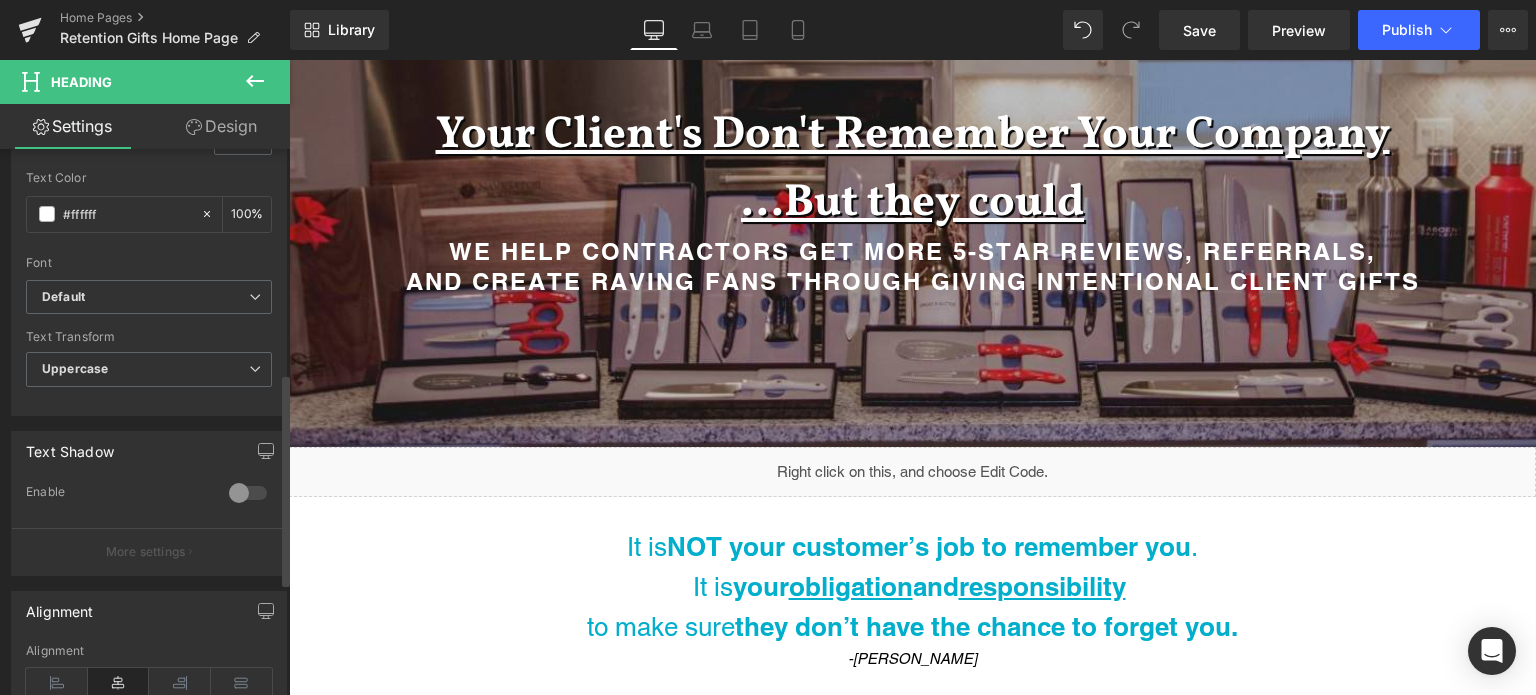 scroll, scrollTop: 576, scrollLeft: 0, axis: vertical 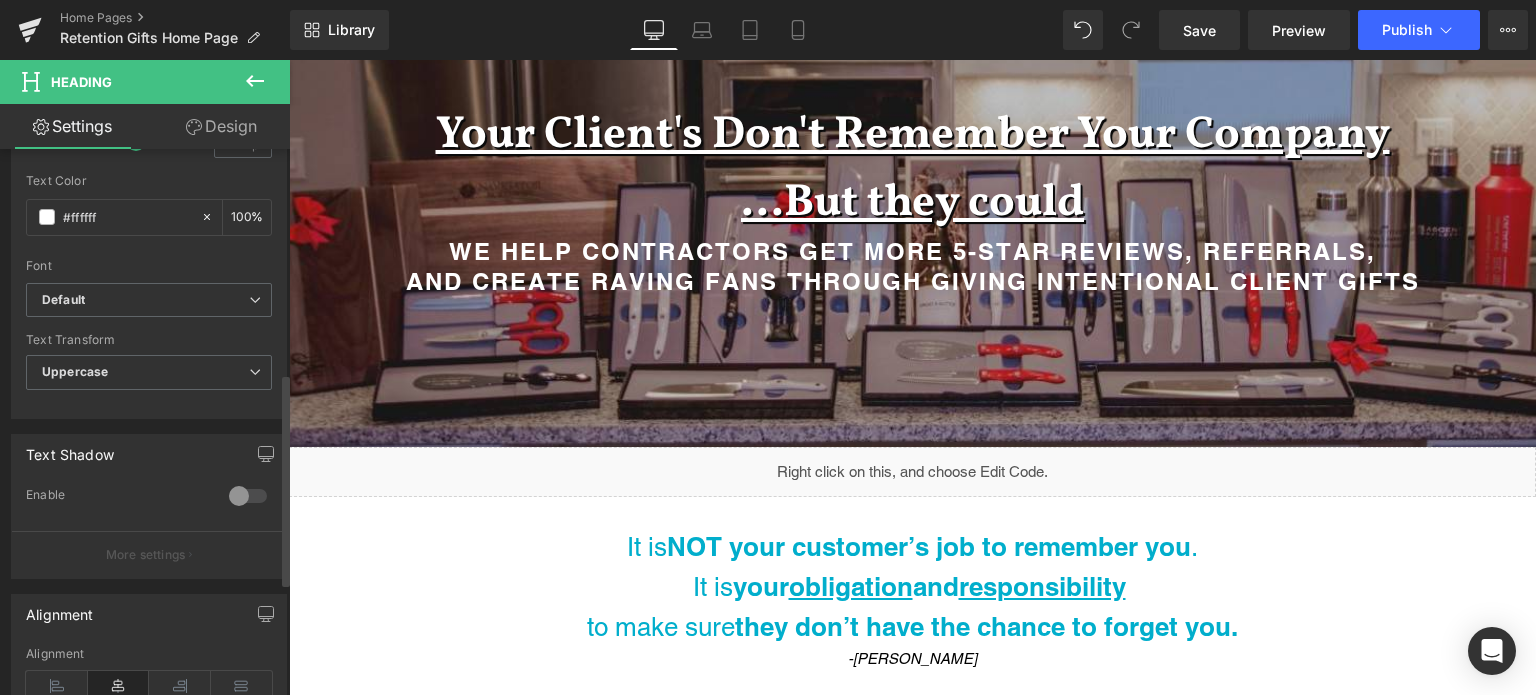 click at bounding box center (248, 496) 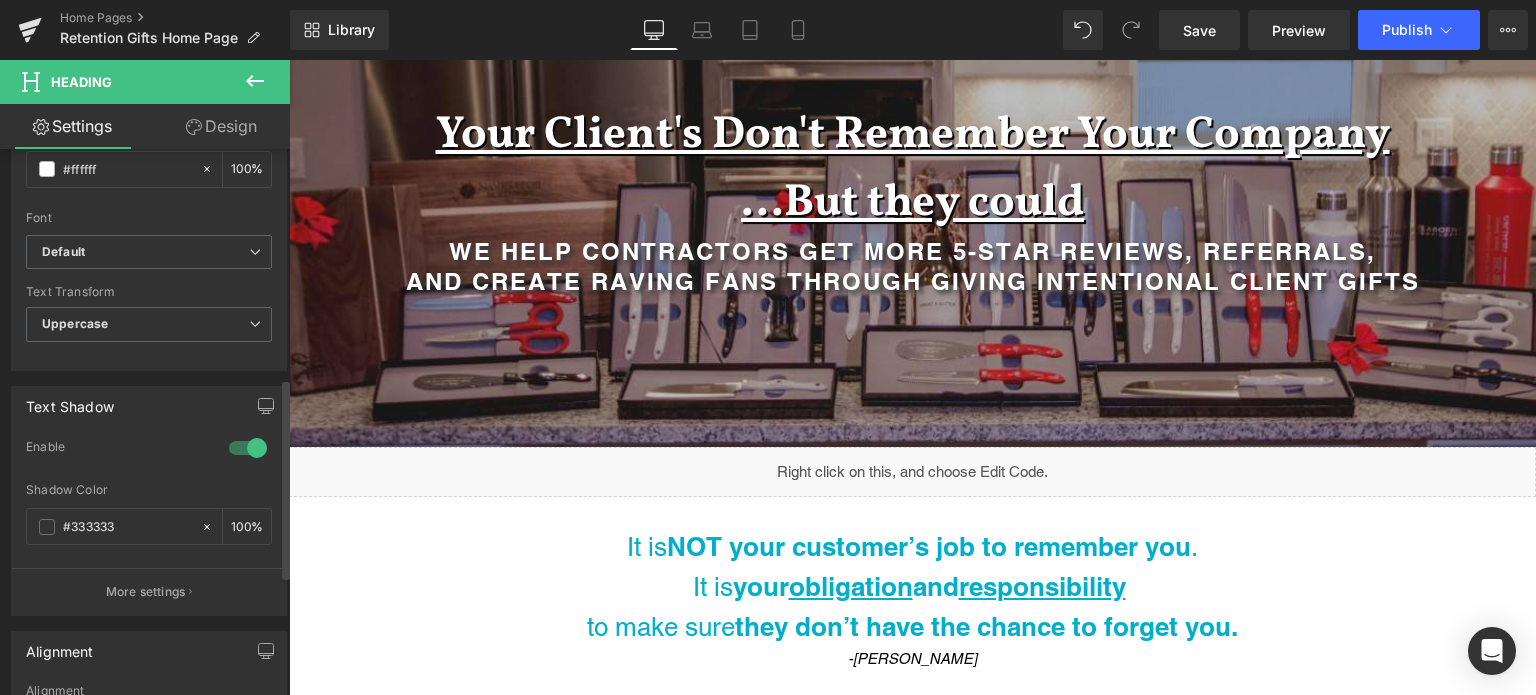 scroll, scrollTop: 631, scrollLeft: 0, axis: vertical 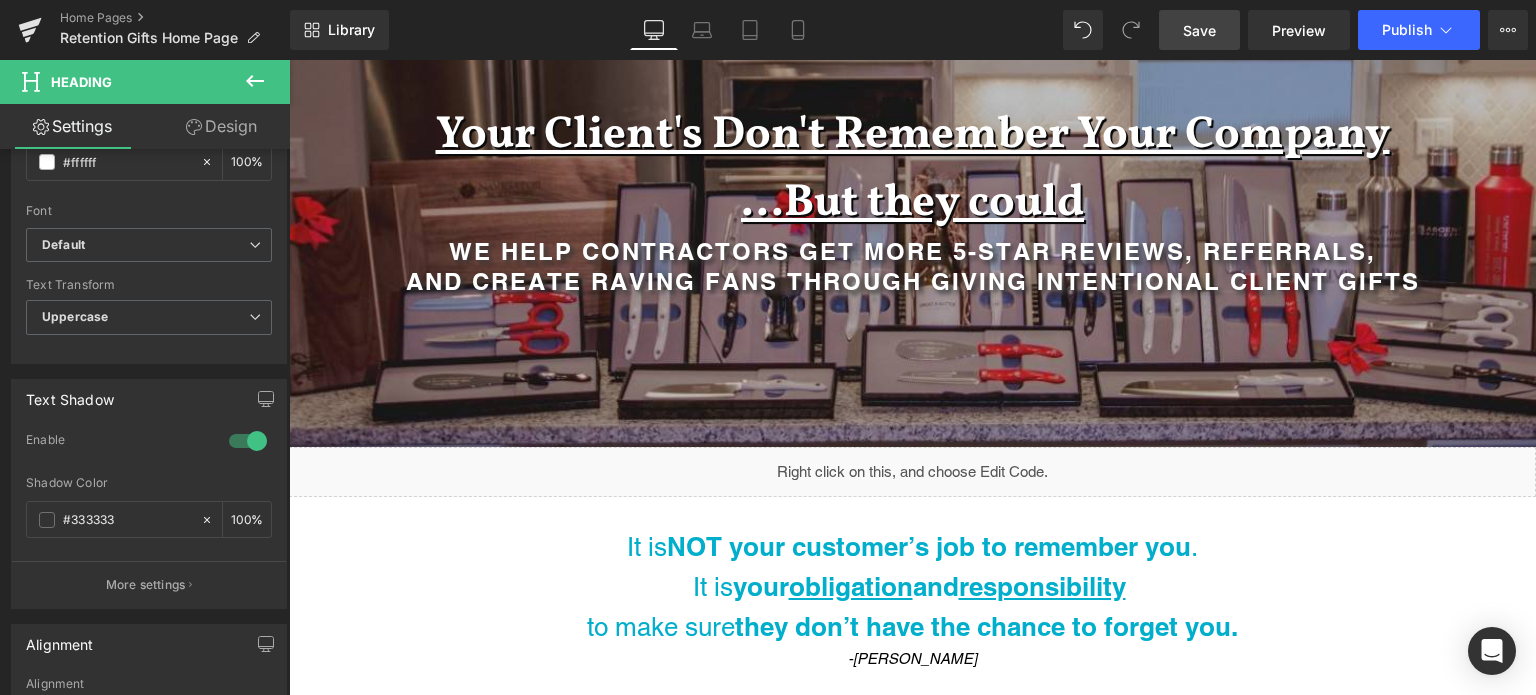 click on "Save" at bounding box center [1199, 30] 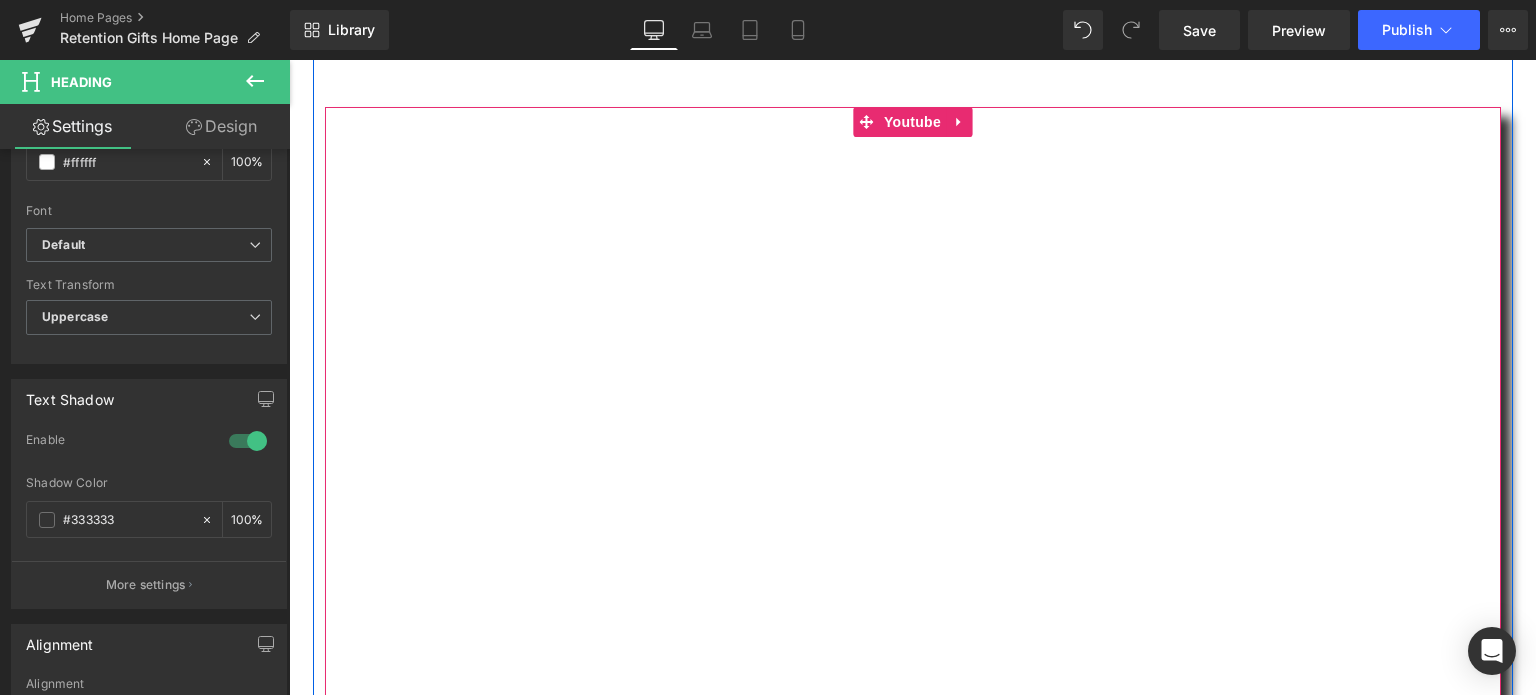 scroll, scrollTop: 832, scrollLeft: 0, axis: vertical 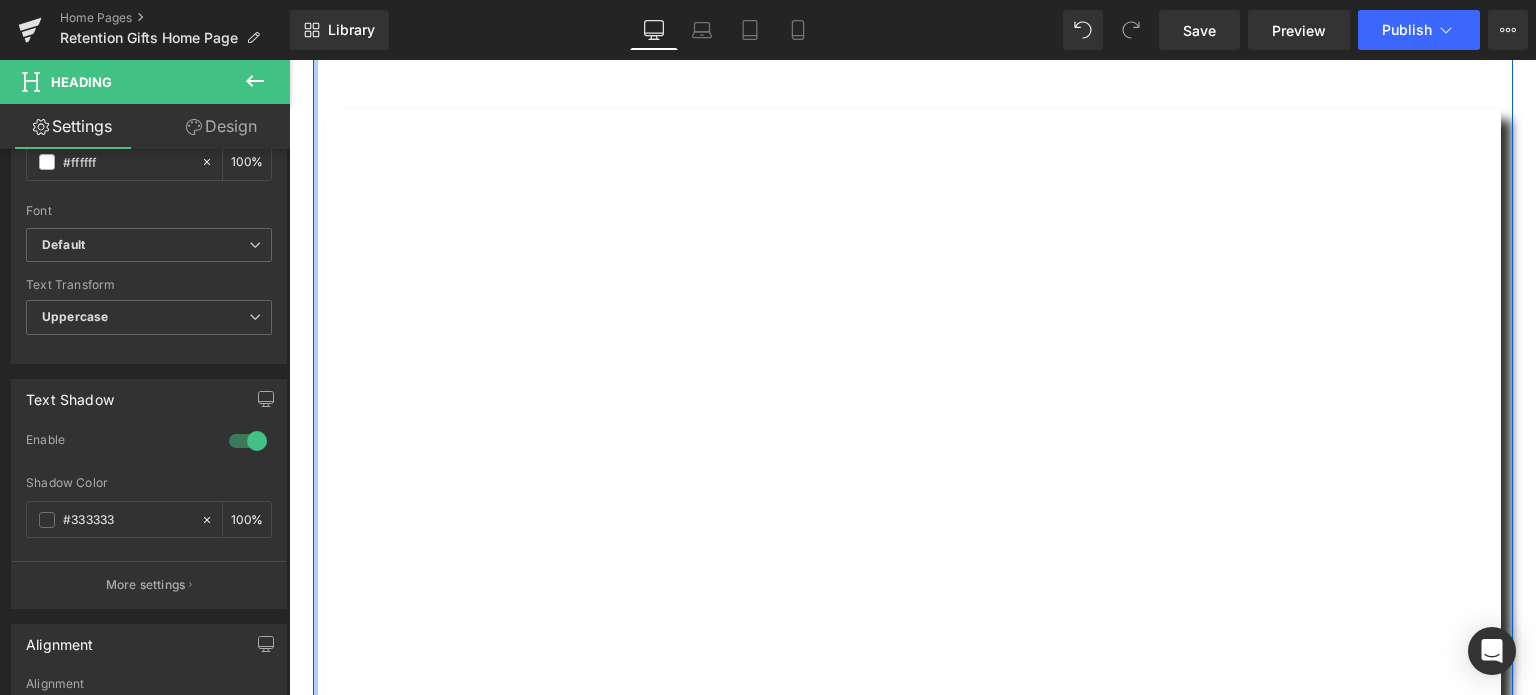 click at bounding box center [315, 346] 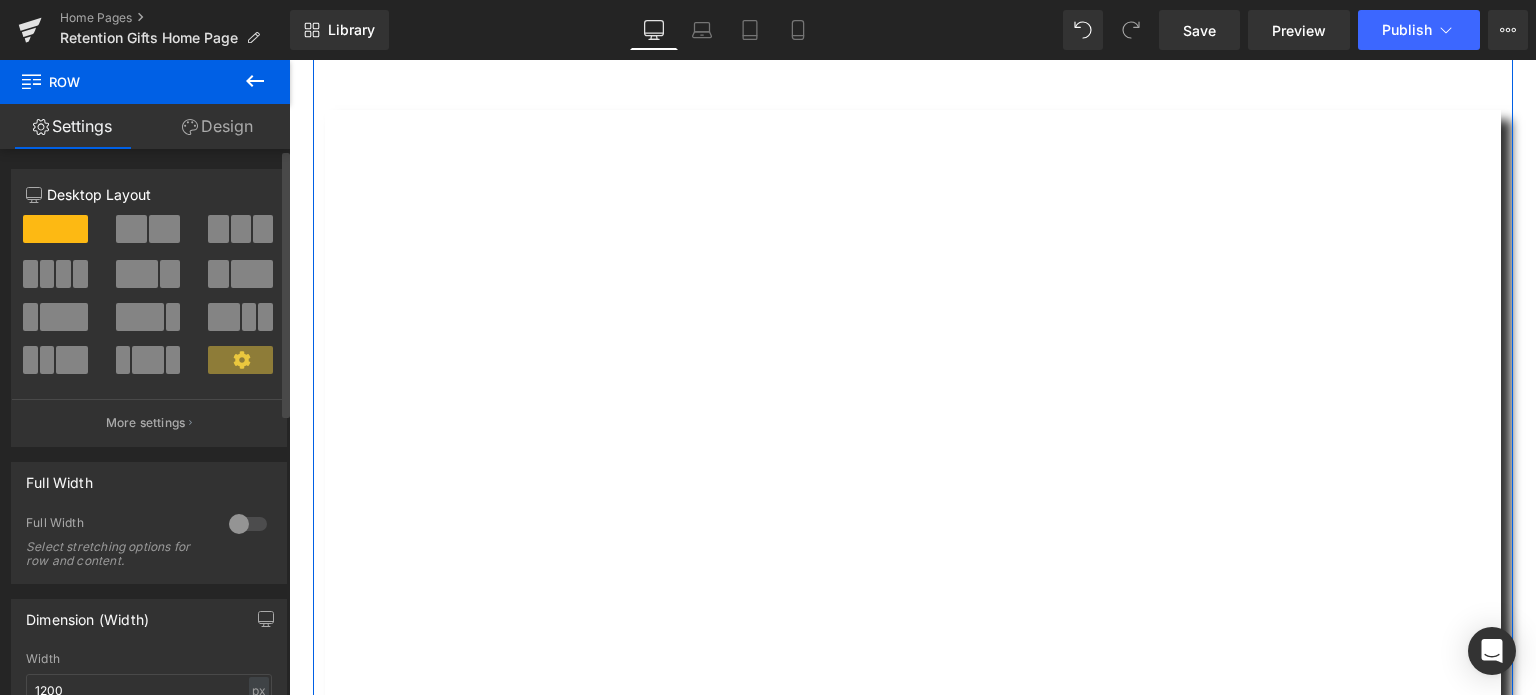 click at bounding box center (241, 229) 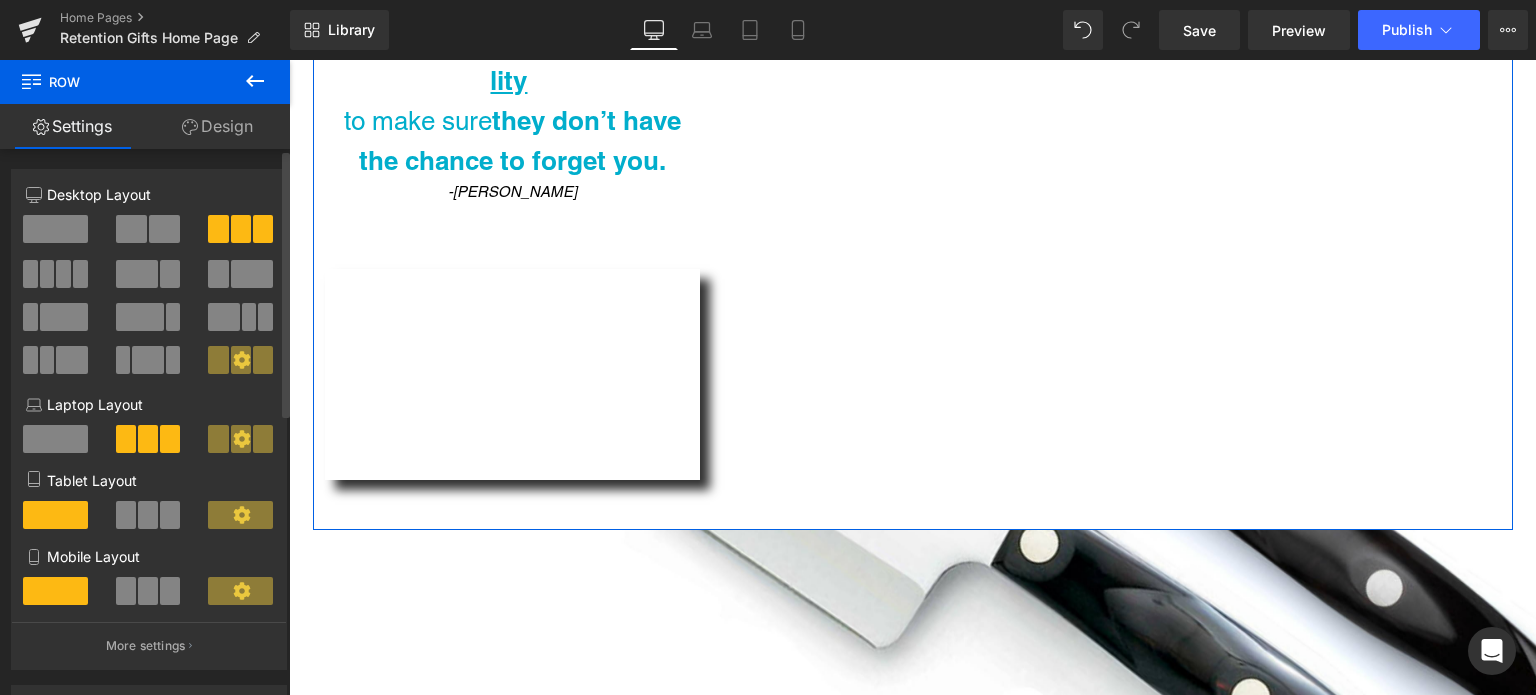 scroll, scrollTop: 7213, scrollLeft: 1232, axis: both 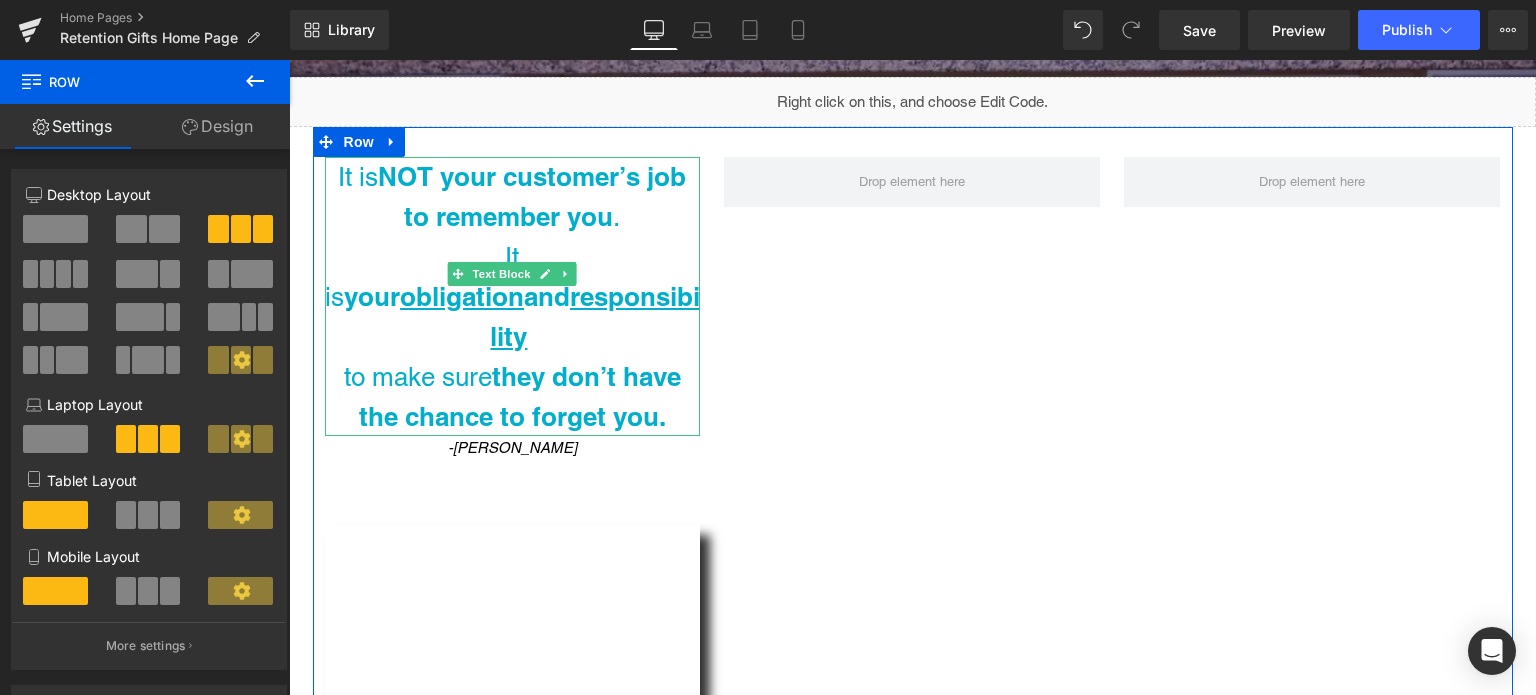 type 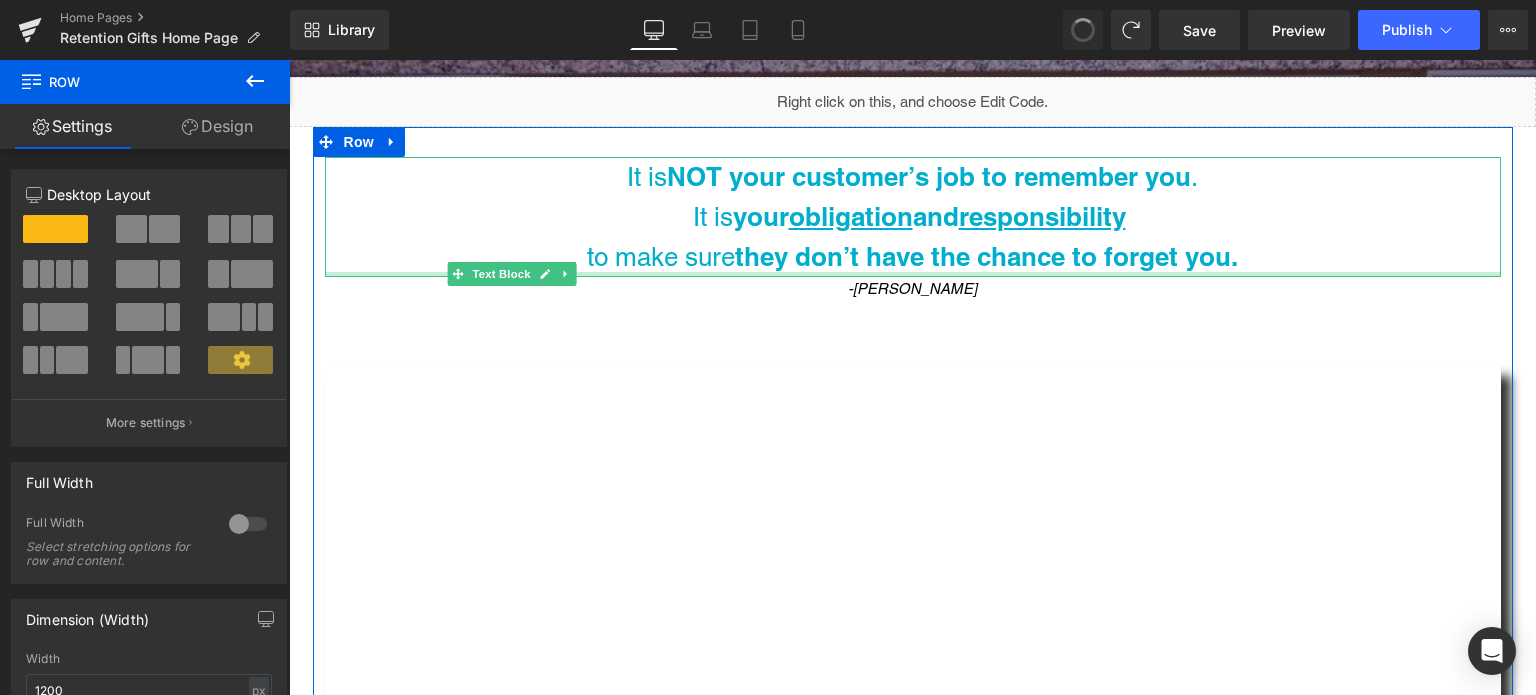 scroll, scrollTop: 9, scrollLeft: 10, axis: both 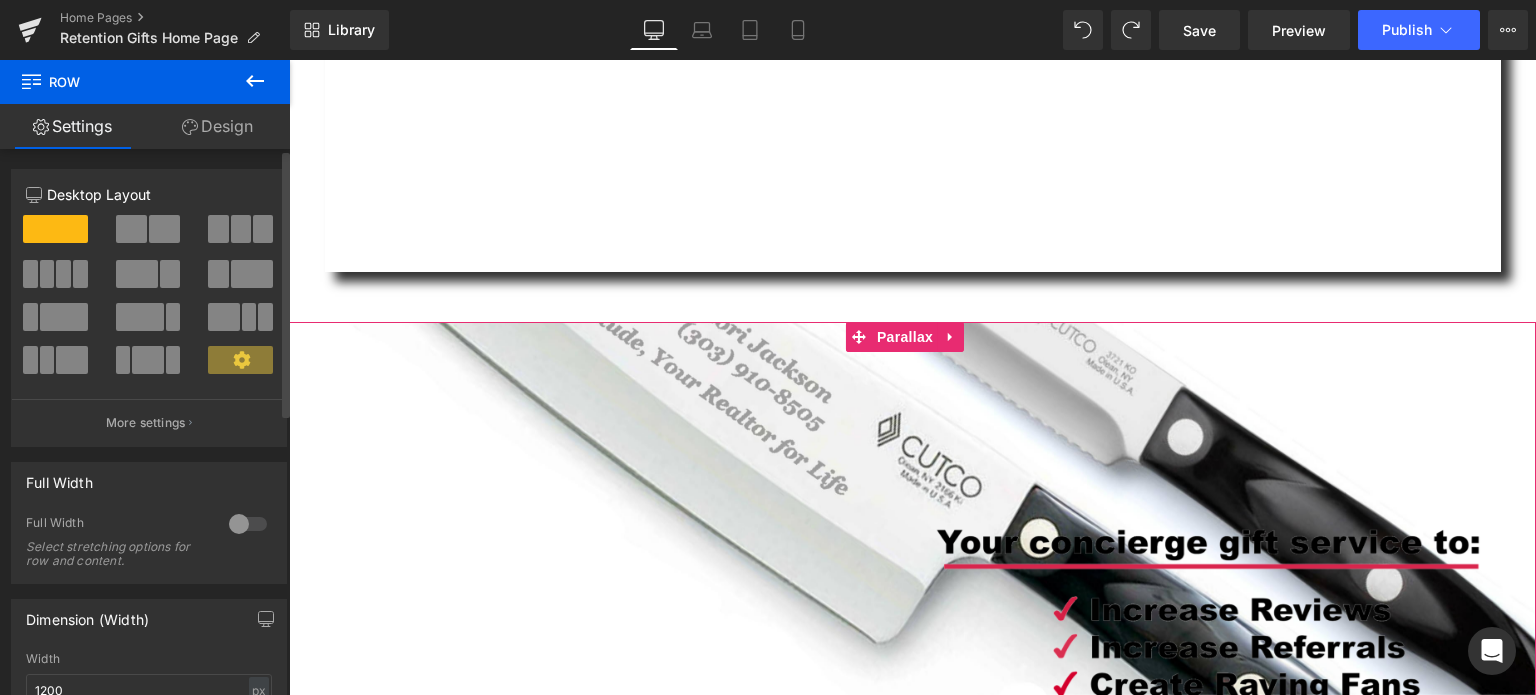 drag, startPoint x: 244, startPoint y: 223, endPoint x: 270, endPoint y: 215, distance: 27.202942 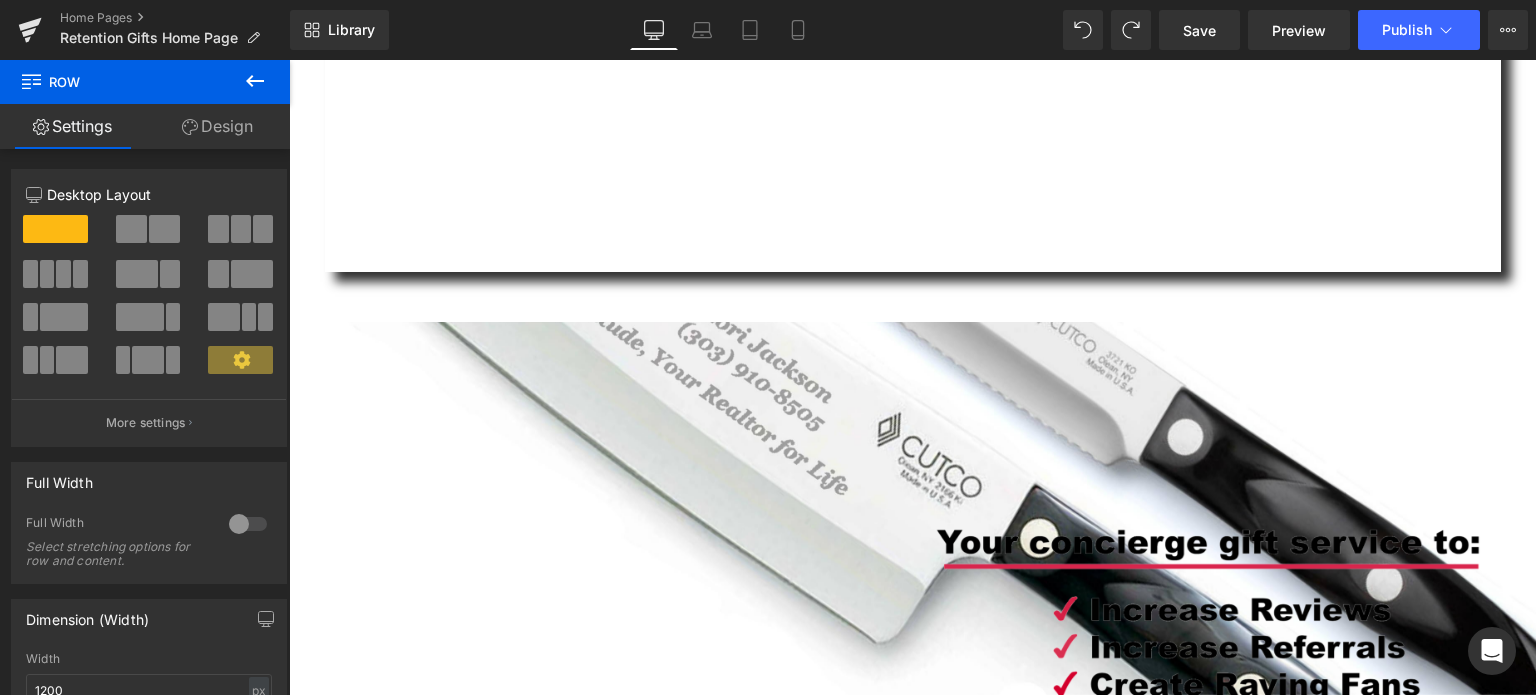click 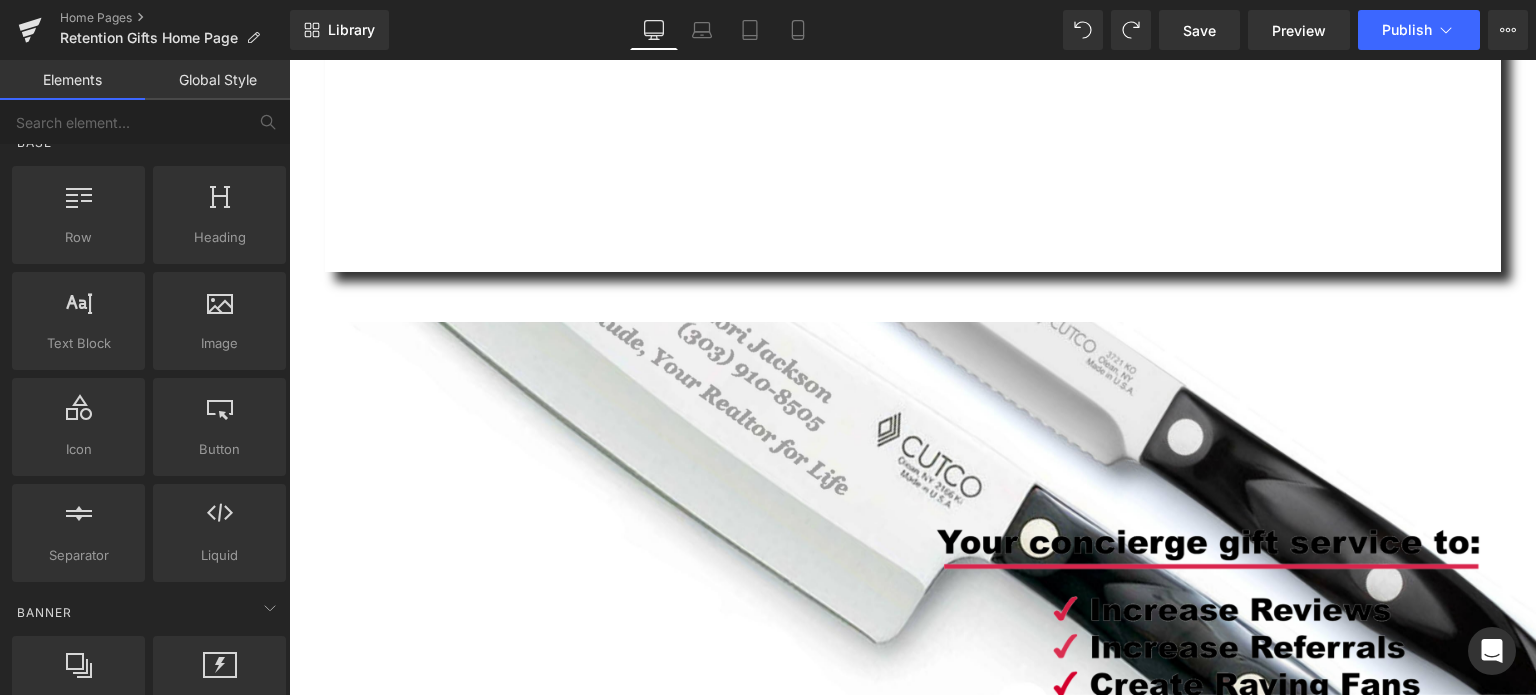 scroll, scrollTop: 32, scrollLeft: 0, axis: vertical 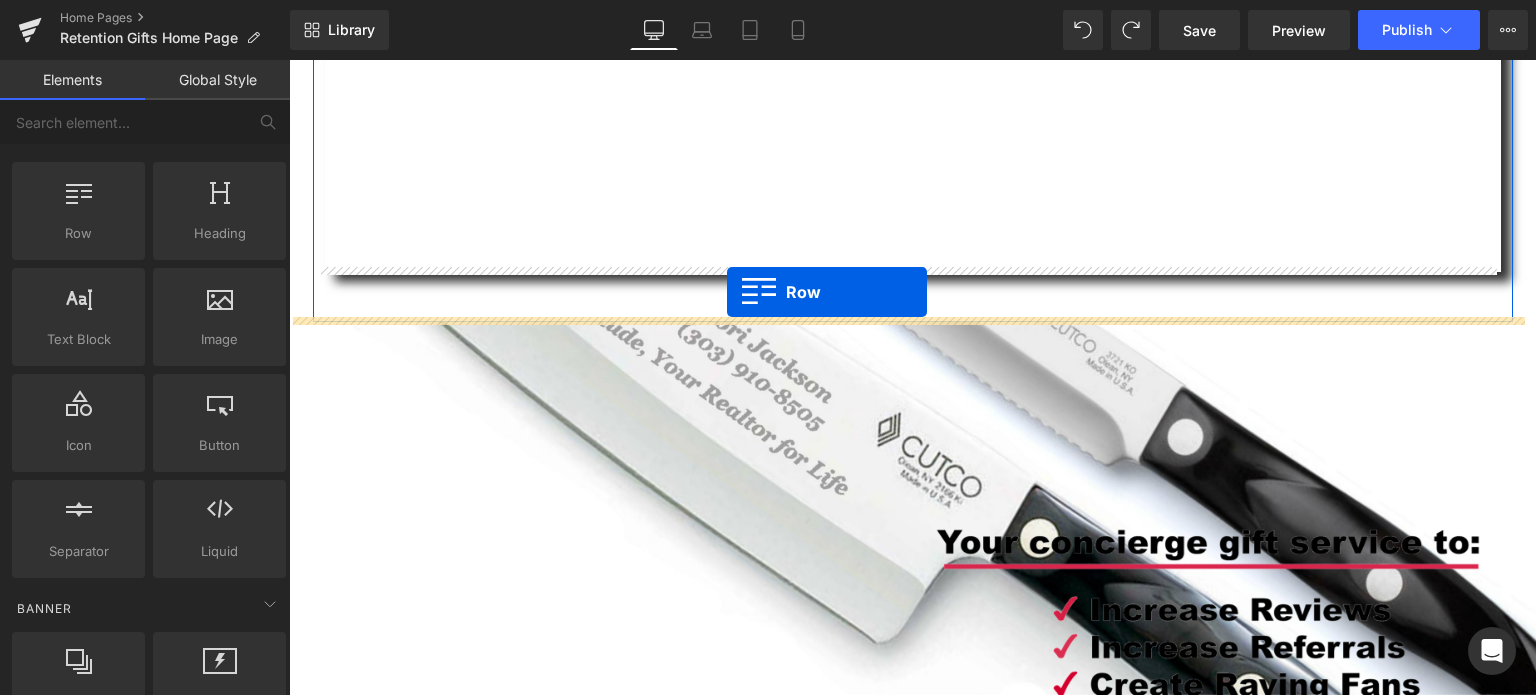 drag, startPoint x: 358, startPoint y: 255, endPoint x: 727, endPoint y: 292, distance: 370.85037 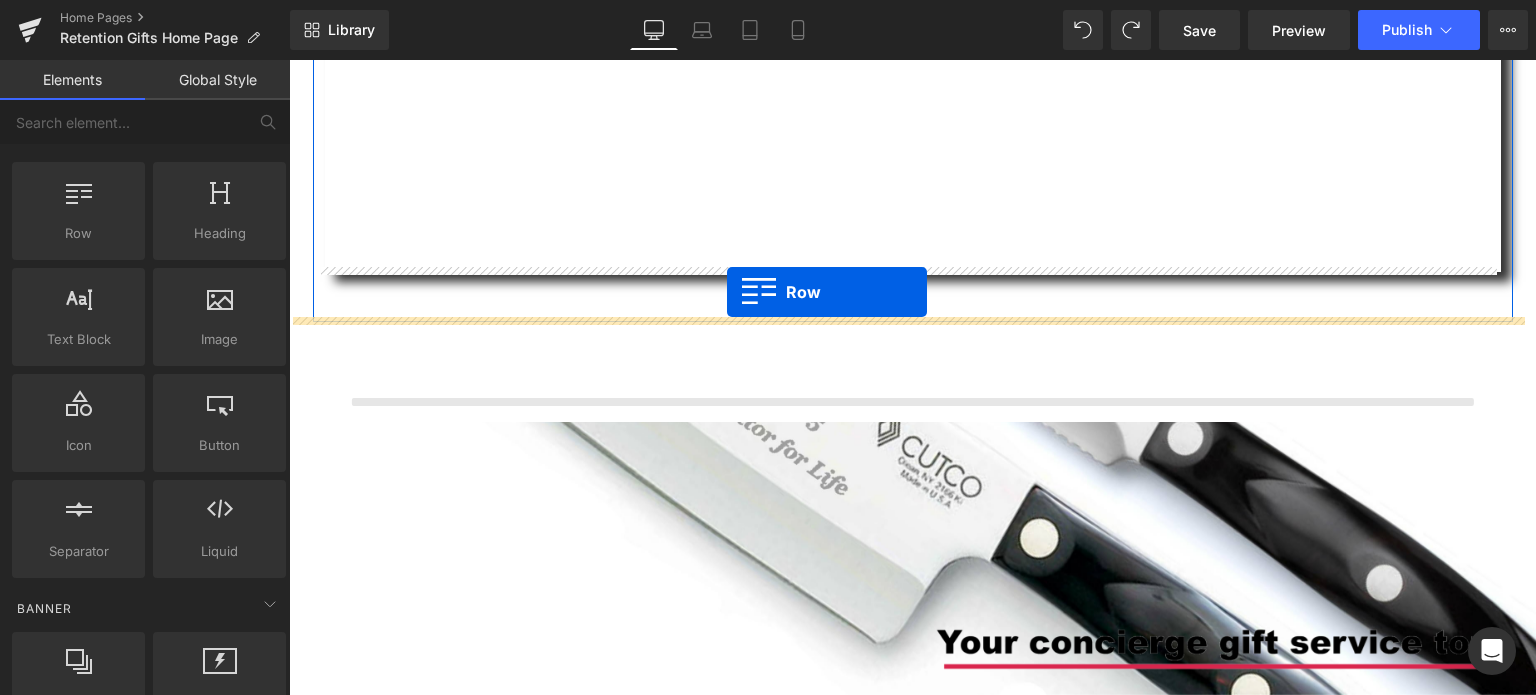 scroll, scrollTop: 9, scrollLeft: 10, axis: both 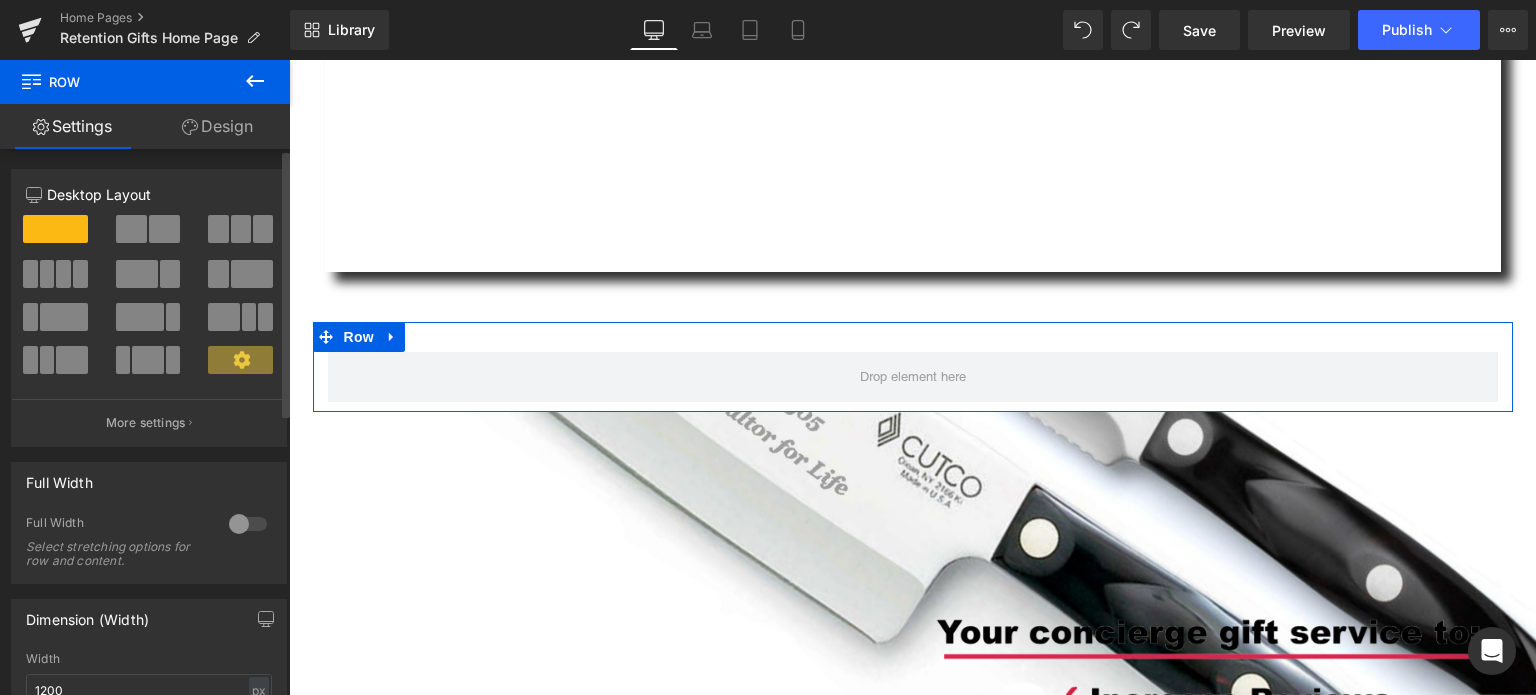 click at bounding box center [241, 229] 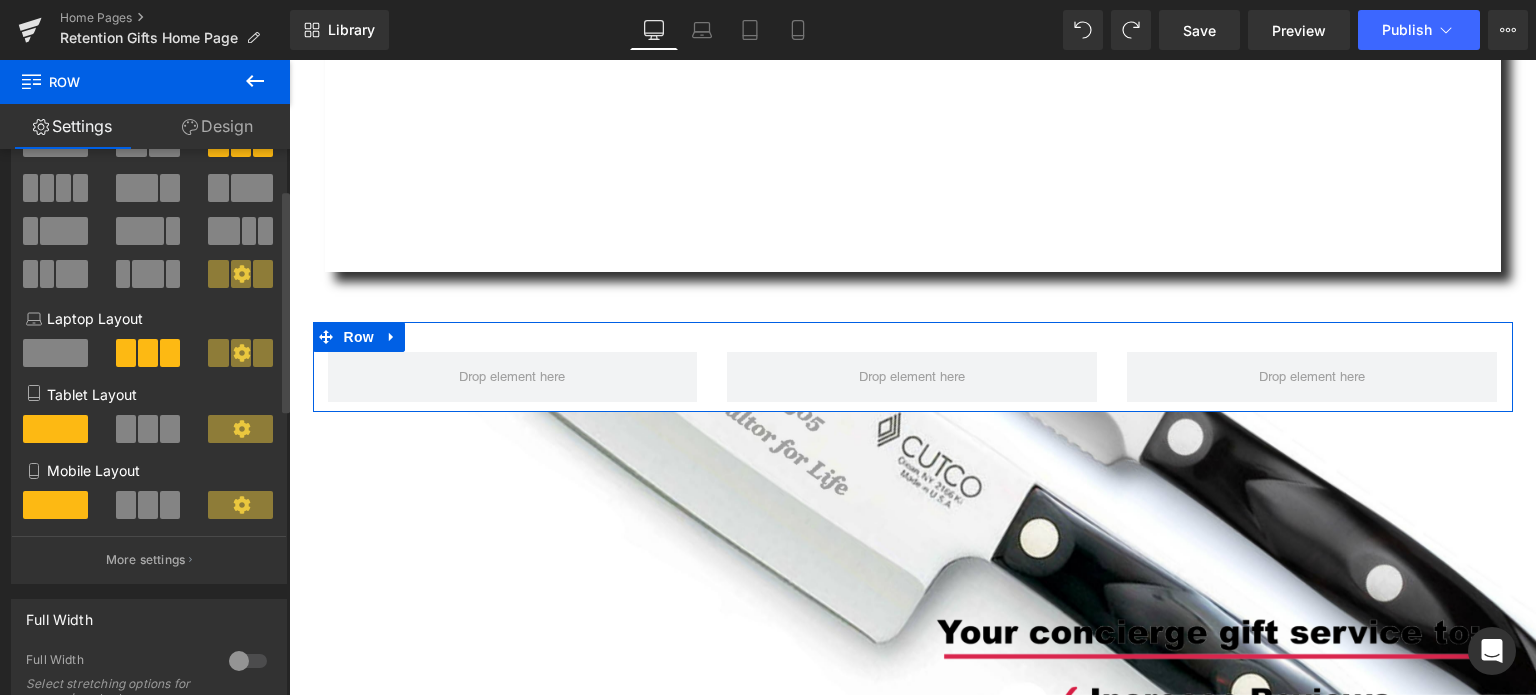 scroll, scrollTop: 84, scrollLeft: 0, axis: vertical 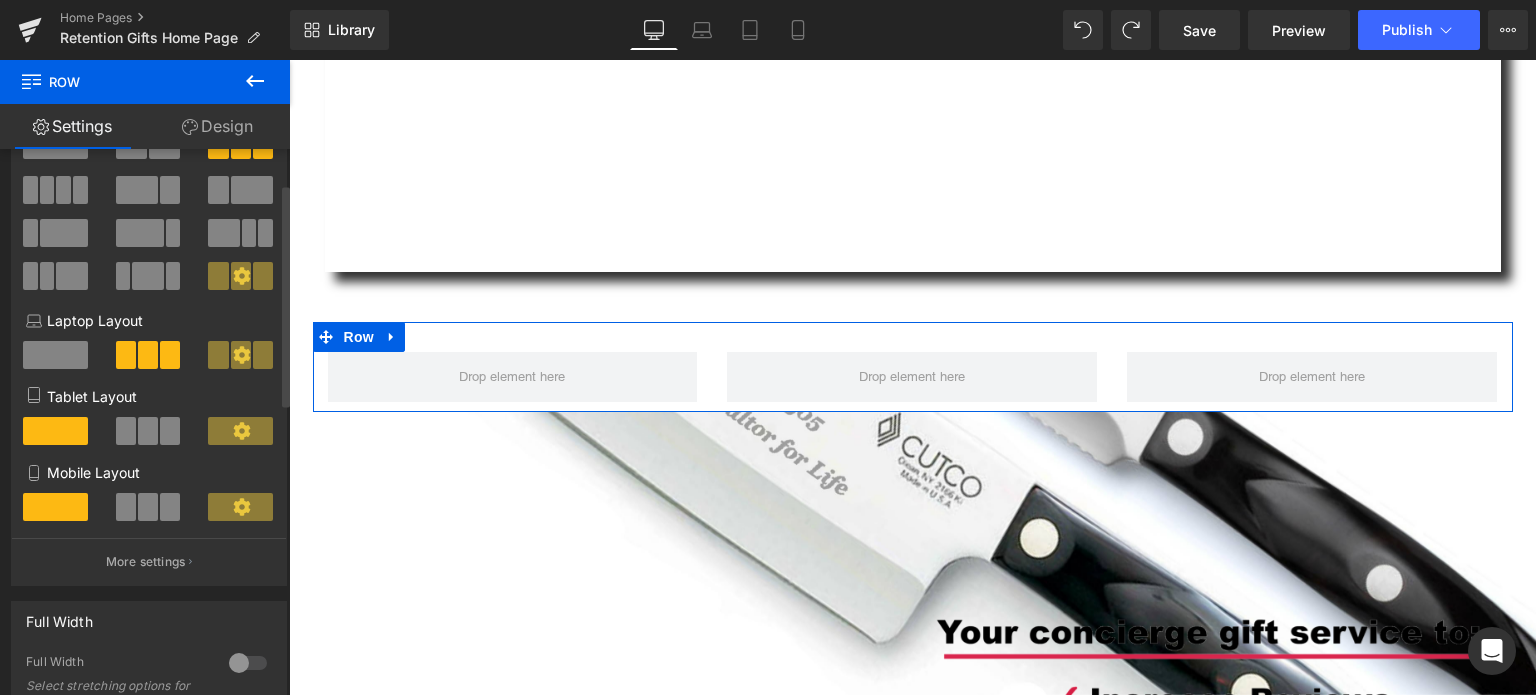 click on "Mobile Layout" at bounding box center [149, 472] 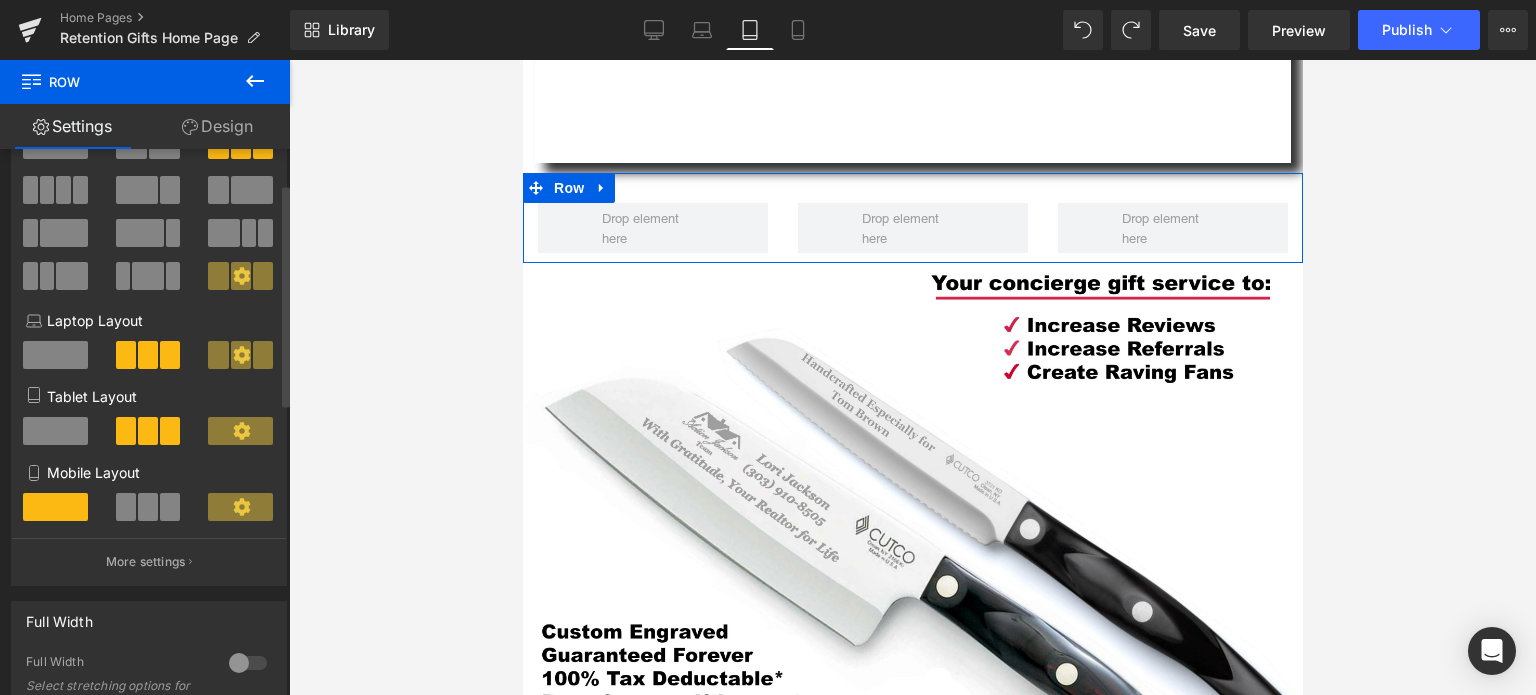 scroll, scrollTop: 1213, scrollLeft: 0, axis: vertical 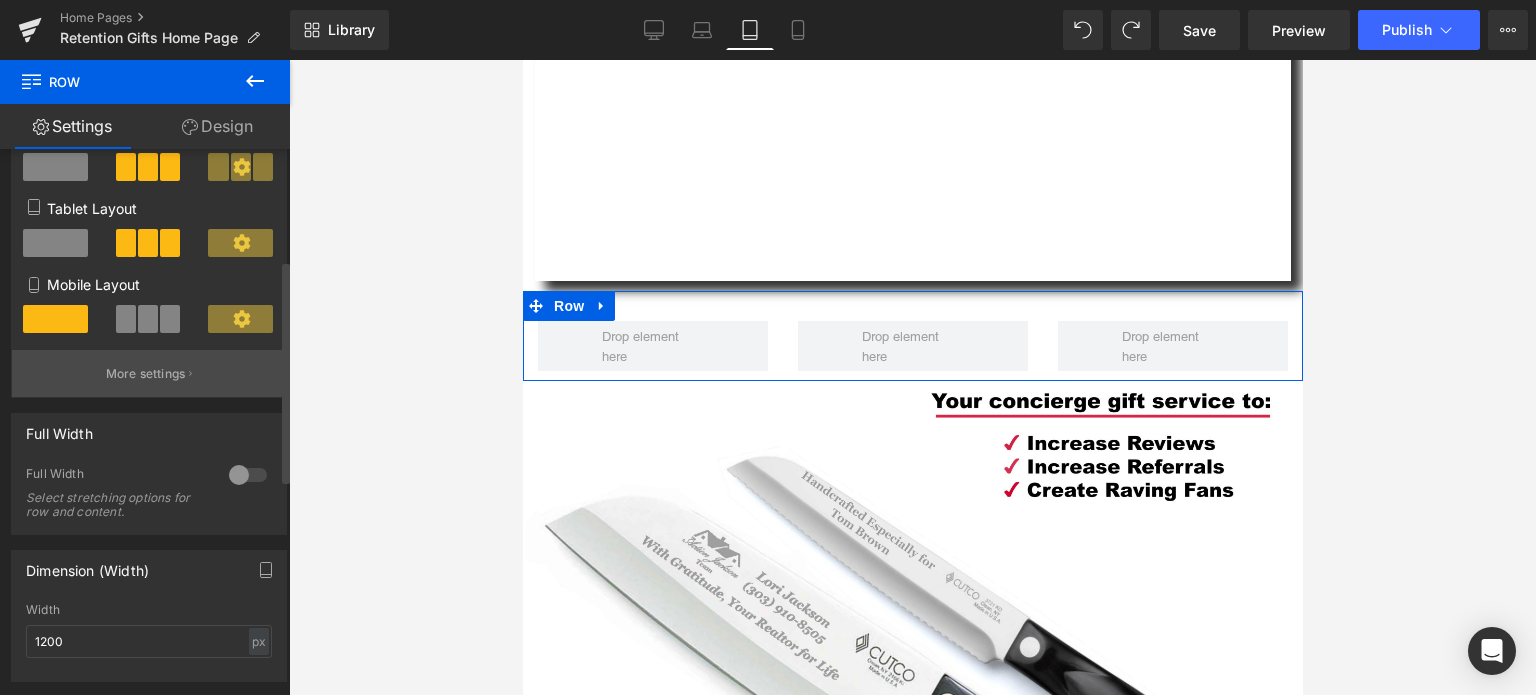 click on "More settings" at bounding box center [149, 373] 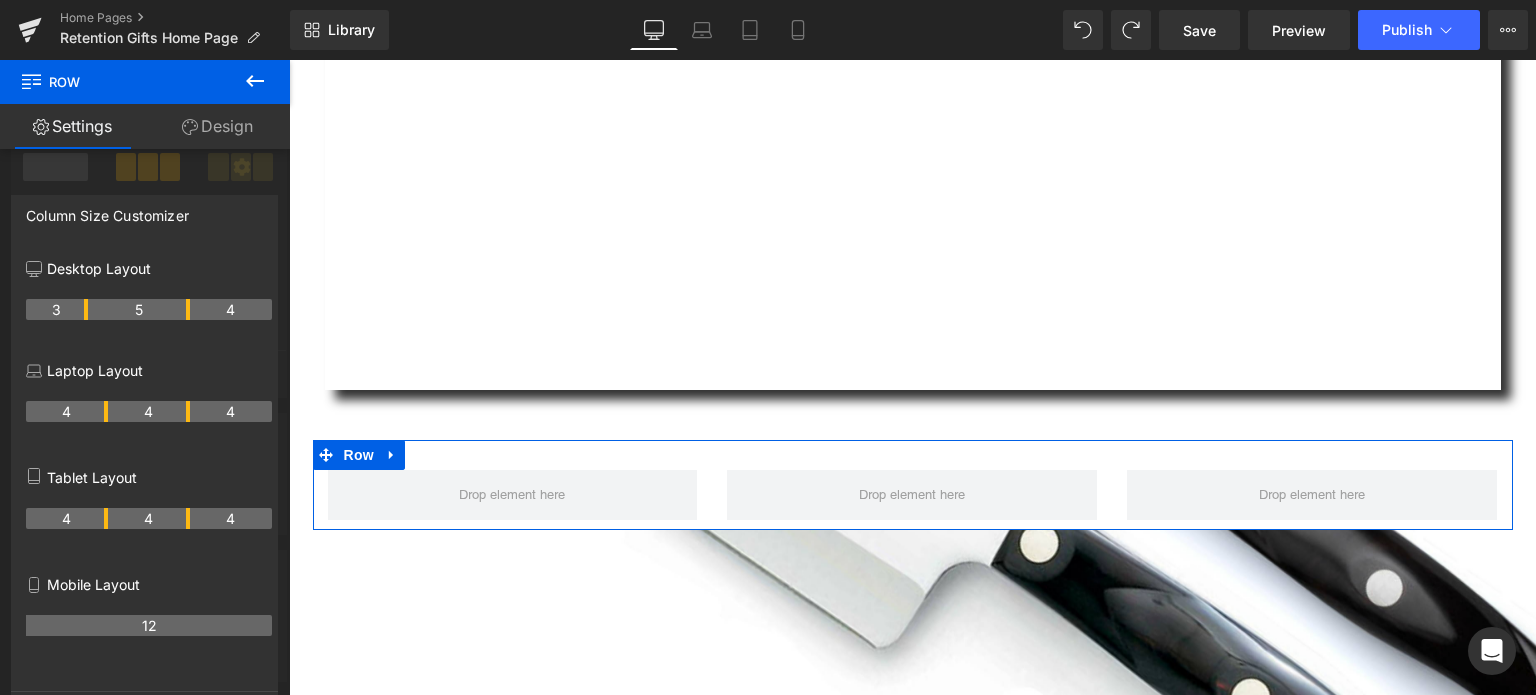 scroll, scrollTop: 1373, scrollLeft: 0, axis: vertical 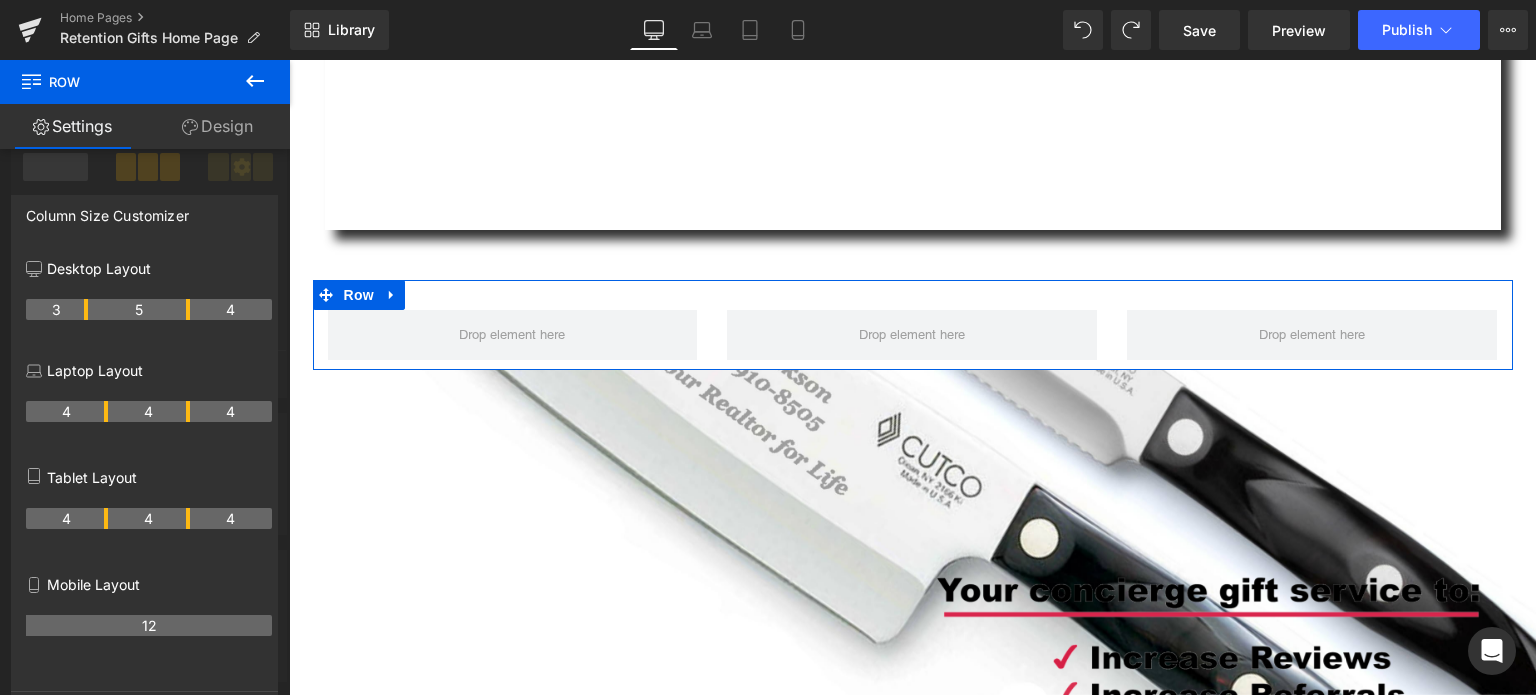 drag, startPoint x: 102, startPoint y: 313, endPoint x: 76, endPoint y: 307, distance: 26.683329 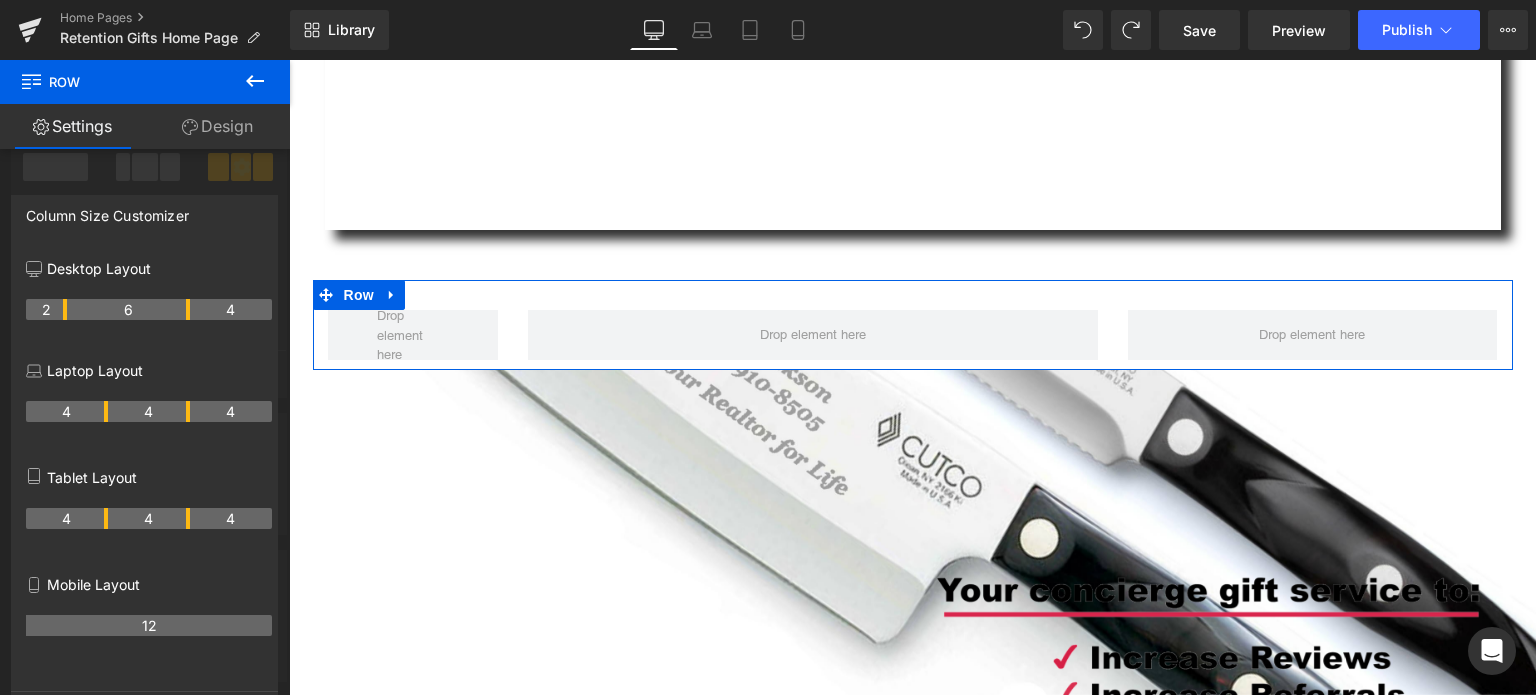 drag, startPoint x: 84, startPoint y: 308, endPoint x: 72, endPoint y: 307, distance: 12.0415945 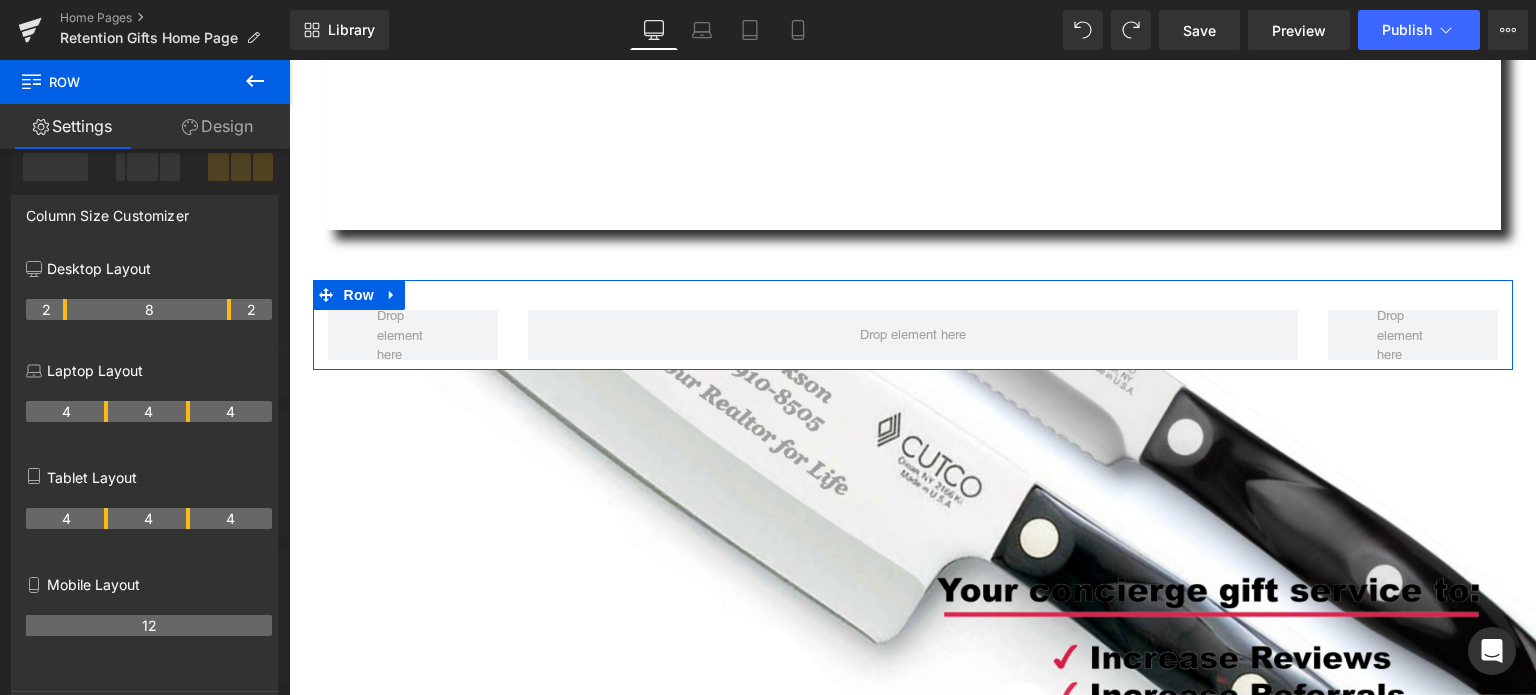 drag, startPoint x: 185, startPoint y: 307, endPoint x: 220, endPoint y: 309, distance: 35.057095 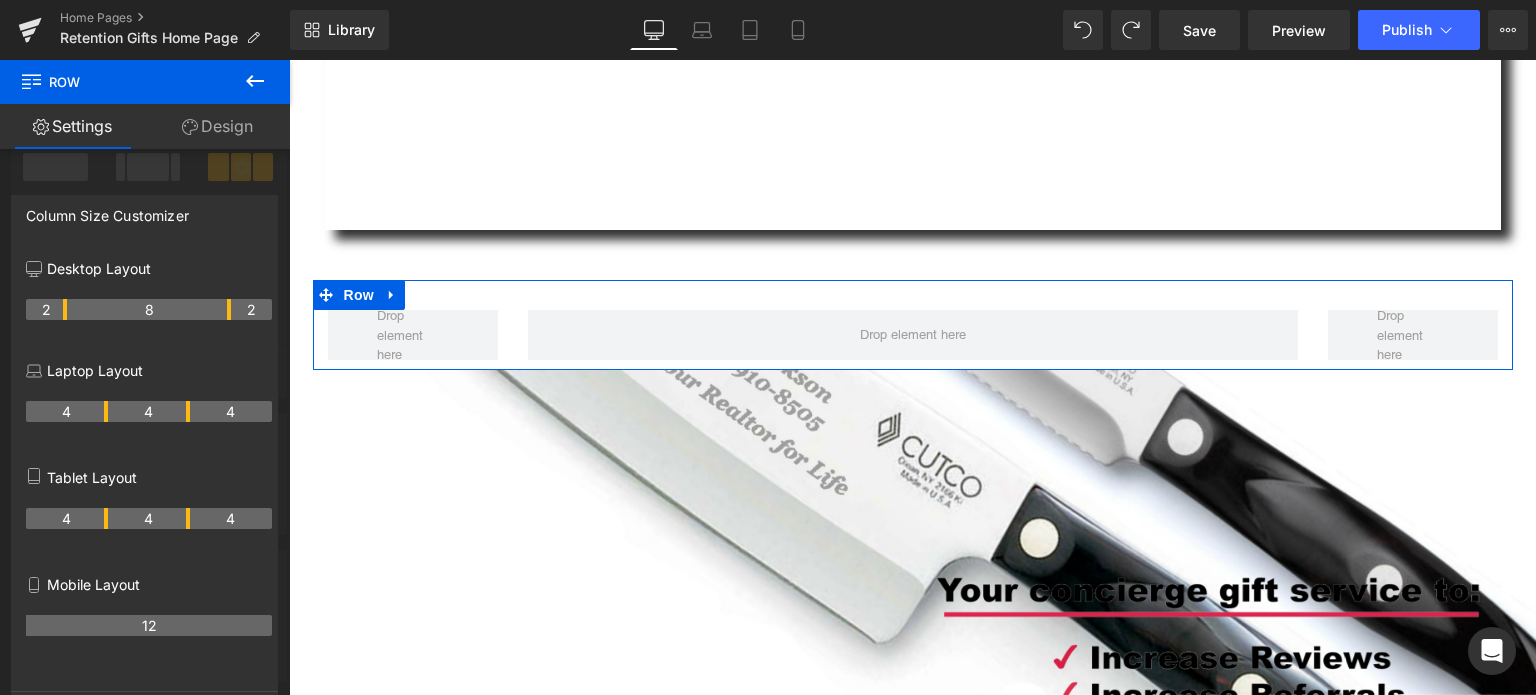 click on "4" at bounding box center [149, 411] 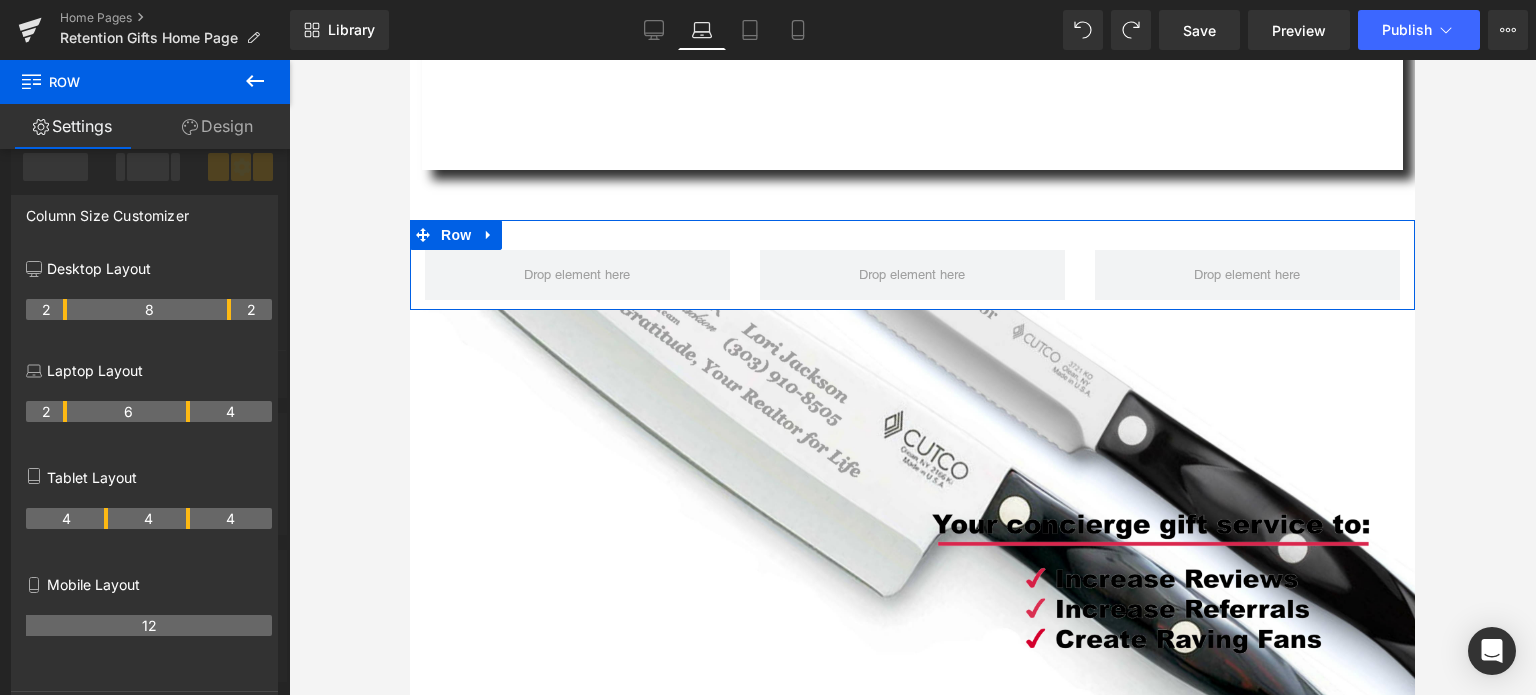 scroll, scrollTop: 1304, scrollLeft: 0, axis: vertical 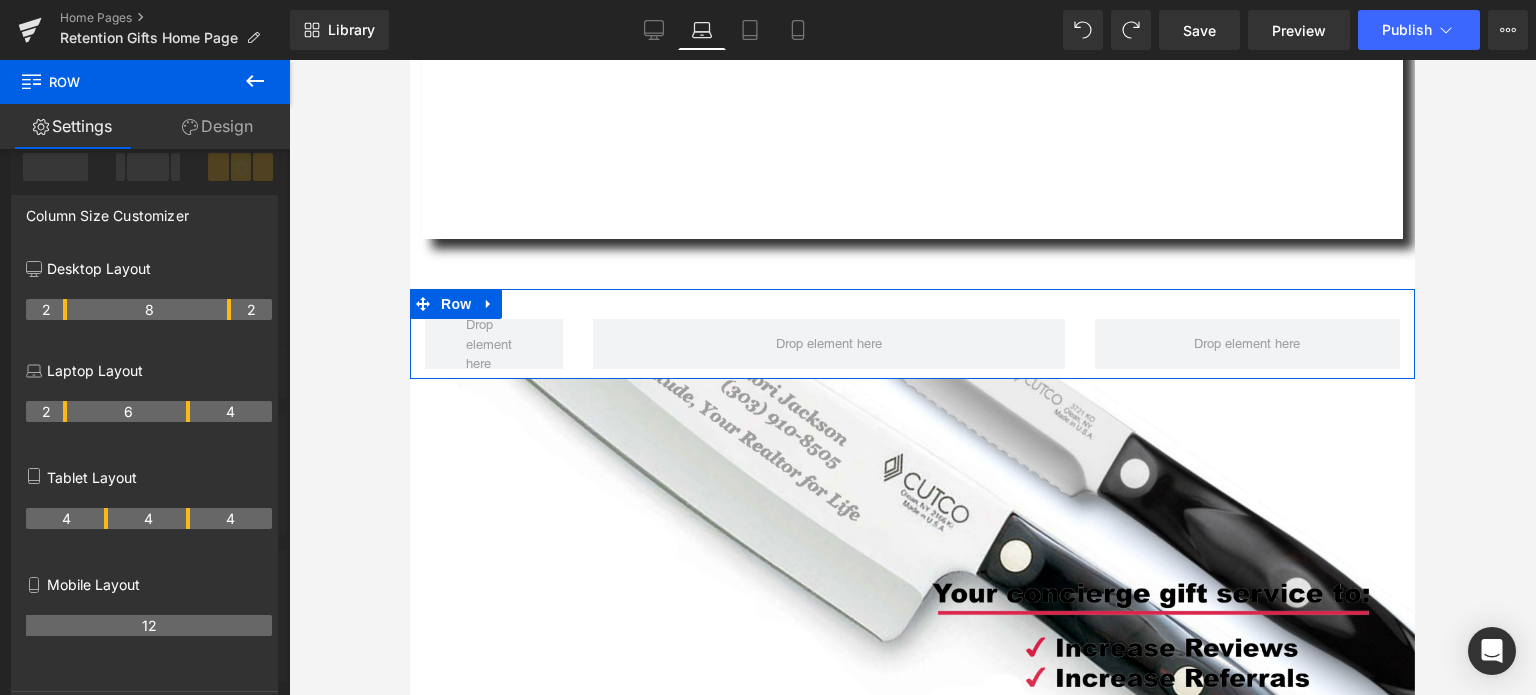 drag, startPoint x: 104, startPoint y: 415, endPoint x: 63, endPoint y: 411, distance: 41.19466 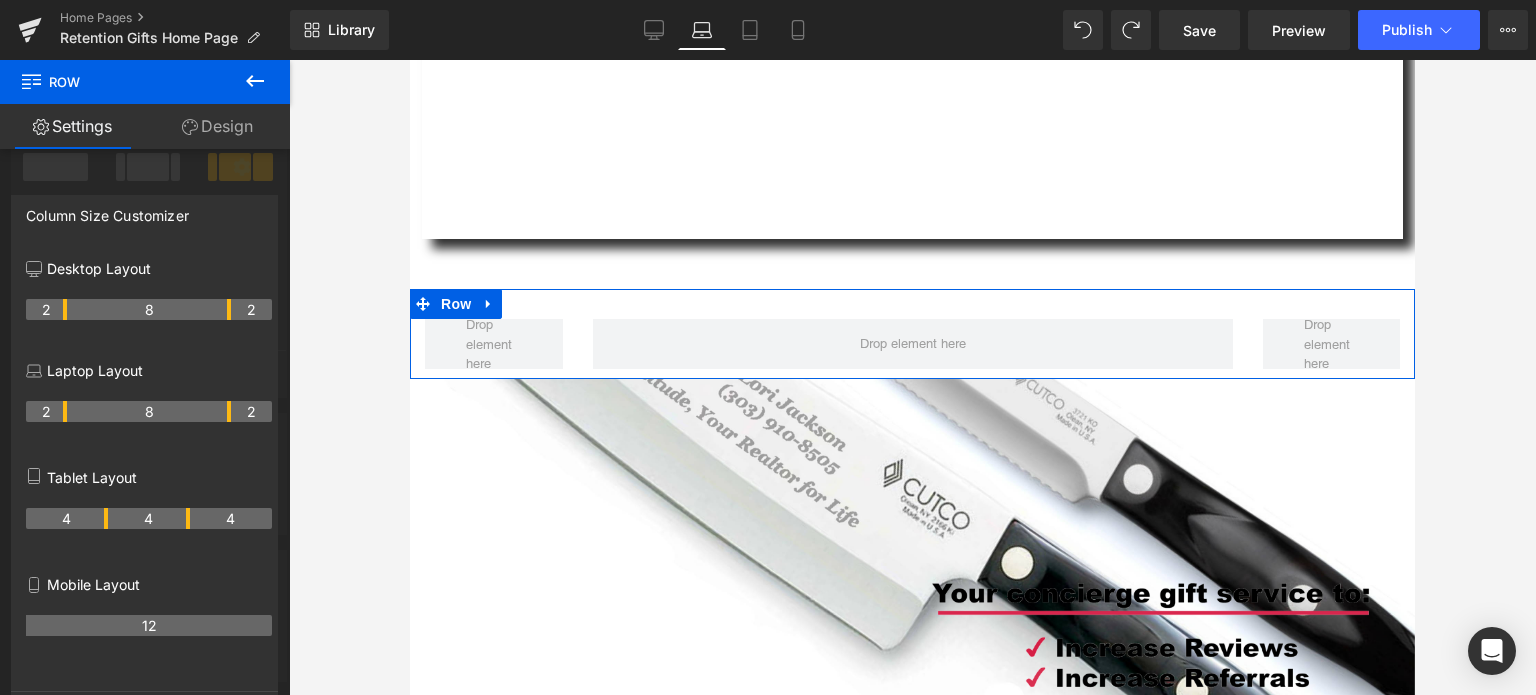 drag, startPoint x: 187, startPoint y: 411, endPoint x: 227, endPoint y: 411, distance: 40 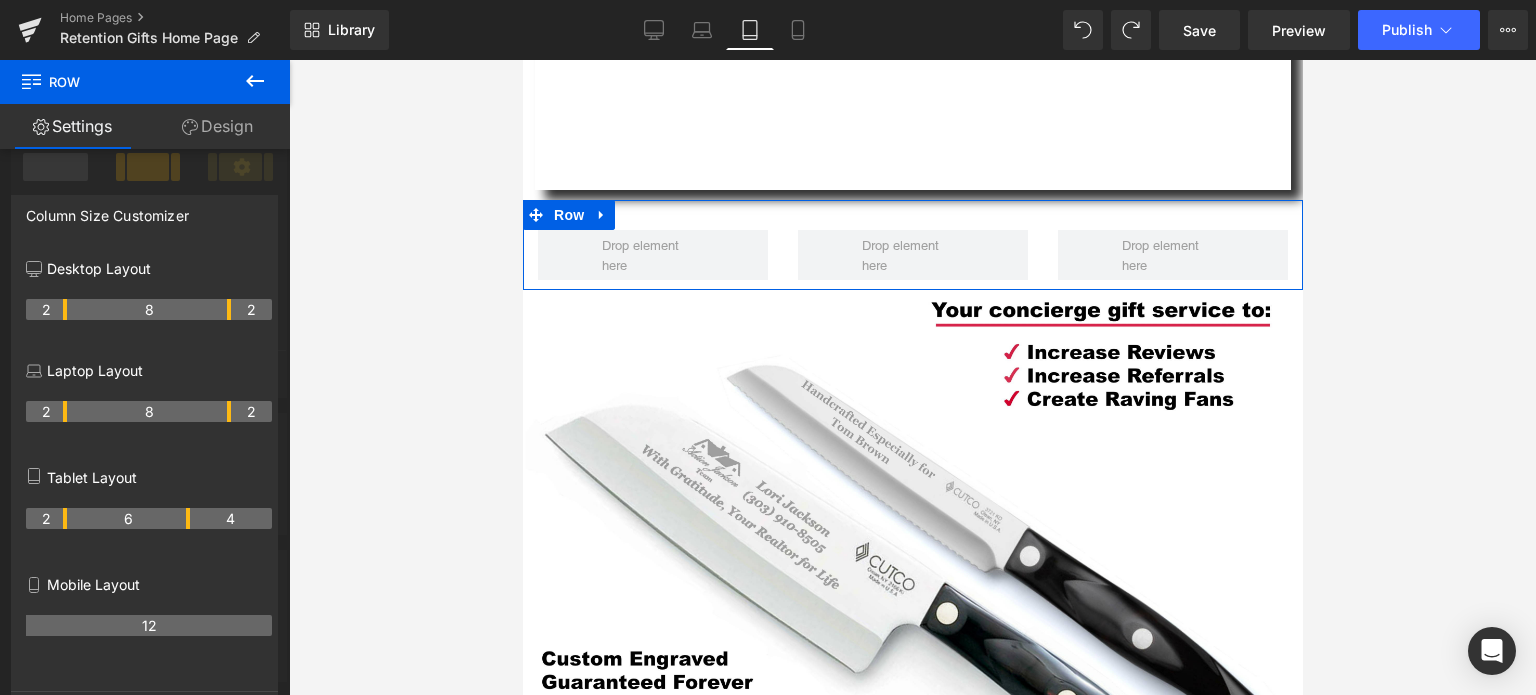 scroll, scrollTop: 1213, scrollLeft: 0, axis: vertical 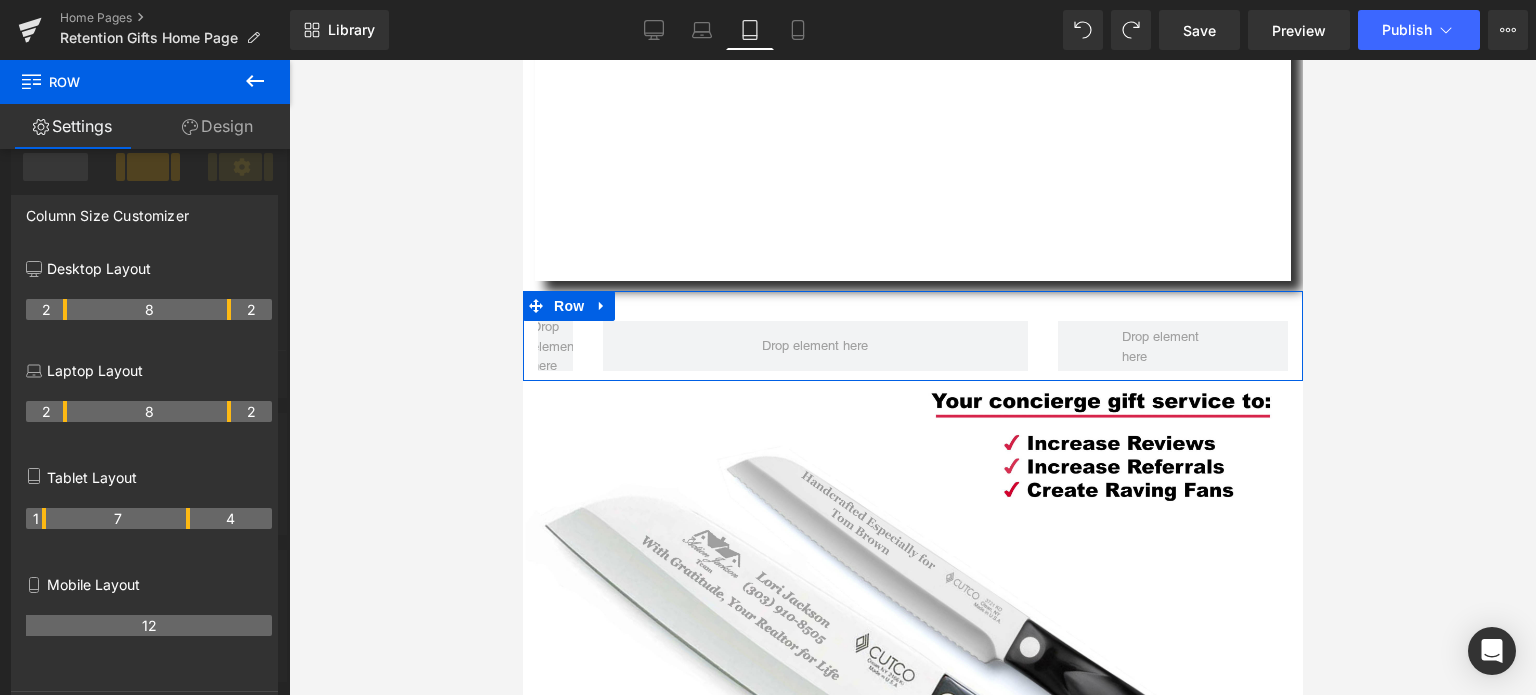 drag, startPoint x: 105, startPoint y: 523, endPoint x: 50, endPoint y: 525, distance: 55.03635 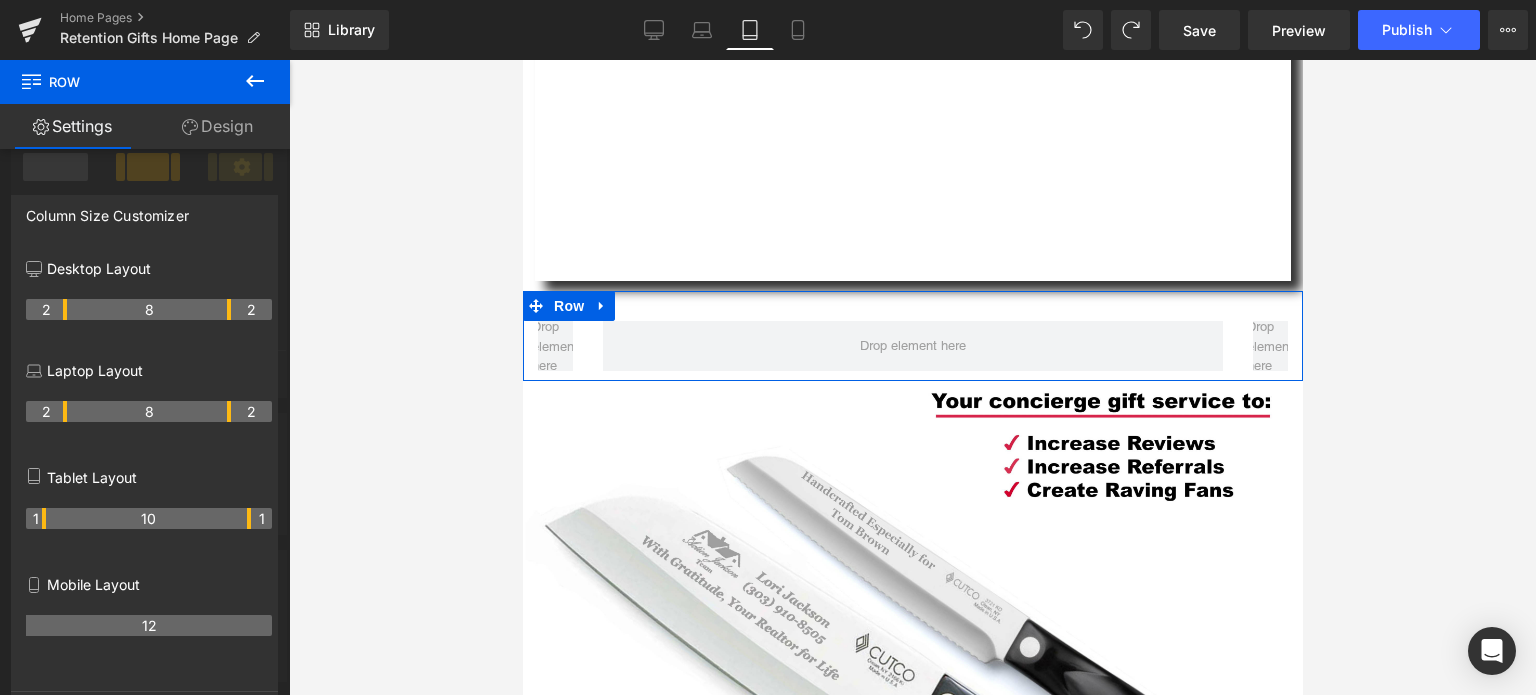drag, startPoint x: 188, startPoint y: 518, endPoint x: 257, endPoint y: 530, distance: 70.035706 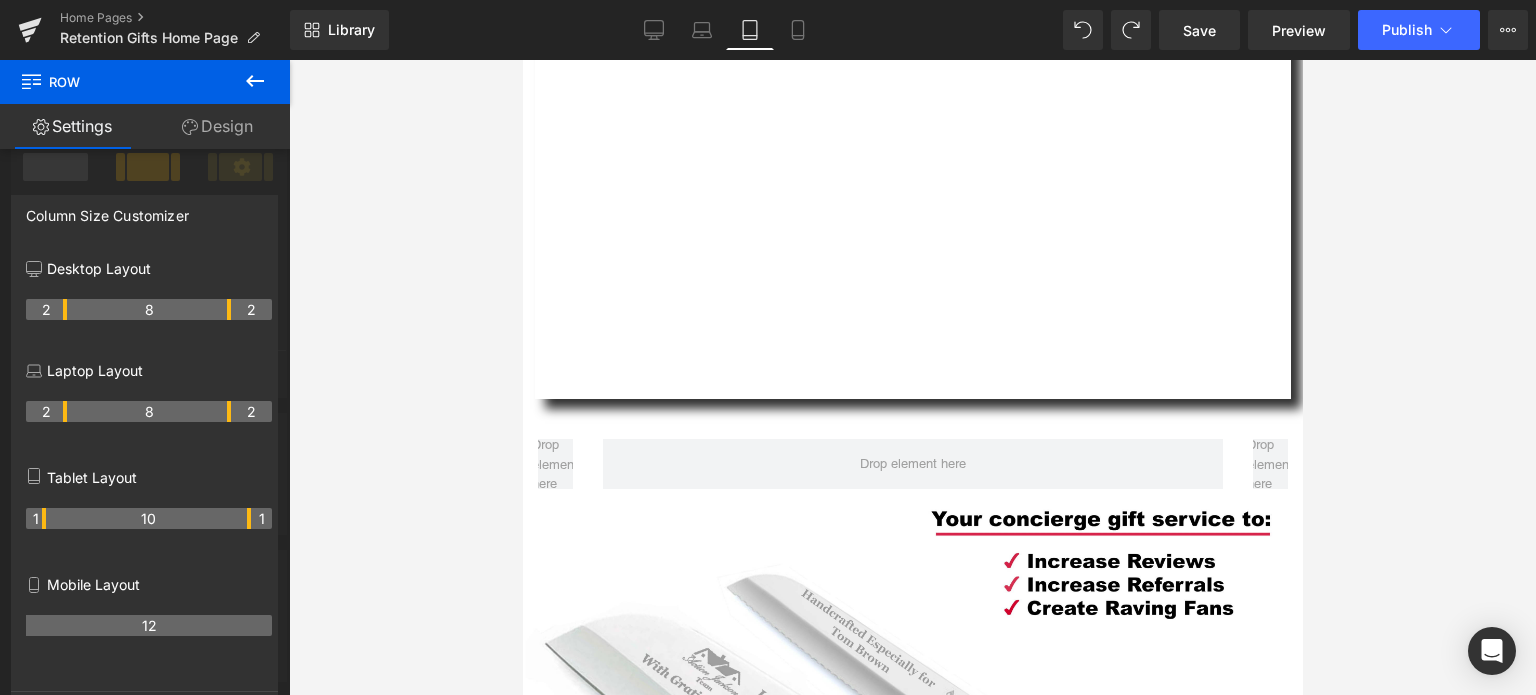 scroll, scrollTop: 1096, scrollLeft: 0, axis: vertical 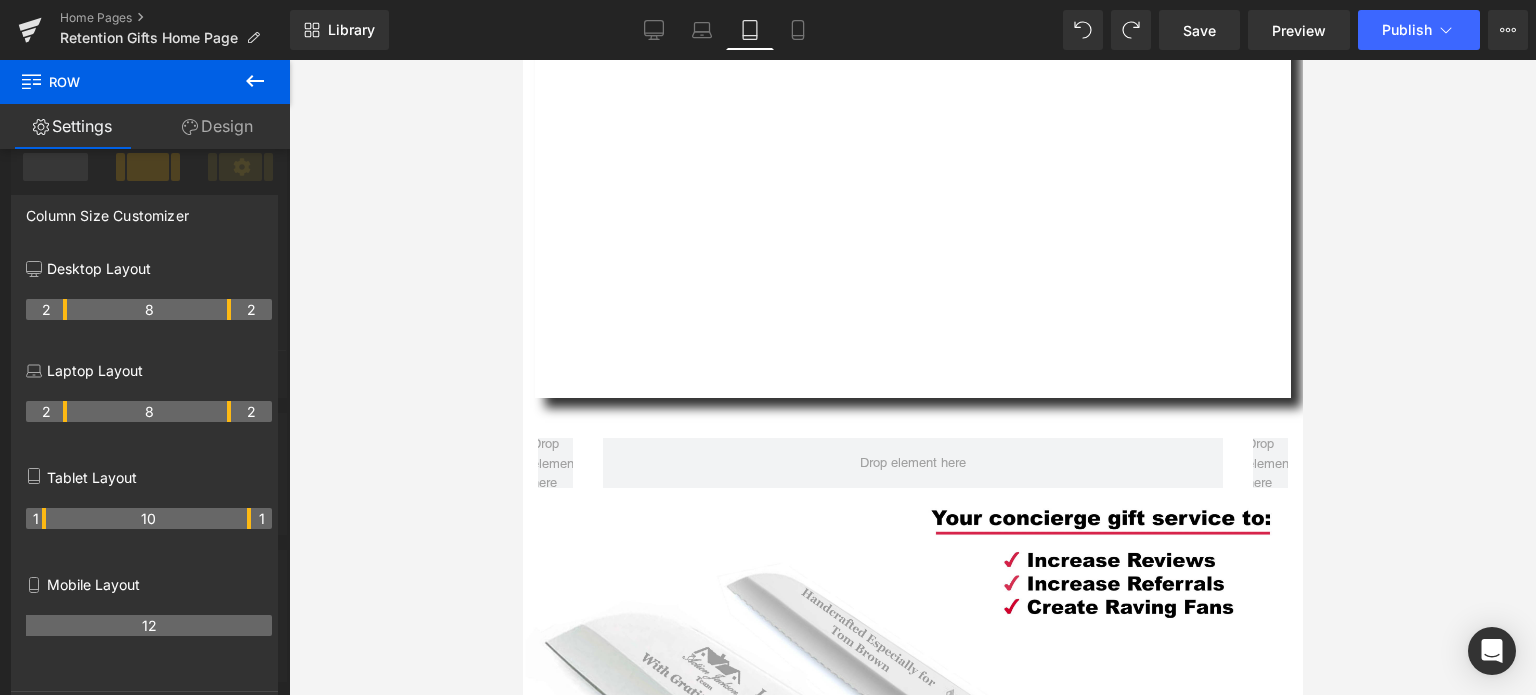 click at bounding box center [912, 377] 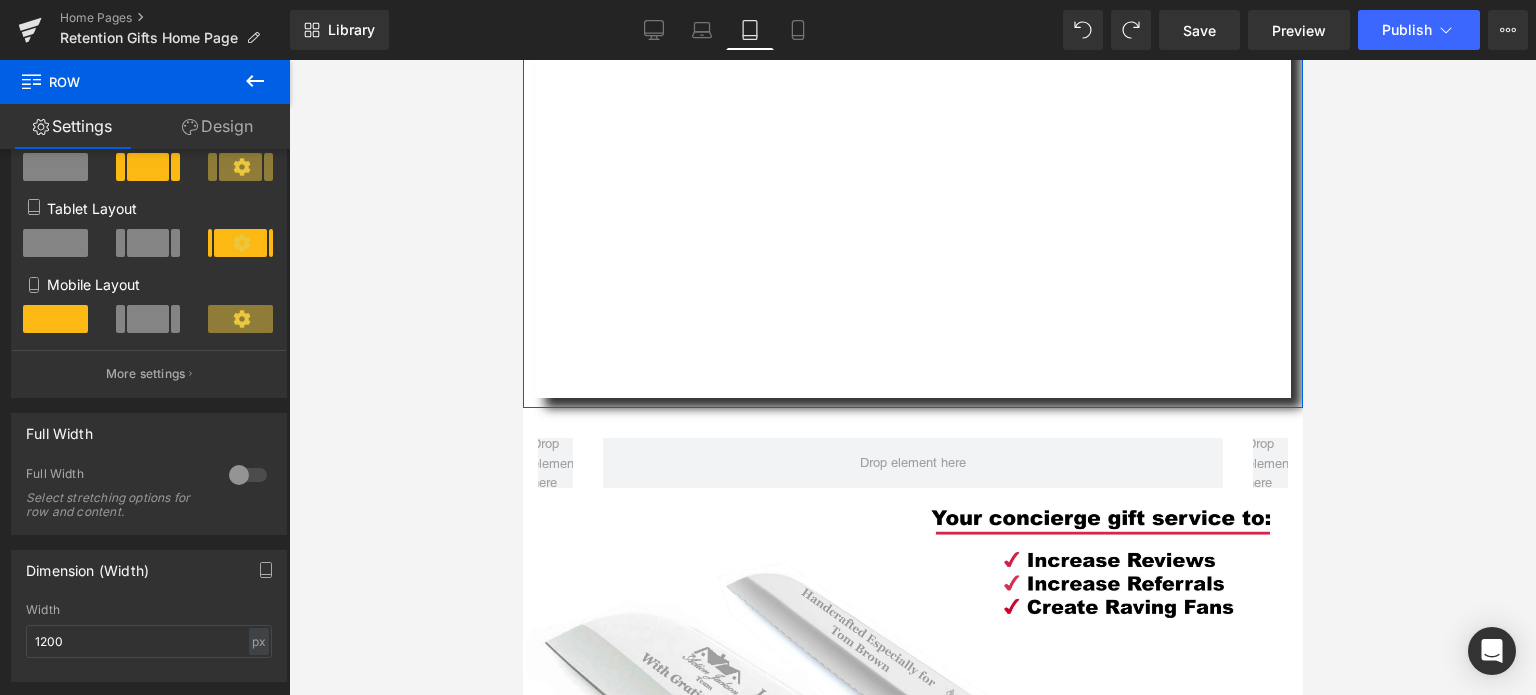 click on "It is  NOT your customer’s job to remember you .  It is  your  obligation  and  responsibility   to make sure  they don’t have the chance to forget you. Text Block         -[PERSON_NAME] Text Block
Youtube" at bounding box center (912, 81) 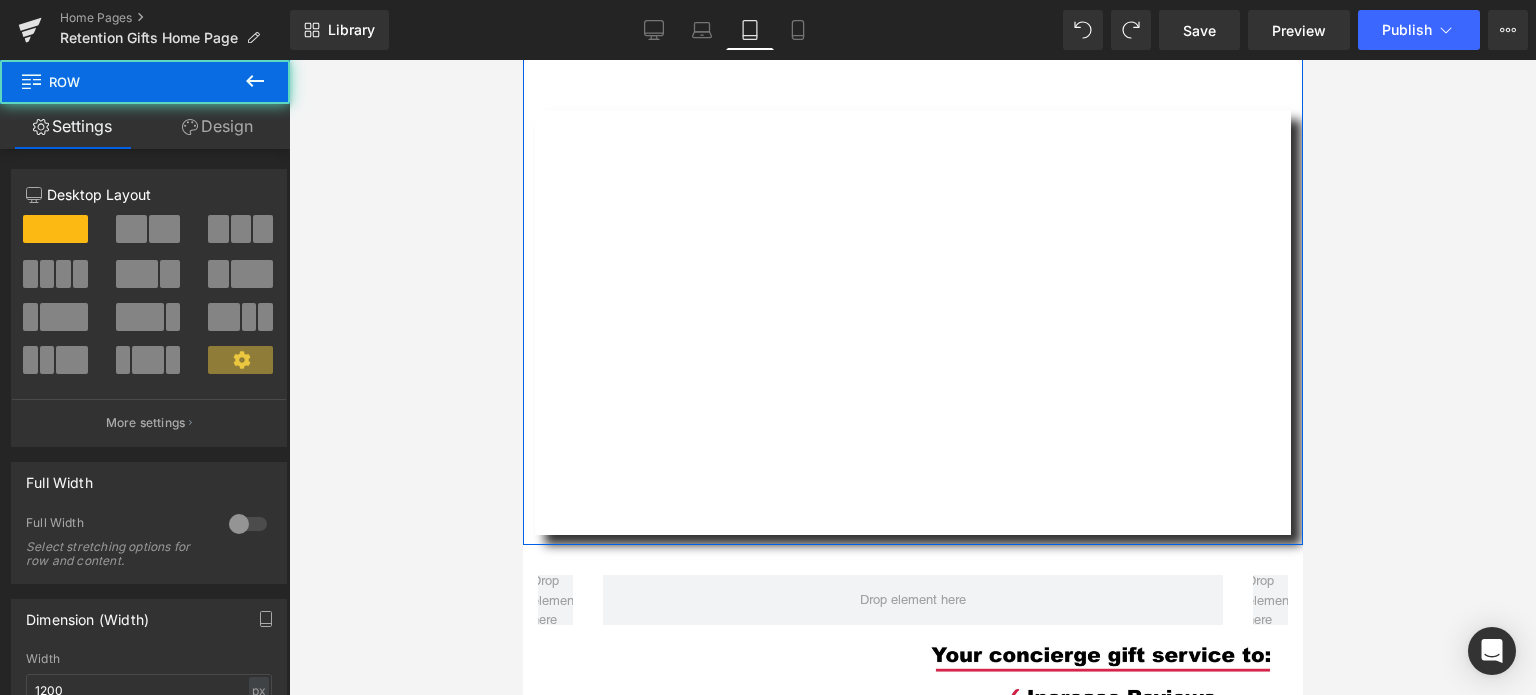 scroll, scrollTop: 947, scrollLeft: 0, axis: vertical 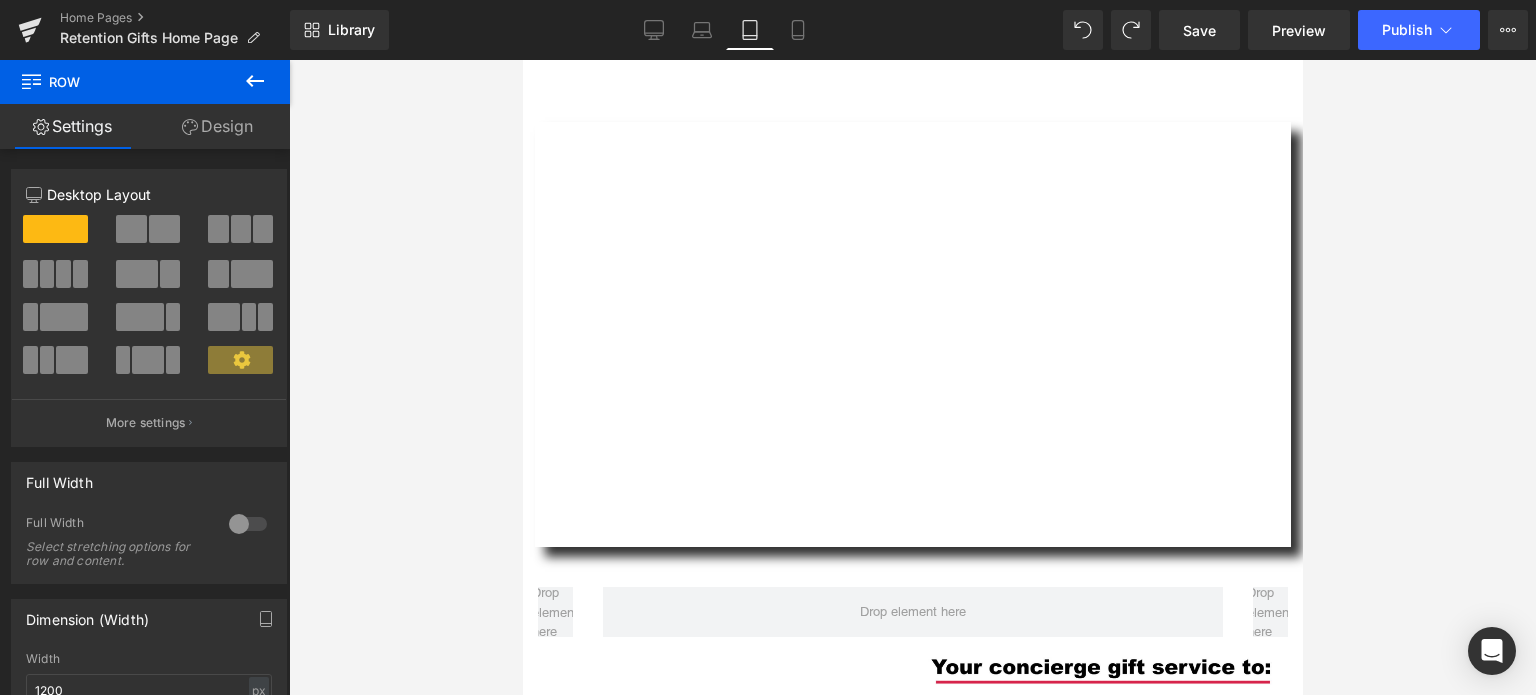 click at bounding box center [912, 377] 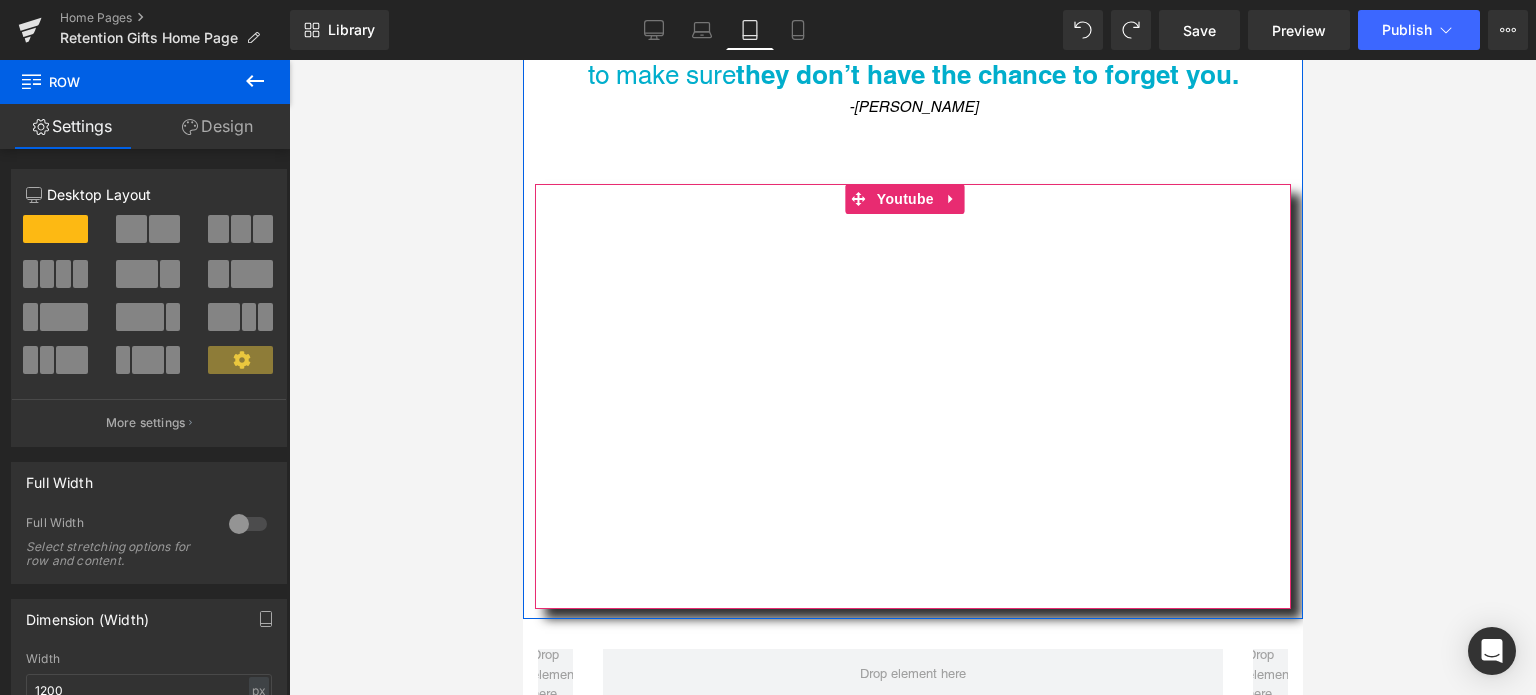scroll, scrollTop: 945, scrollLeft: 0, axis: vertical 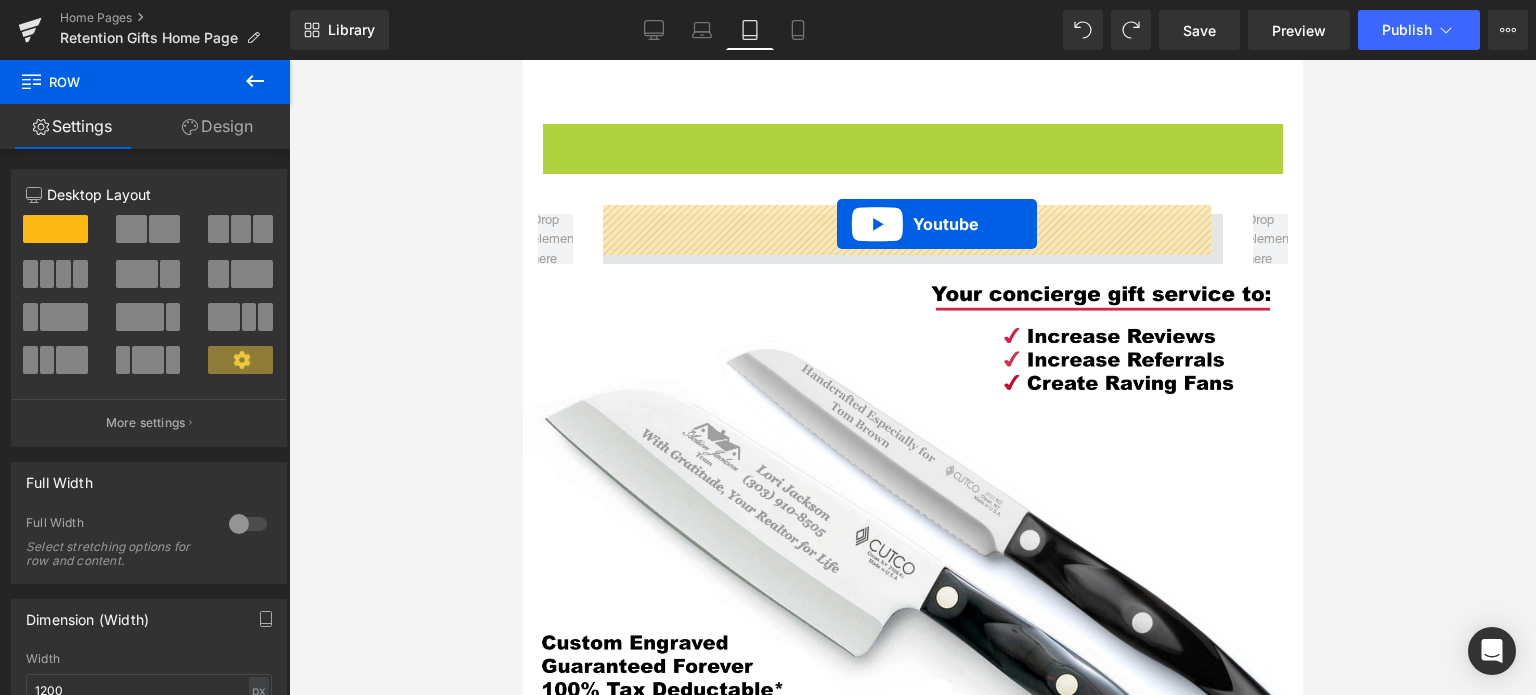 drag, startPoint x: 857, startPoint y: 128, endPoint x: 836, endPoint y: 223, distance: 97.29337 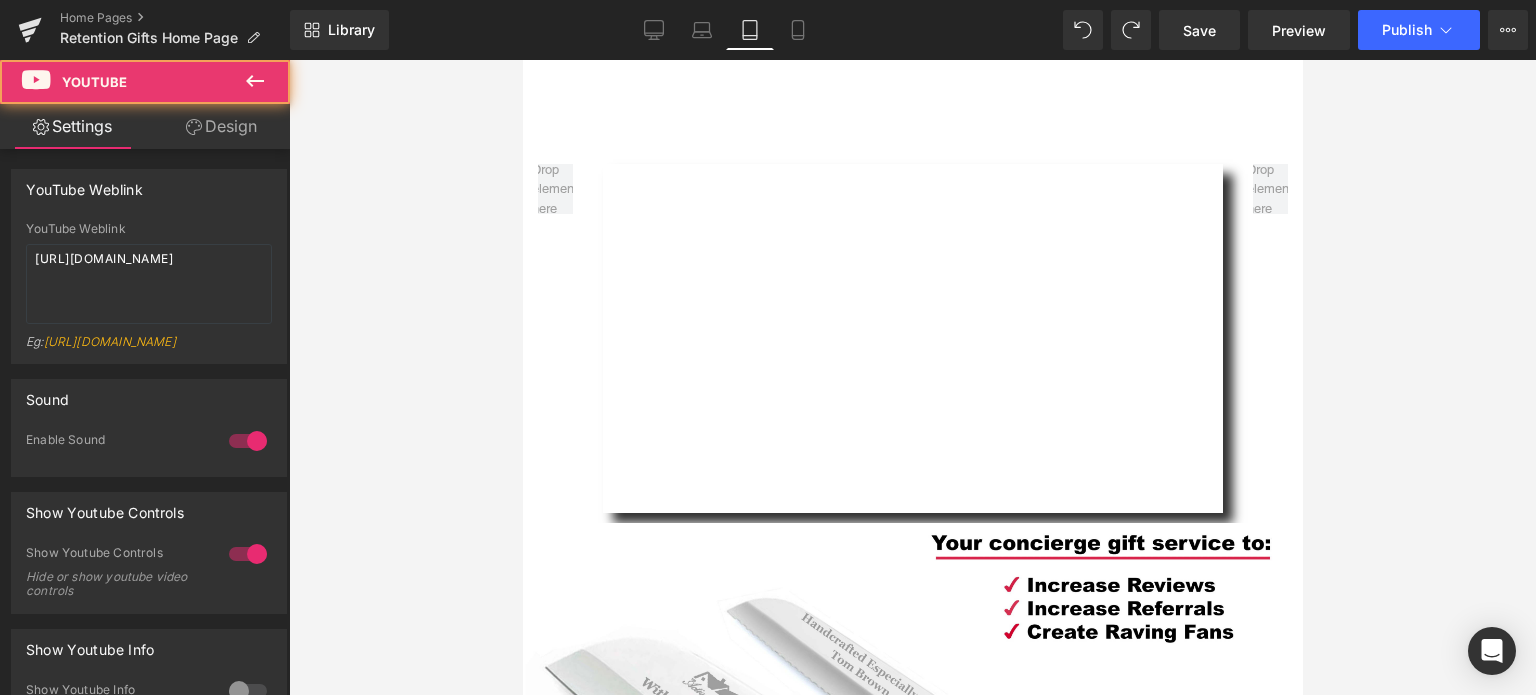 scroll, scrollTop: 9, scrollLeft: 10, axis: both 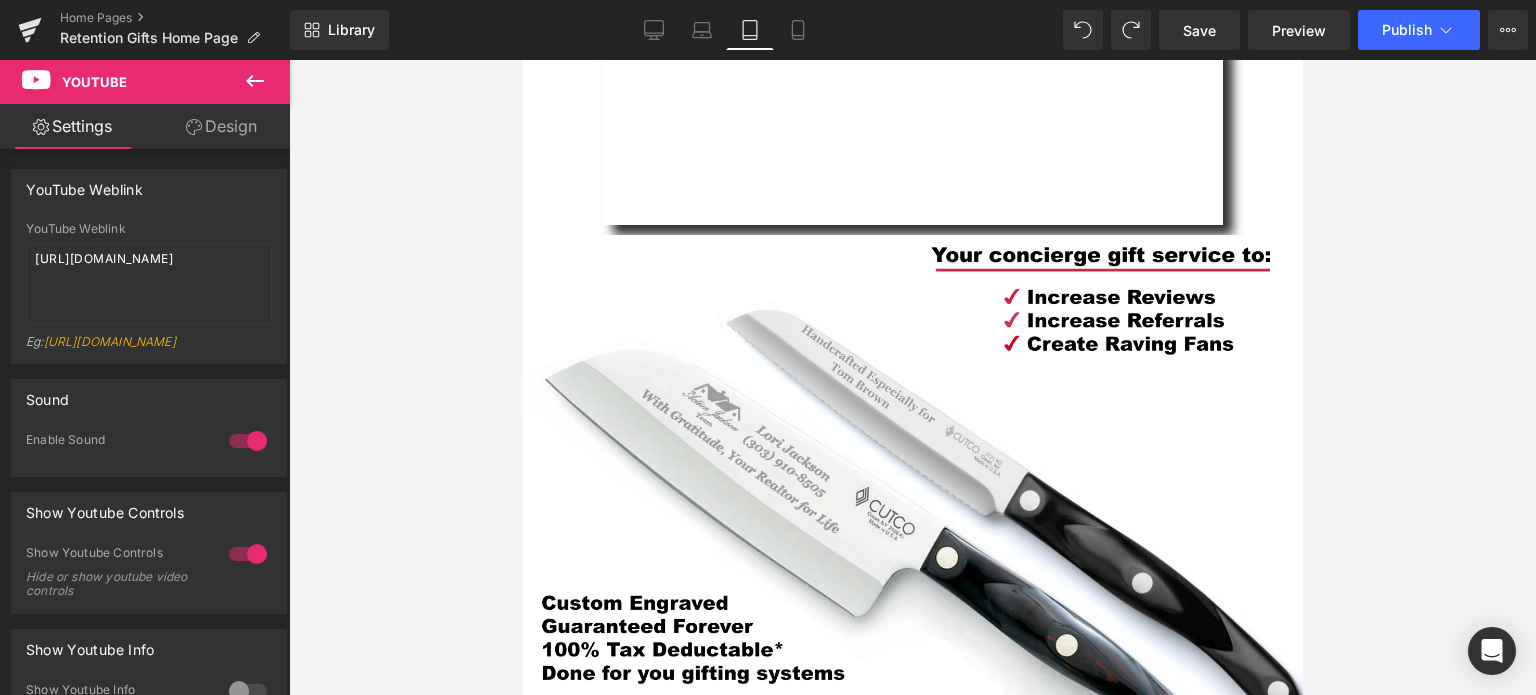 click at bounding box center [912, 377] 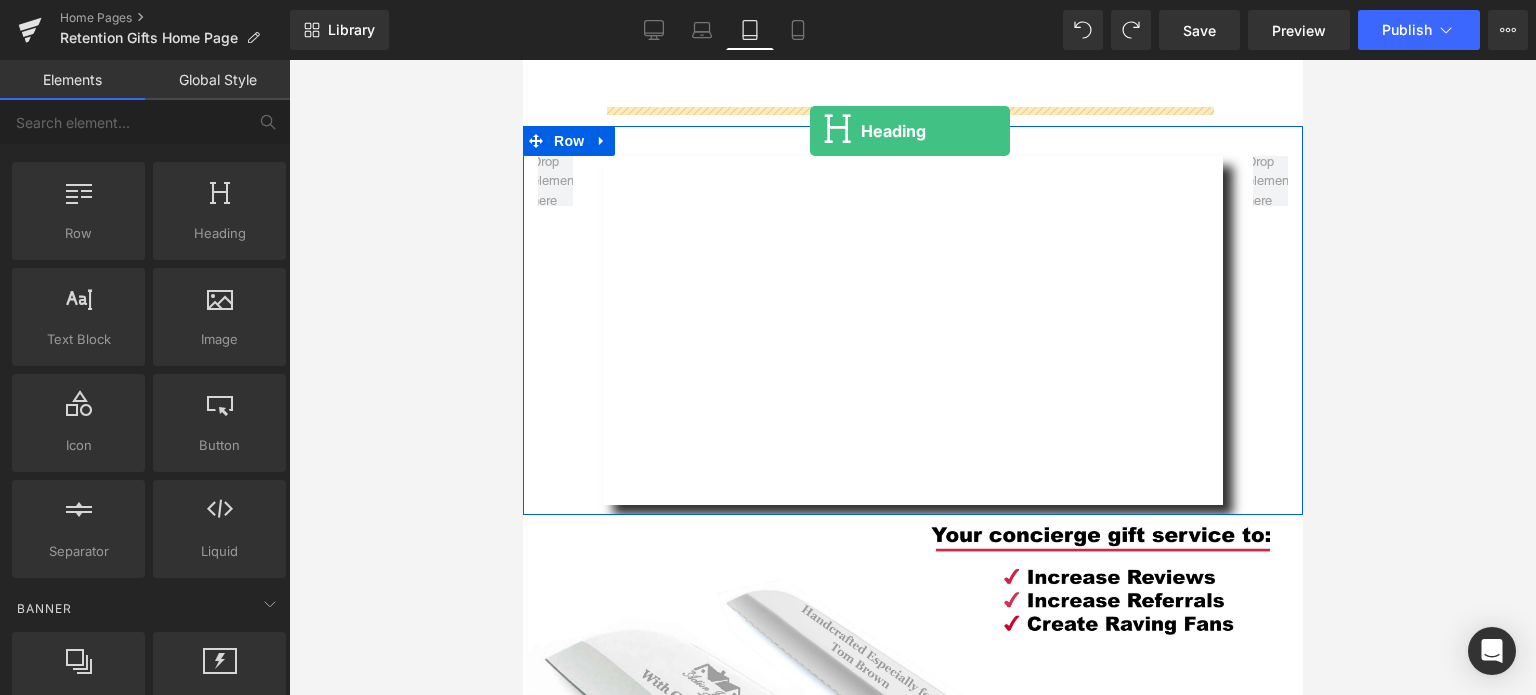 scroll, scrollTop: 893, scrollLeft: 0, axis: vertical 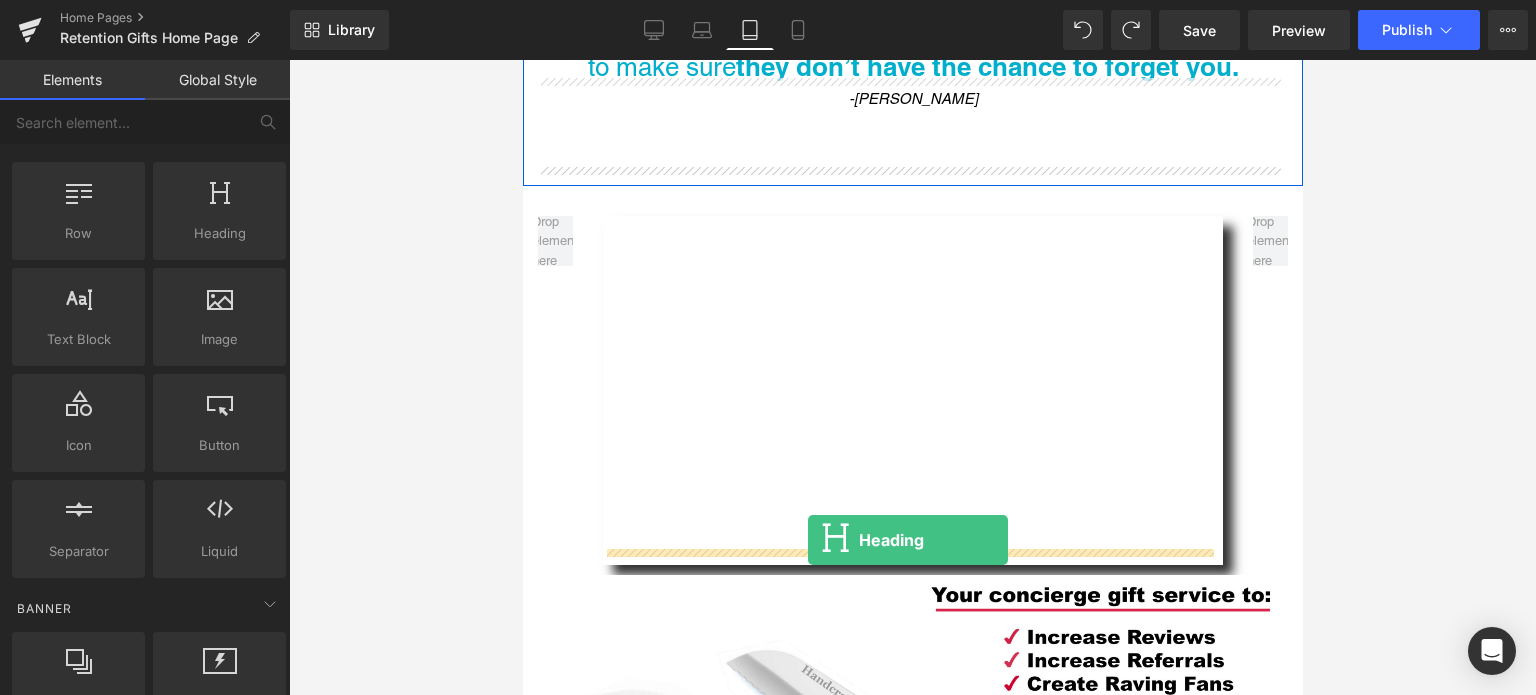 drag, startPoint x: 736, startPoint y: 244, endPoint x: 807, endPoint y: 540, distance: 304.39612 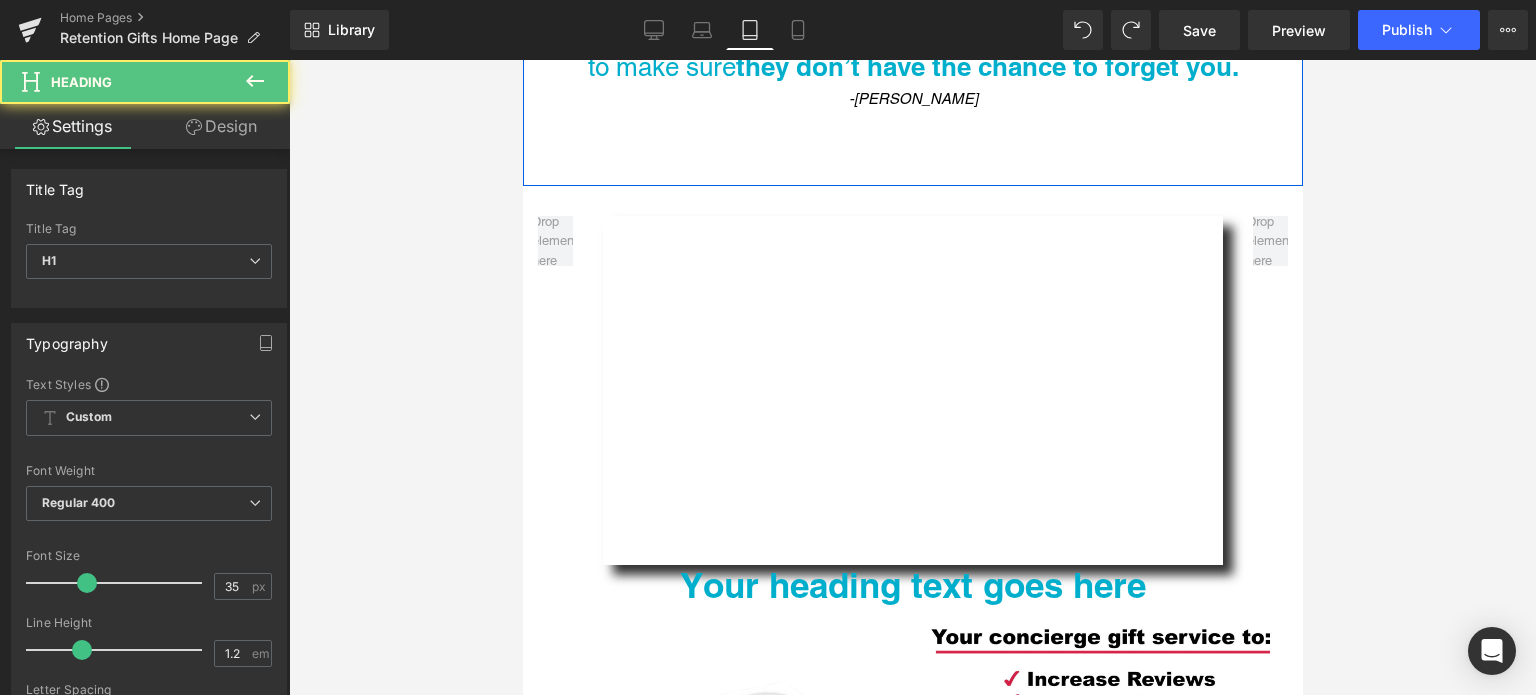 scroll, scrollTop: 1112, scrollLeft: 0, axis: vertical 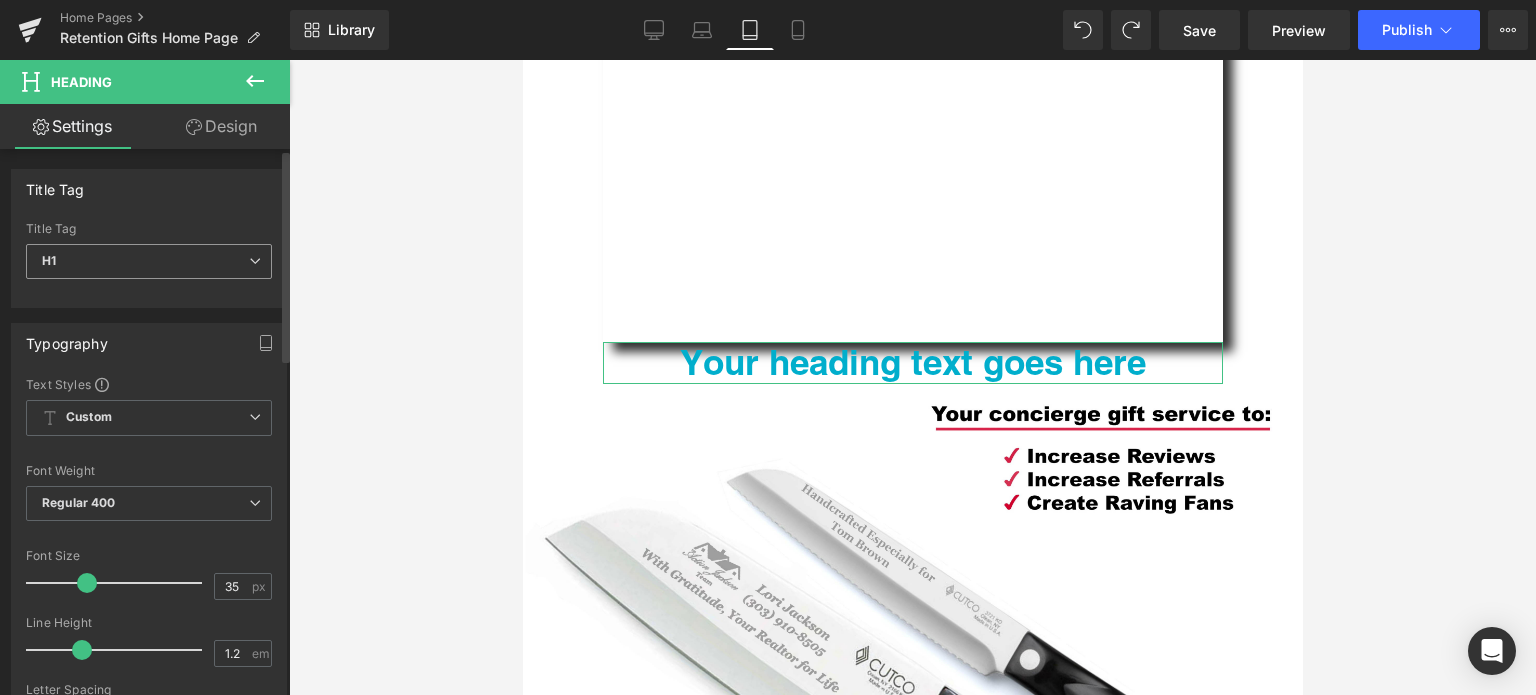 click on "H1" at bounding box center [149, 261] 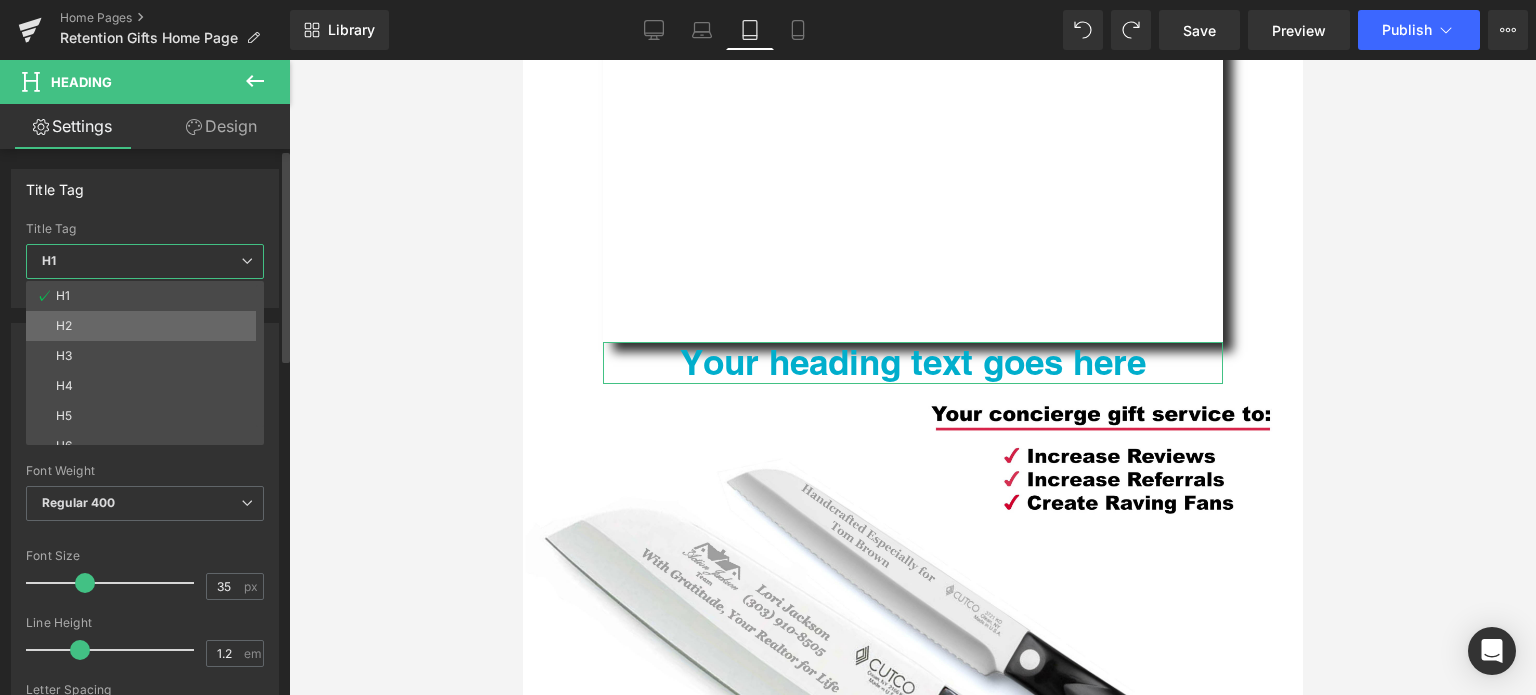 click on "H2" at bounding box center (149, 326) 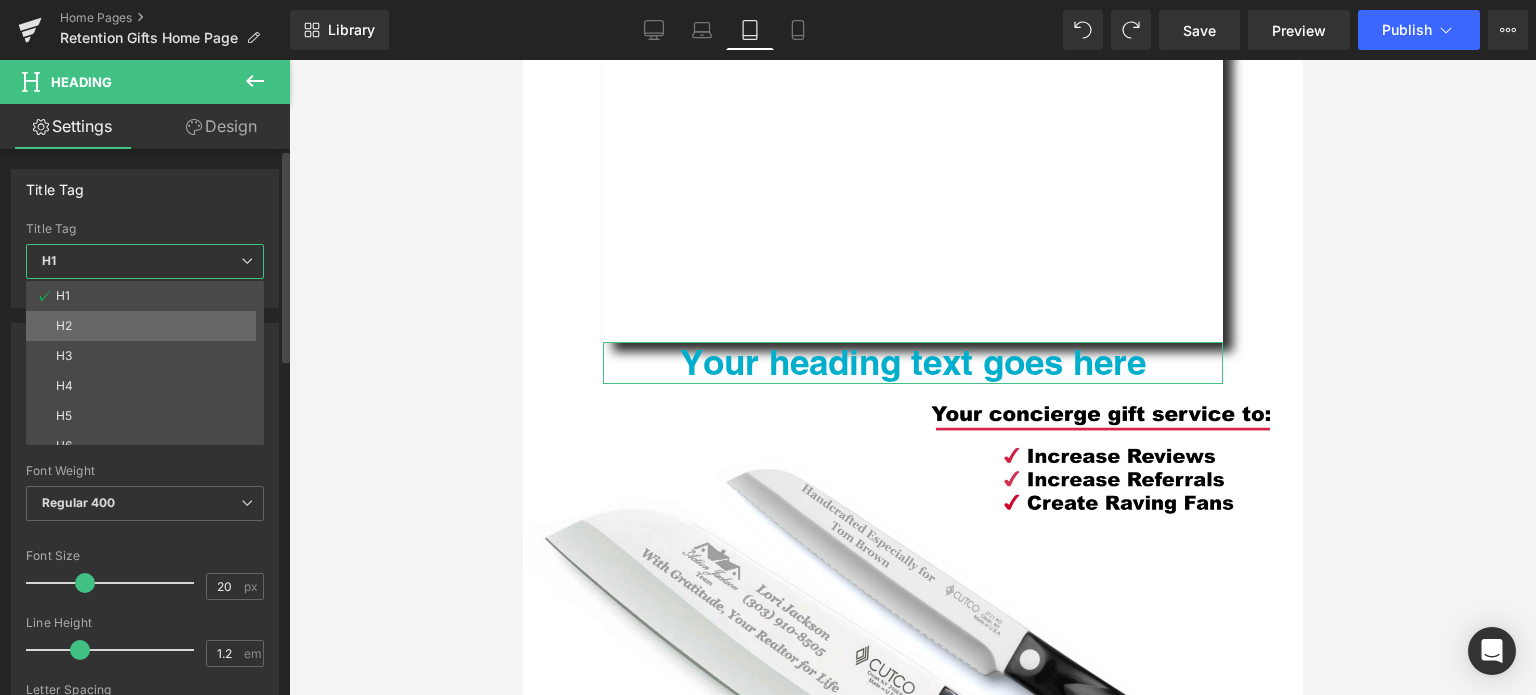 scroll, scrollTop: 7171, scrollLeft: 764, axis: both 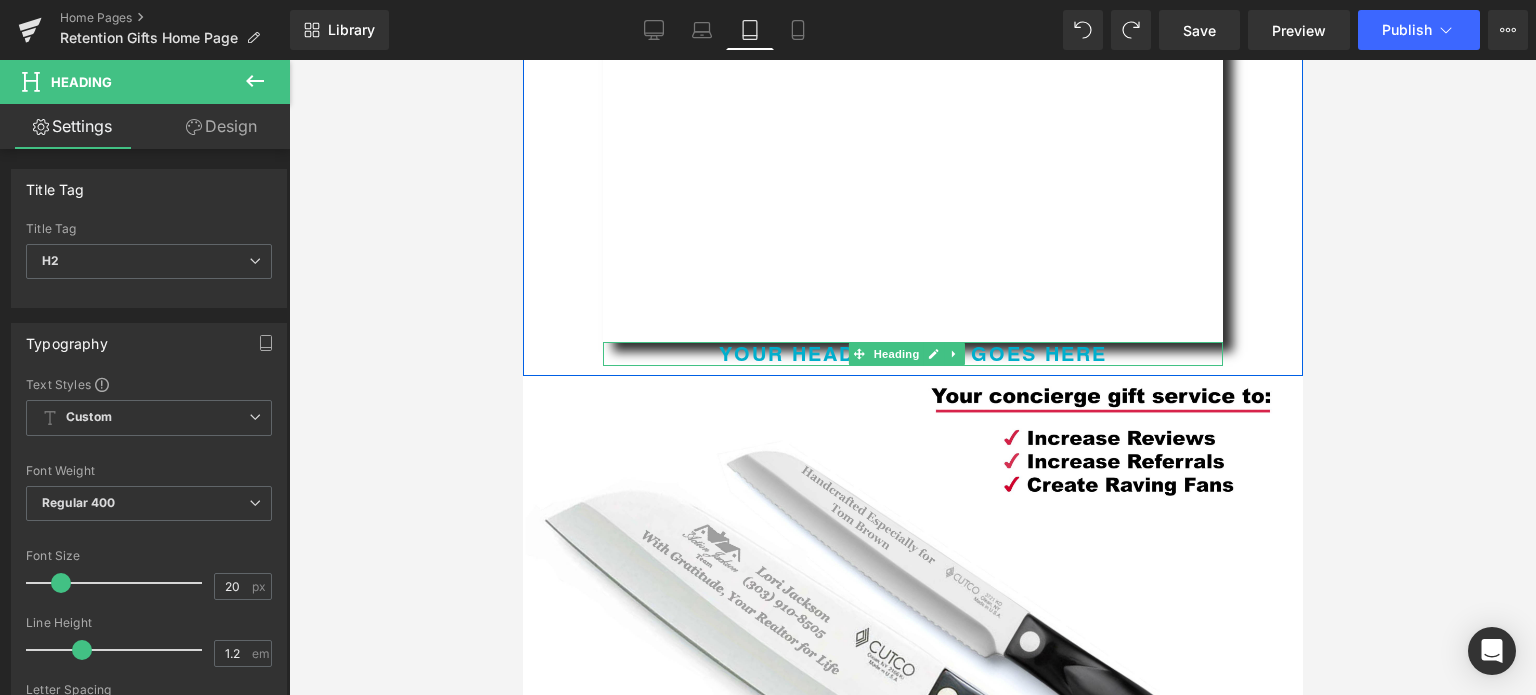 click on "Your heading text goes here" at bounding box center (912, 354) 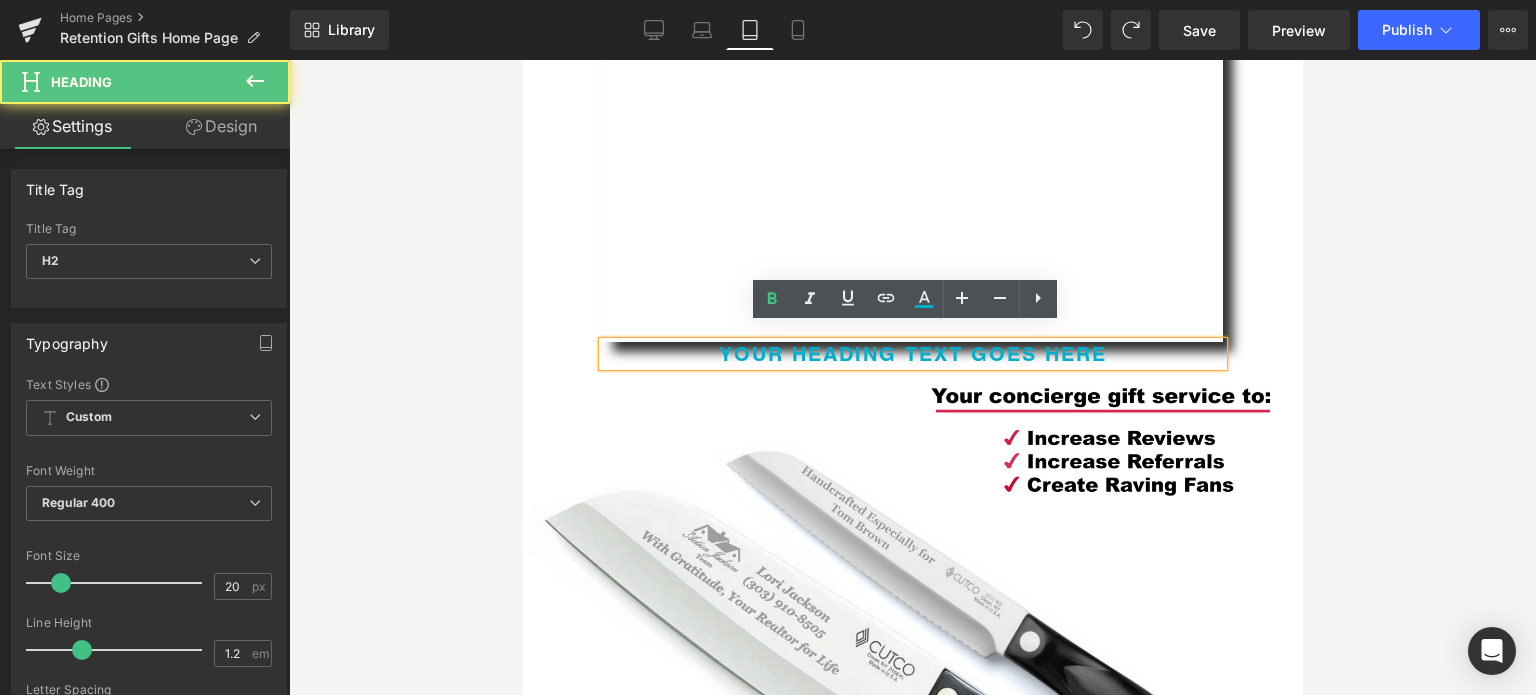 type 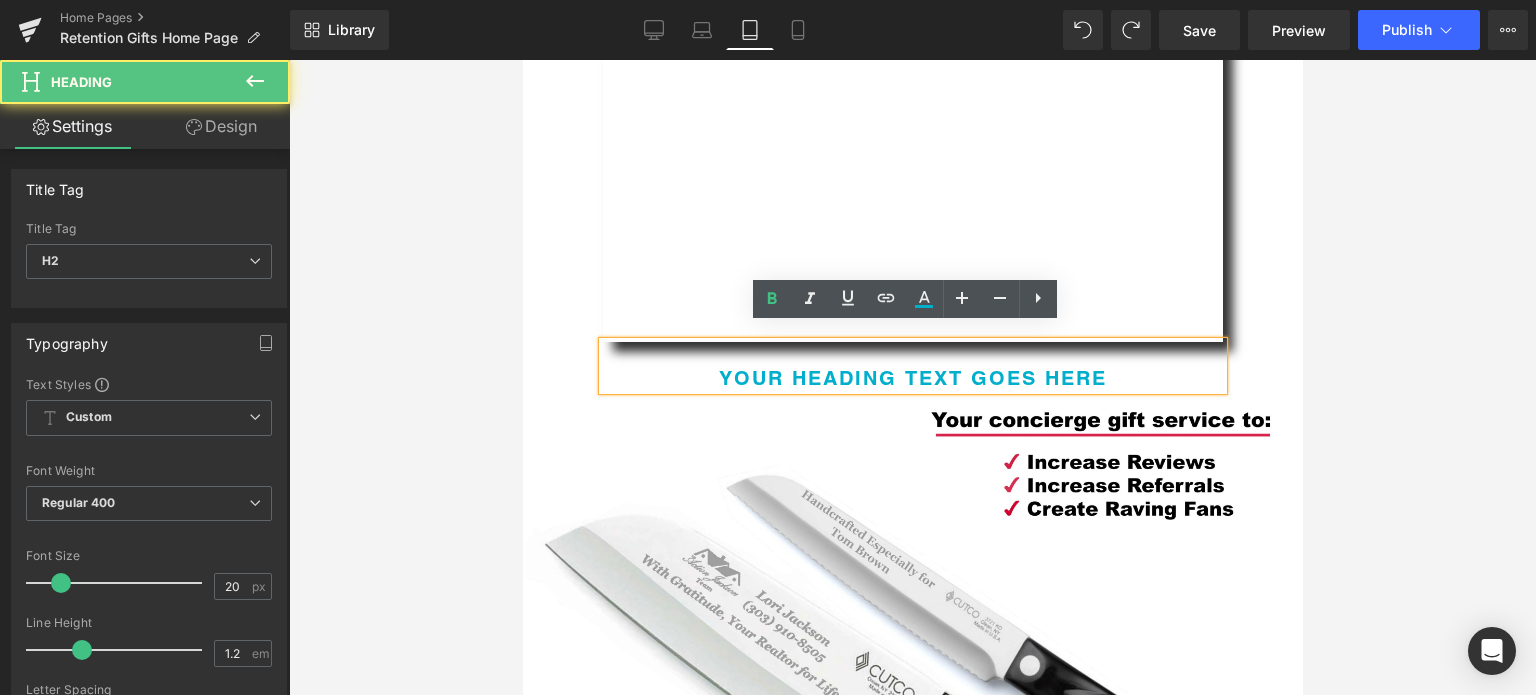 scroll, scrollTop: 9, scrollLeft: 10, axis: both 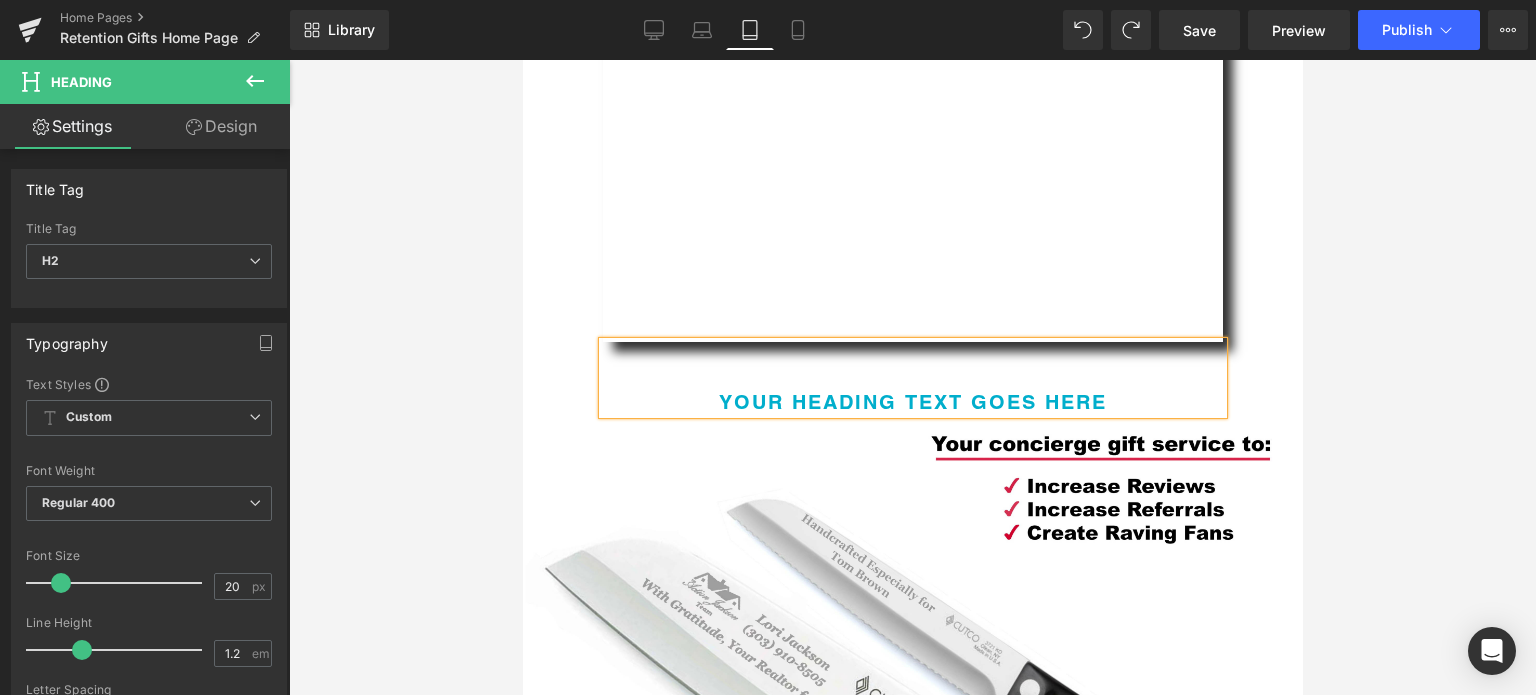 click on "Your heading text goes here" at bounding box center [912, 402] 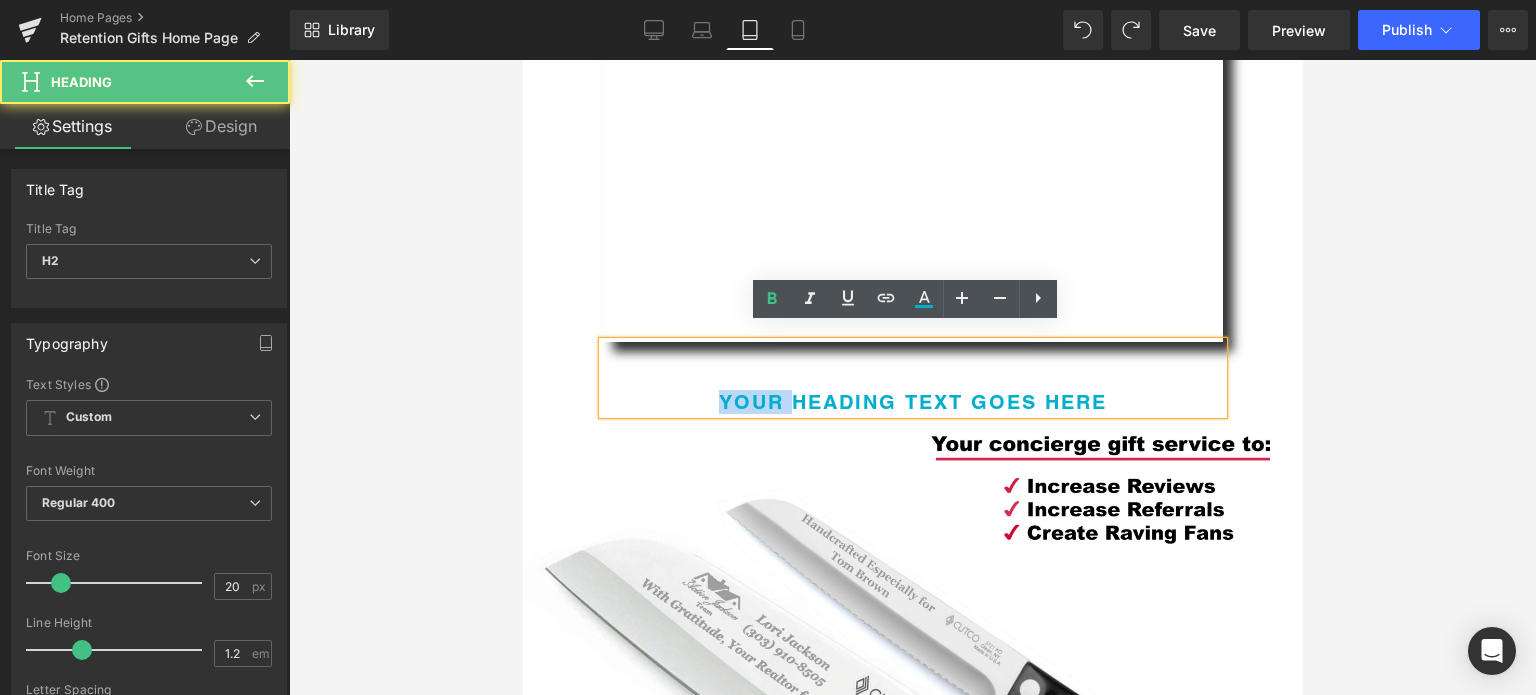 click on "Your heading text goes here" at bounding box center (912, 402) 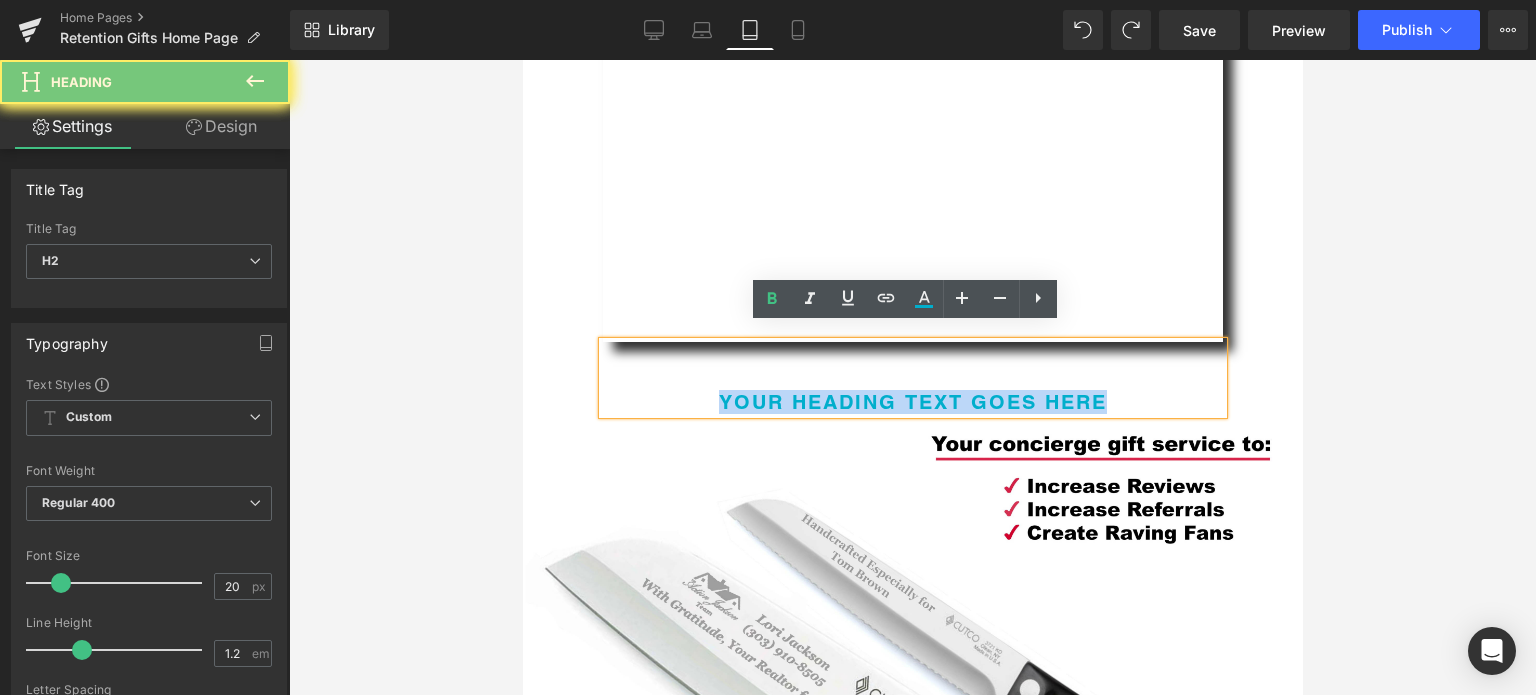 click on "Your heading text goes here" at bounding box center (912, 402) 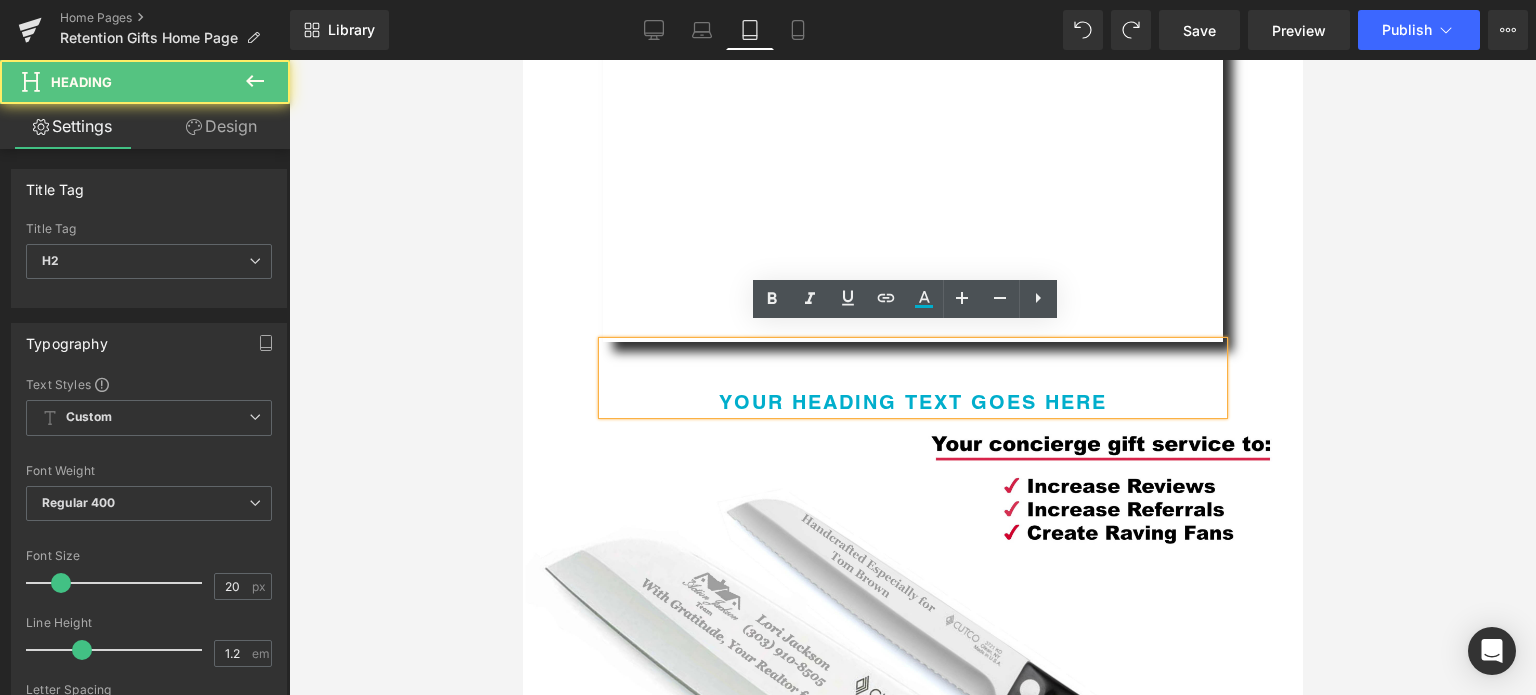 click on "Your heading text goes here" at bounding box center (912, 378) 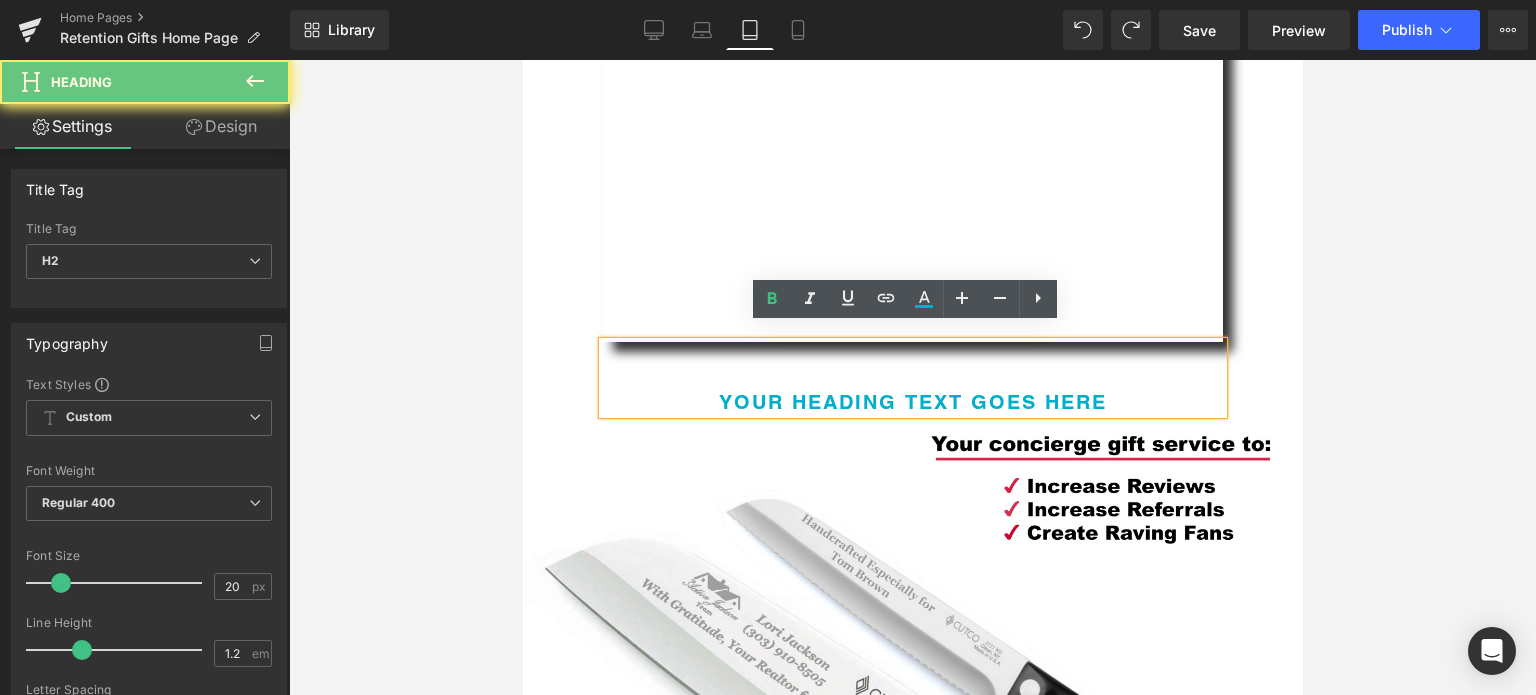 click on "Your heading text goes here" at bounding box center [912, 378] 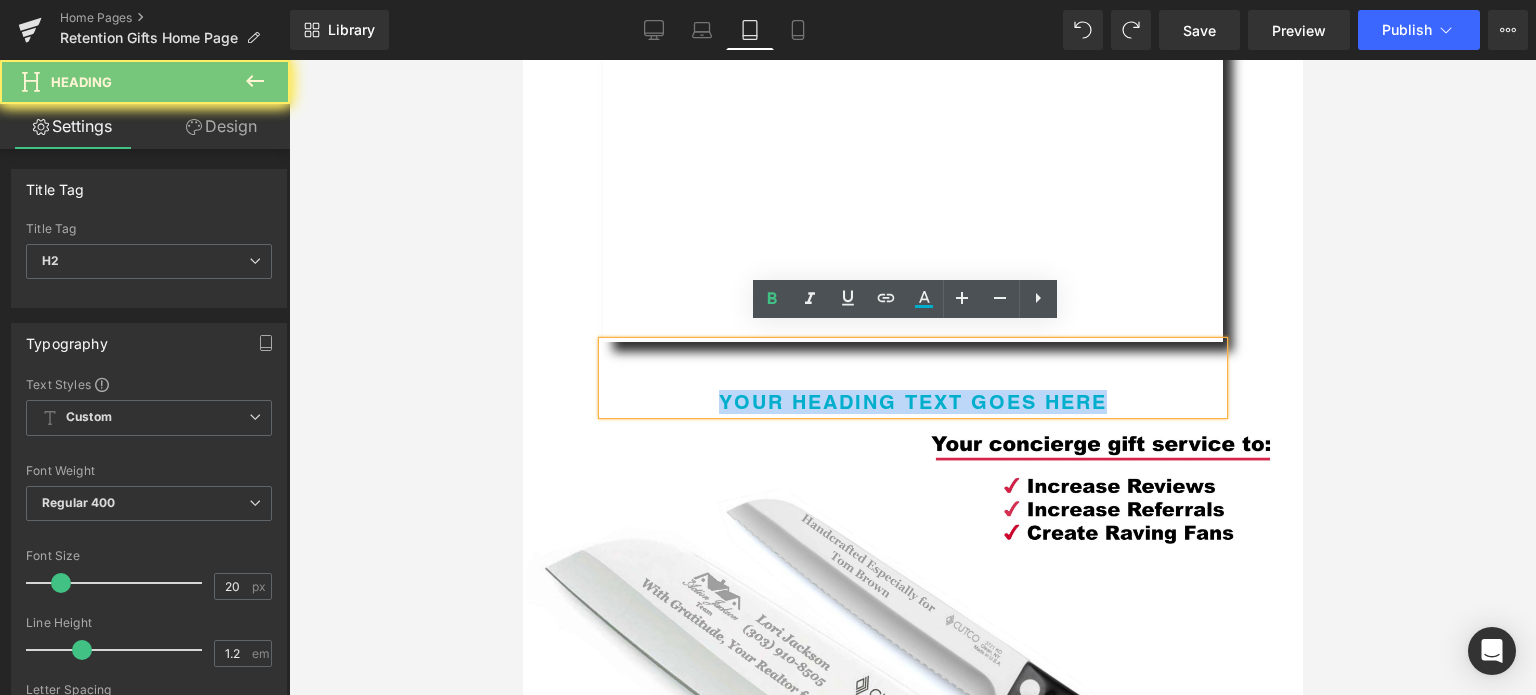 click on "Your heading text goes here" at bounding box center [912, 378] 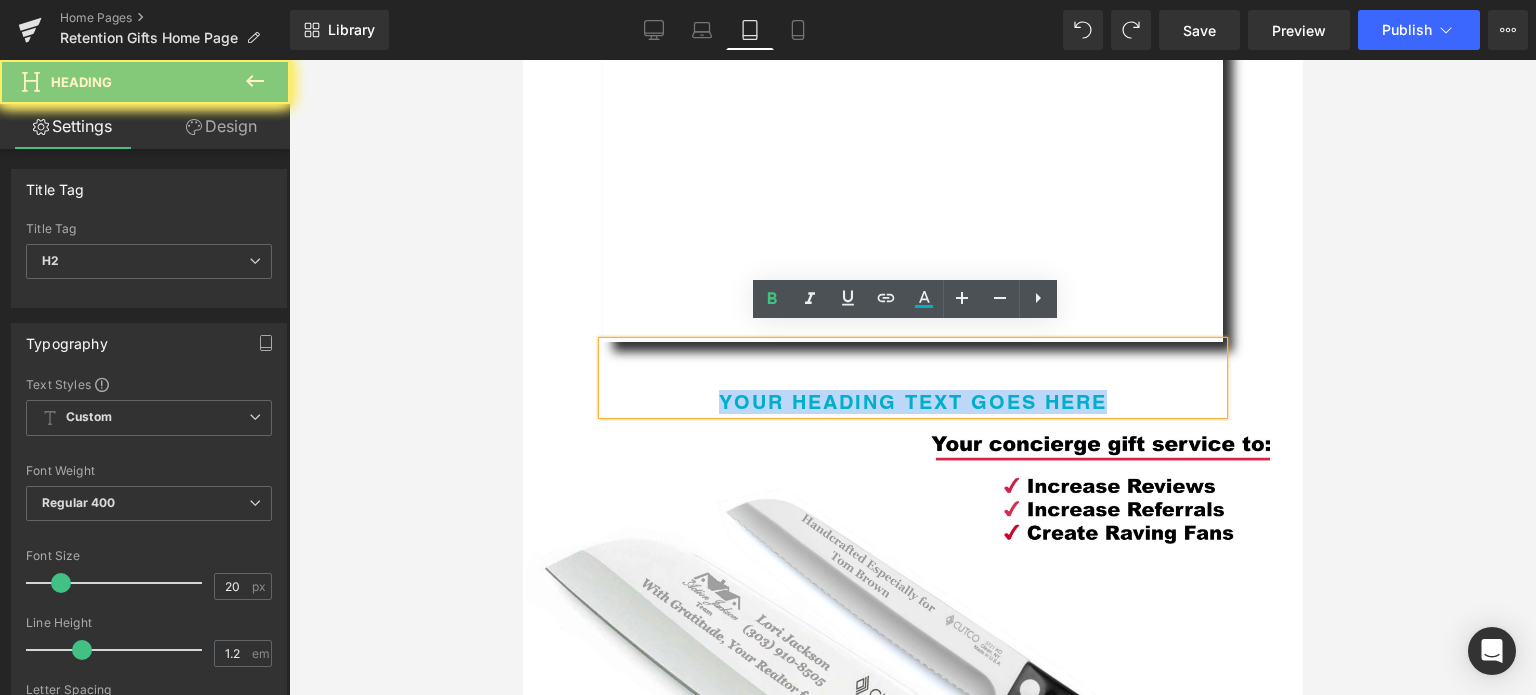 click on "Your heading text goes here" at bounding box center (912, 402) 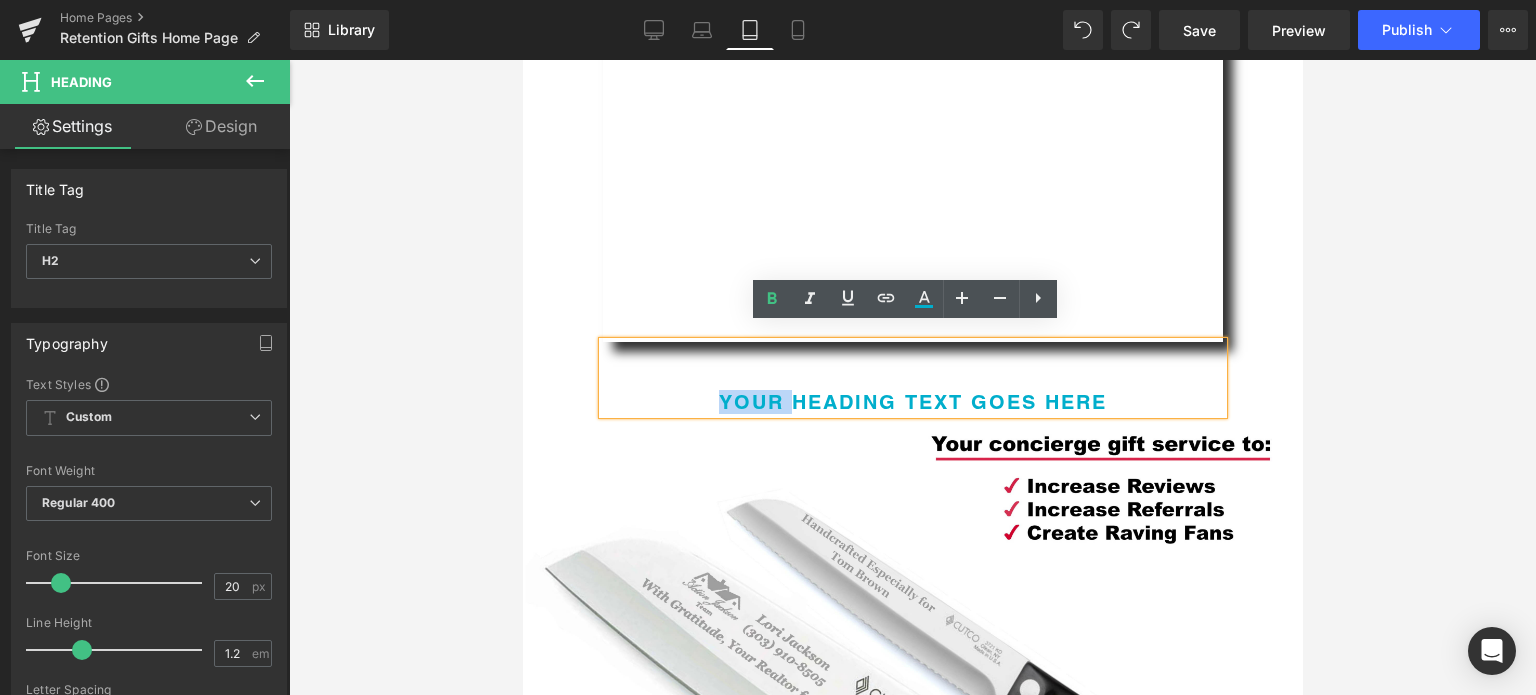 click on "Your heading text goes here" at bounding box center (912, 402) 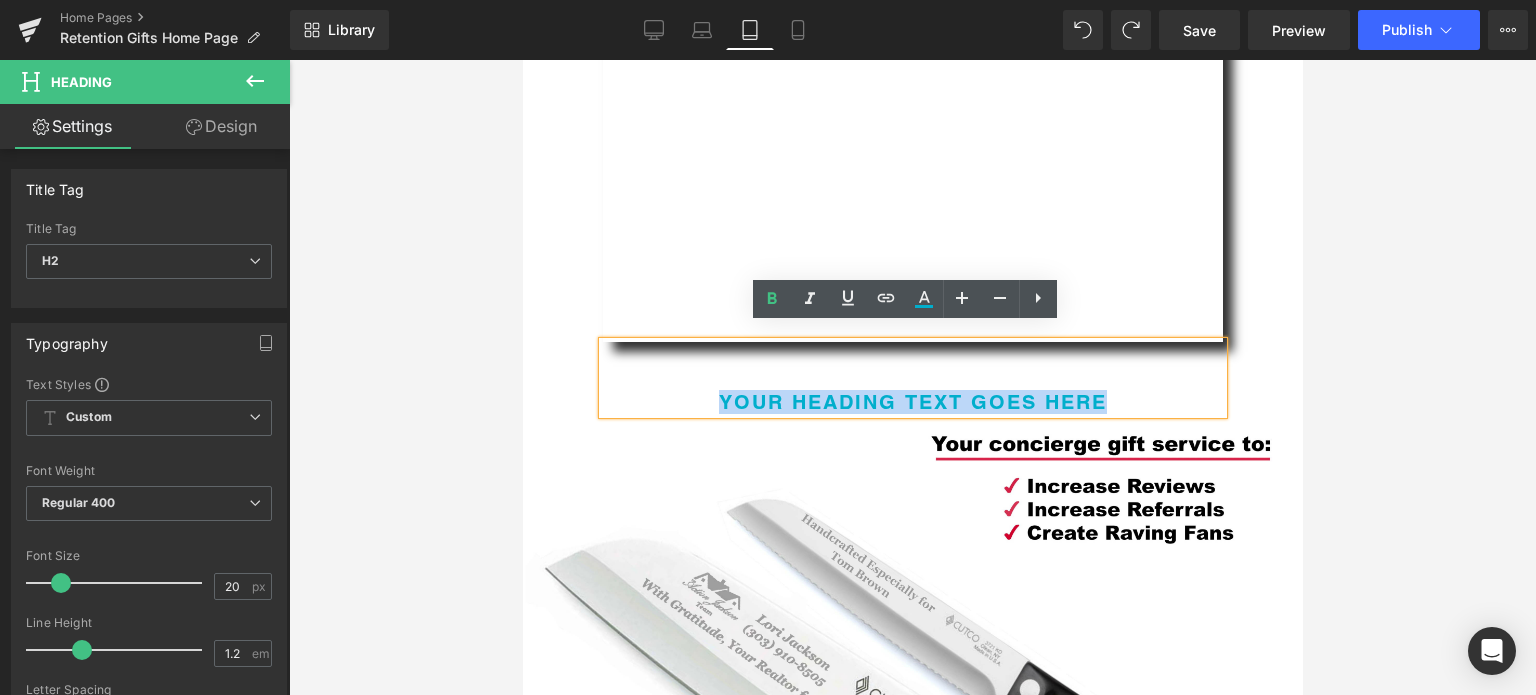 click on "Your heading text goes here" at bounding box center [912, 402] 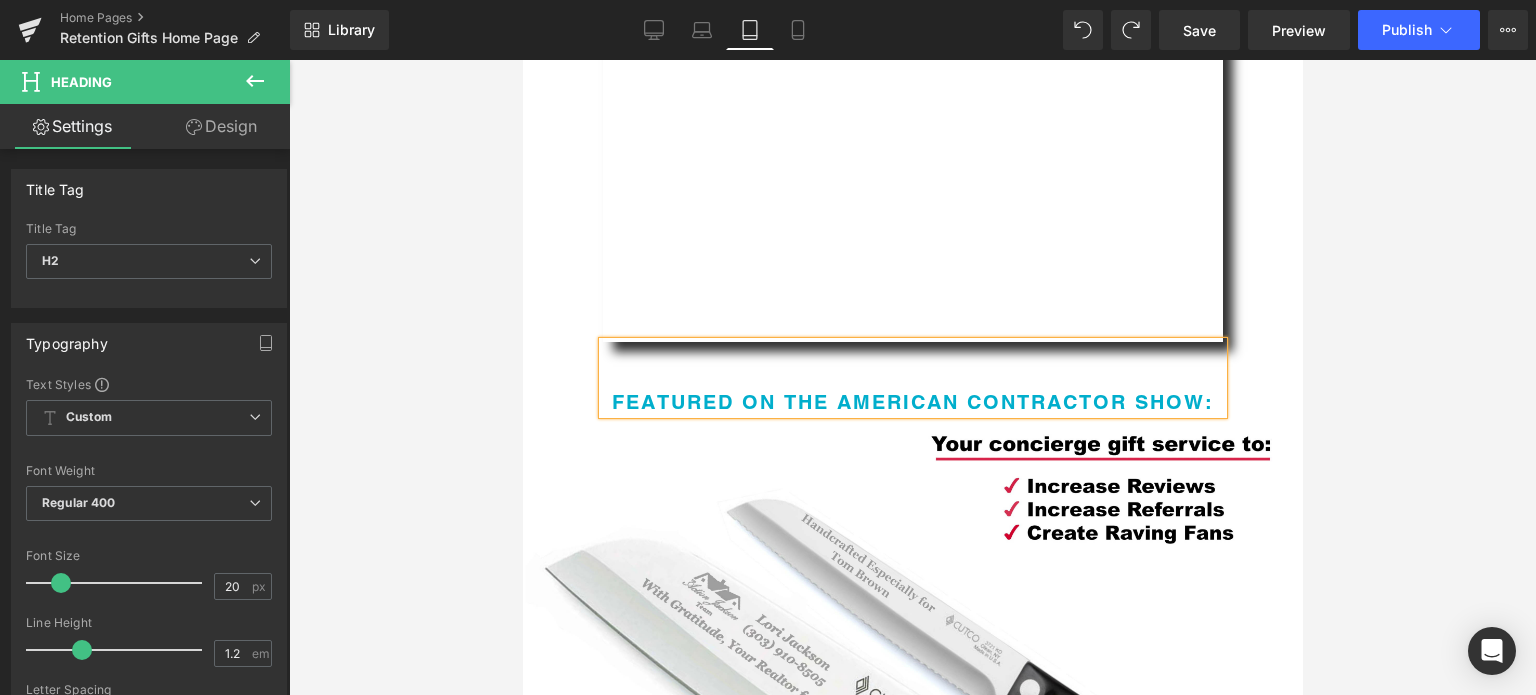 click on "Featured on The American Contractor Show:" at bounding box center [912, 402] 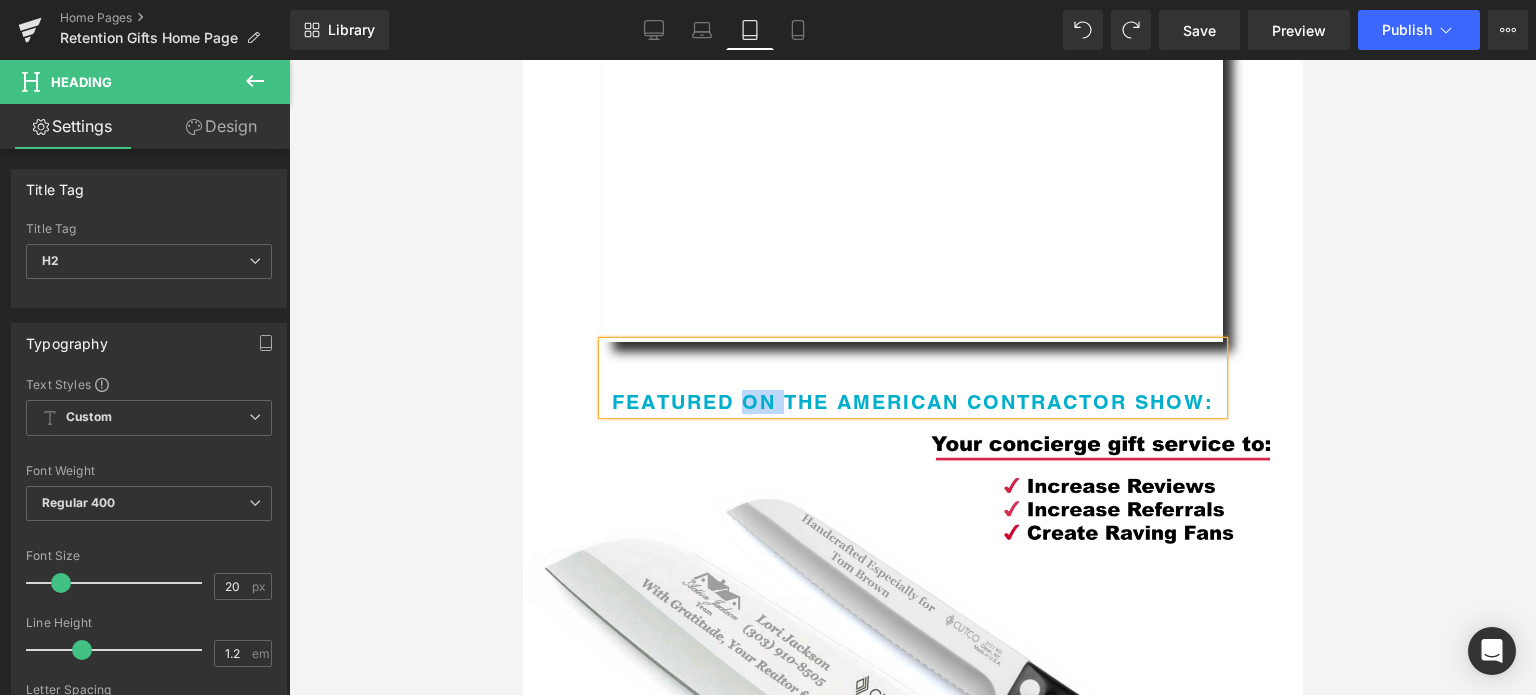 click on "Featured on The American Contractor Show:" at bounding box center (912, 402) 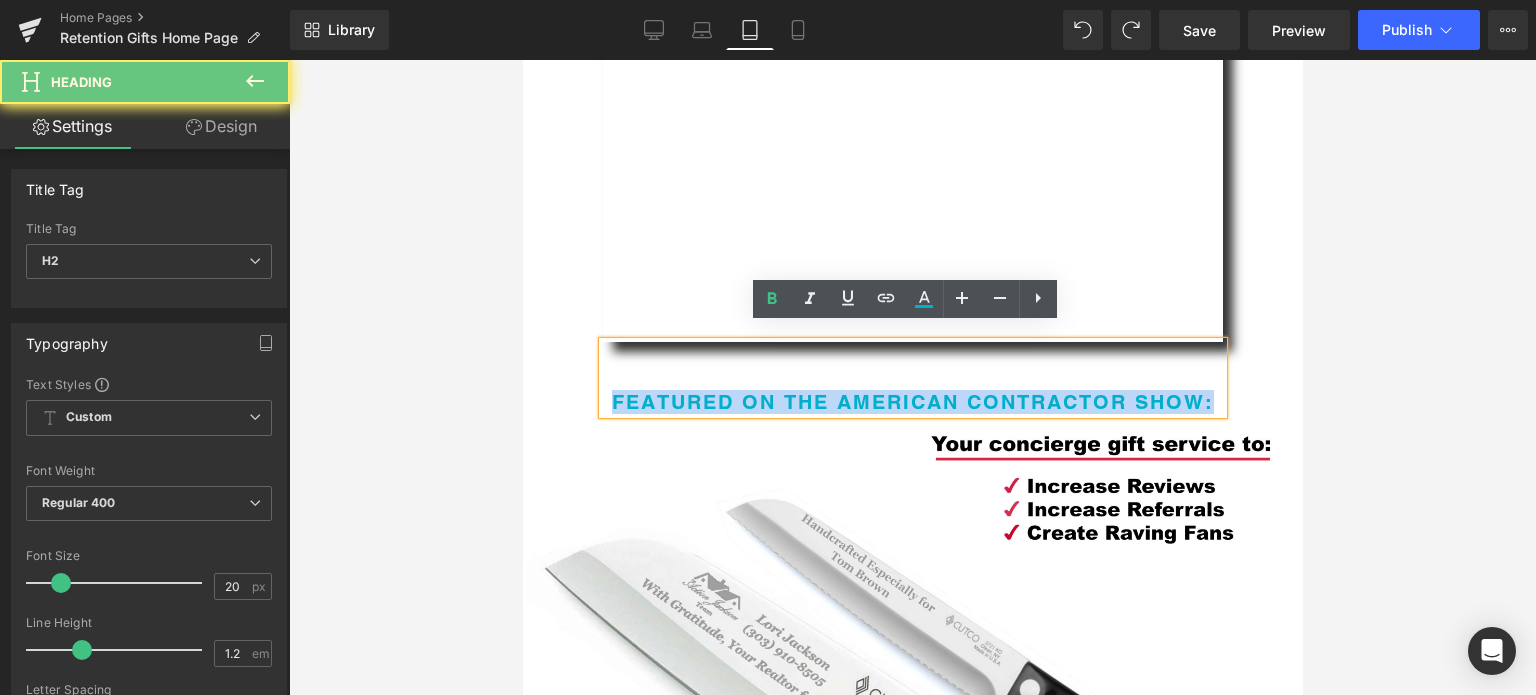 click on "Featured on The American Contractor Show:" at bounding box center (912, 402) 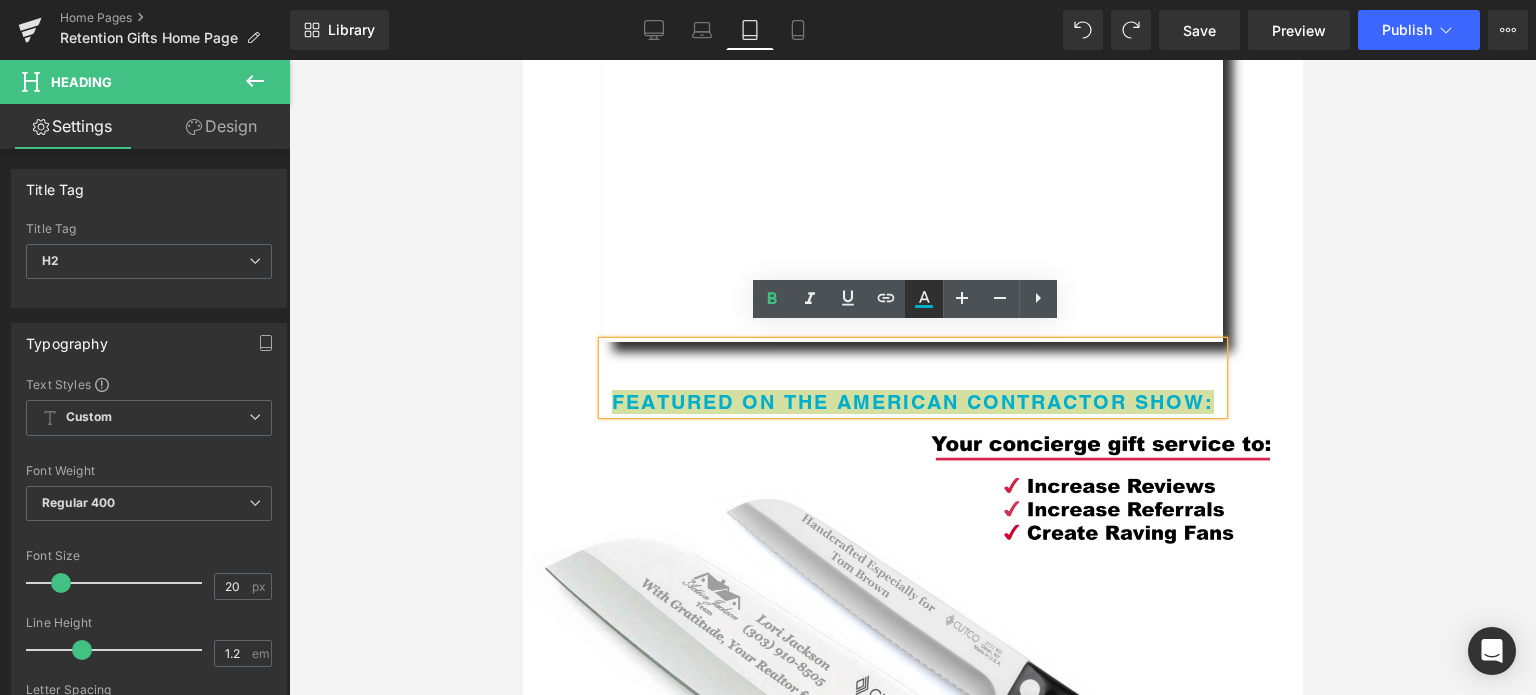 click 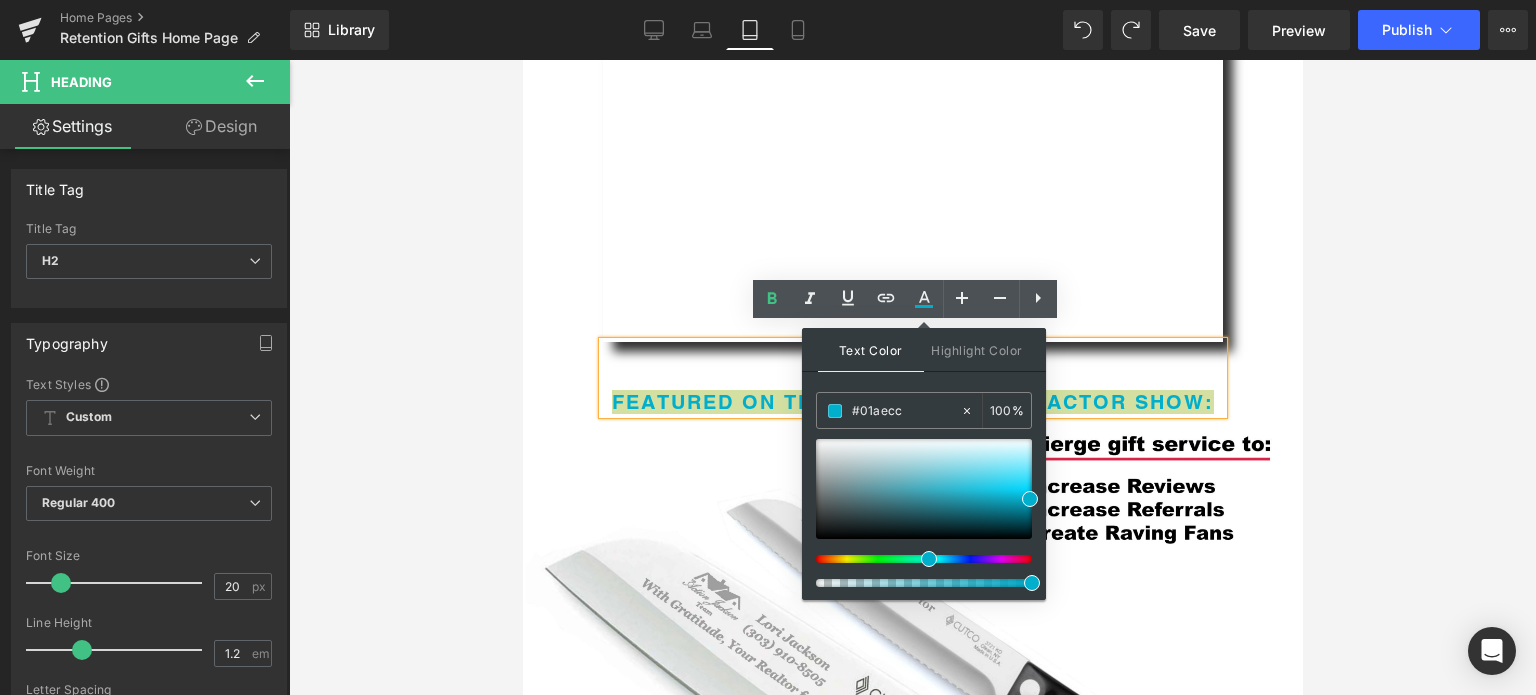 click at bounding box center [924, 559] 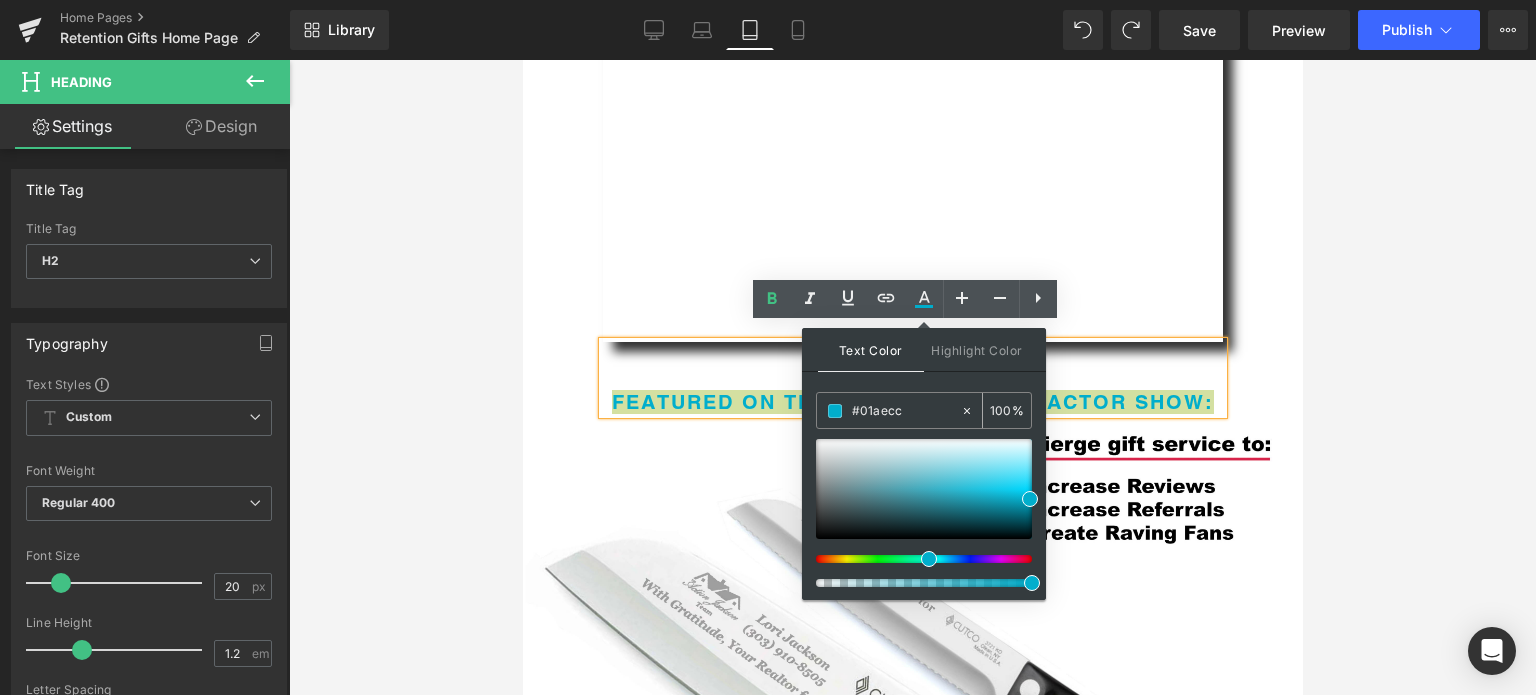 click on "#01aecc" at bounding box center (906, 411) 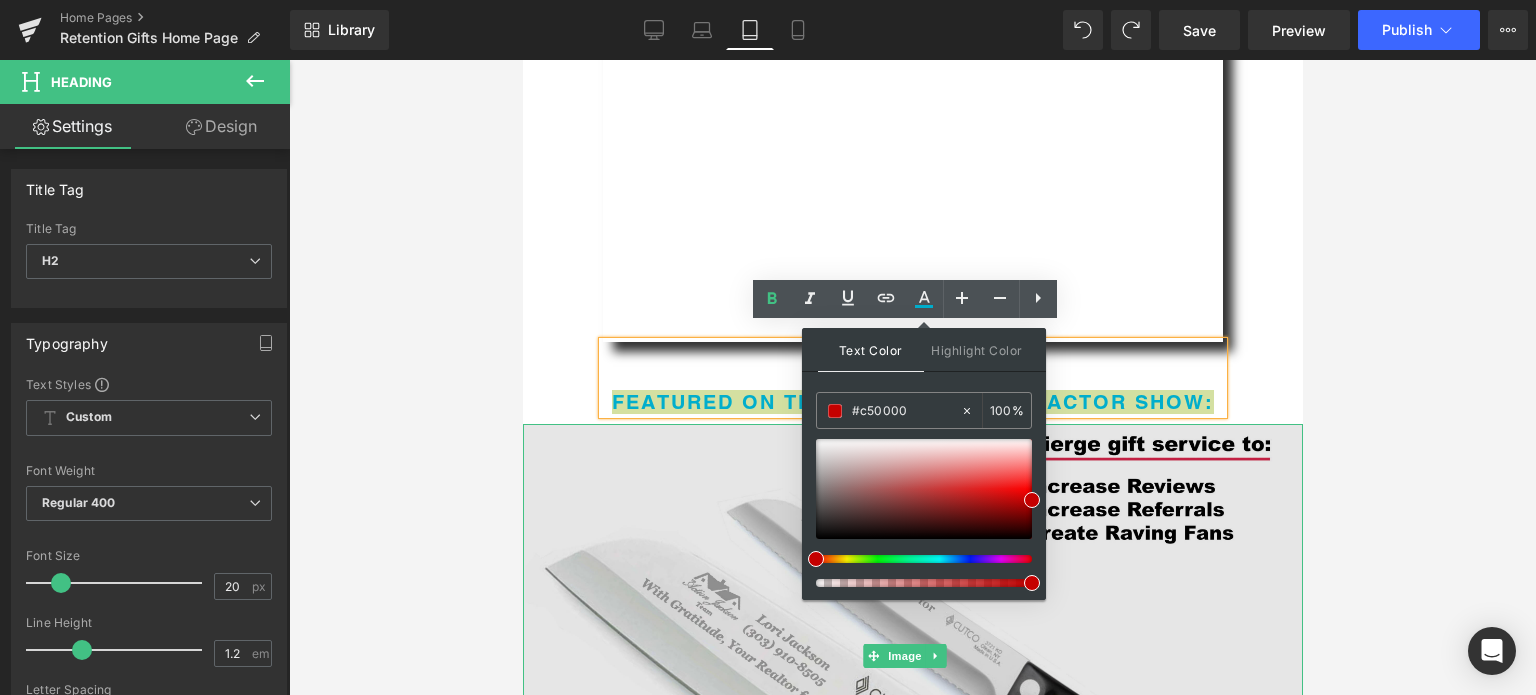 type on "#c50000" 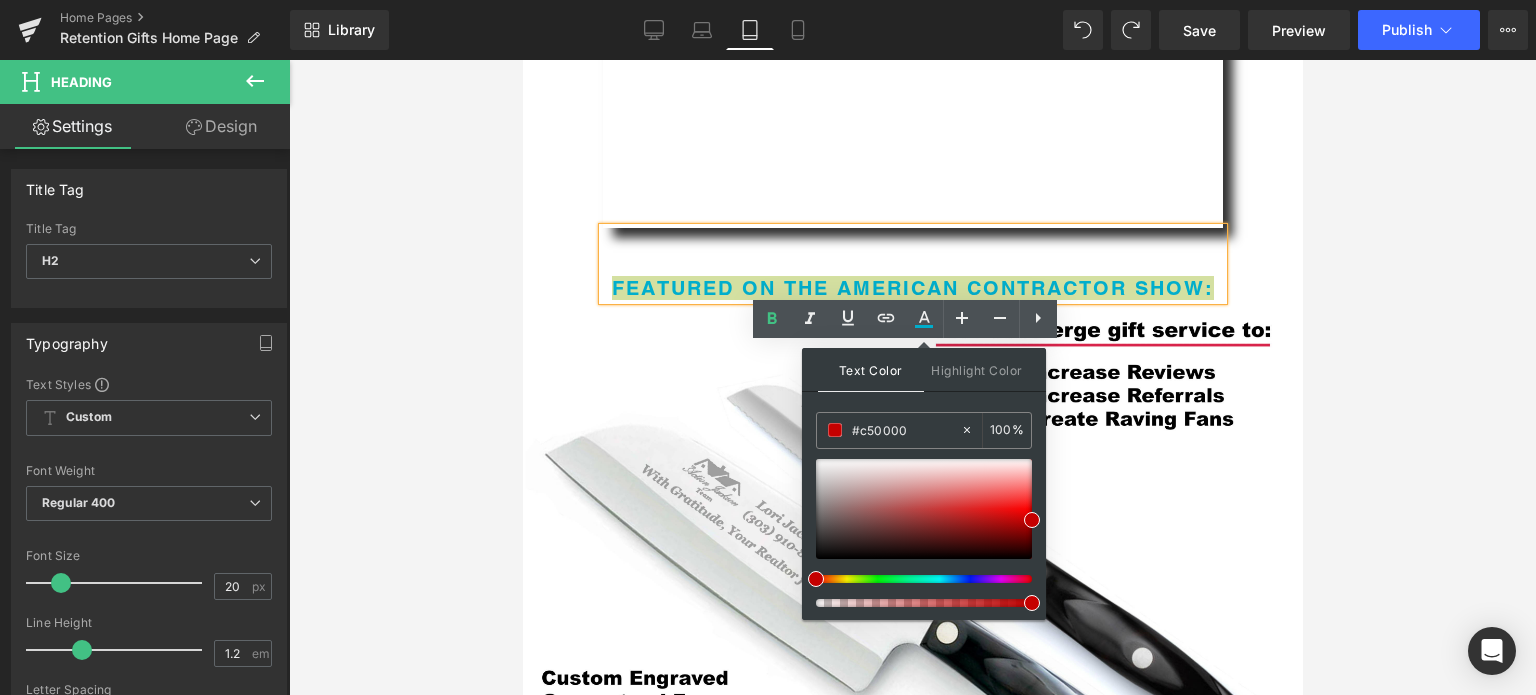 scroll, scrollTop: 1062, scrollLeft: 0, axis: vertical 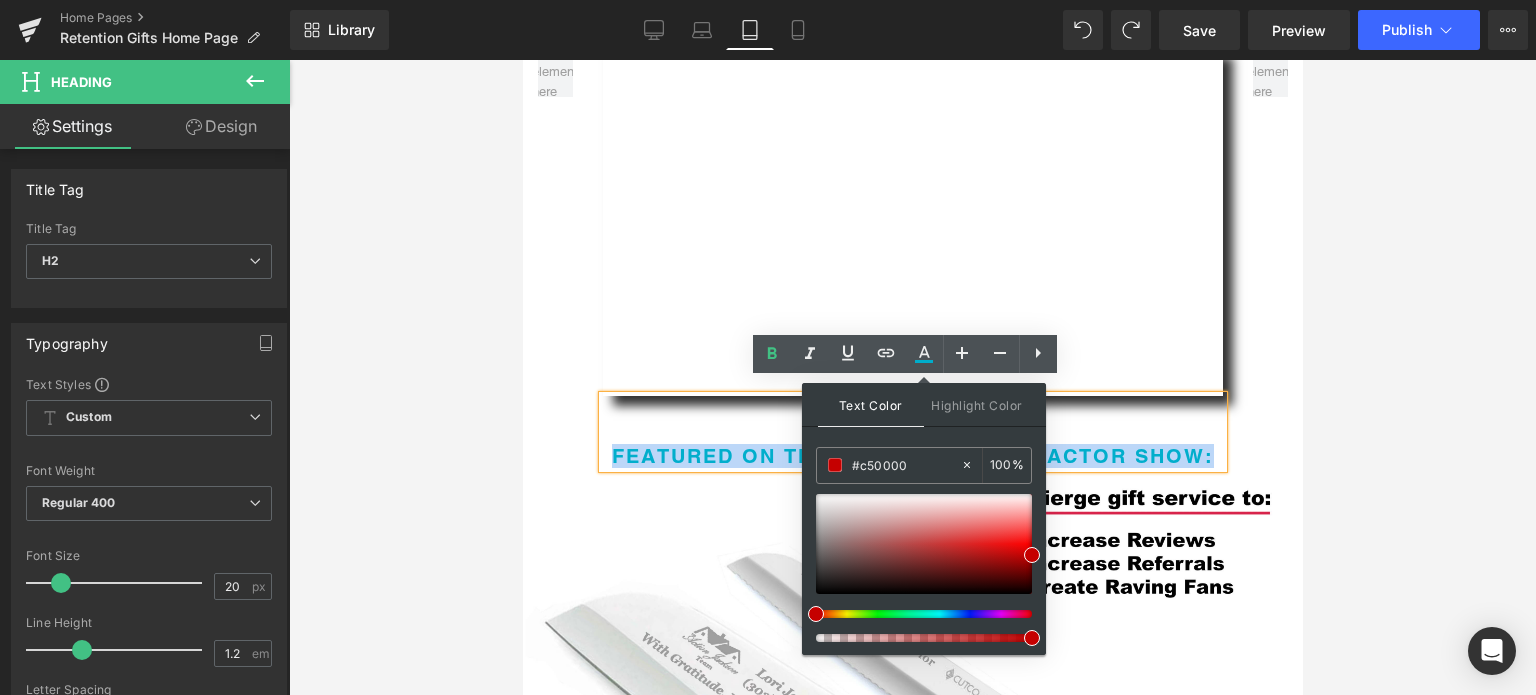click on "Featured on The American Contractor Show:" at bounding box center [912, 456] 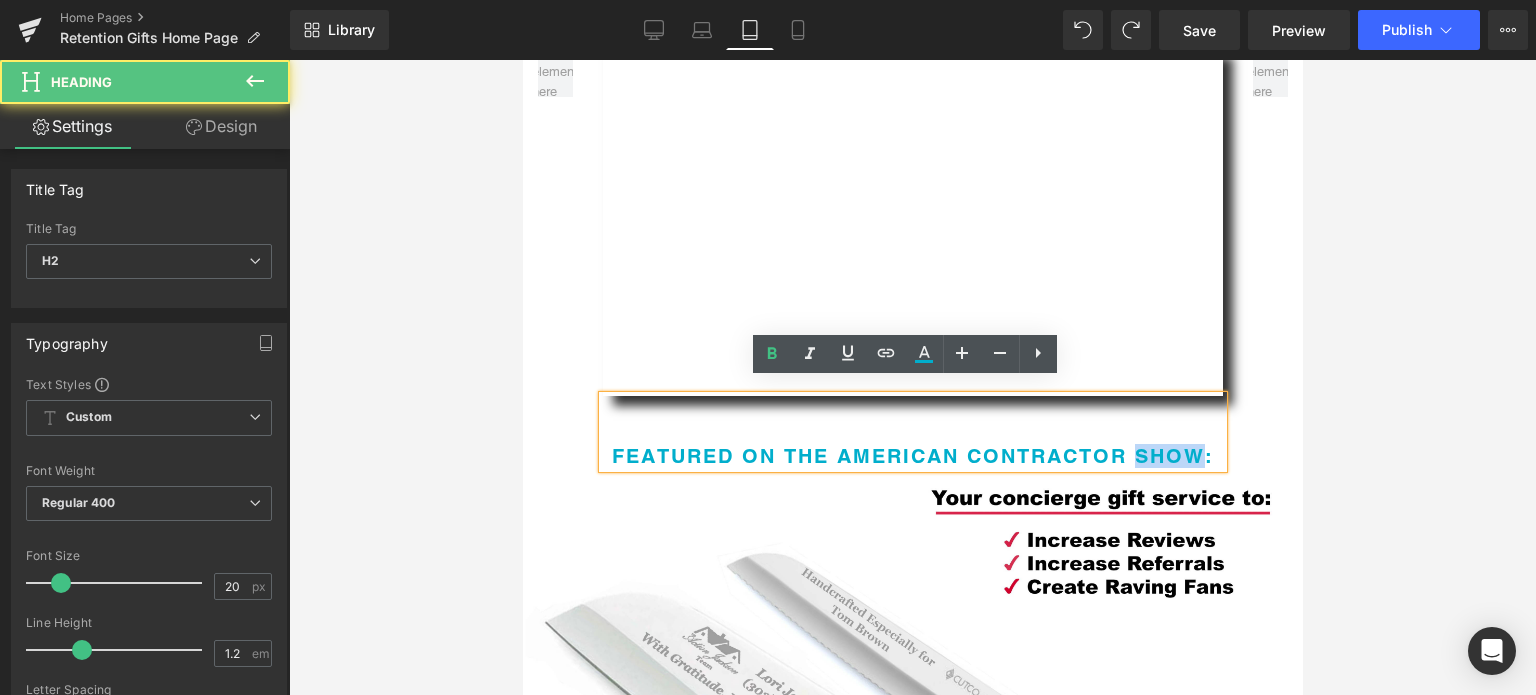 click on "Featured on The American Contractor Show:" at bounding box center [912, 456] 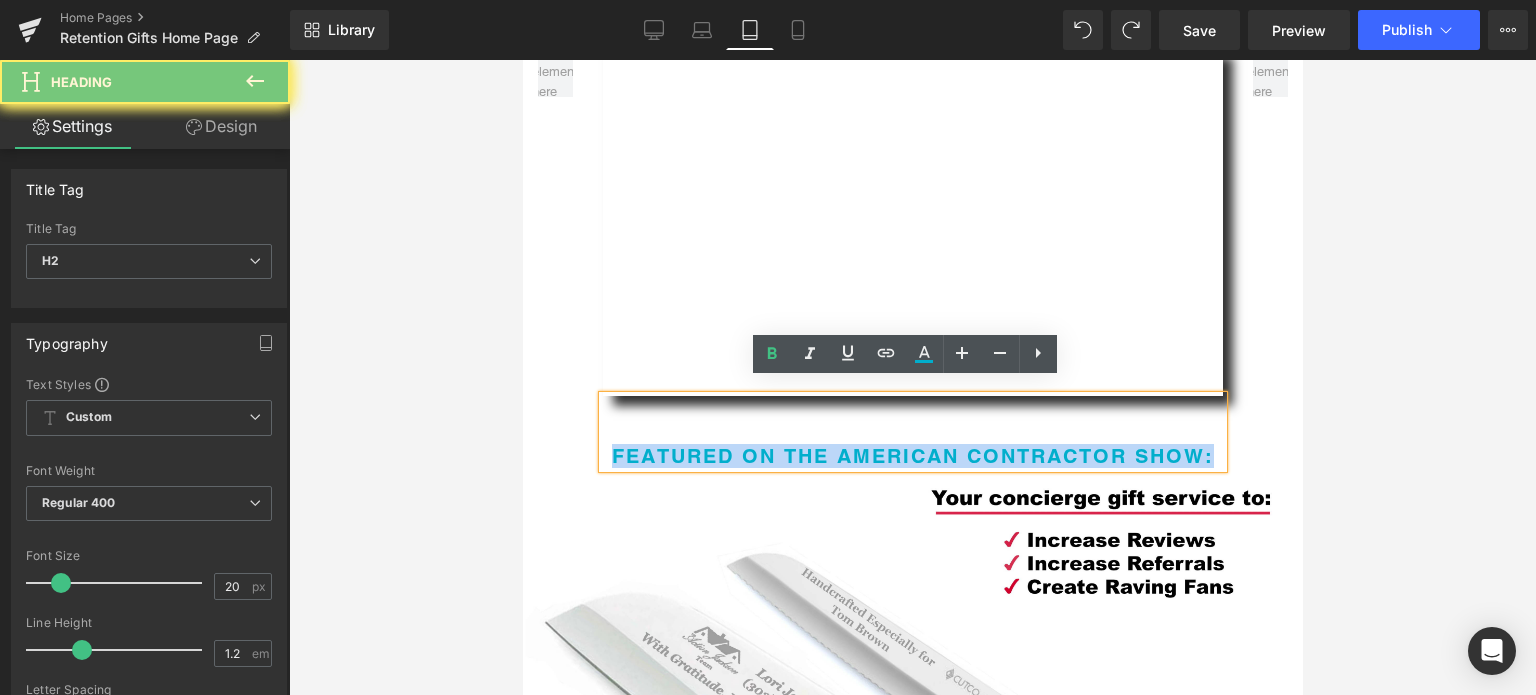 click on "Featured on The American Contractor Show:" at bounding box center (912, 456) 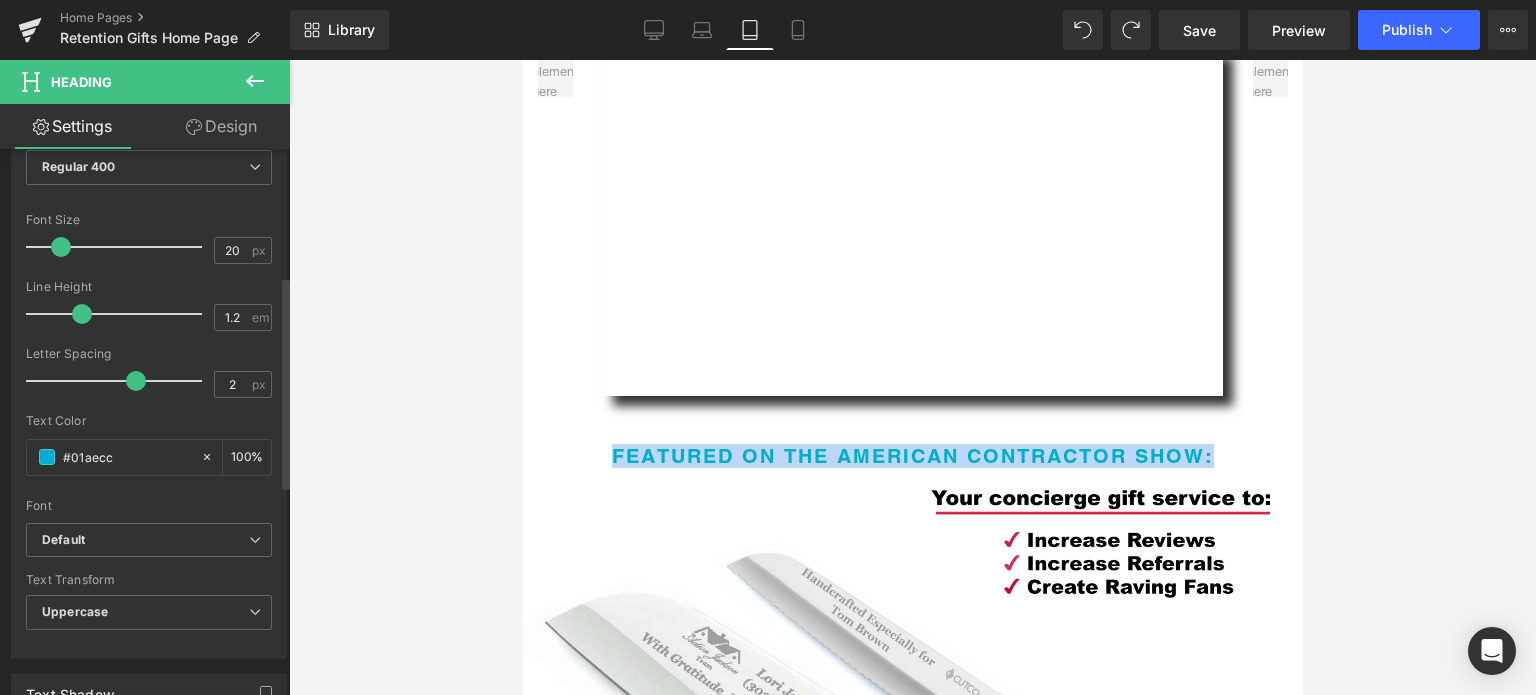 scroll, scrollTop: 338, scrollLeft: 0, axis: vertical 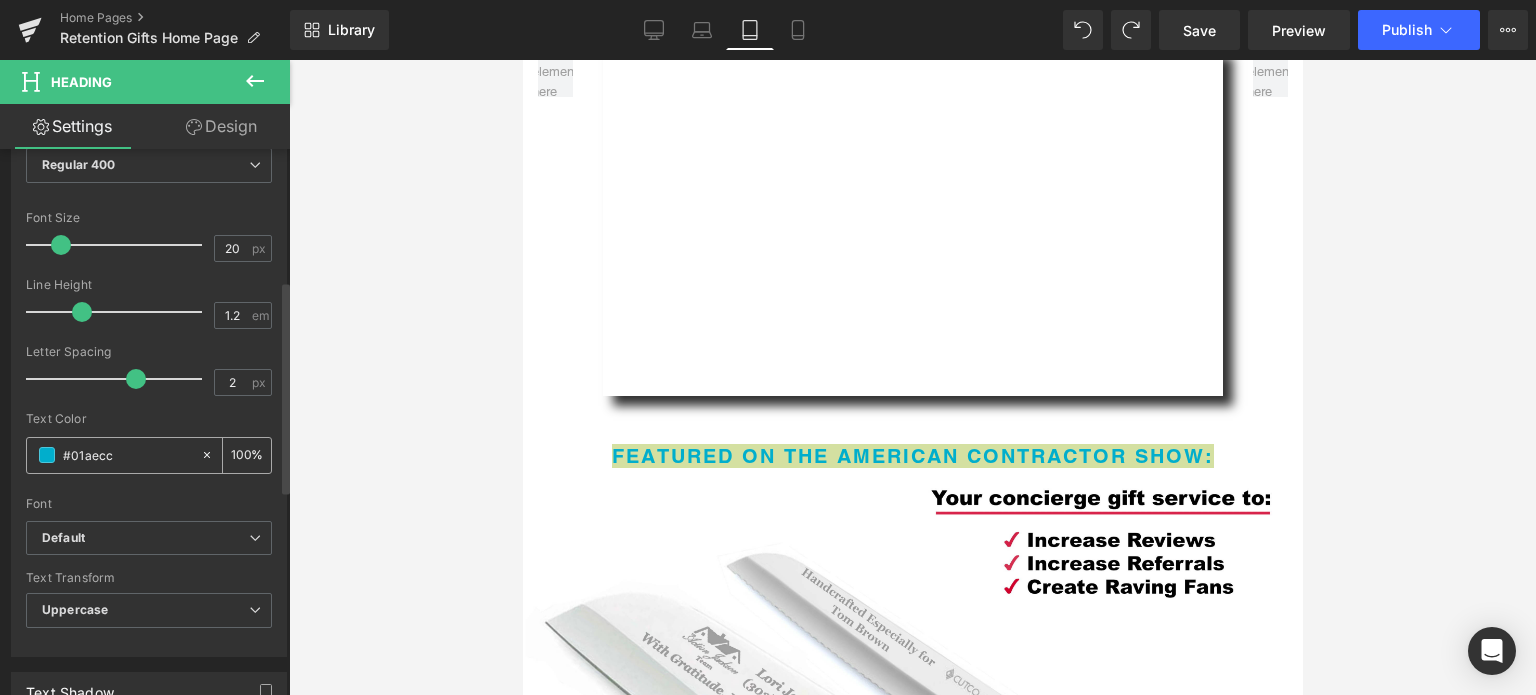 click on "#01aecc" at bounding box center [127, 455] 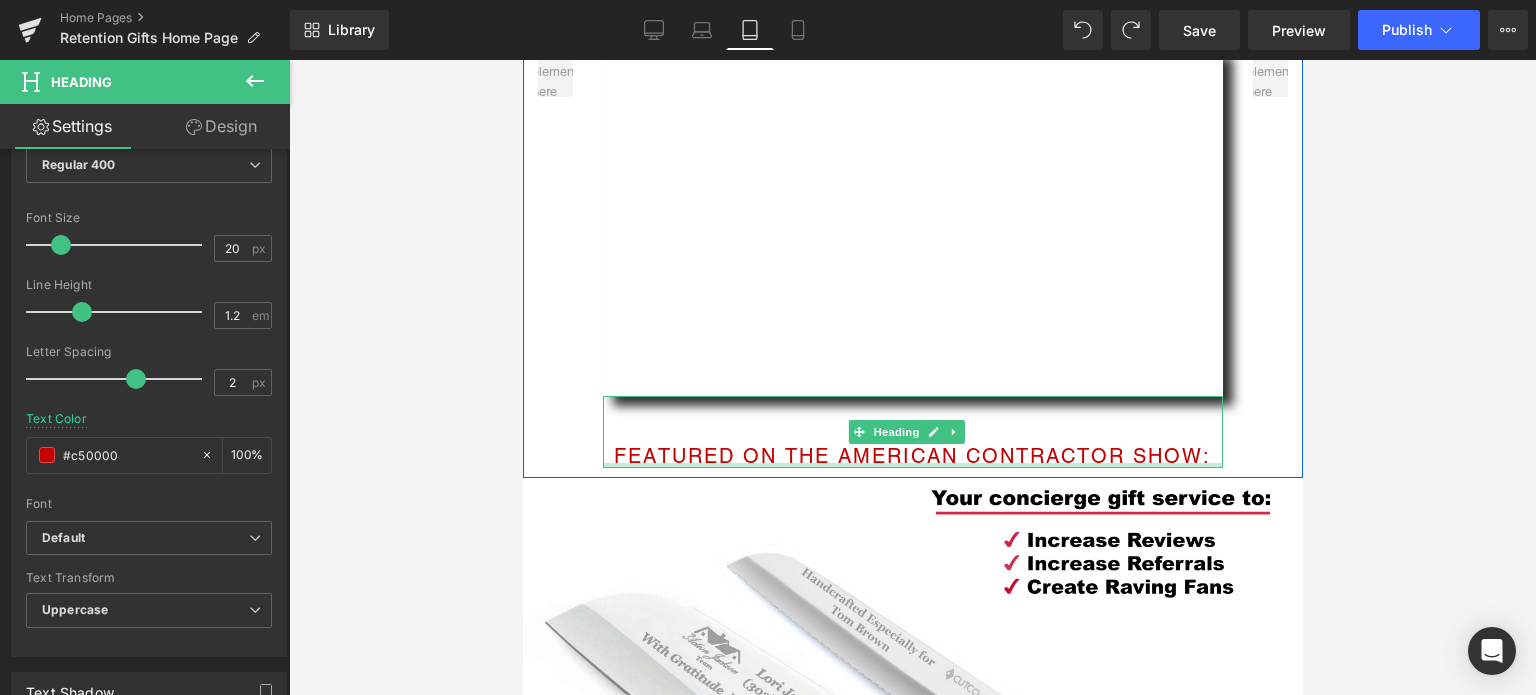 click at bounding box center (912, 465) 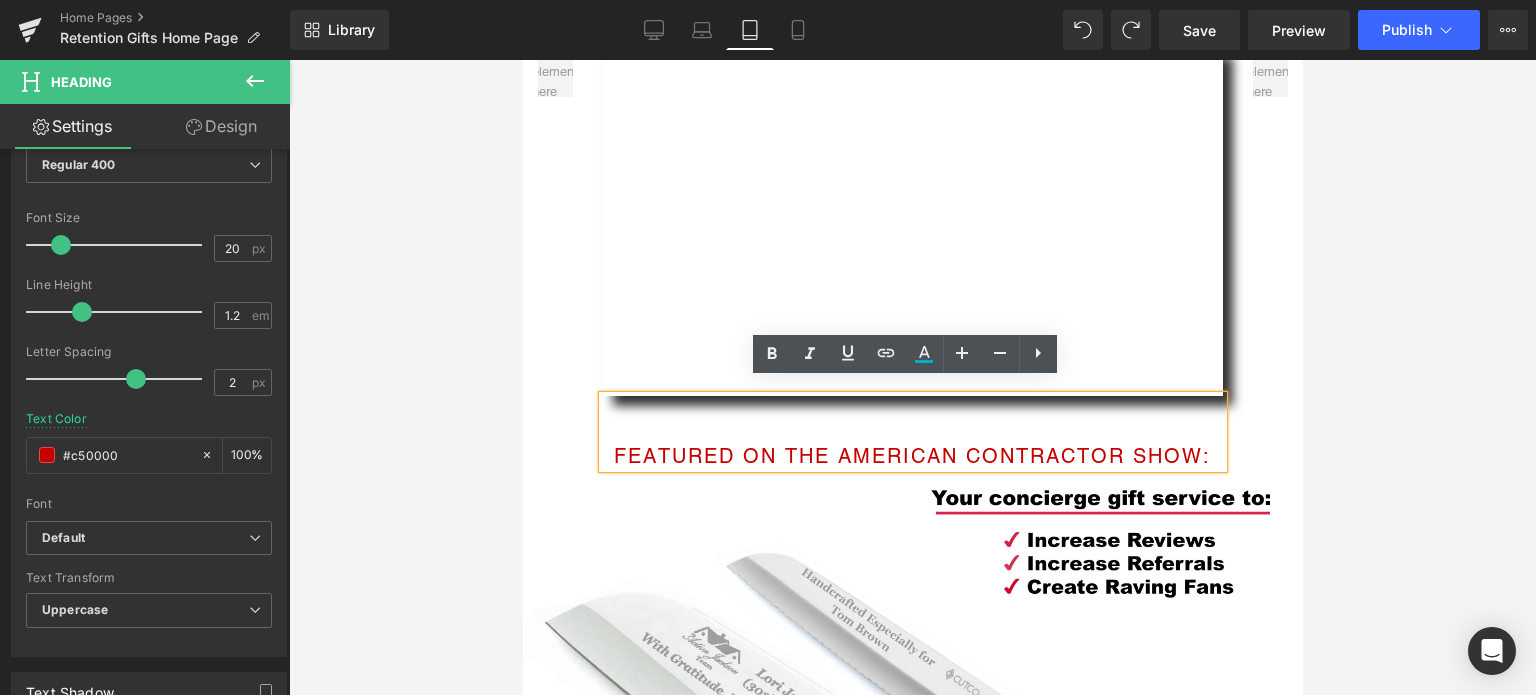 type on "#c50000" 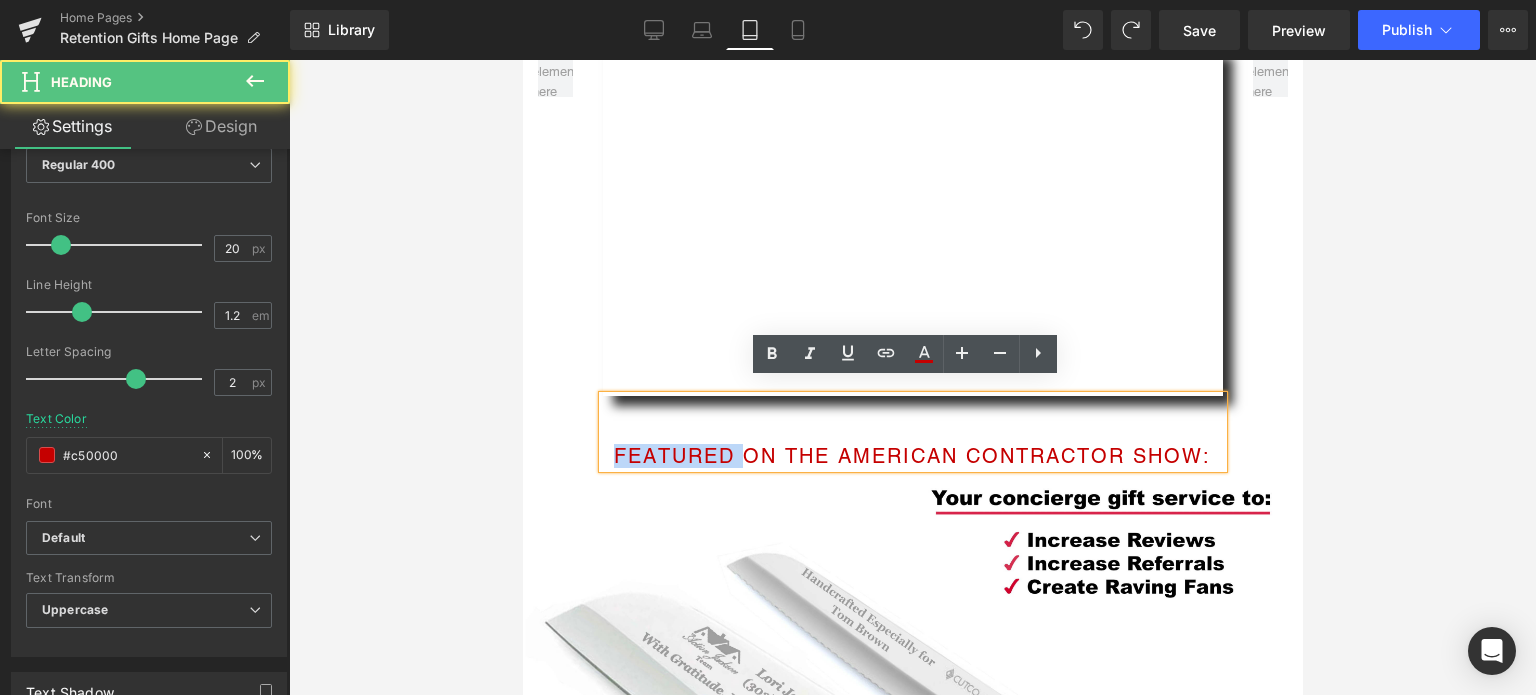 click on "Featured on The American Contractor Show:" at bounding box center [912, 456] 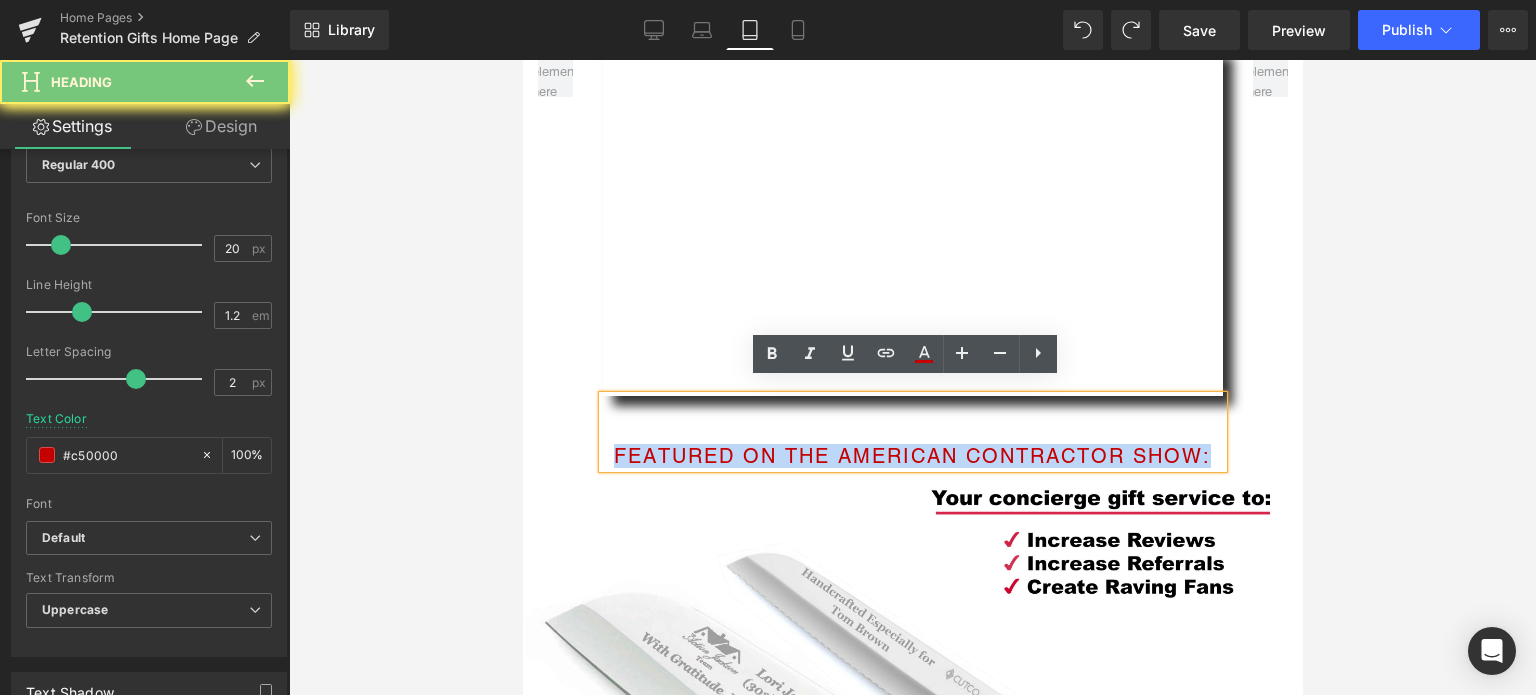 click on "Featured on The American Contractor Show:" at bounding box center [912, 456] 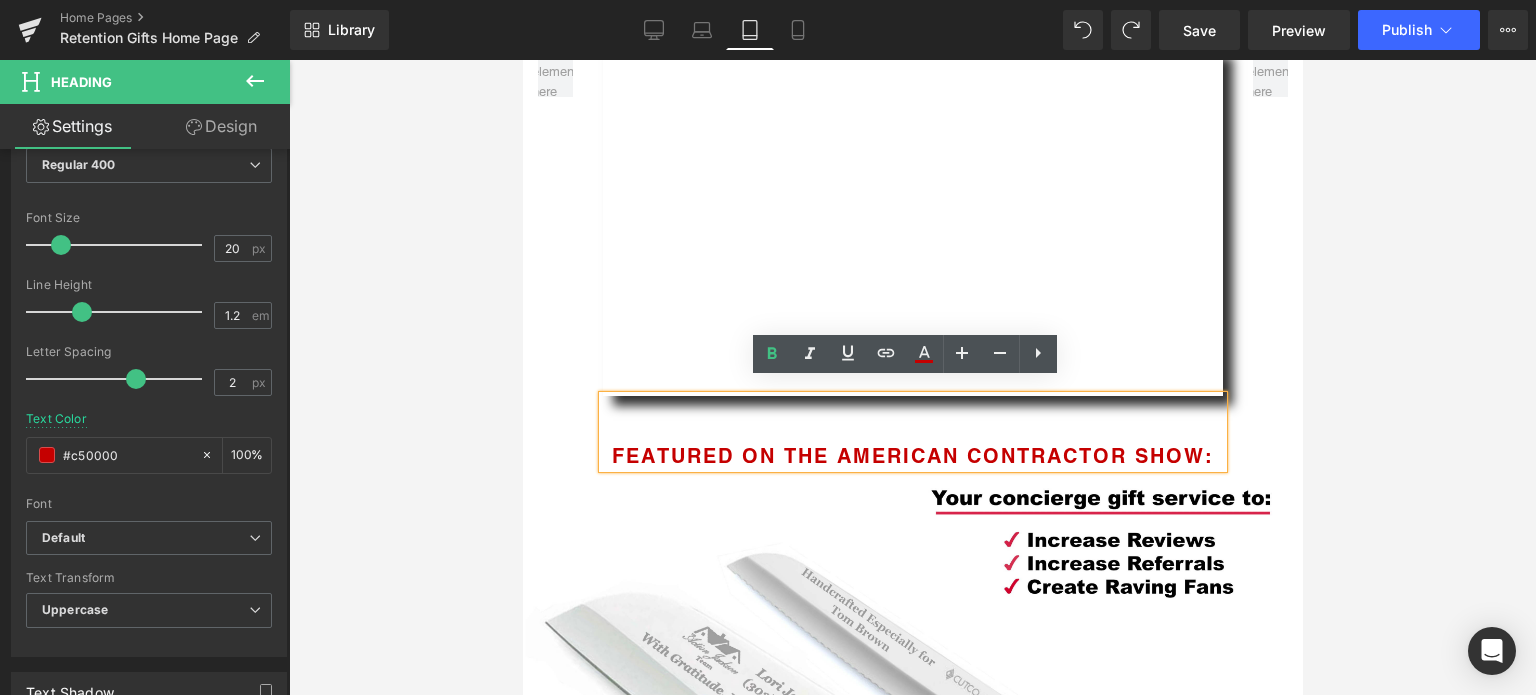scroll, scrollTop: 9, scrollLeft: 10, axis: both 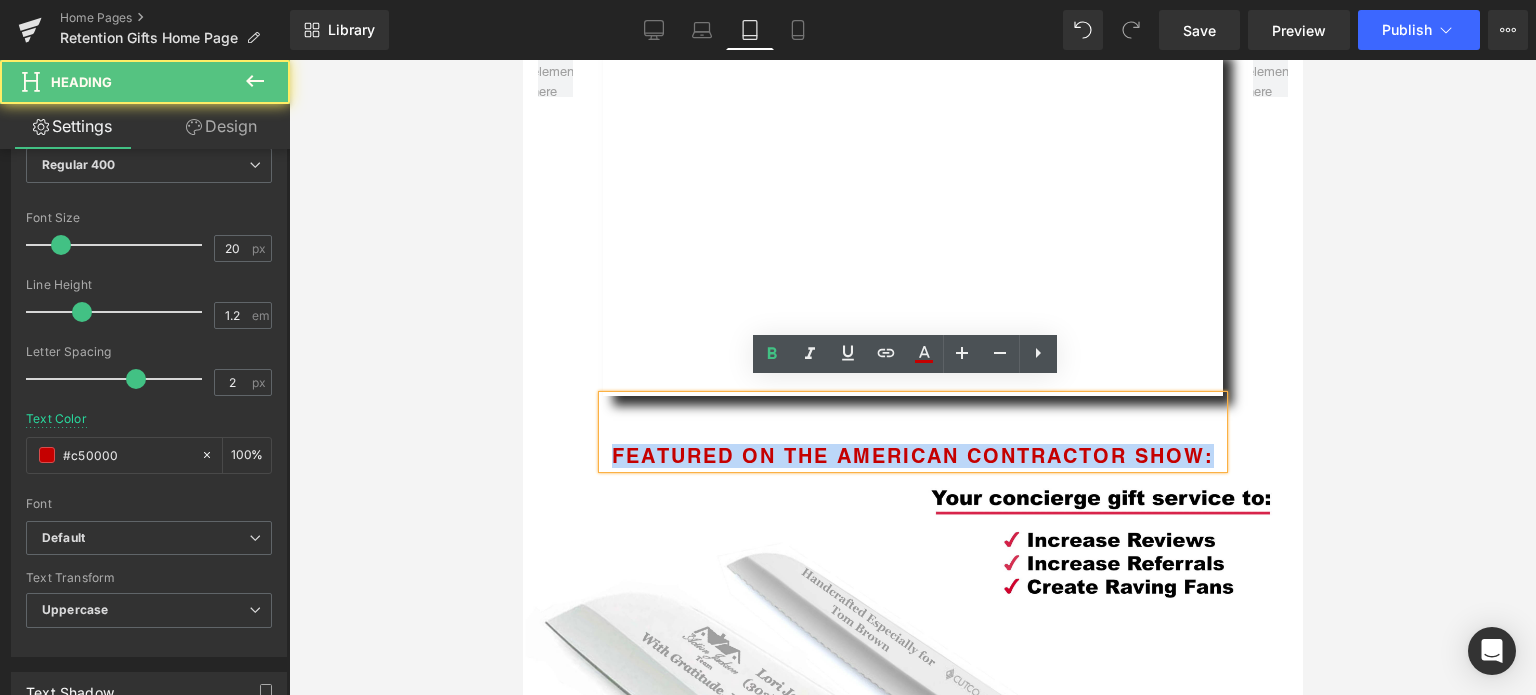 drag, startPoint x: 949, startPoint y: 467, endPoint x: 633, endPoint y: 439, distance: 317.23807 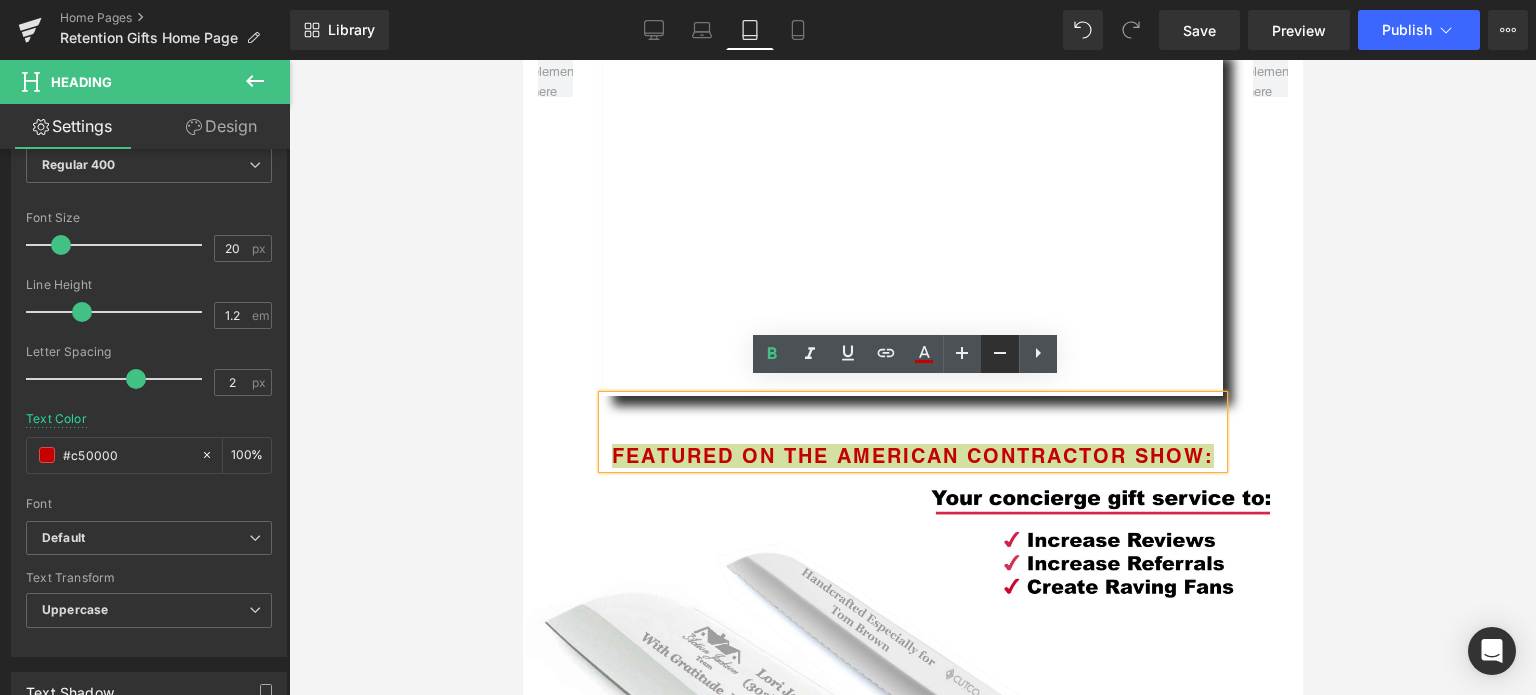 click 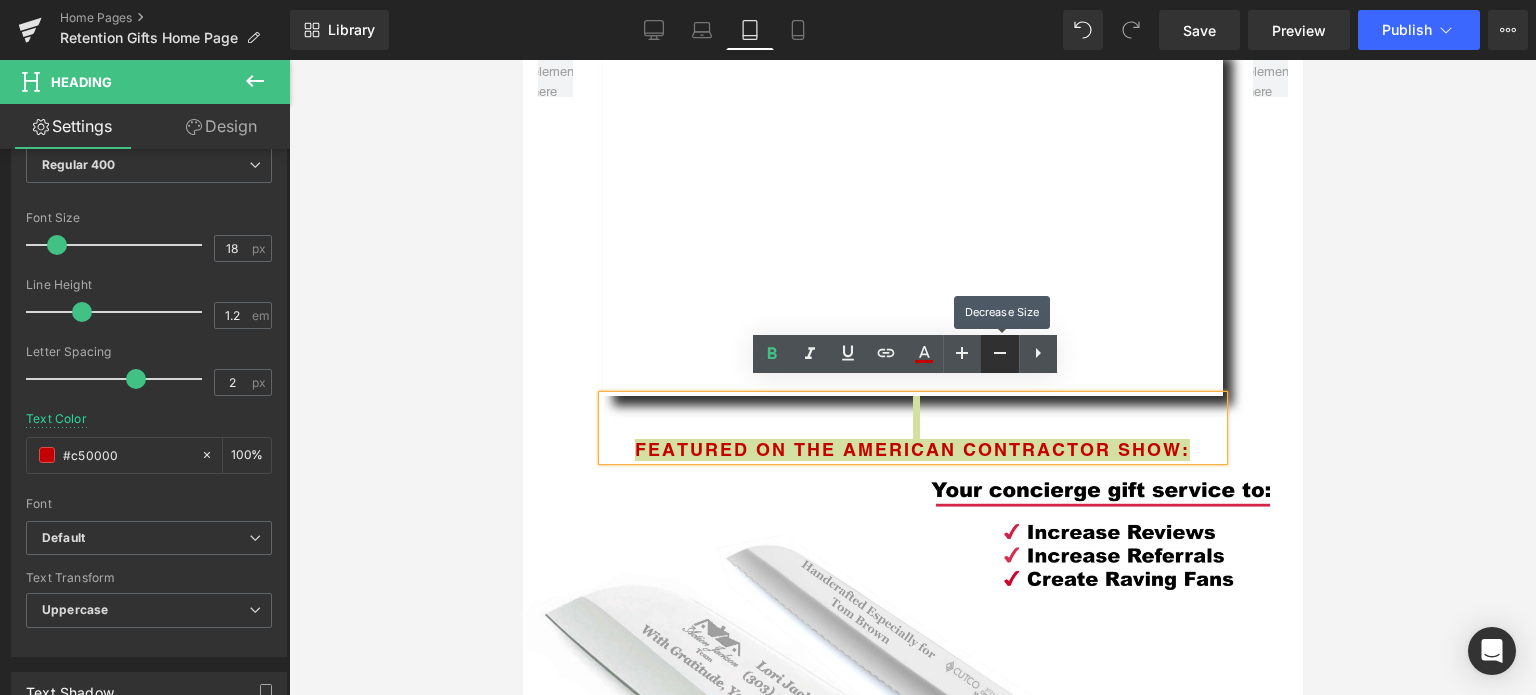 scroll, scrollTop: 7212, scrollLeft: 764, axis: both 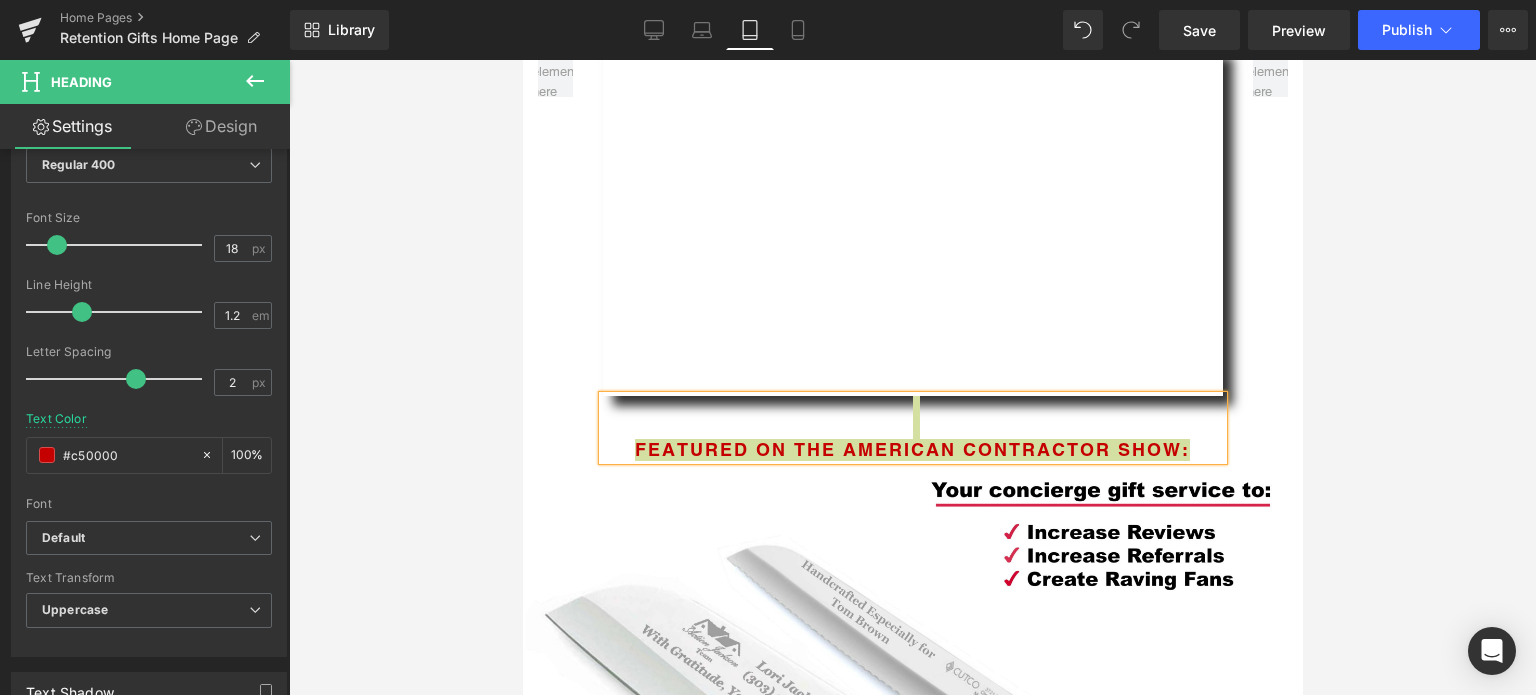 click at bounding box center [912, 377] 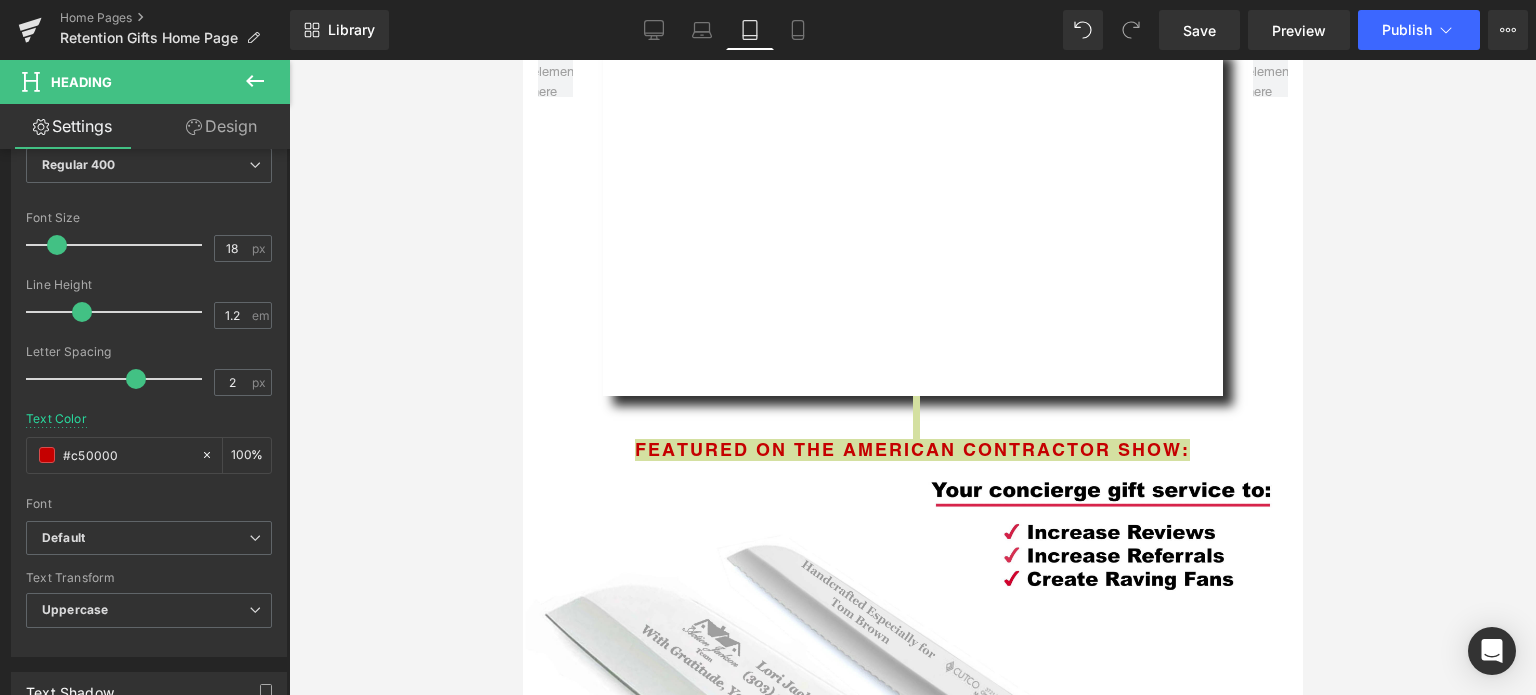 click 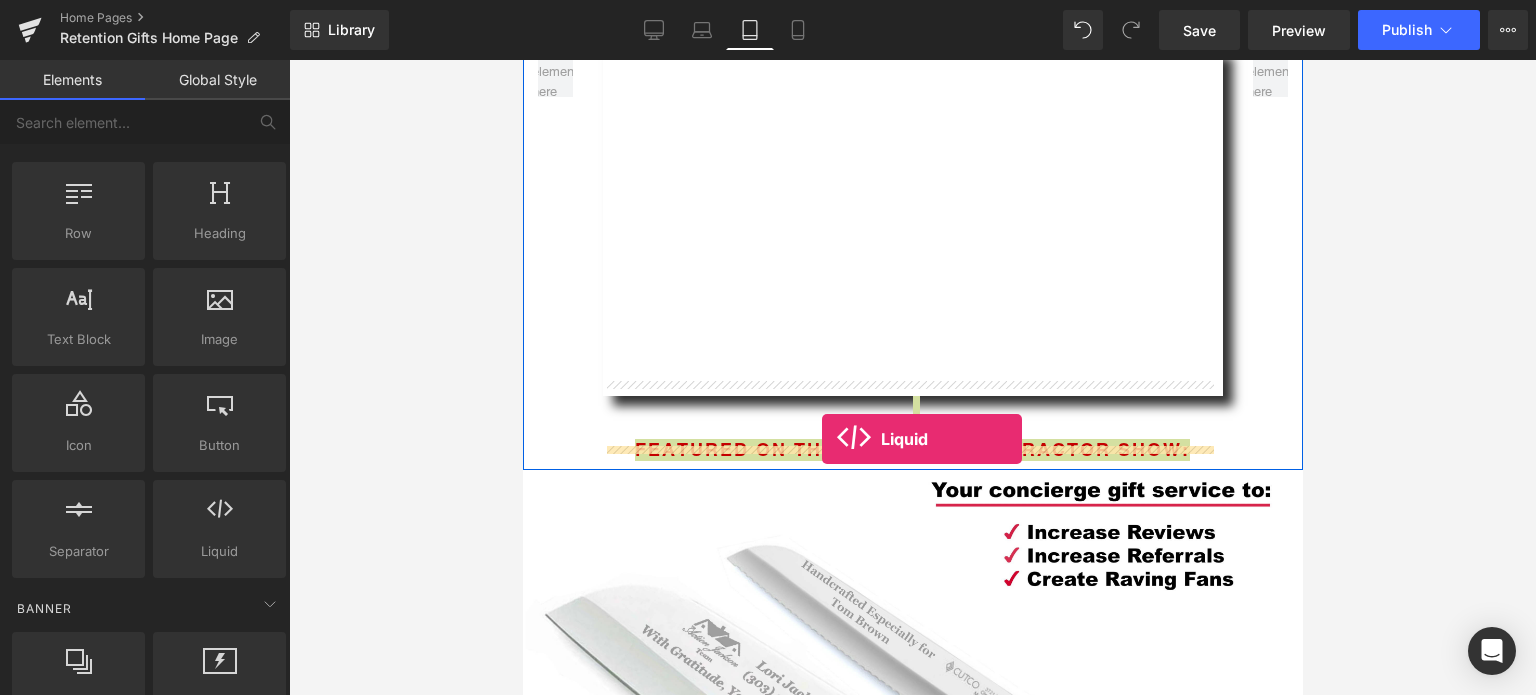drag, startPoint x: 723, startPoint y: 579, endPoint x: 821, endPoint y: 439, distance: 170.89178 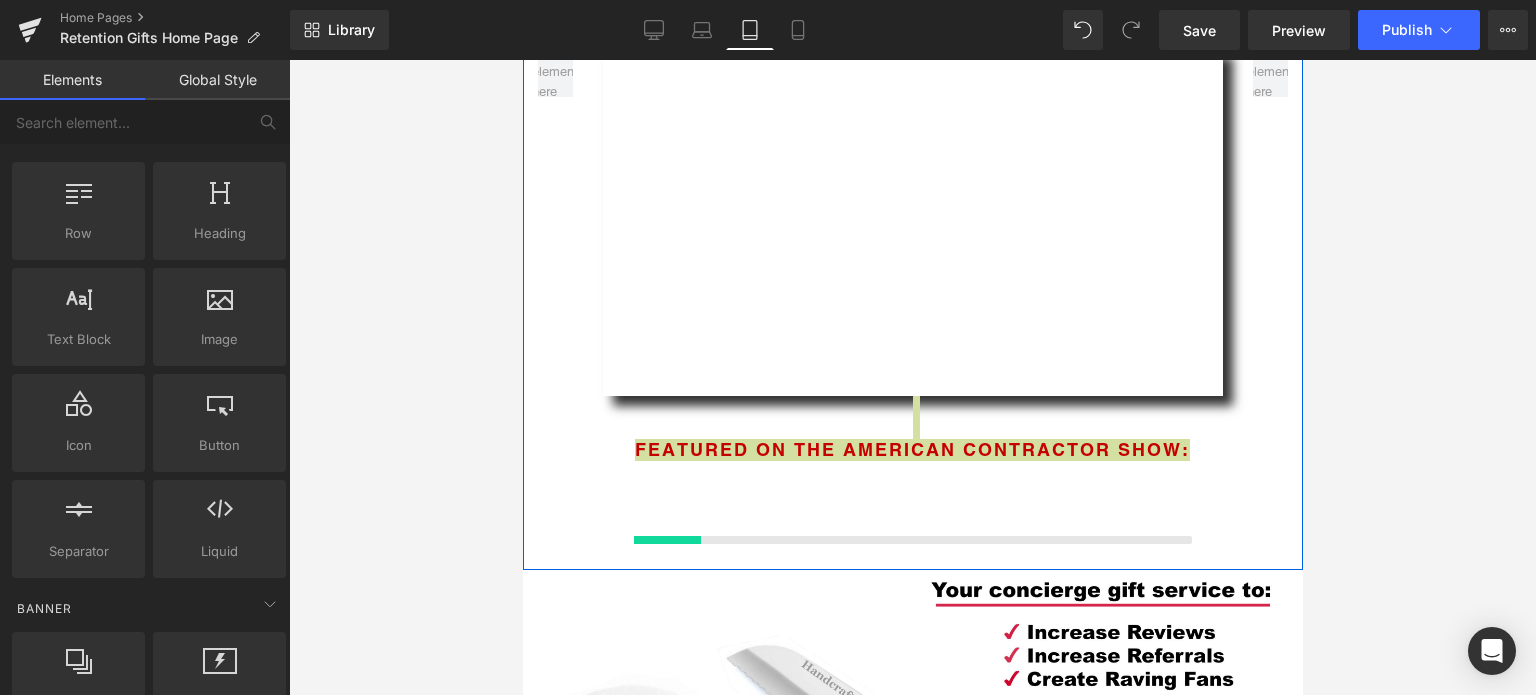 scroll, scrollTop: 10, scrollLeft: 10, axis: both 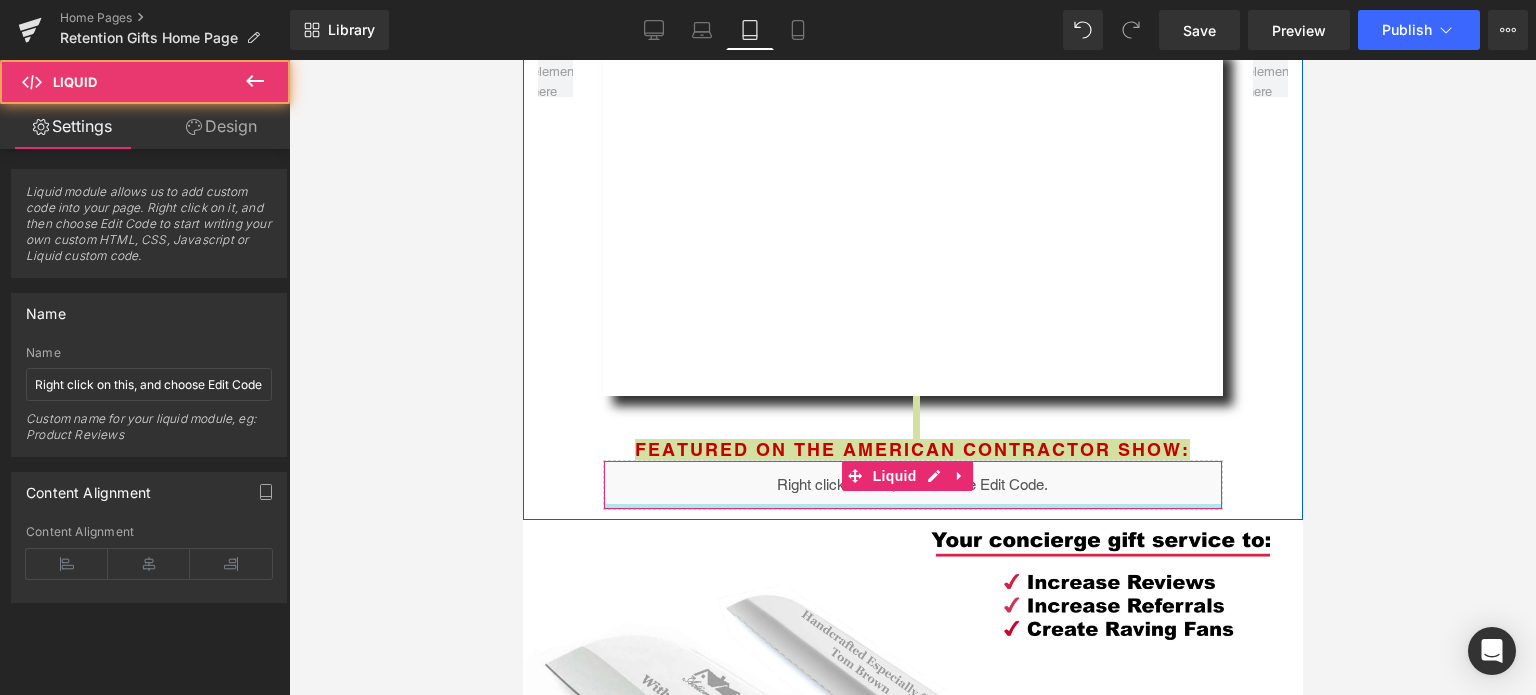 click at bounding box center [912, 506] 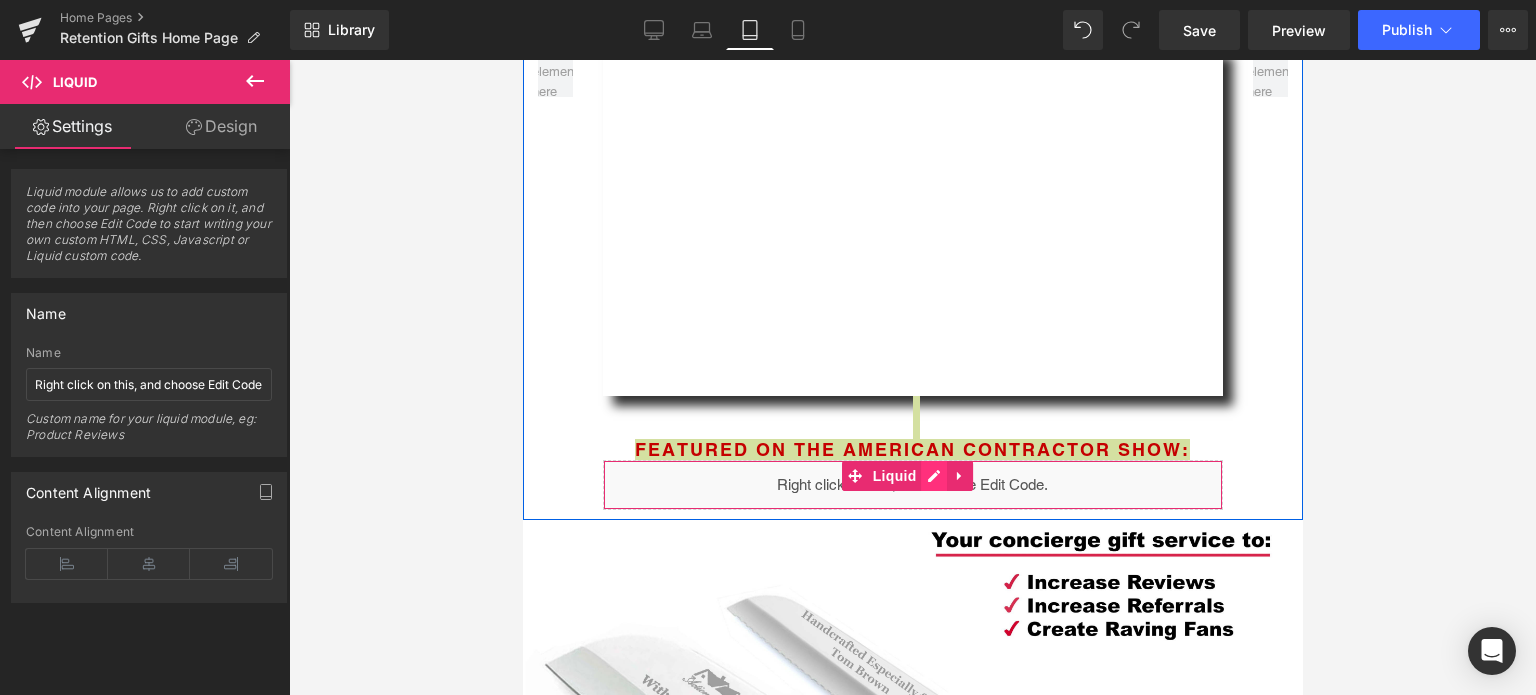 click on "Liquid" at bounding box center [912, 485] 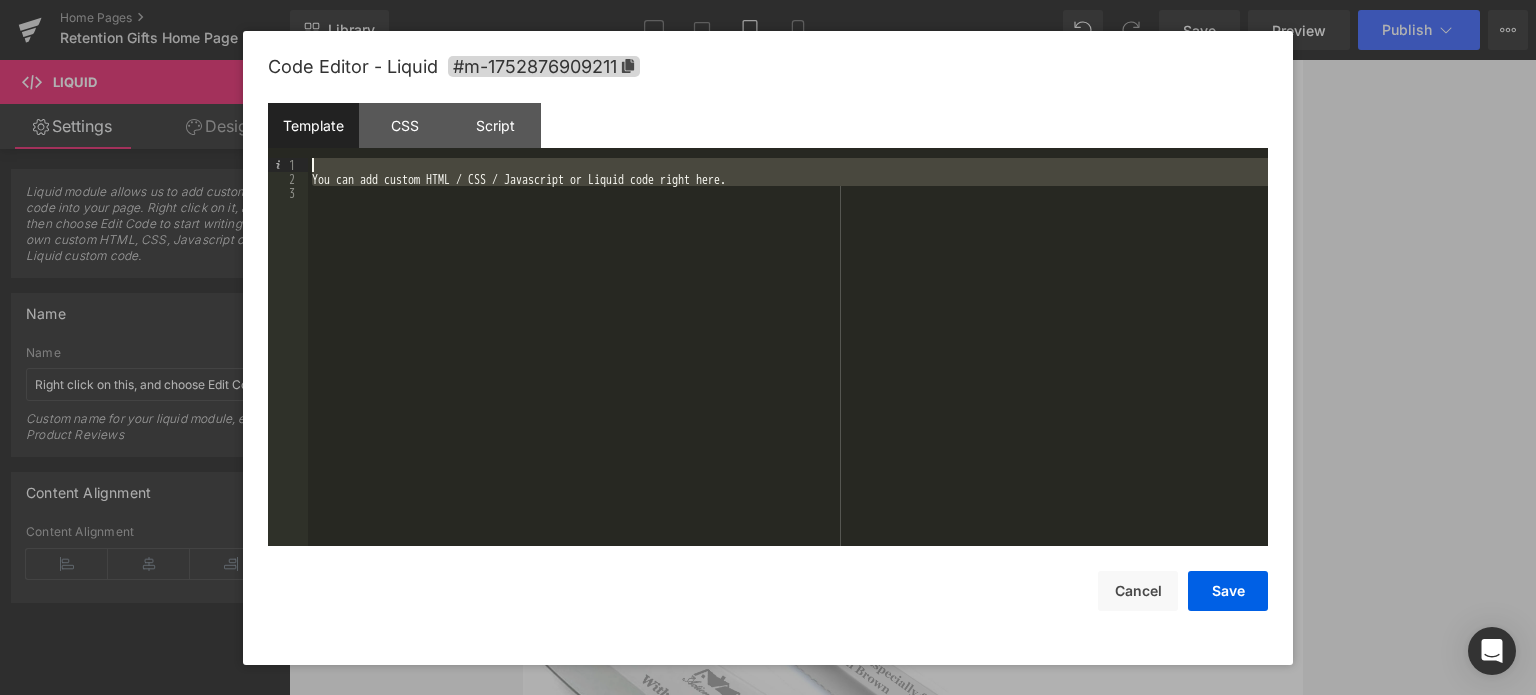 drag, startPoint x: 735, startPoint y: 351, endPoint x: 289, endPoint y: 171, distance: 480.95322 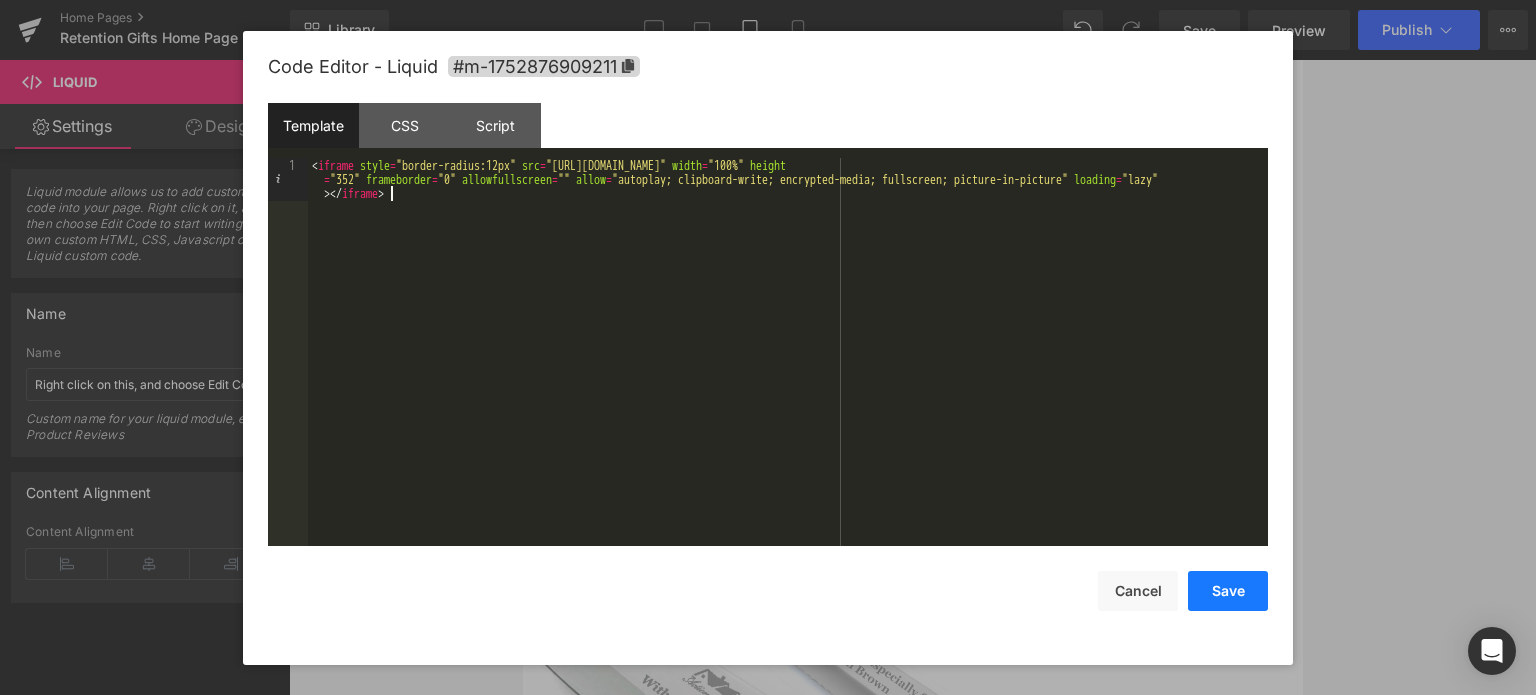 click on "Save" at bounding box center [1228, 591] 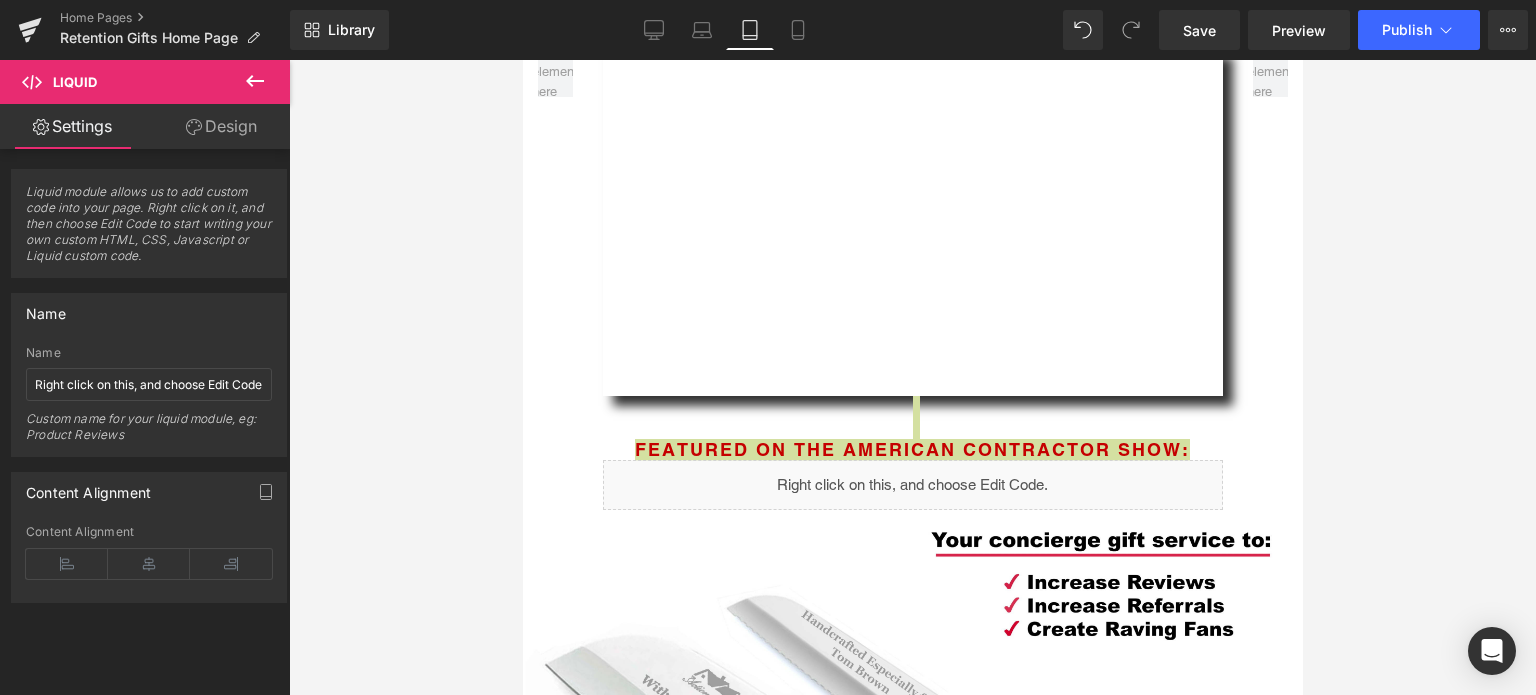 click at bounding box center [912, 377] 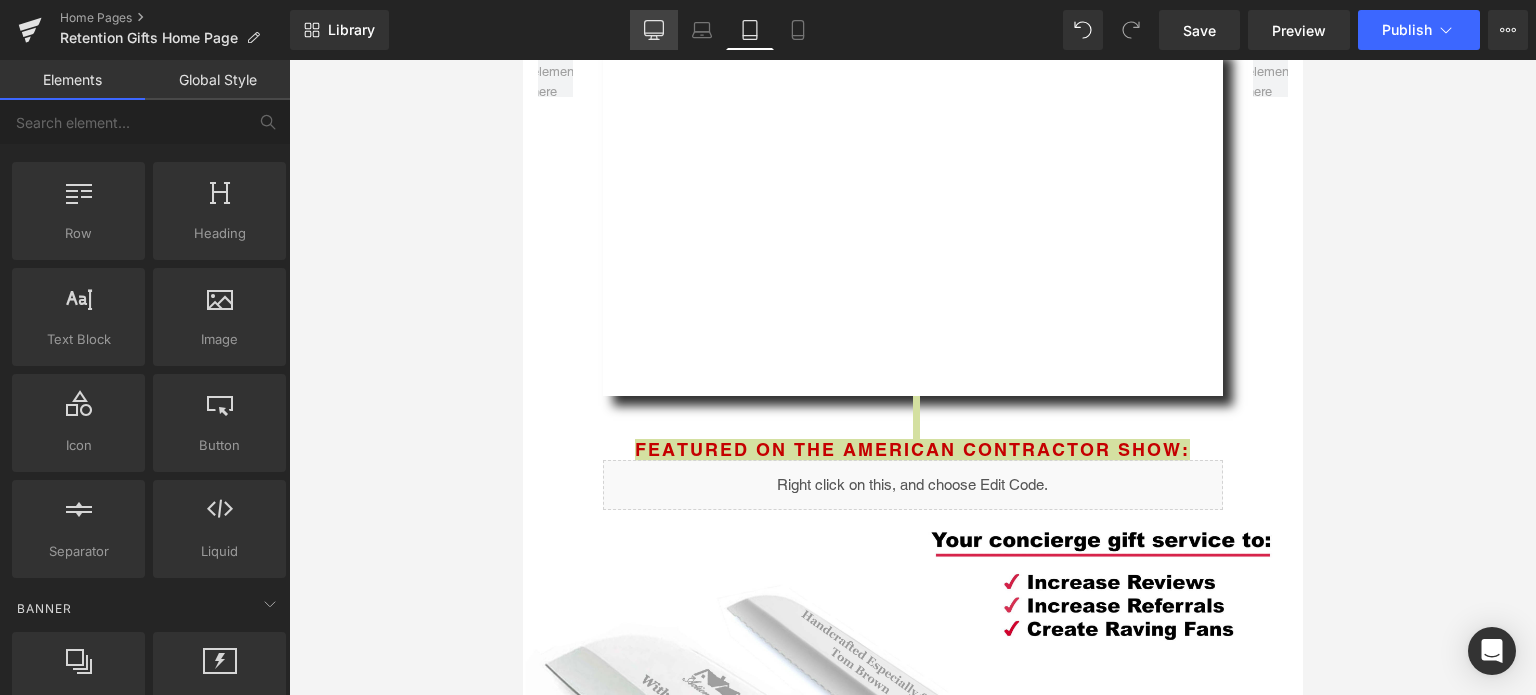 click on "Desktop" at bounding box center (654, 30) 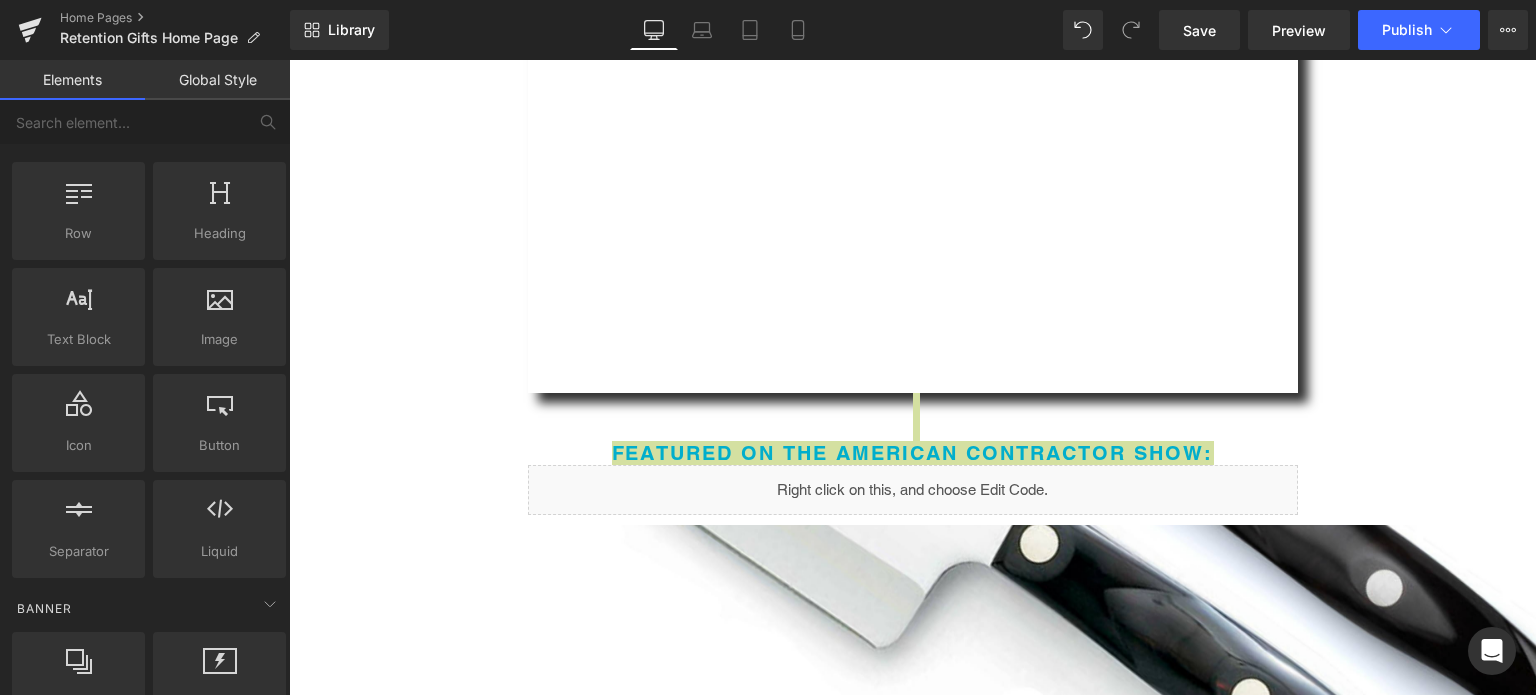 scroll, scrollTop: 1521, scrollLeft: 0, axis: vertical 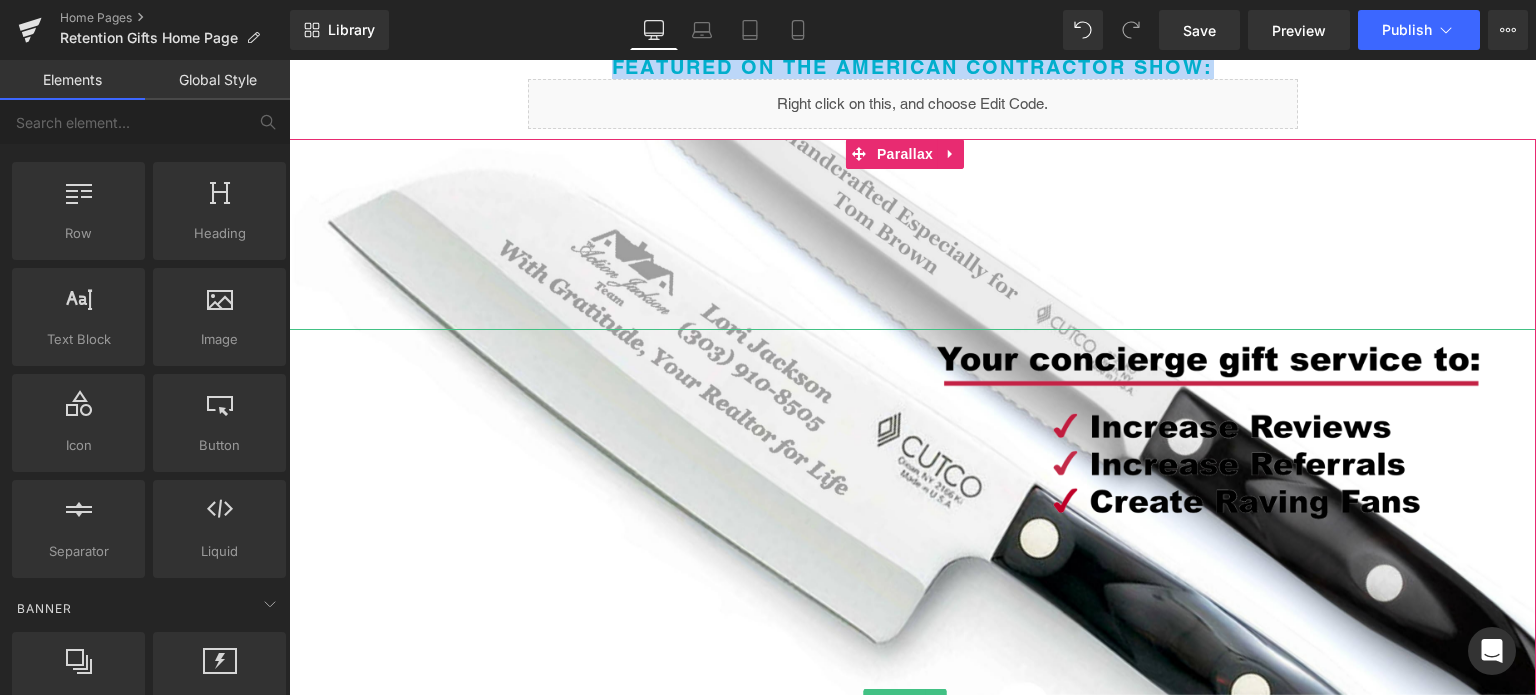 click at bounding box center [912, 701] 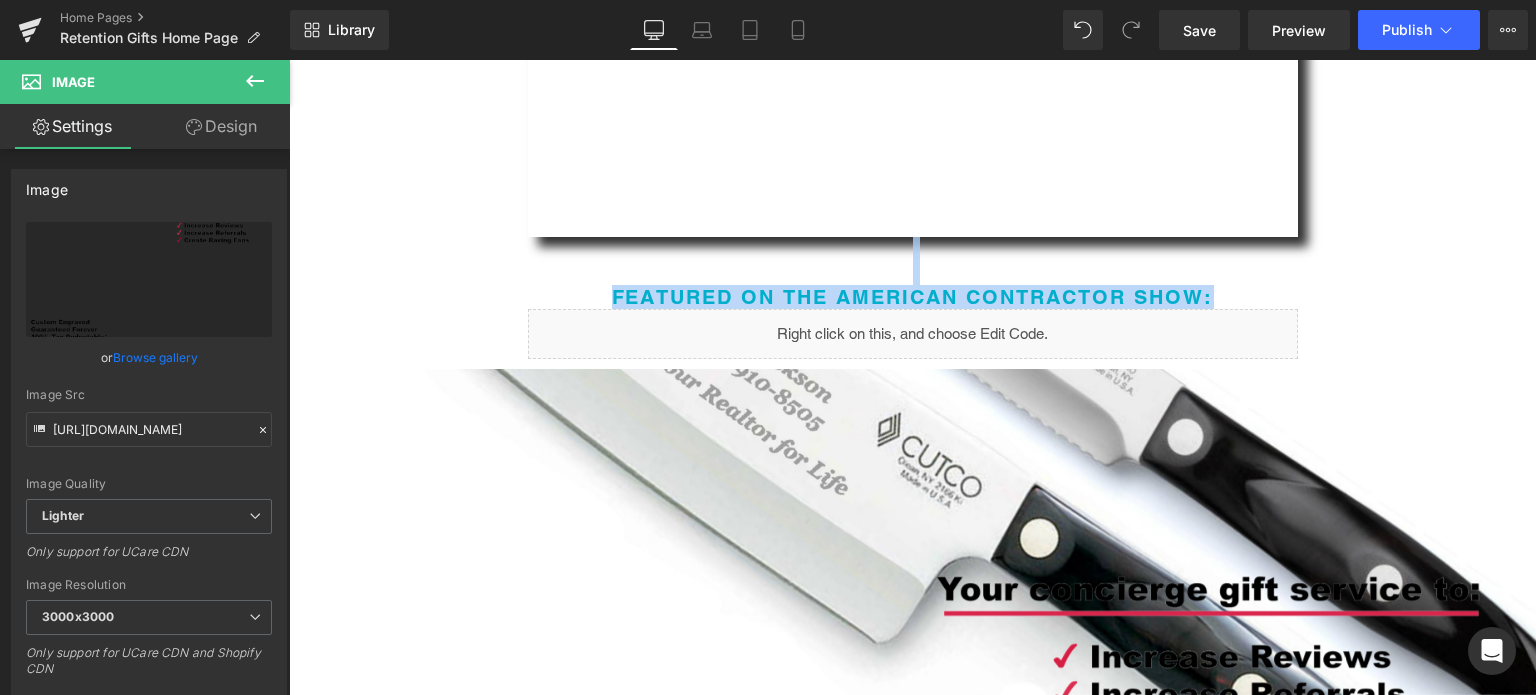 scroll, scrollTop: 1220, scrollLeft: 0, axis: vertical 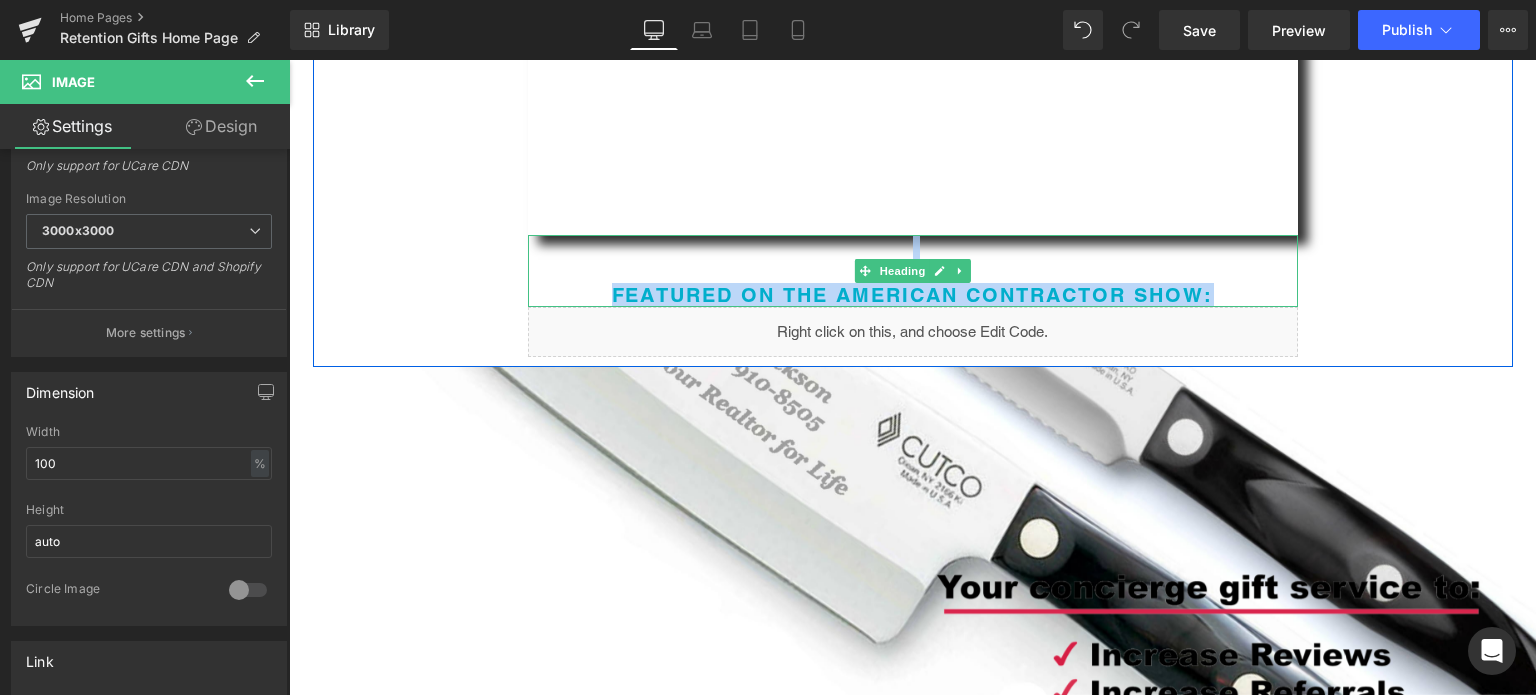 click on "Featured on The American Contractor Show:" at bounding box center (913, 295) 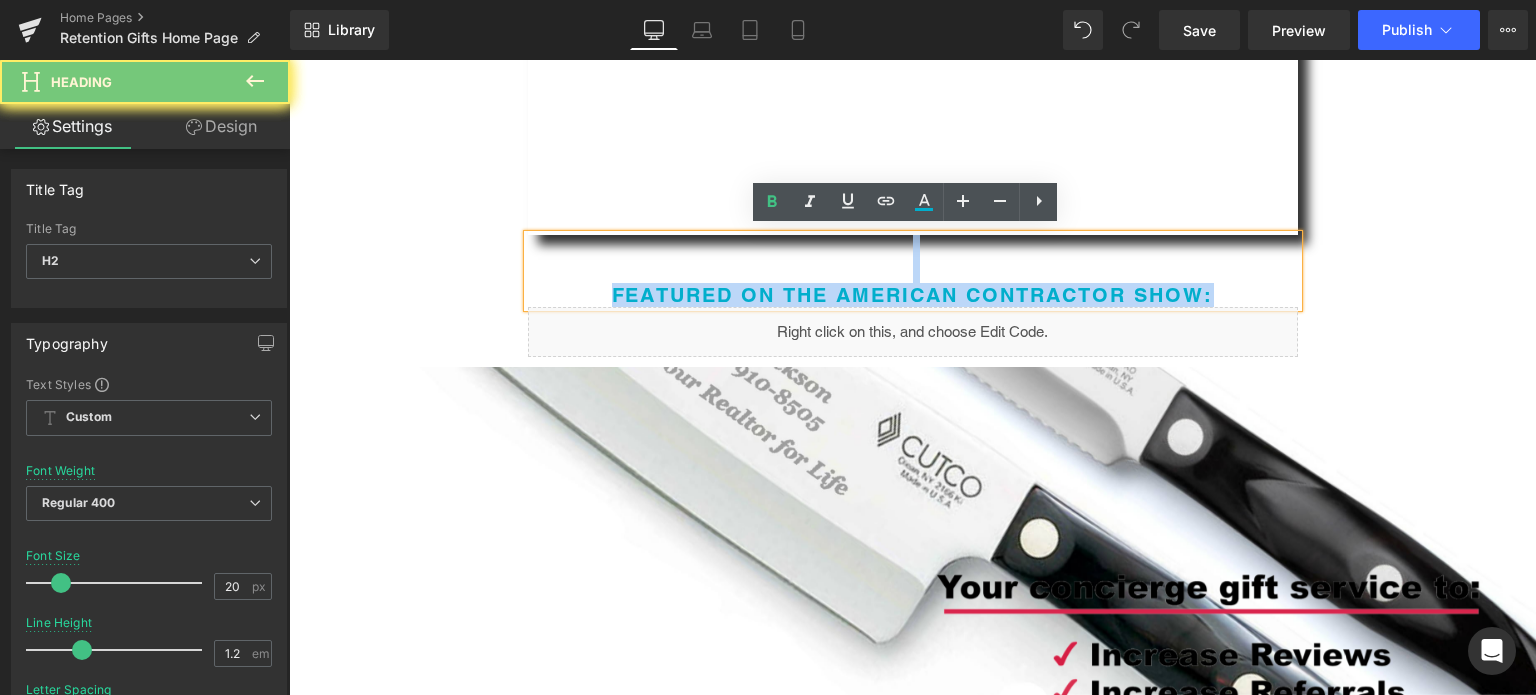 click on "Featured on The American Contractor Show:" at bounding box center [913, 295] 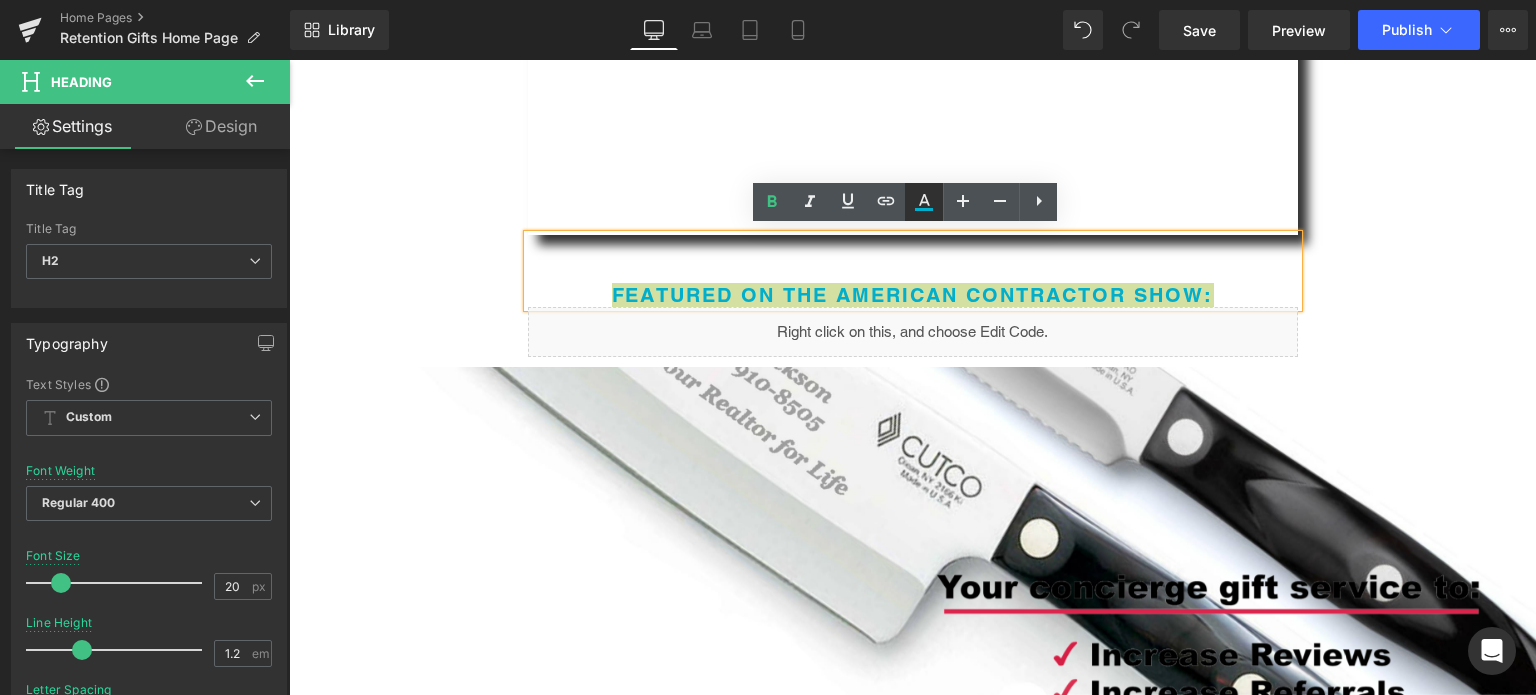 click 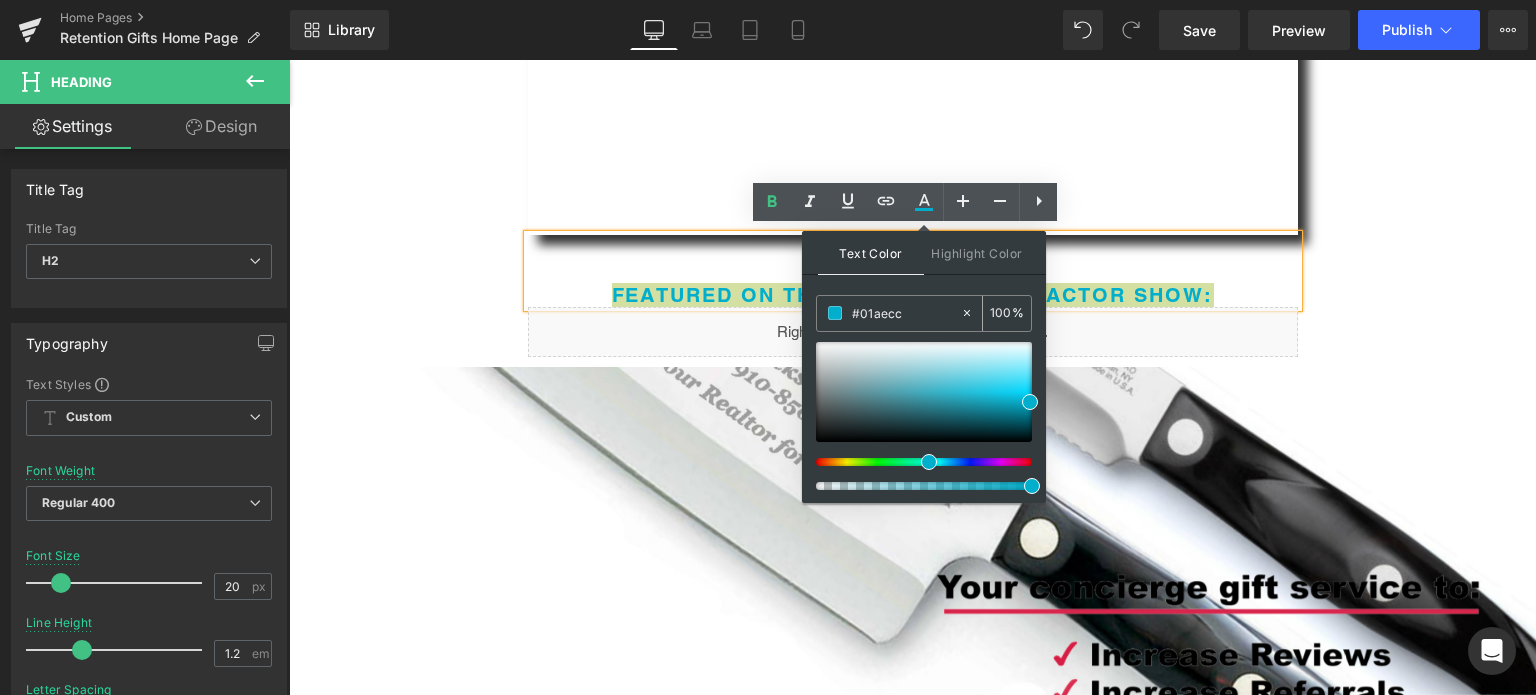 click on "#01aecc" at bounding box center (906, 313) 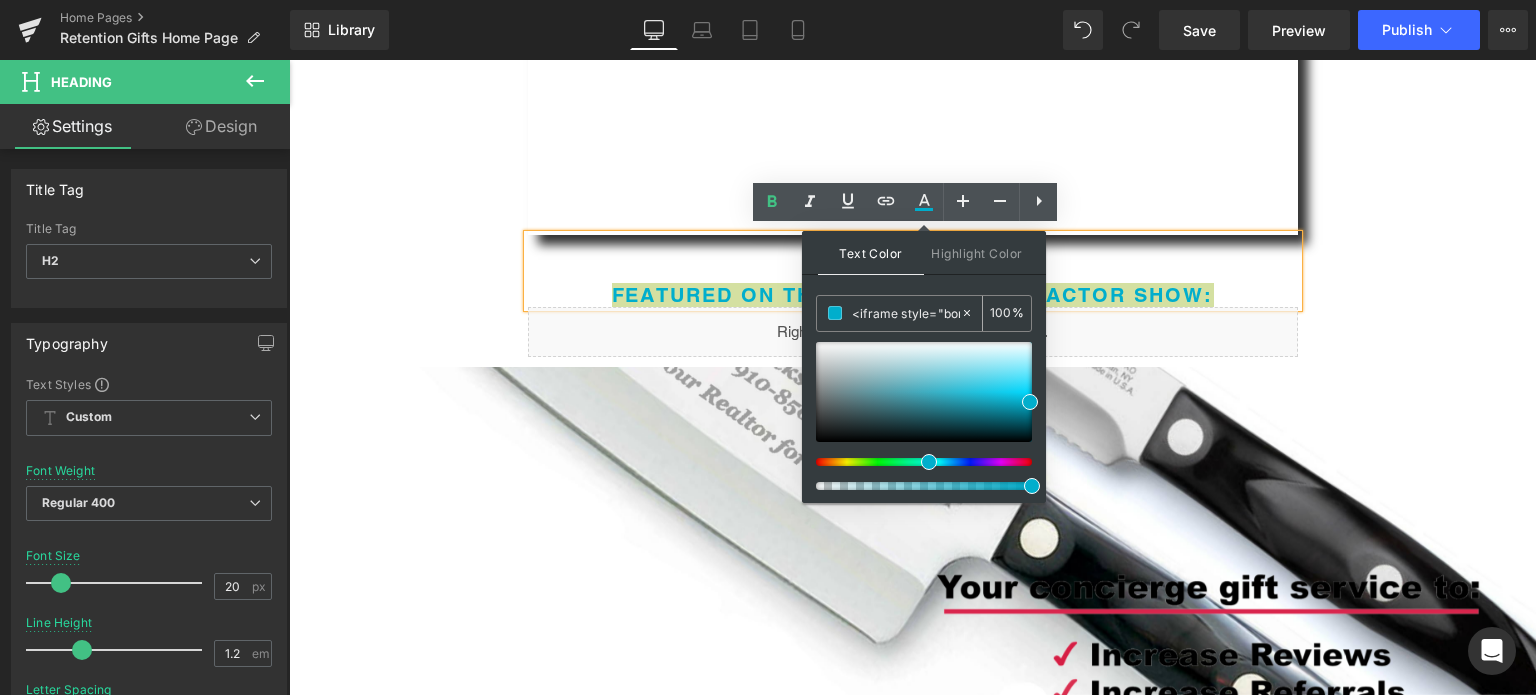 type on "0" 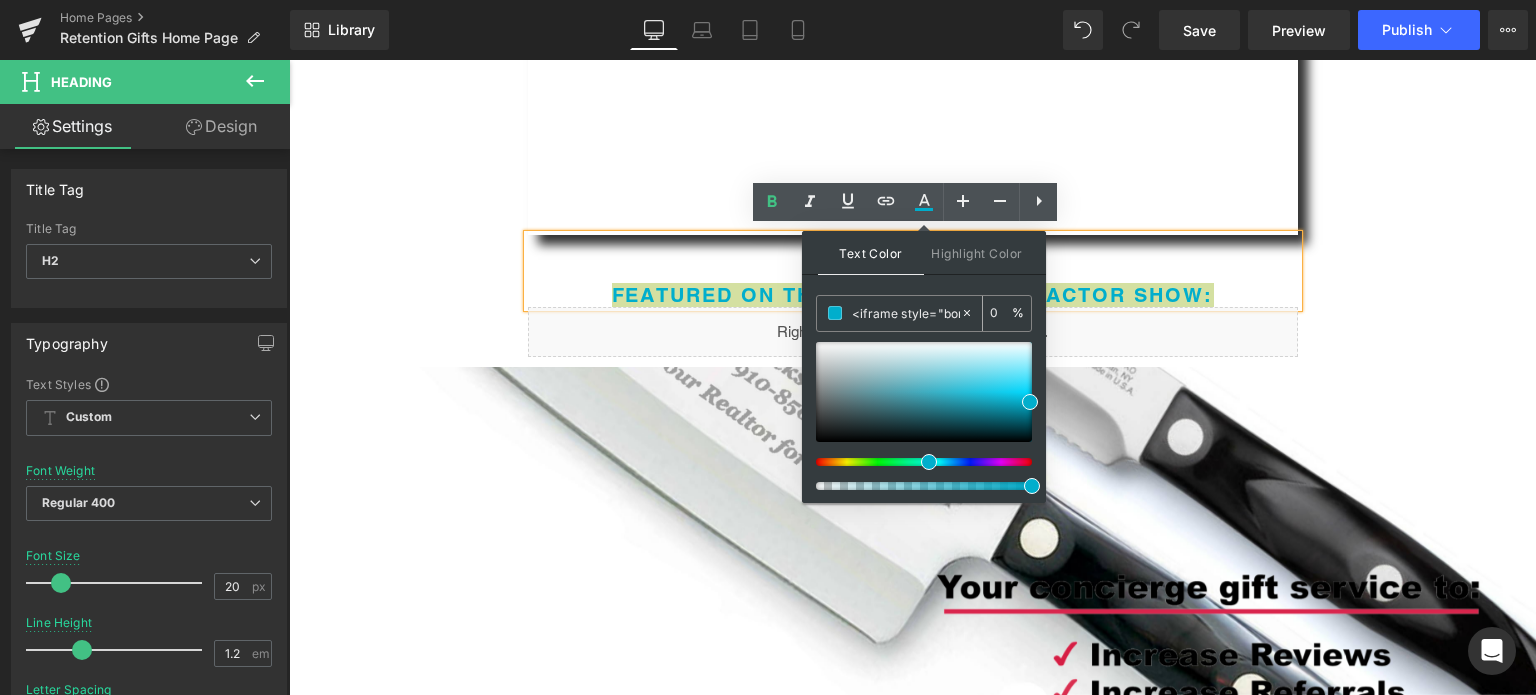 scroll, scrollTop: 0, scrollLeft: 1715, axis: horizontal 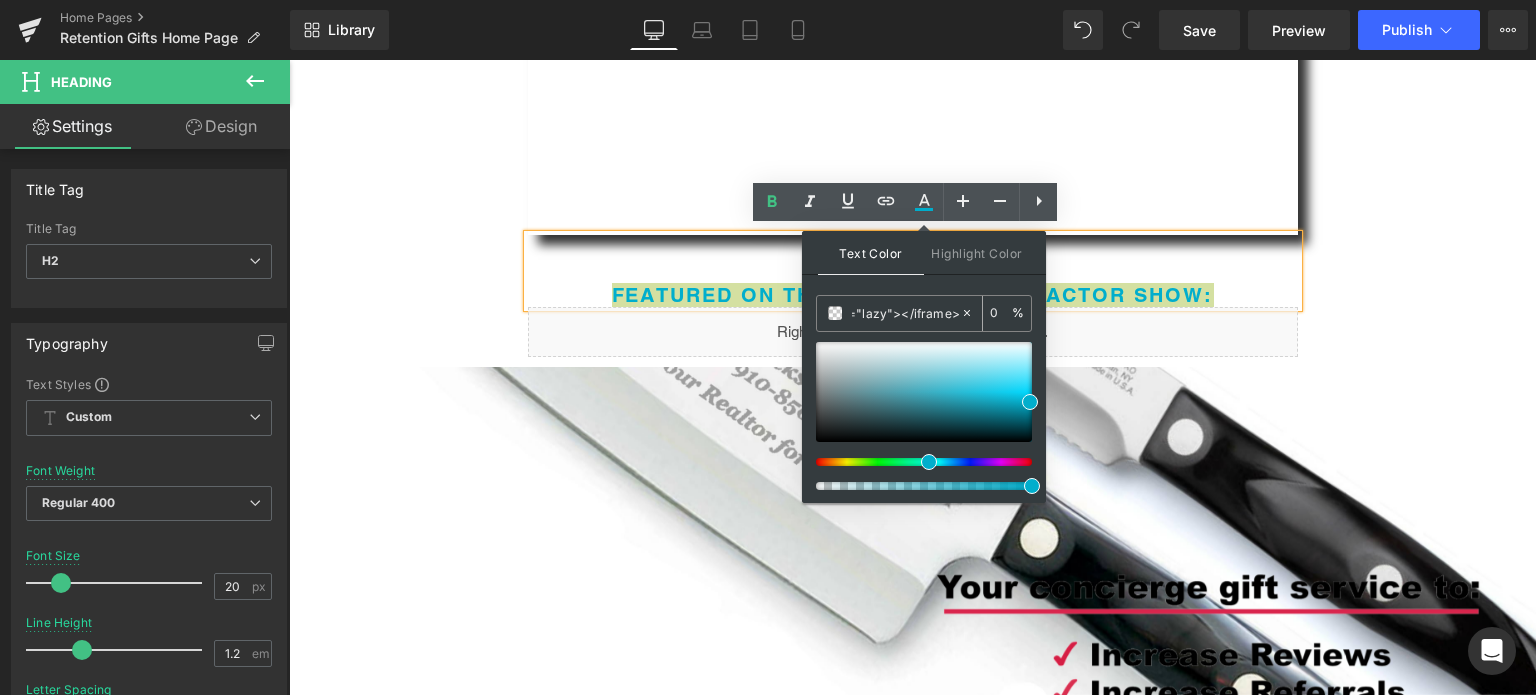 type on "#01aecc" 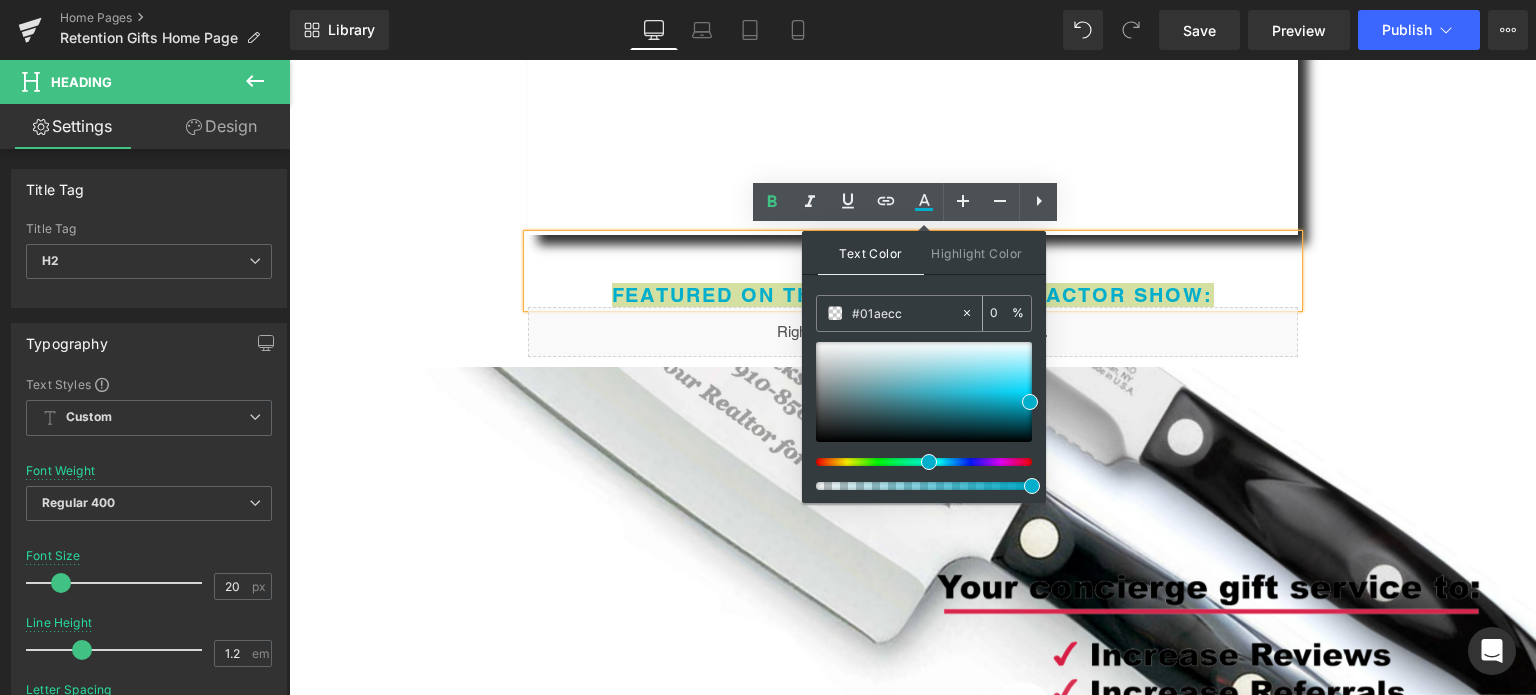 scroll, scrollTop: 0, scrollLeft: 0, axis: both 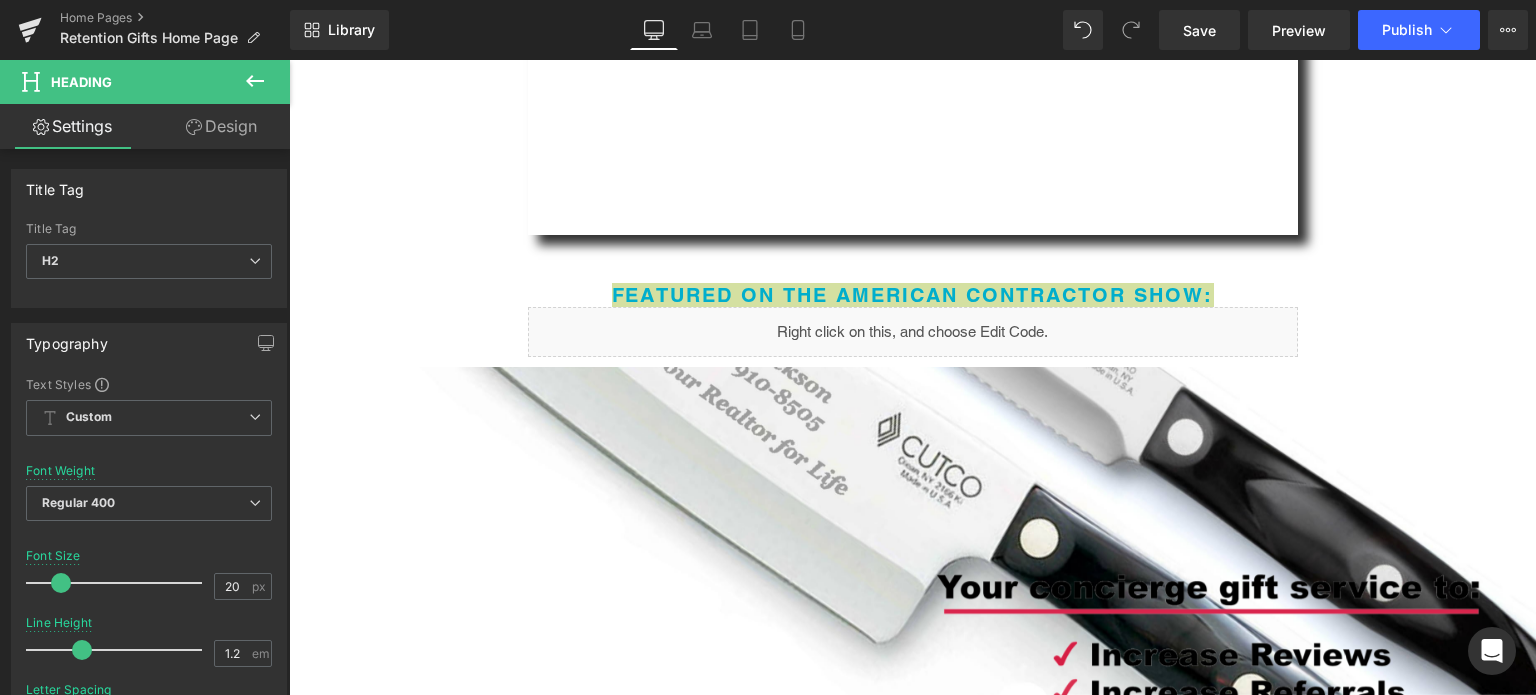 click 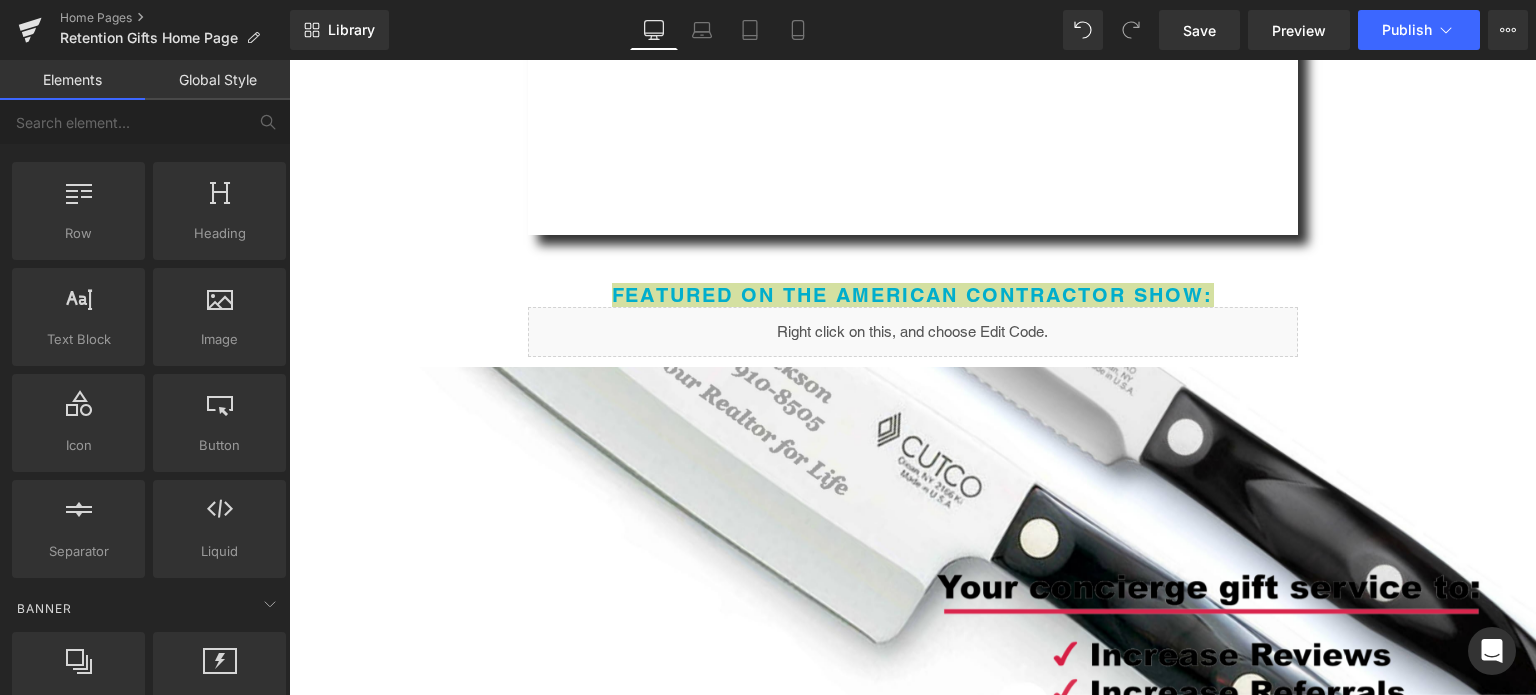 click on "Global Style" at bounding box center (217, 80) 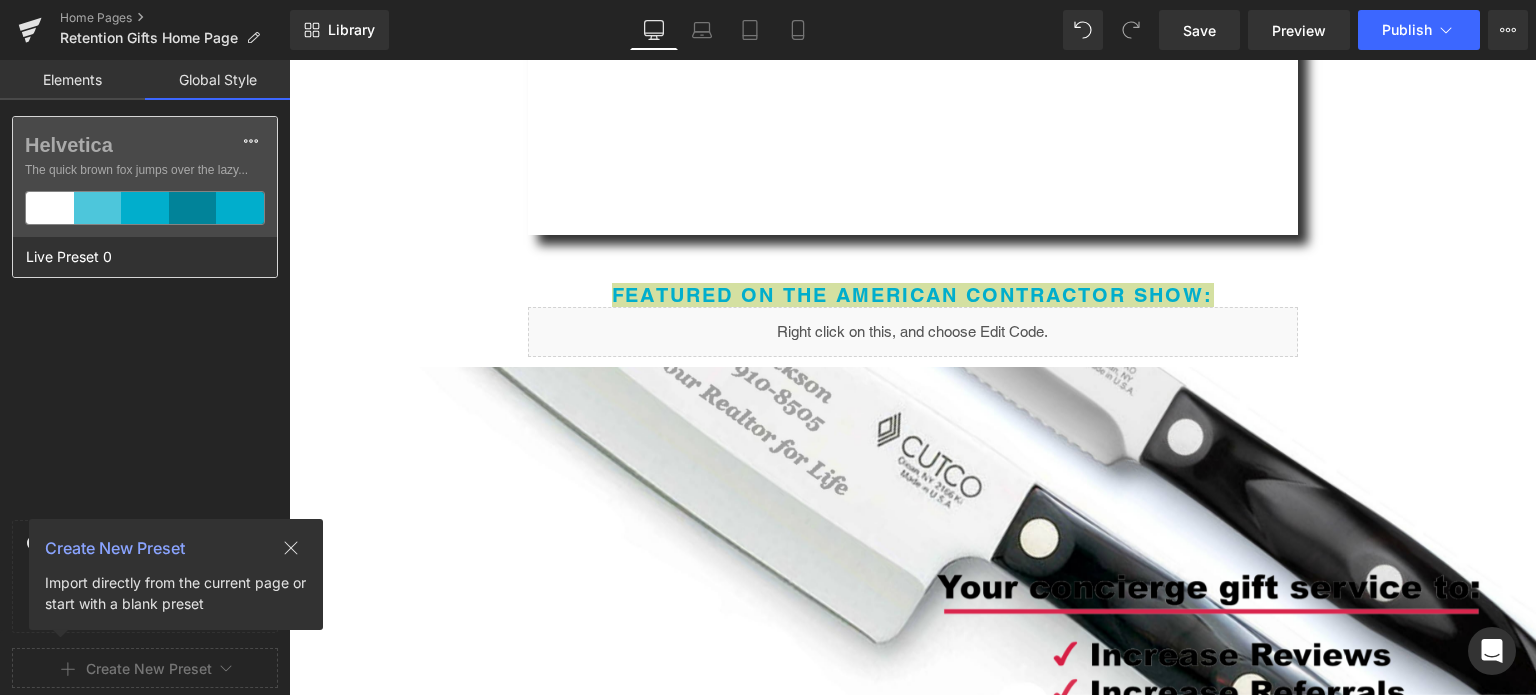 click on "The quick brown fox jumps over the lazy..." at bounding box center [145, 170] 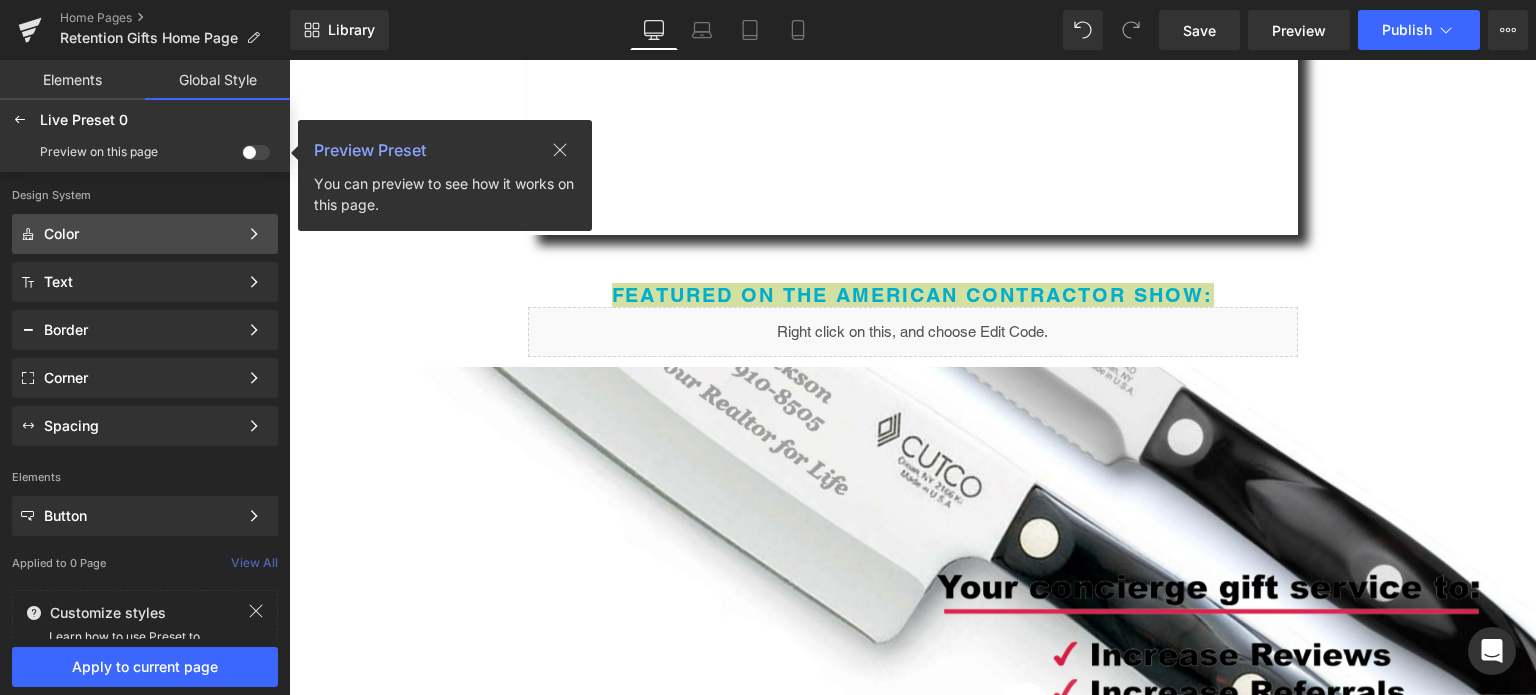 click on "Color" 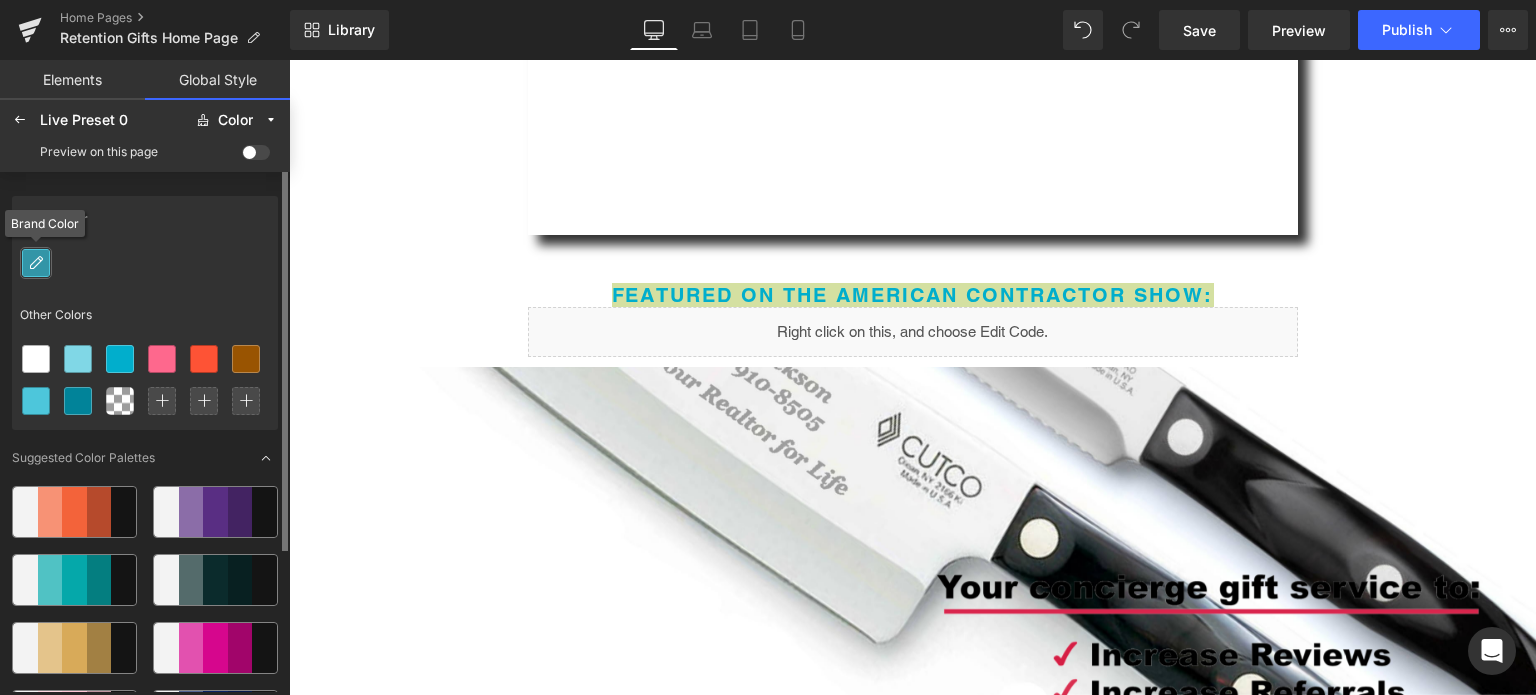 click at bounding box center (36, 263) 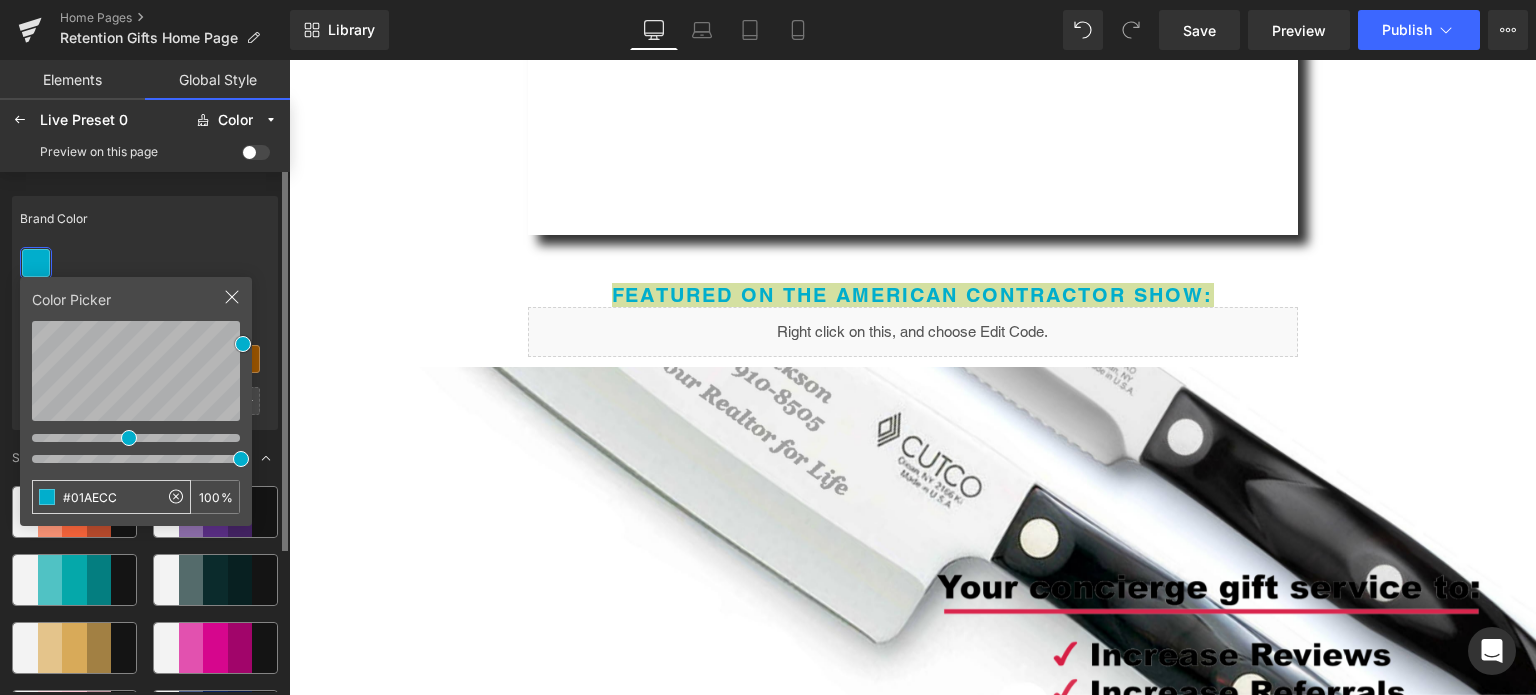 click on "#01AECC" at bounding box center (95, 497) 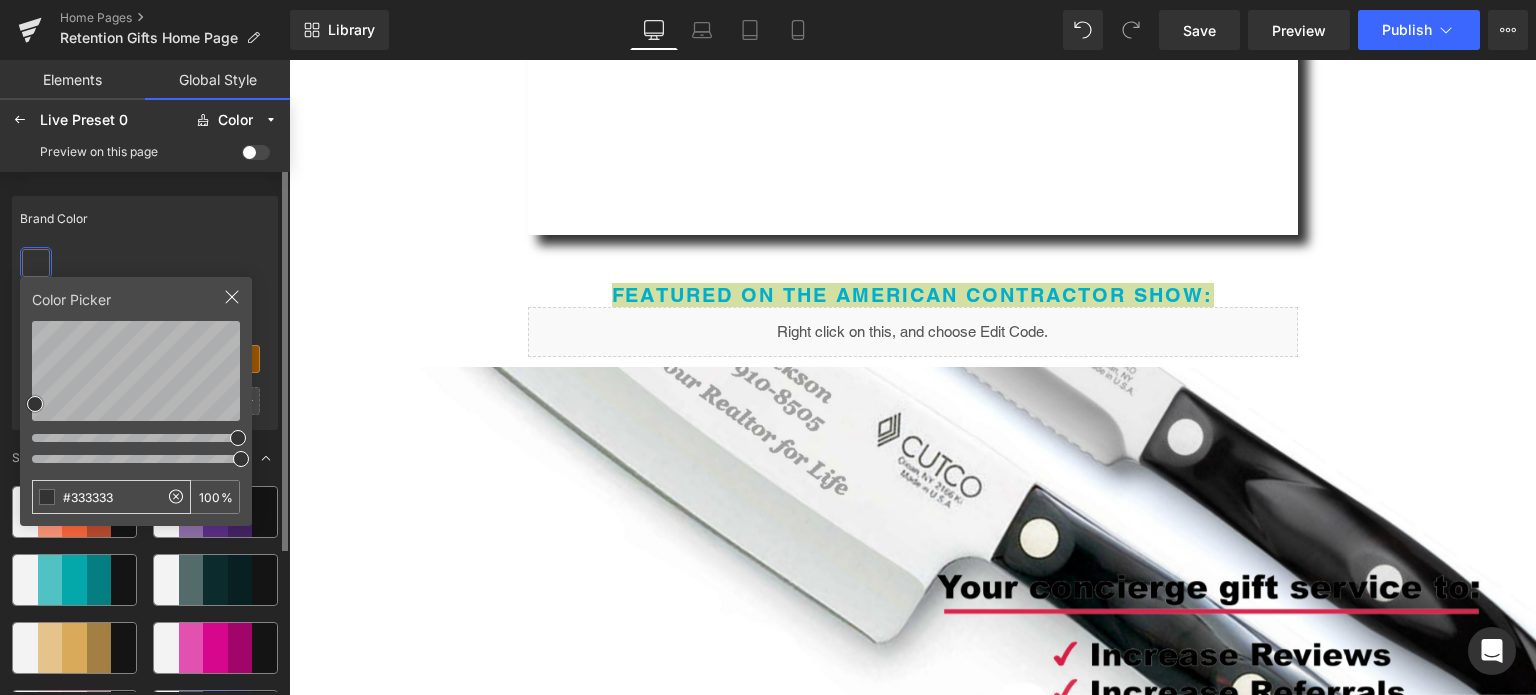 click on "#333333" at bounding box center (95, 497) 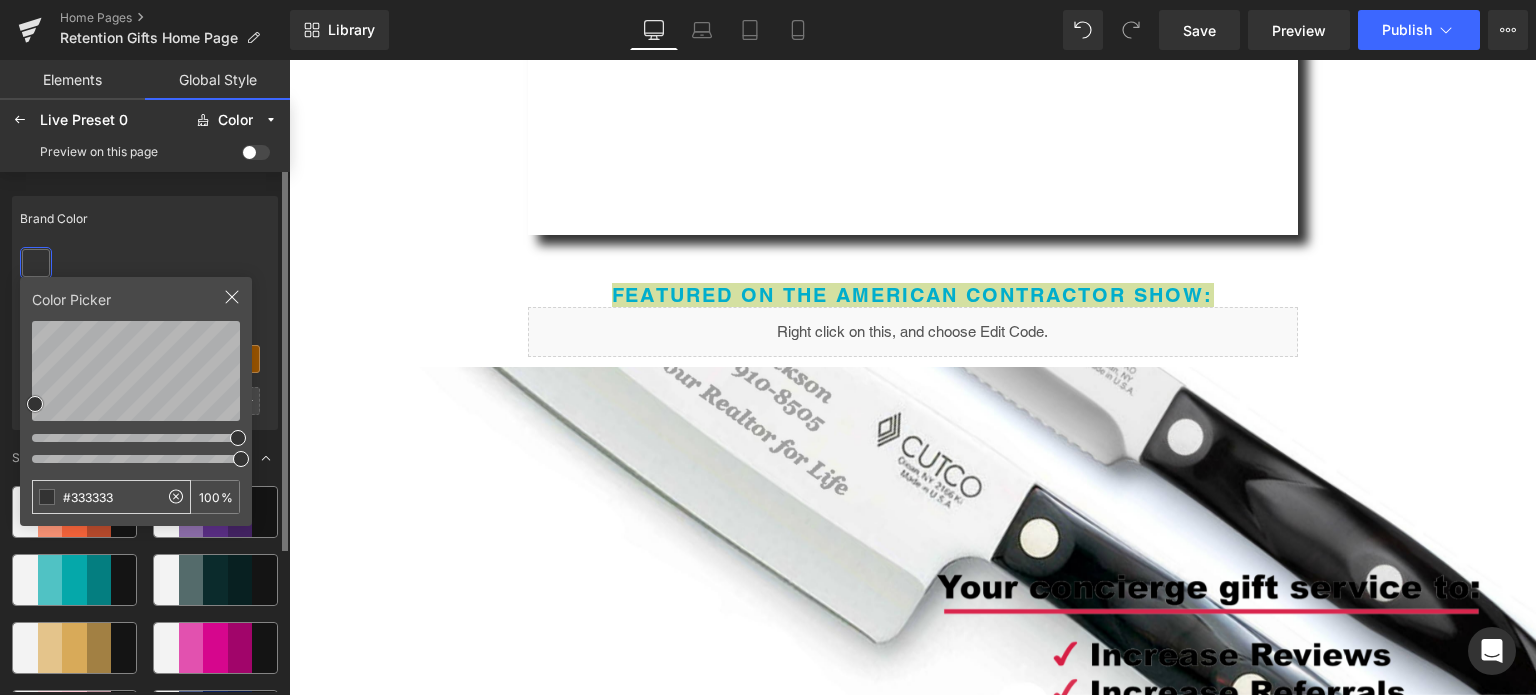 click on "#333333" at bounding box center (95, 497) 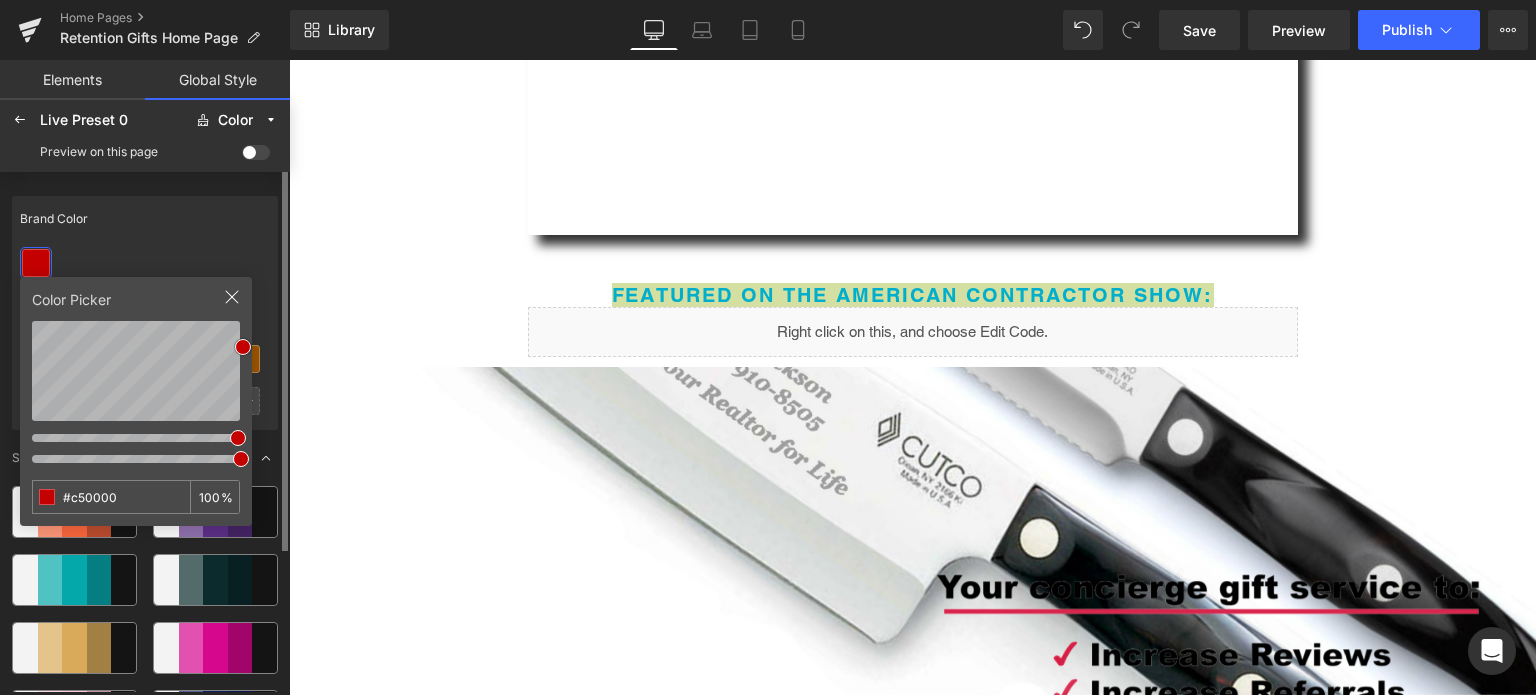 click on "Brand Color" at bounding box center [145, 219] 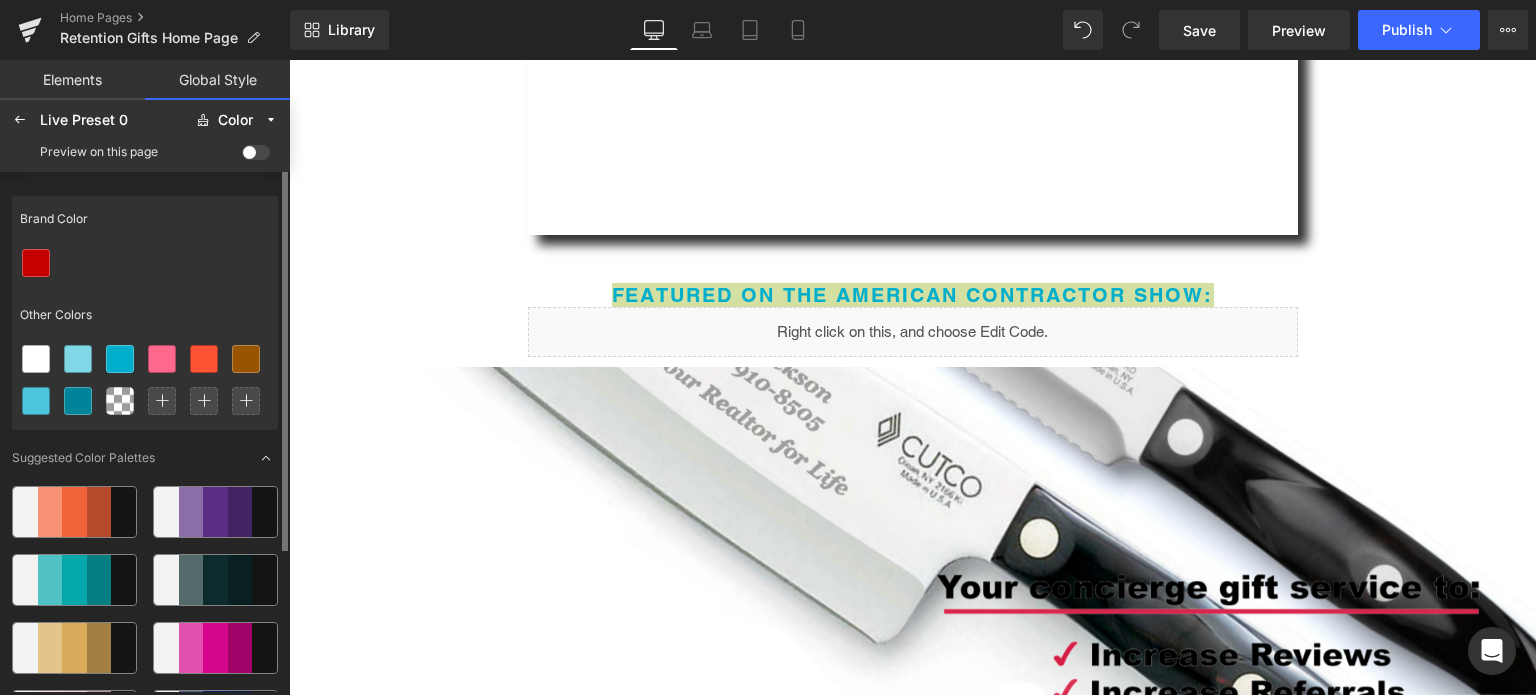 click at bounding box center (145, 263) 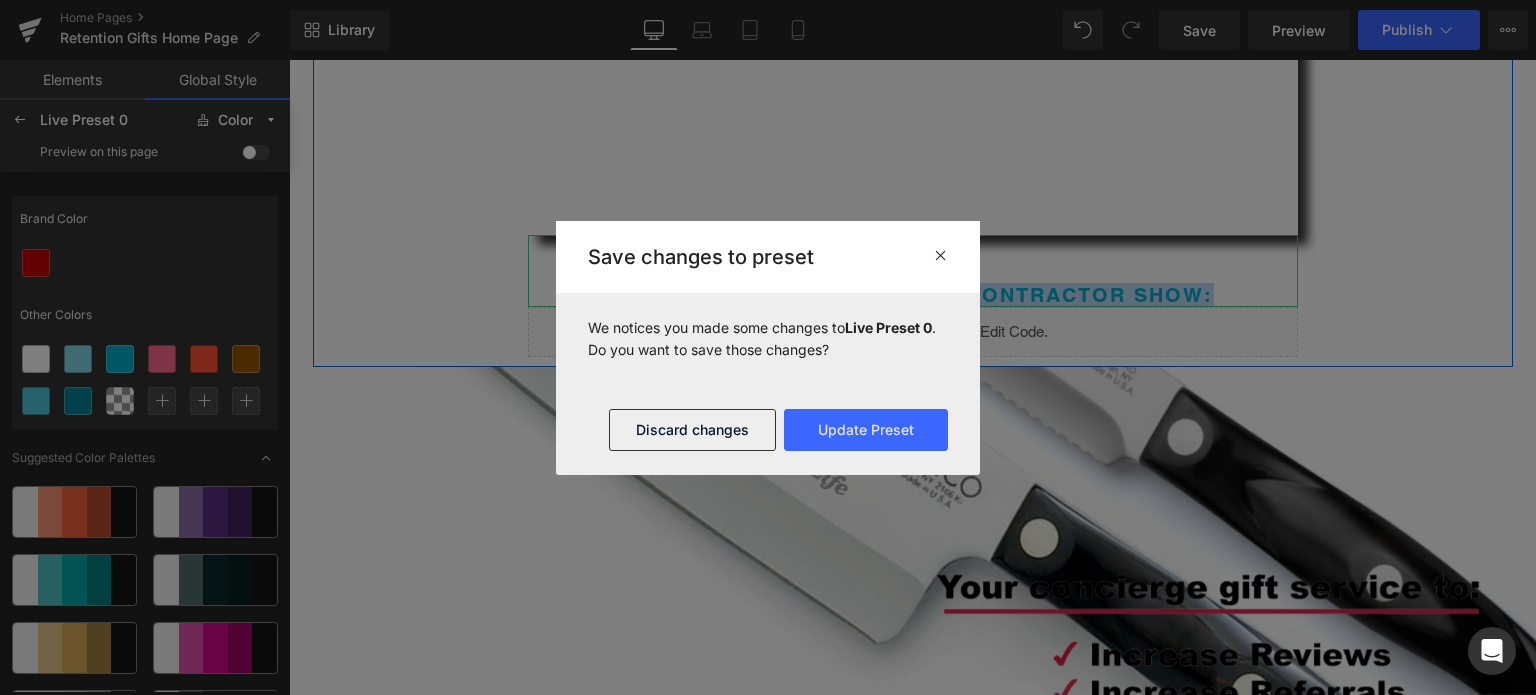 click on "Featured on The American Contractor Show:" at bounding box center (913, 295) 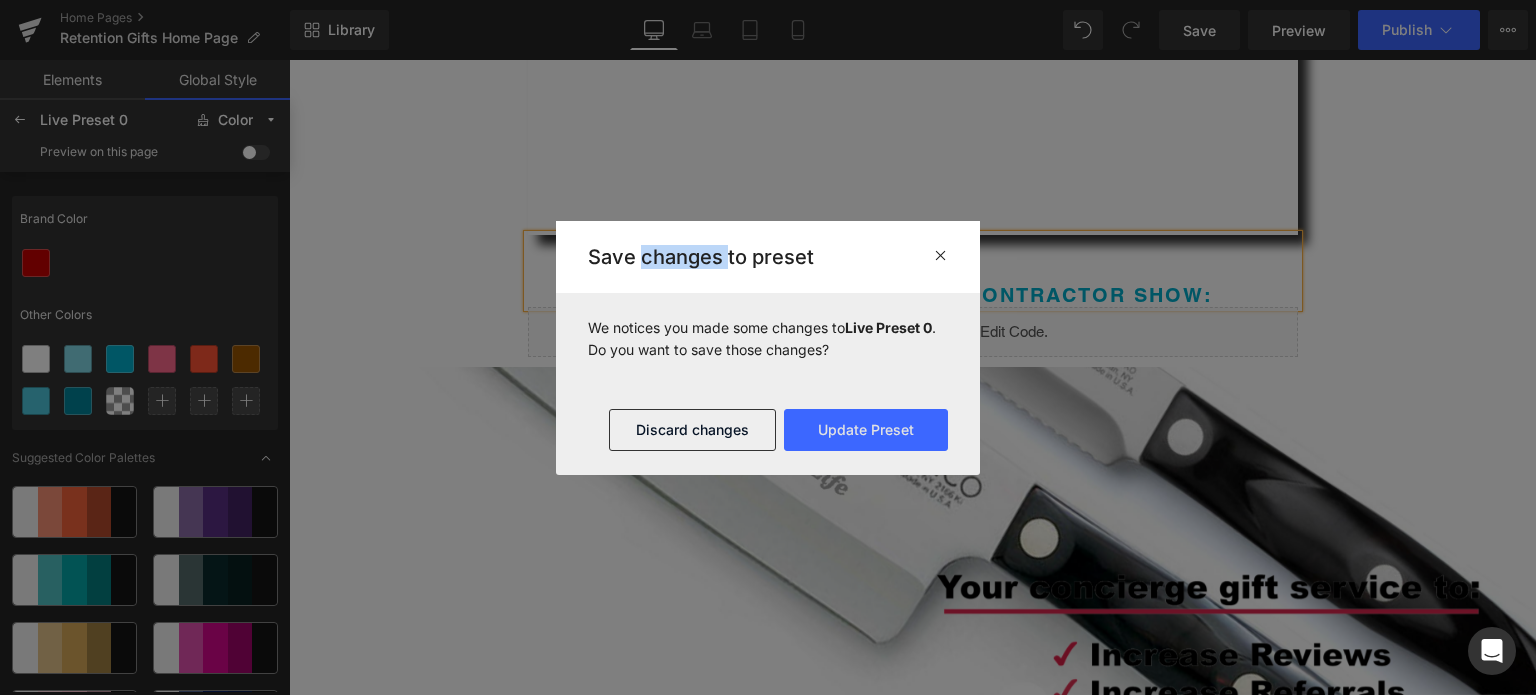 click on "Save changes to preset" 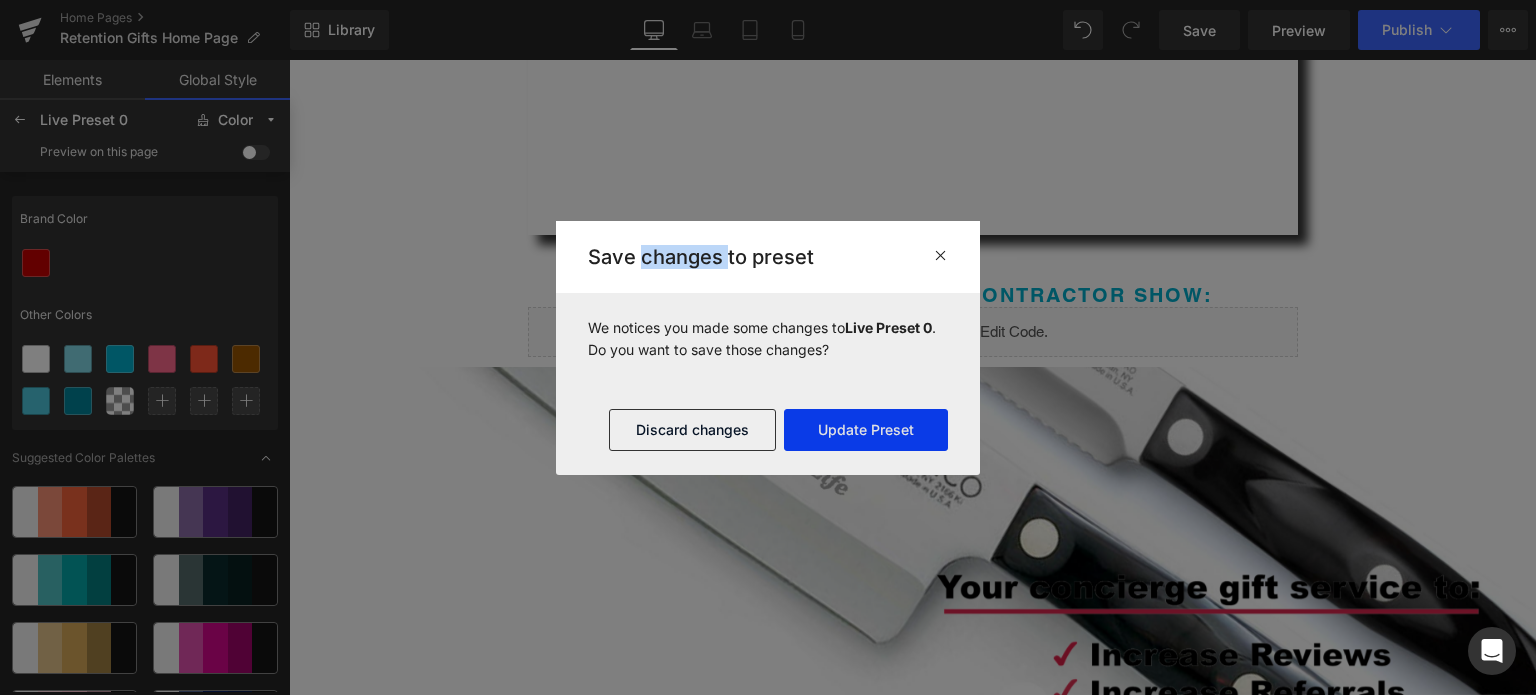 click on "Update Preset" at bounding box center (866, 430) 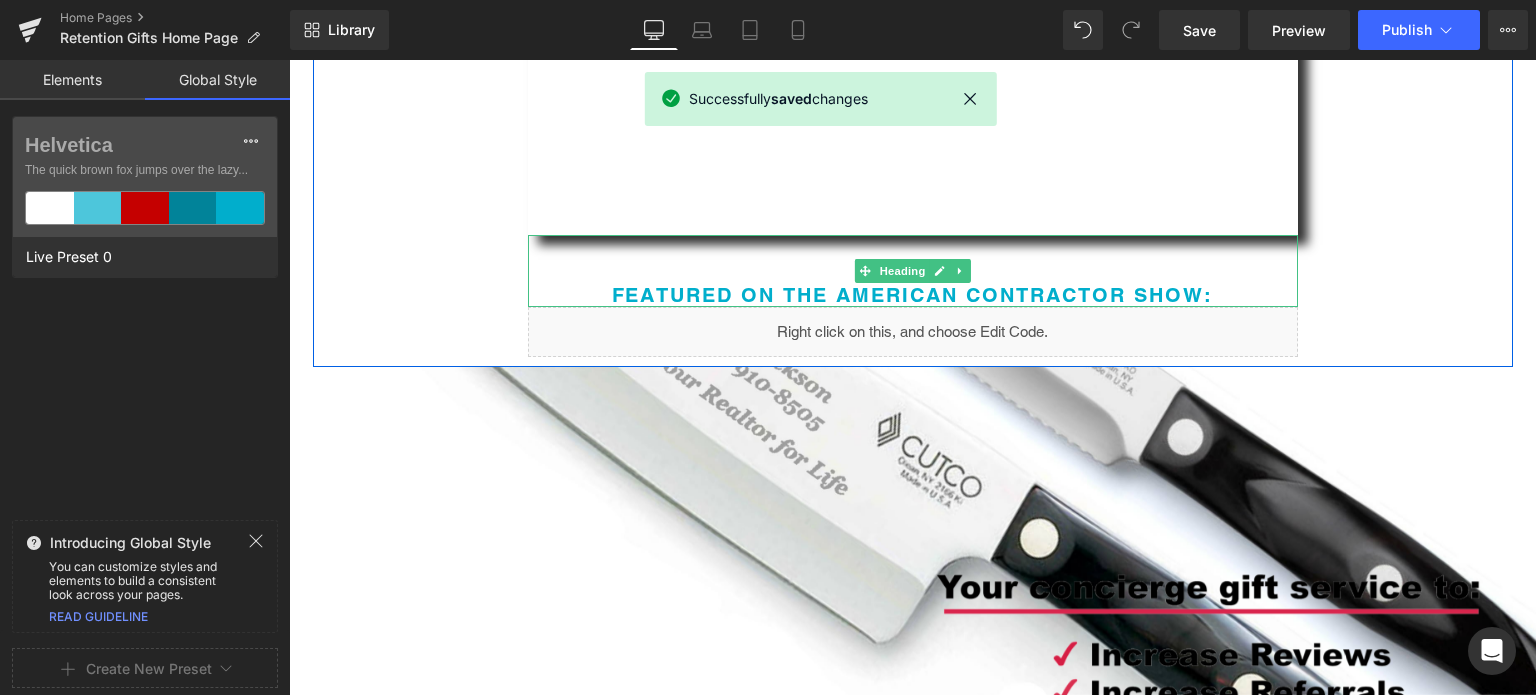 click on "Featured on The American Contractor Show:" at bounding box center [913, 295] 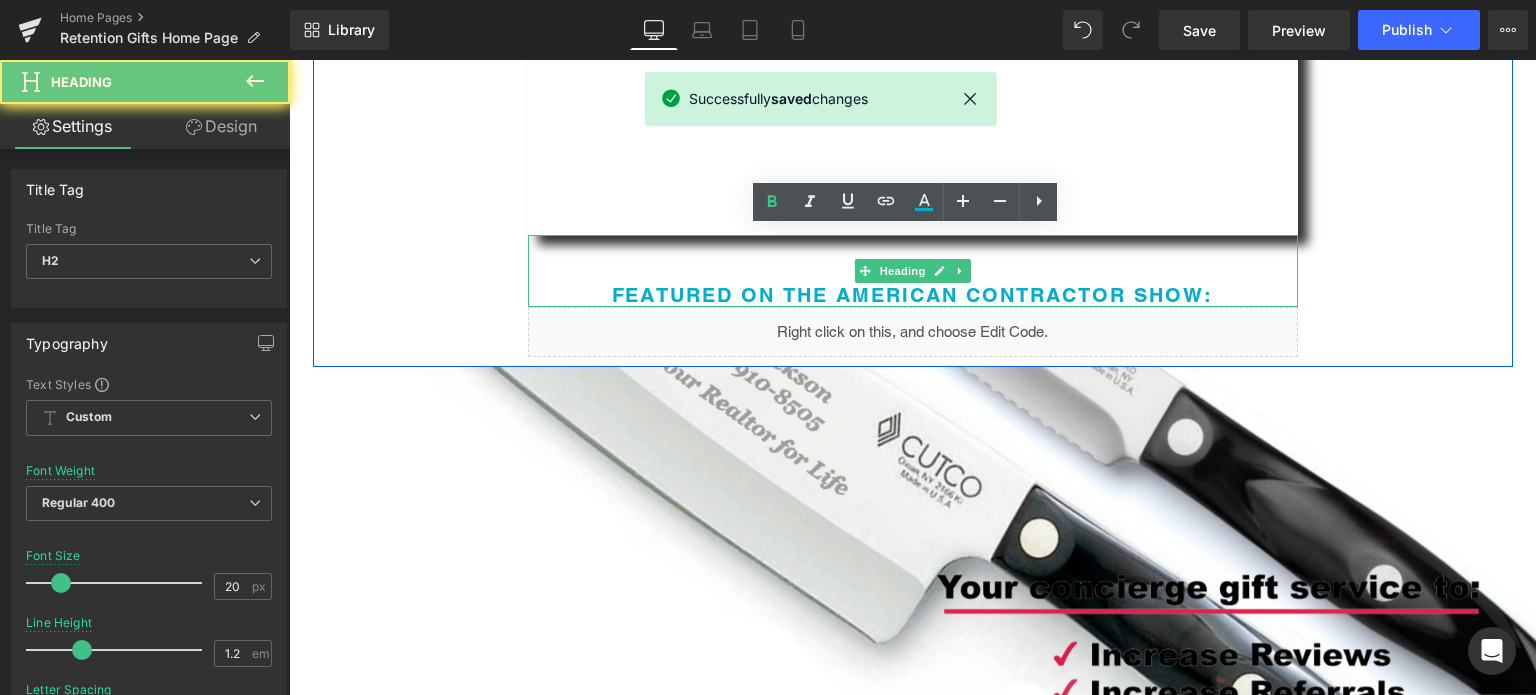 click on "Featured on The American Contractor Show:" at bounding box center (913, 295) 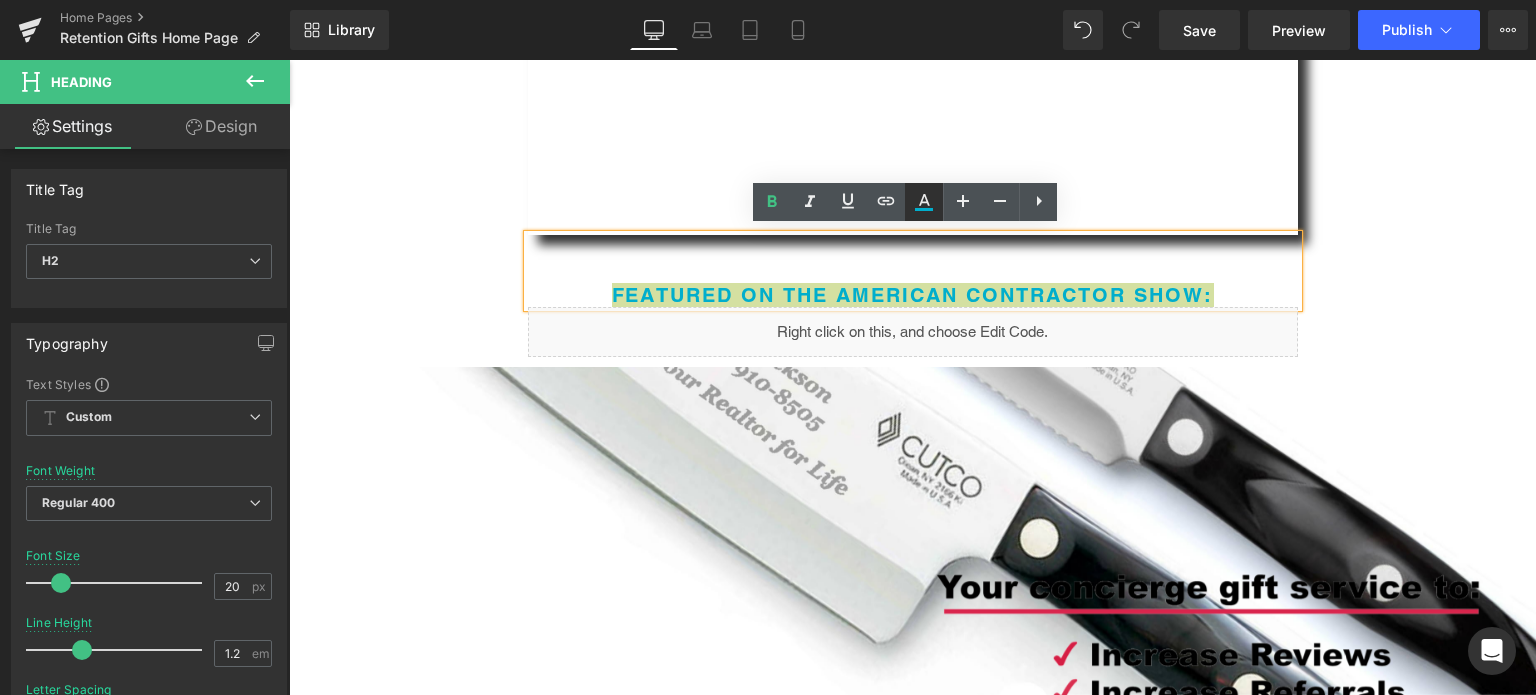 click 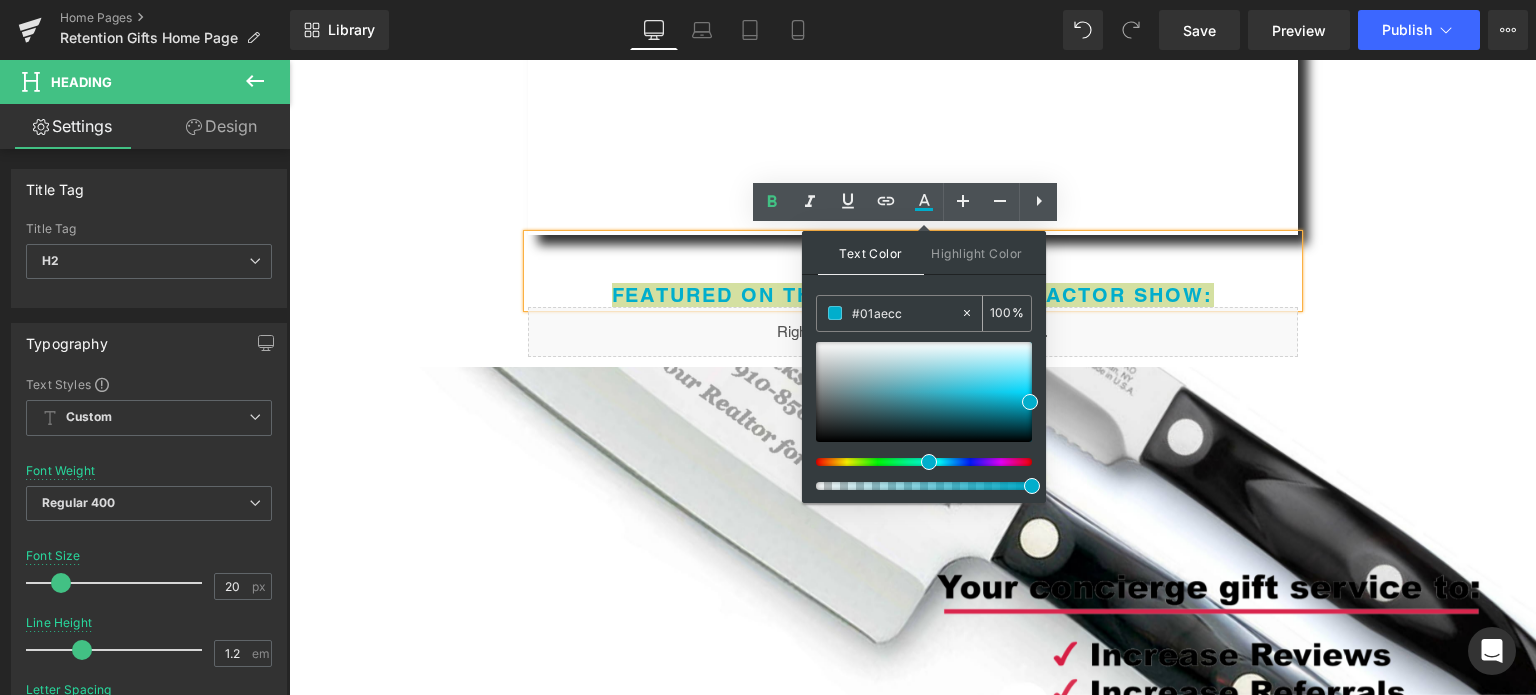 click on "#01aecc" at bounding box center (906, 313) 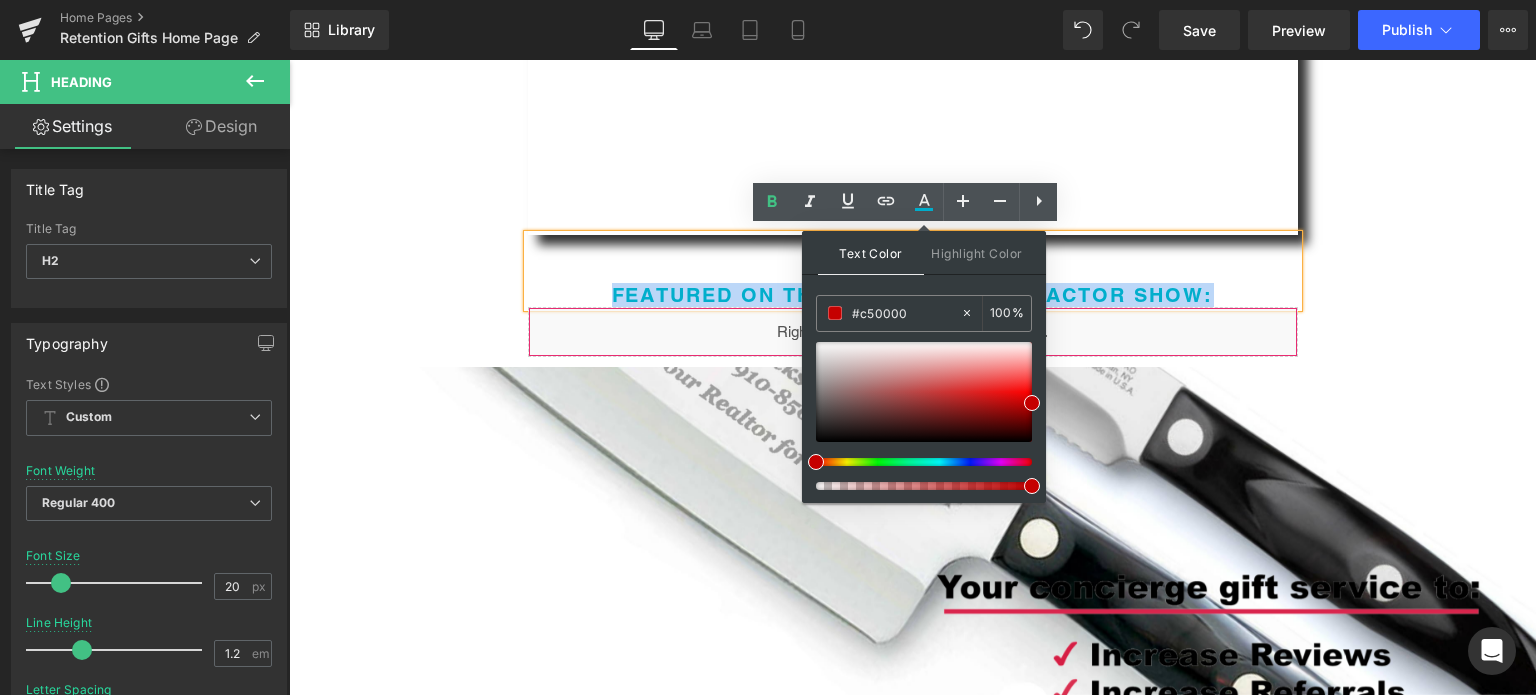 click on "Liquid" at bounding box center [913, 332] 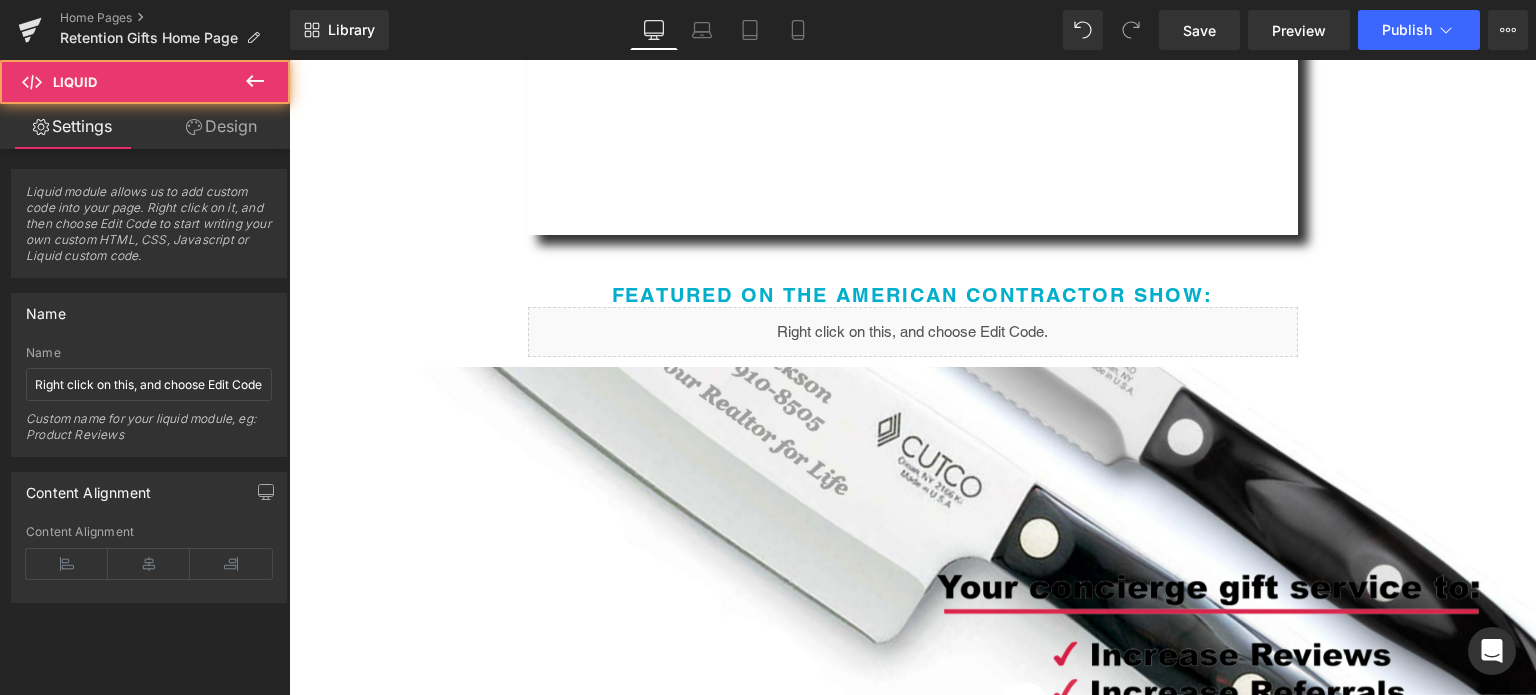 click at bounding box center (913, 271) 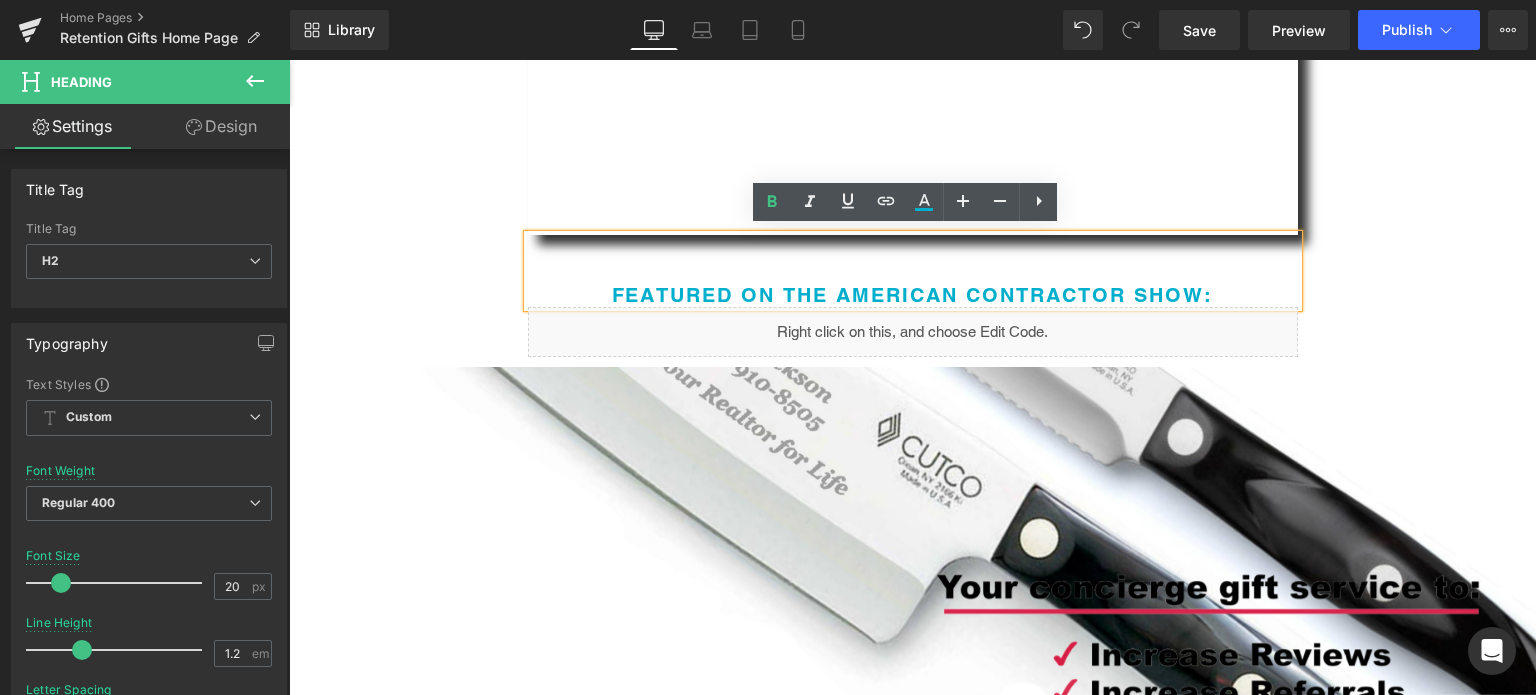click on "Featured on The American Contractor Show:" at bounding box center (913, 295) 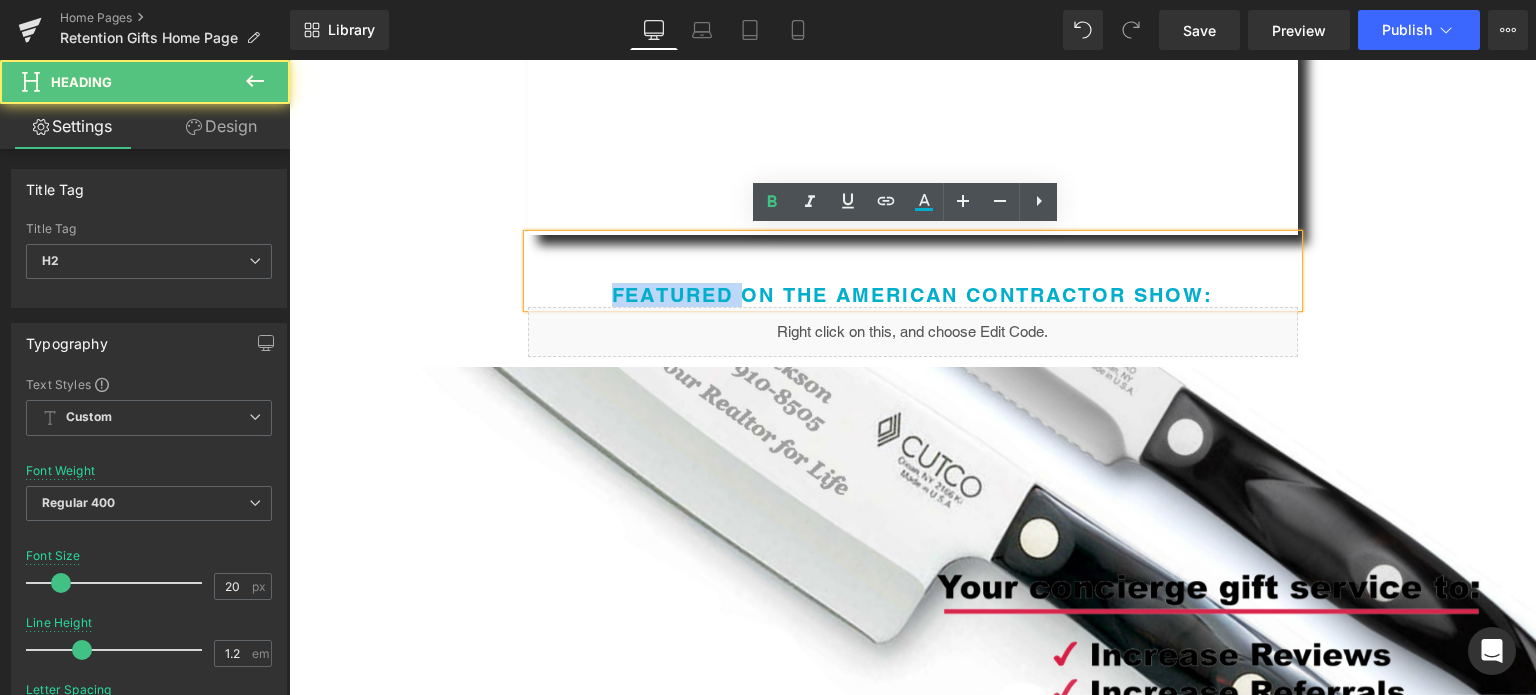 click on "Featured on The American Contractor Show:" at bounding box center (913, 295) 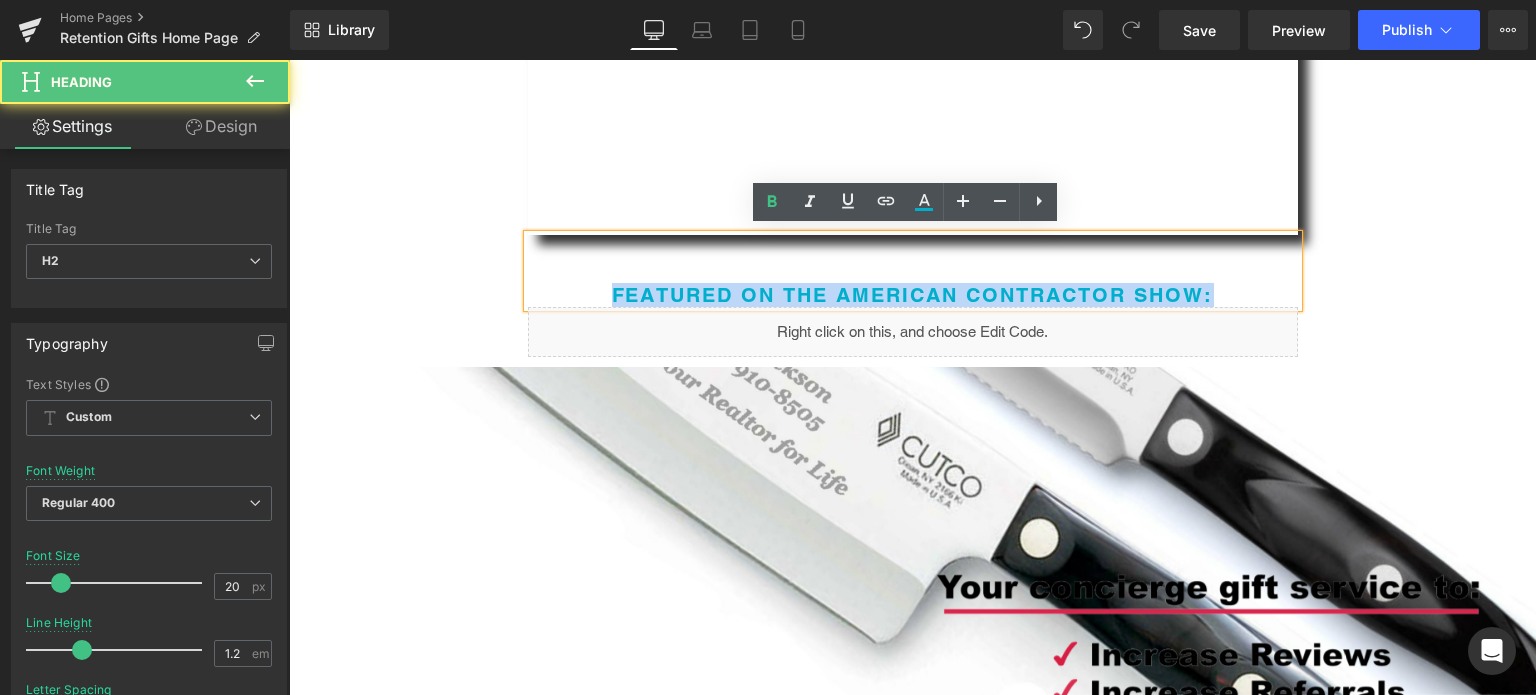 click on "Featured on The American Contractor Show:" at bounding box center [913, 295] 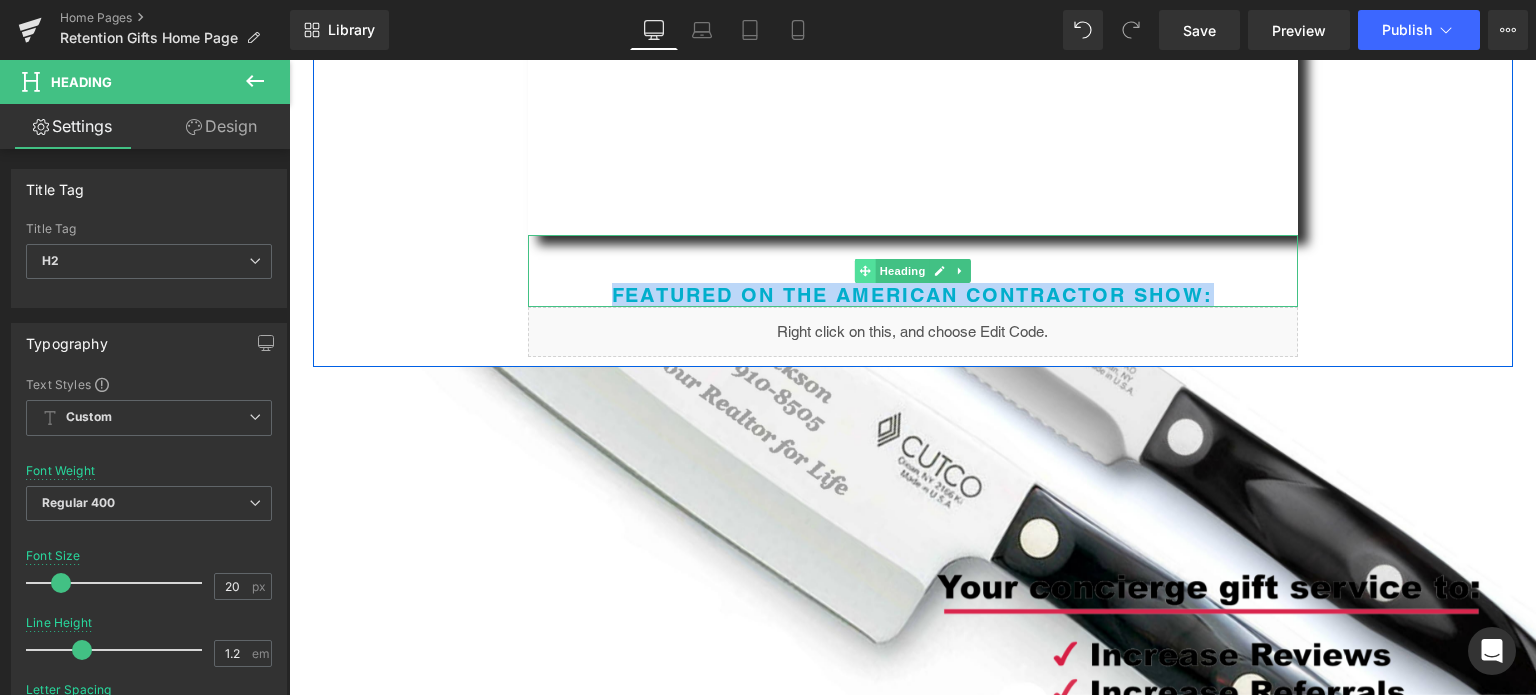 click at bounding box center [864, 271] 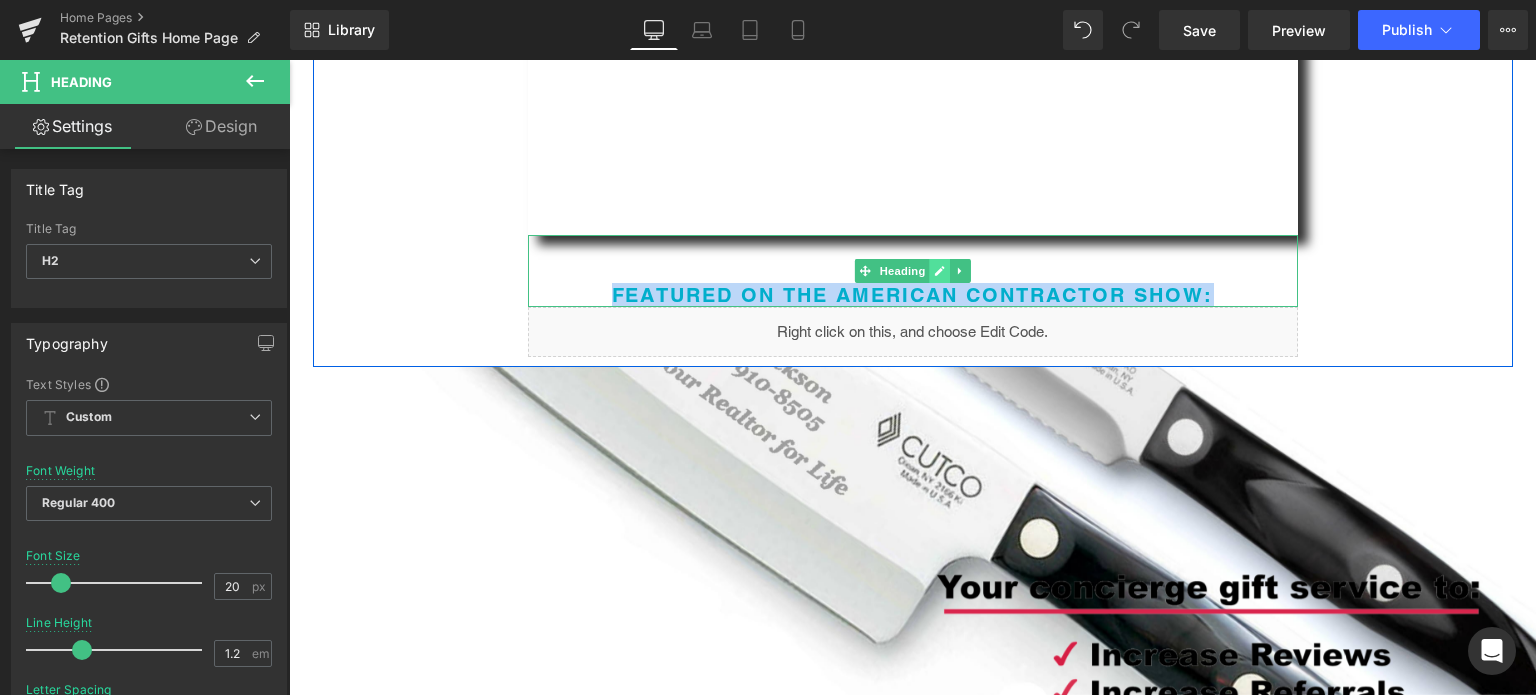 click at bounding box center (939, 271) 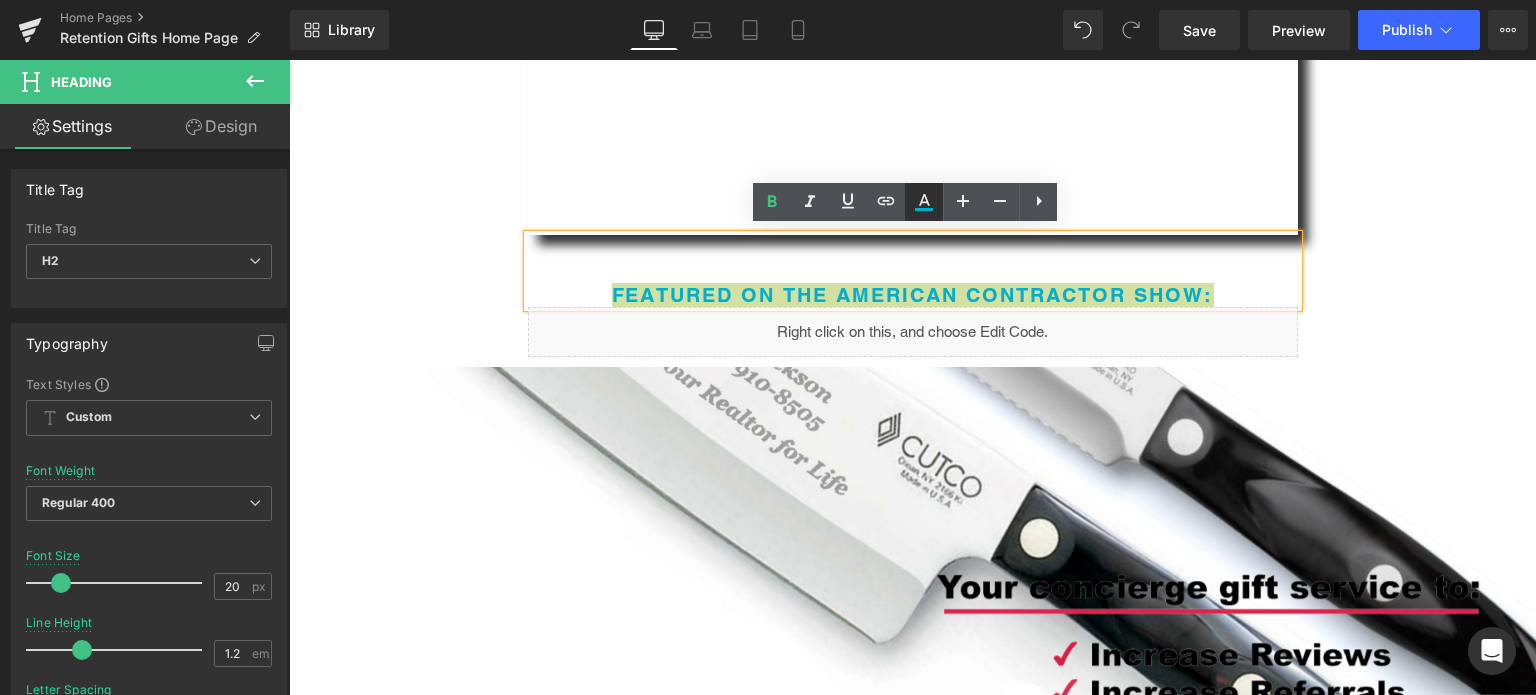 click 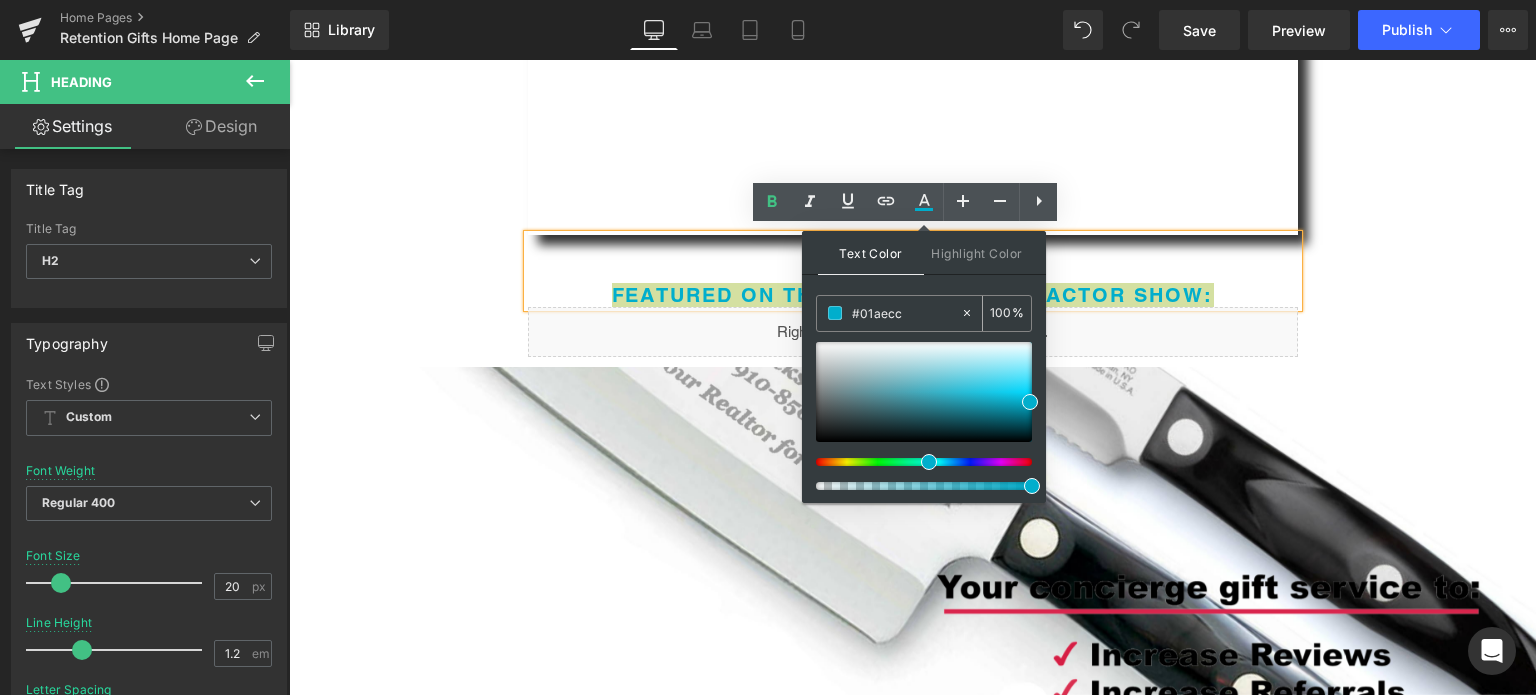 click on "#01aecc" at bounding box center [906, 313] 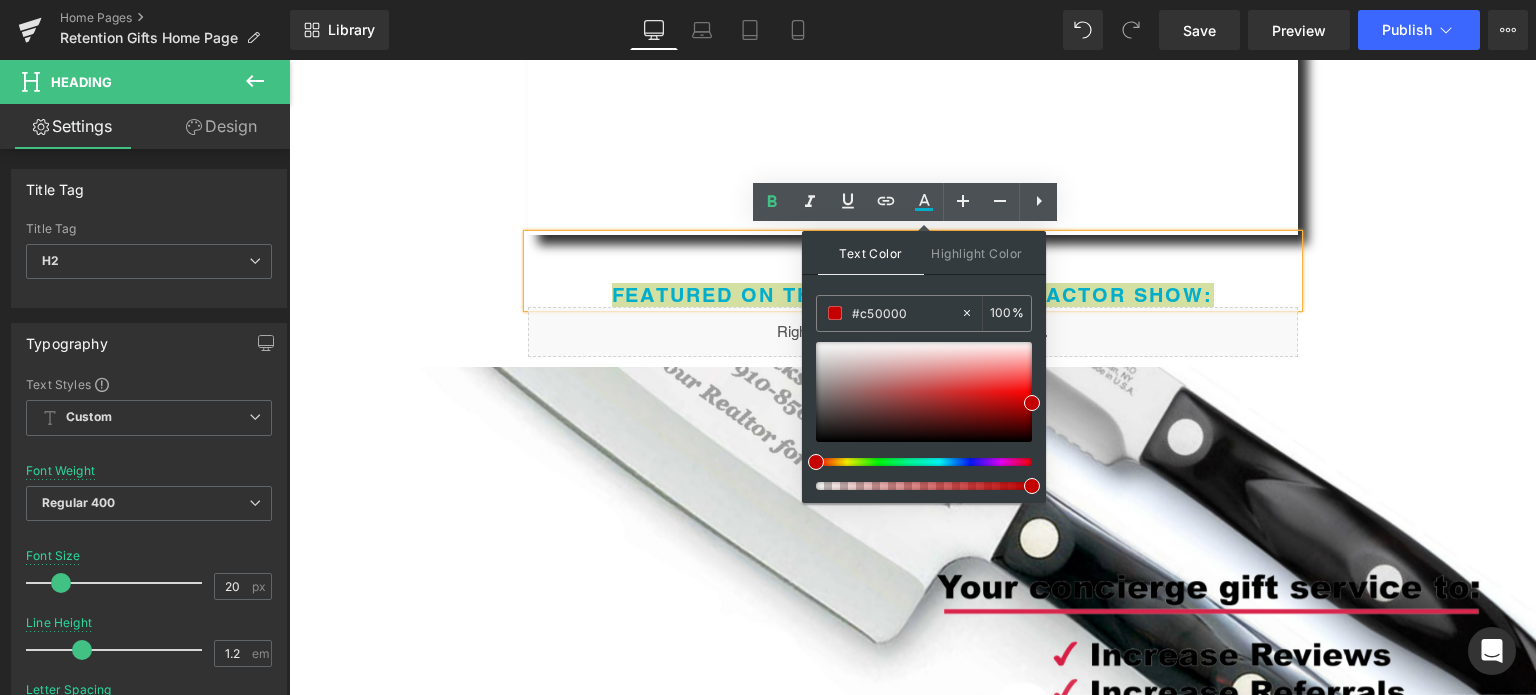 type on "#c50000" 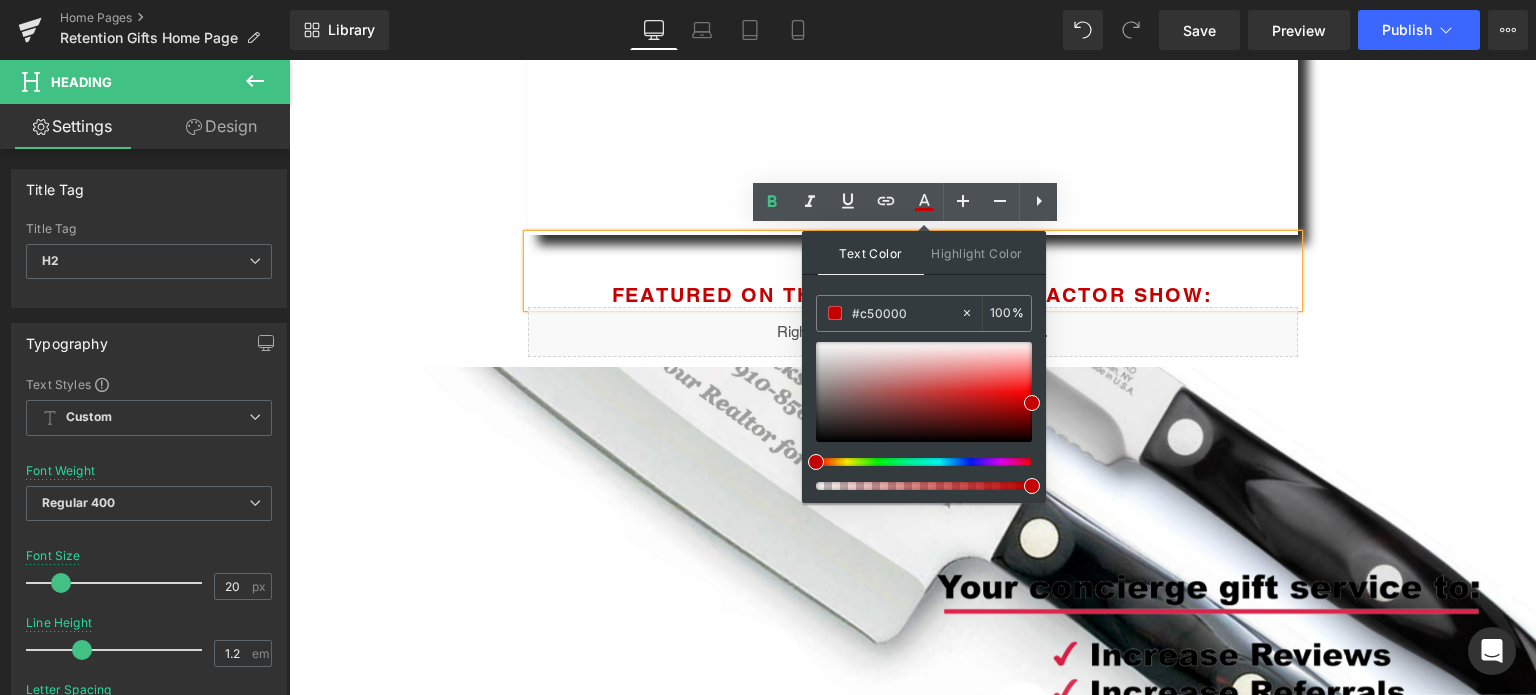 click at bounding box center (913, 271) 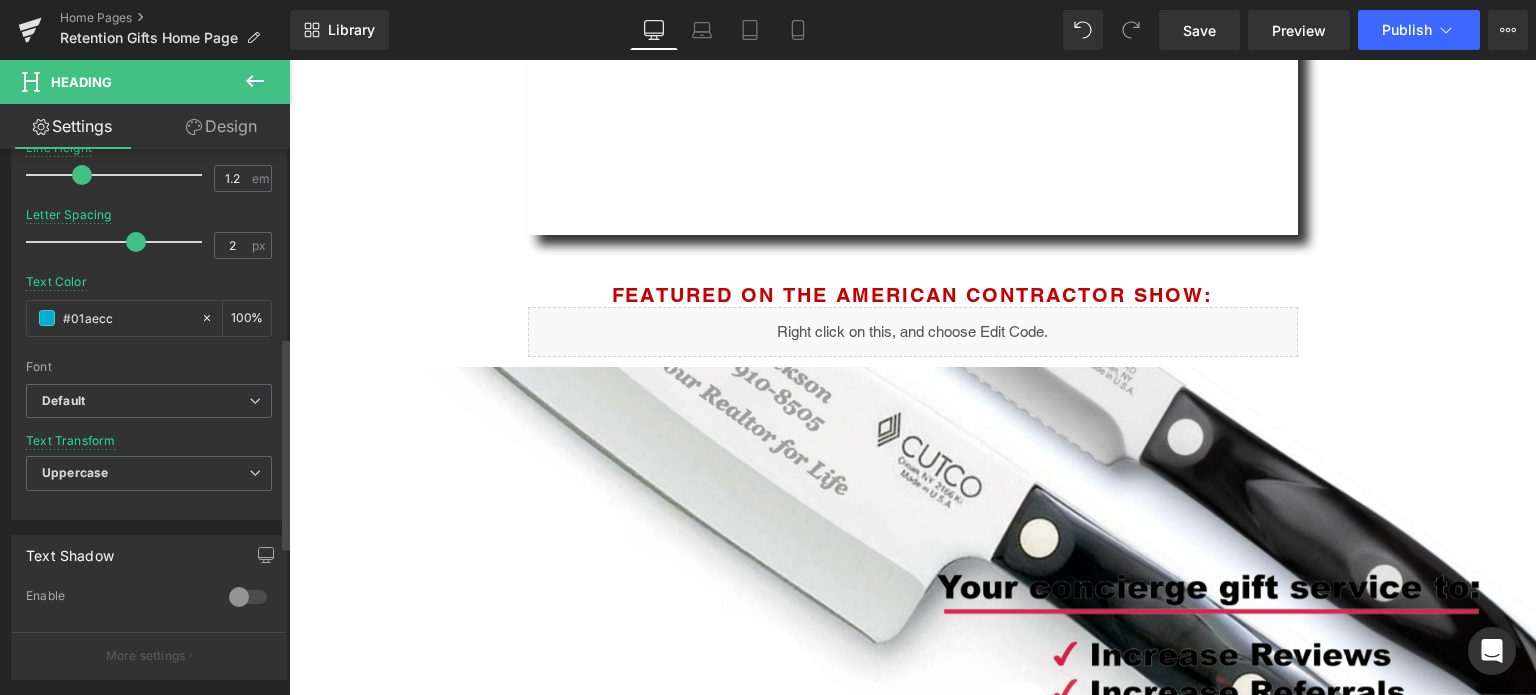 scroll, scrollTop: 484, scrollLeft: 0, axis: vertical 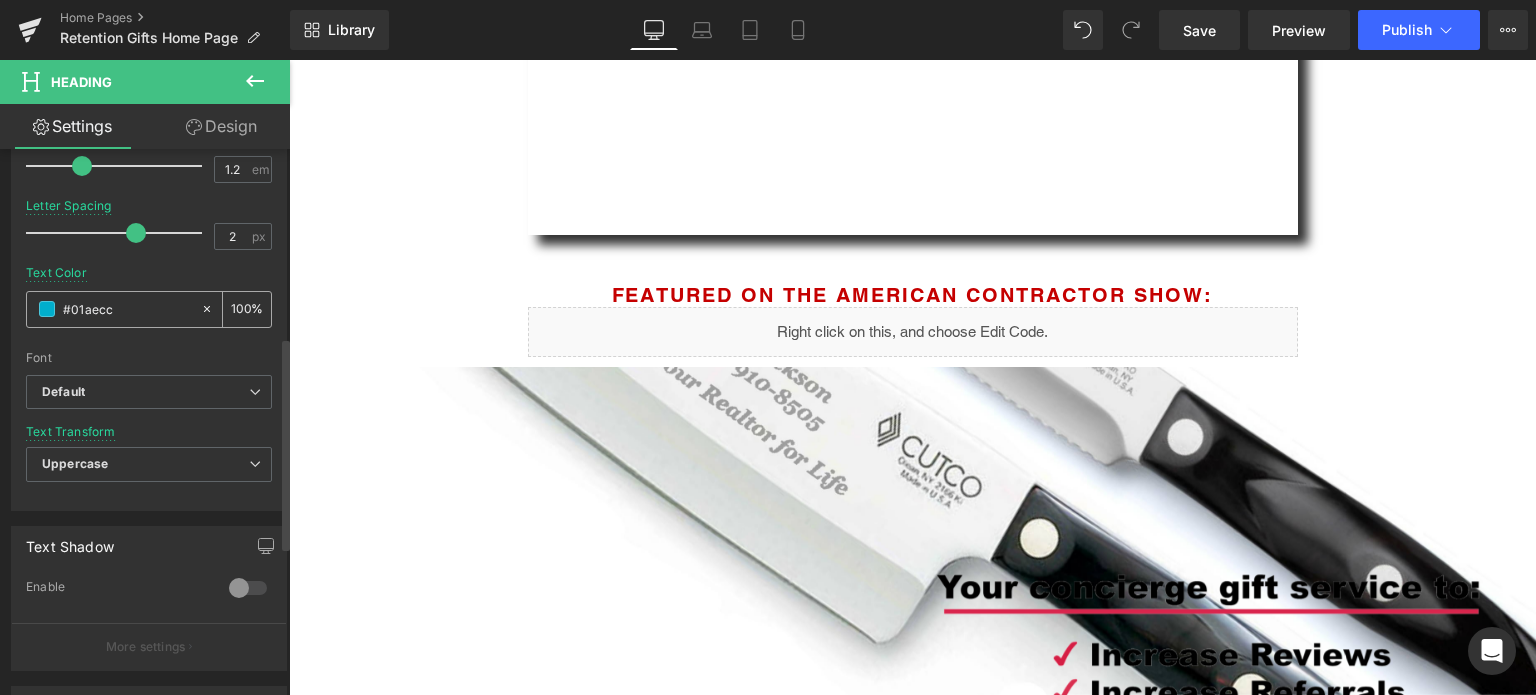 click on "#01aecc" at bounding box center (113, 309) 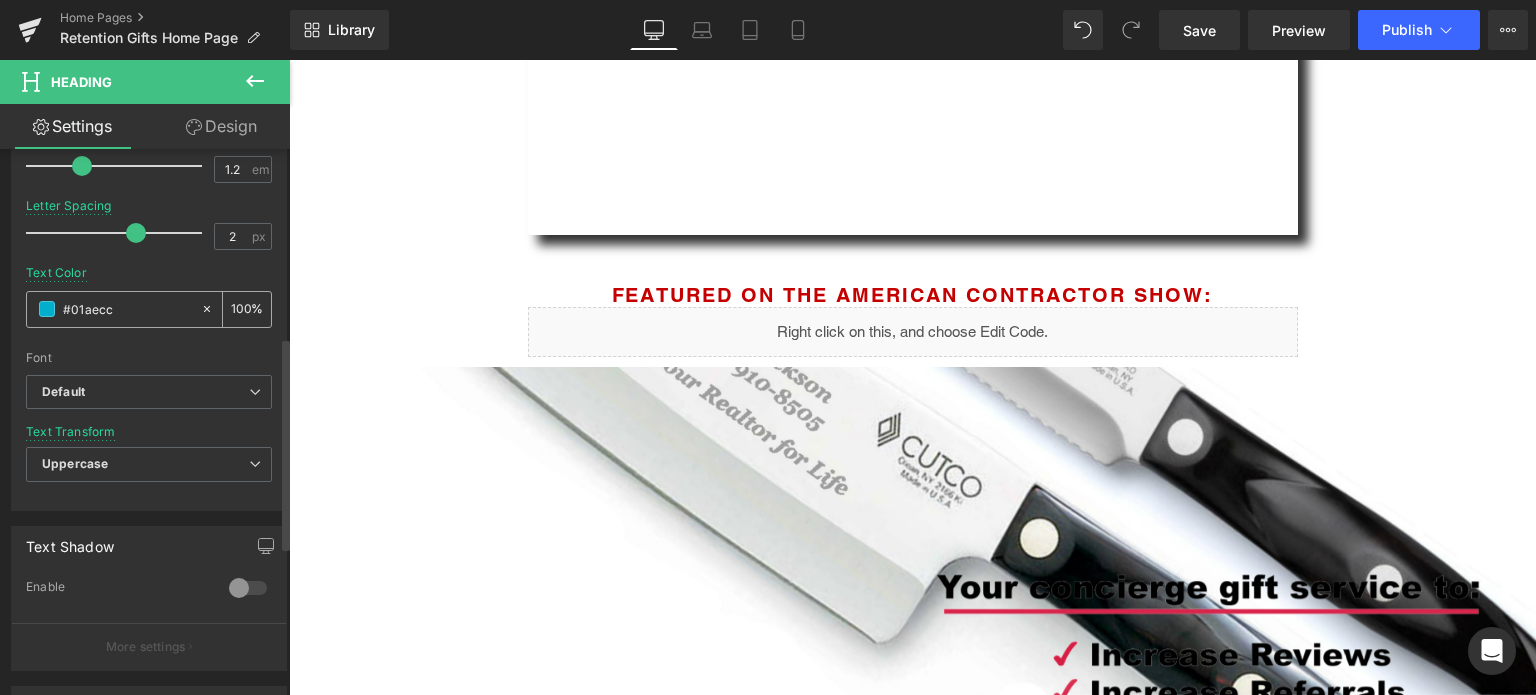 click on "#01aecc" at bounding box center [127, 309] 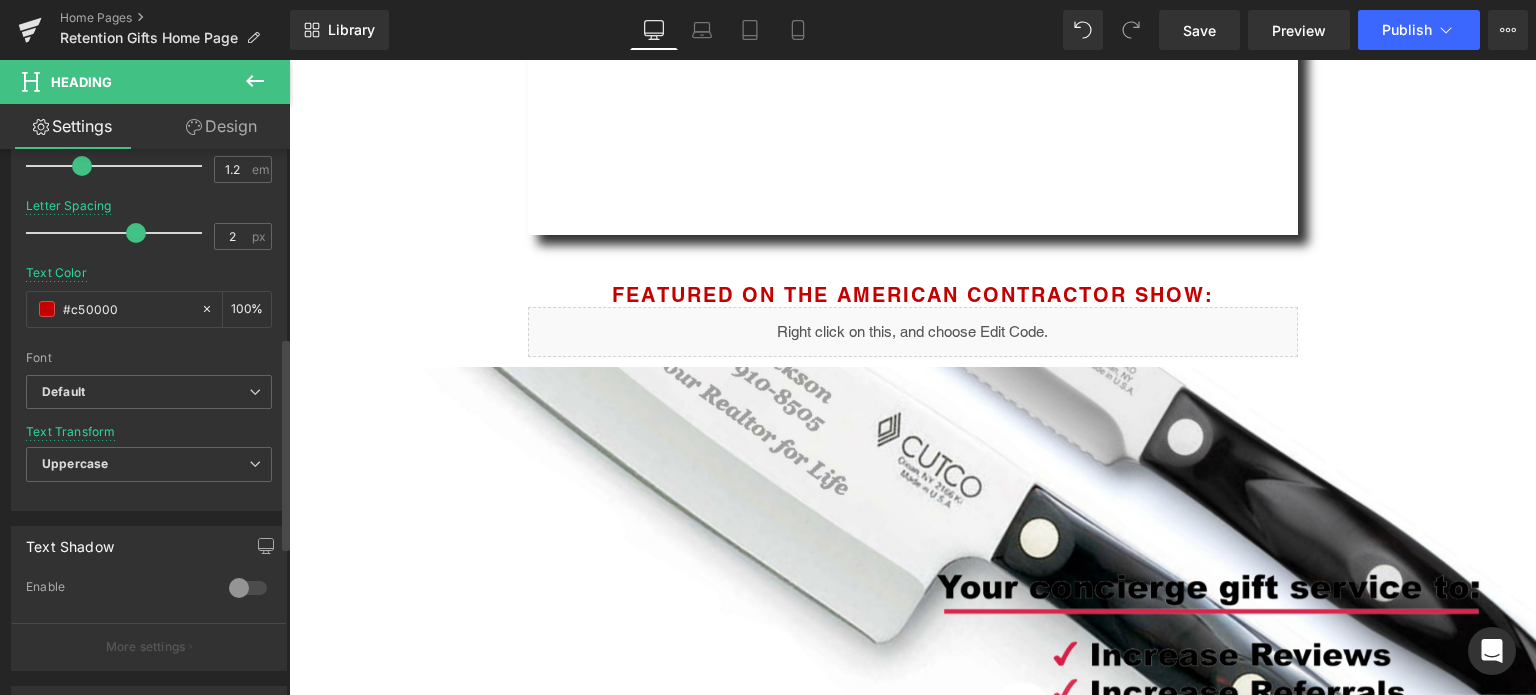 type on "#c50000" 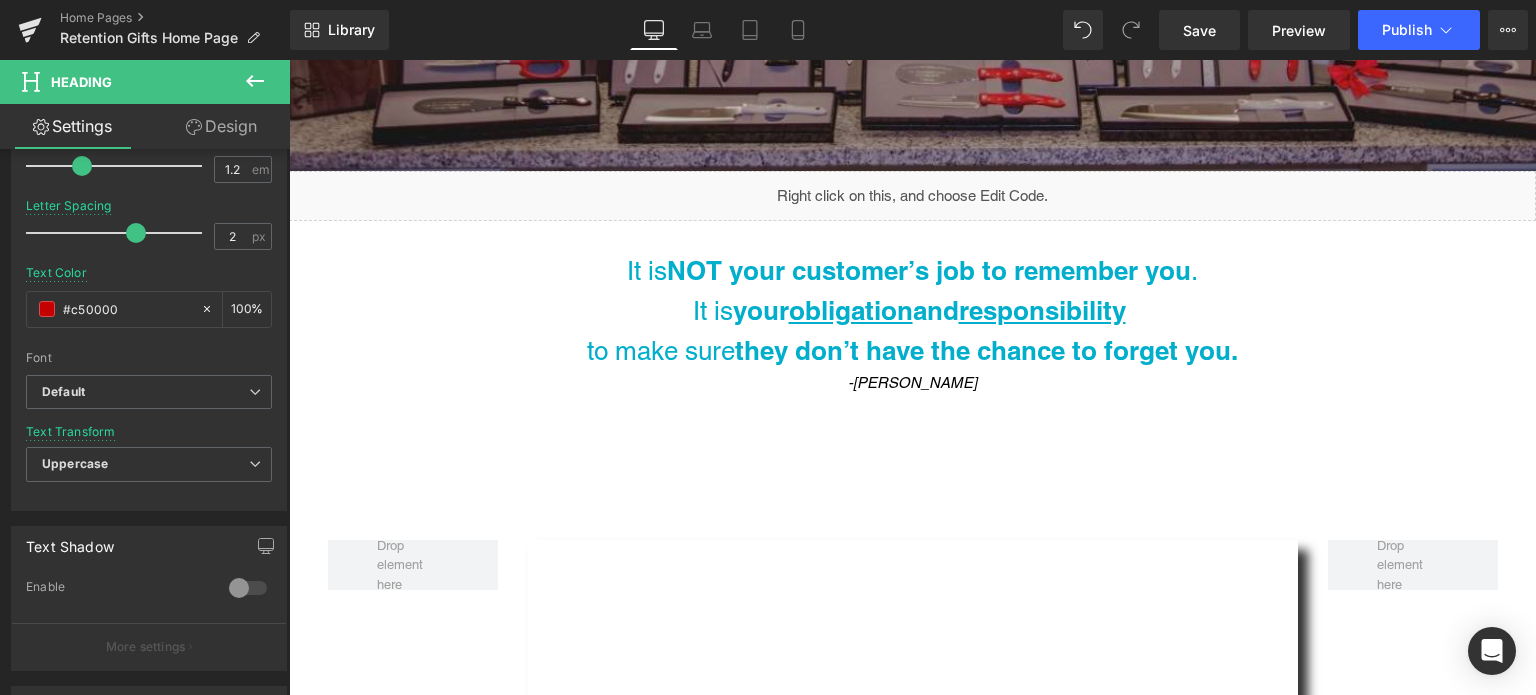 scroll, scrollTop: 516, scrollLeft: 0, axis: vertical 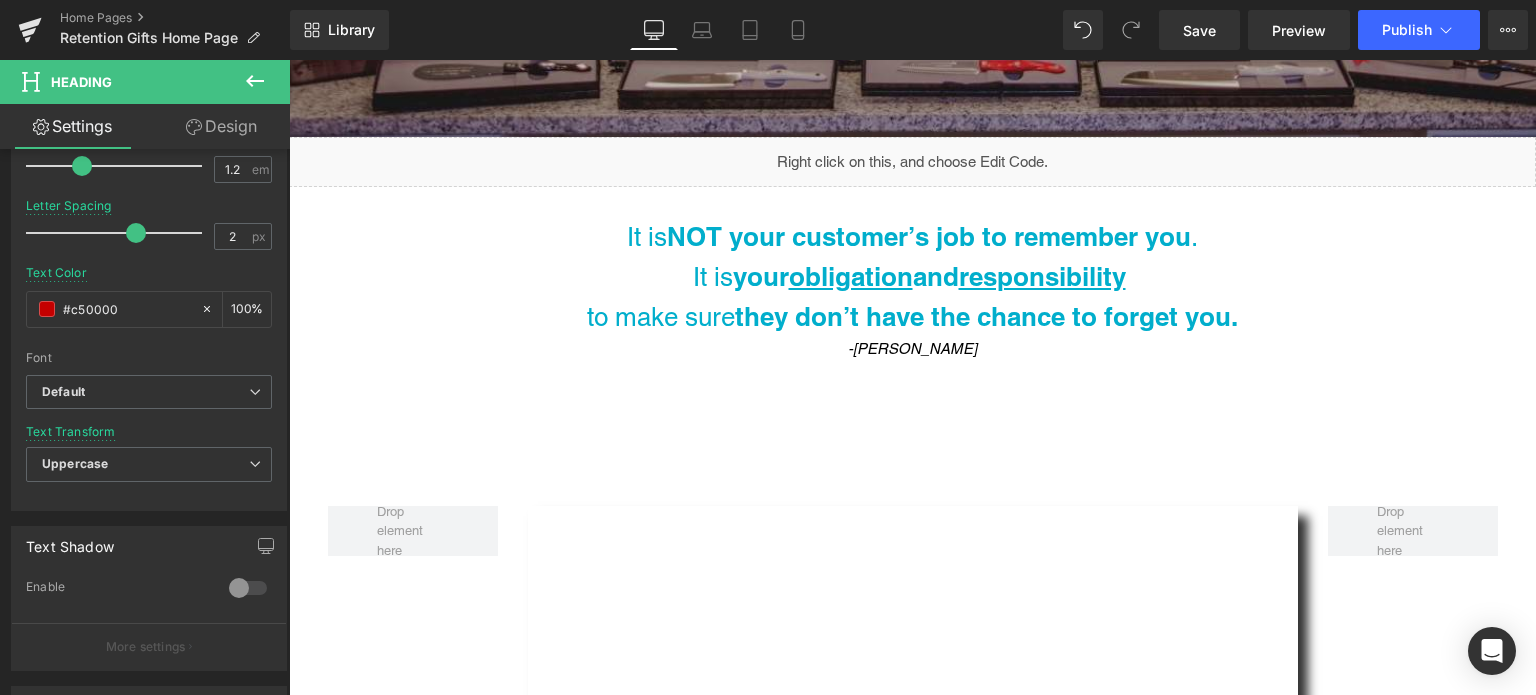click on "It is  NOT your customer’s job to remember you .  It is  your  obligation  and  responsibility   to make sure  they don’t have the chance to forget you. Text Block" at bounding box center (913, 277) 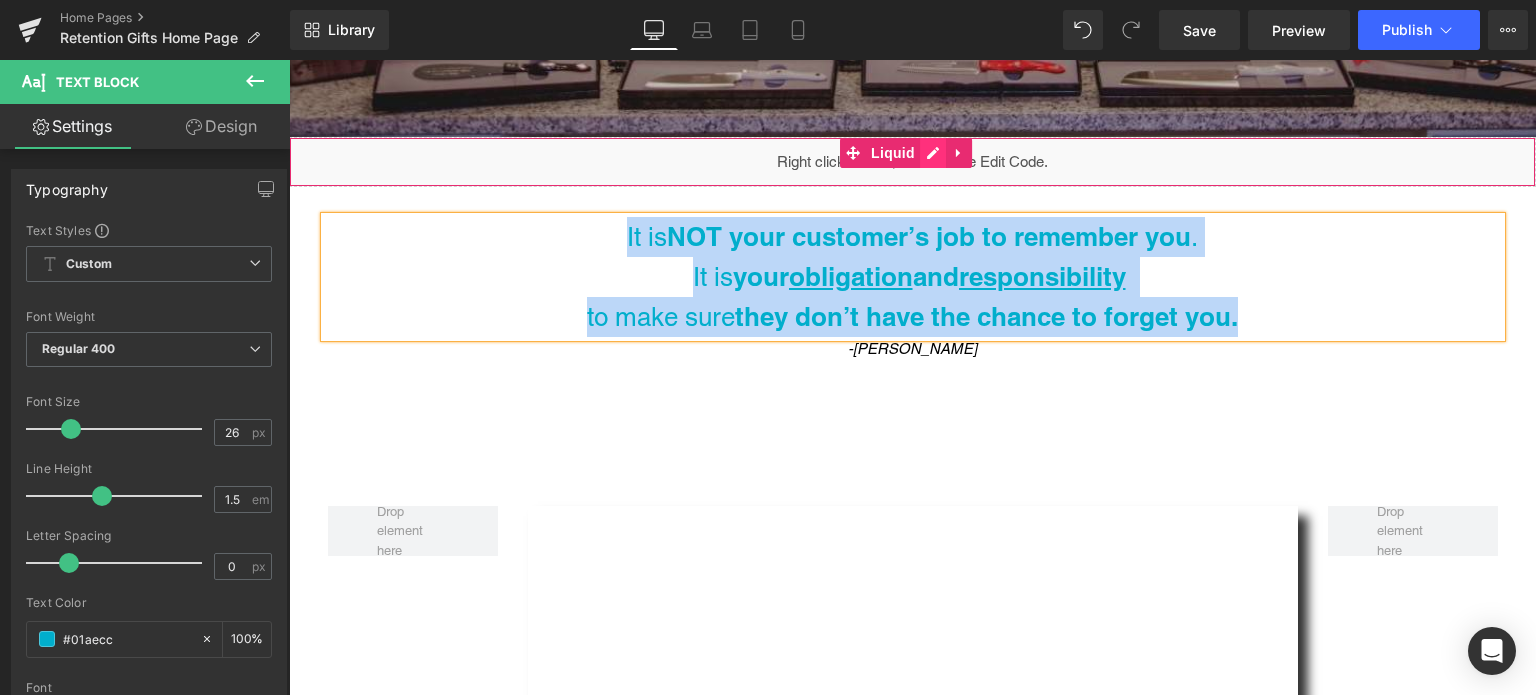 click on "Liquid" at bounding box center (912, 162) 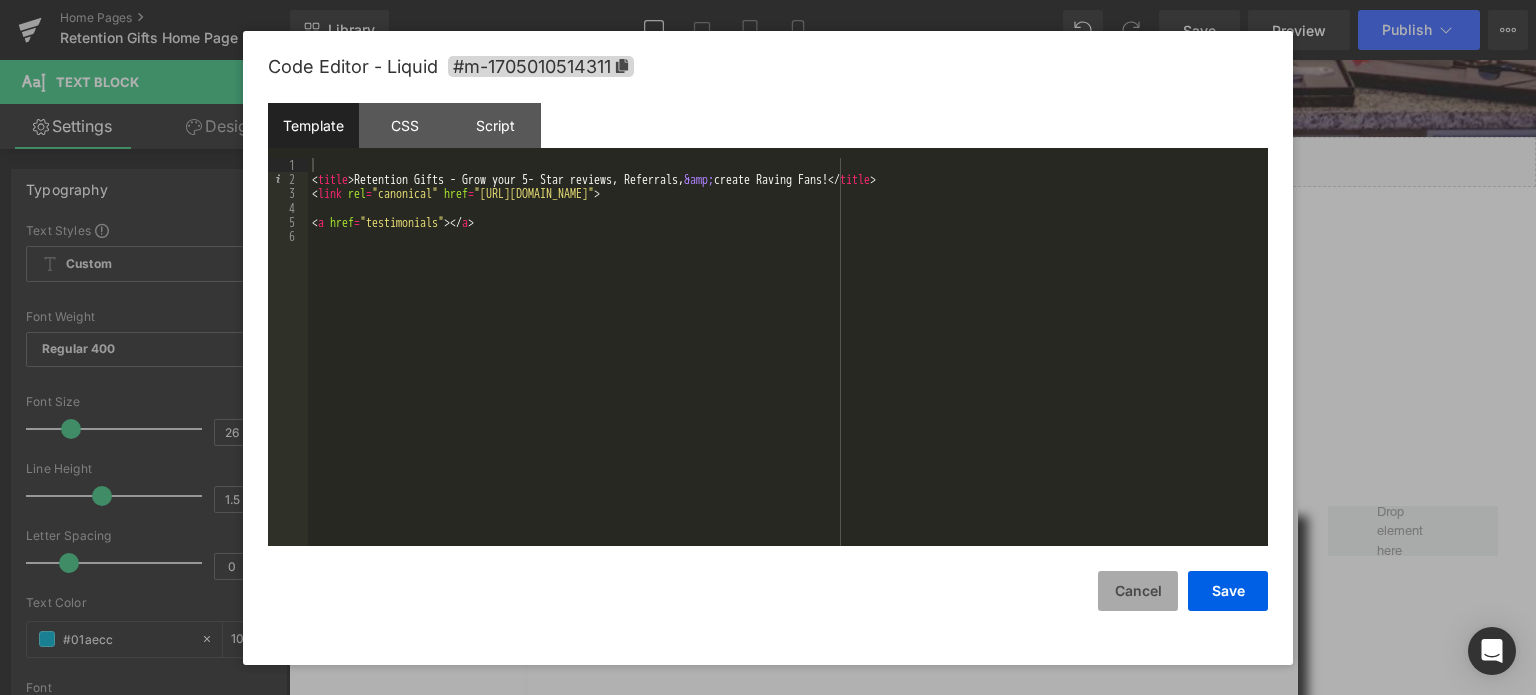 click on "Cancel" at bounding box center (1138, 591) 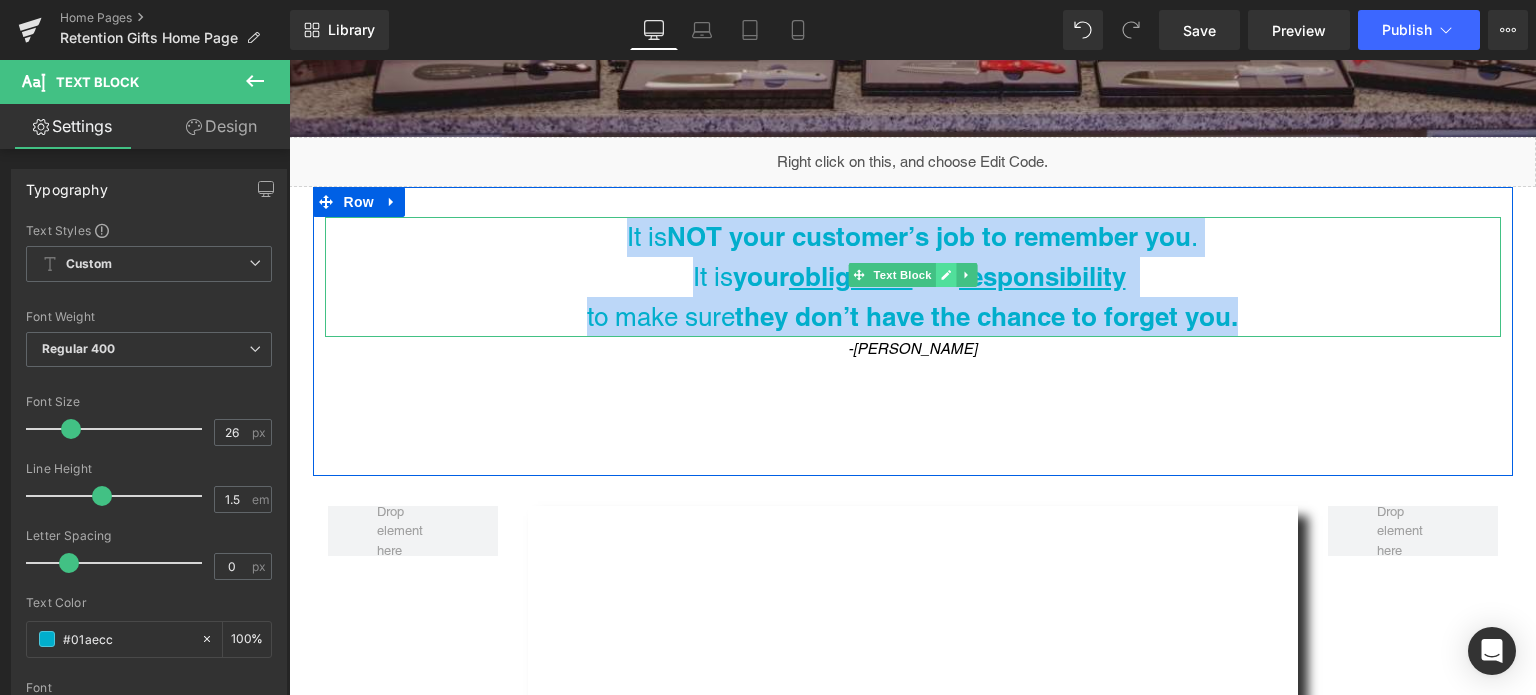 click at bounding box center (945, 275) 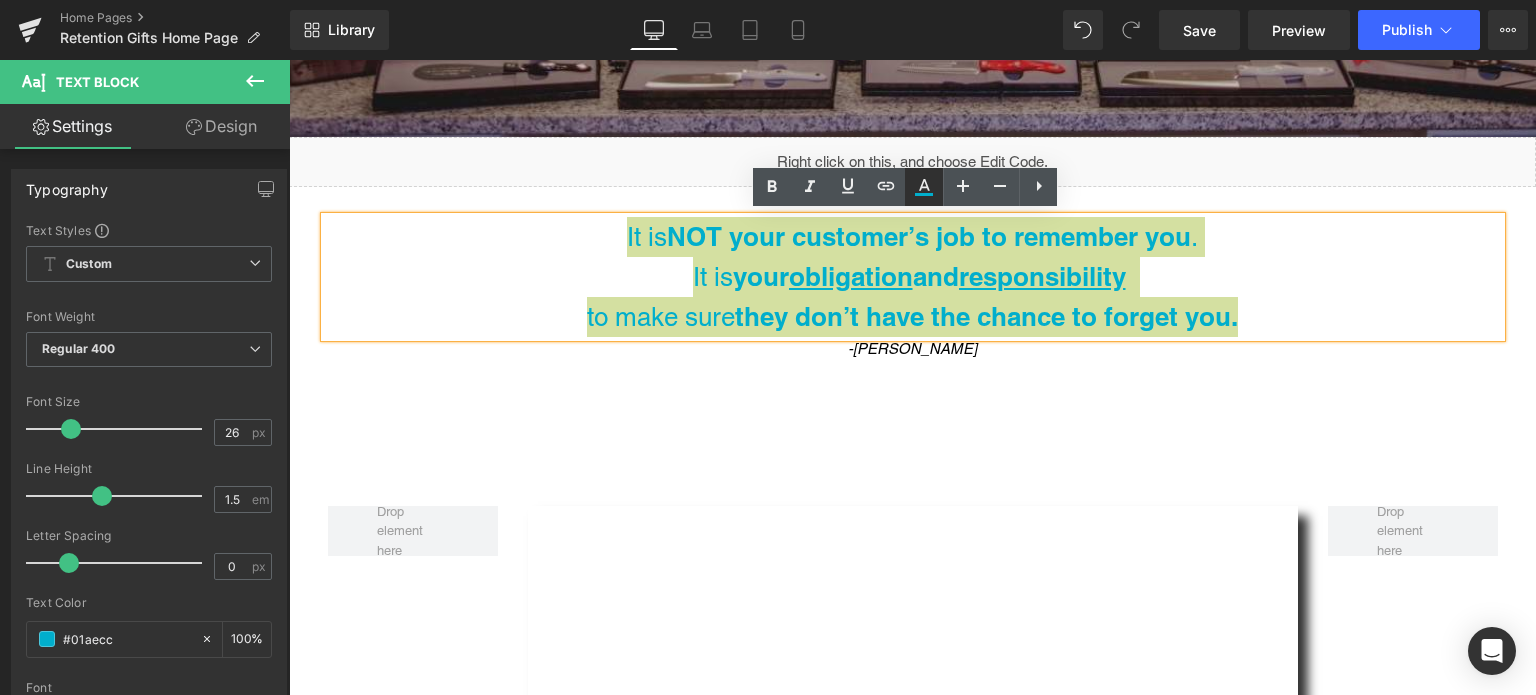 click 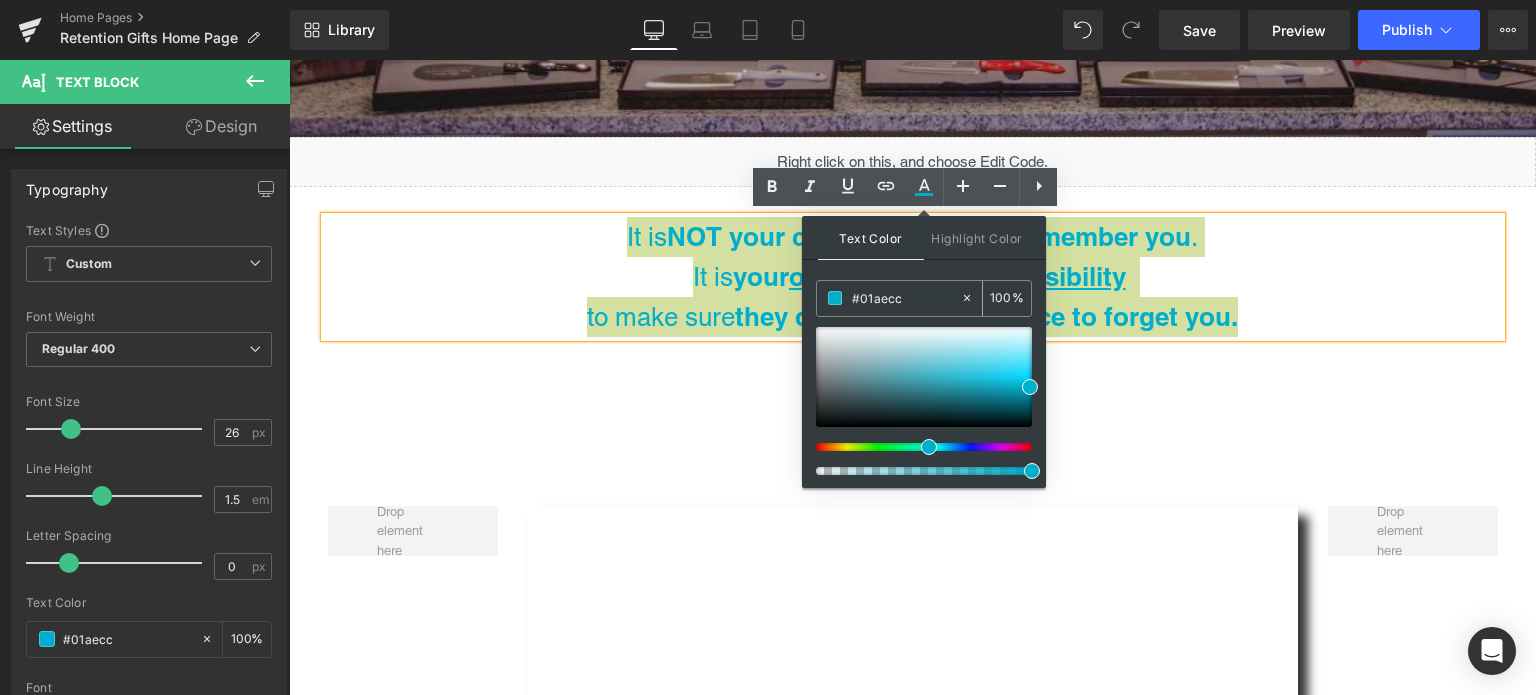 click on "#01aecc" at bounding box center (888, 298) 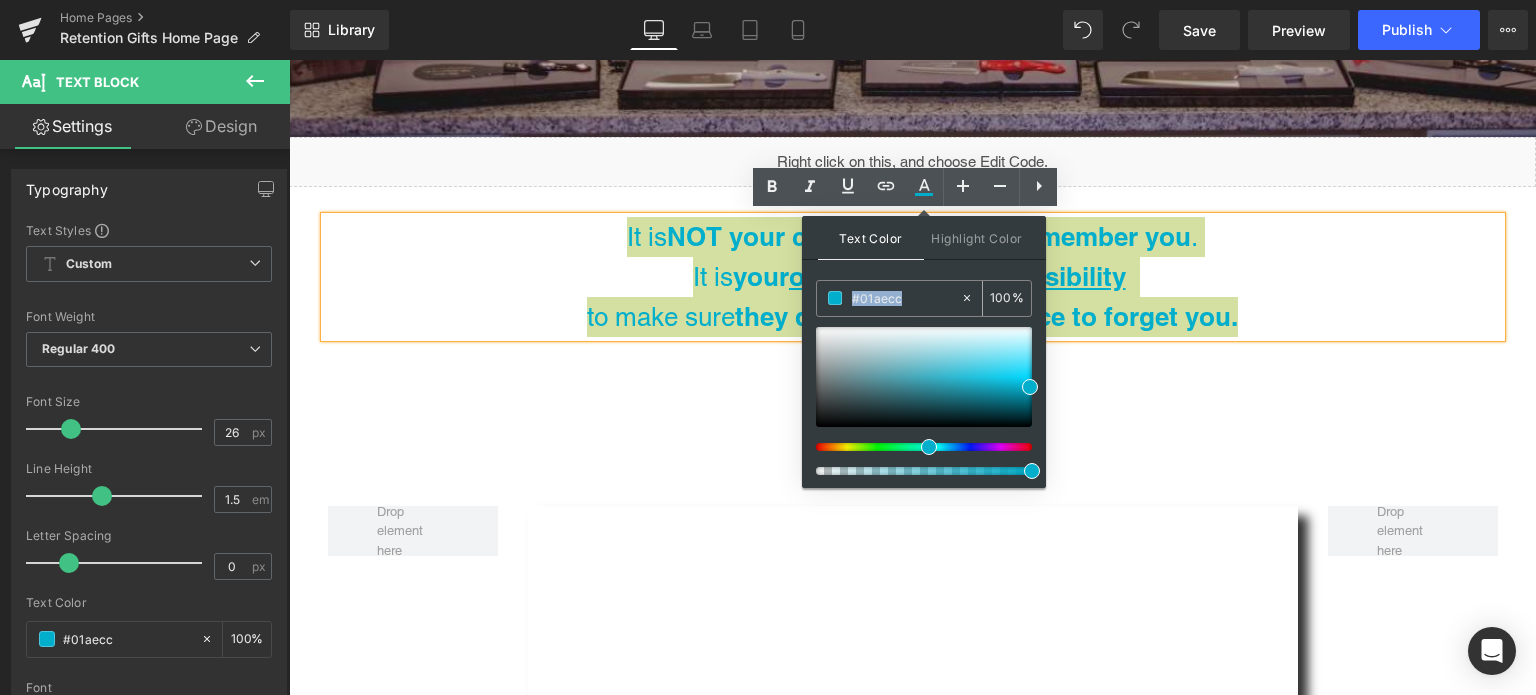 click on "#01aecc" at bounding box center (888, 298) 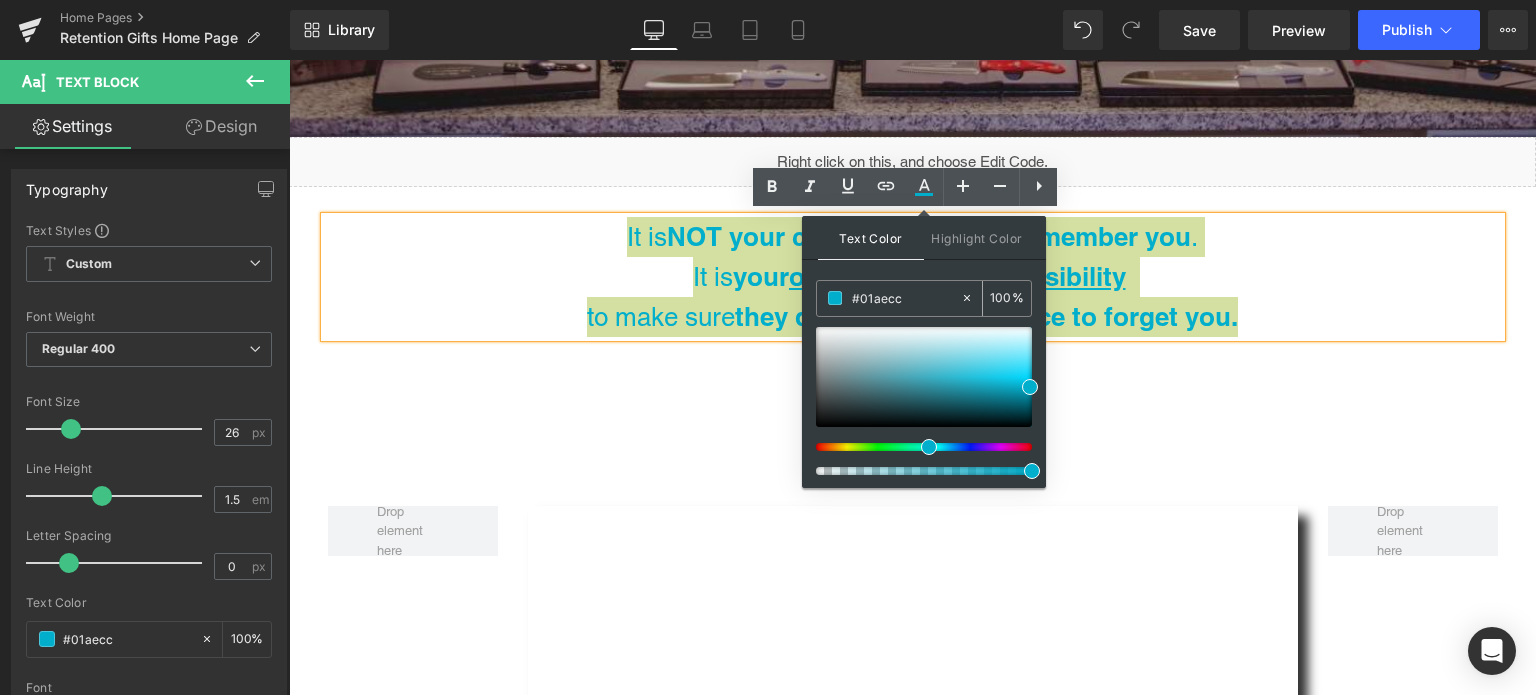 click on "#01aecc" at bounding box center [906, 298] 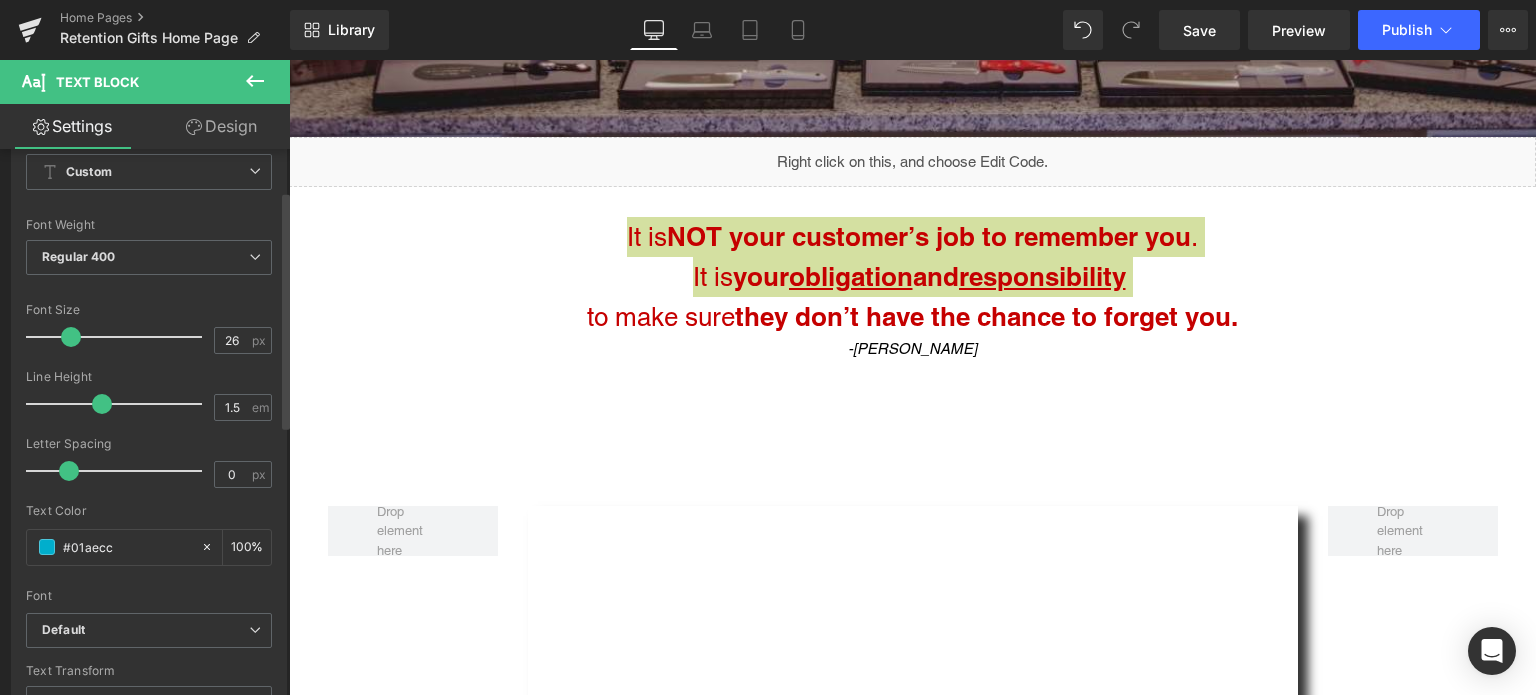 scroll, scrollTop: 96, scrollLeft: 0, axis: vertical 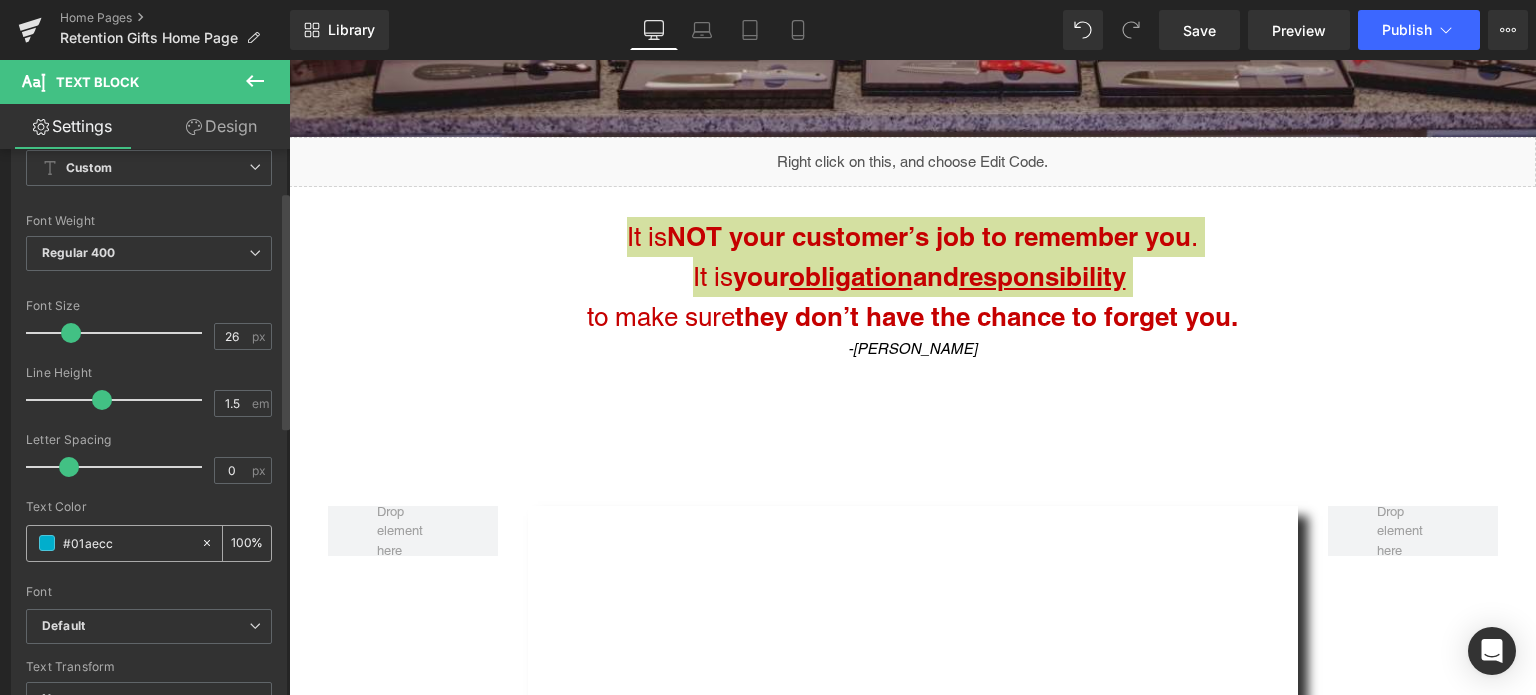 click on "#01aecc" at bounding box center (127, 543) 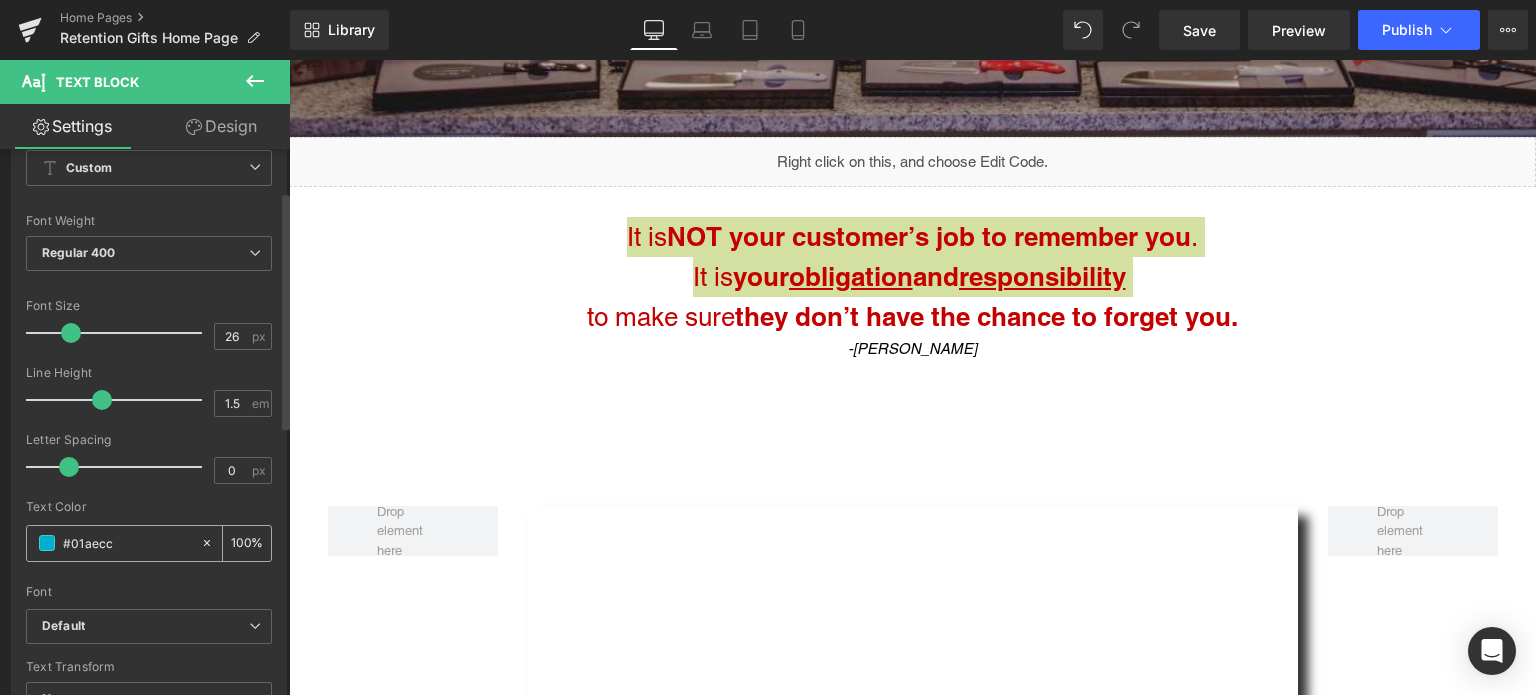 click on "#01aecc" at bounding box center [127, 543] 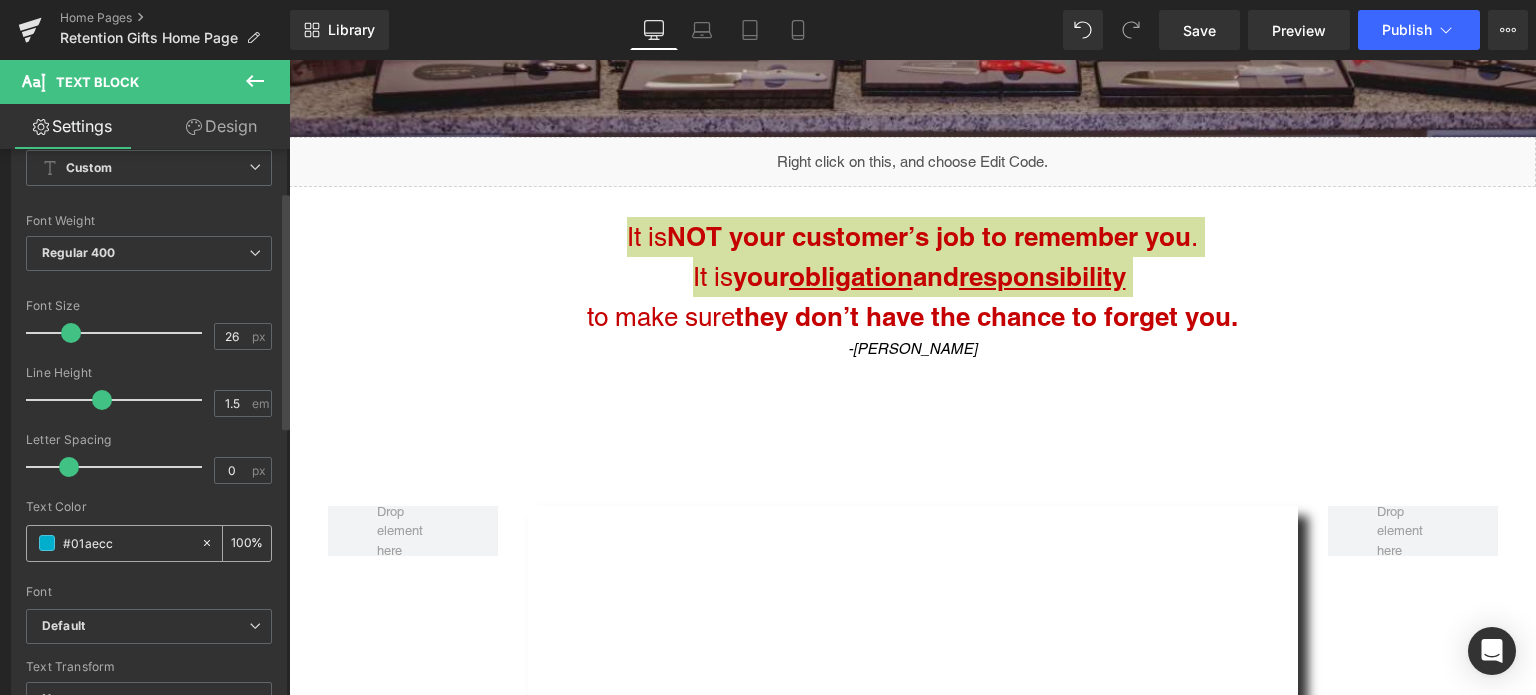 click on "#01aecc" at bounding box center (127, 543) 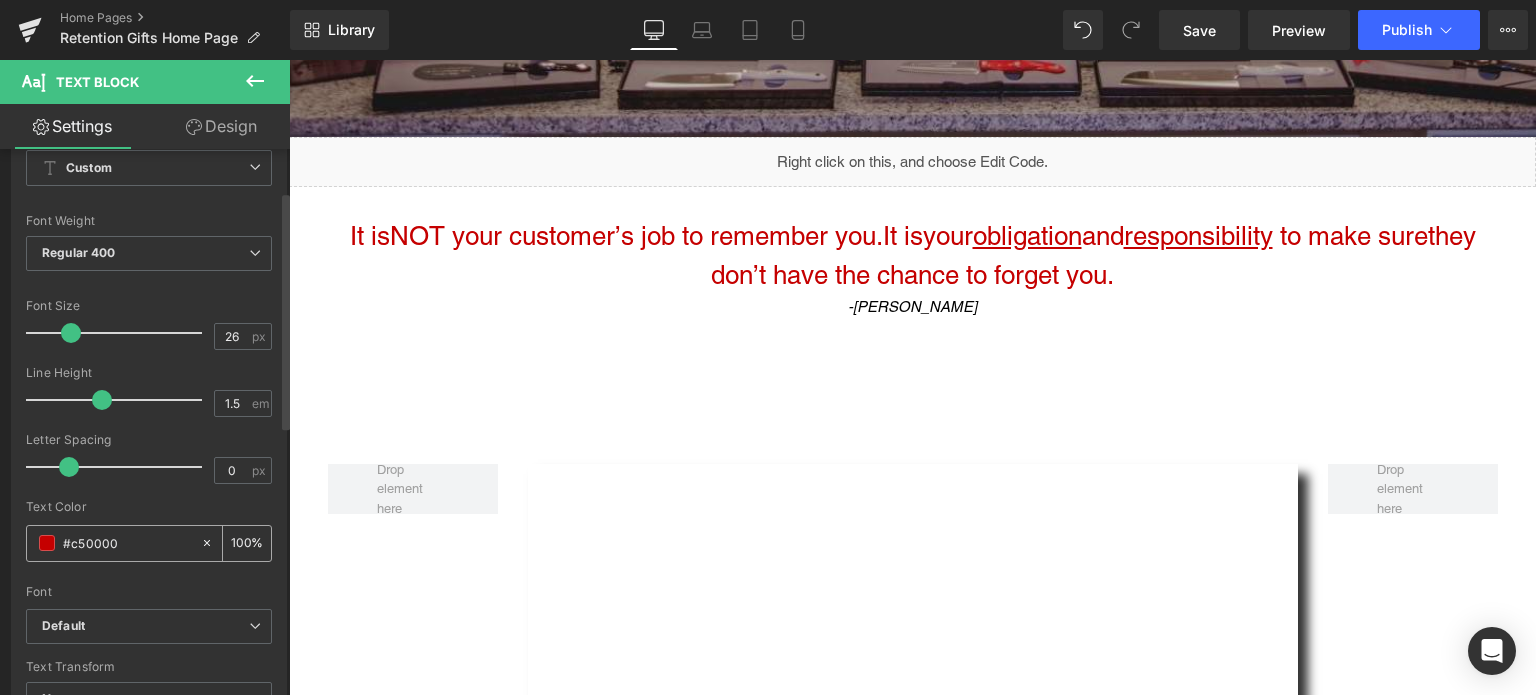 scroll, scrollTop: 7440, scrollLeft: 1232, axis: both 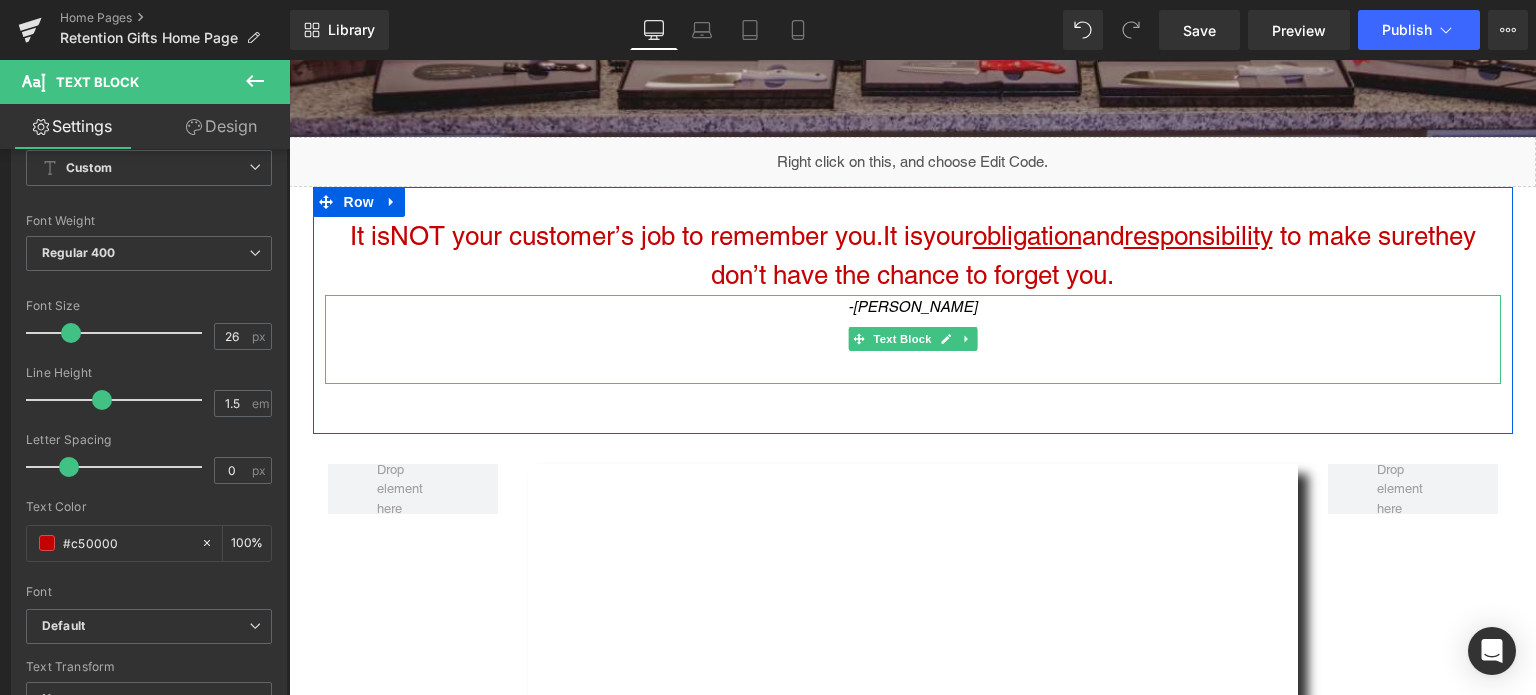 click on "-[PERSON_NAME]" at bounding box center [913, 339] 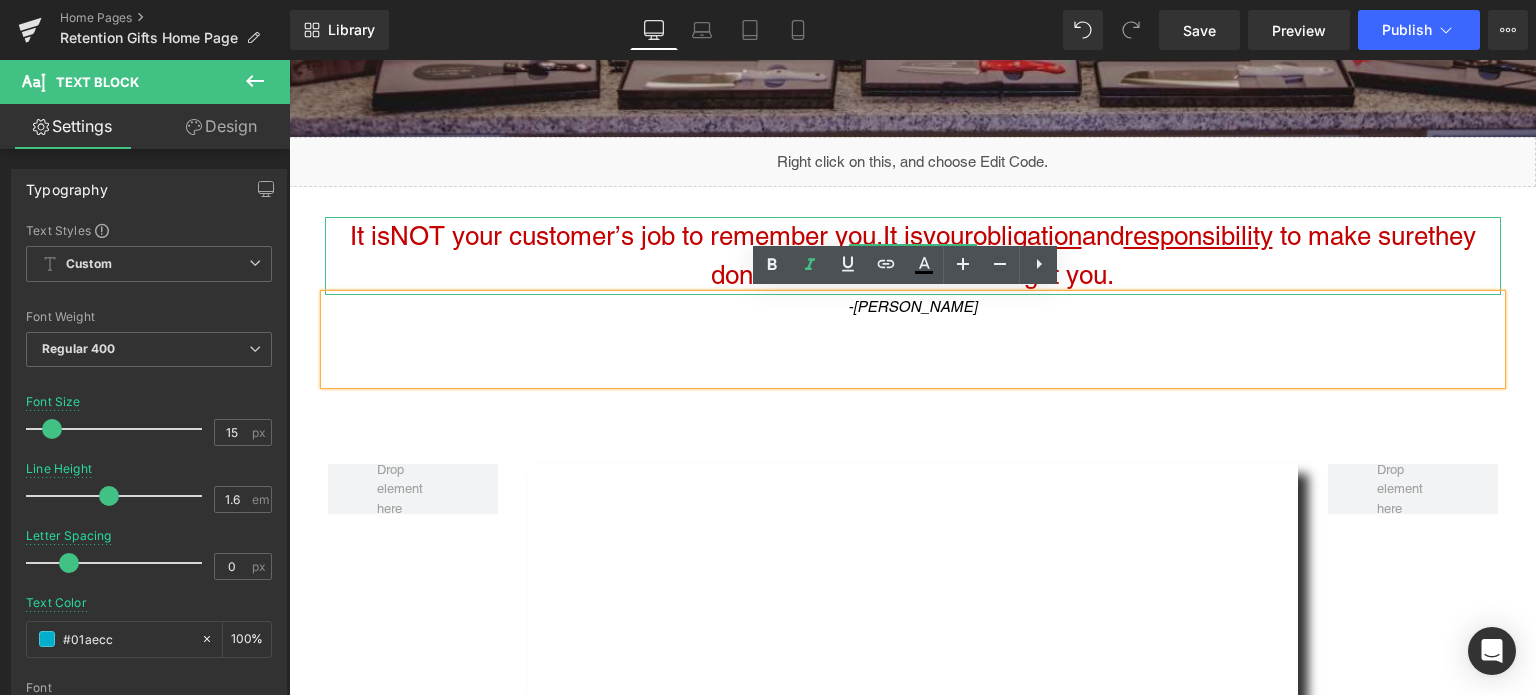 click on "It is  NOT your customer’s job to remember you ." at bounding box center (616, 236) 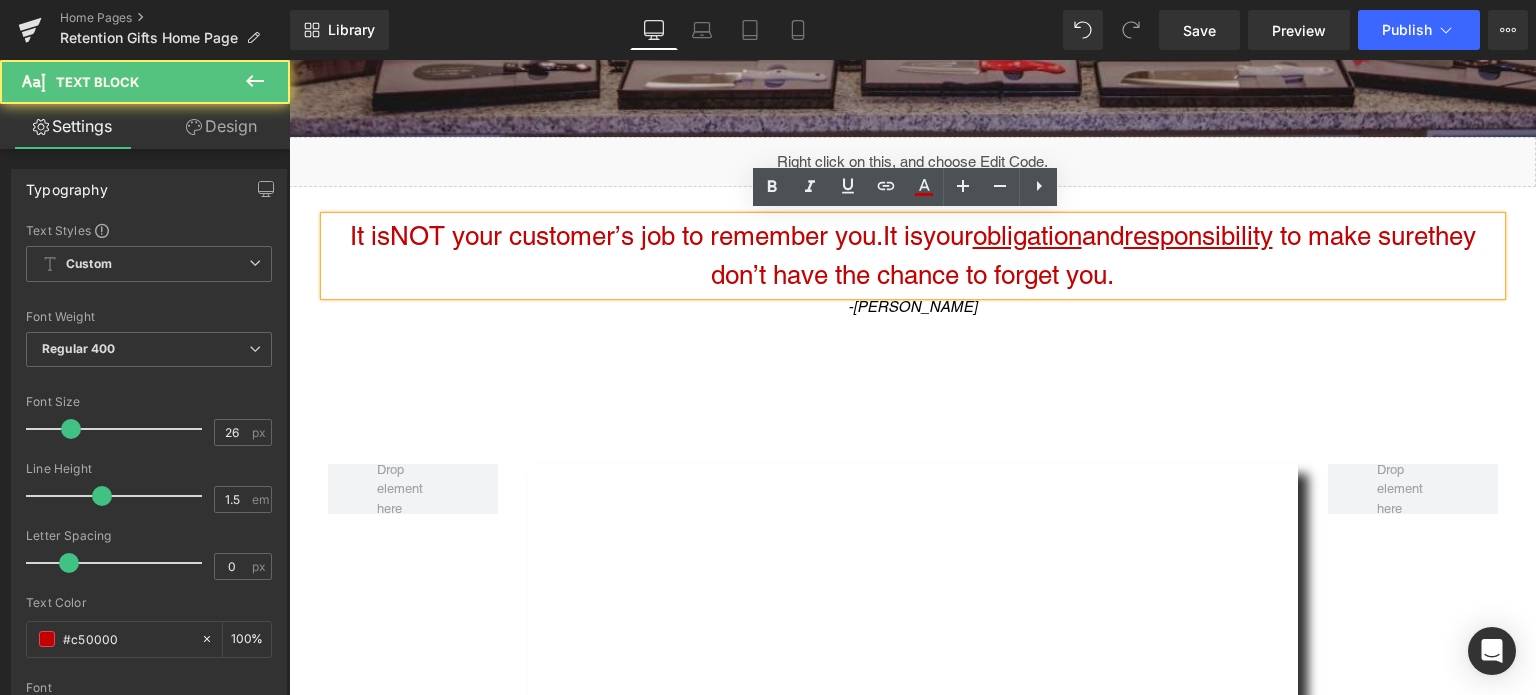click on "It is  NOT your customer’s job to remember you ." at bounding box center [616, 236] 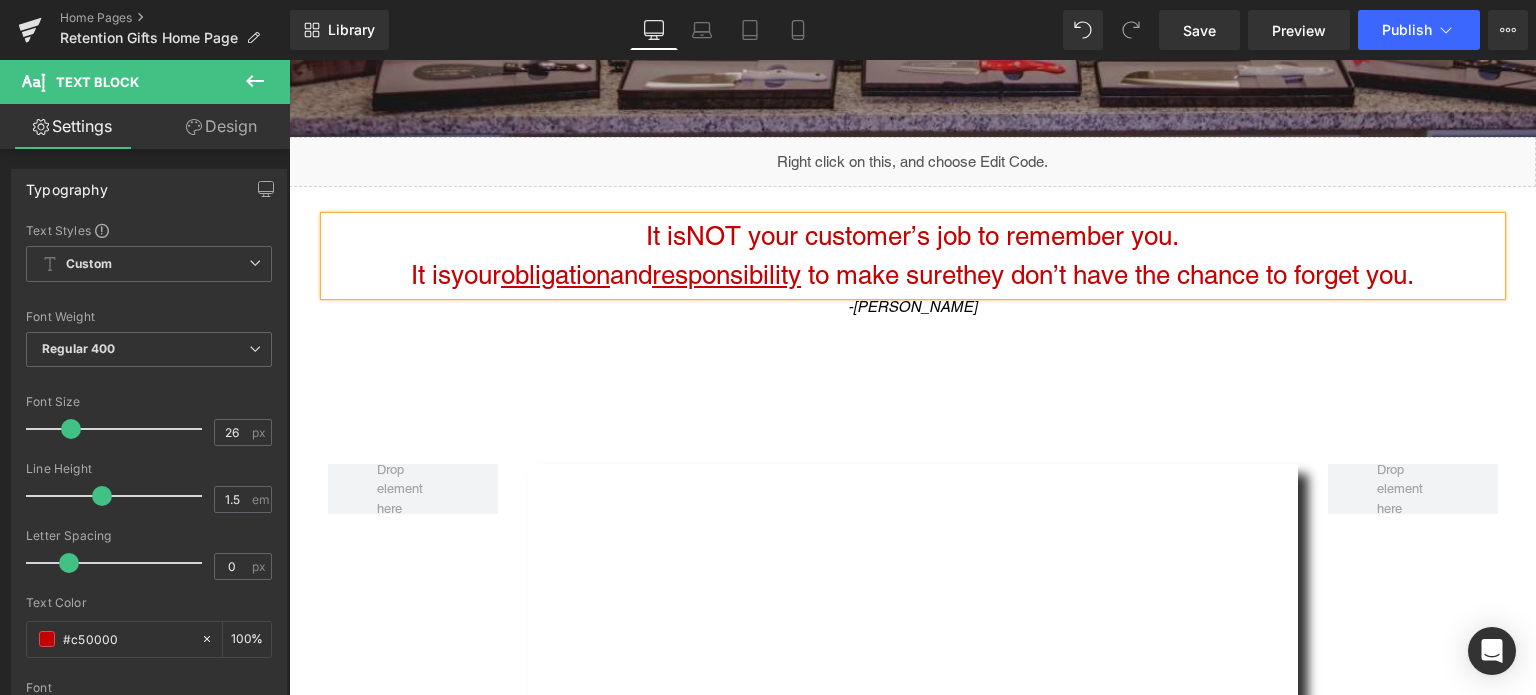 click on "to make sure" at bounding box center (882, 275) 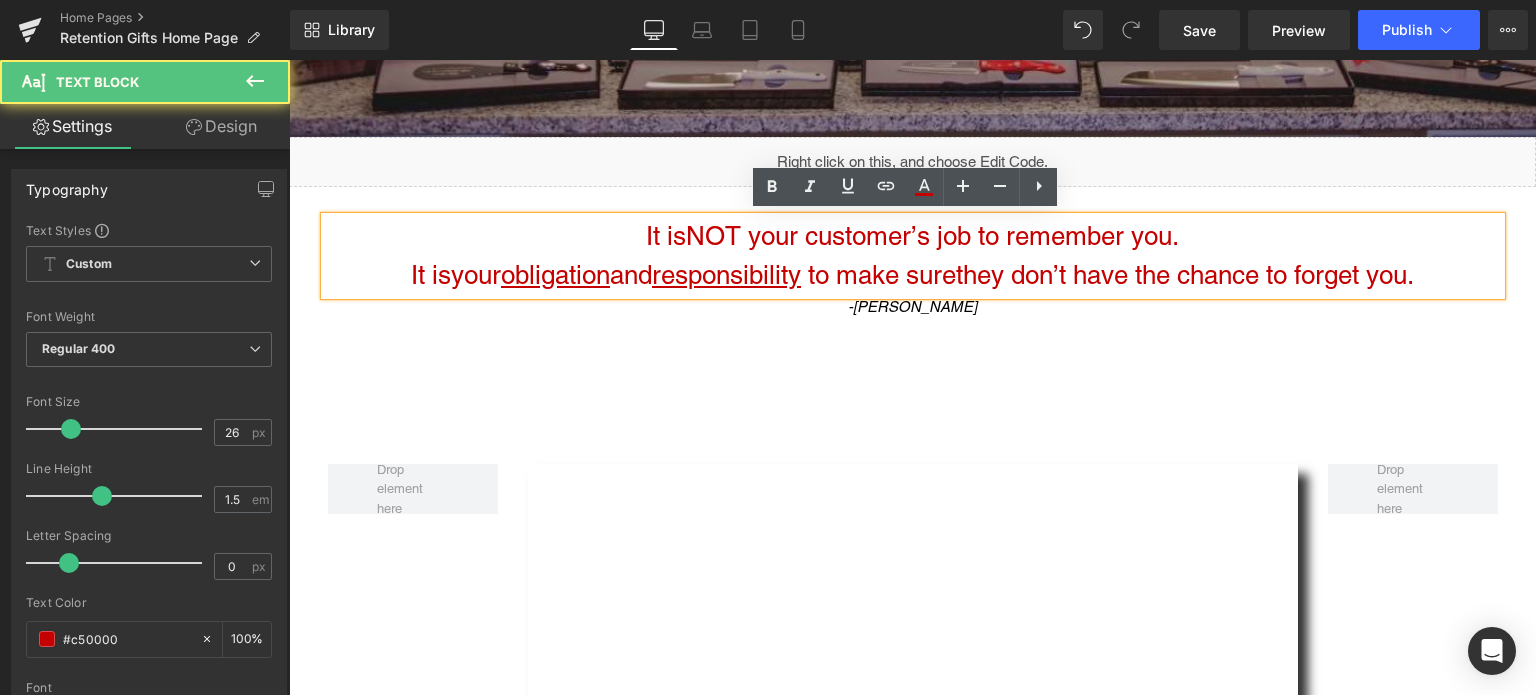 click on "to make sure" at bounding box center [882, 275] 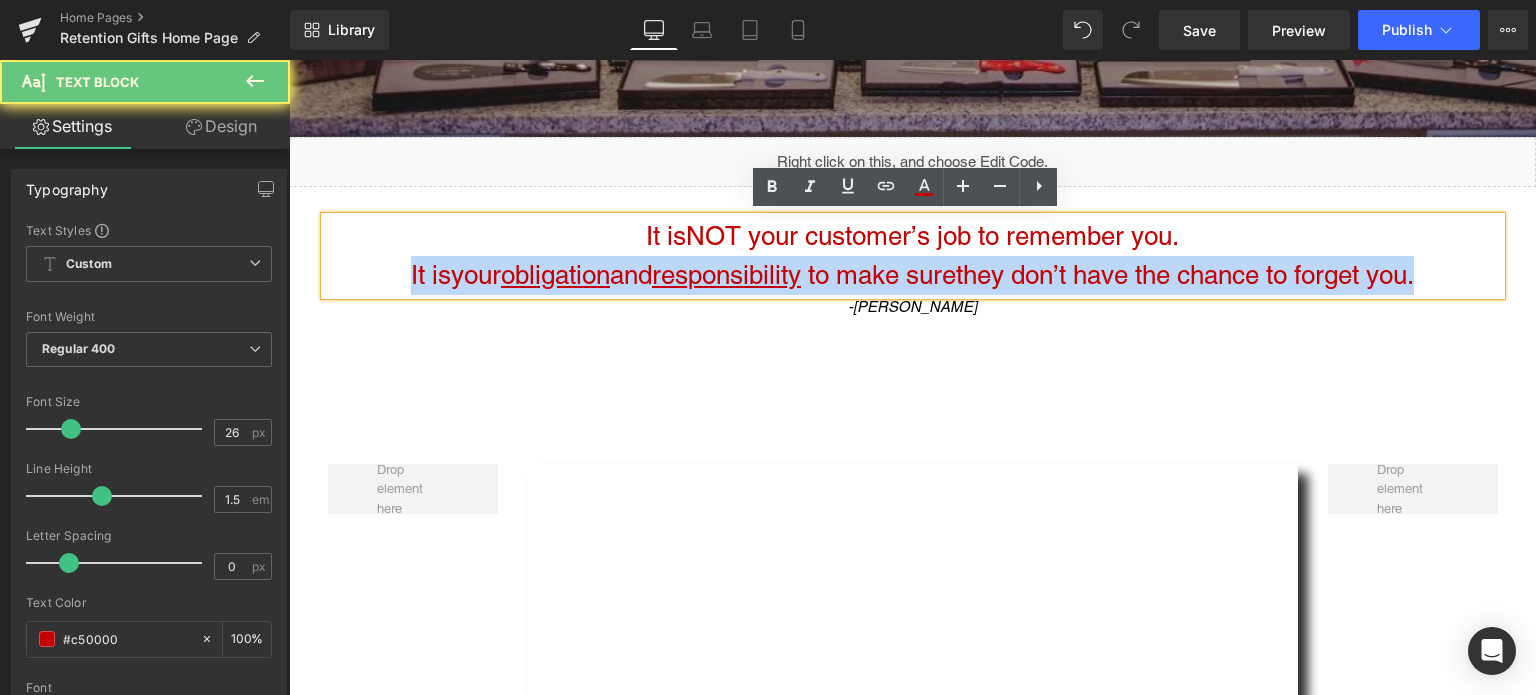 click on "to make sure" at bounding box center (882, 275) 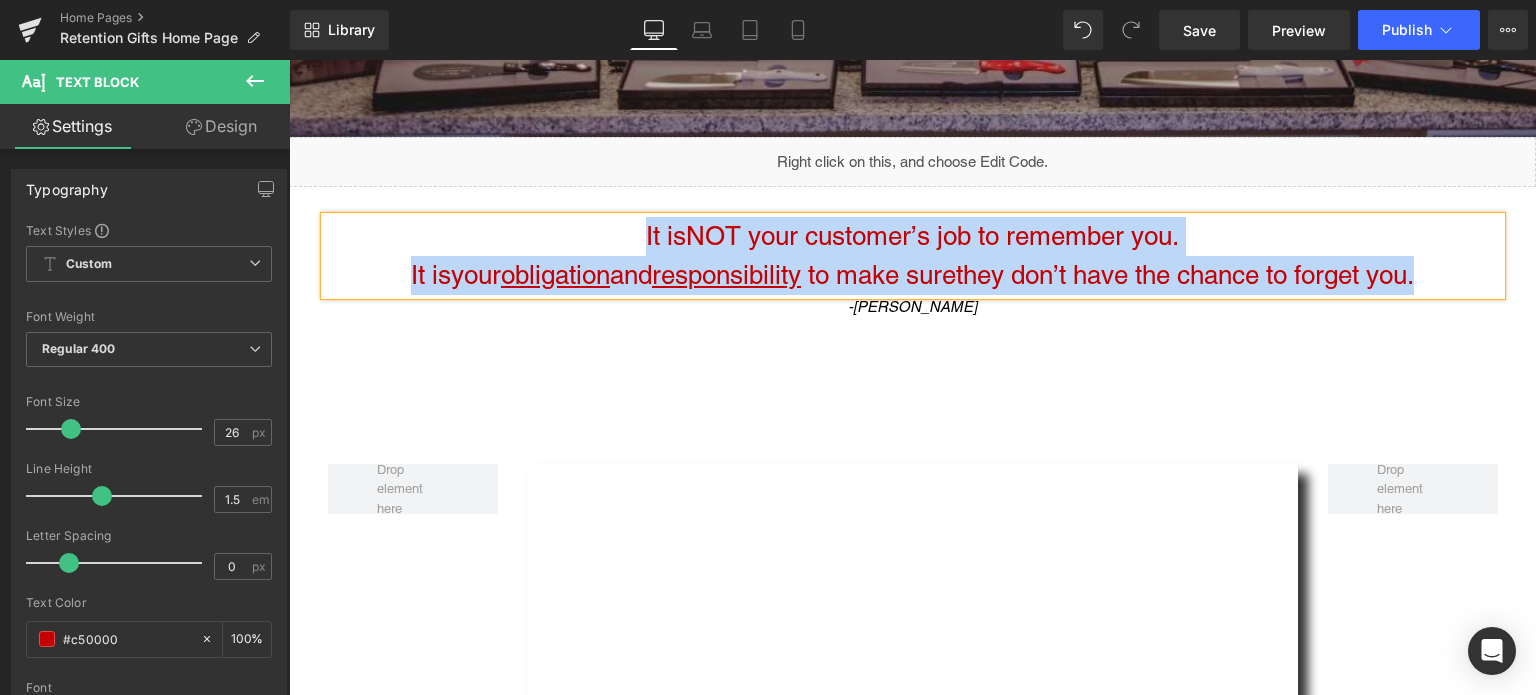 click on "It is  NOT your customer’s job to remember you ." at bounding box center (912, 236) 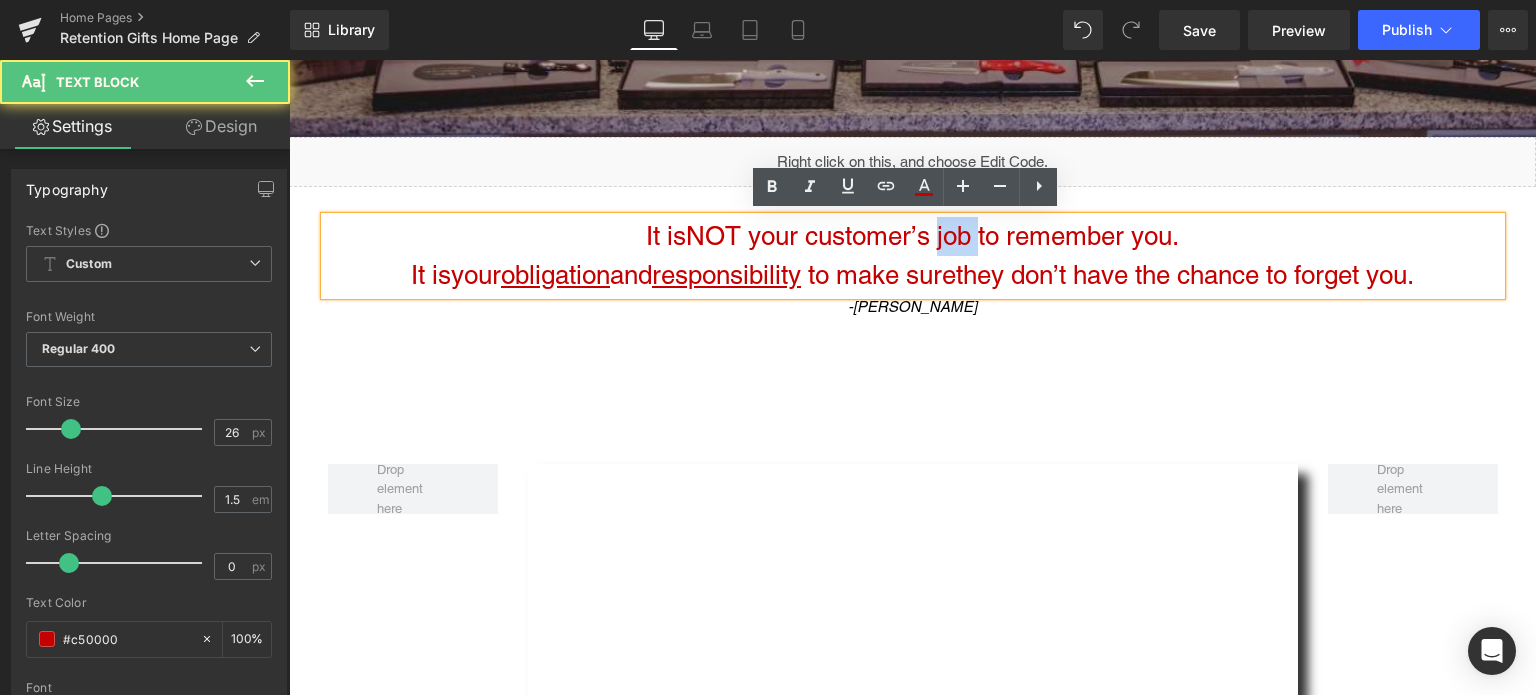 click on "It is  NOT your customer’s job to remember you ." at bounding box center [912, 236] 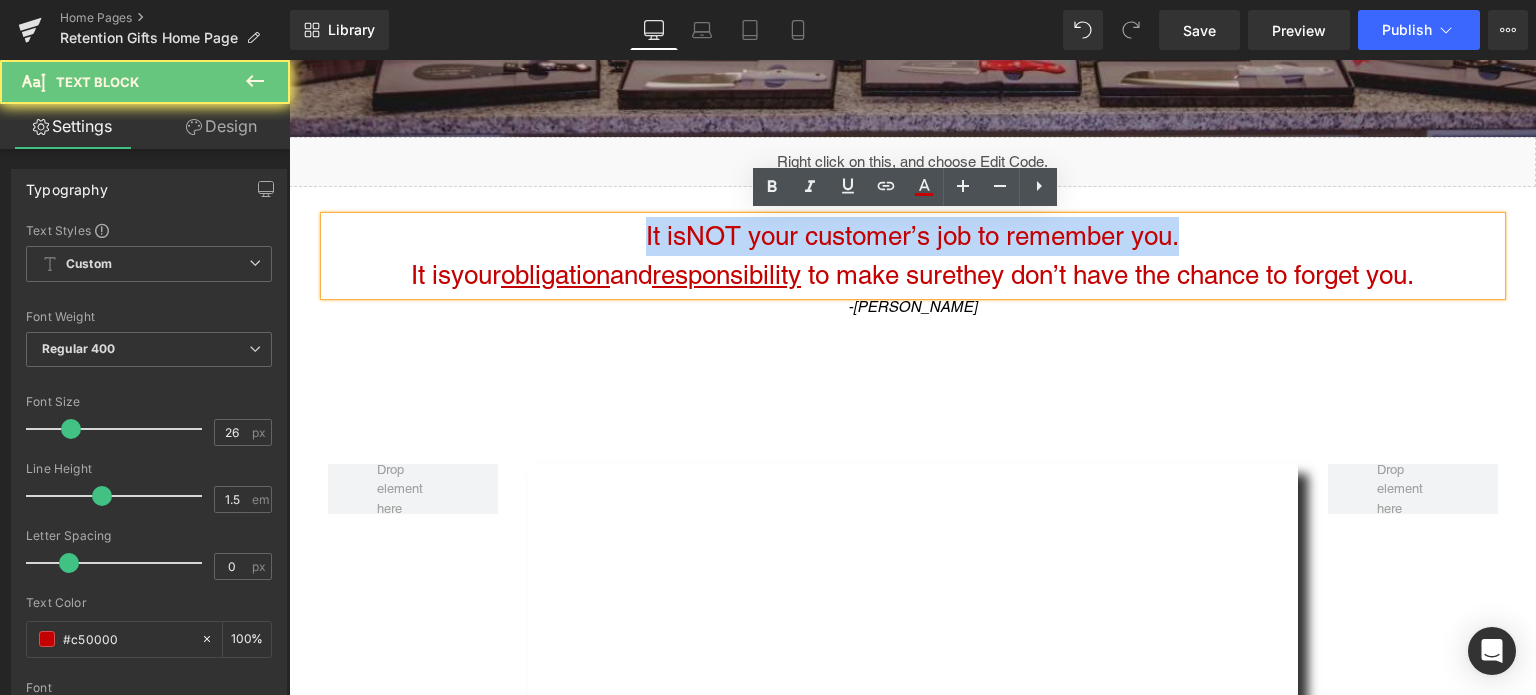 click on "It is  NOT your customer’s job to remember you ." at bounding box center [912, 236] 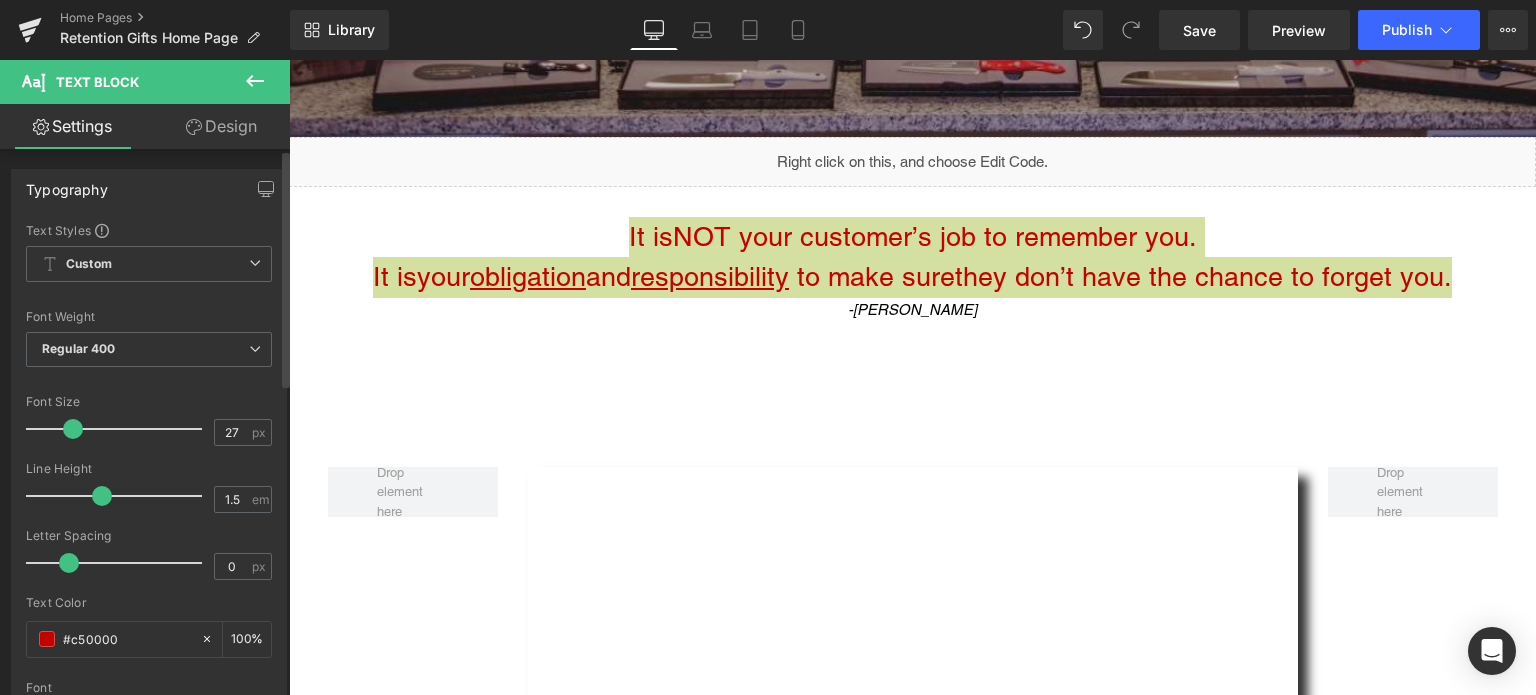 scroll, scrollTop: 10, scrollLeft: 10, axis: both 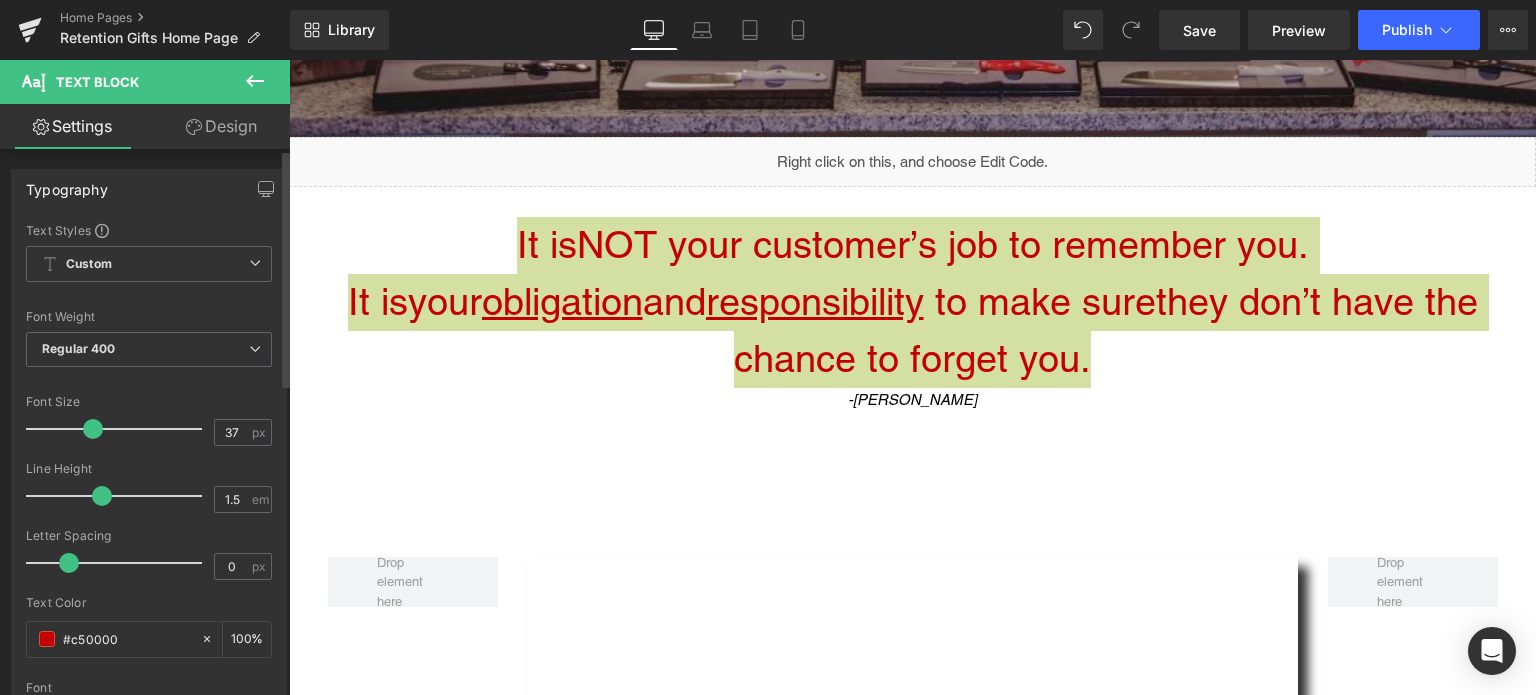 type on "36" 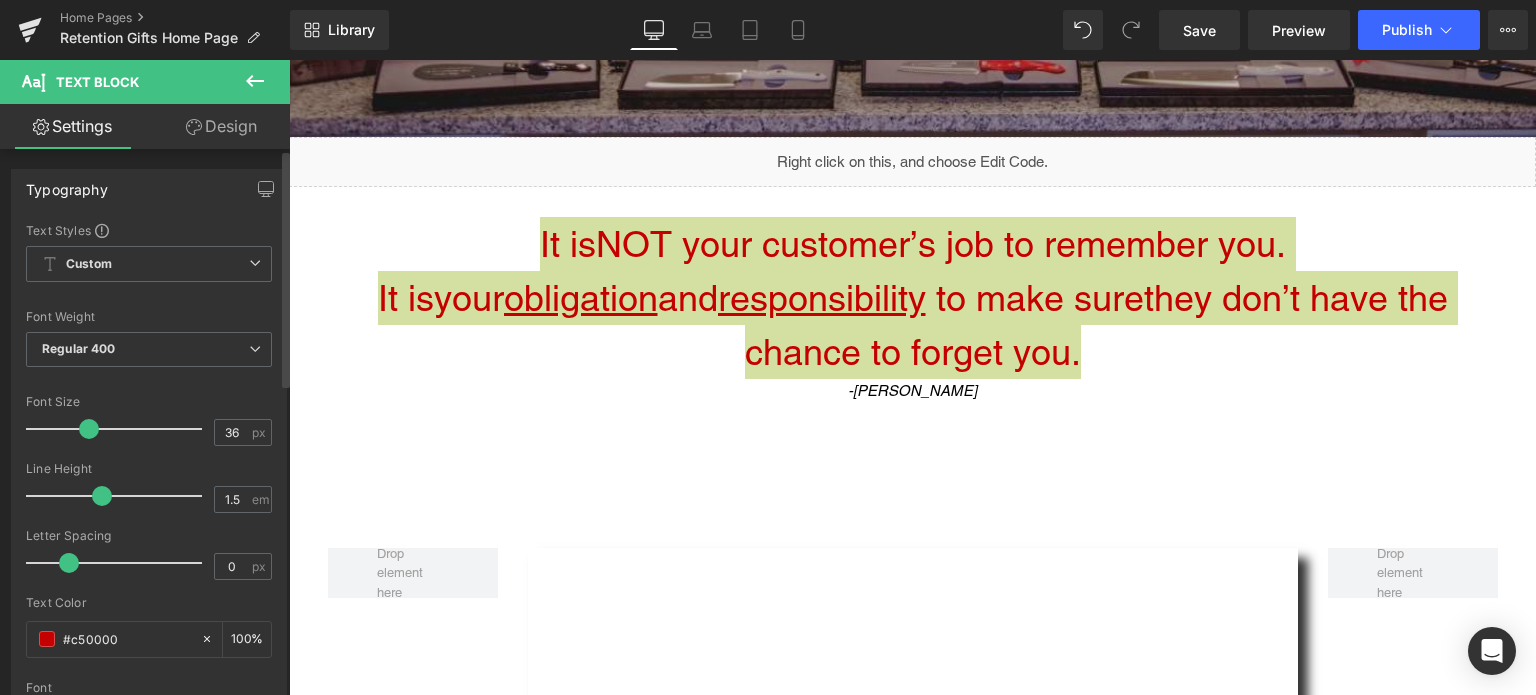 drag, startPoint x: 67, startPoint y: 428, endPoint x: 84, endPoint y: 427, distance: 17.029387 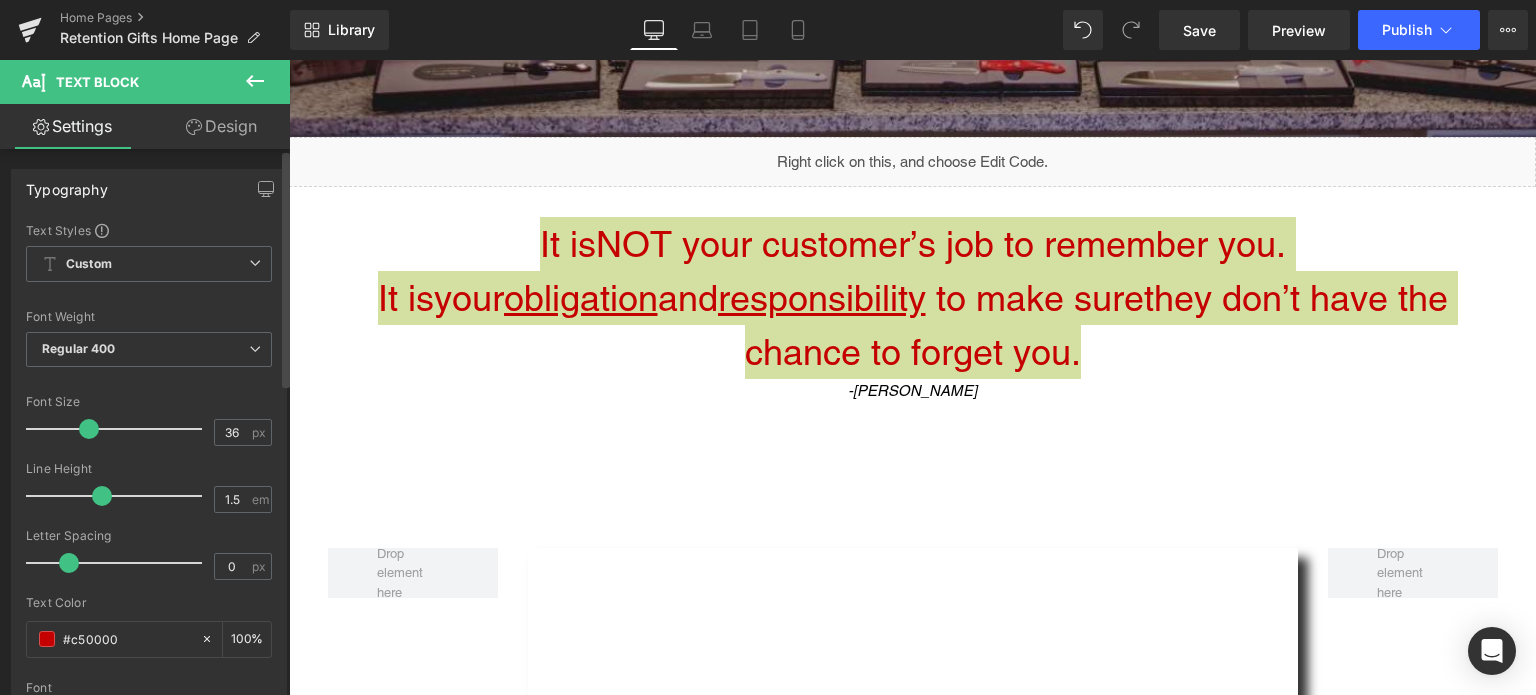 click at bounding box center [89, 429] 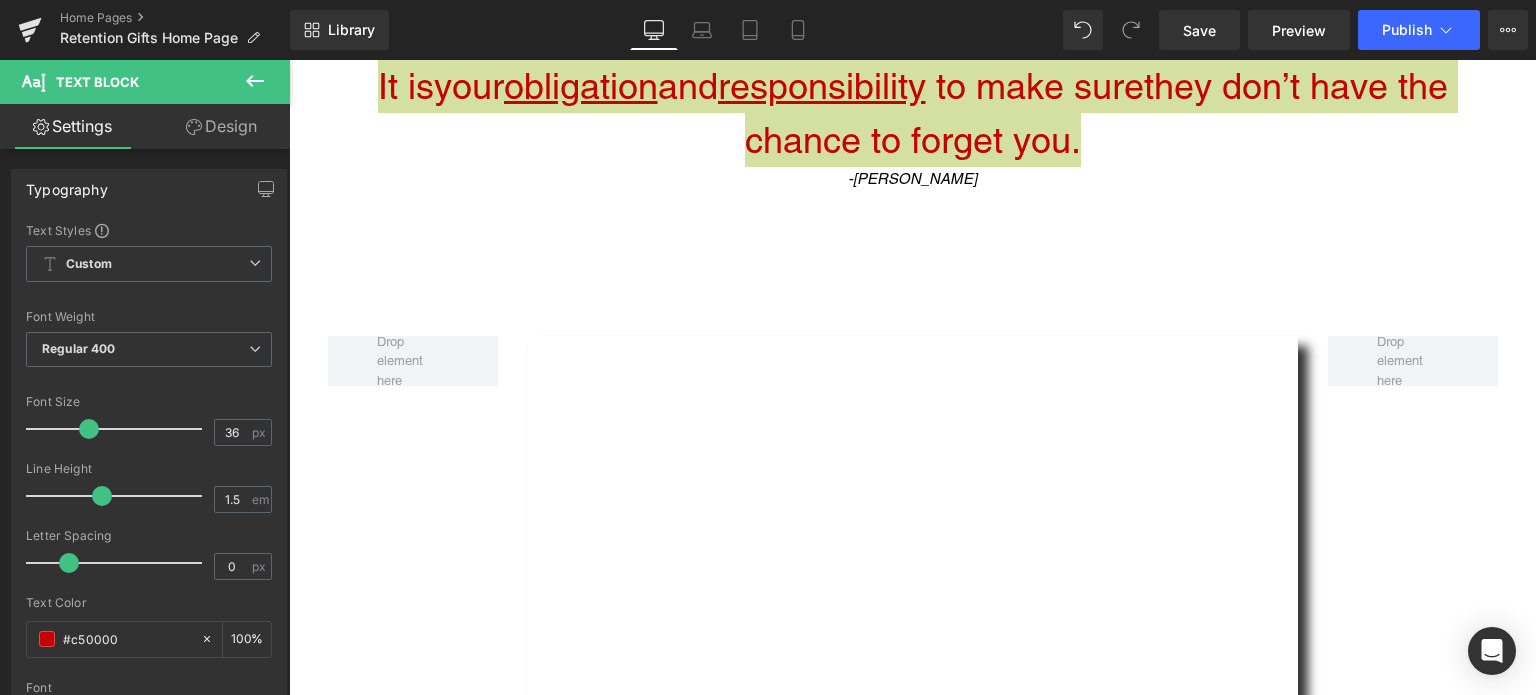 scroll, scrollTop: 728, scrollLeft: 0, axis: vertical 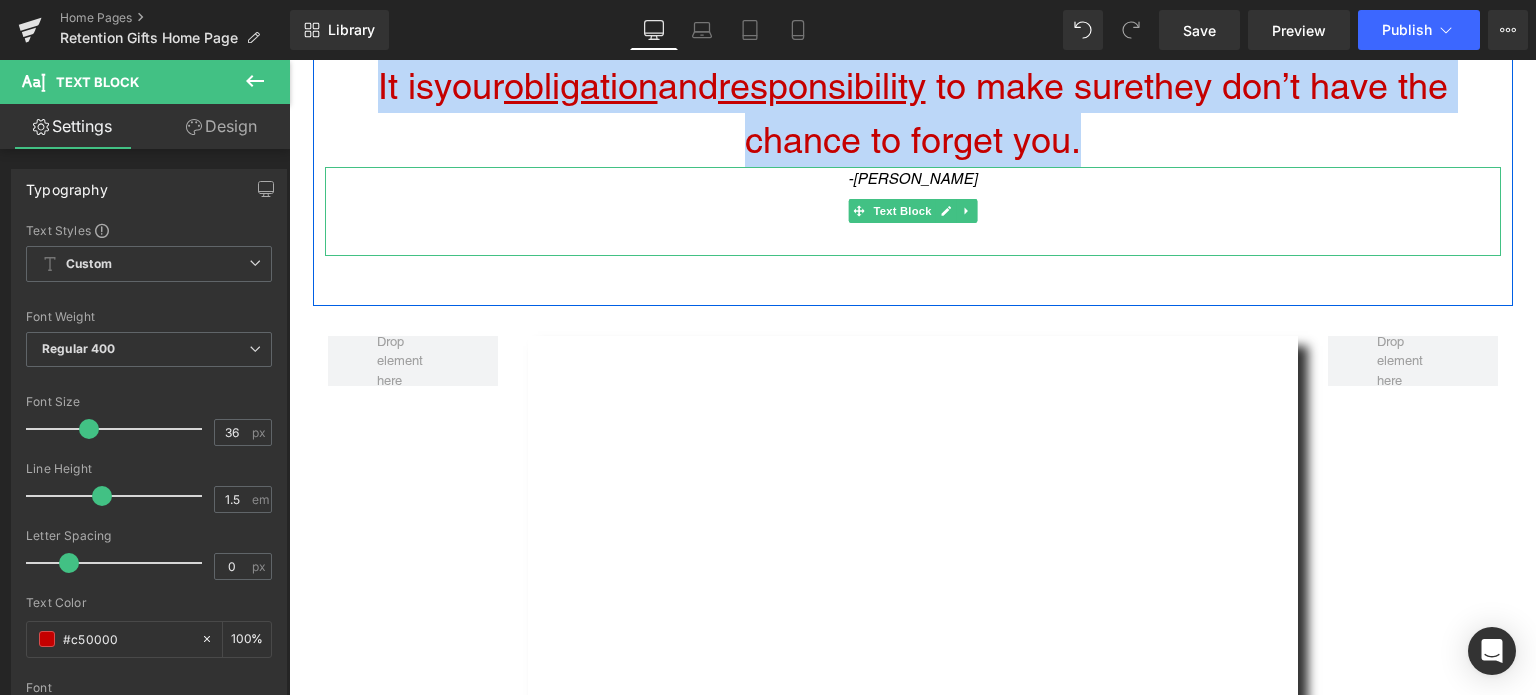 click on "-[PERSON_NAME]" at bounding box center (913, 211) 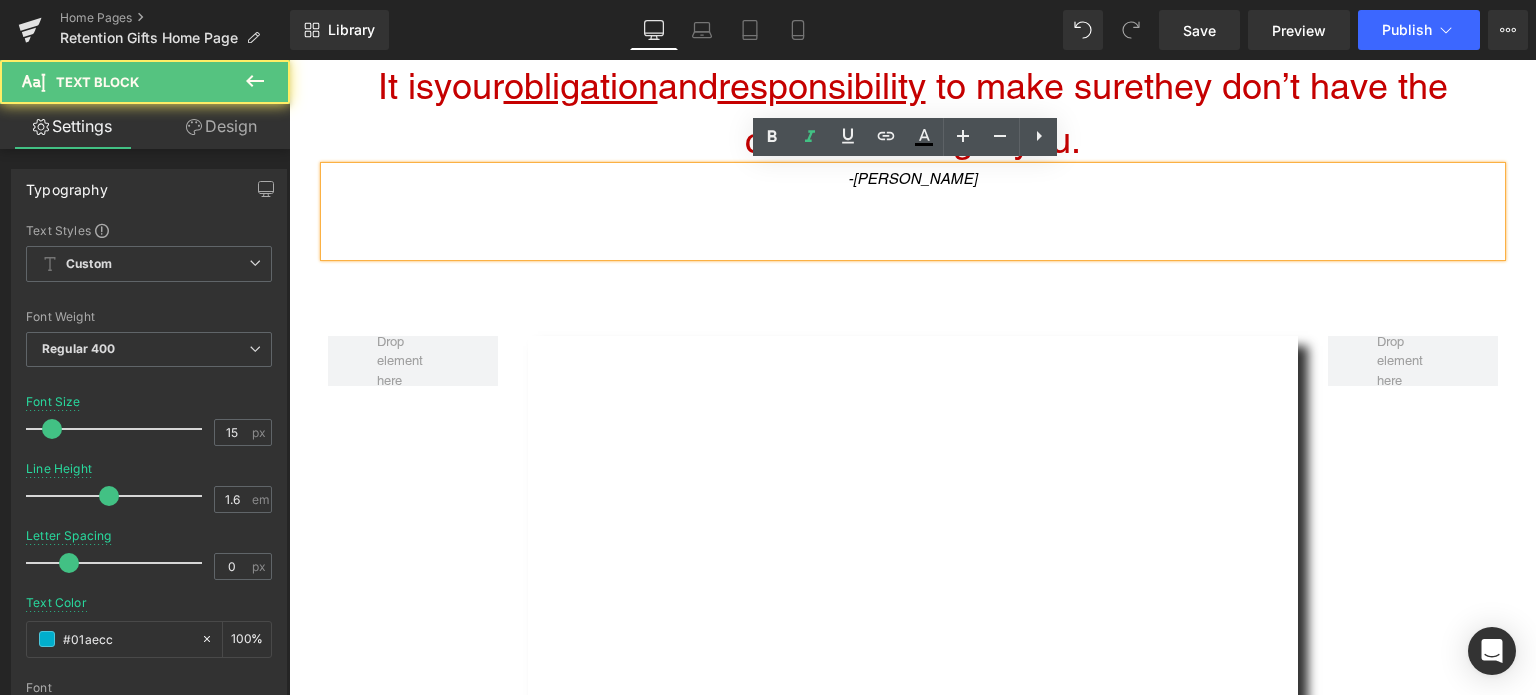 click on "-[PERSON_NAME]" at bounding box center (913, 179) 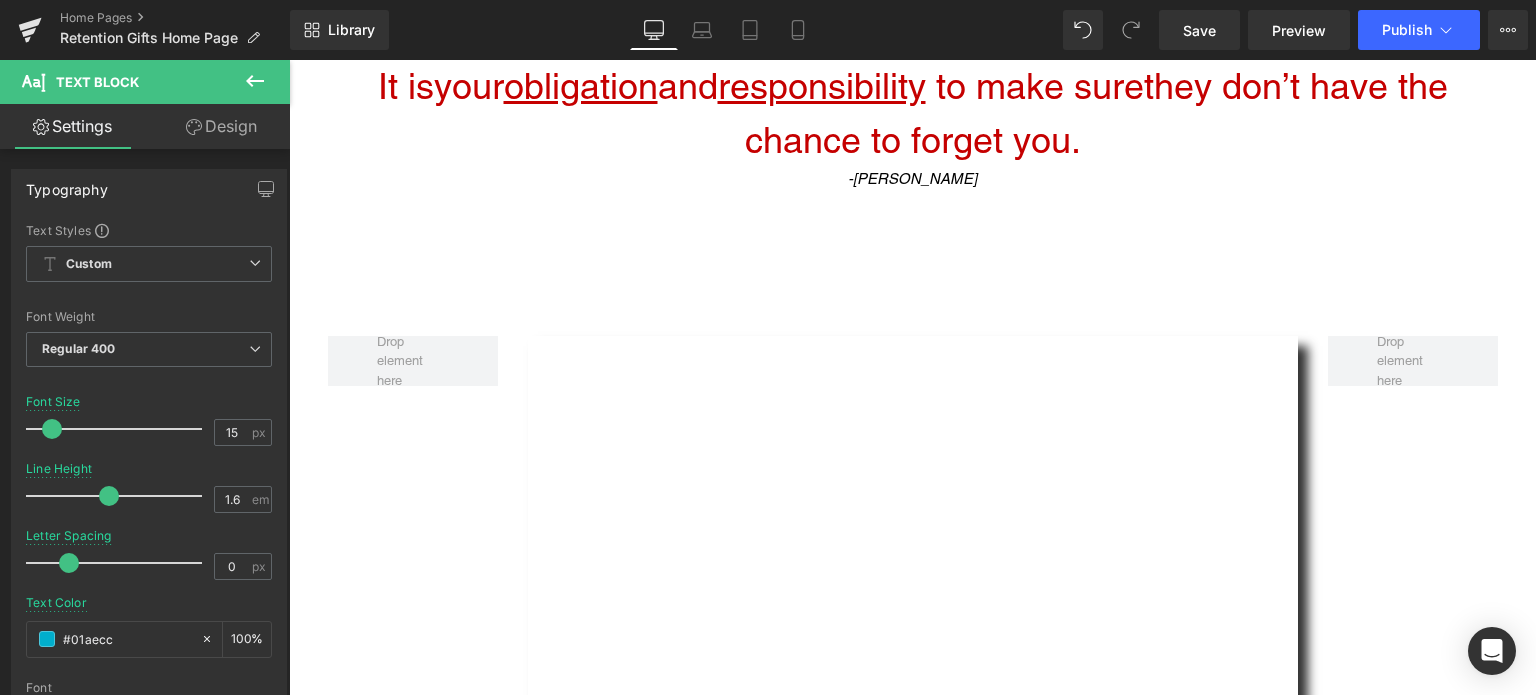 click on "Design" at bounding box center [221, 126] 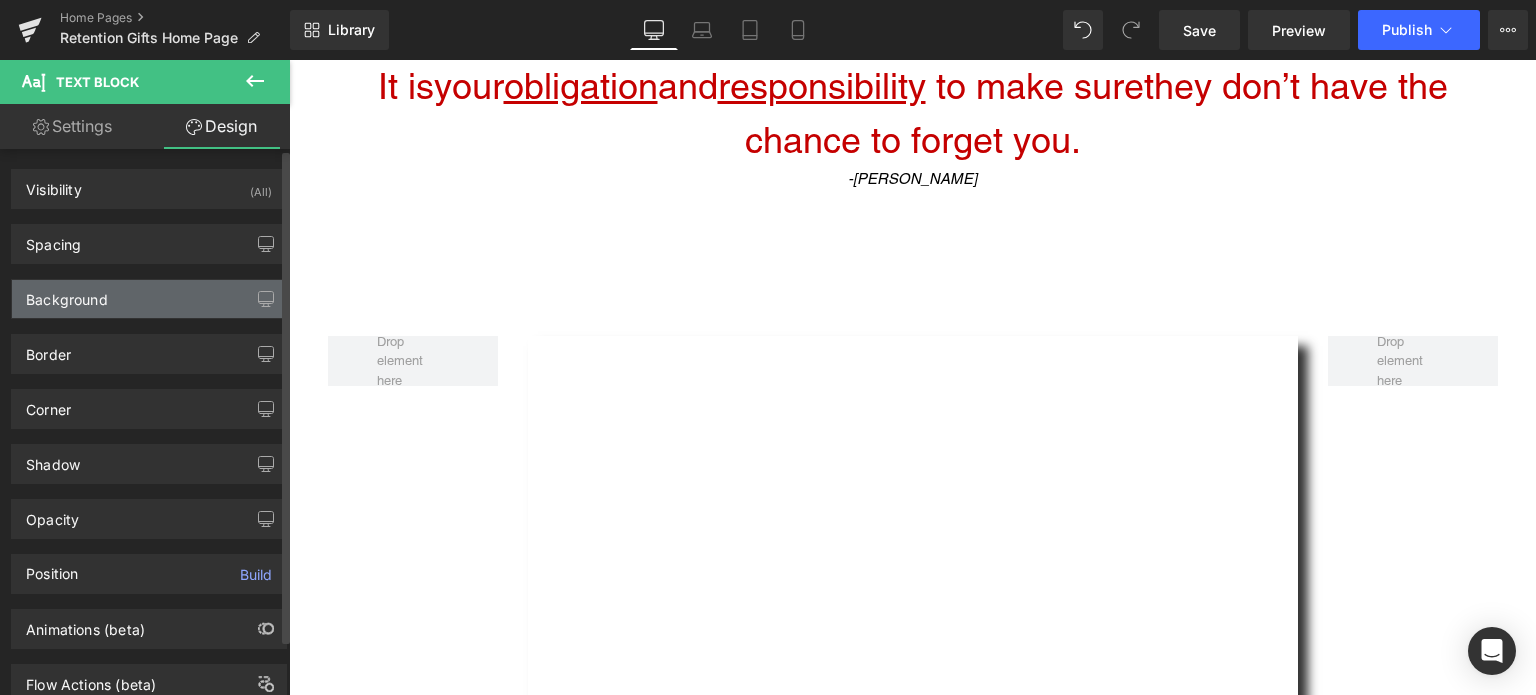 type on "0" 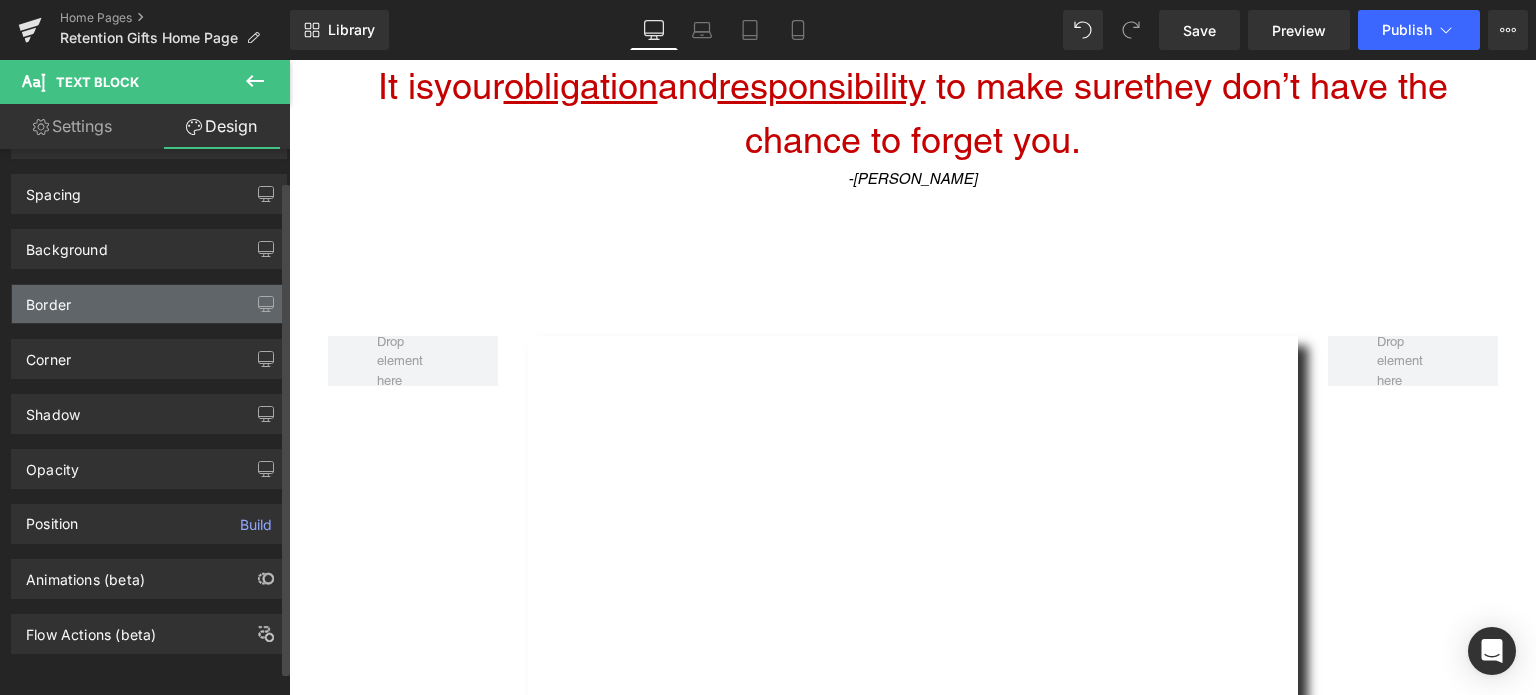 scroll, scrollTop: 52, scrollLeft: 0, axis: vertical 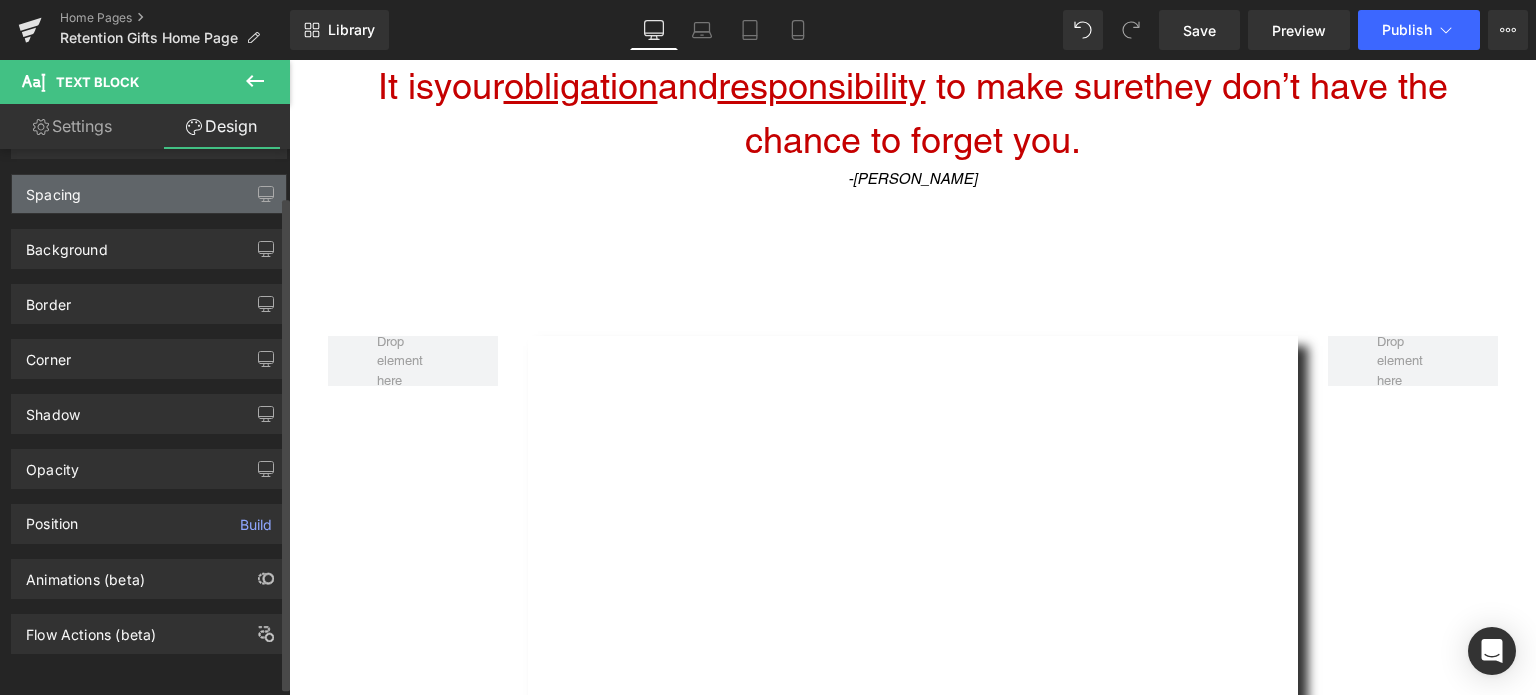 click on "Spacing" at bounding box center [149, 194] 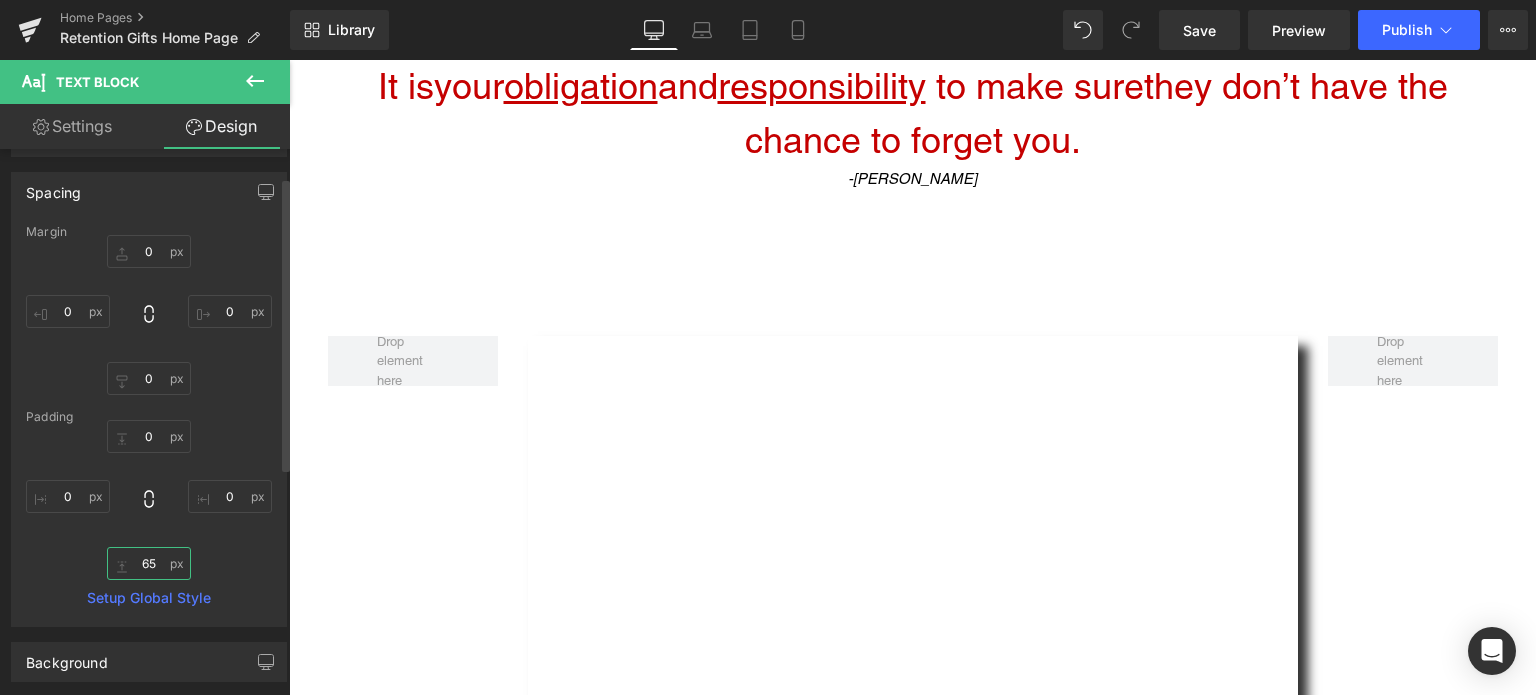 click on "65" at bounding box center (149, 563) 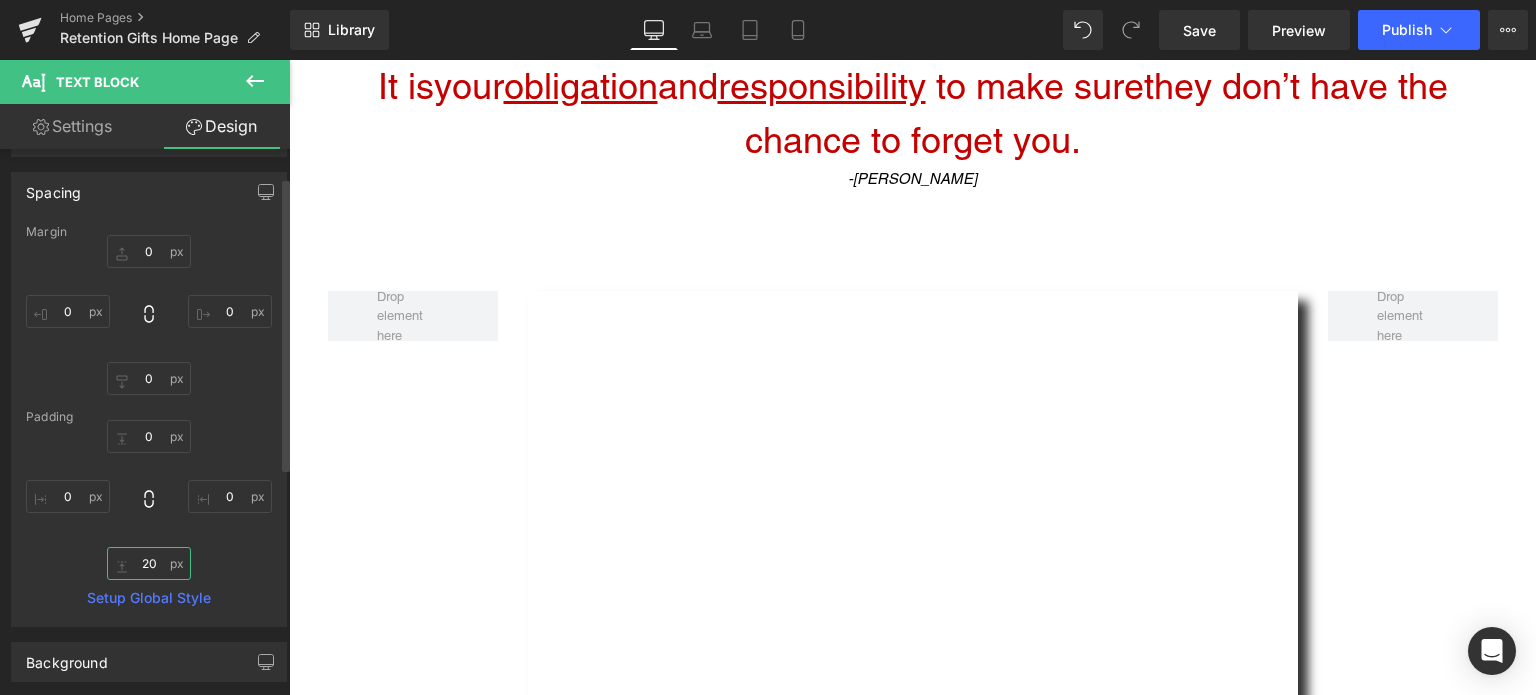 scroll, scrollTop: 7480, scrollLeft: 1232, axis: both 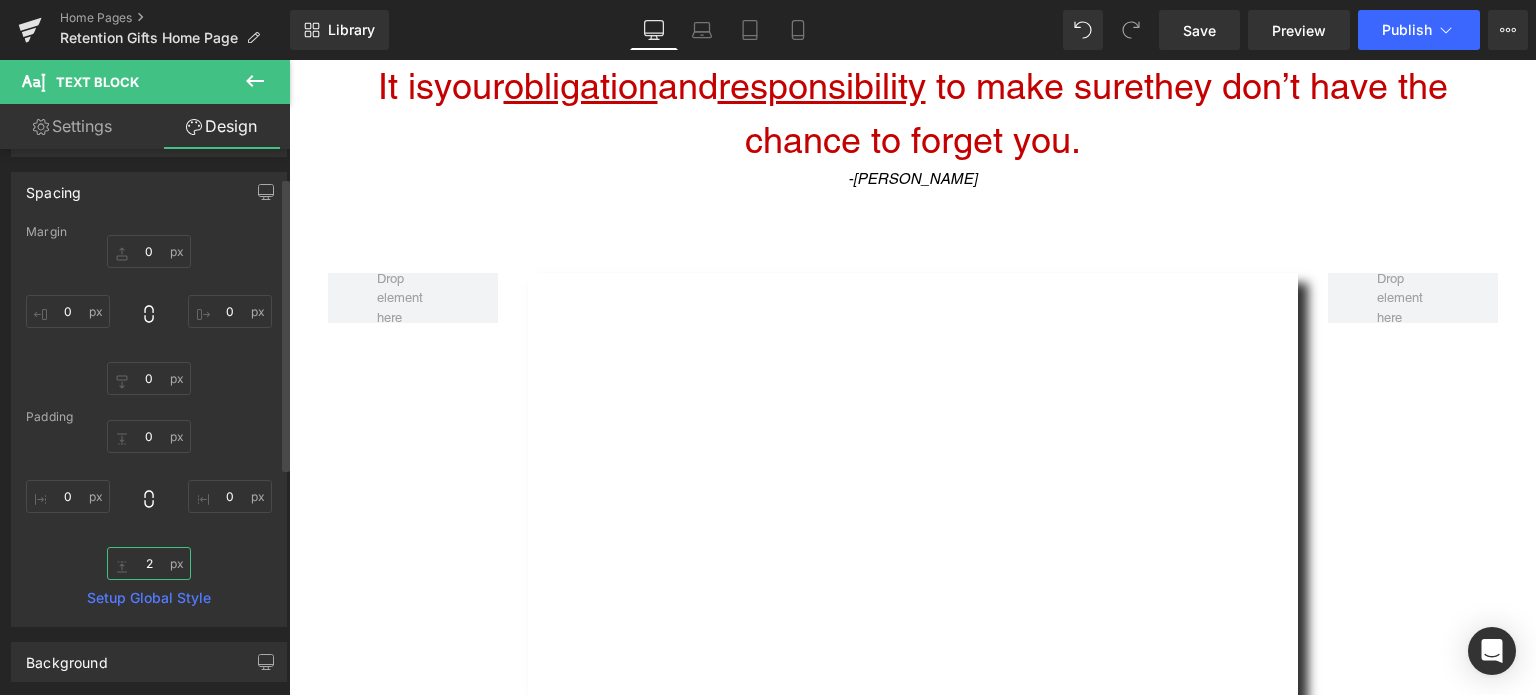 type 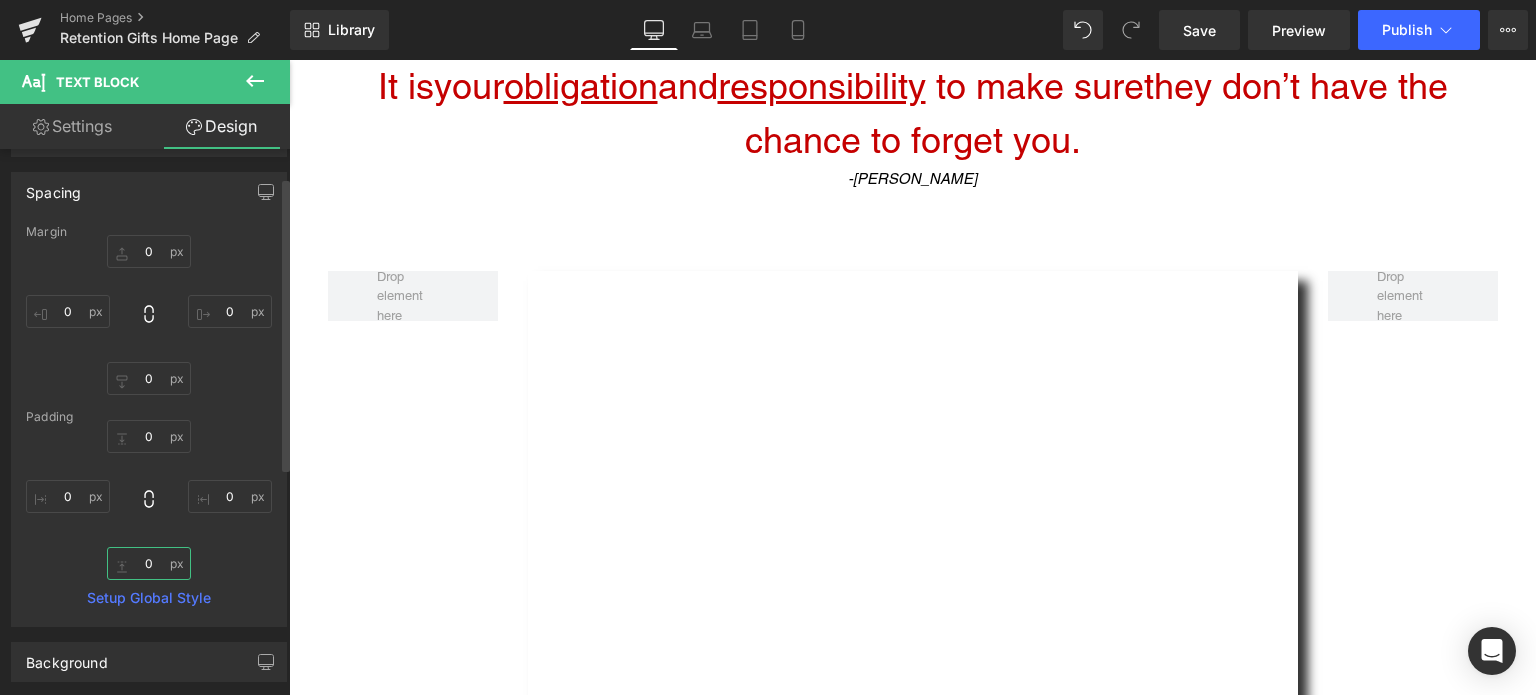 scroll, scrollTop: 7460, scrollLeft: 1232, axis: both 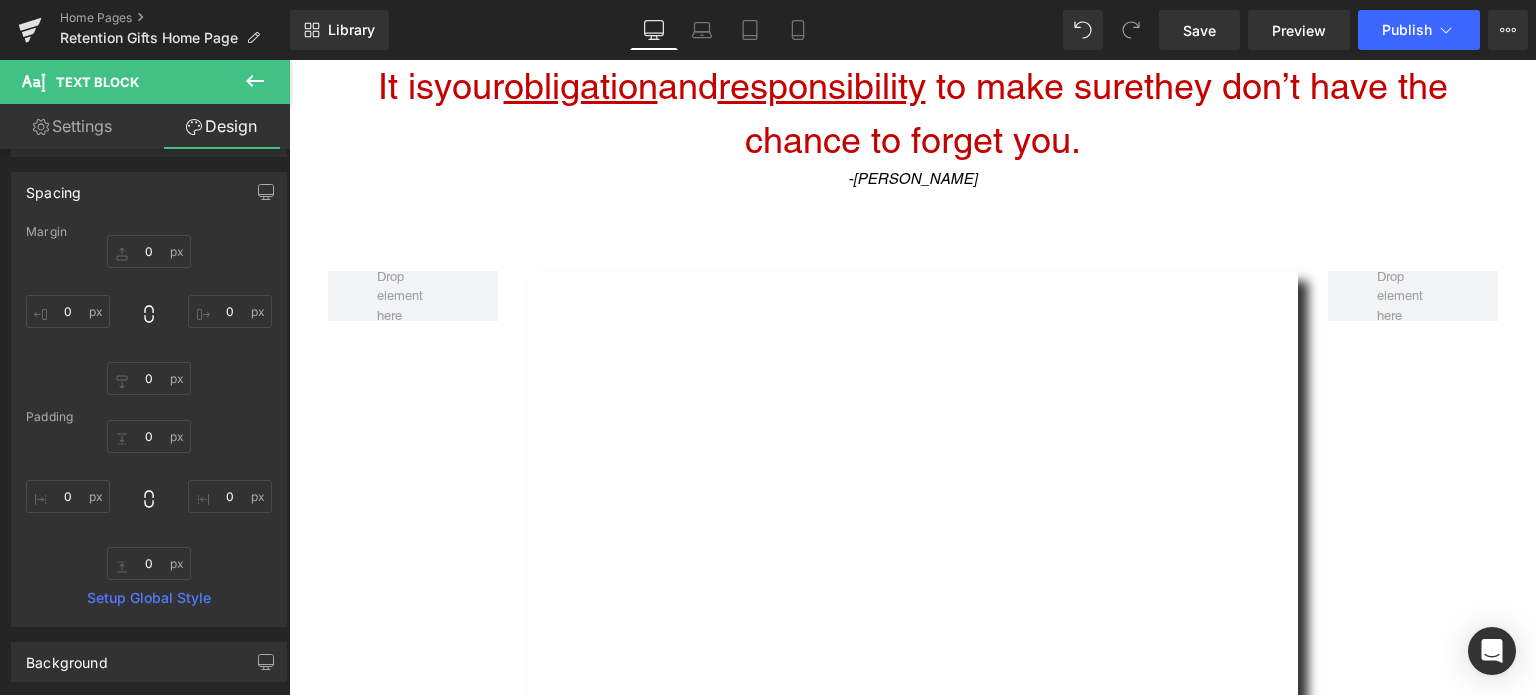 click on "Youtube
Featured on The American Contractor Show:
Heading         Liquid
Row" at bounding box center [913, 538] 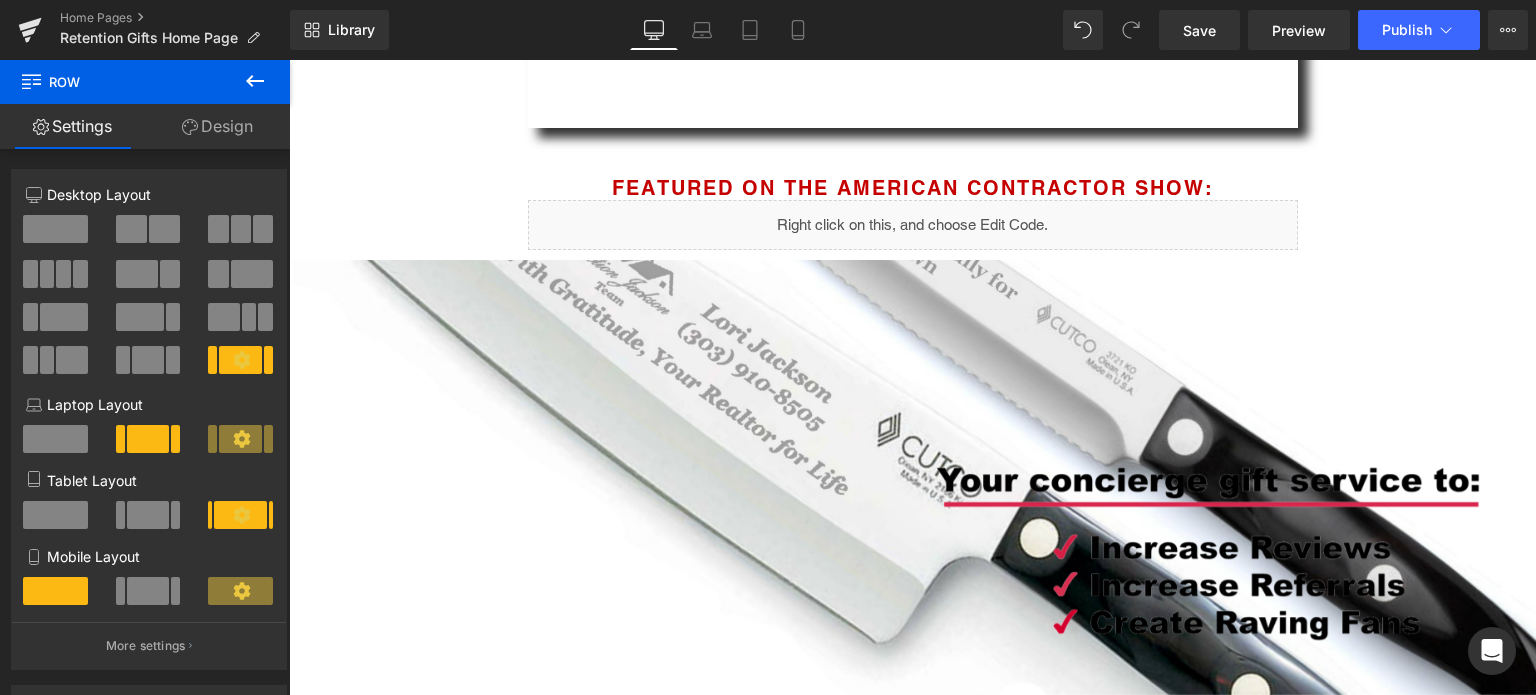 click on "Image
Parallax   190px" at bounding box center [912, 827] 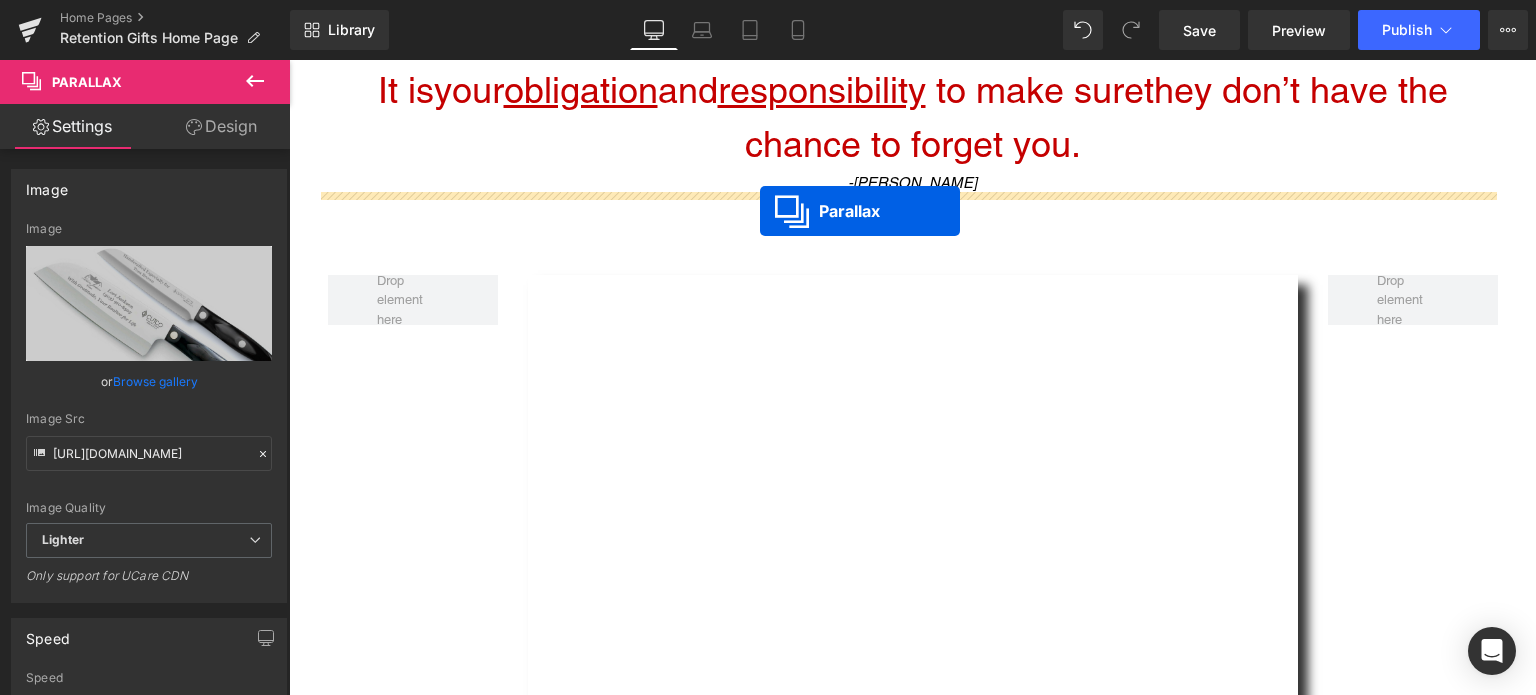 drag, startPoint x: 861, startPoint y: 270, endPoint x: 760, endPoint y: 211, distance: 116.970085 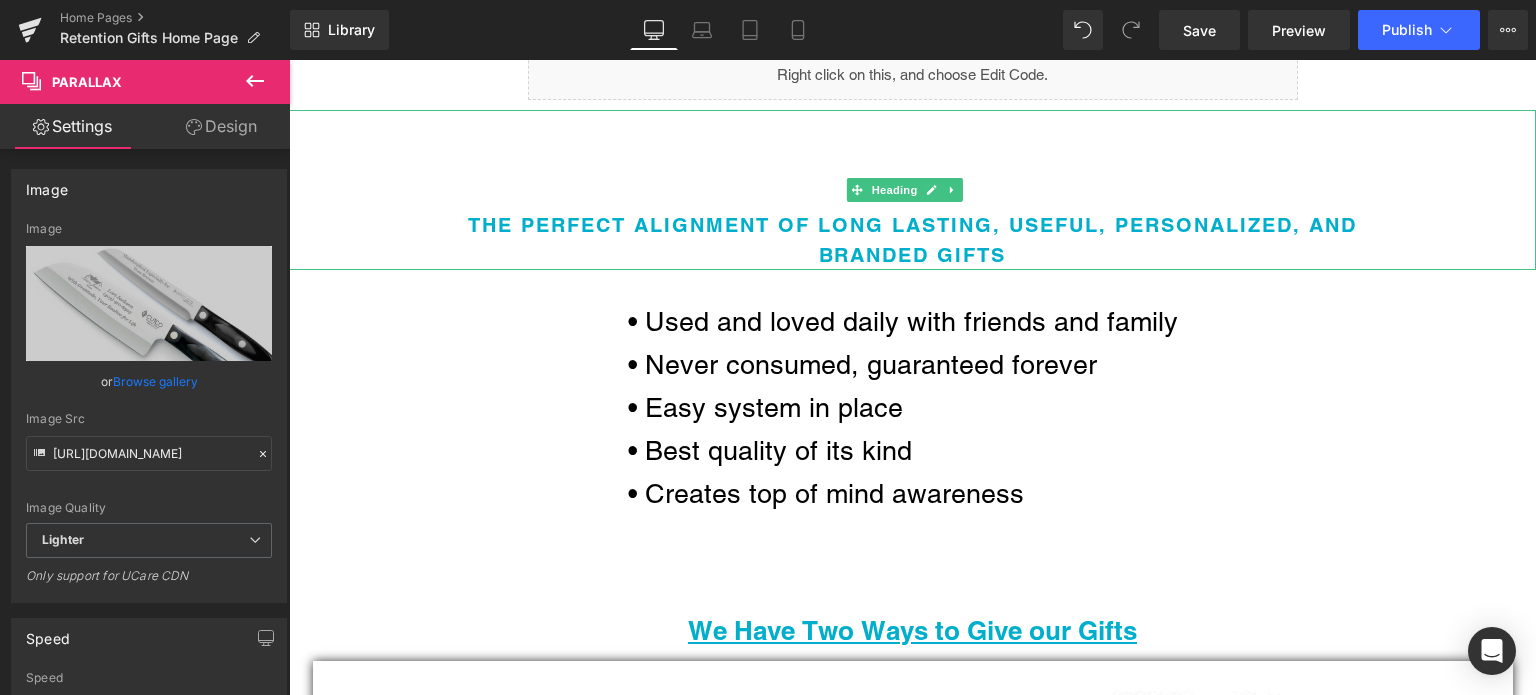 click on "The Perfect Alignment of Long Lasting, Useful, Personalized, and Branded Gifts" at bounding box center [912, 240] 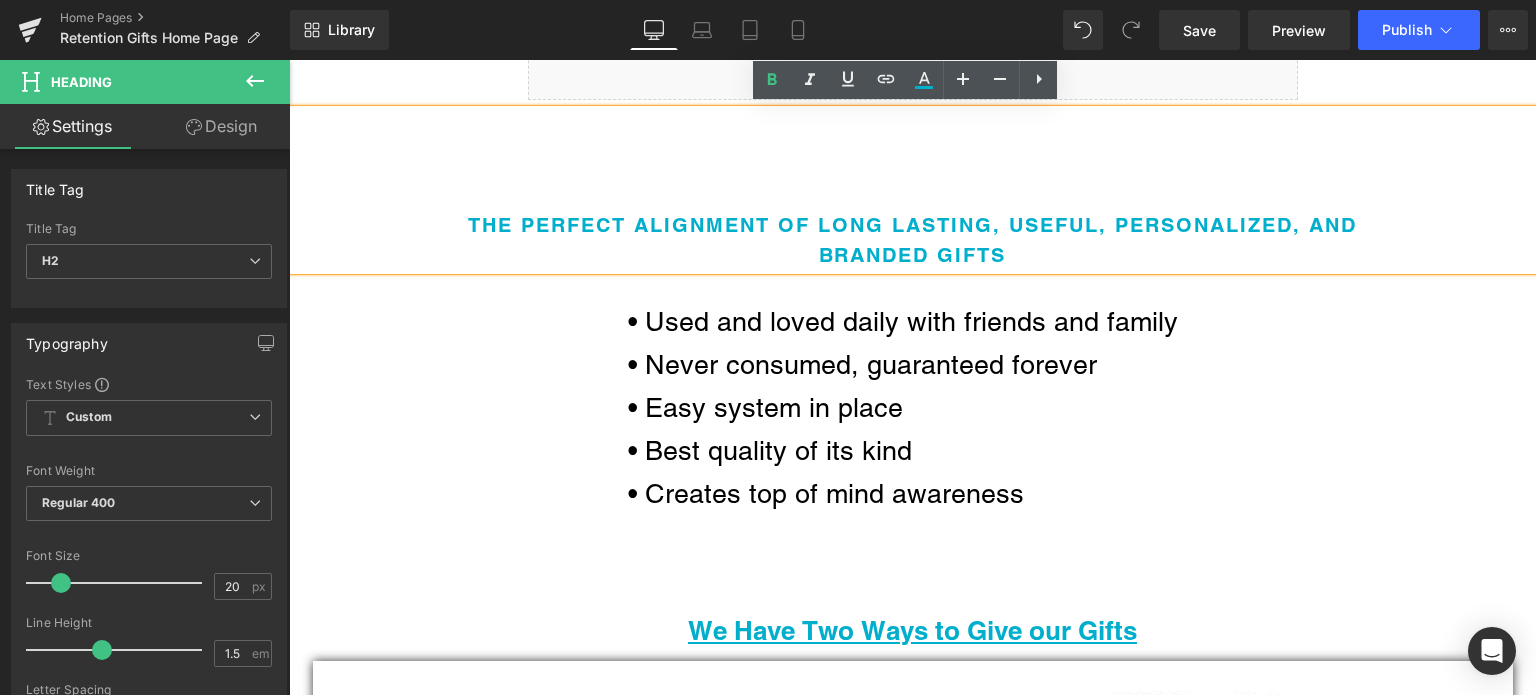 click on "The Perfect Alignment of Long Lasting, Useful, Personalized, and Branded Gifts" at bounding box center [912, 240] 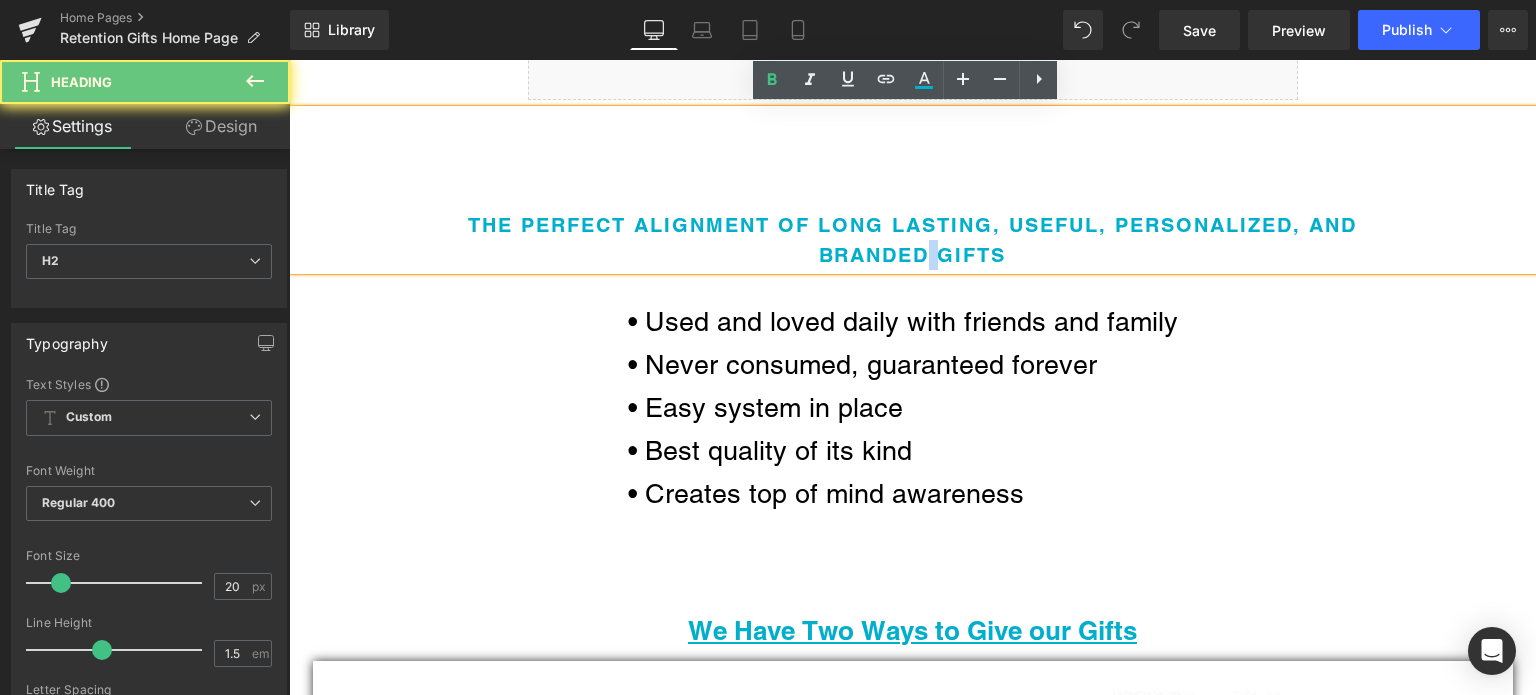 click on "The Perfect Alignment of Long Lasting, Useful, Personalized, and Branded Gifts" at bounding box center (912, 240) 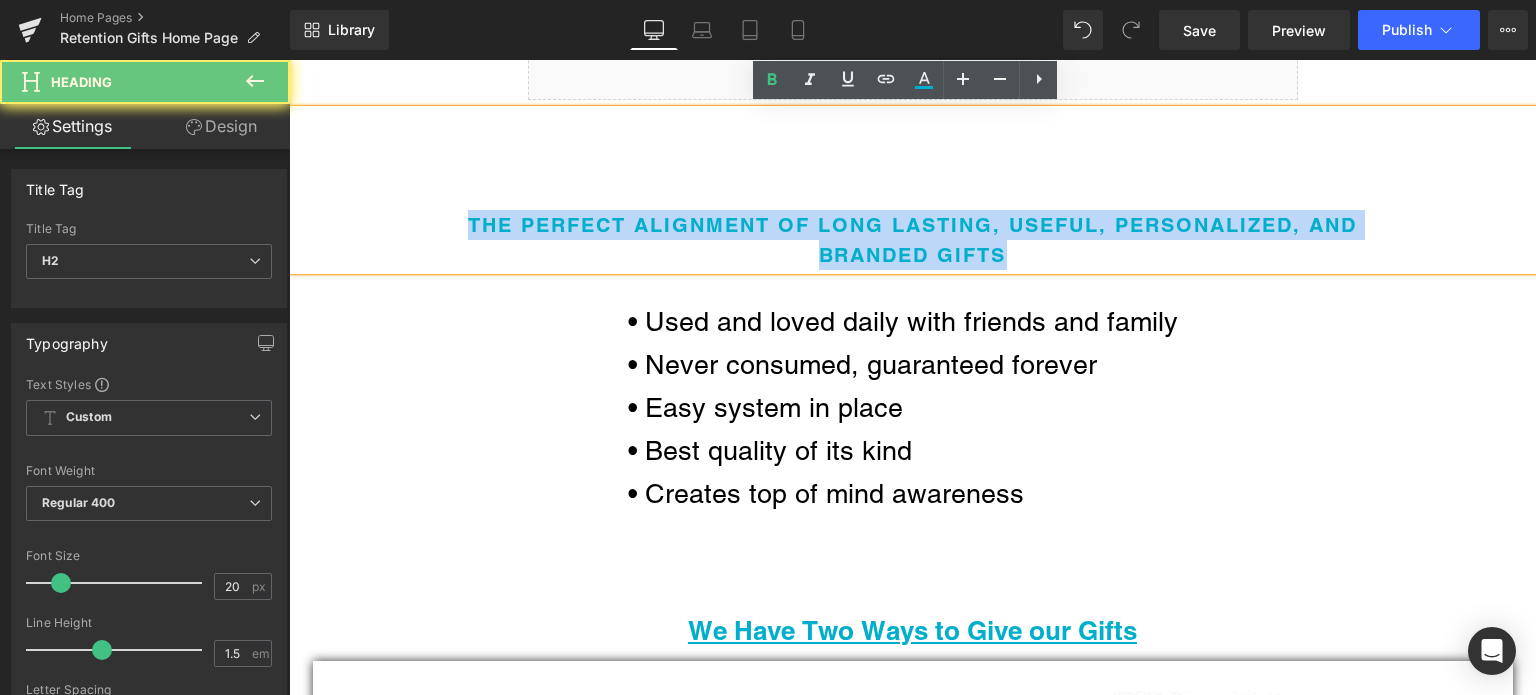 click on "The Perfect Alignment of Long Lasting, Useful, Personalized, and Branded Gifts" at bounding box center (912, 240) 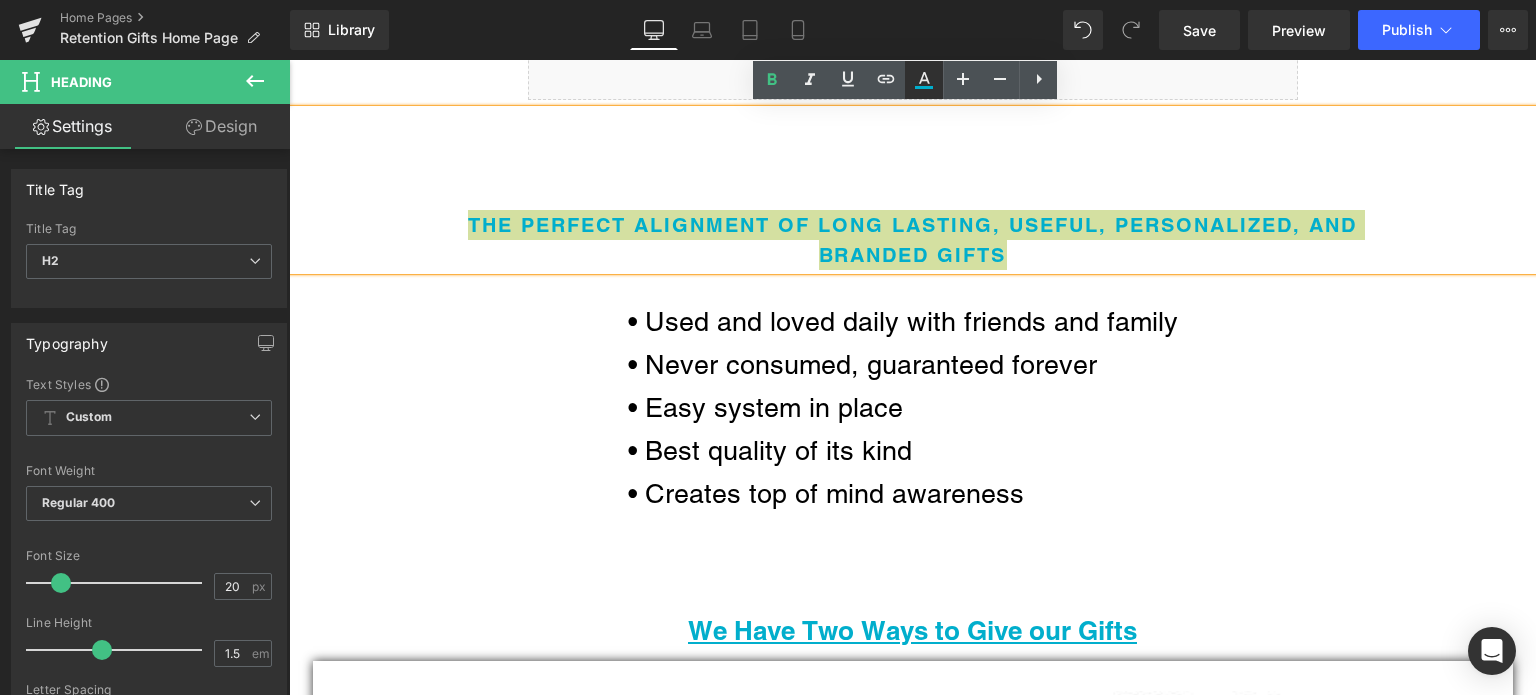 click 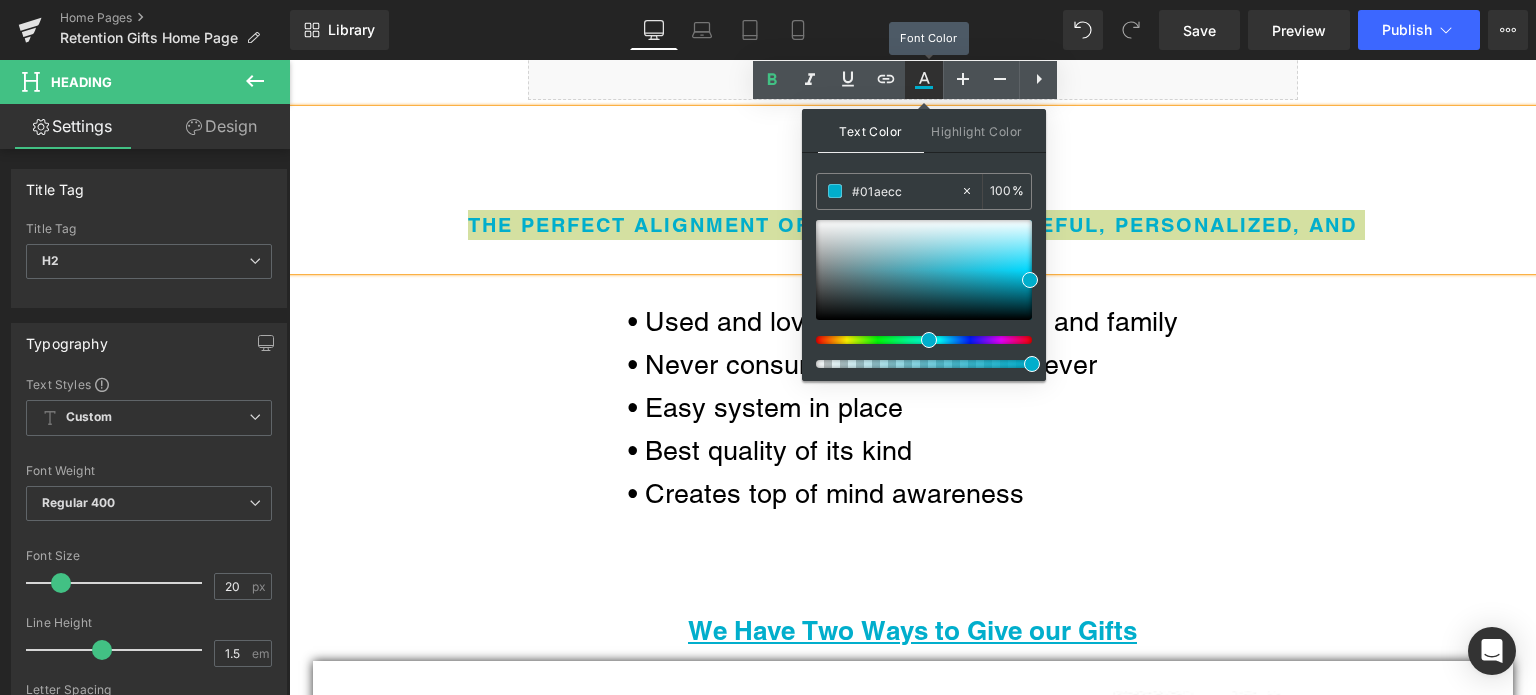 type 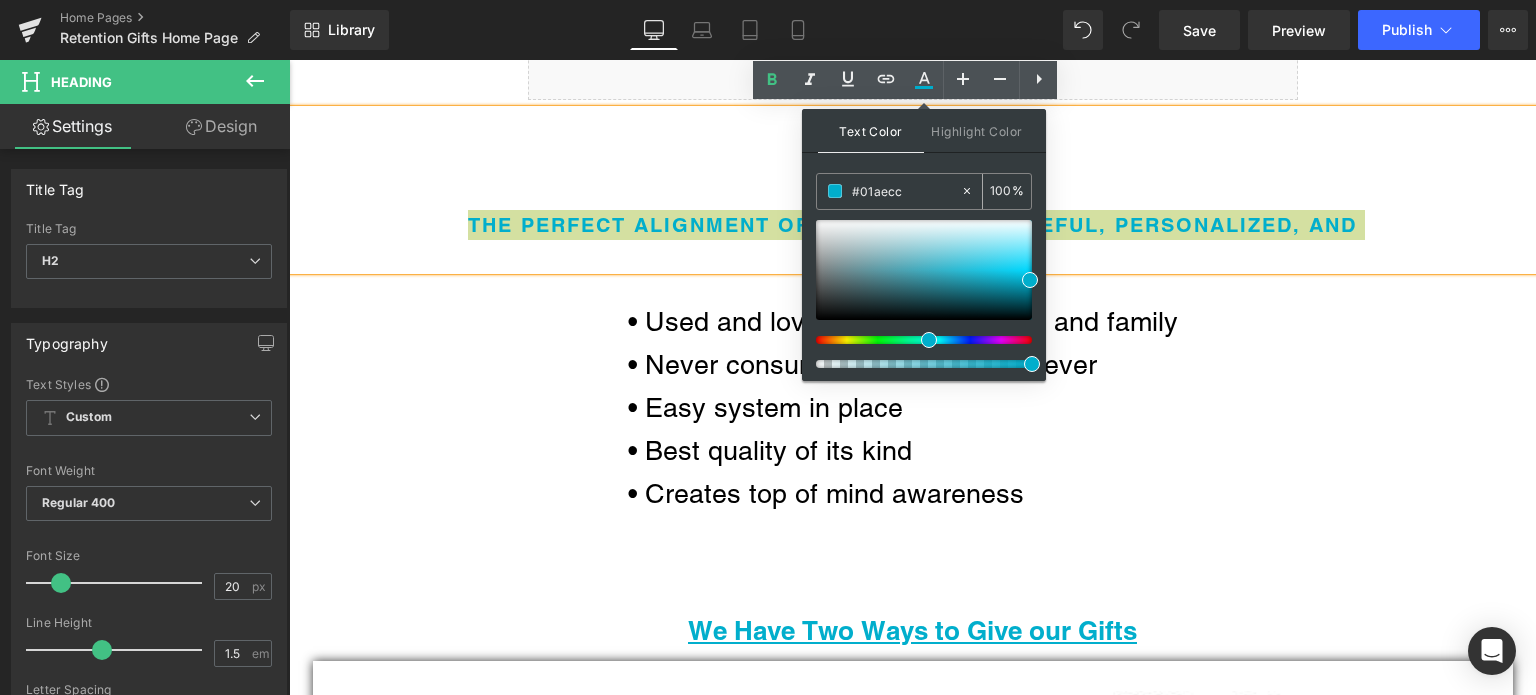 click on "#01aecc" at bounding box center (888, 191) 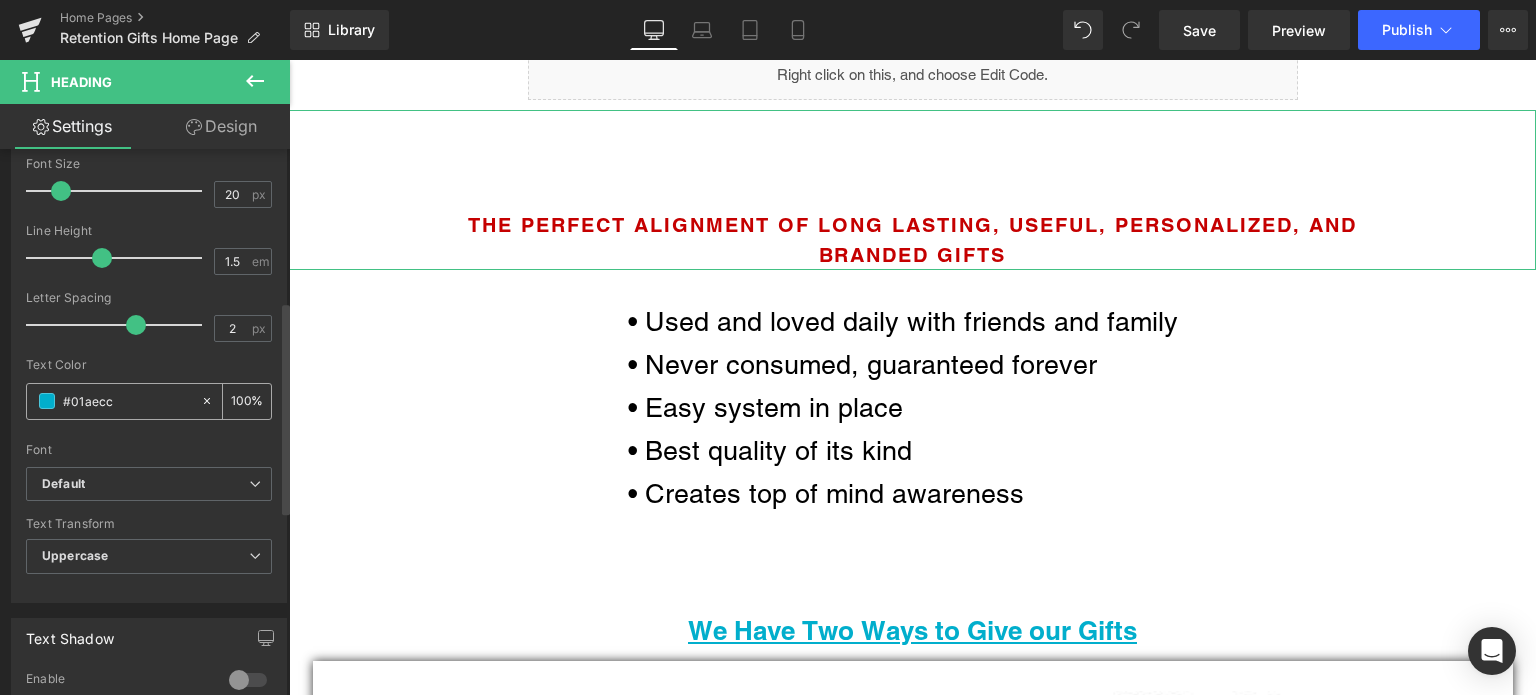 click on "#01aecc" at bounding box center [127, 401] 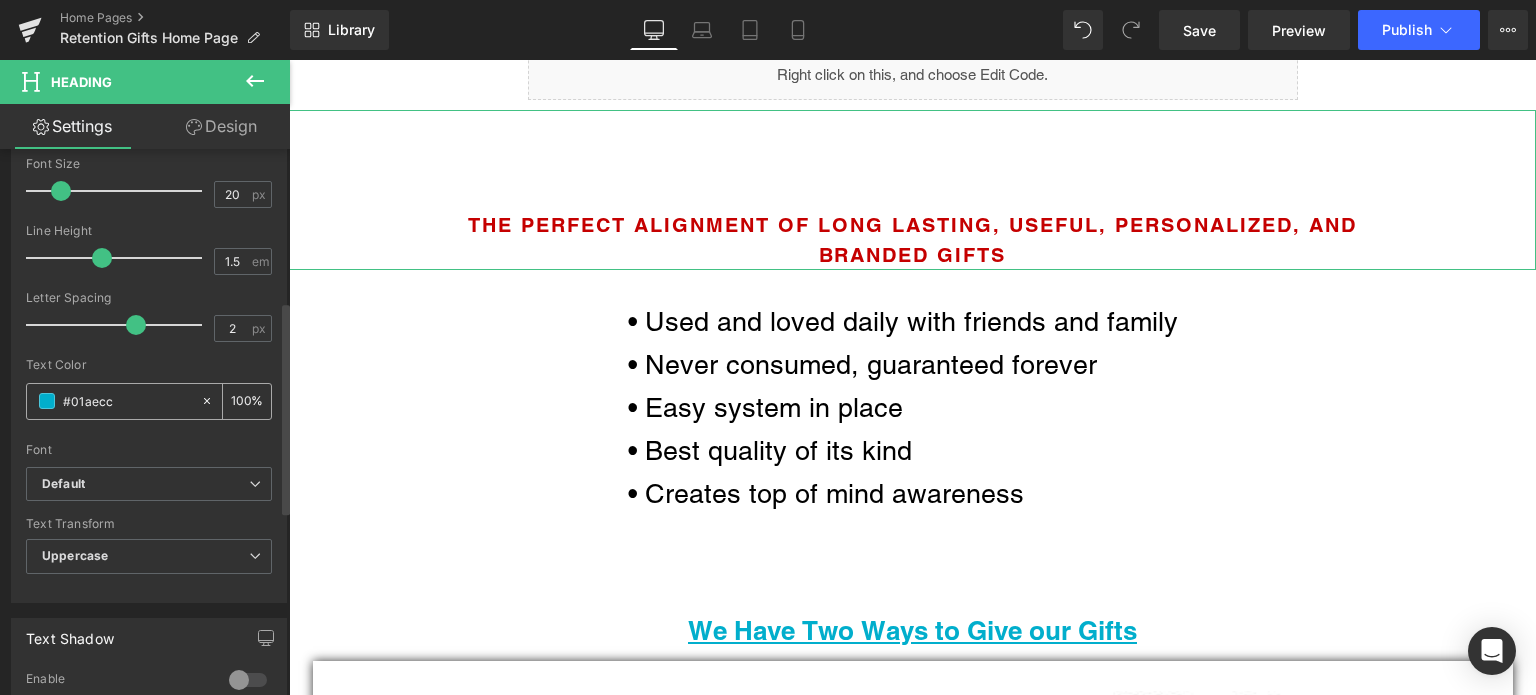 click on "#01aecc" at bounding box center (127, 401) 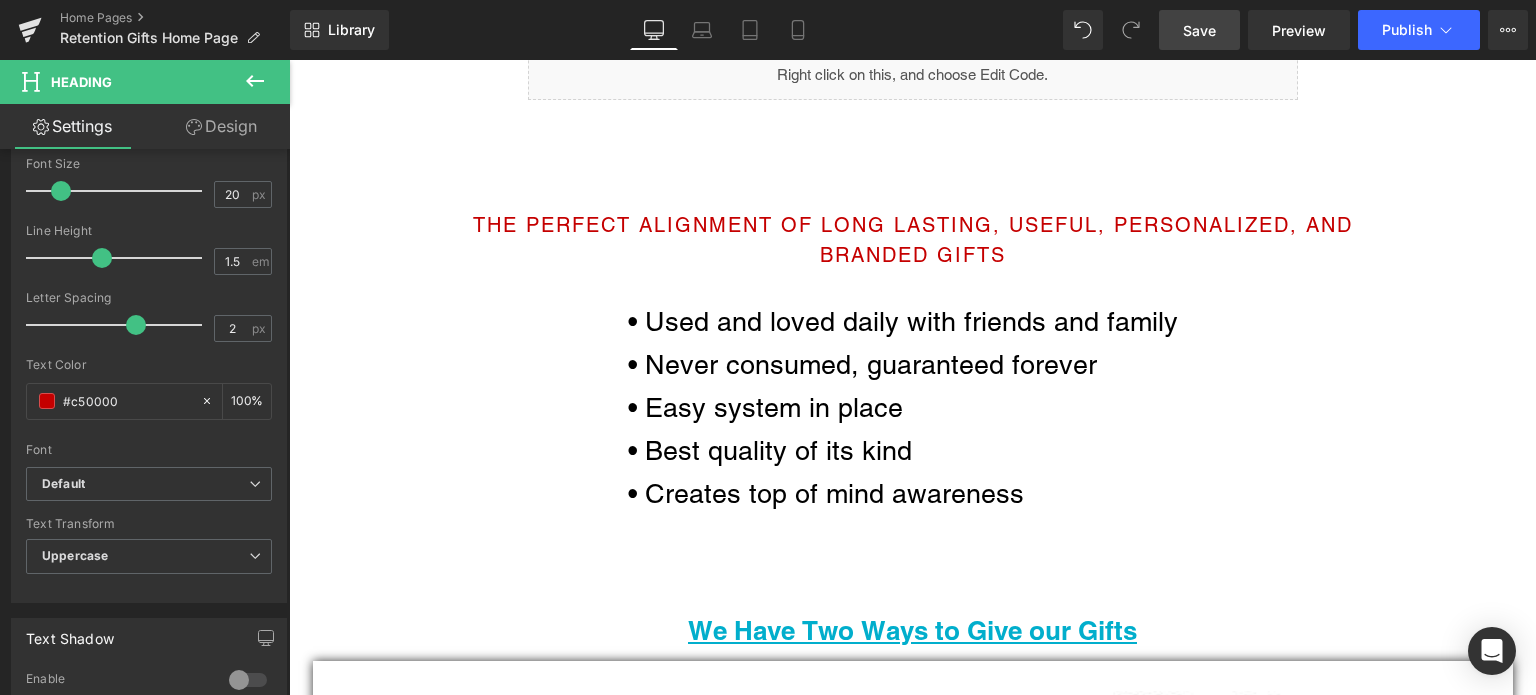 type on "#c50000" 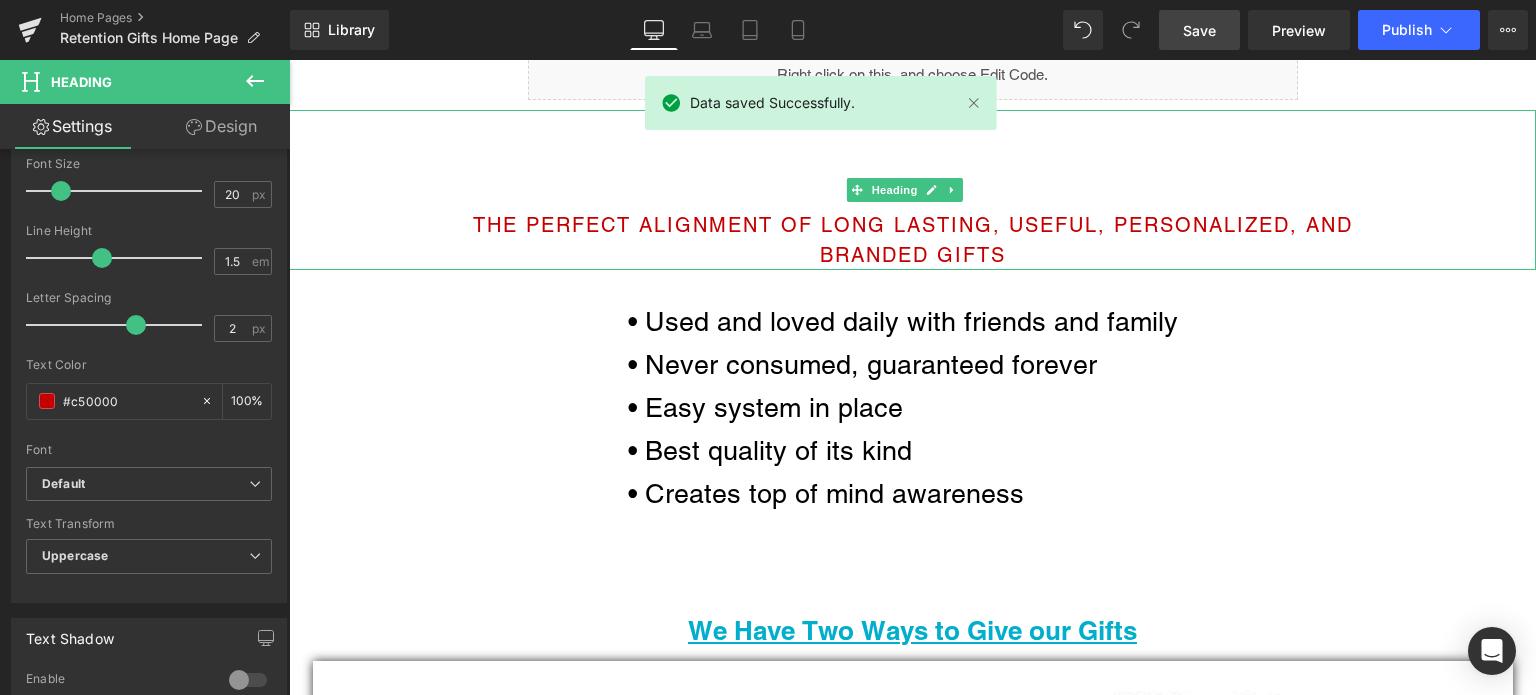 click on "The Perfect Alignment of Long Lasting, Useful, Personalized, and Branded Gifts" at bounding box center [913, 240] 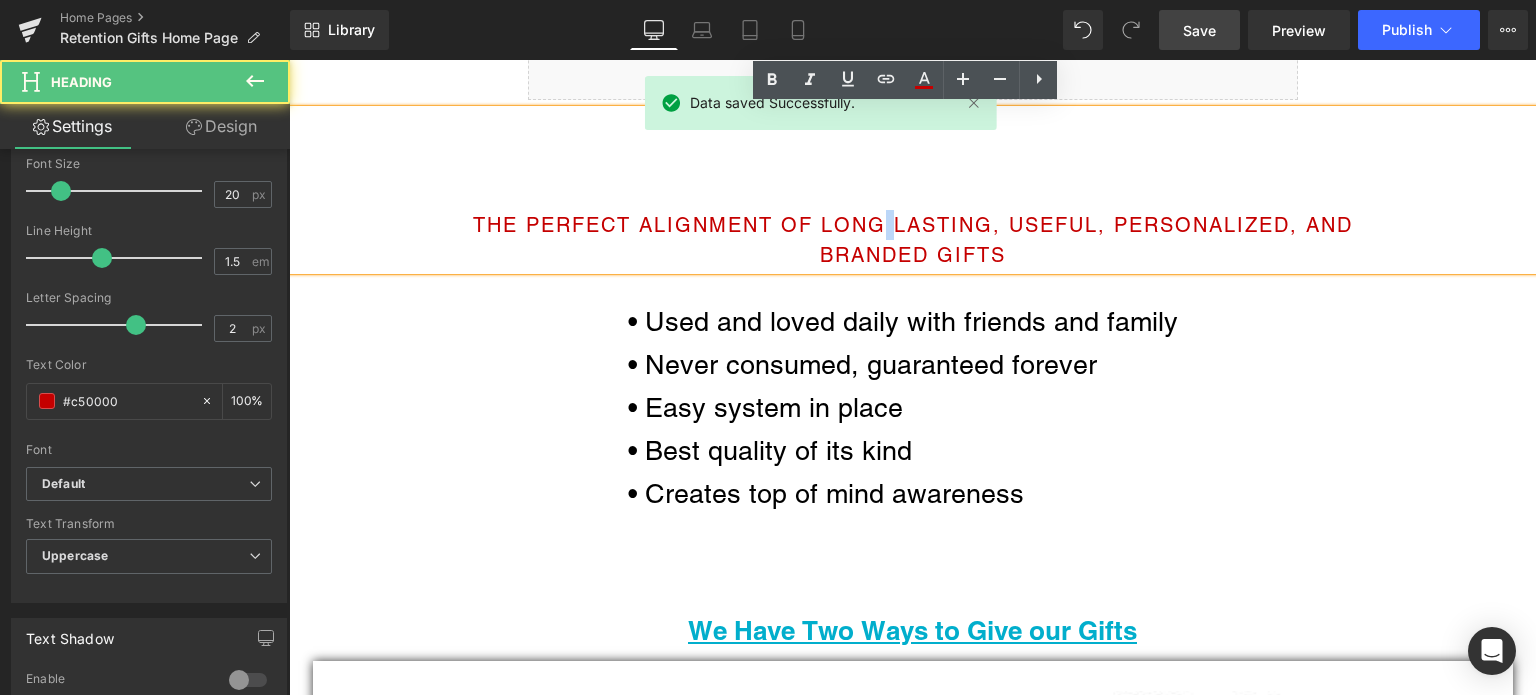 click on "The Perfect Alignment of Long Lasting, Useful, Personalized, and Branded Gifts" at bounding box center (913, 240) 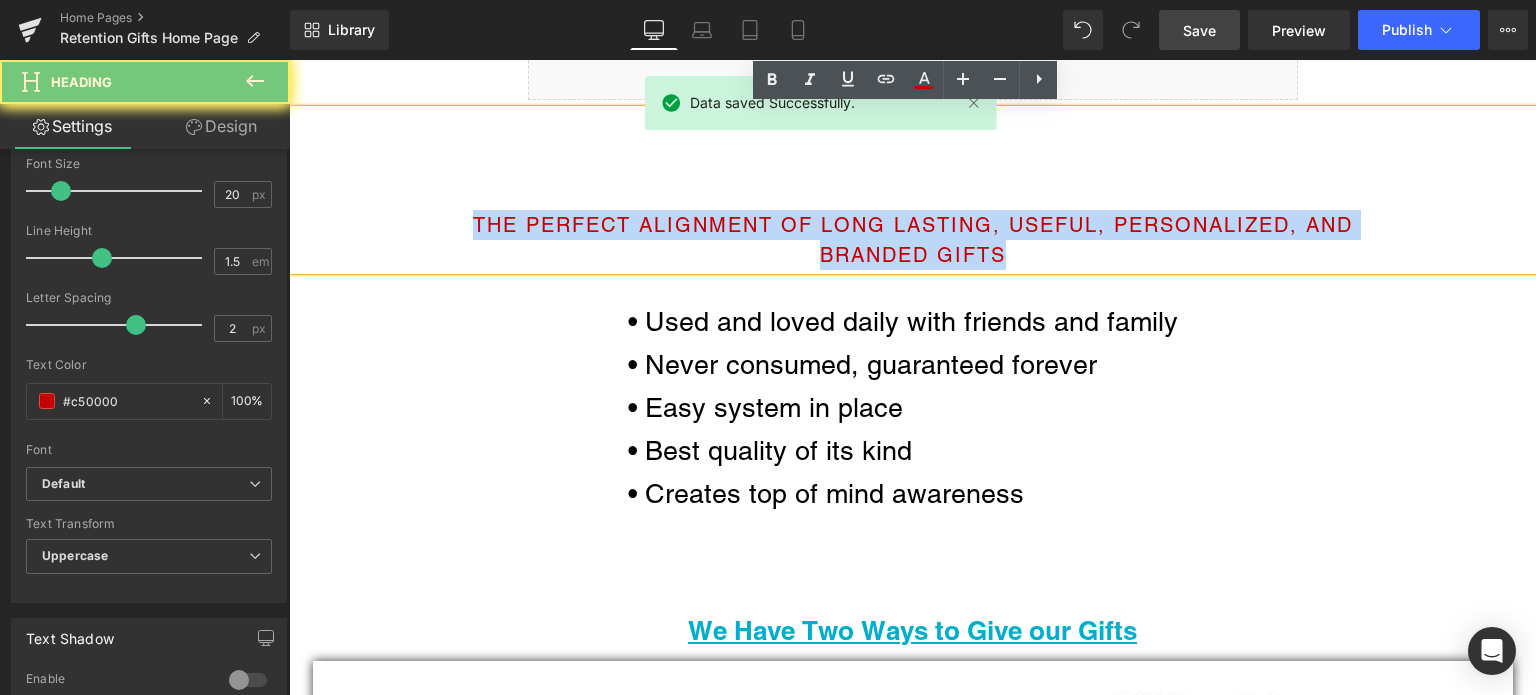 click on "The Perfect Alignment of Long Lasting, Useful, Personalized, and Branded Gifts" at bounding box center [913, 240] 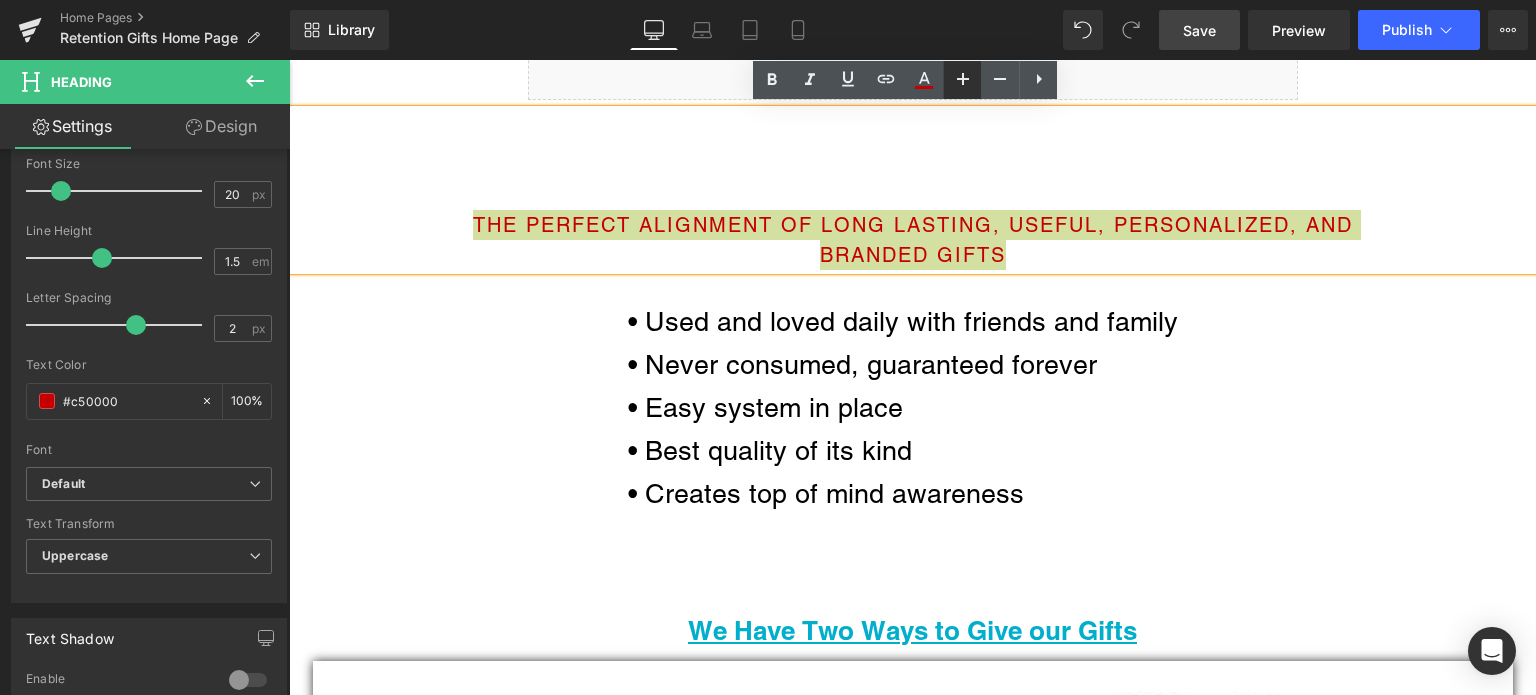 click 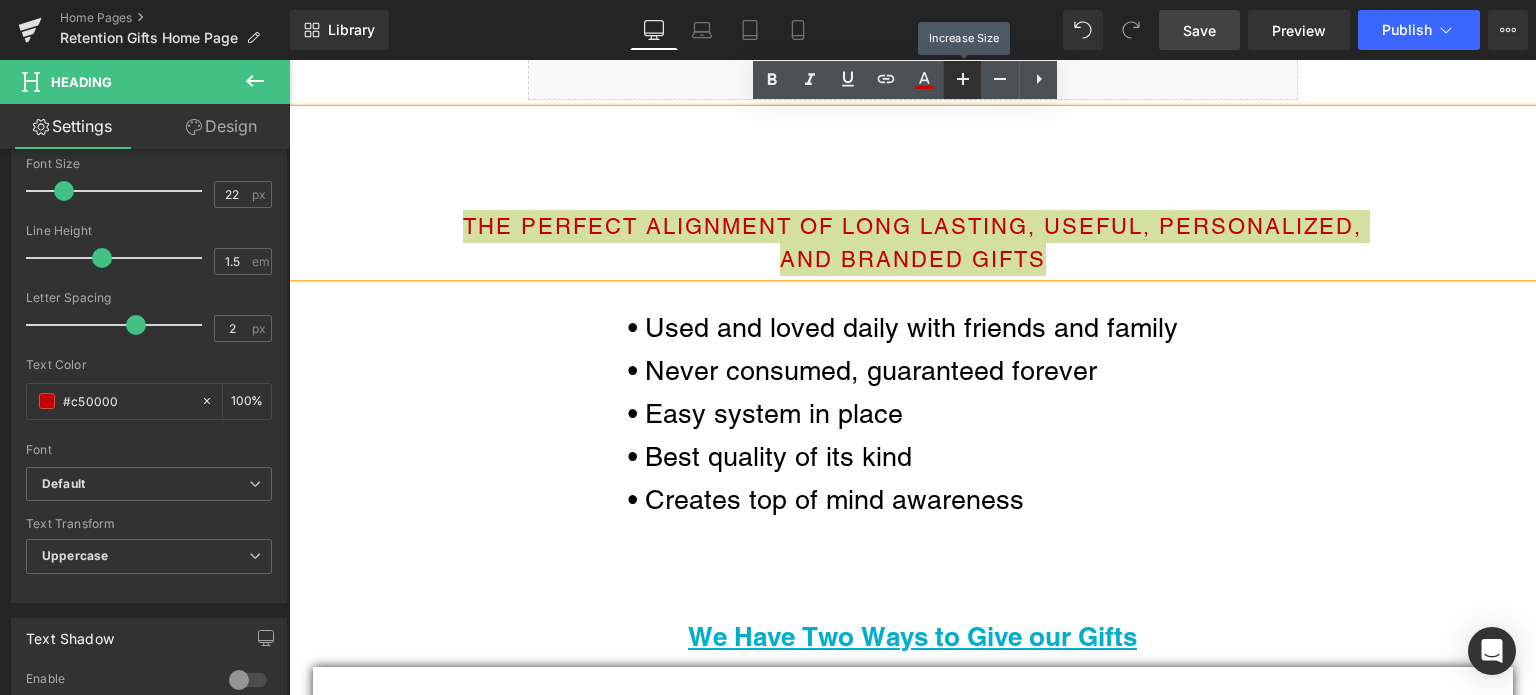 click 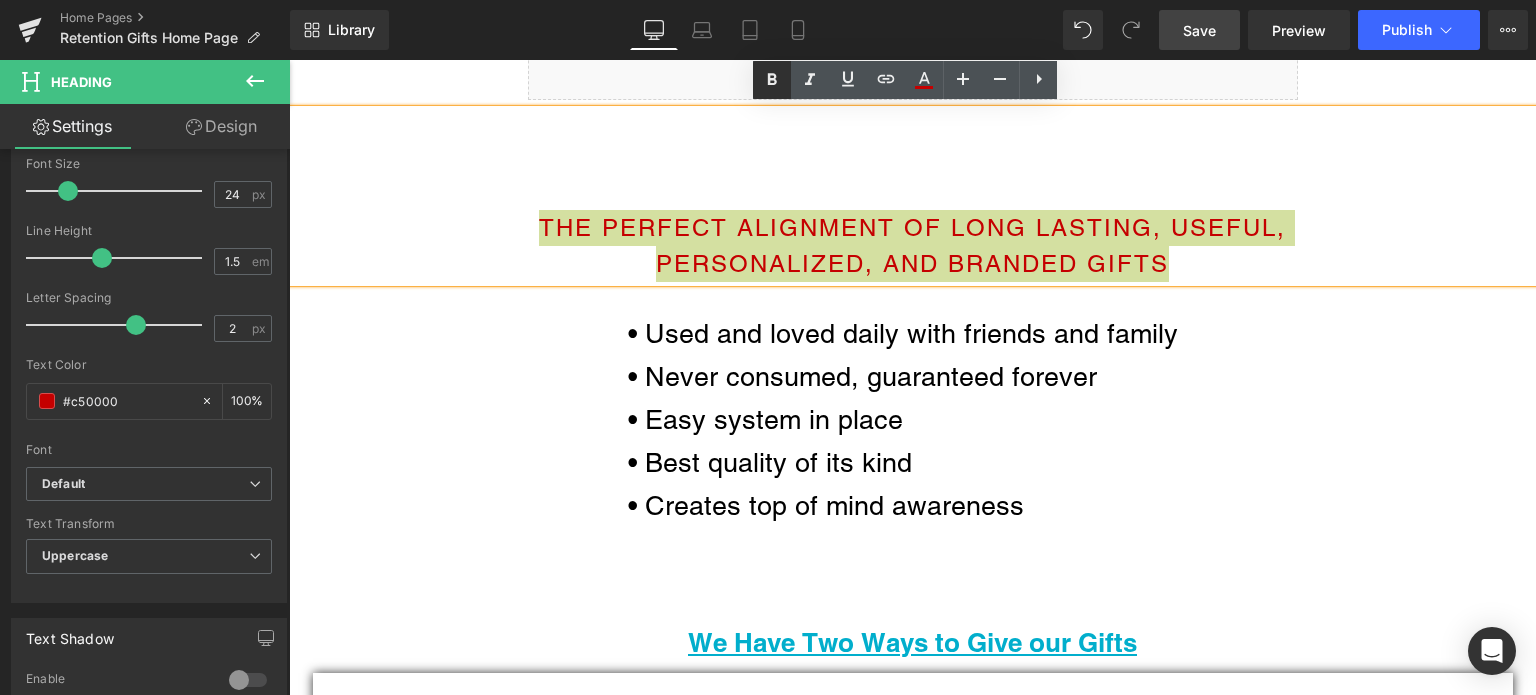click 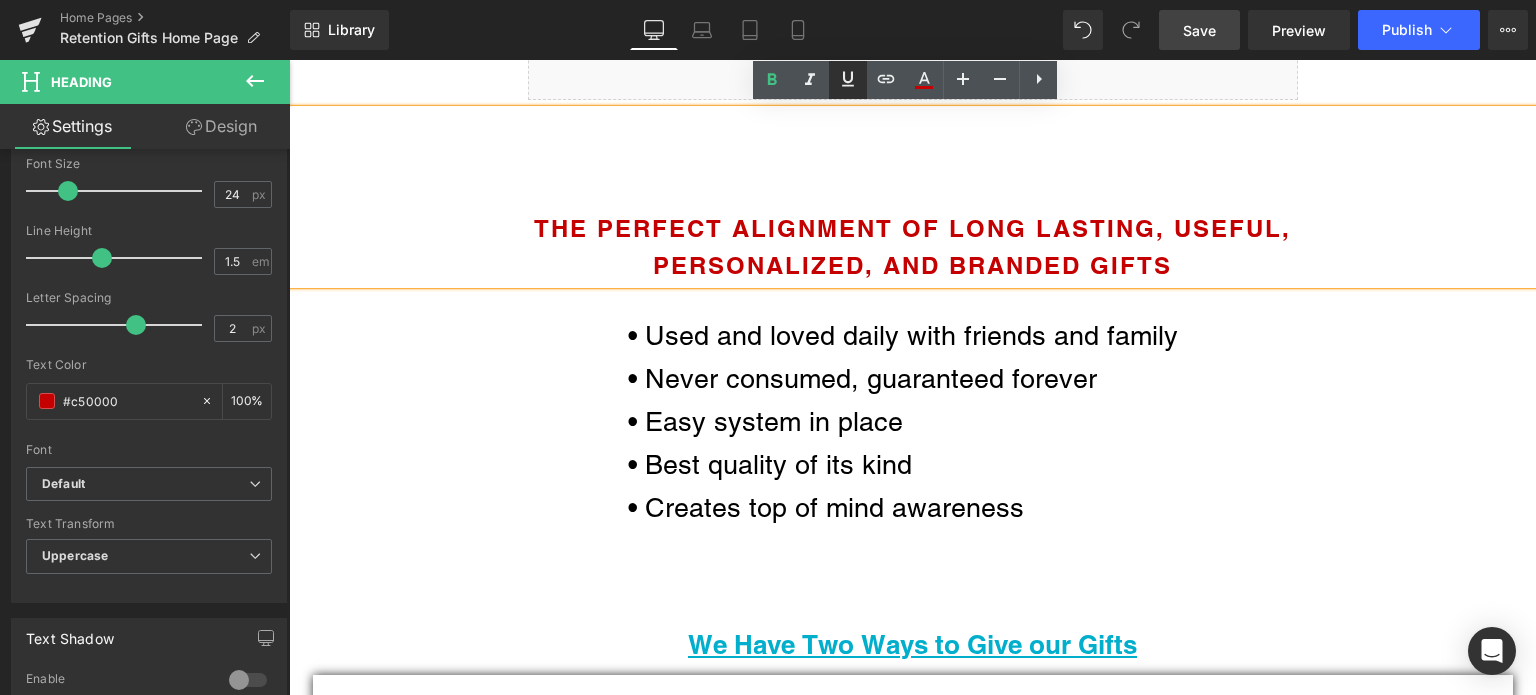 click 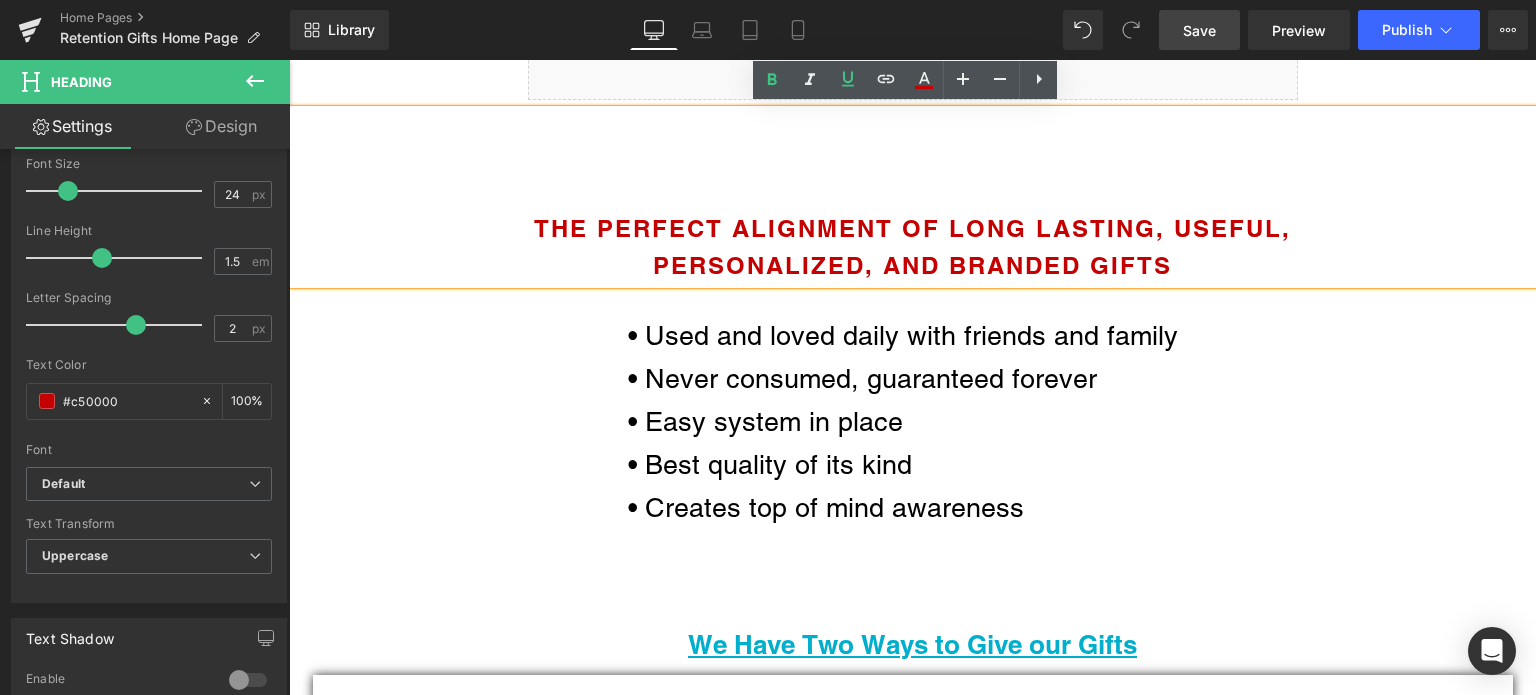 click on "The Perfect Alignment of Long Lasting, Useful, Personalized, and Branded Gifts" at bounding box center (912, 246) 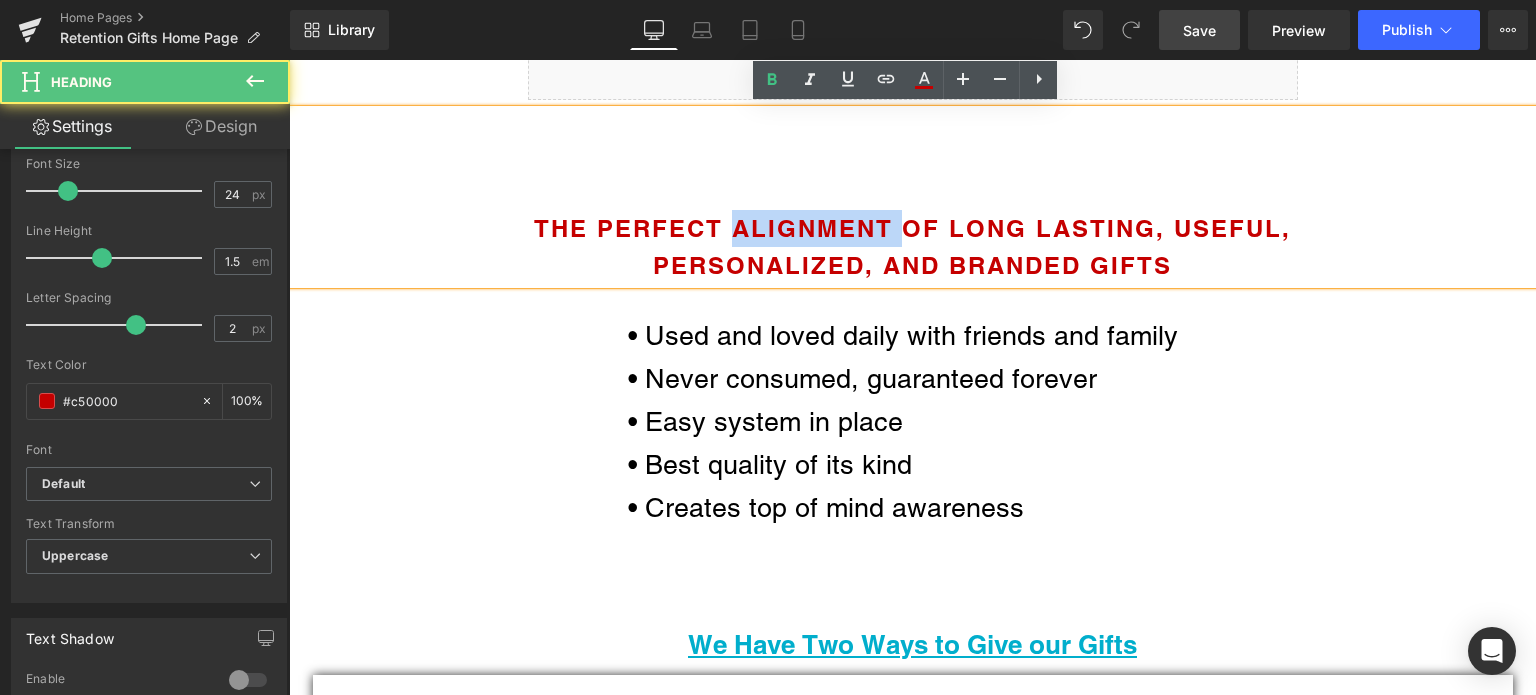 click on "The Perfect Alignment of Long Lasting, Useful, Personalized, and Branded Gifts" at bounding box center [912, 246] 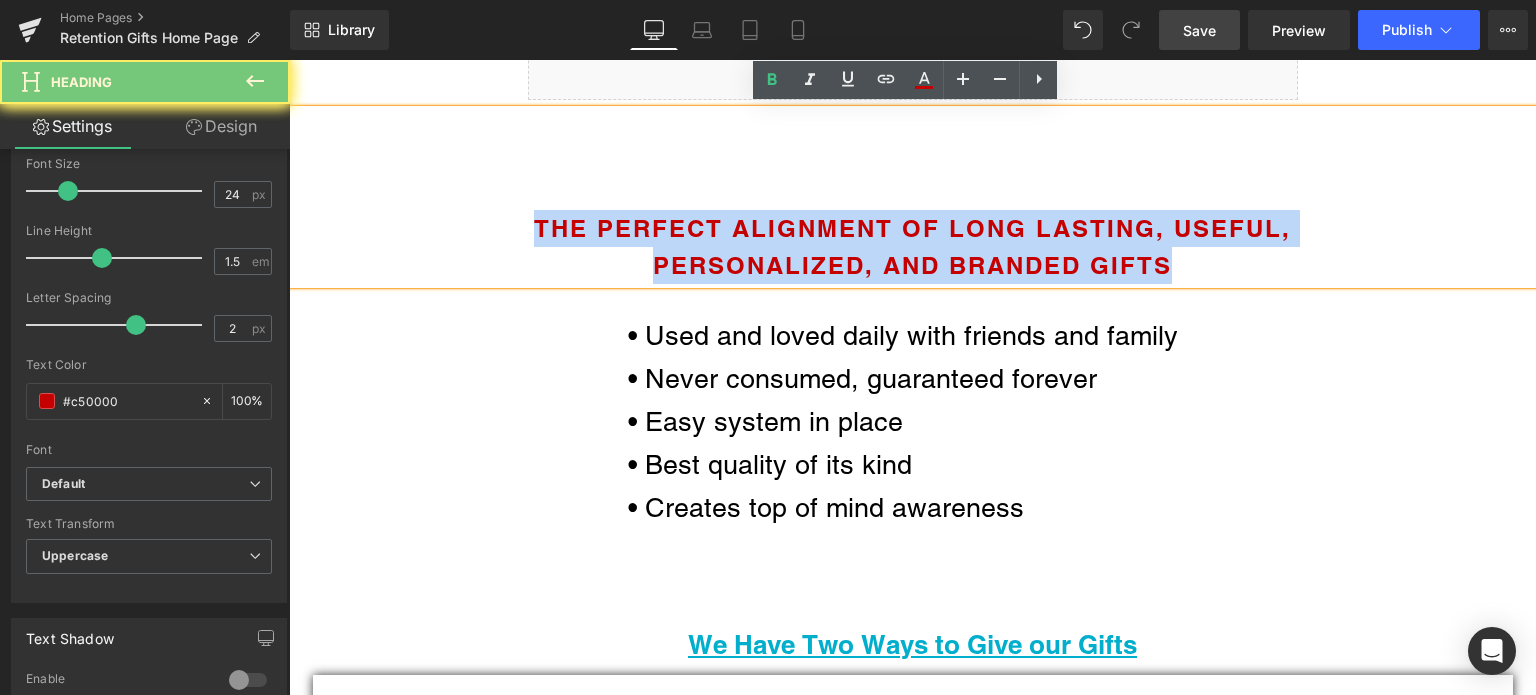 click on "The Perfect Alignment of Long Lasting, Useful, Personalized, and Branded Gifts" at bounding box center (912, 246) 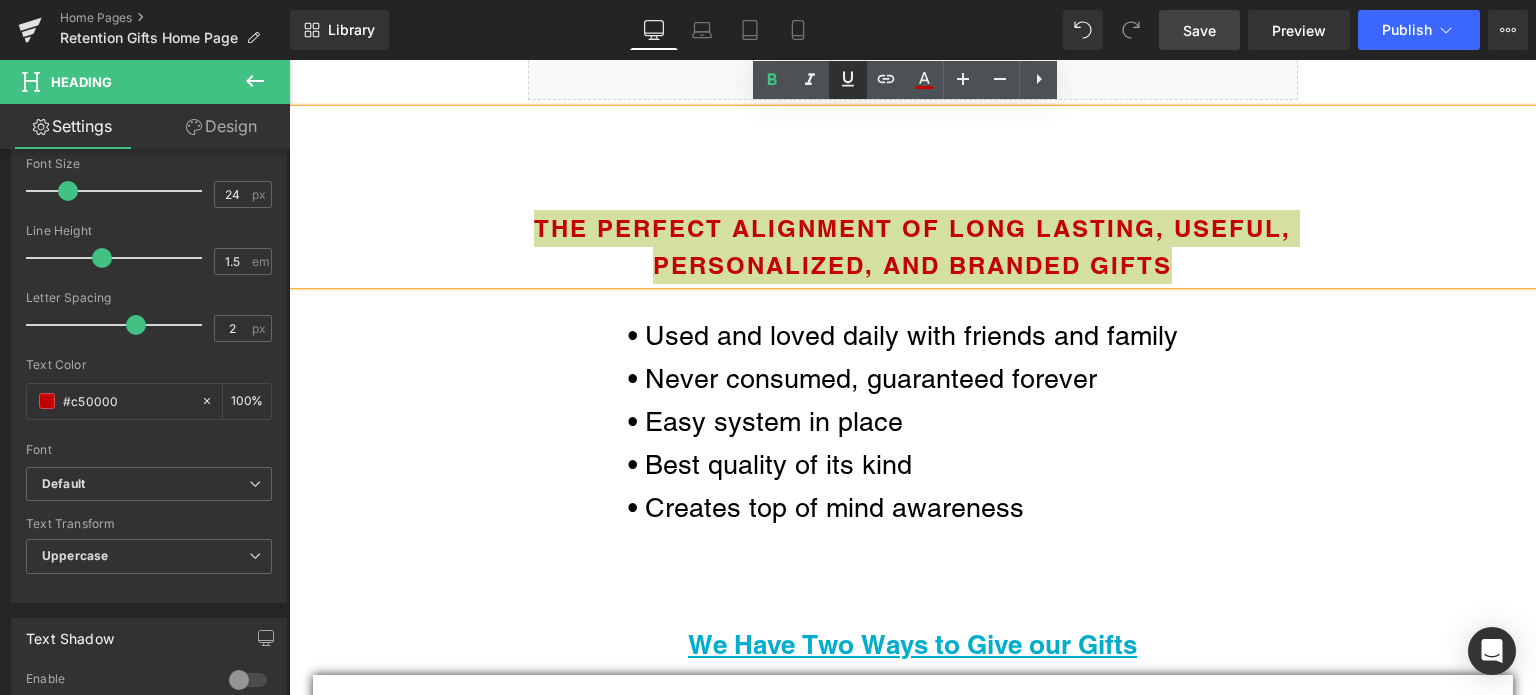 click 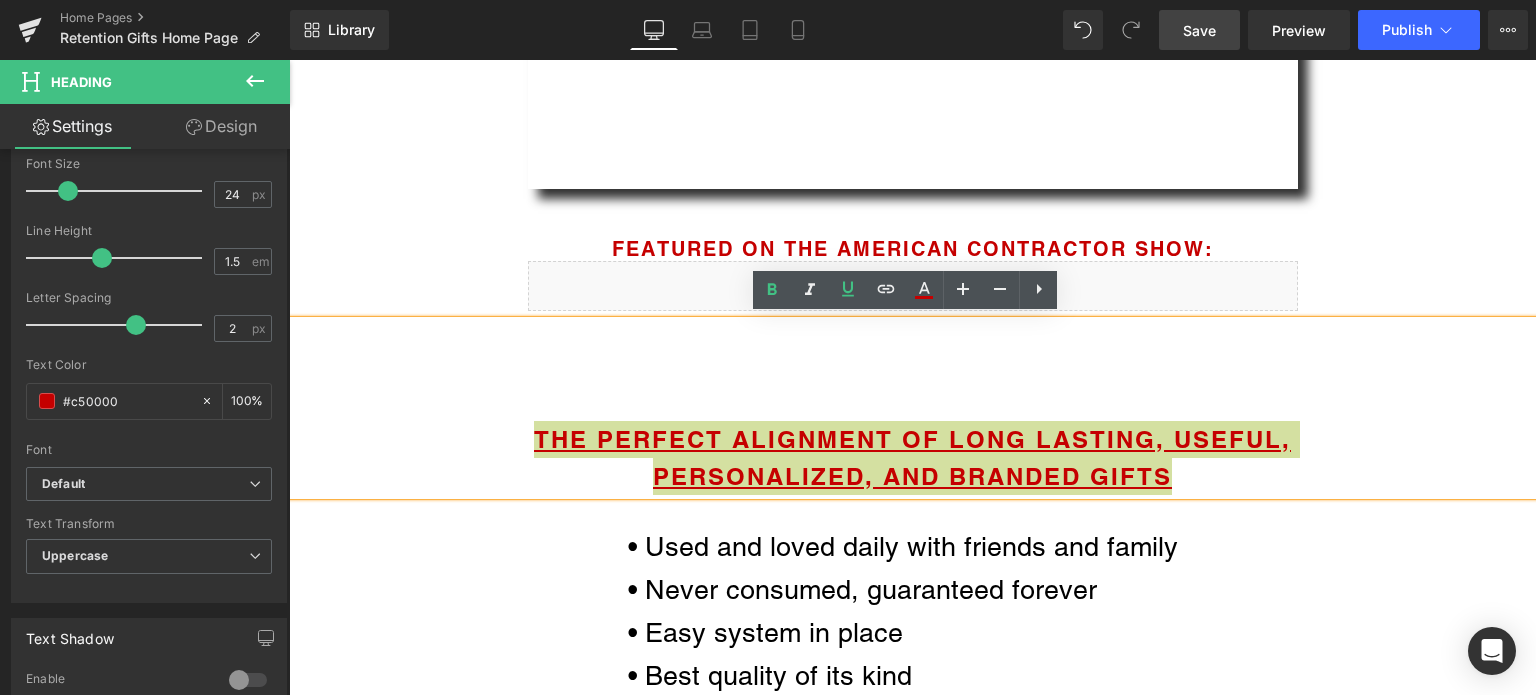 scroll, scrollTop: 2338, scrollLeft: 0, axis: vertical 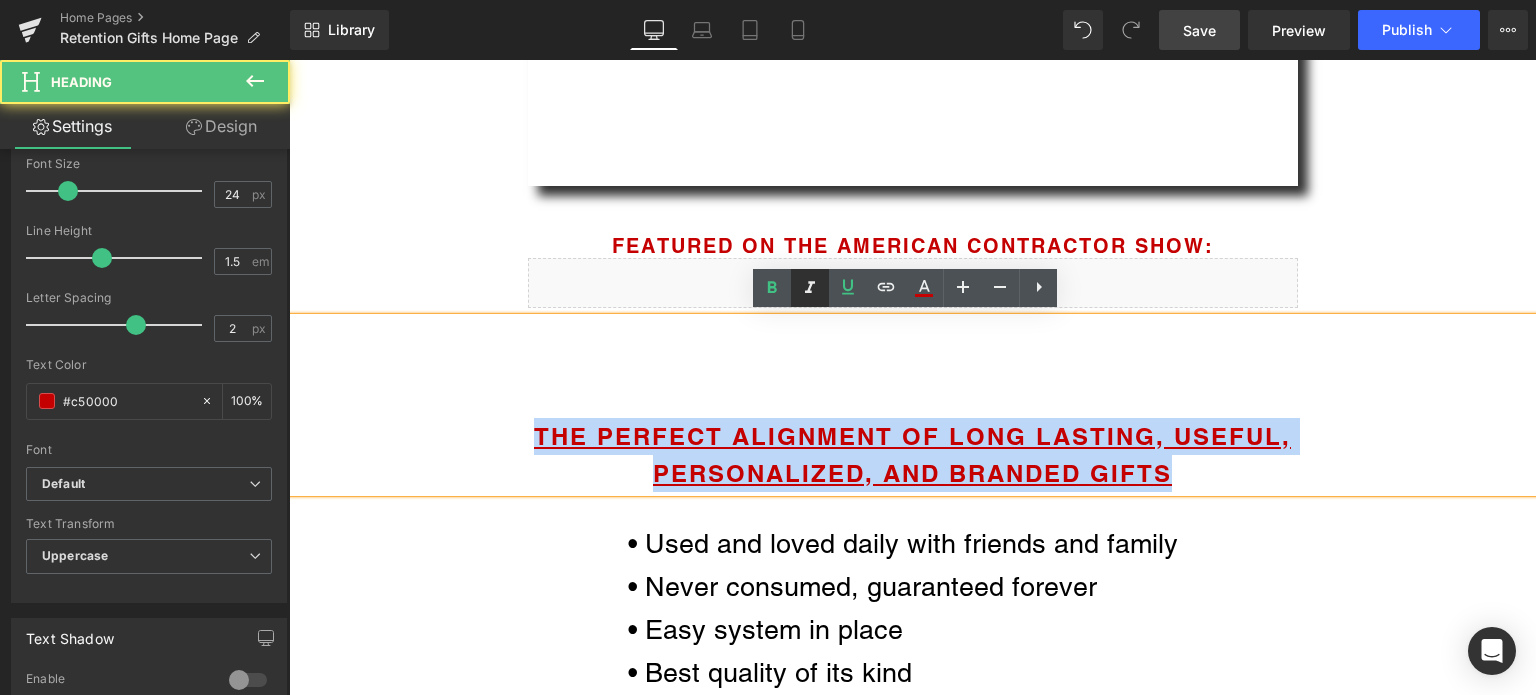 click on "The Perfect Alignment of Long Lasting, Useful, Personalized, and Branded Gifts" at bounding box center [912, 405] 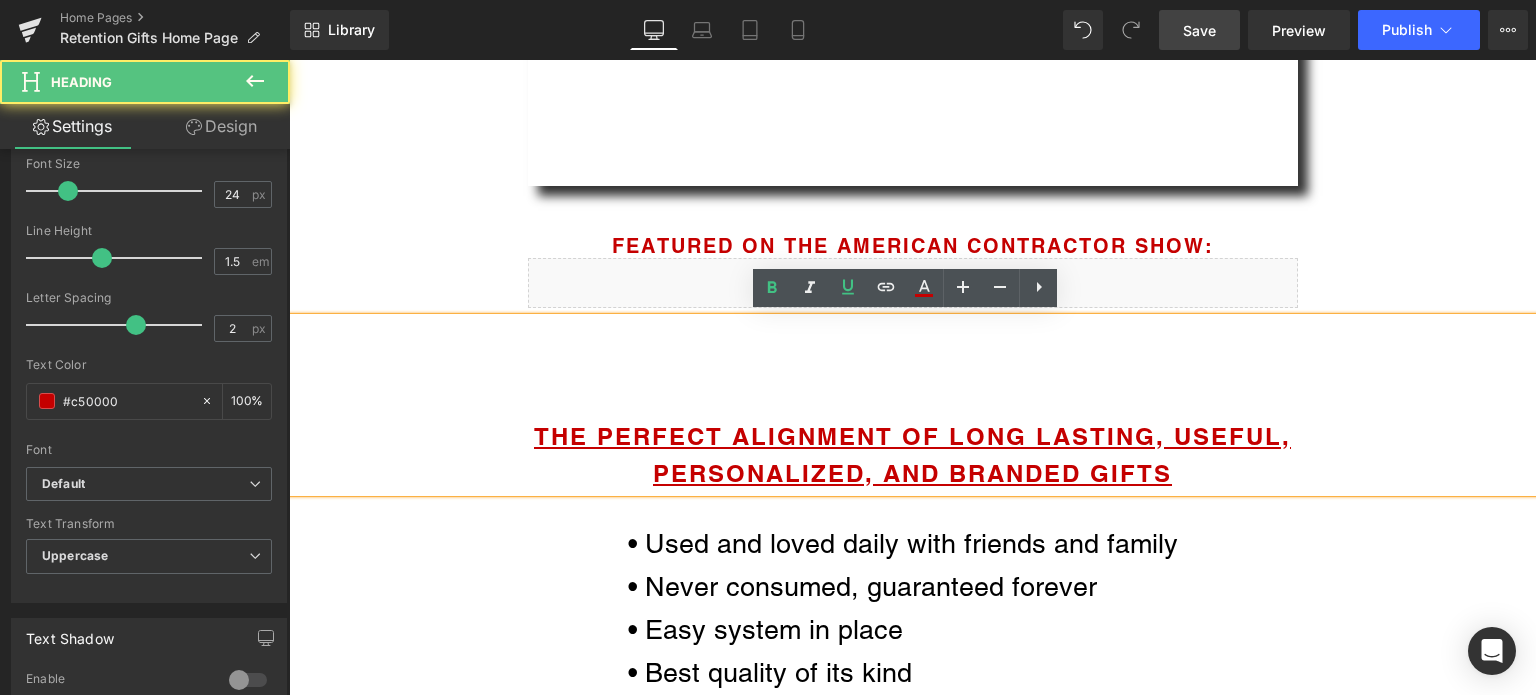click on "Design" at bounding box center [221, 126] 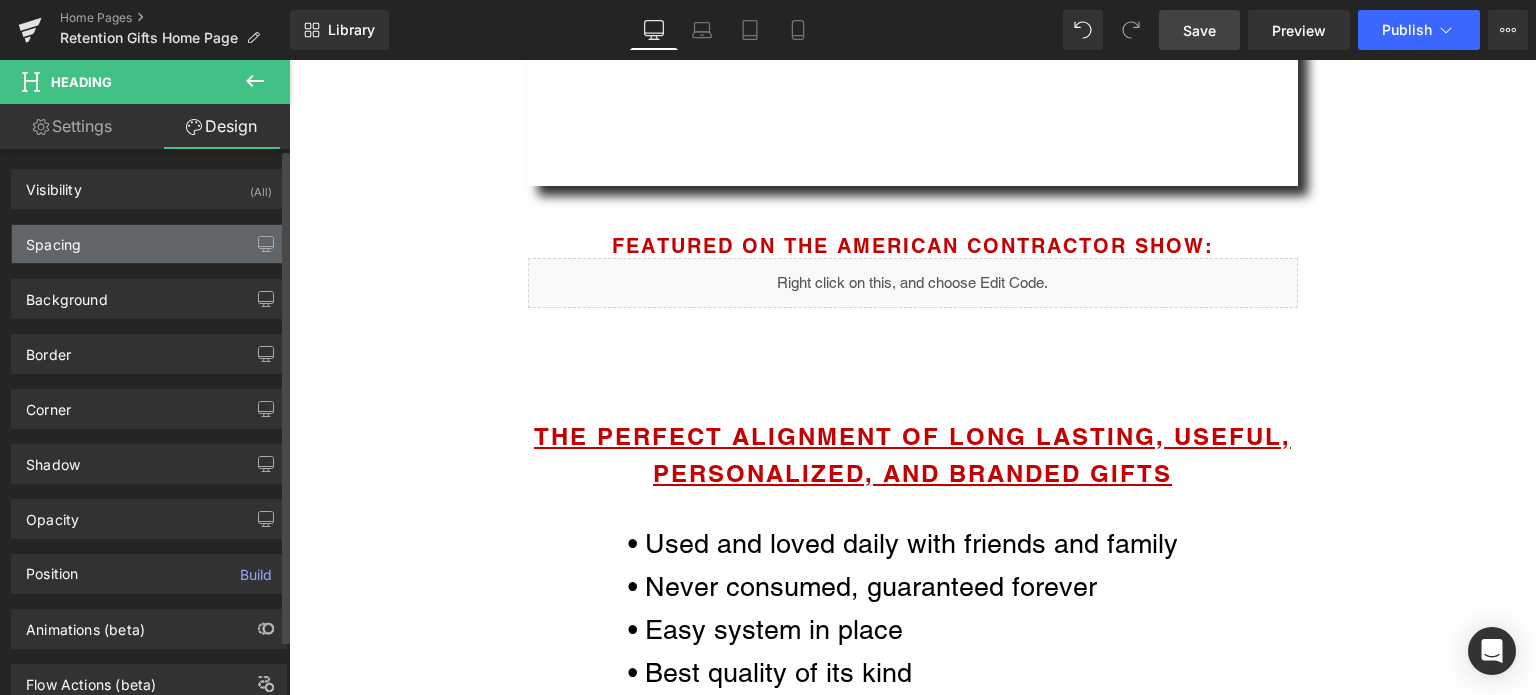 type on "0" 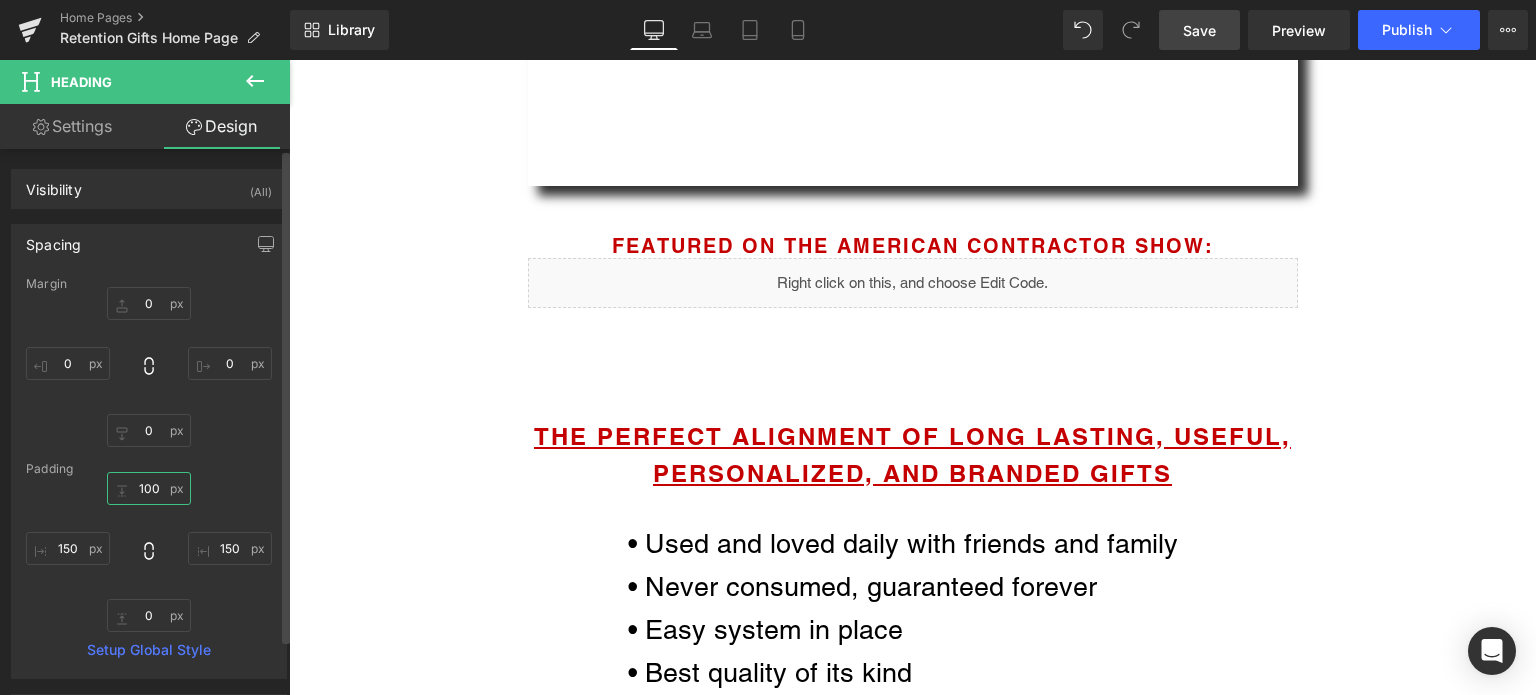 click on "100" at bounding box center (149, 488) 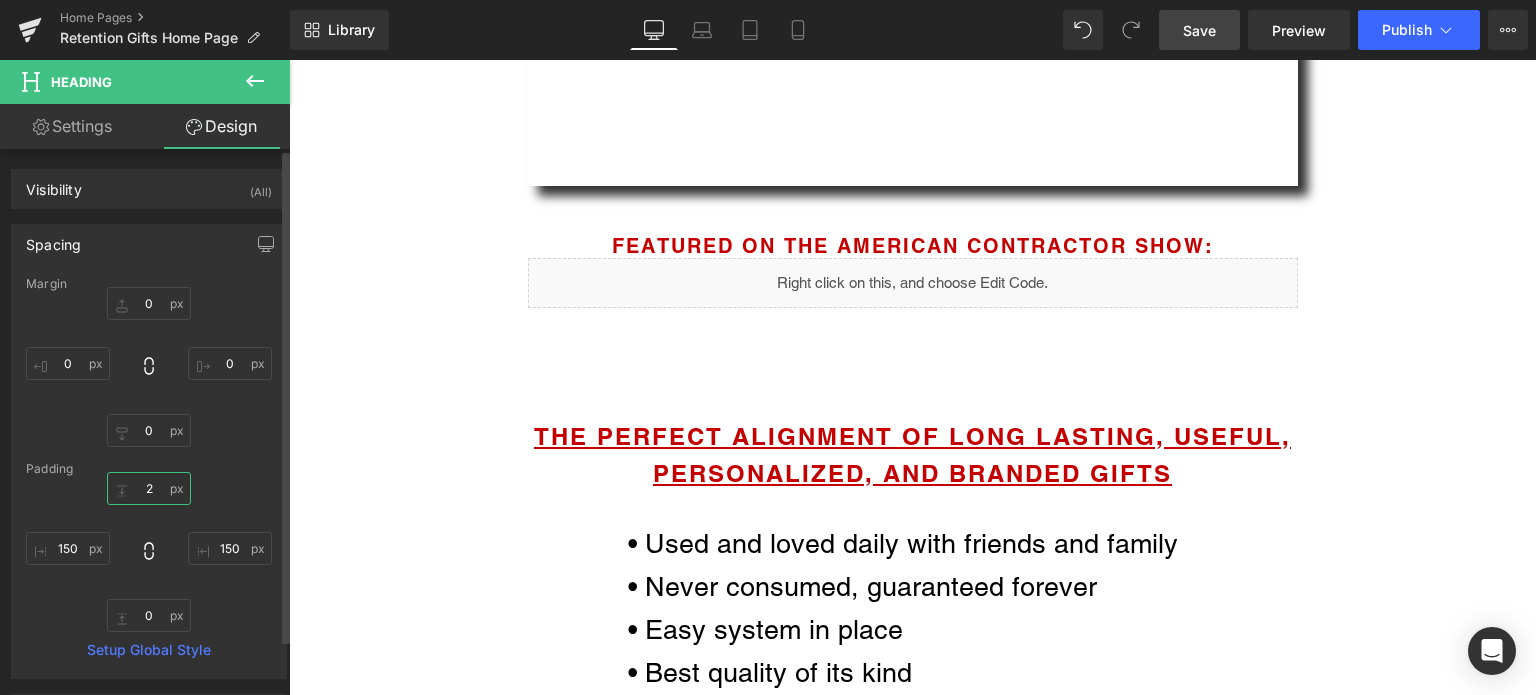 type on "20" 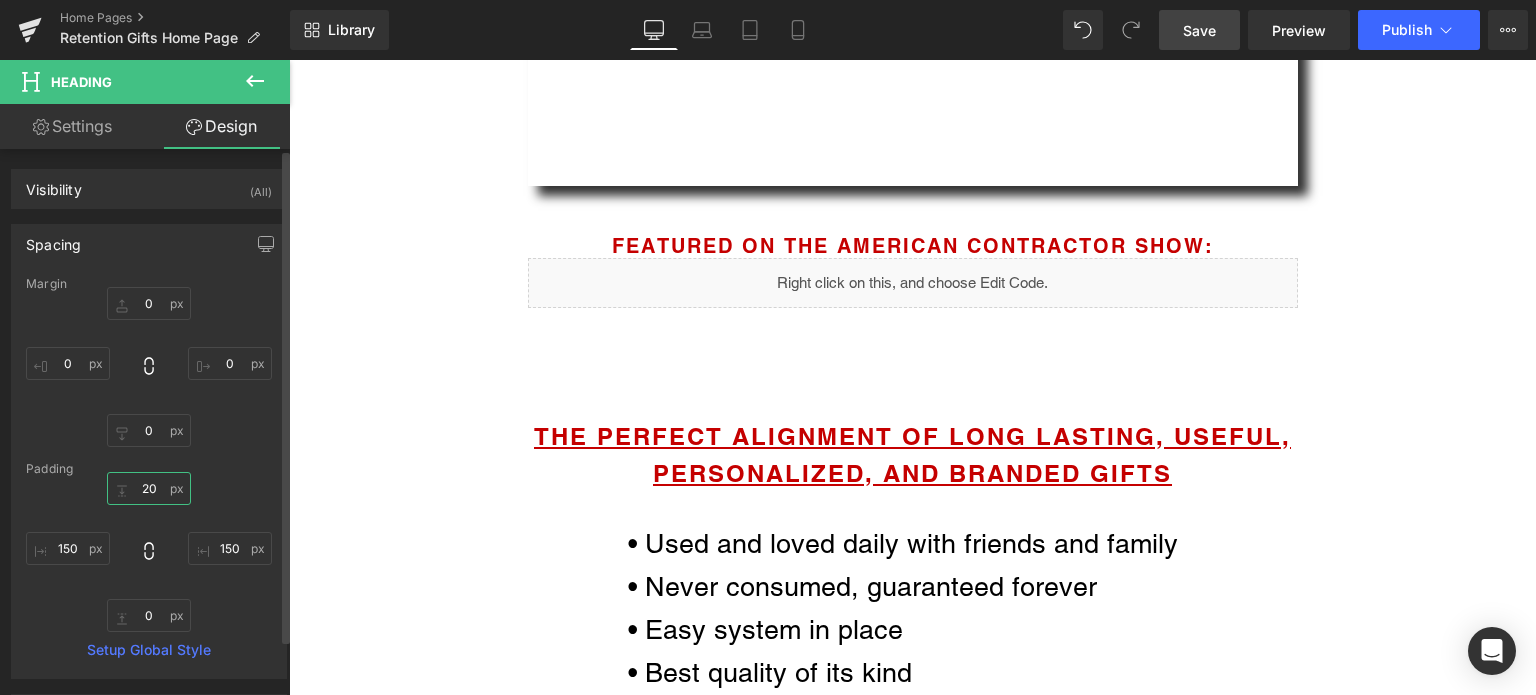 scroll, scrollTop: 7358, scrollLeft: 1232, axis: both 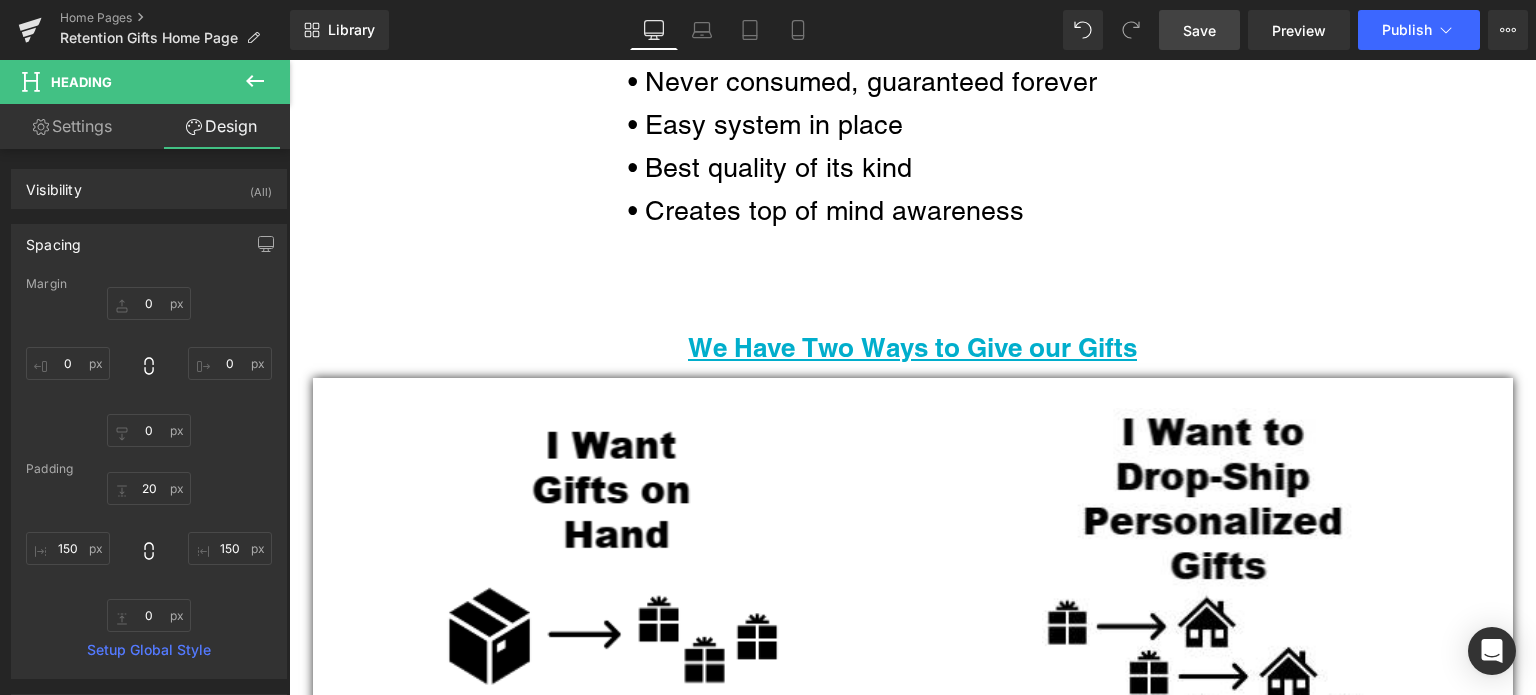 click on "We Have Two Ways to Give our Gifts Heading" at bounding box center (912, 353) 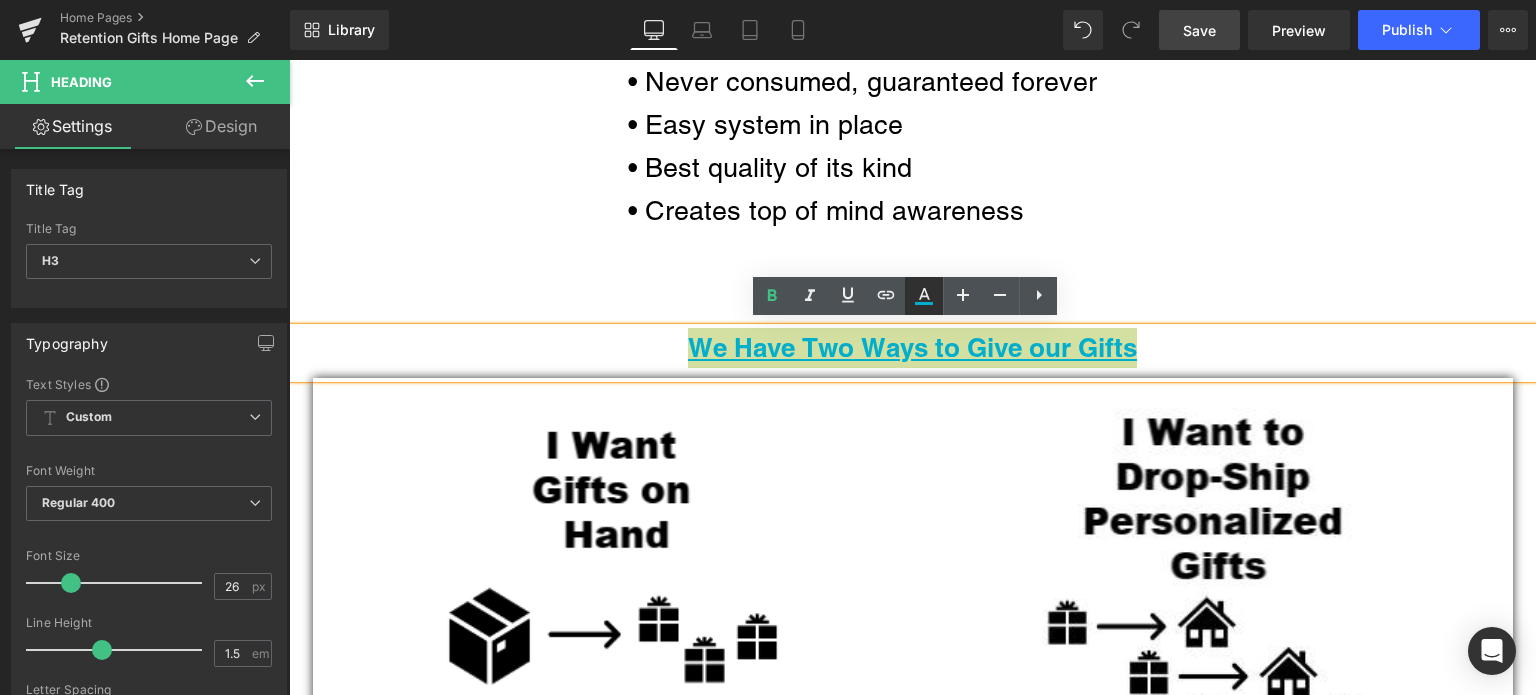 click 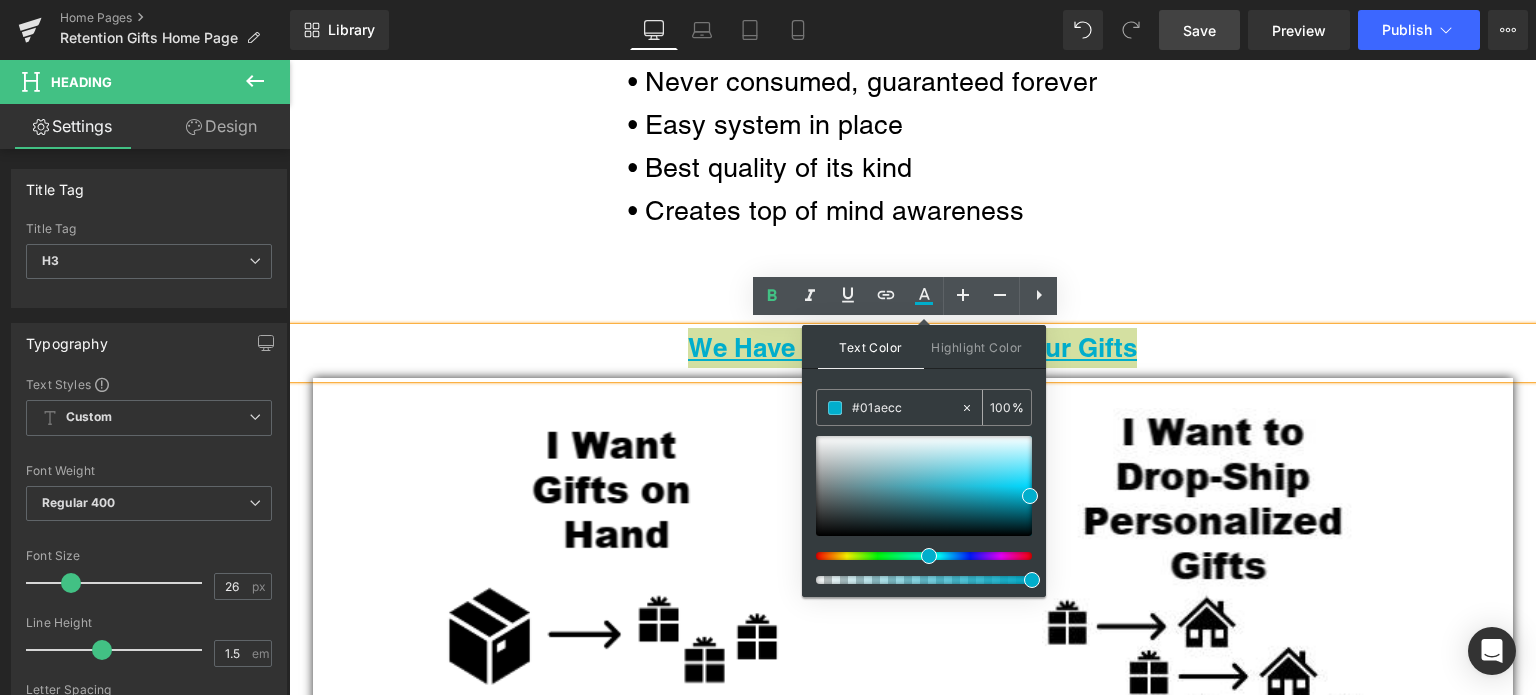 click on "#01aecc" at bounding box center (888, 407) 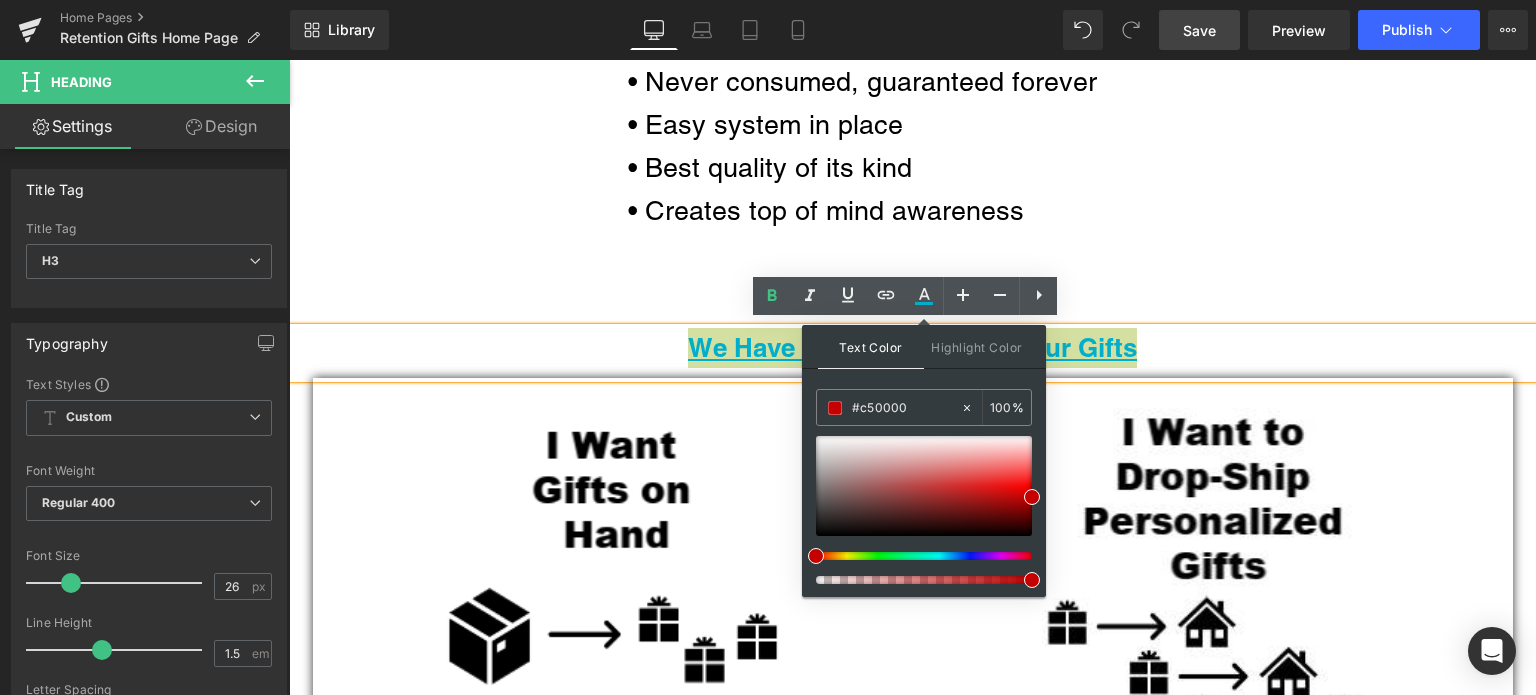 type on "#c50000" 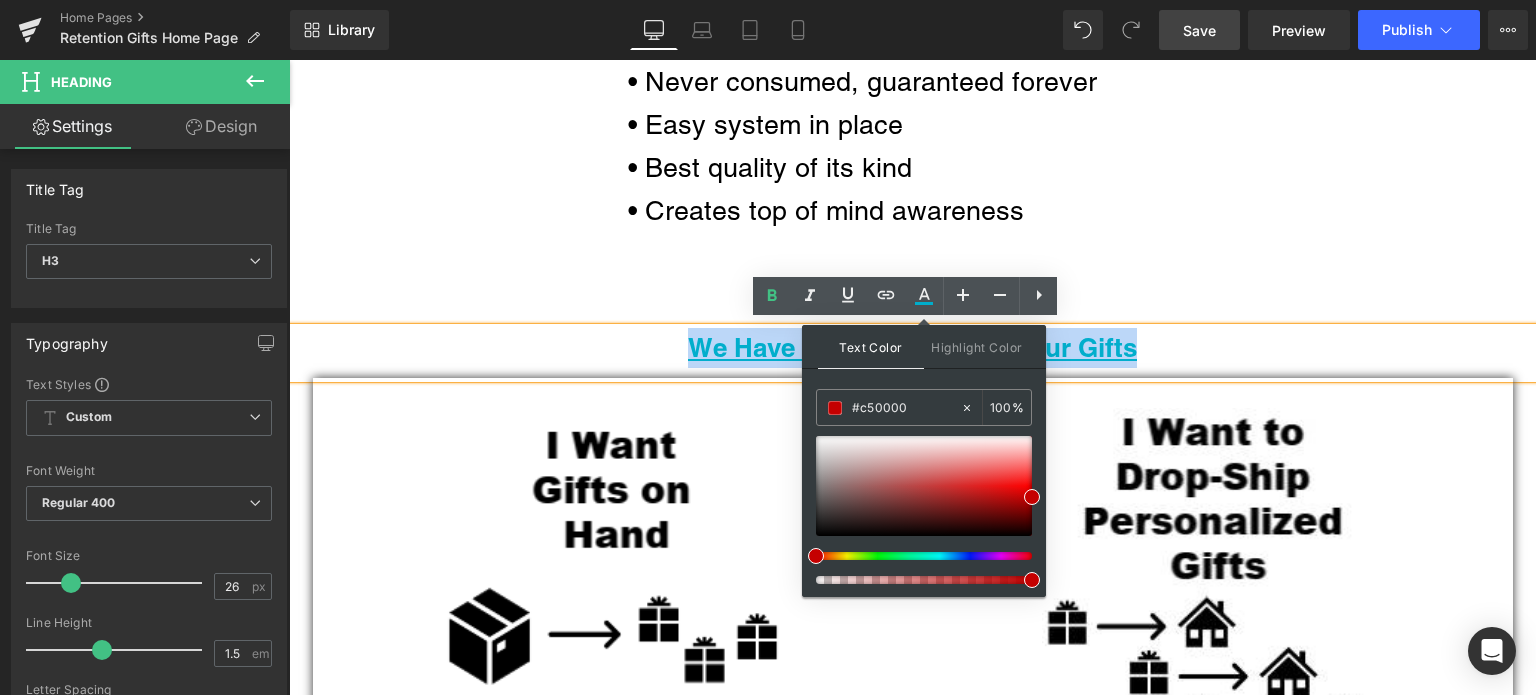 click on "We Have Two Ways to Give our Gifts" at bounding box center (912, 348) 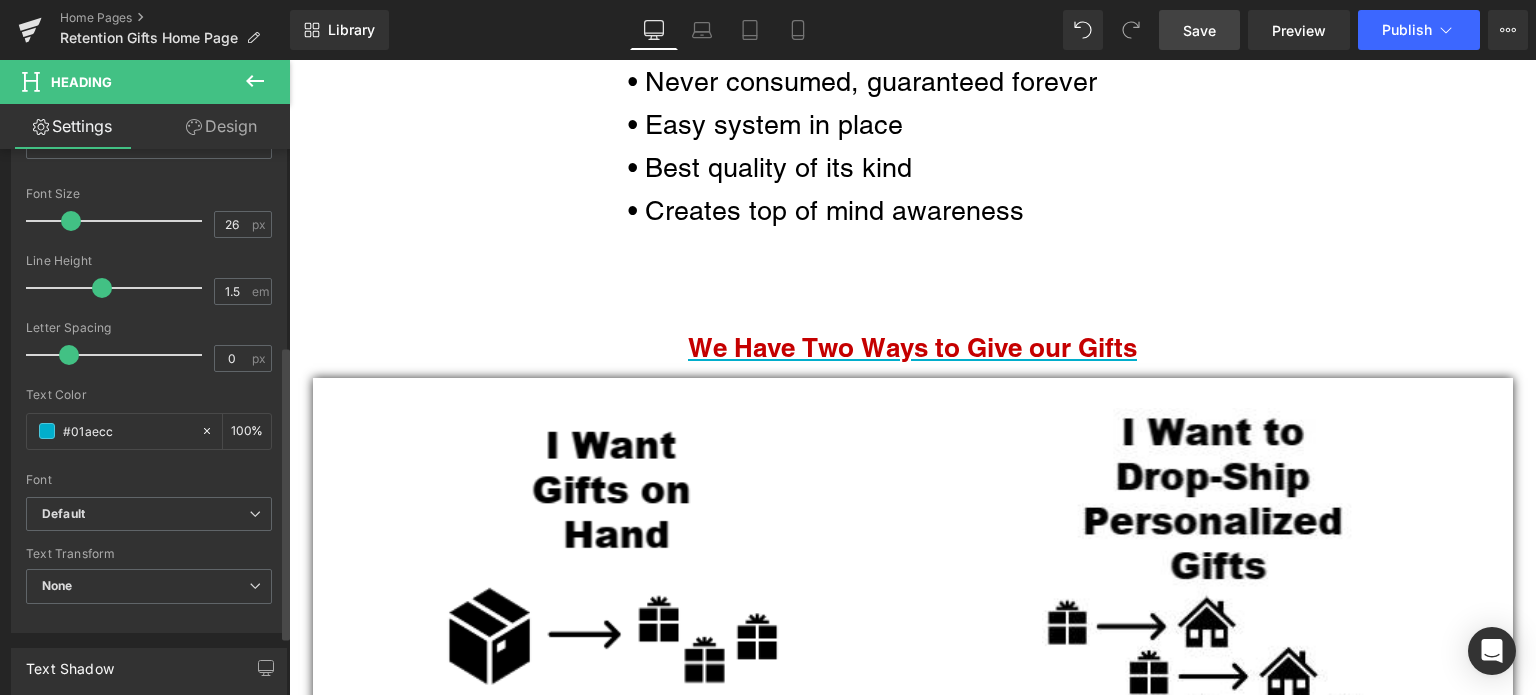 scroll, scrollTop: 376, scrollLeft: 0, axis: vertical 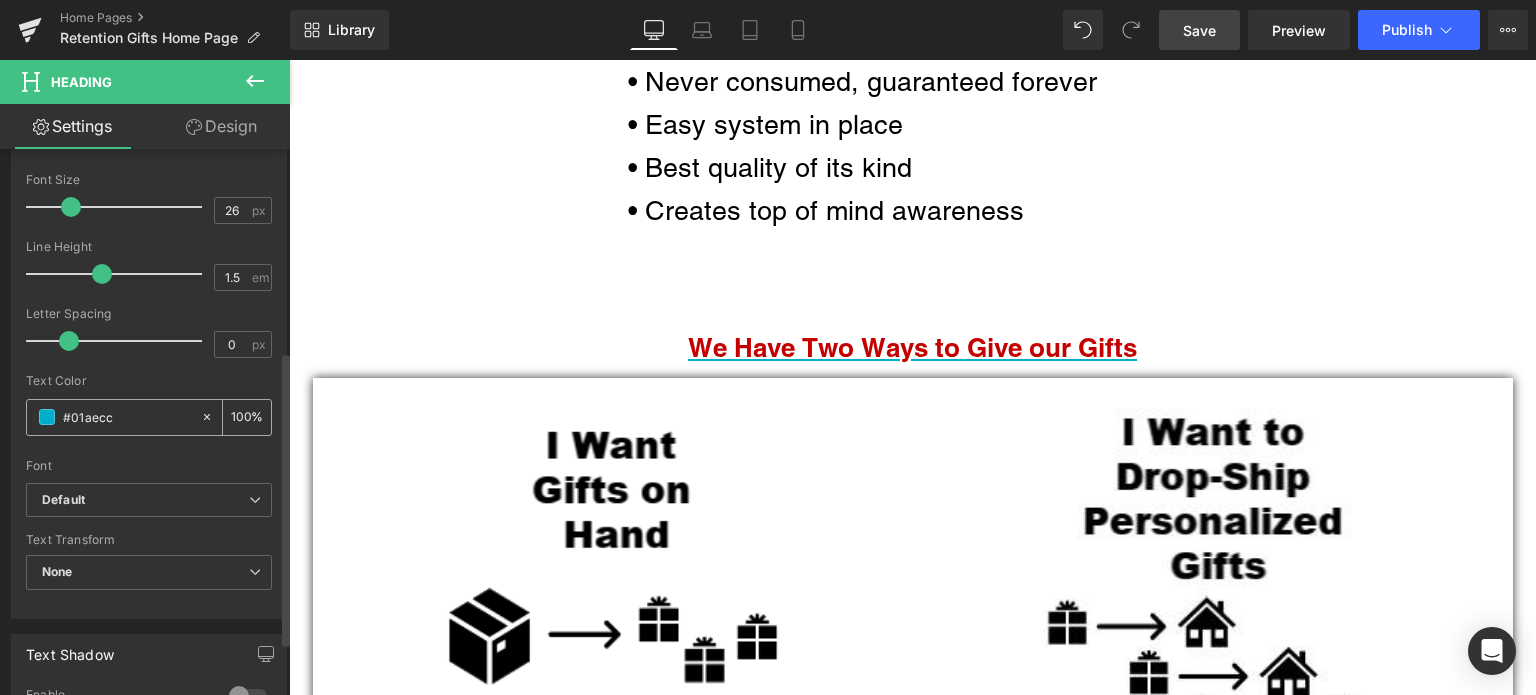 click on "#01aecc" at bounding box center (113, 417) 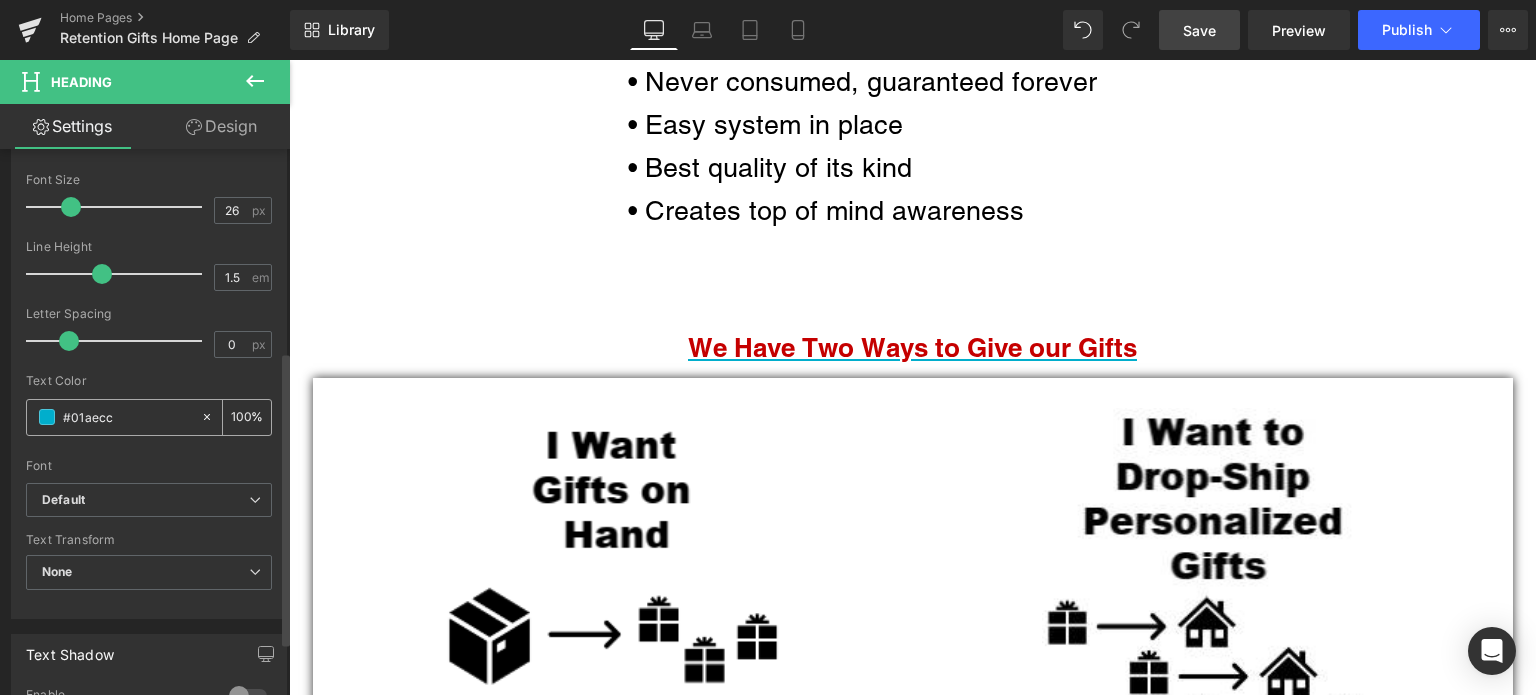 click on "#01aecc" at bounding box center (127, 417) 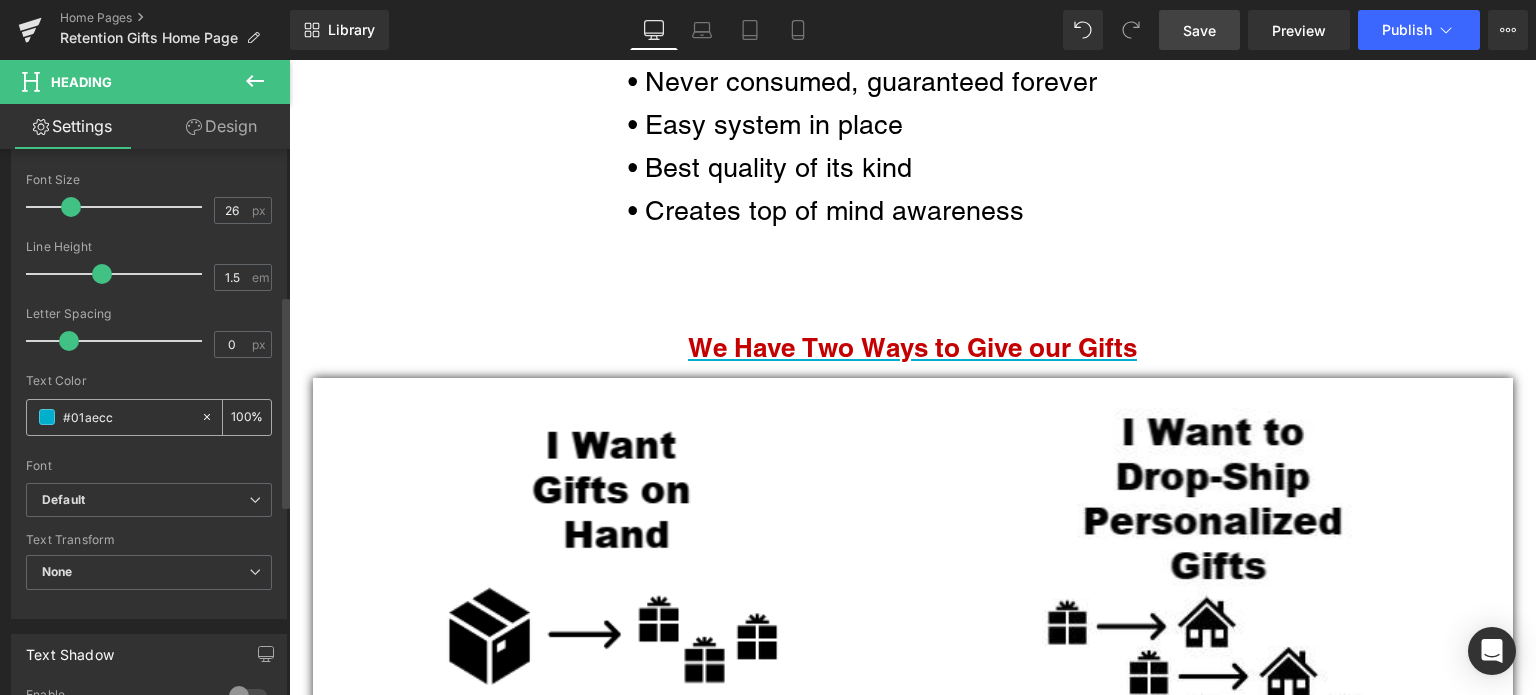 click on "#01aecc" at bounding box center (127, 417) 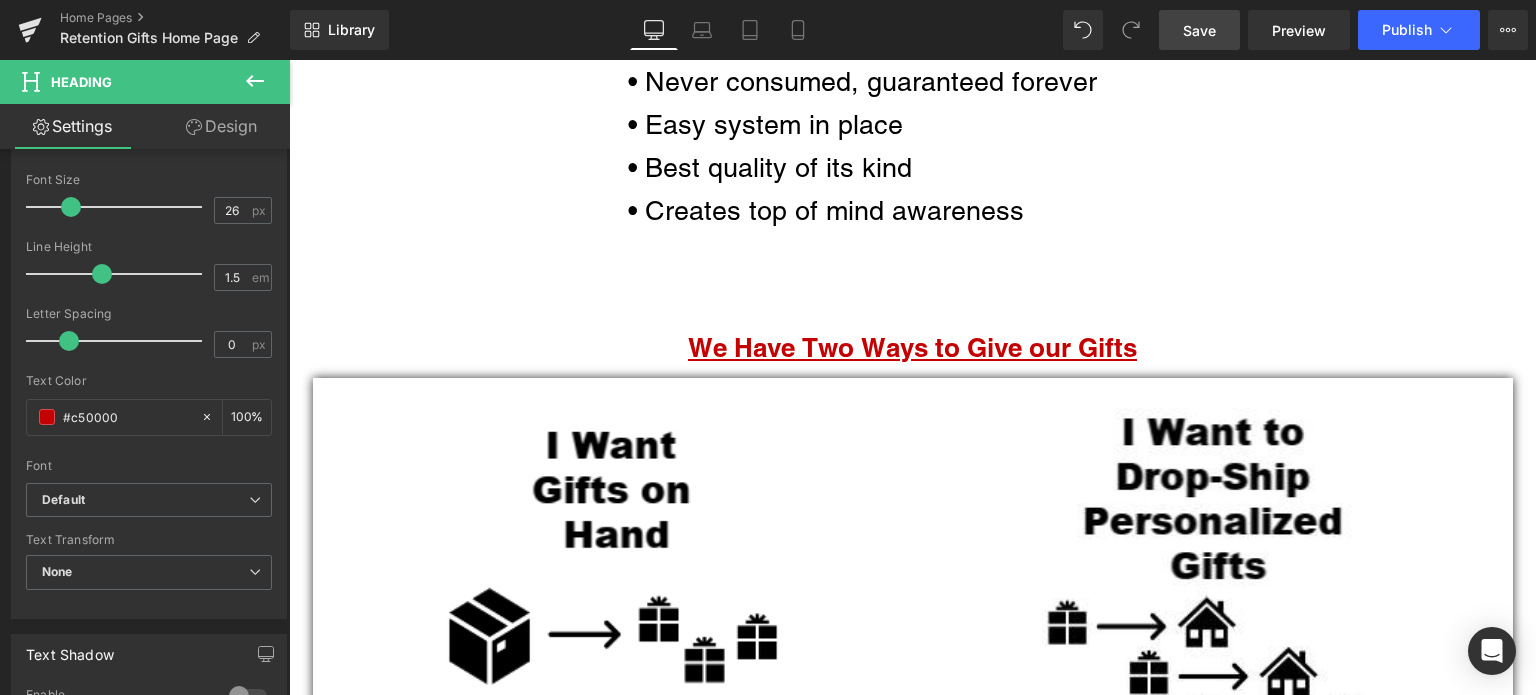 type on "#c50000" 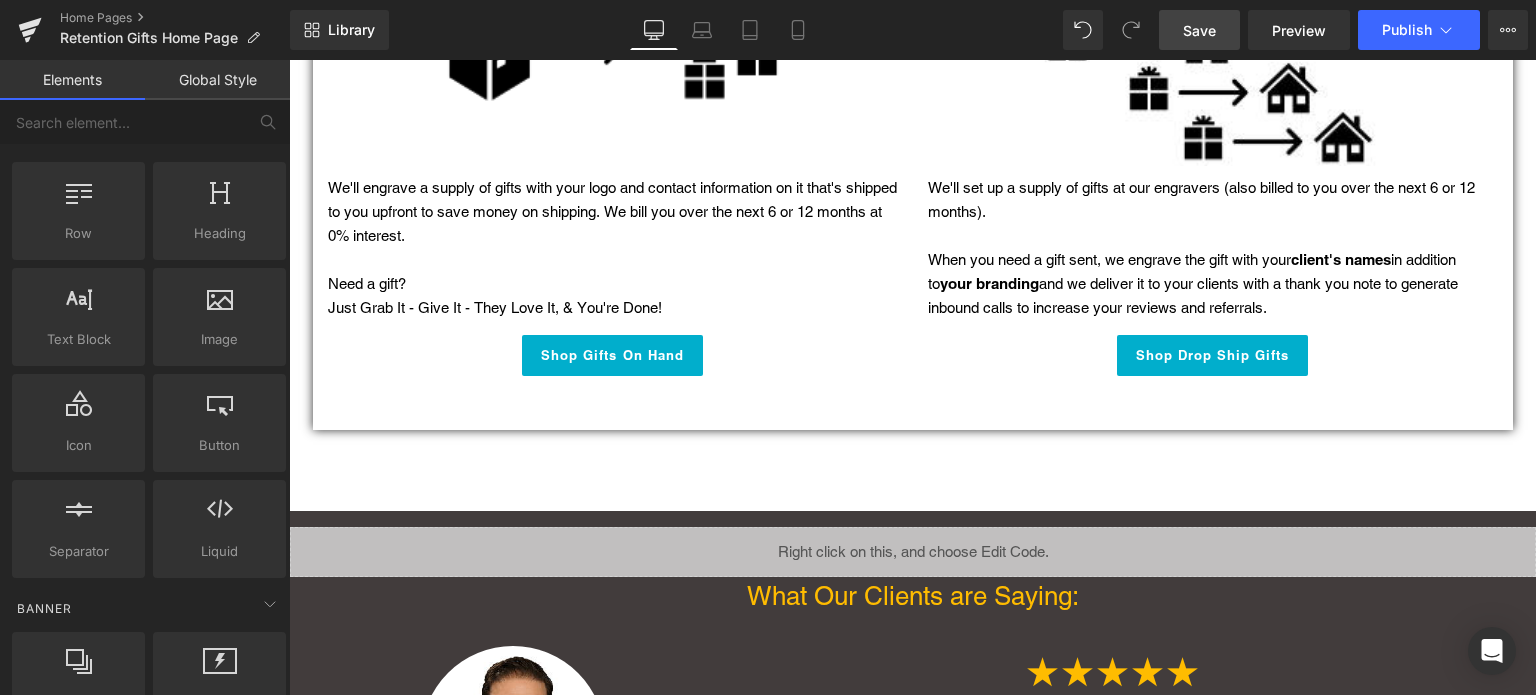scroll, scrollTop: 3356, scrollLeft: 0, axis: vertical 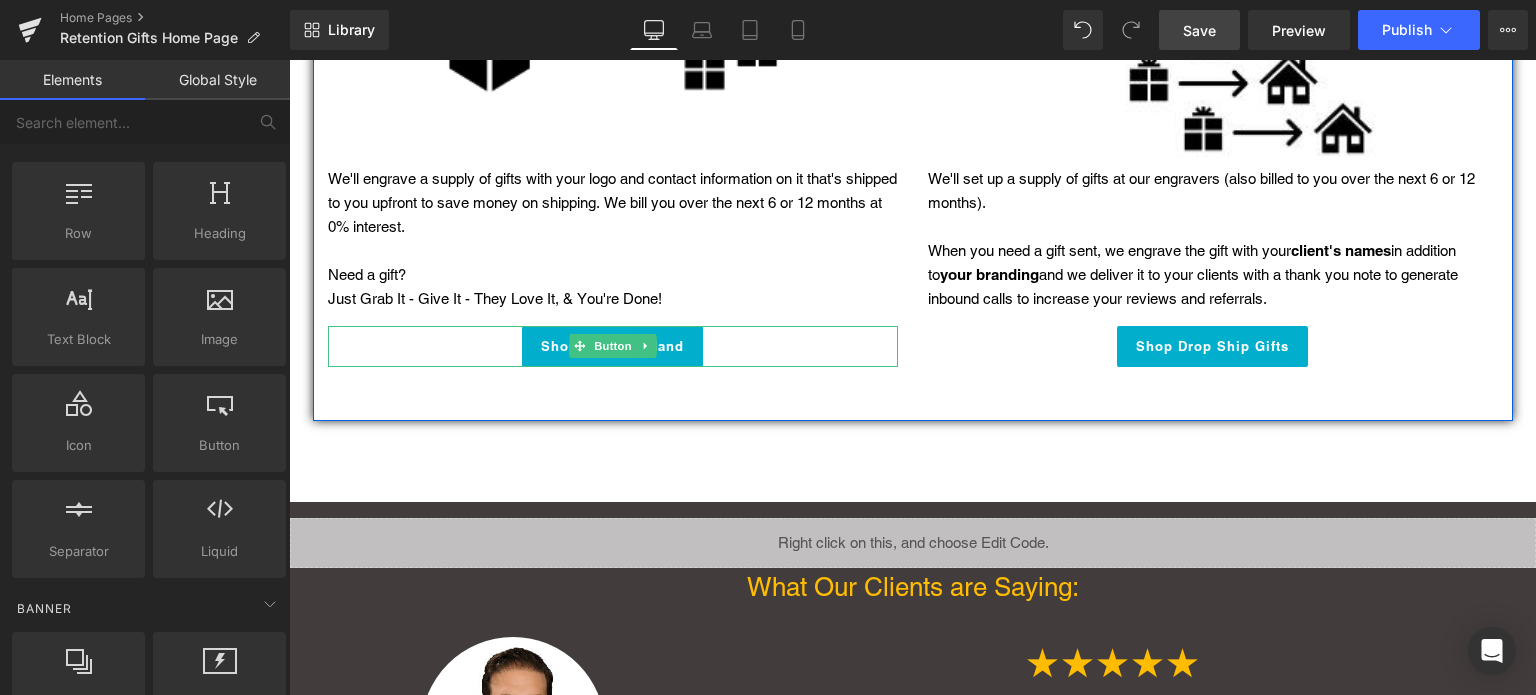 click on "Shop Gifts On Hand" at bounding box center (613, 347) 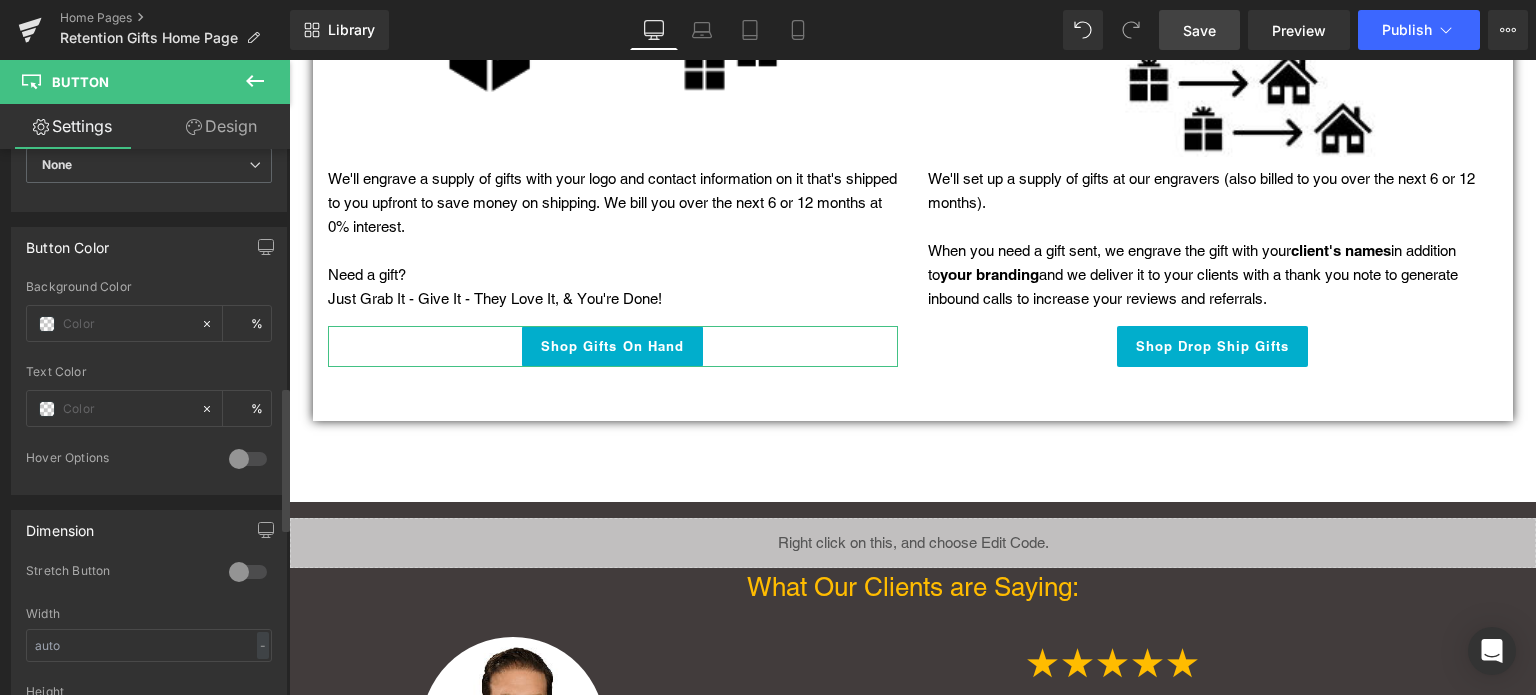 scroll, scrollTop: 900, scrollLeft: 0, axis: vertical 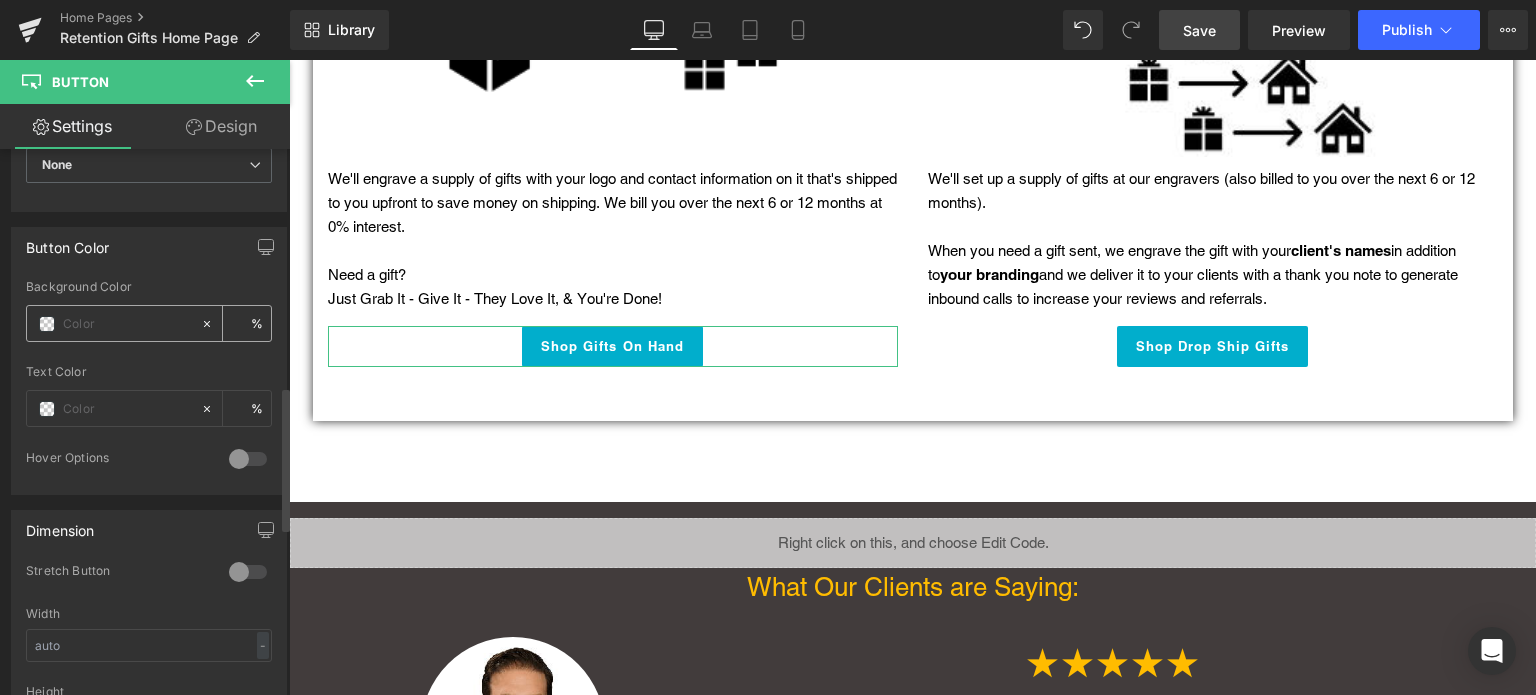 click at bounding box center (127, 324) 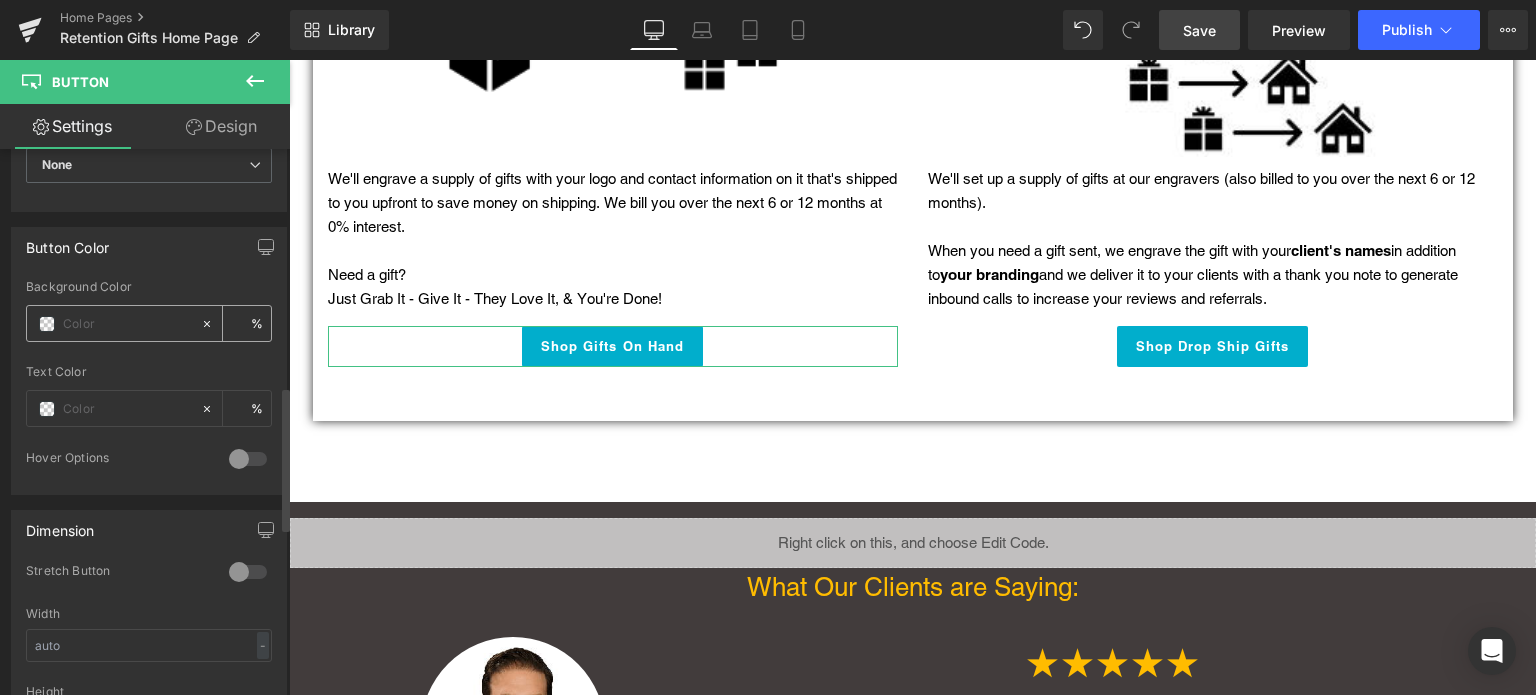 type on "#c50000" 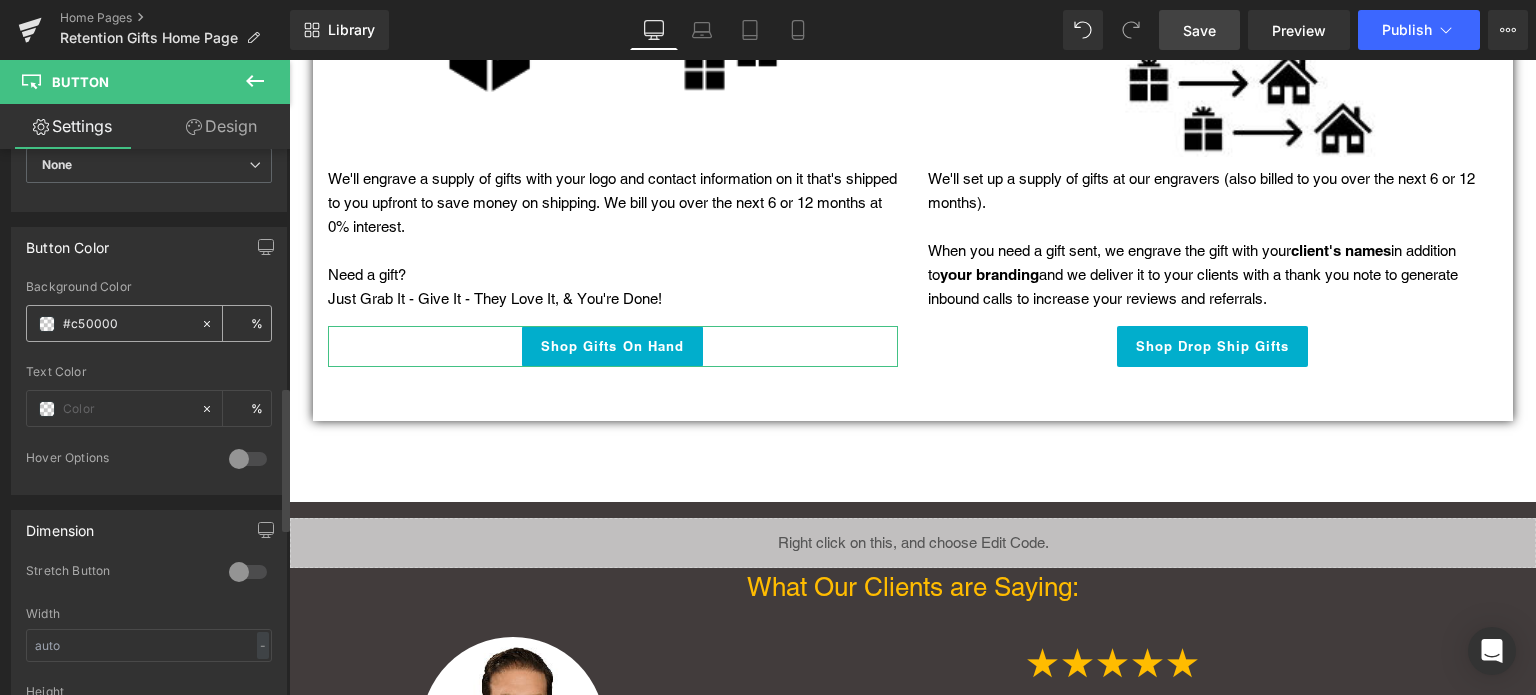 type on "100" 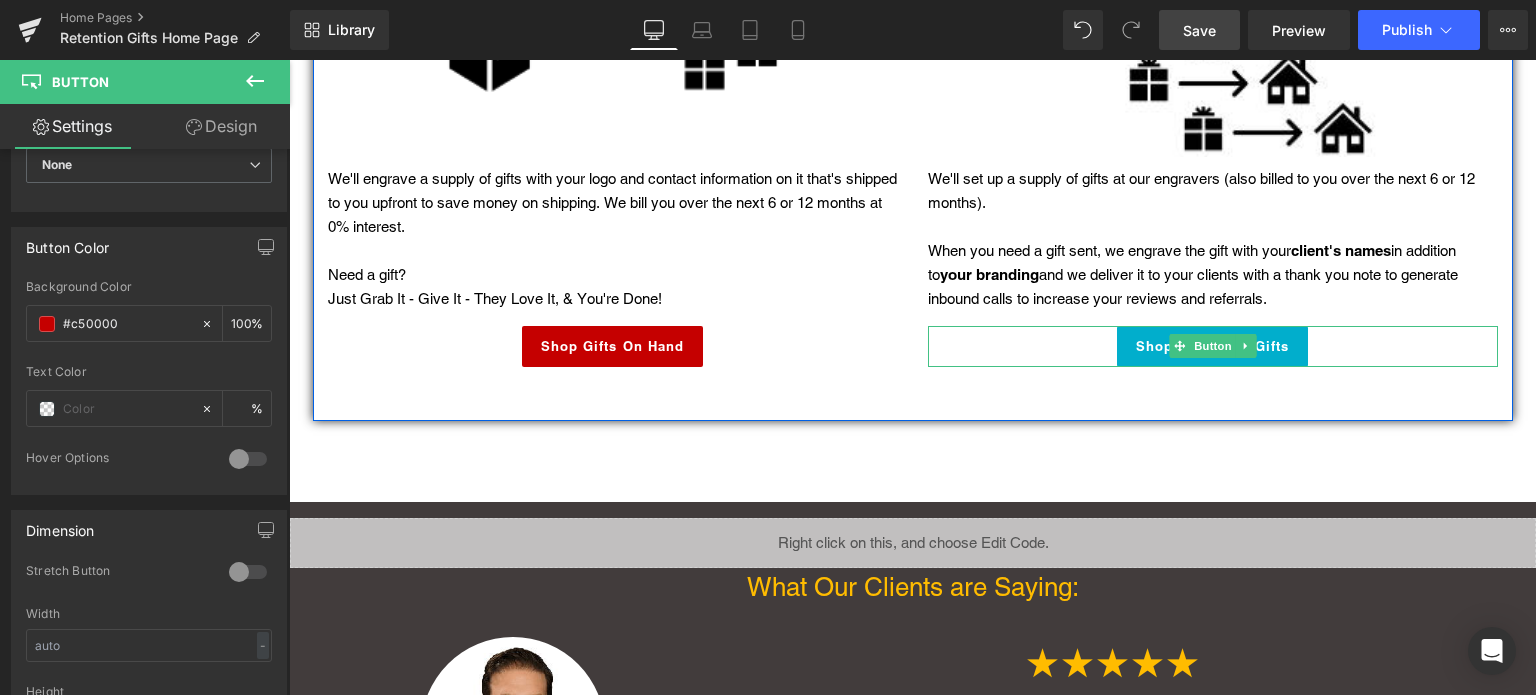 click on "Shop Drop Ship Gifts" at bounding box center [1213, 347] 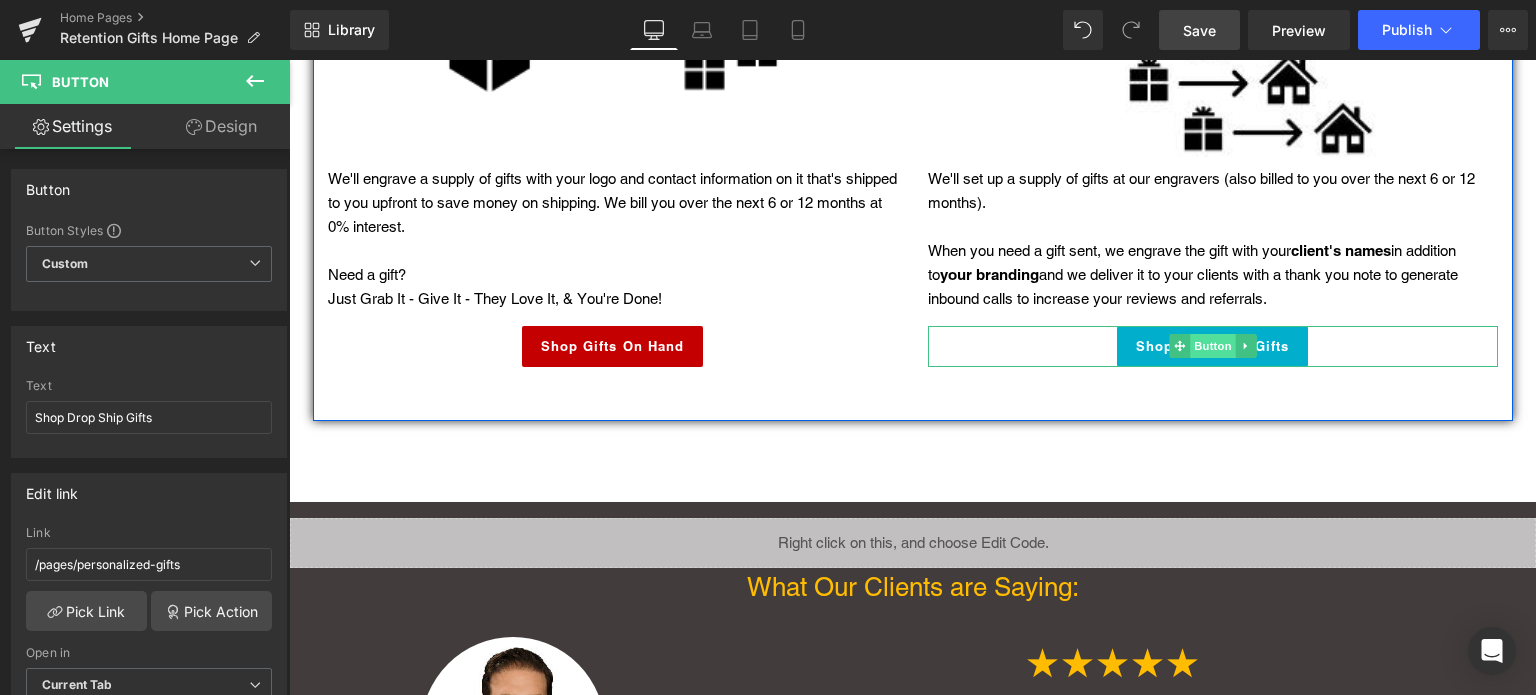click on "Button" at bounding box center (1213, 346) 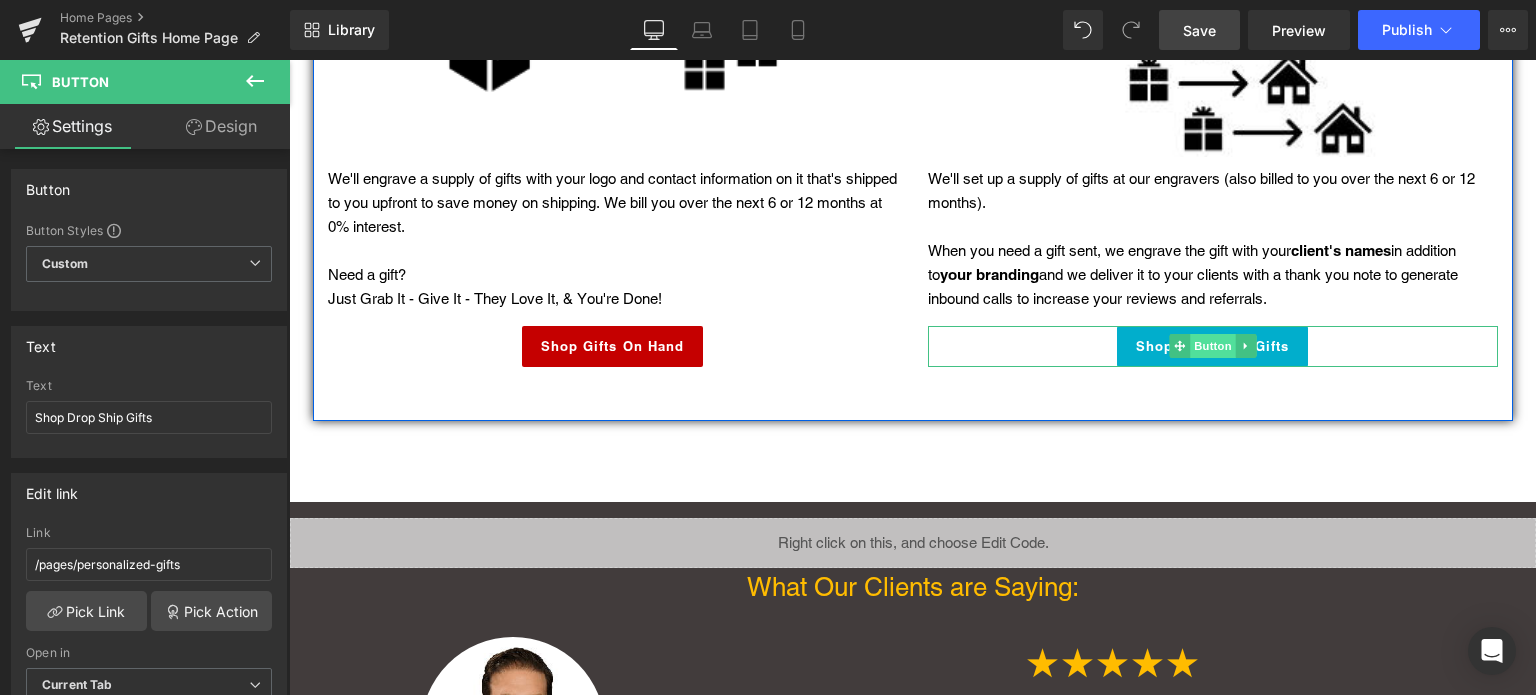 click on "Button" at bounding box center (1213, 346) 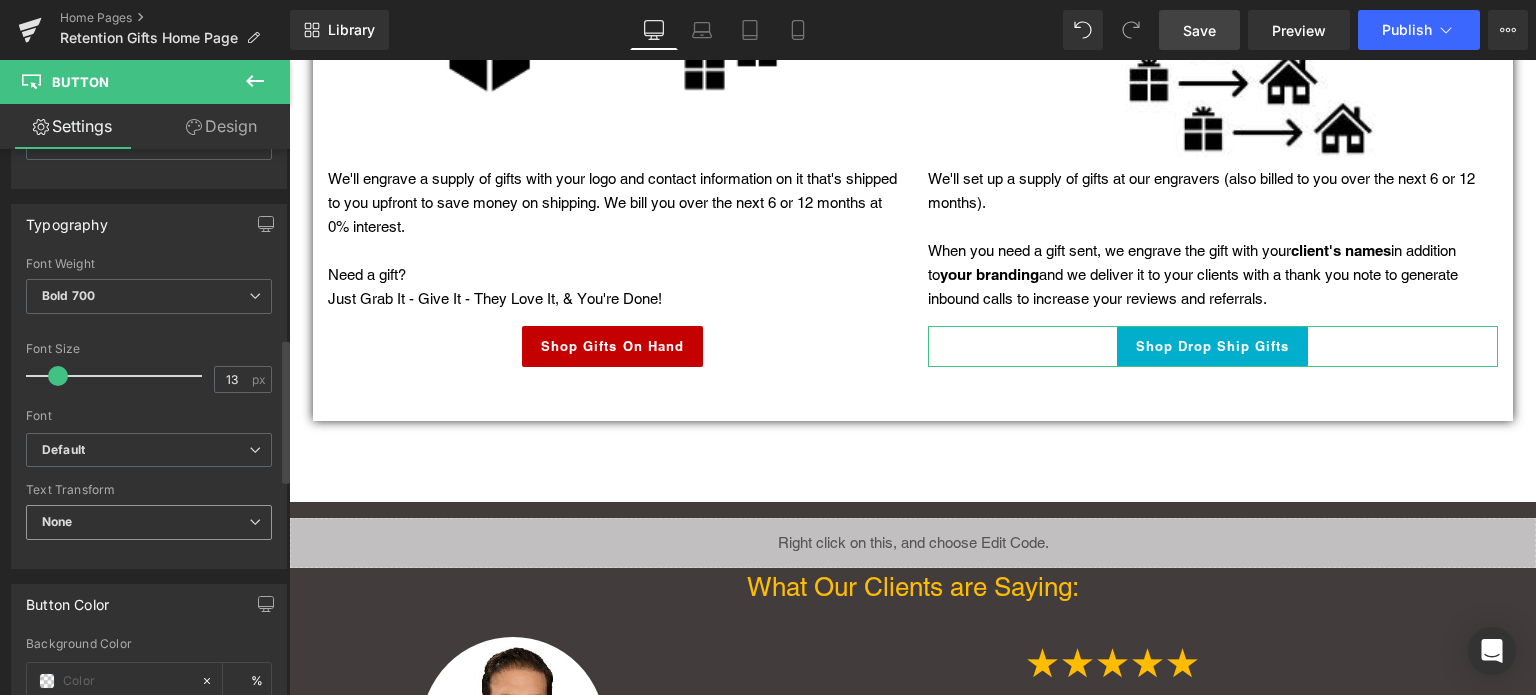 scroll, scrollTop: 736, scrollLeft: 0, axis: vertical 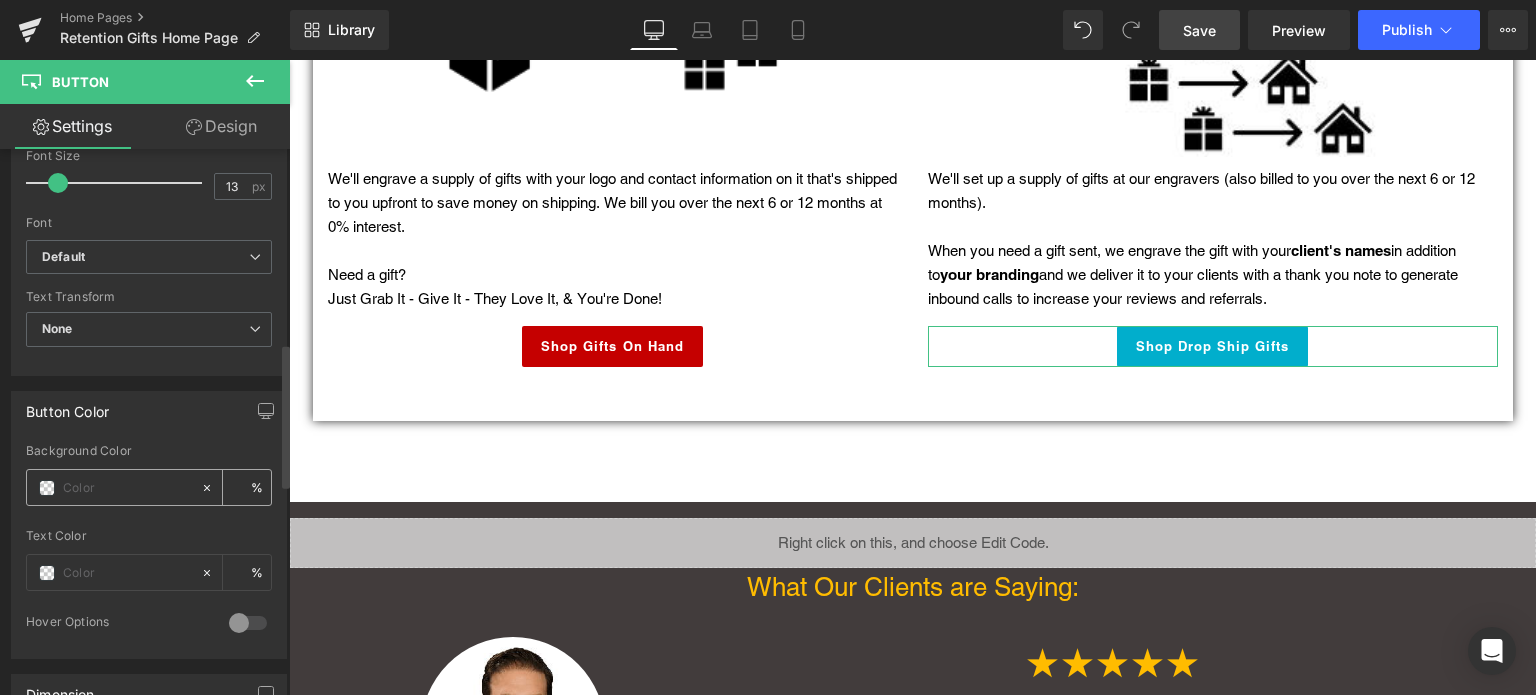 click at bounding box center [127, 488] 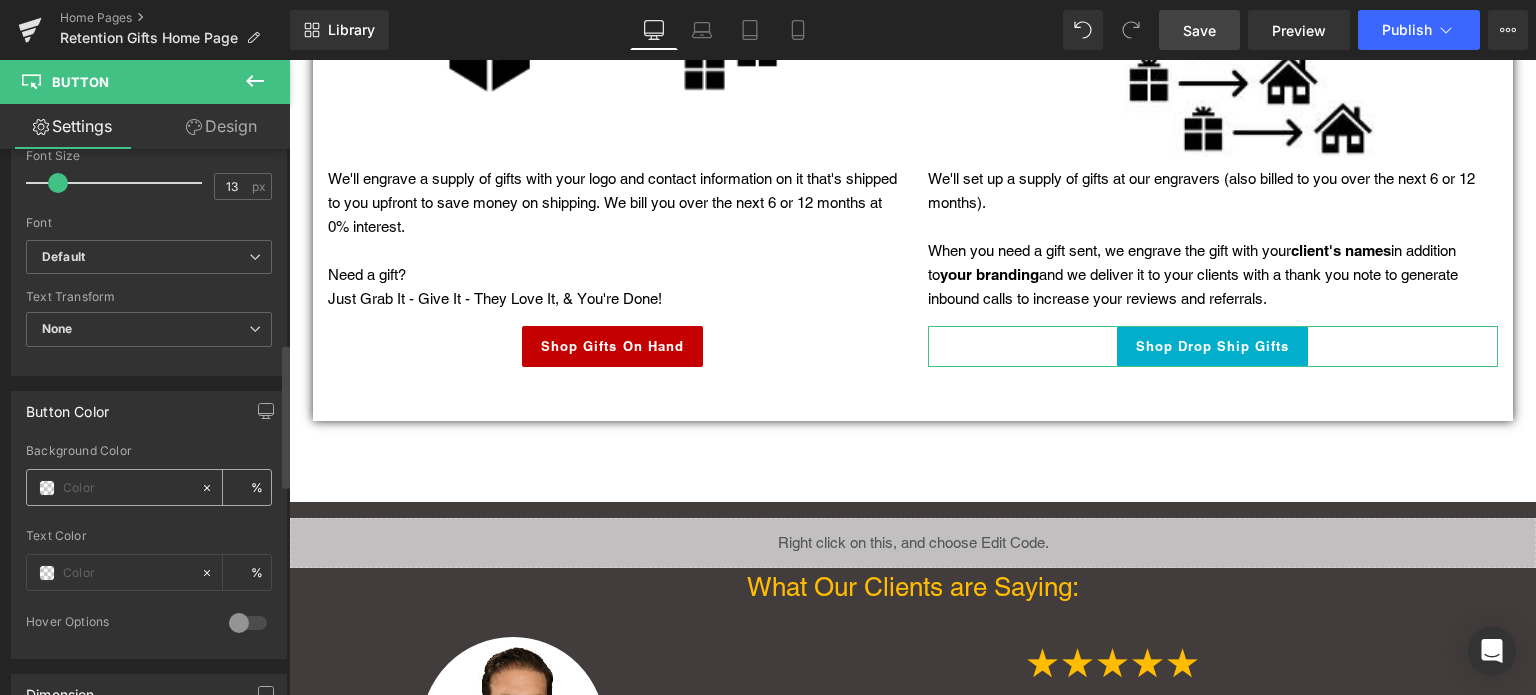 type on "#c50000" 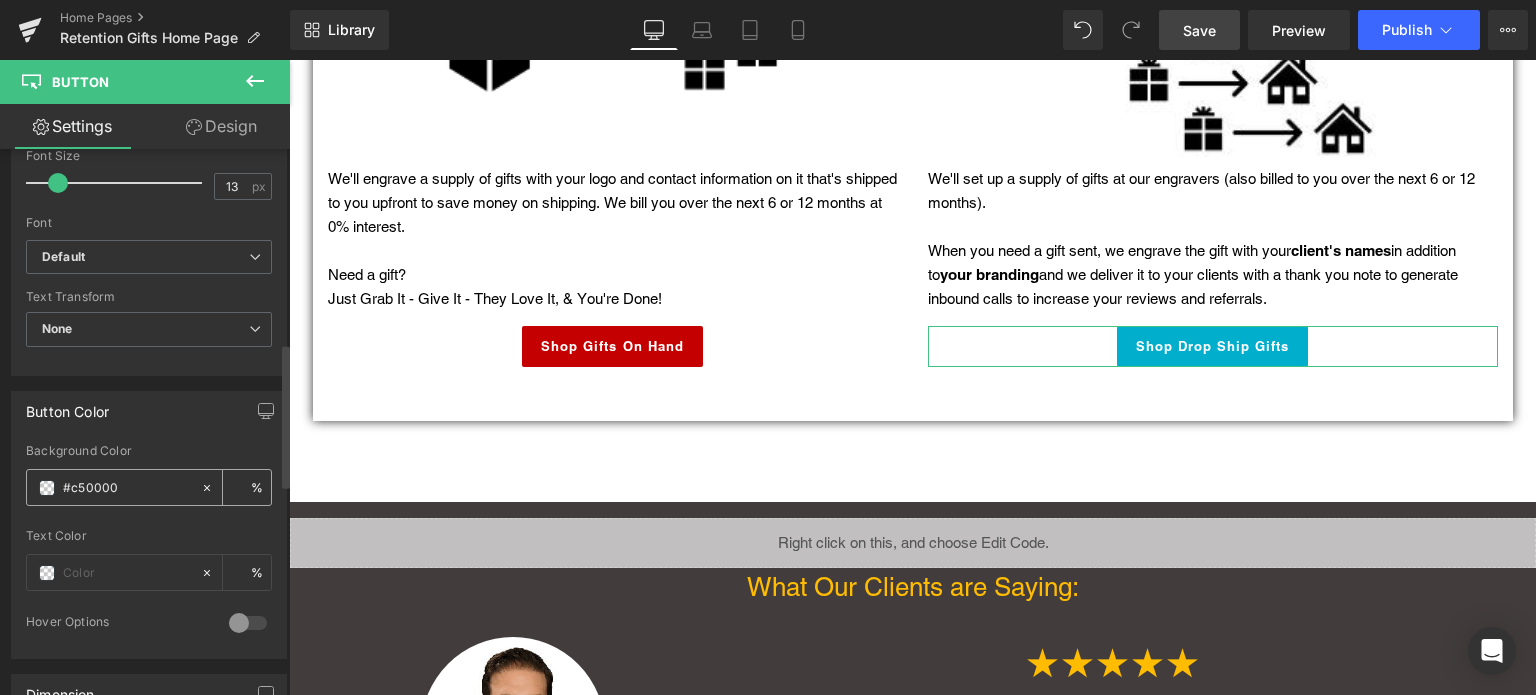 type on "100" 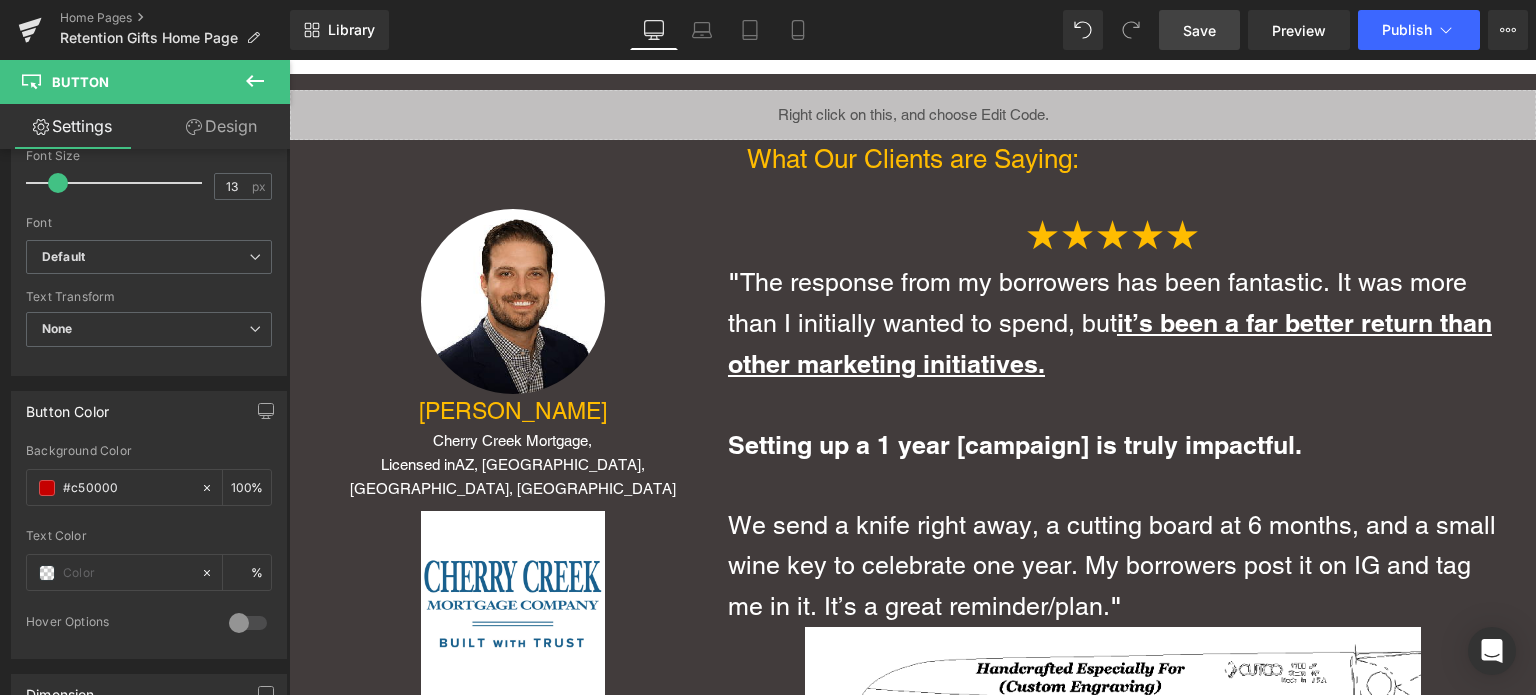 scroll, scrollTop: 3788, scrollLeft: 0, axis: vertical 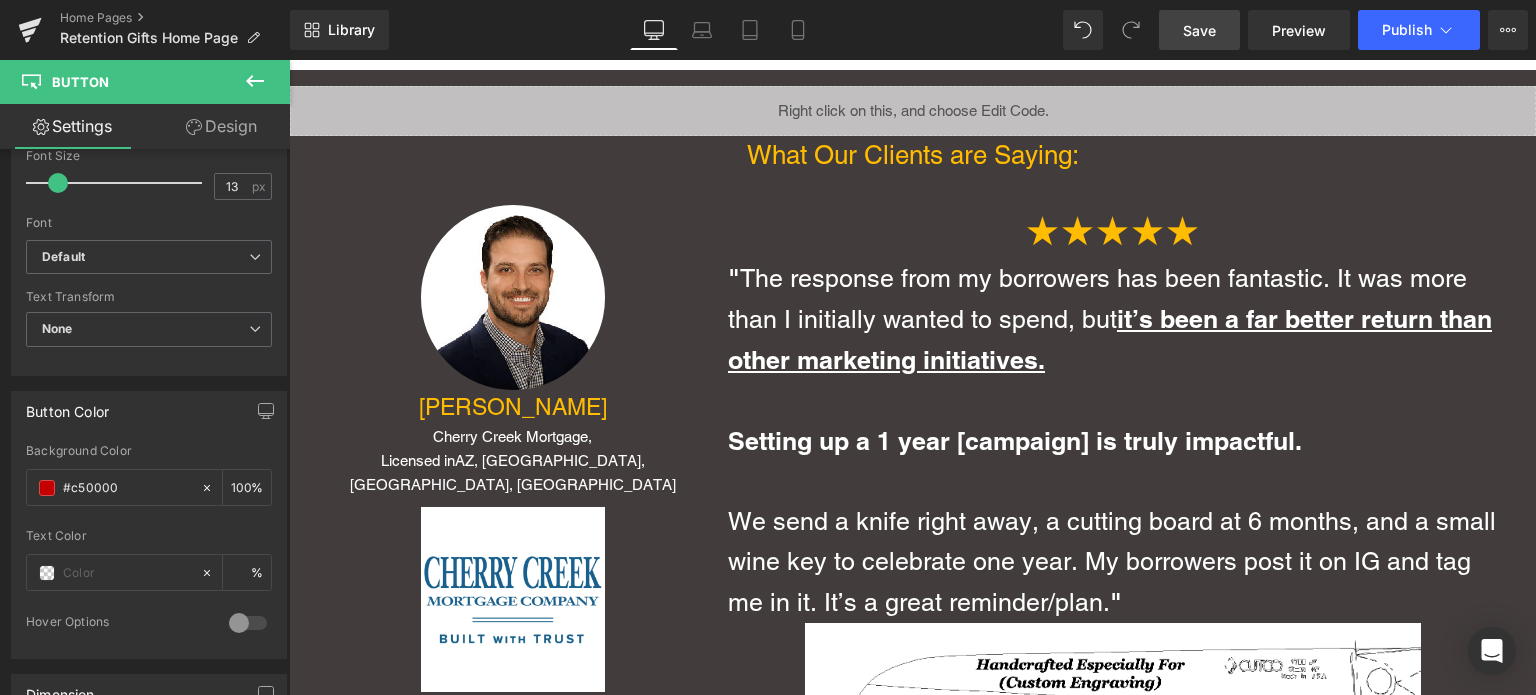 type on "#c50000" 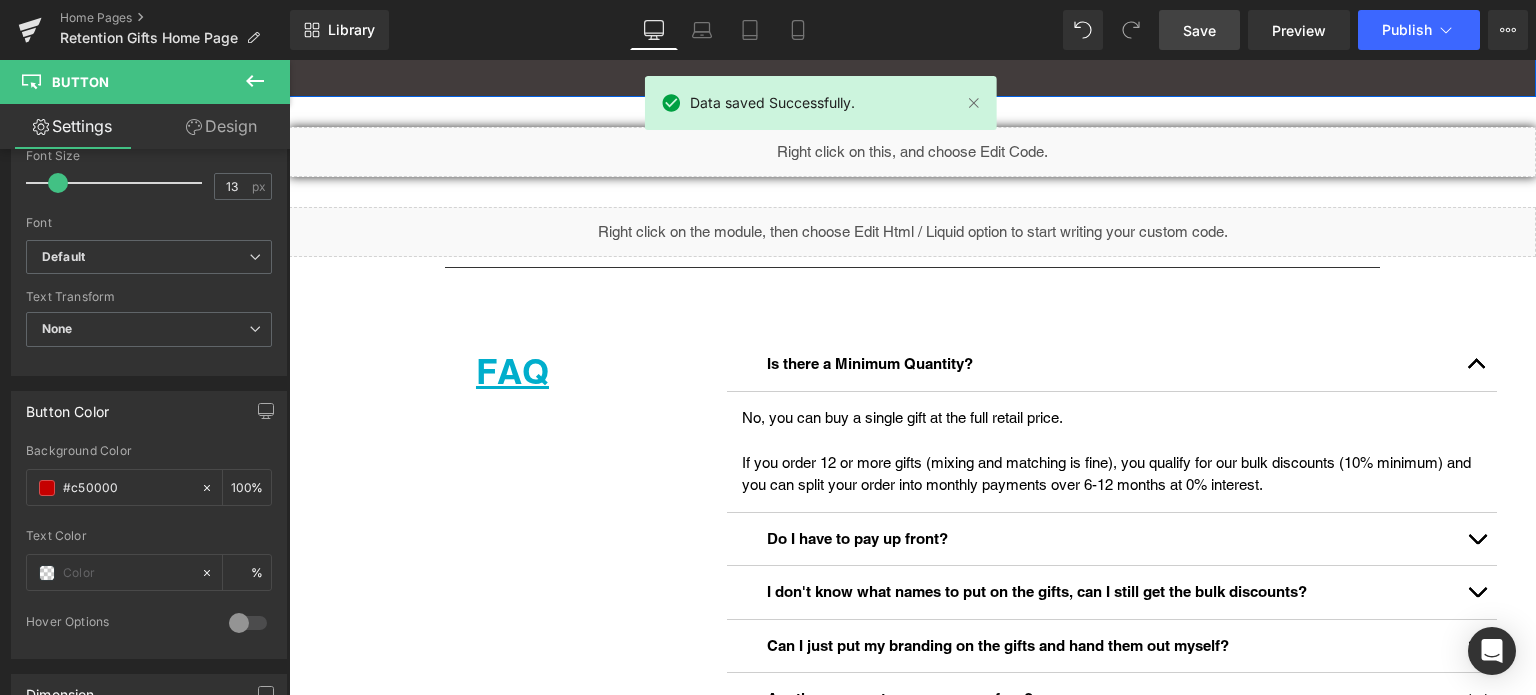 scroll, scrollTop: 5730, scrollLeft: 0, axis: vertical 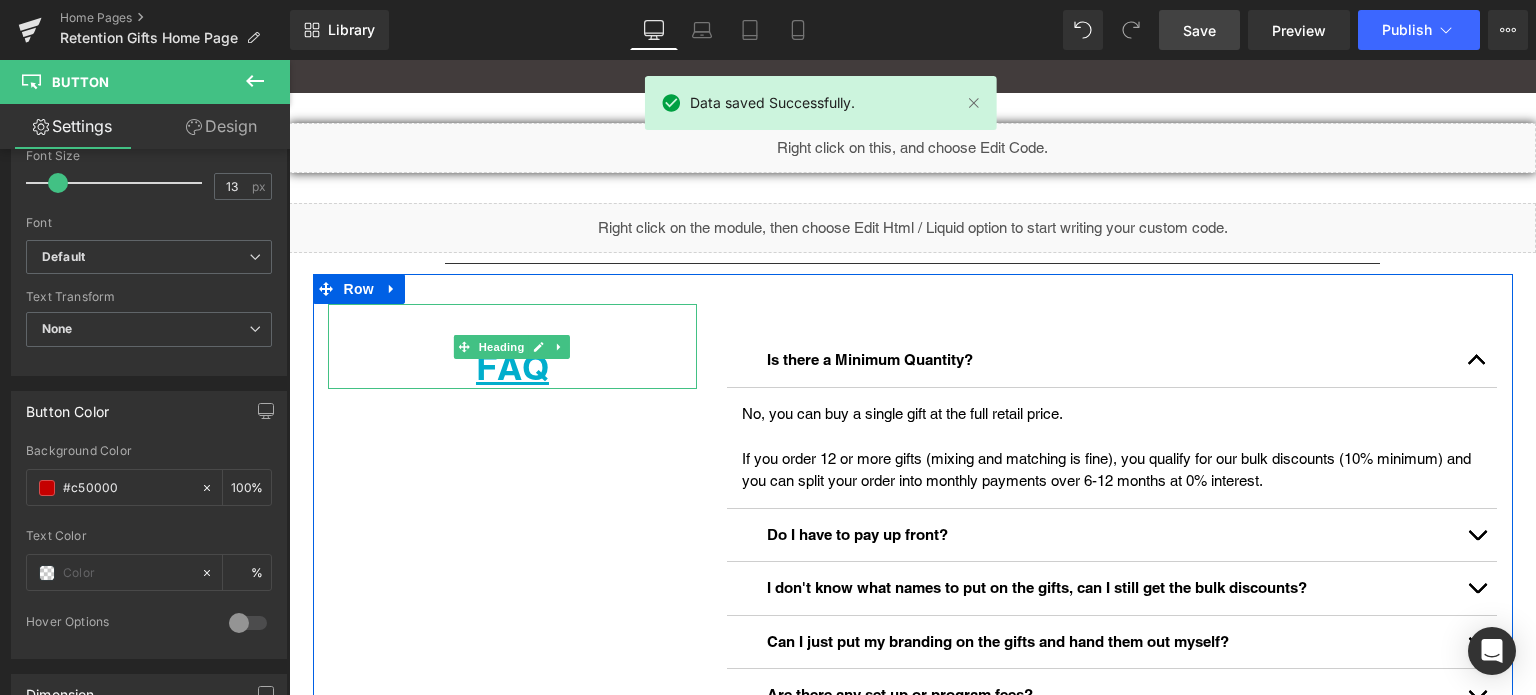 click on "FAQ" at bounding box center (512, 367) 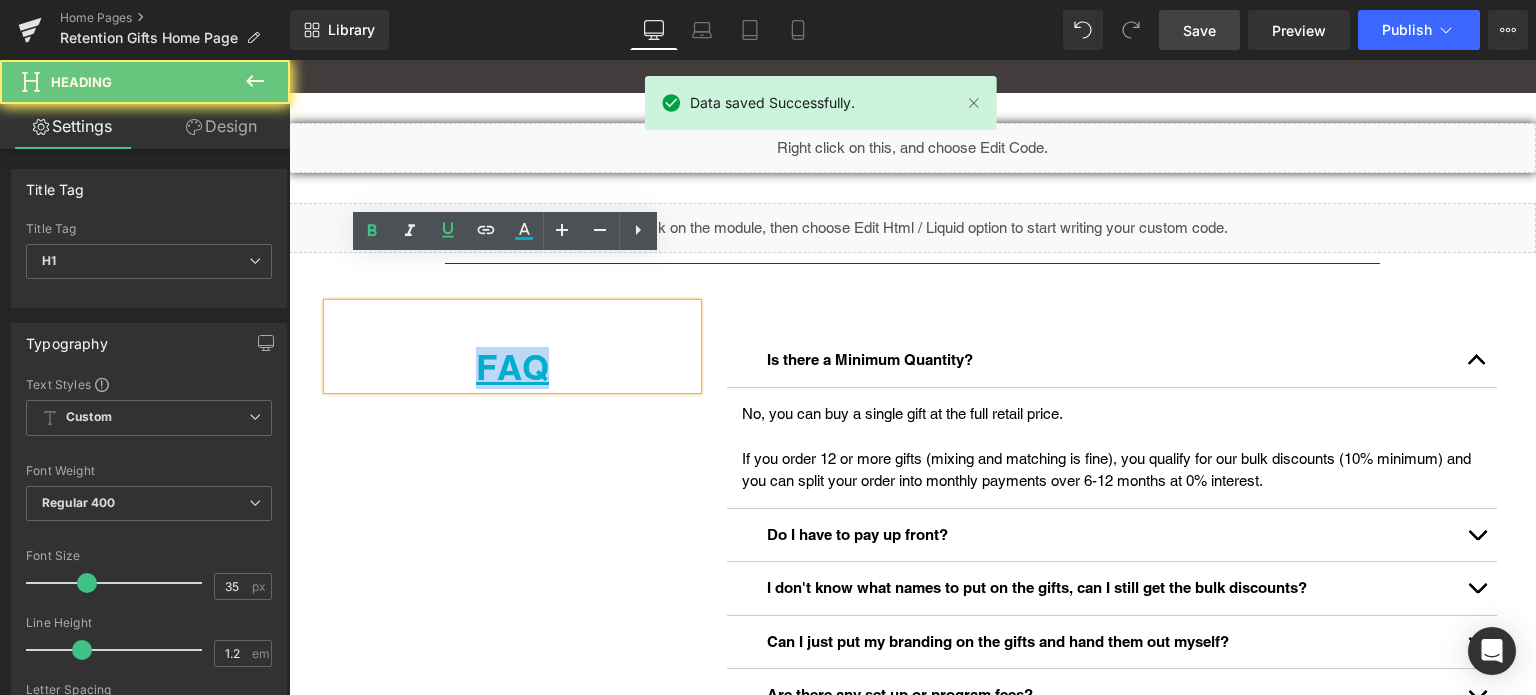 click on "FAQ" at bounding box center [512, 367] 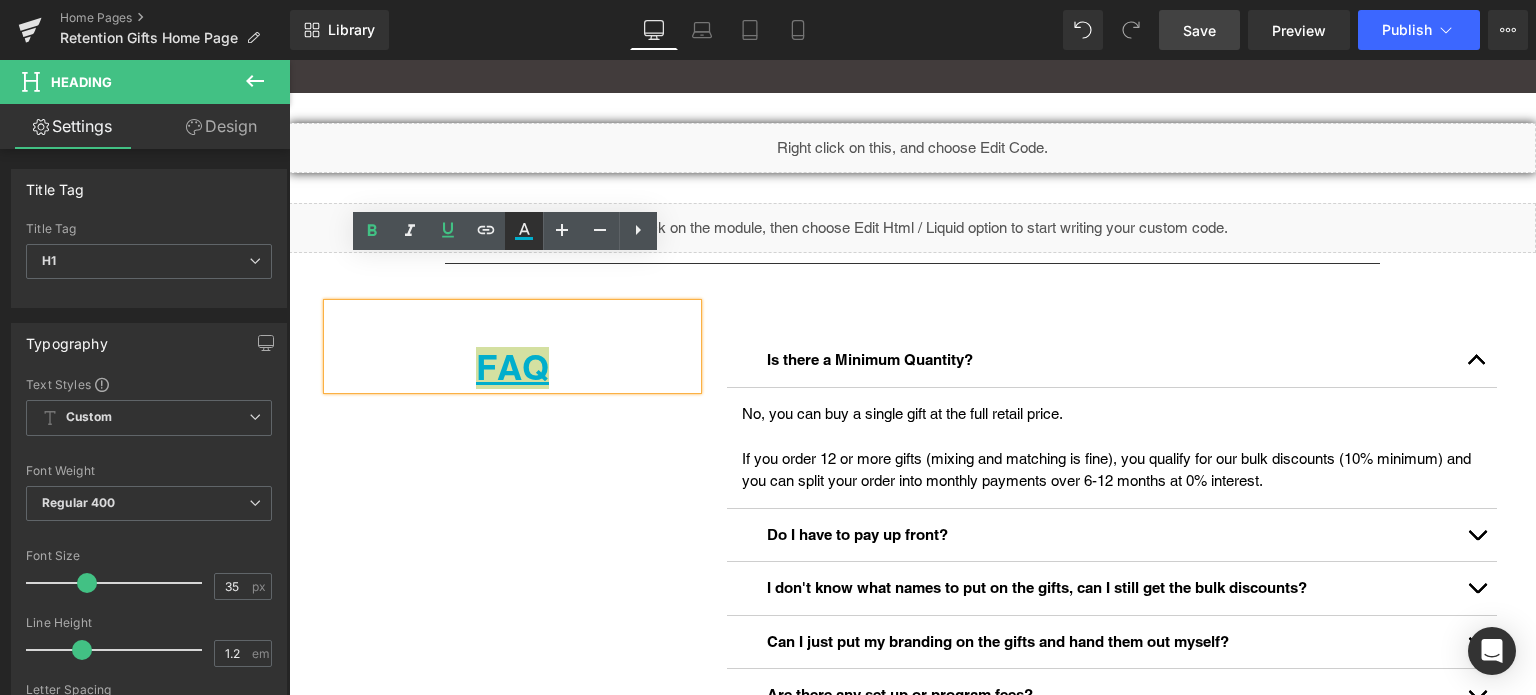 click 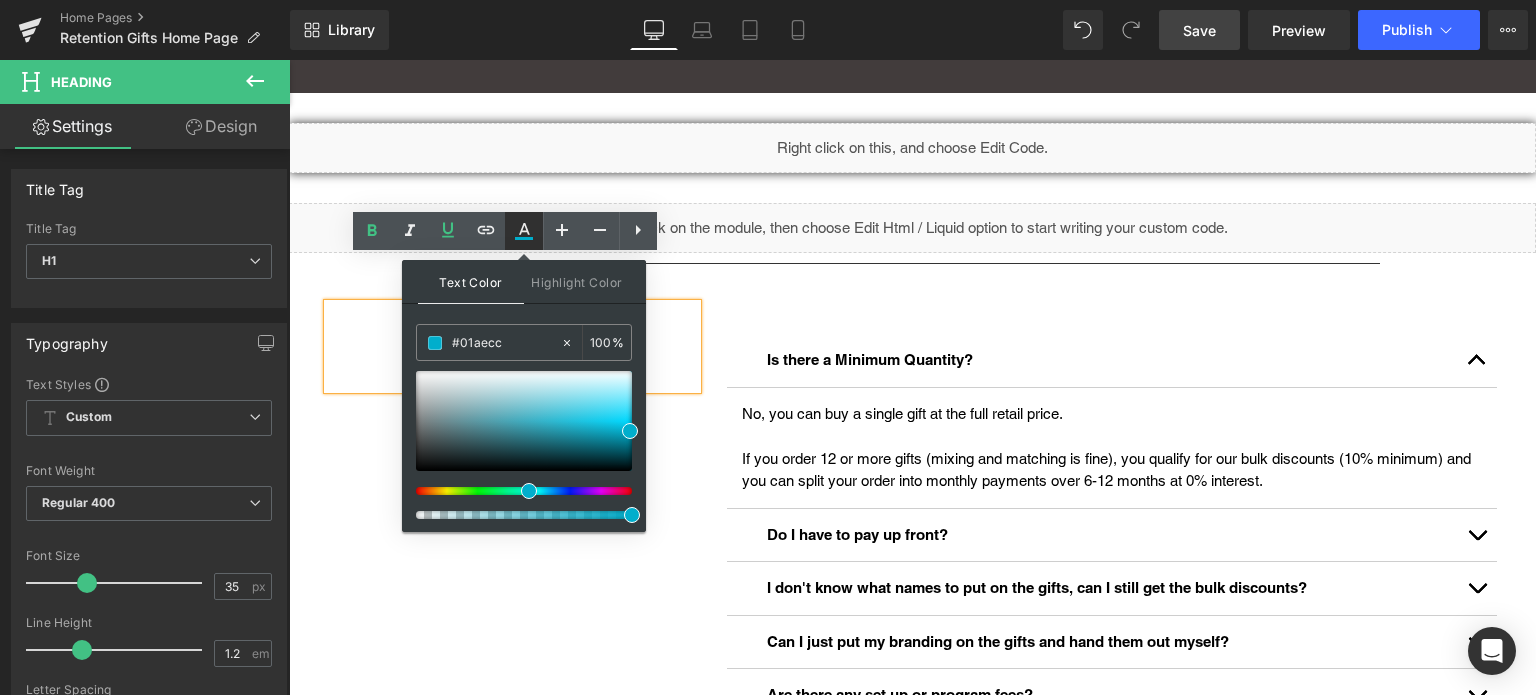 click 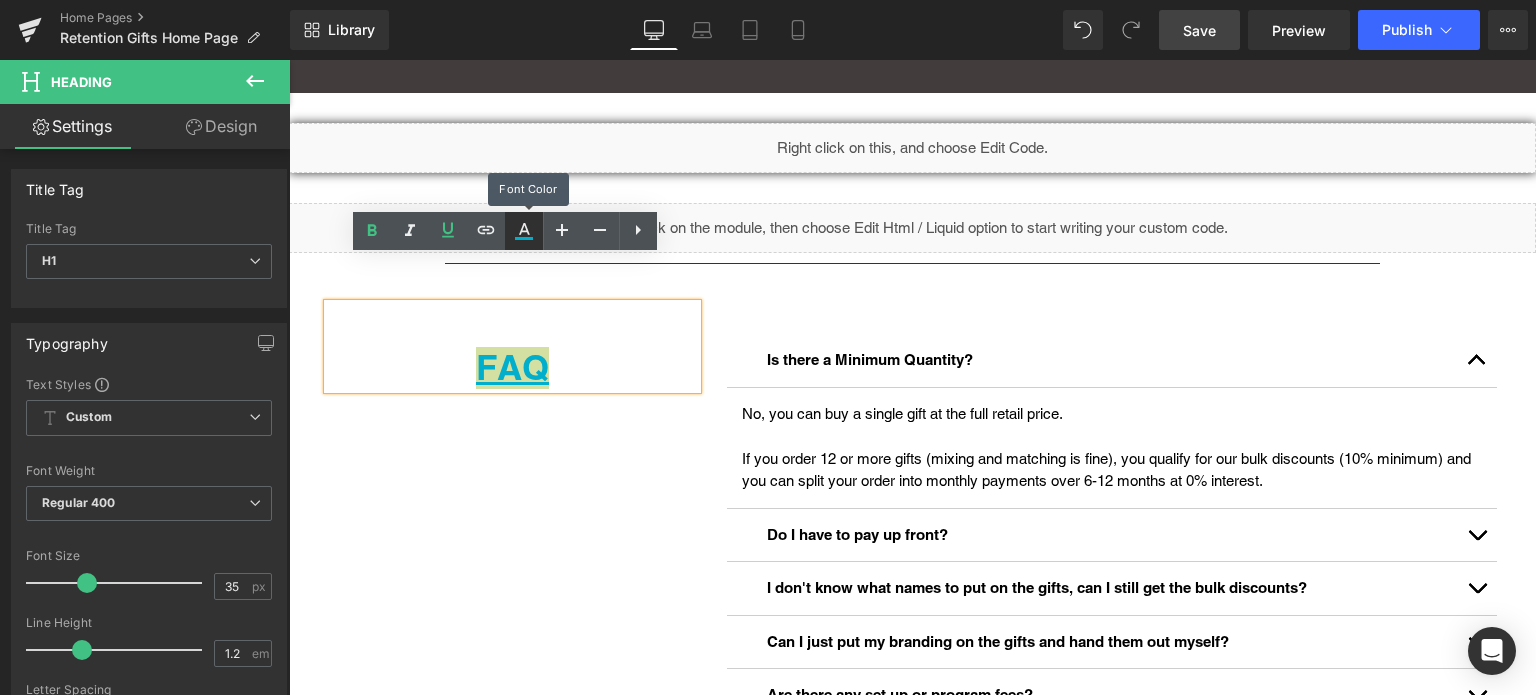 click 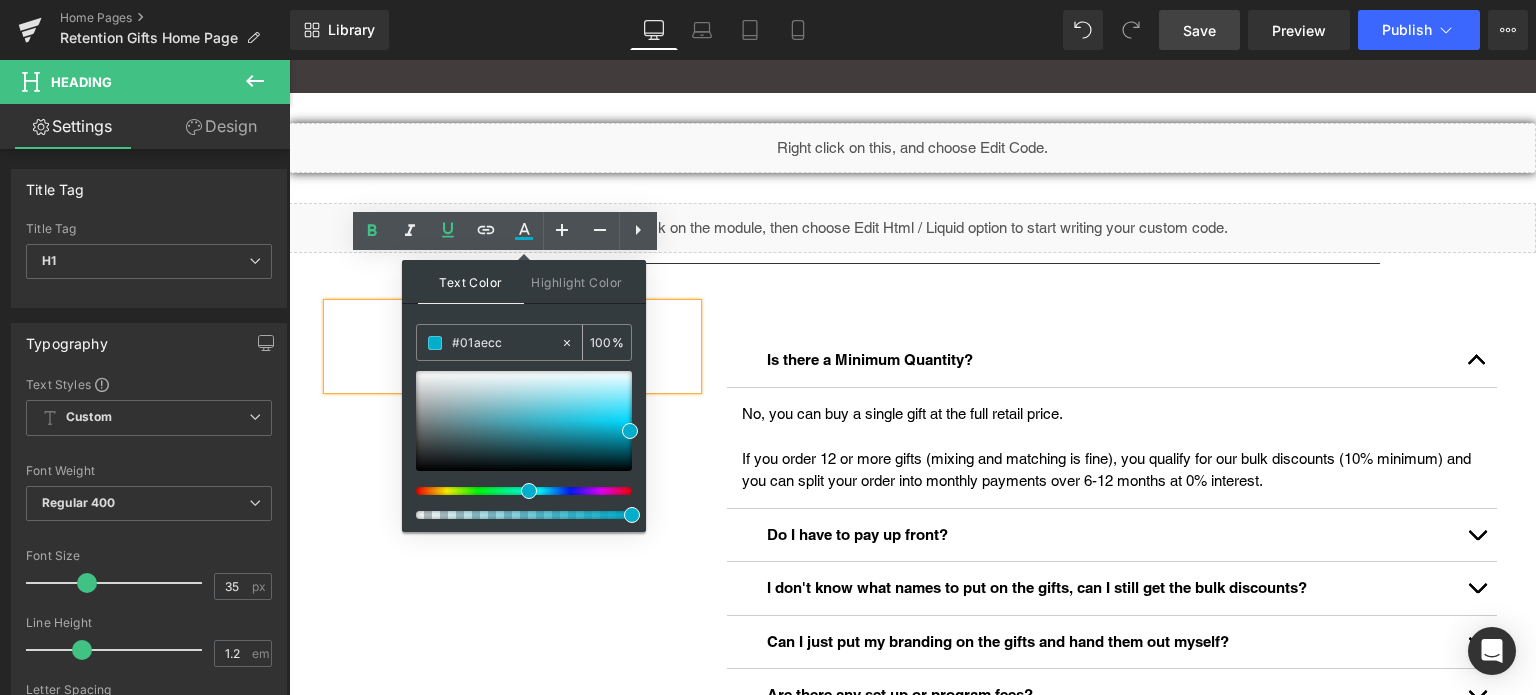 click on "#01aecc" at bounding box center (506, 343) 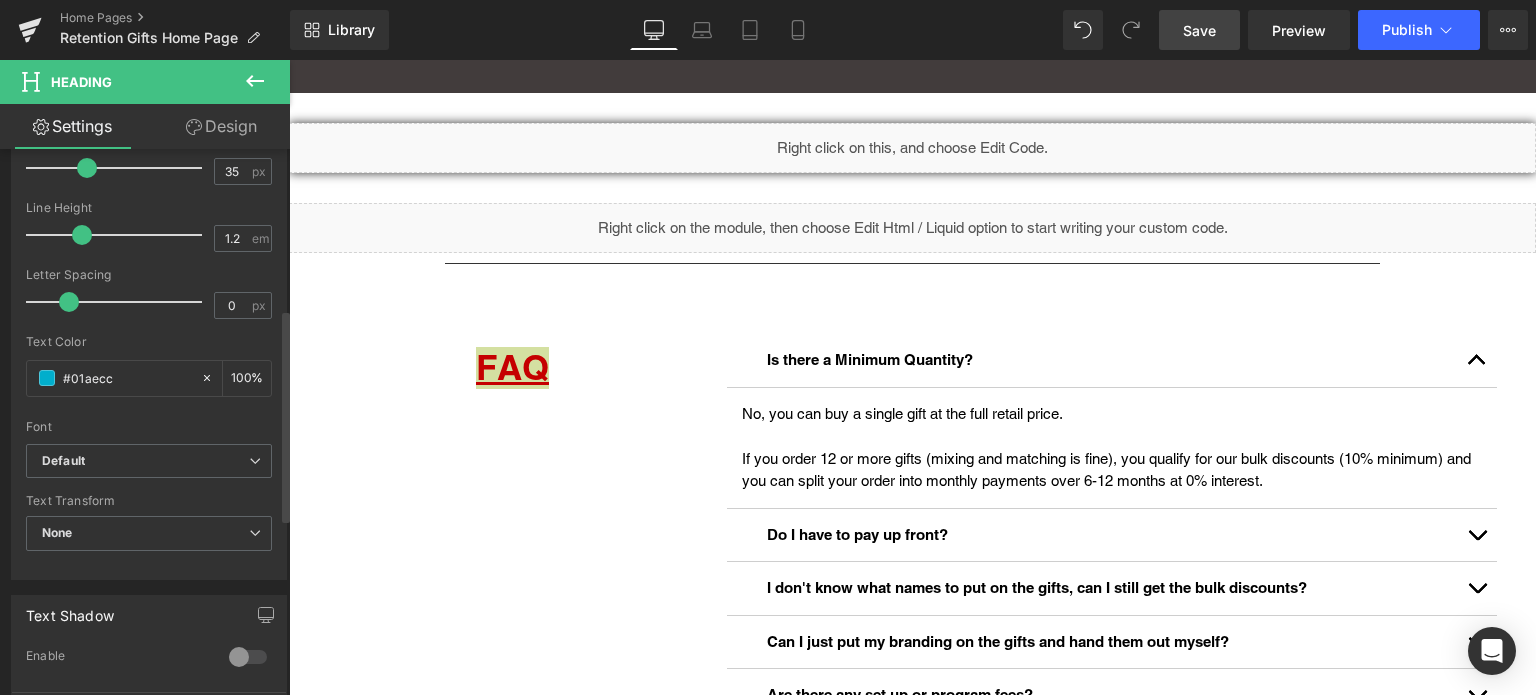 scroll, scrollTop: 420, scrollLeft: 0, axis: vertical 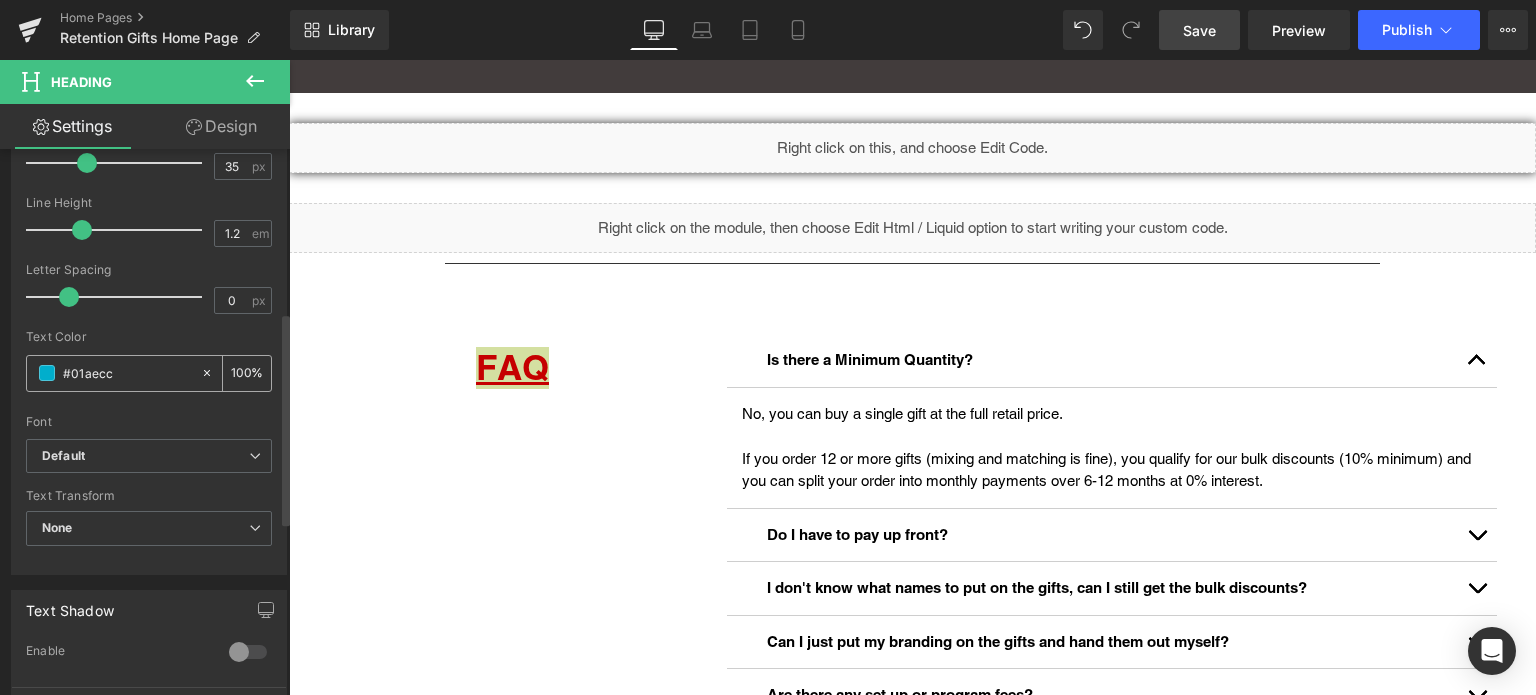 click on "#01aecc" at bounding box center (127, 373) 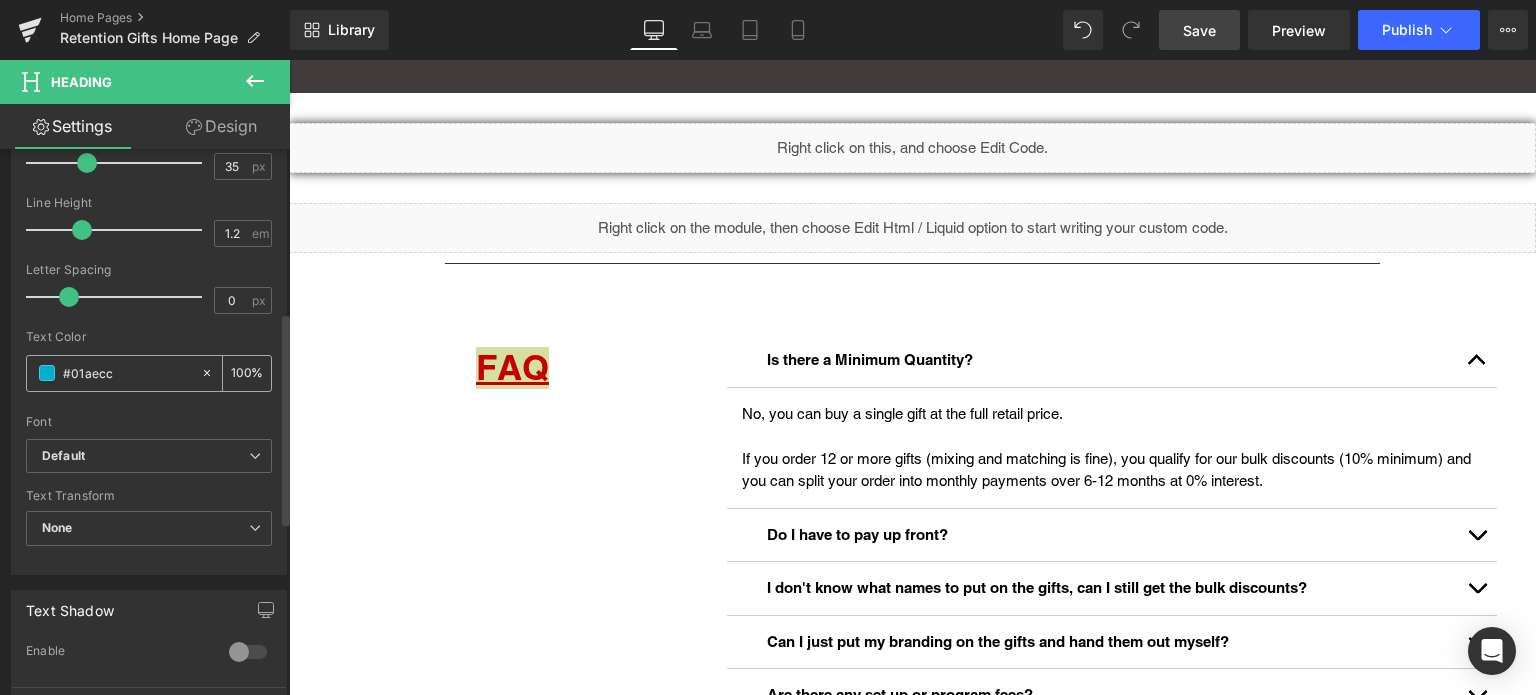 click on "#01aecc" at bounding box center (127, 373) 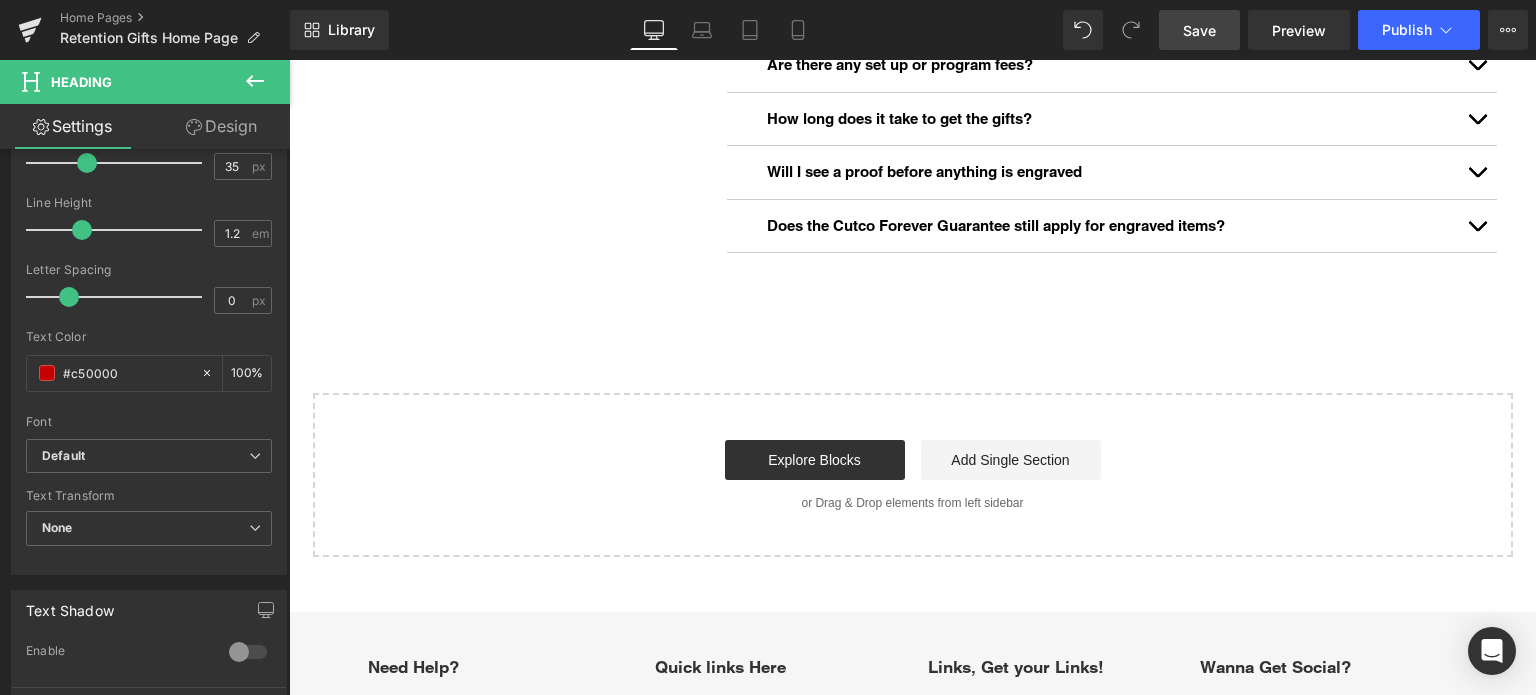 scroll, scrollTop: 6594, scrollLeft: 0, axis: vertical 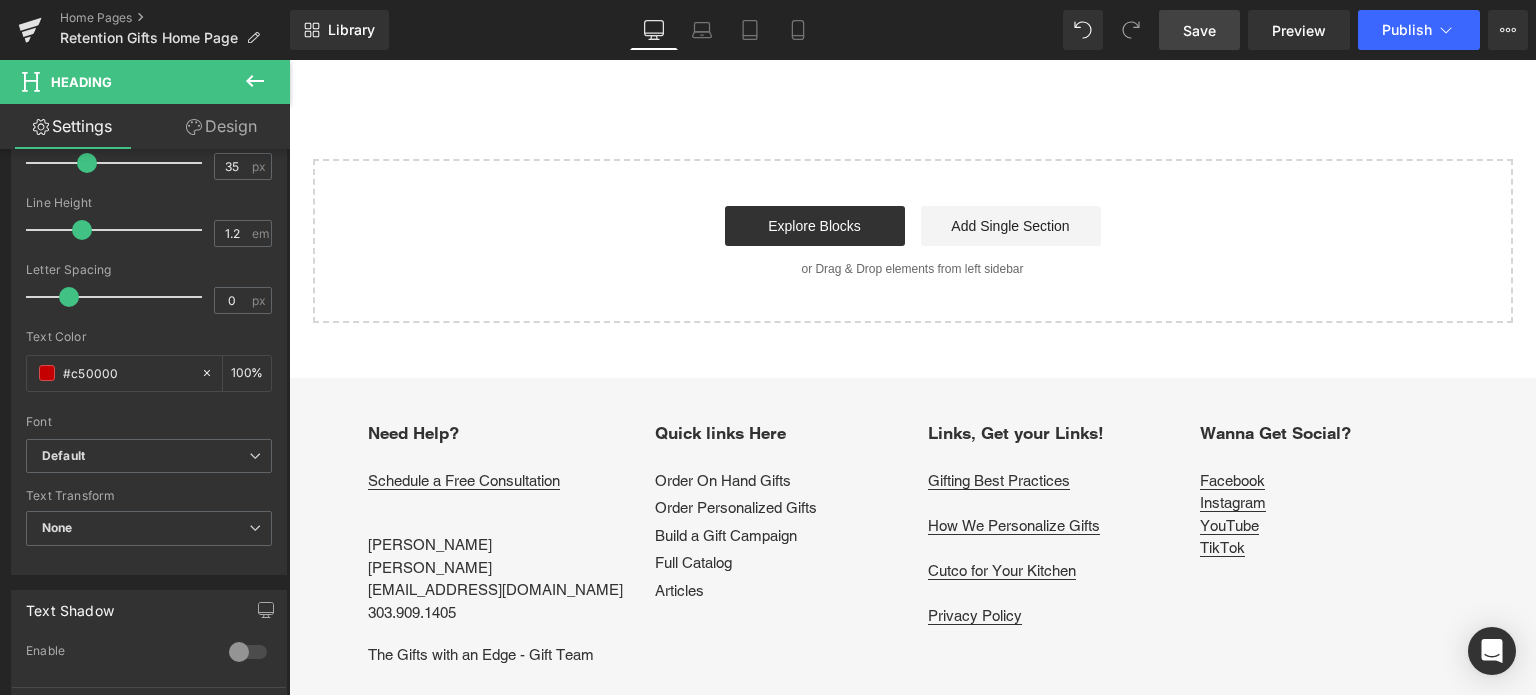 type on "#c50000" 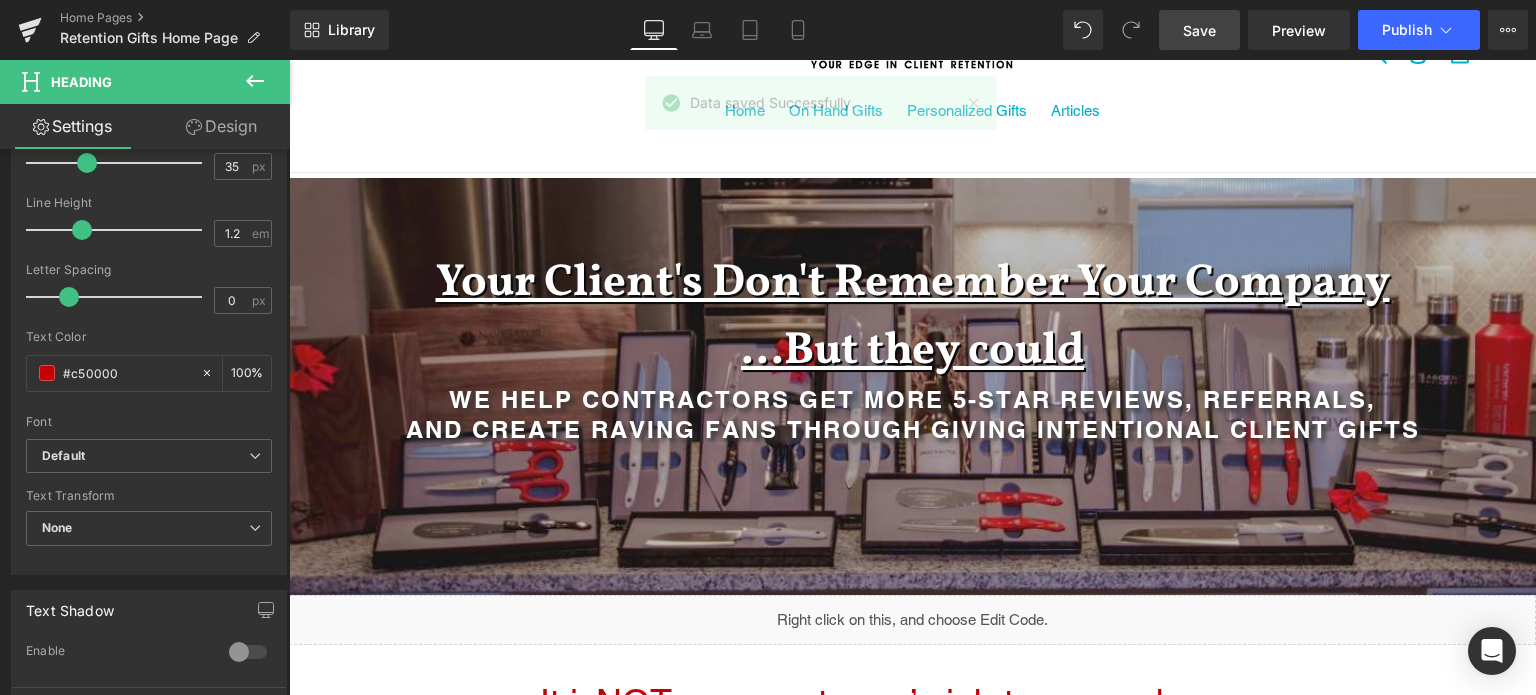 scroll, scrollTop: 0, scrollLeft: 0, axis: both 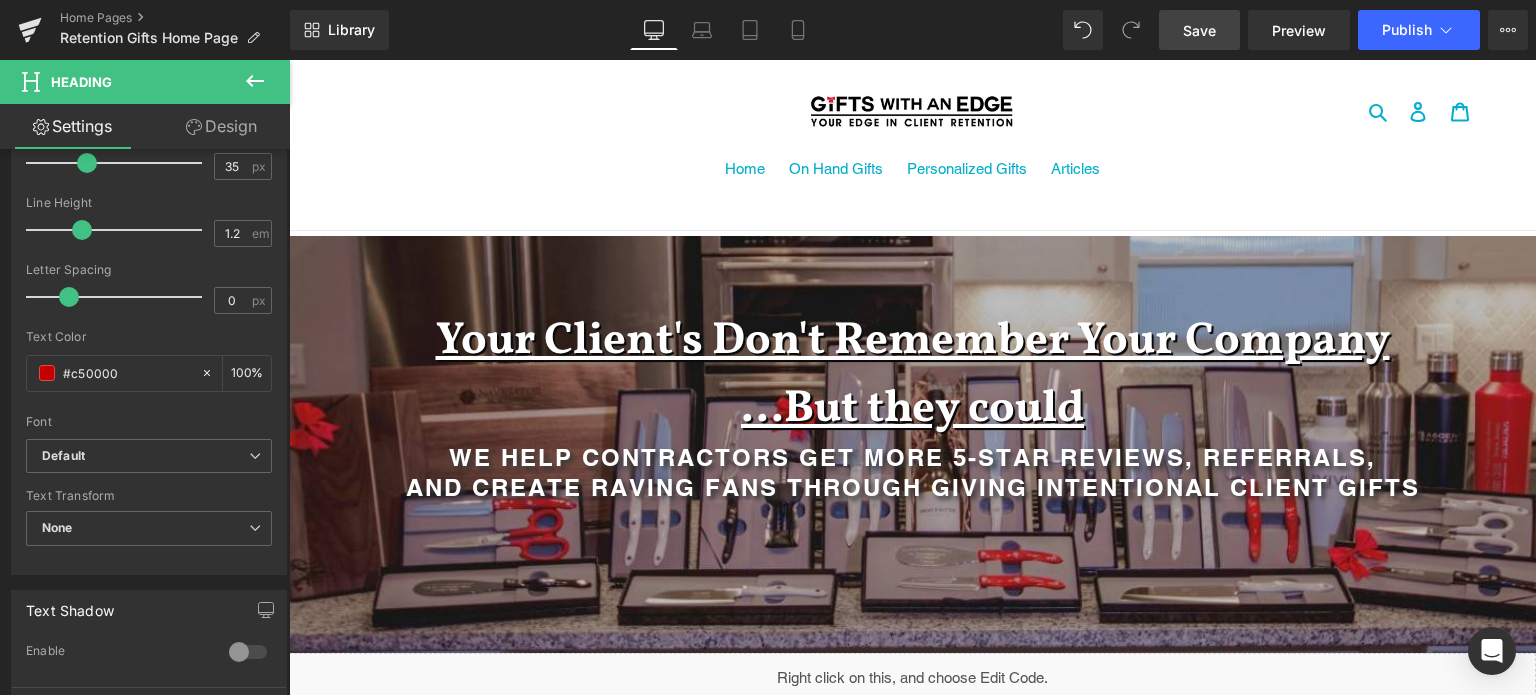 click on "Home
On Hand Gifts
Personalized Gifts
Articles" at bounding box center [912, 182] 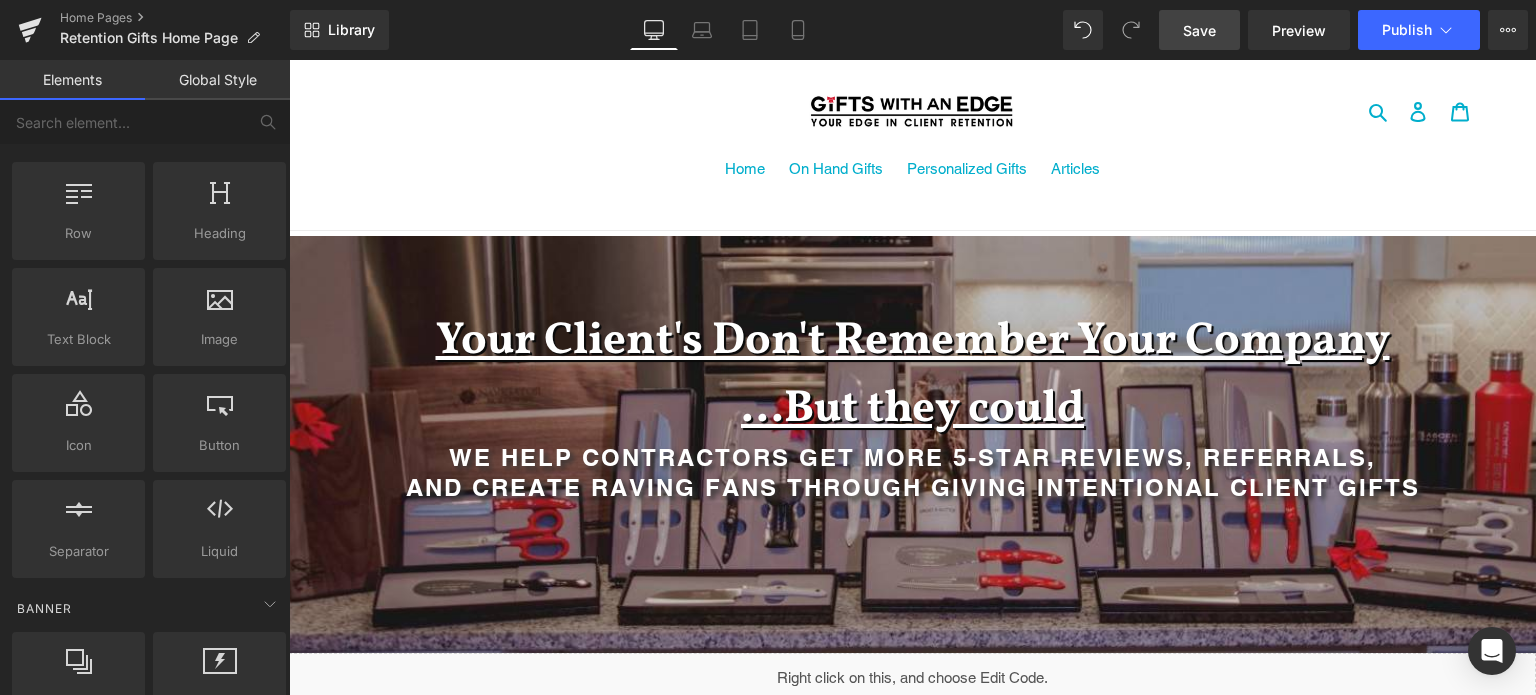 click on "Home
On Hand Gifts
Personalized Gifts
Articles" at bounding box center [912, 182] 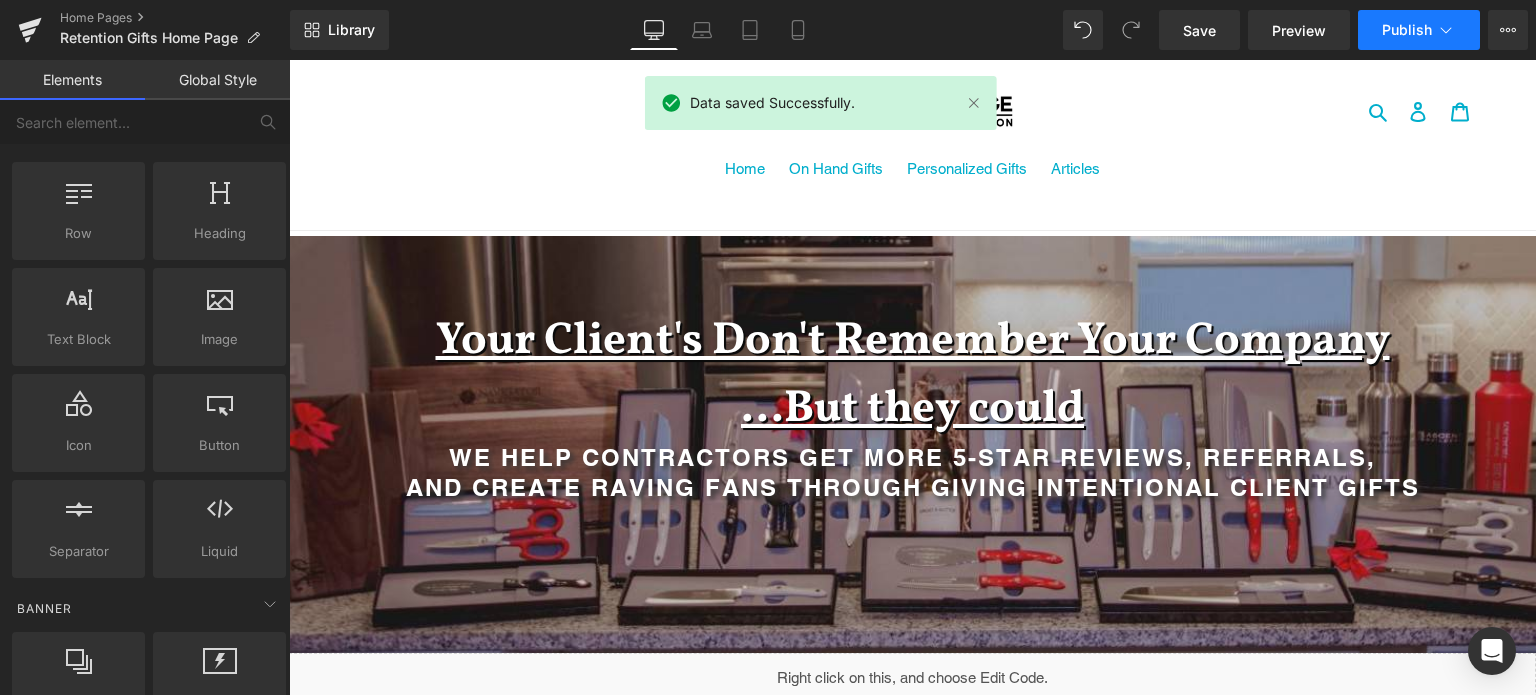 click on "Publish" at bounding box center (1407, 30) 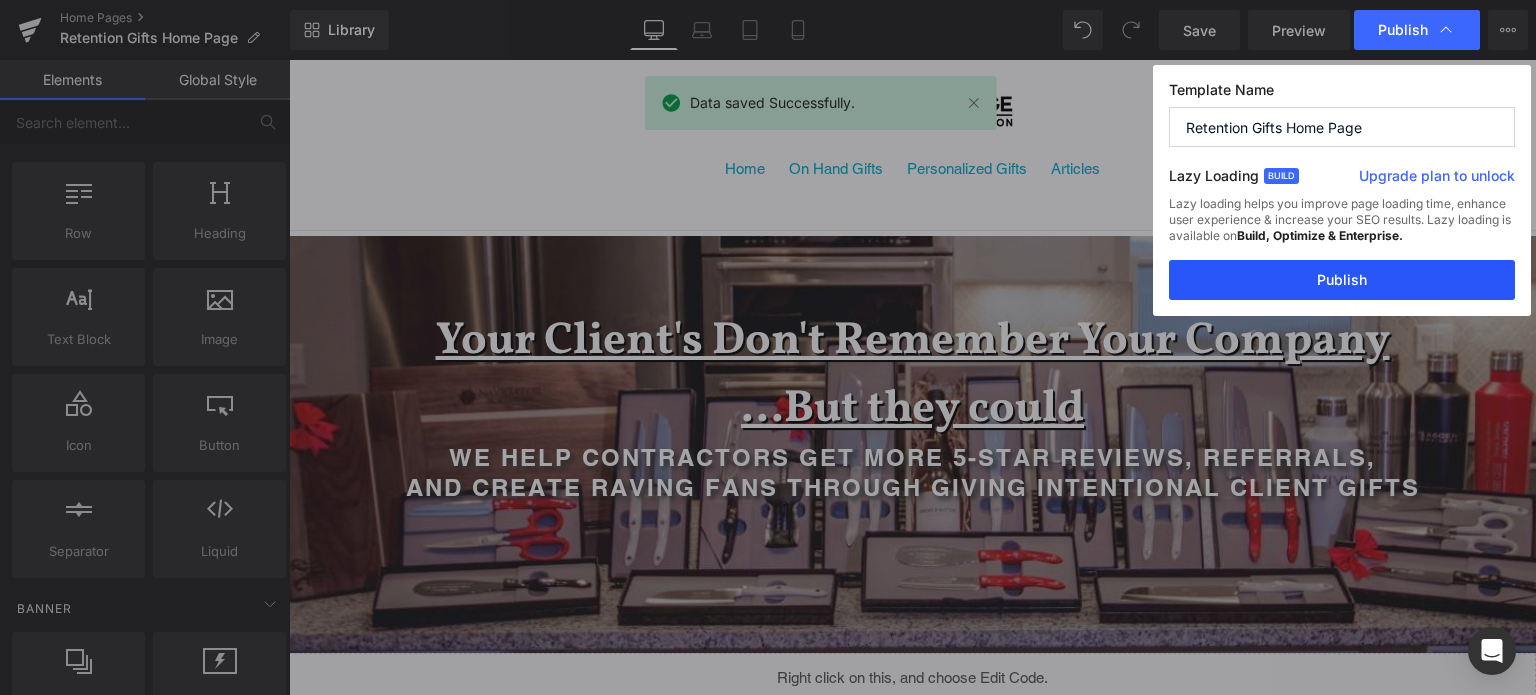 click on "Publish" at bounding box center [1342, 280] 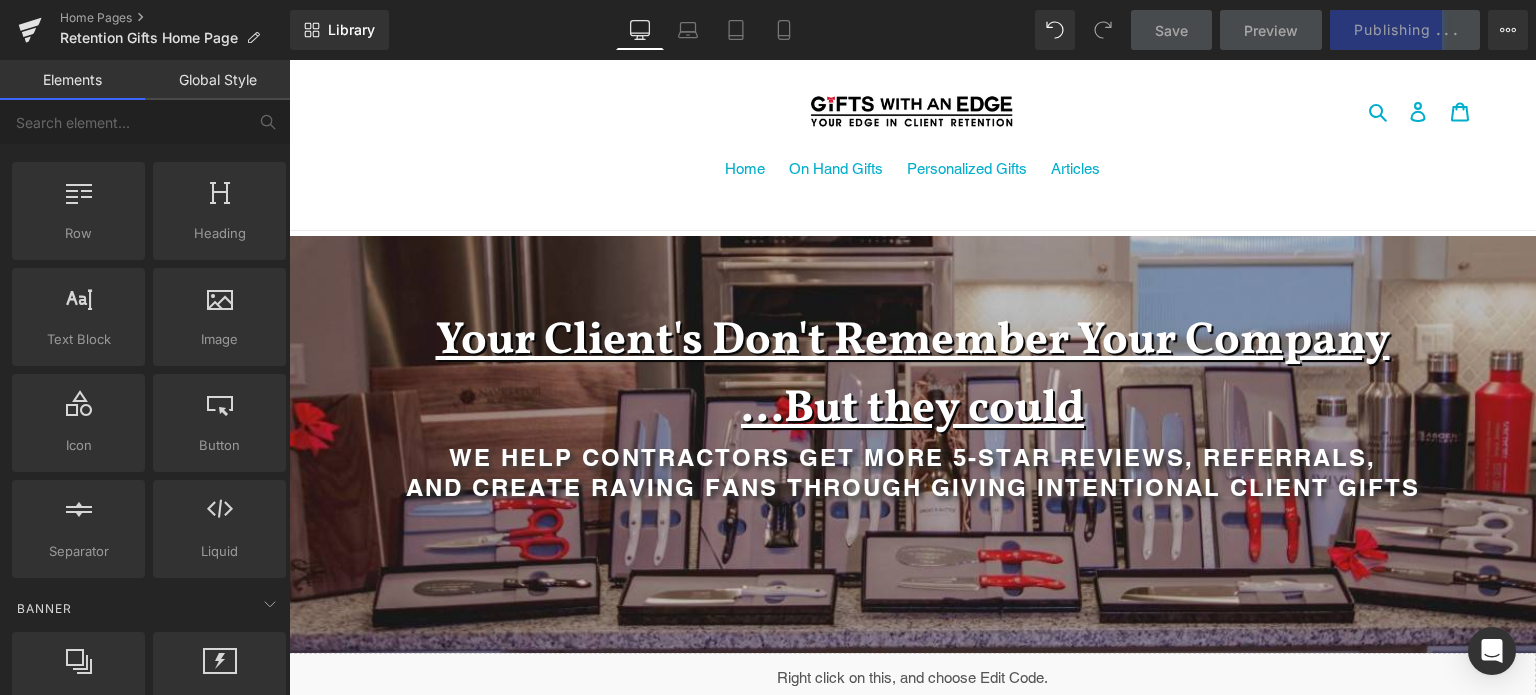 click on "Global Style" at bounding box center [217, 80] 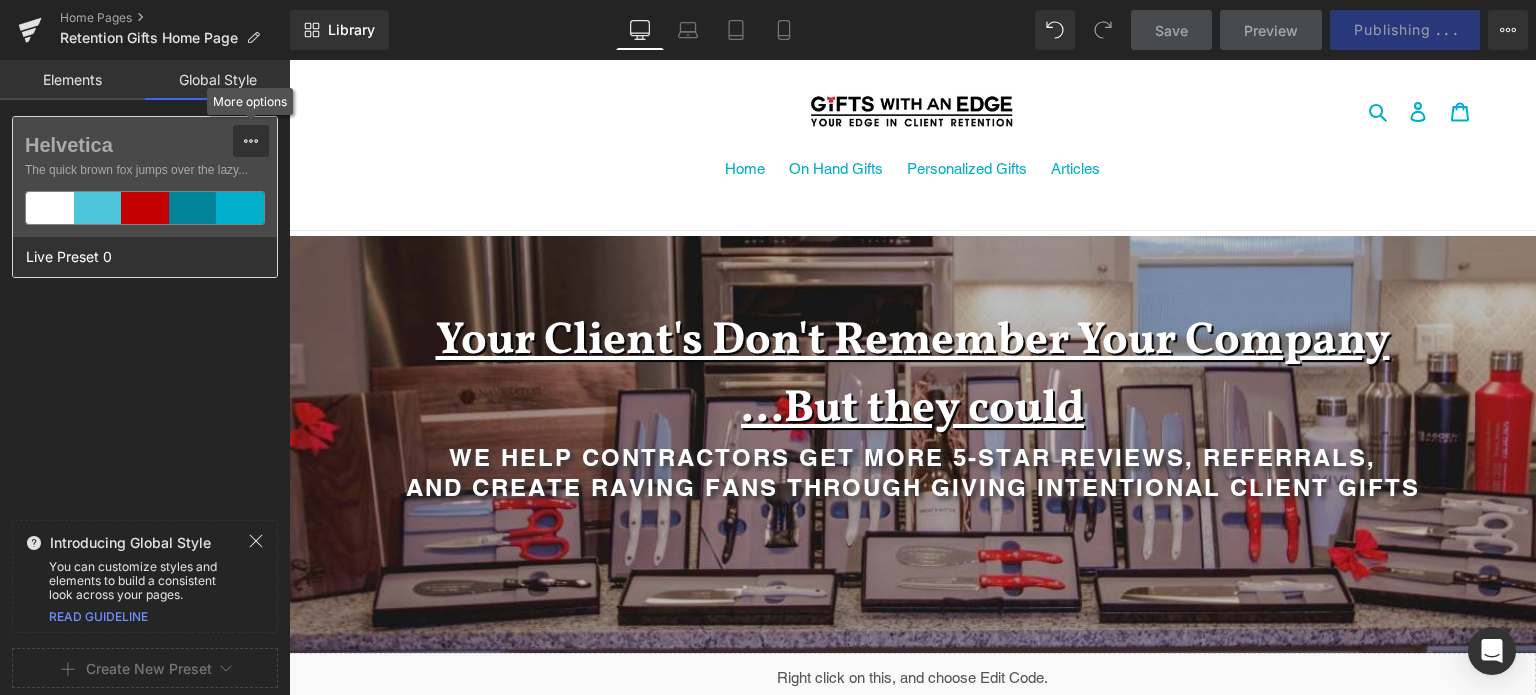 click at bounding box center [251, 141] 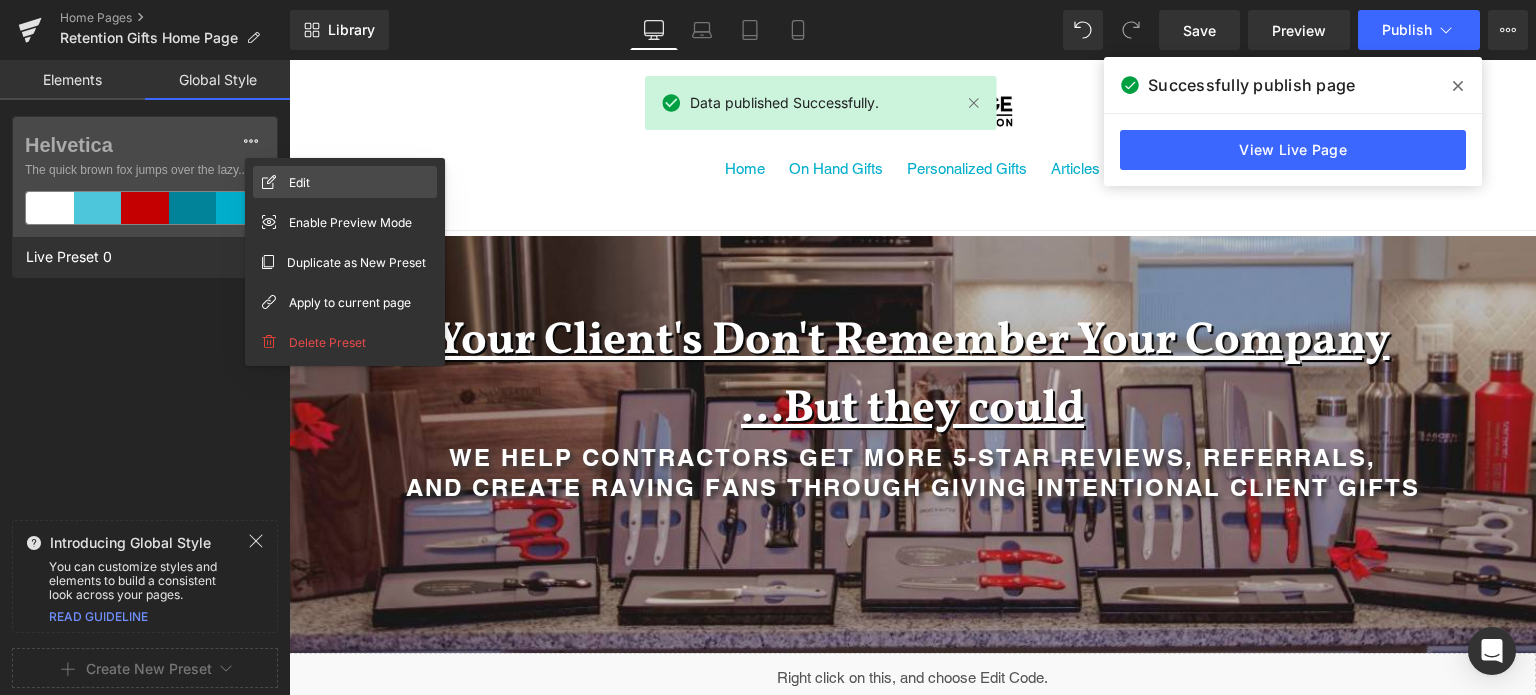 click on "Edit" at bounding box center [345, 182] 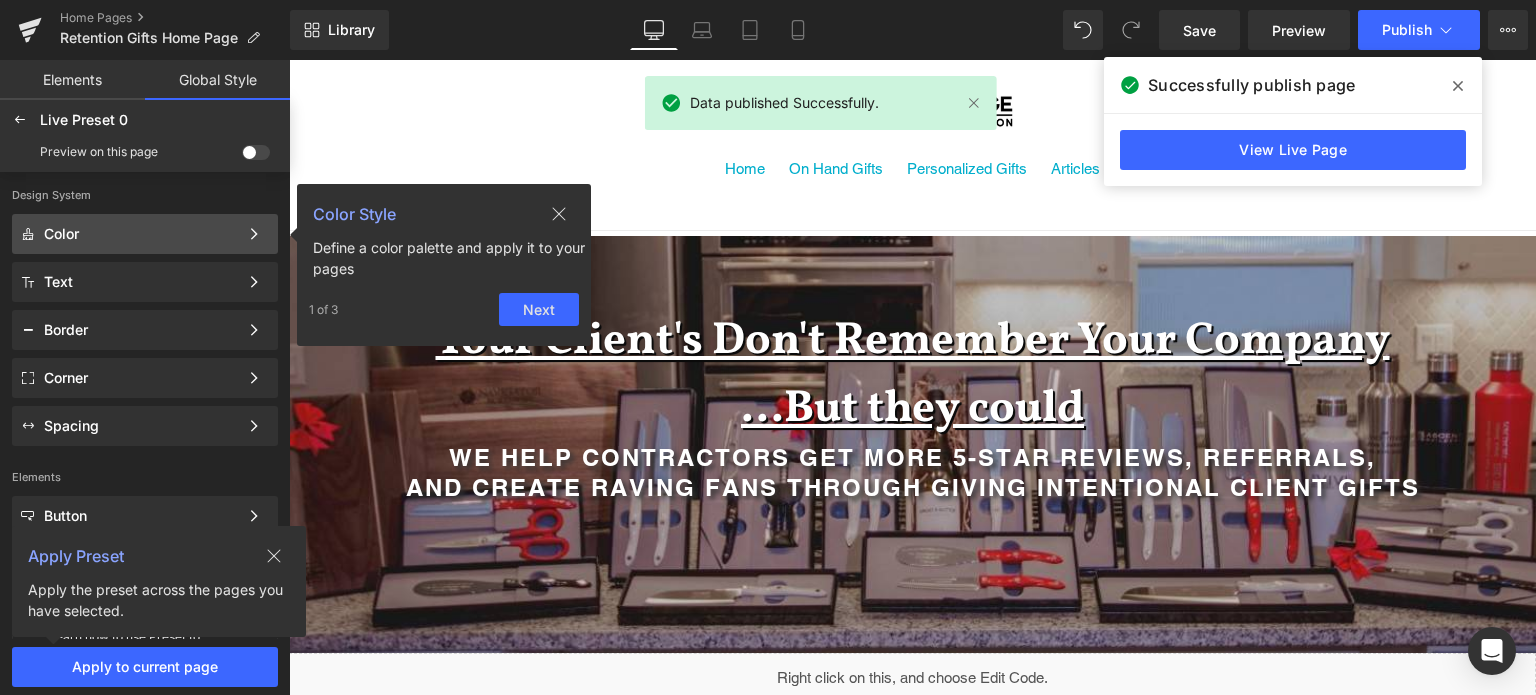 click on "Color" at bounding box center [141, 234] 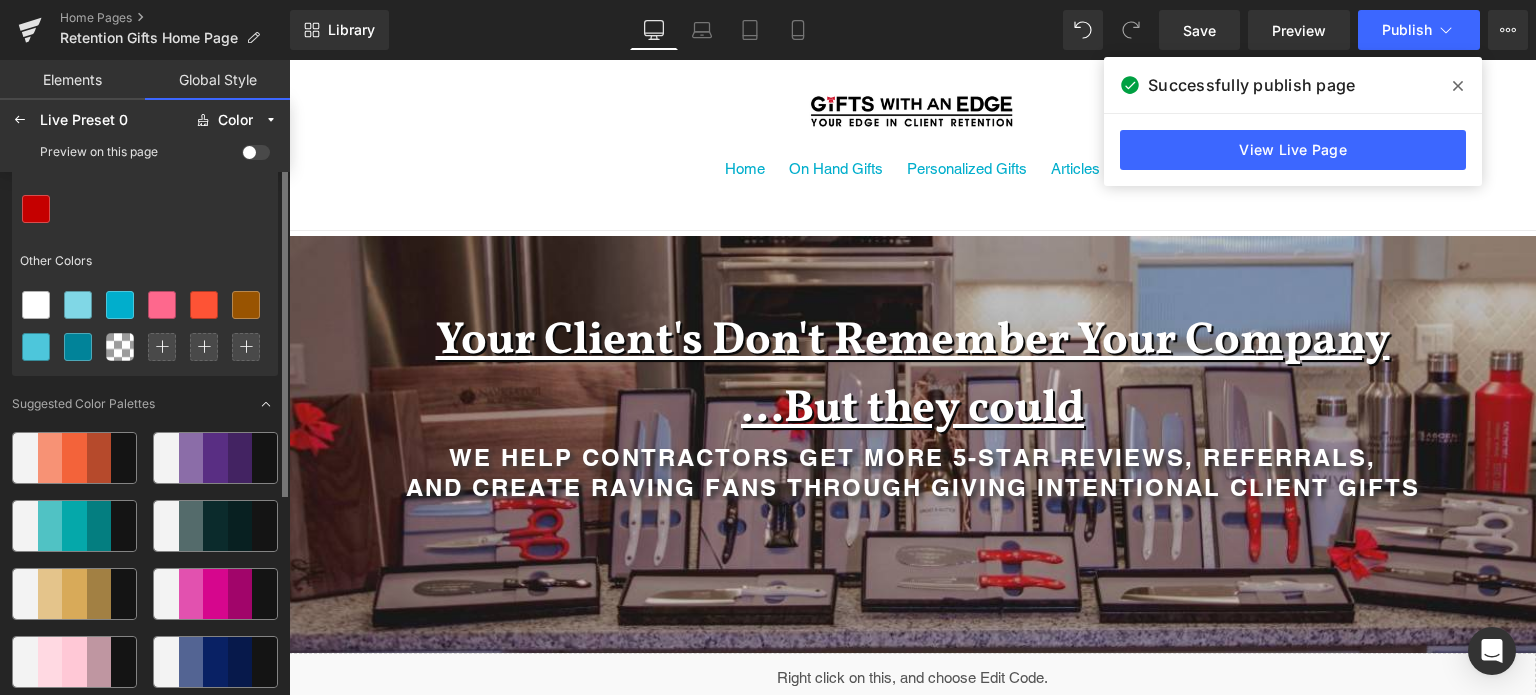scroll, scrollTop: 0, scrollLeft: 0, axis: both 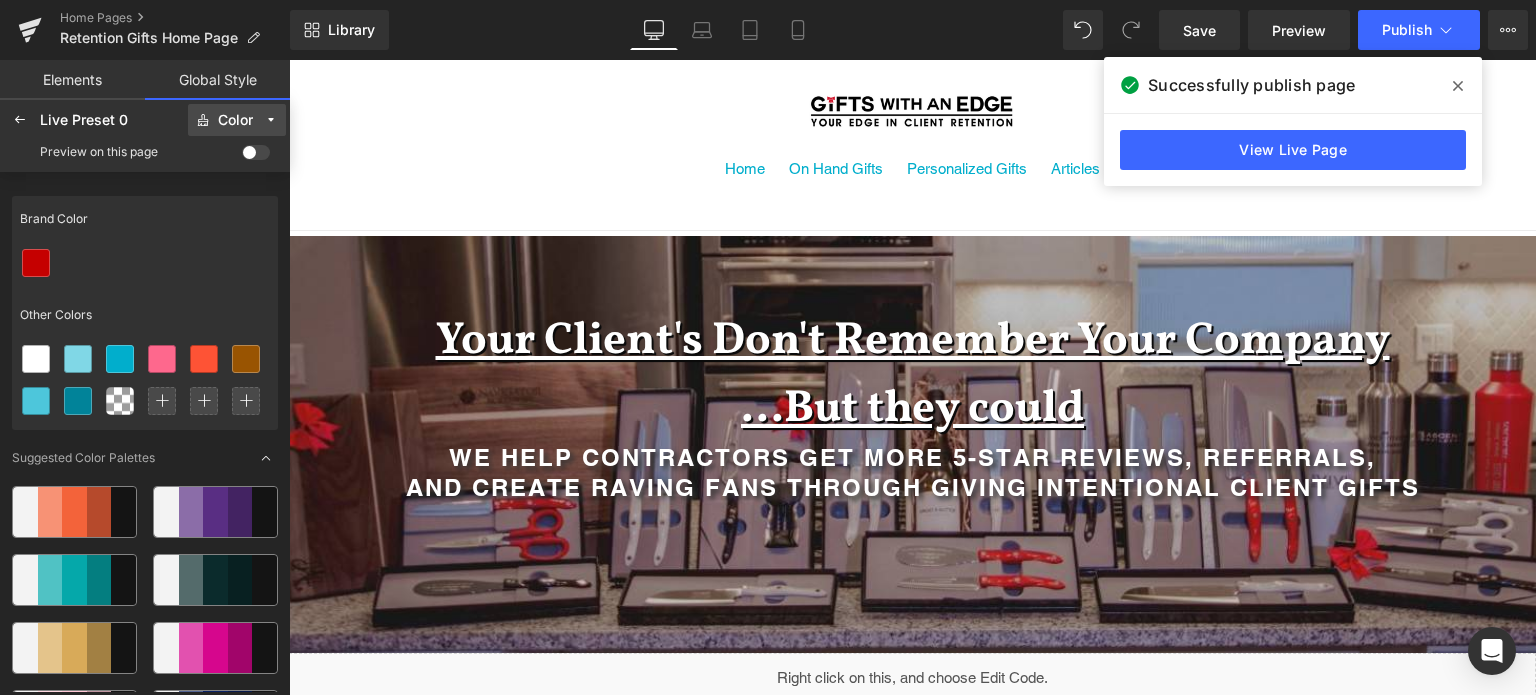 click at bounding box center (271, 120) 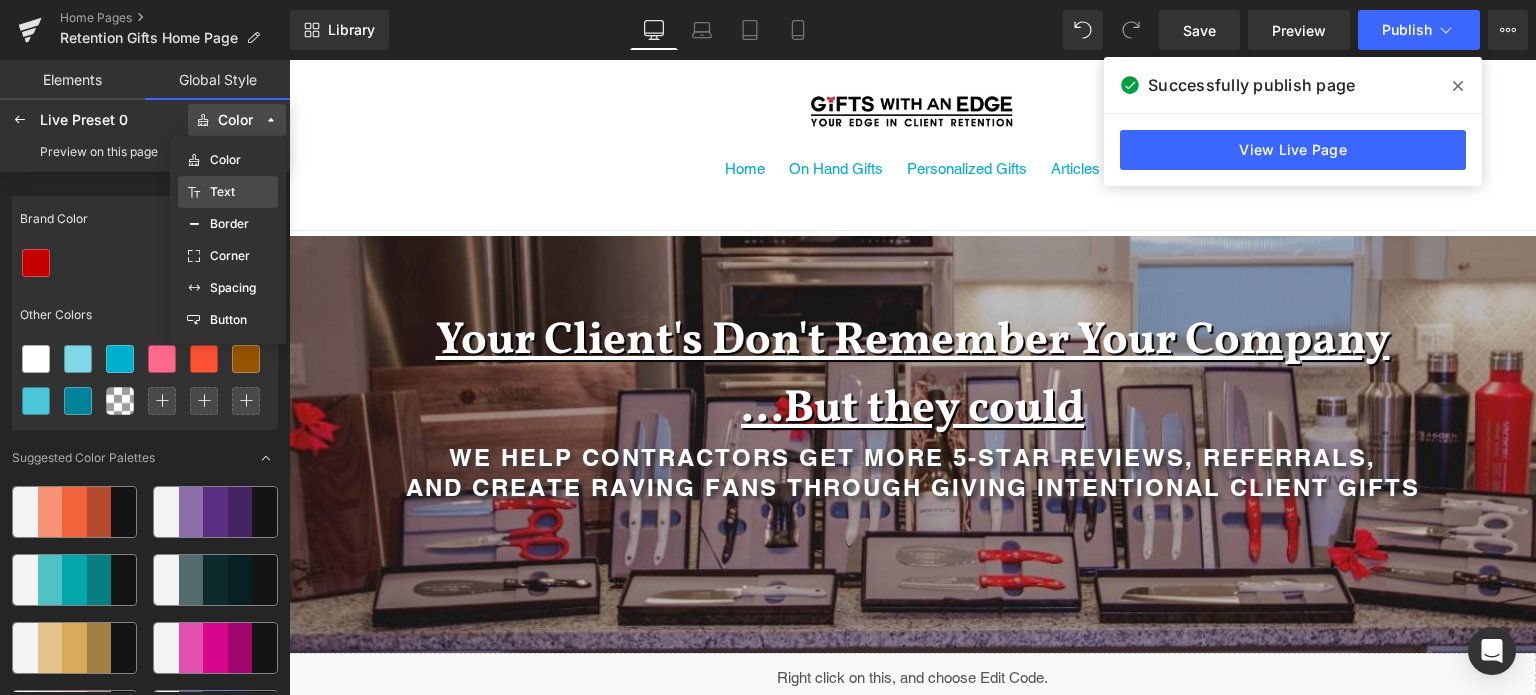 click on "Text" at bounding box center [222, 192] 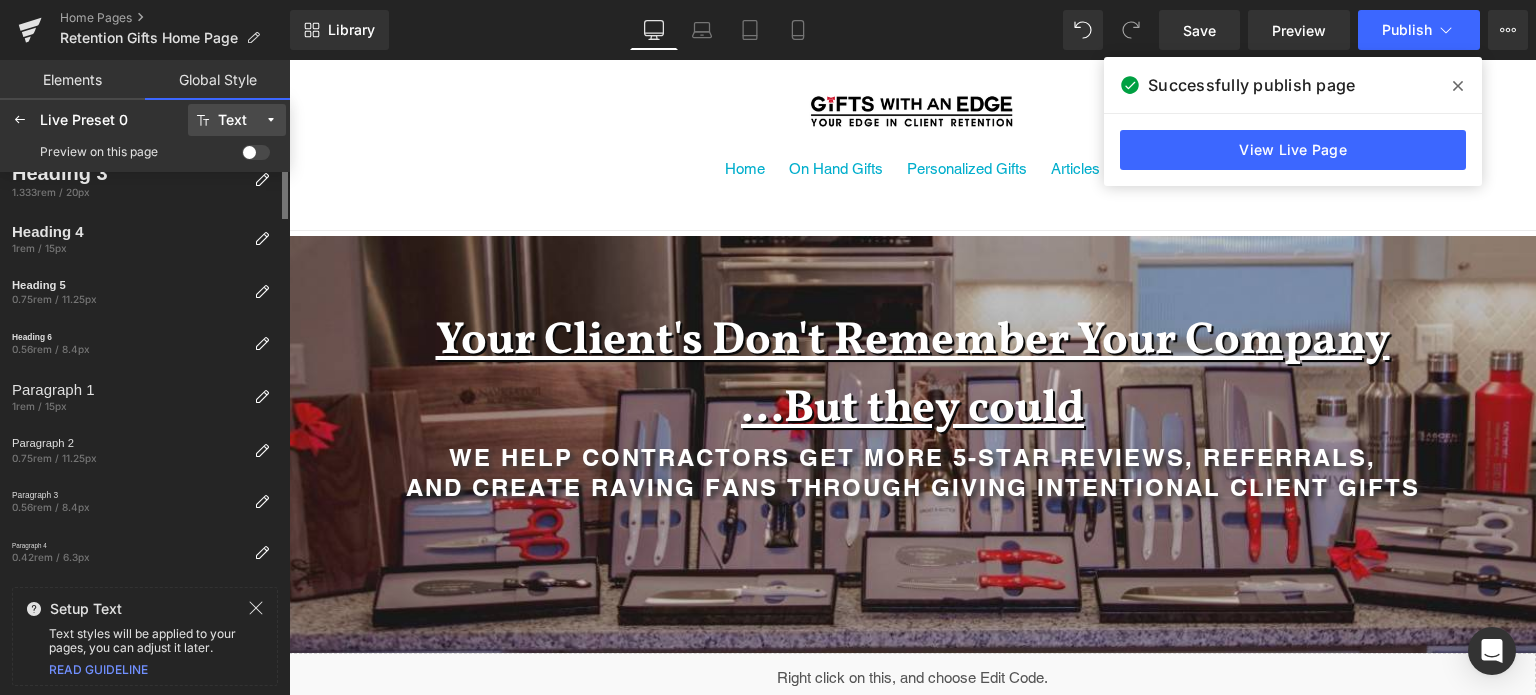 scroll, scrollTop: 0, scrollLeft: 0, axis: both 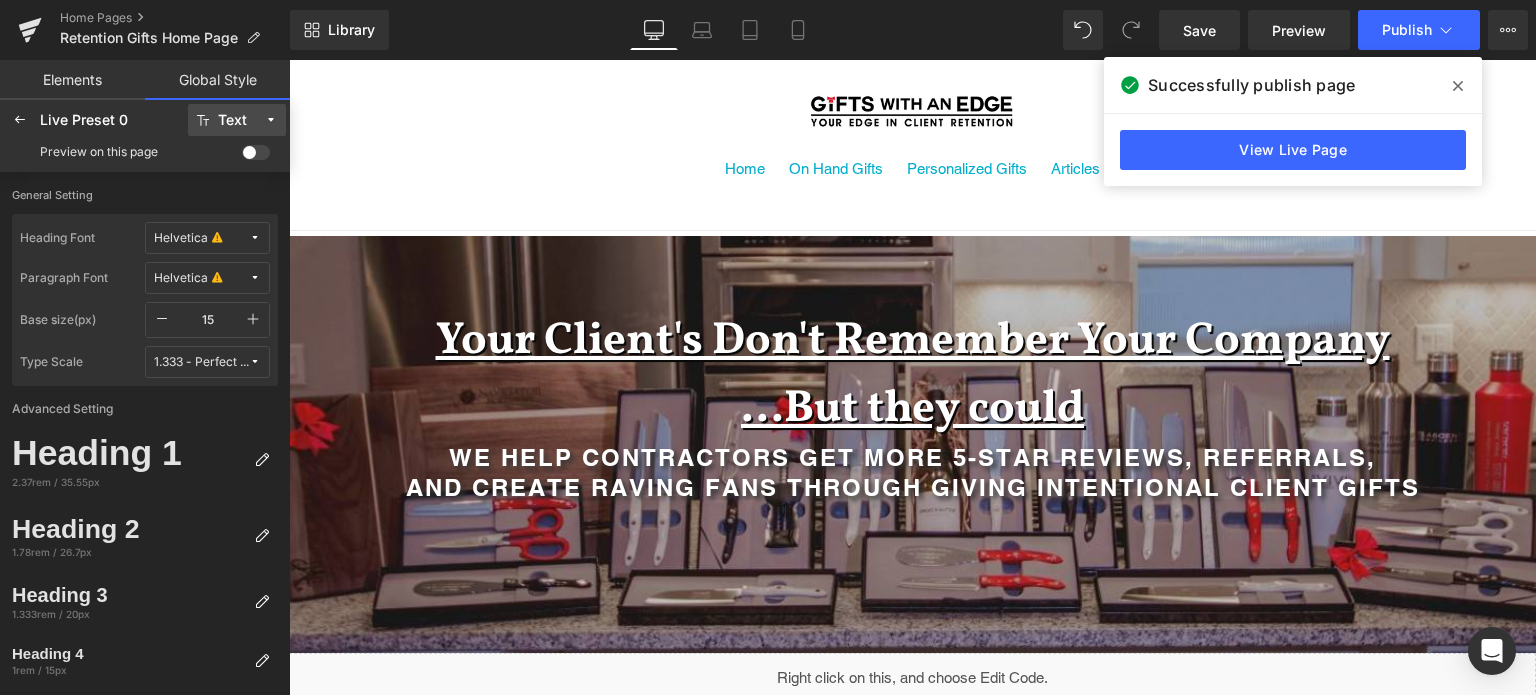 click on "Text" at bounding box center (237, 120) 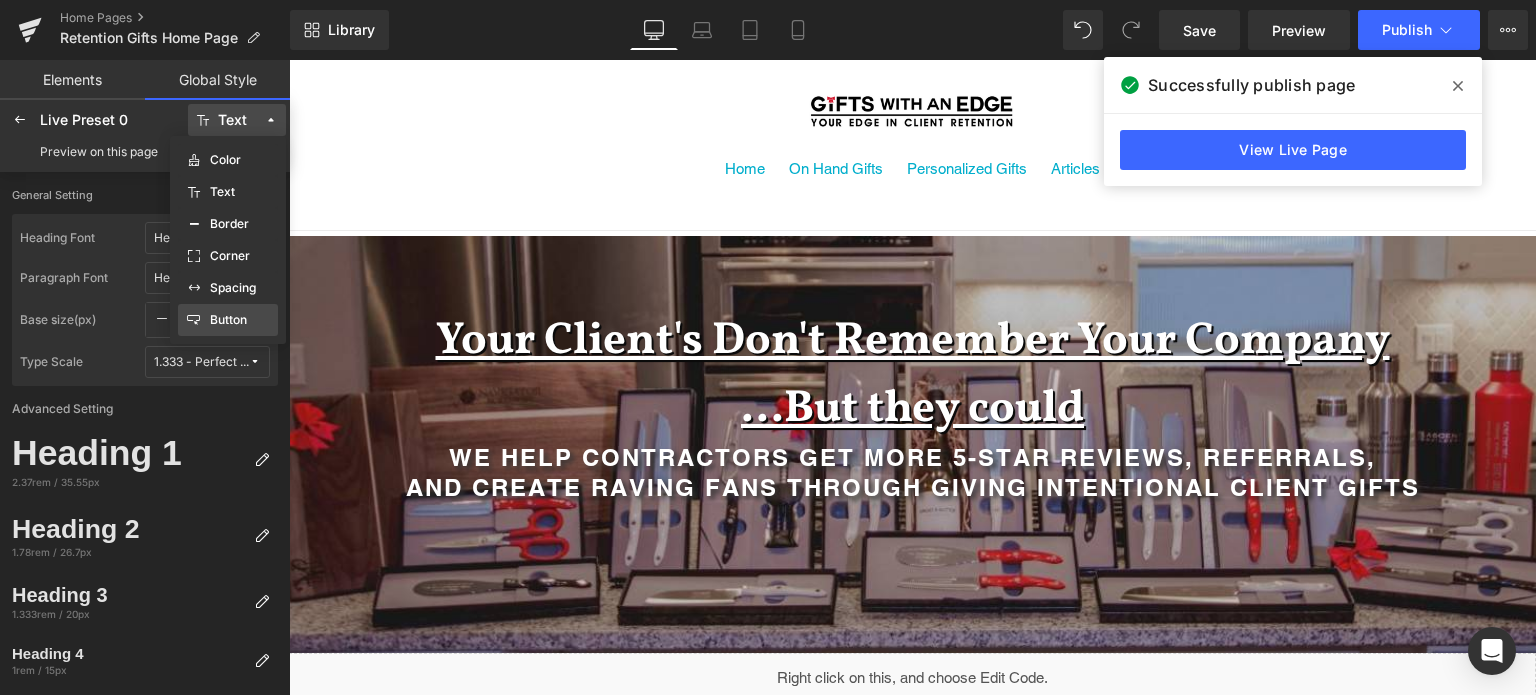 click on "Button" 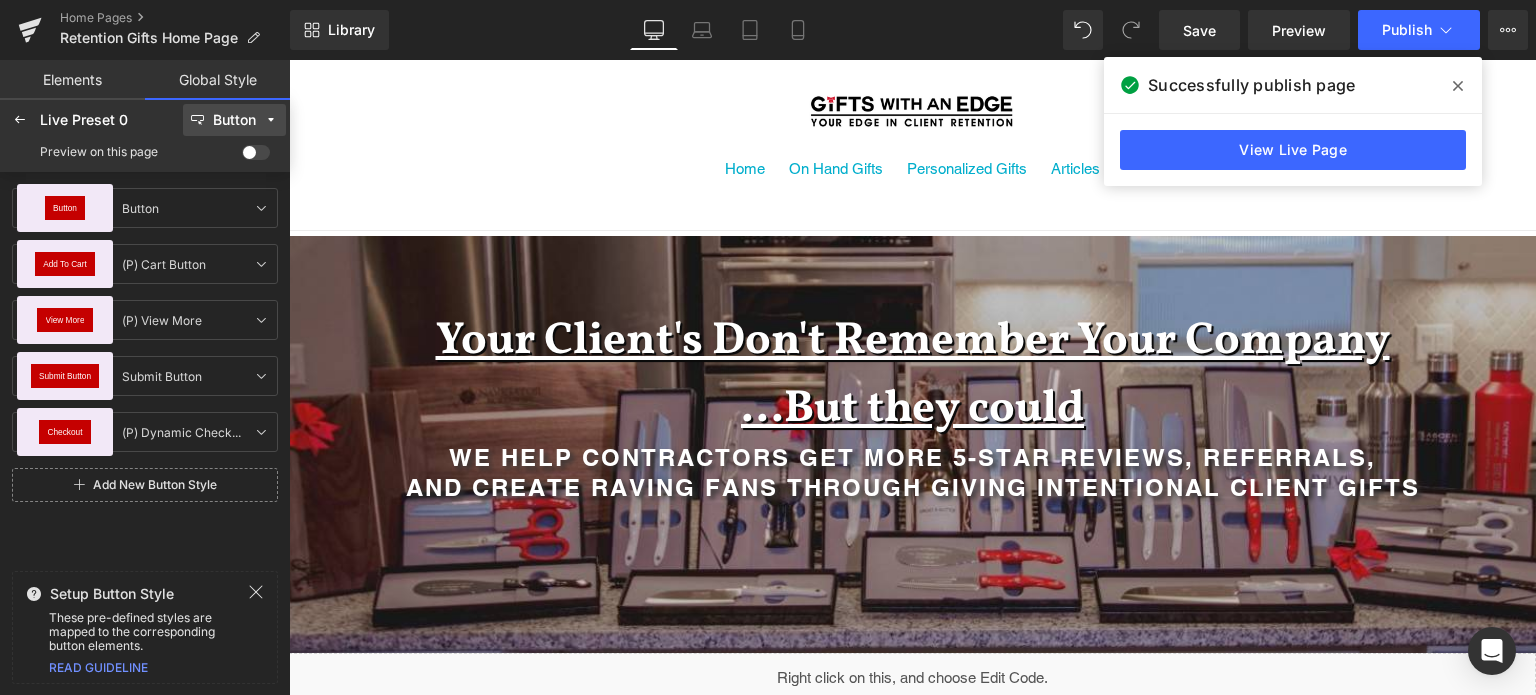 click on "Home
On Hand Gifts
Personalized Gifts
Articles" at bounding box center (912, 182) 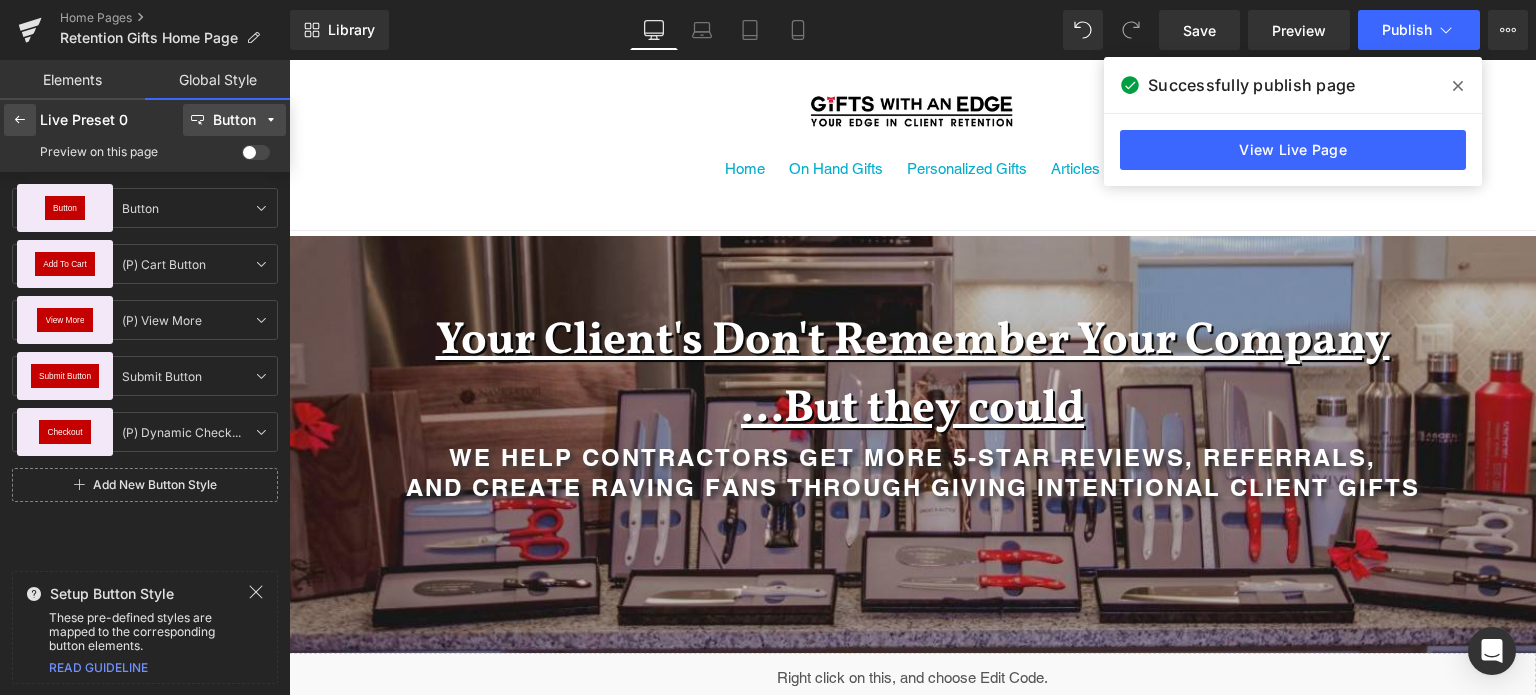 click at bounding box center [20, 120] 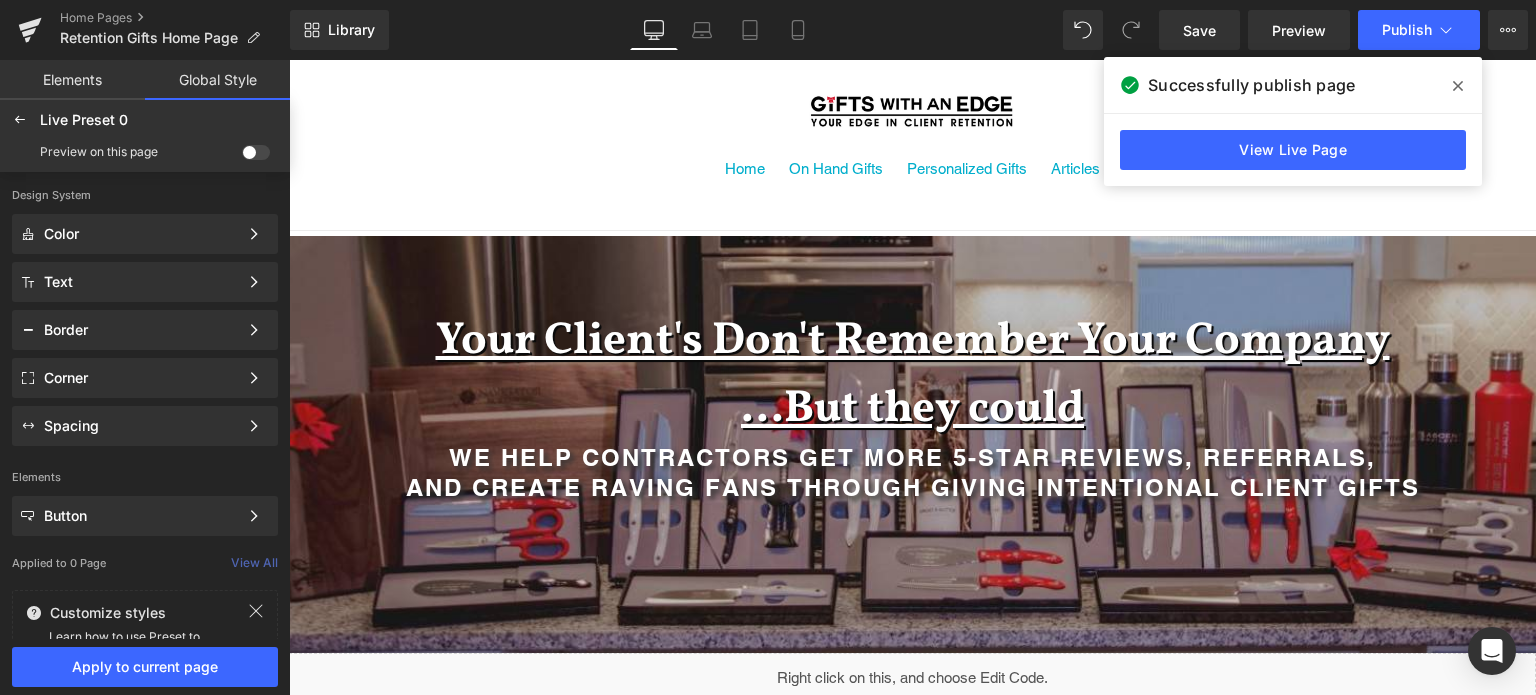 click on "Elements" at bounding box center [72, 80] 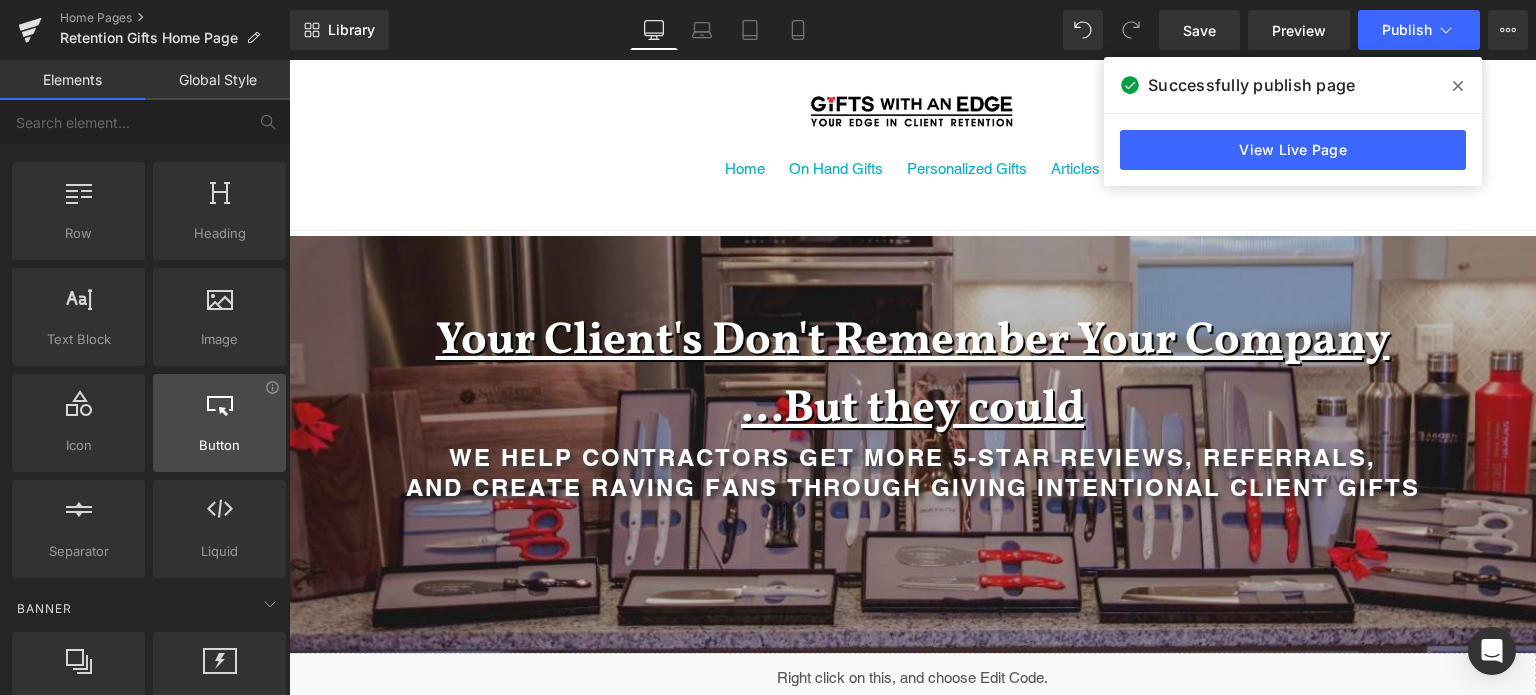 scroll, scrollTop: 217, scrollLeft: 0, axis: vertical 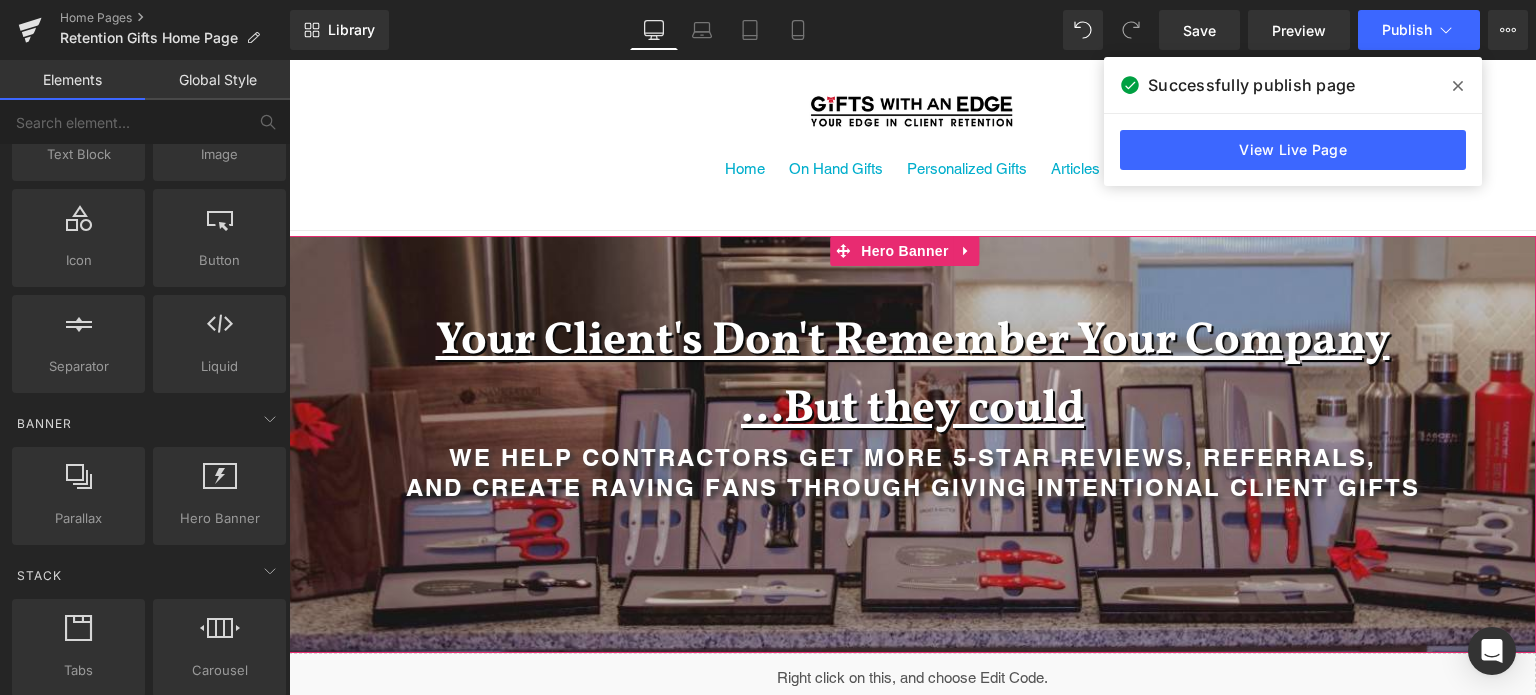 click at bounding box center [912, 444] 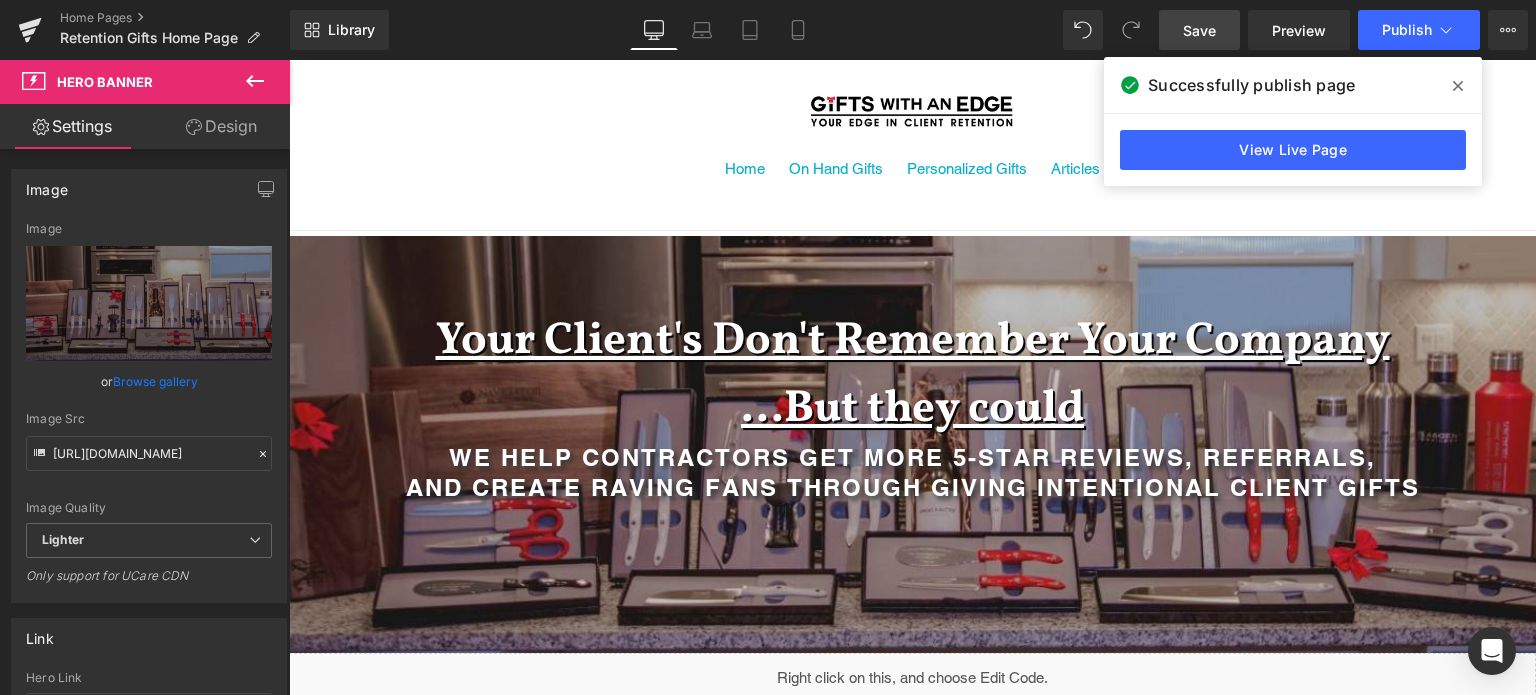 click on "Save" at bounding box center [1199, 30] 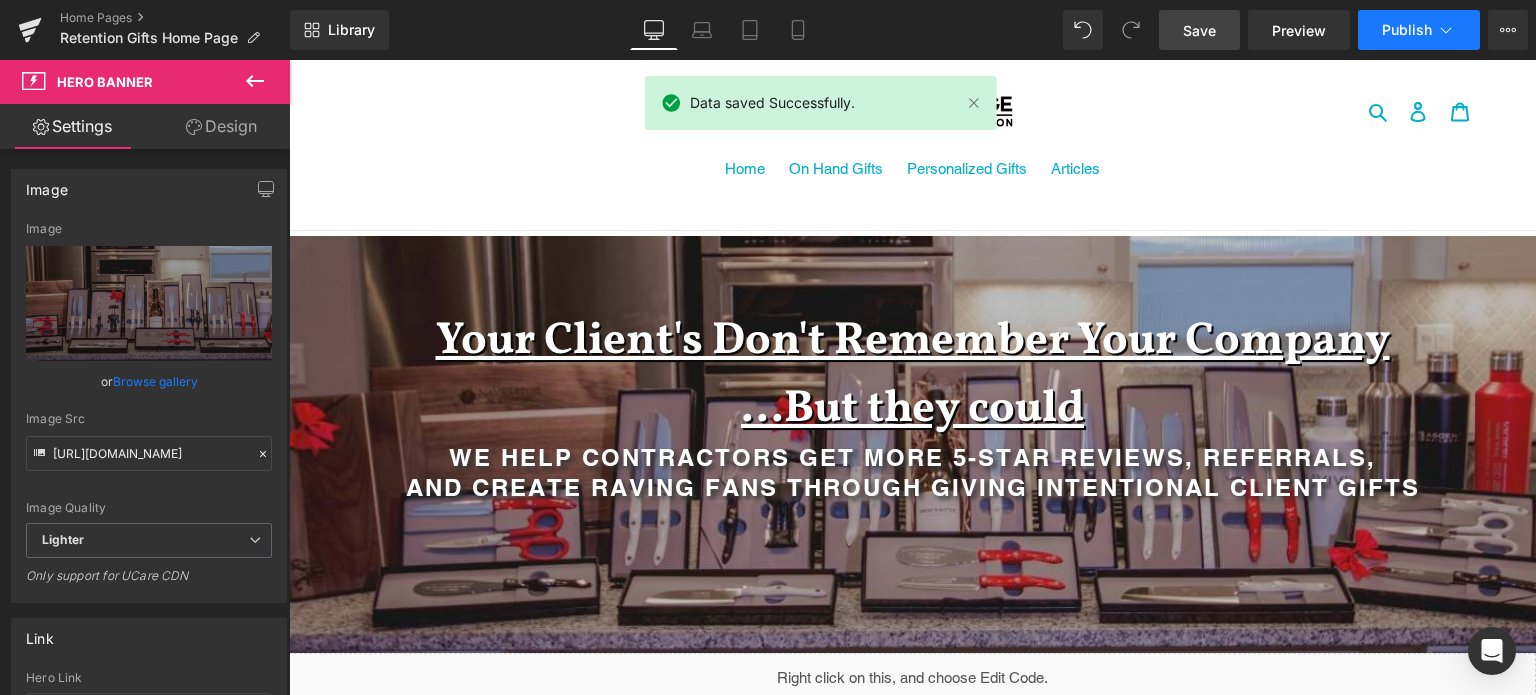 click on "Publish" at bounding box center [1407, 30] 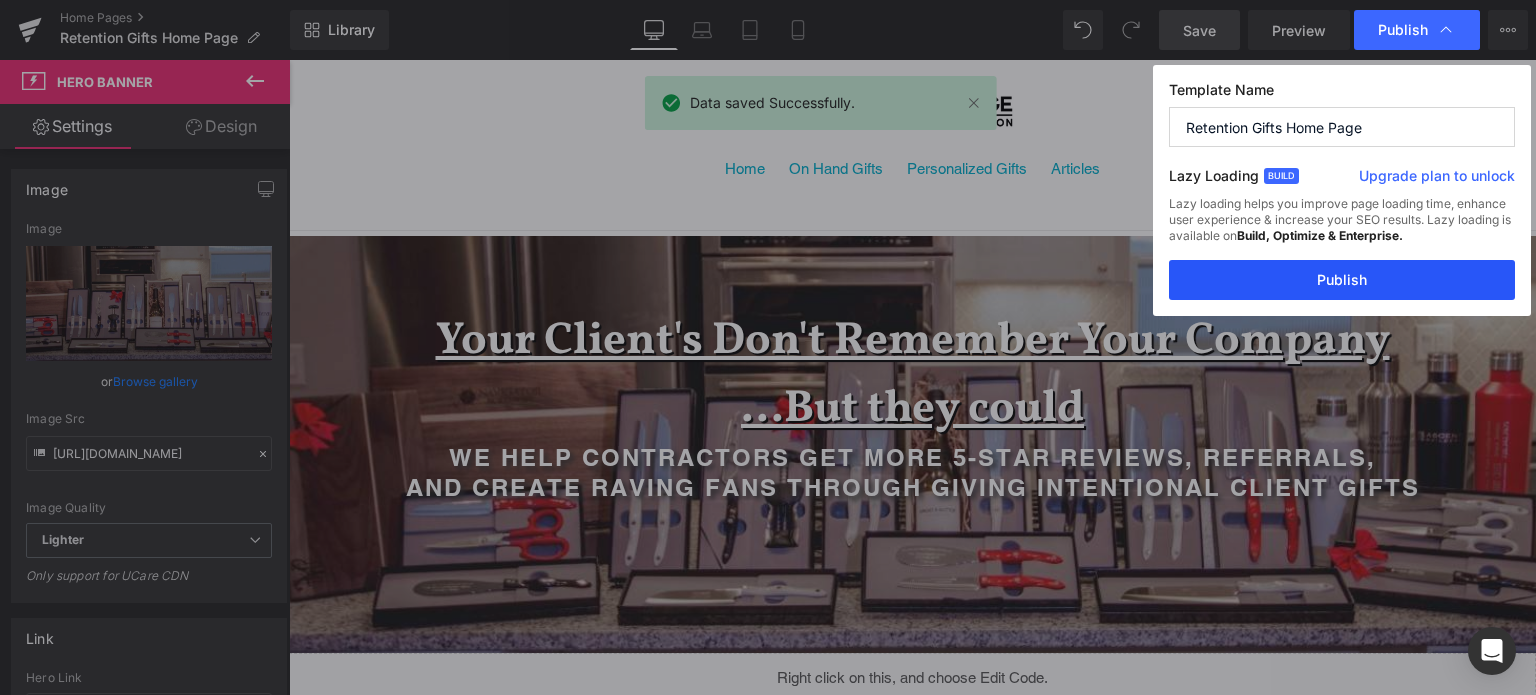 click on "Publish" at bounding box center [1342, 280] 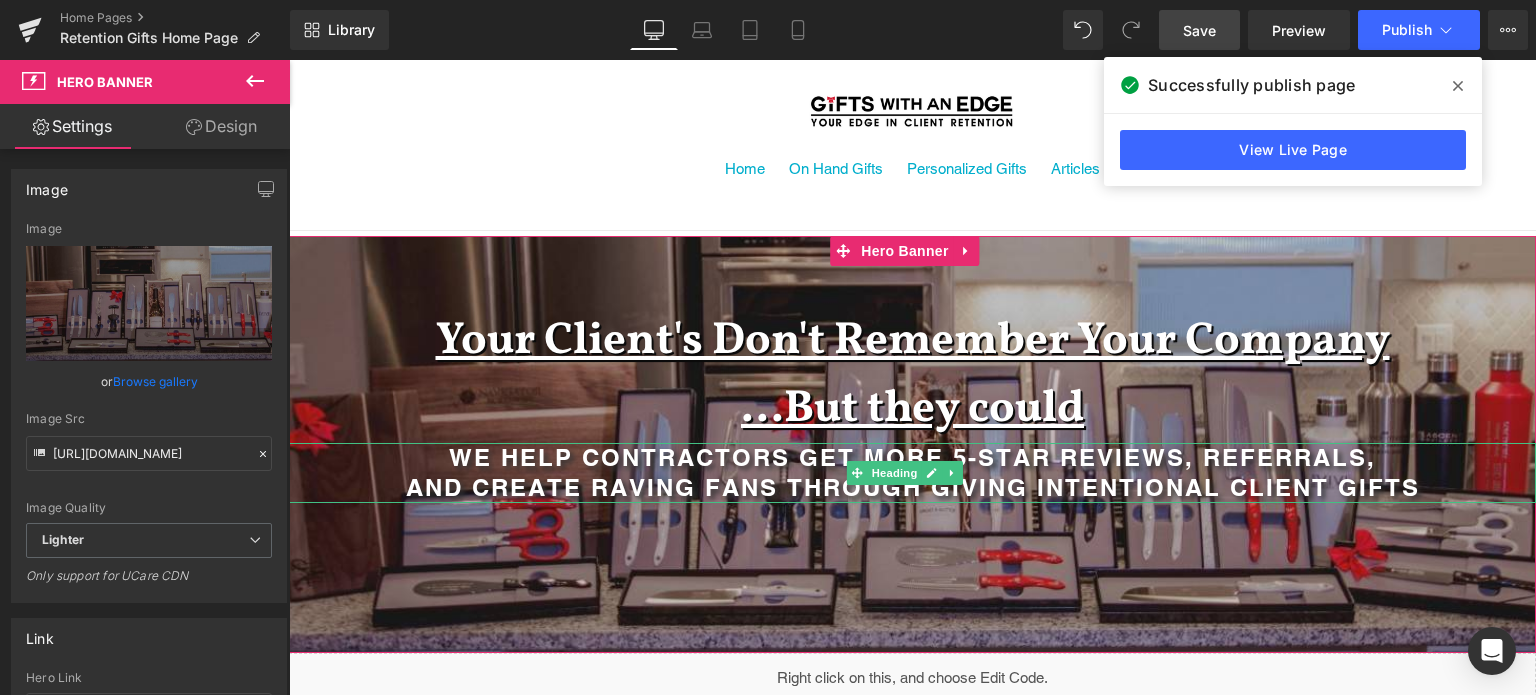 click on "AND CREATE RAVING FANS THROUGH Giving INTENTIONAL Client GIFTS" at bounding box center [913, 487] 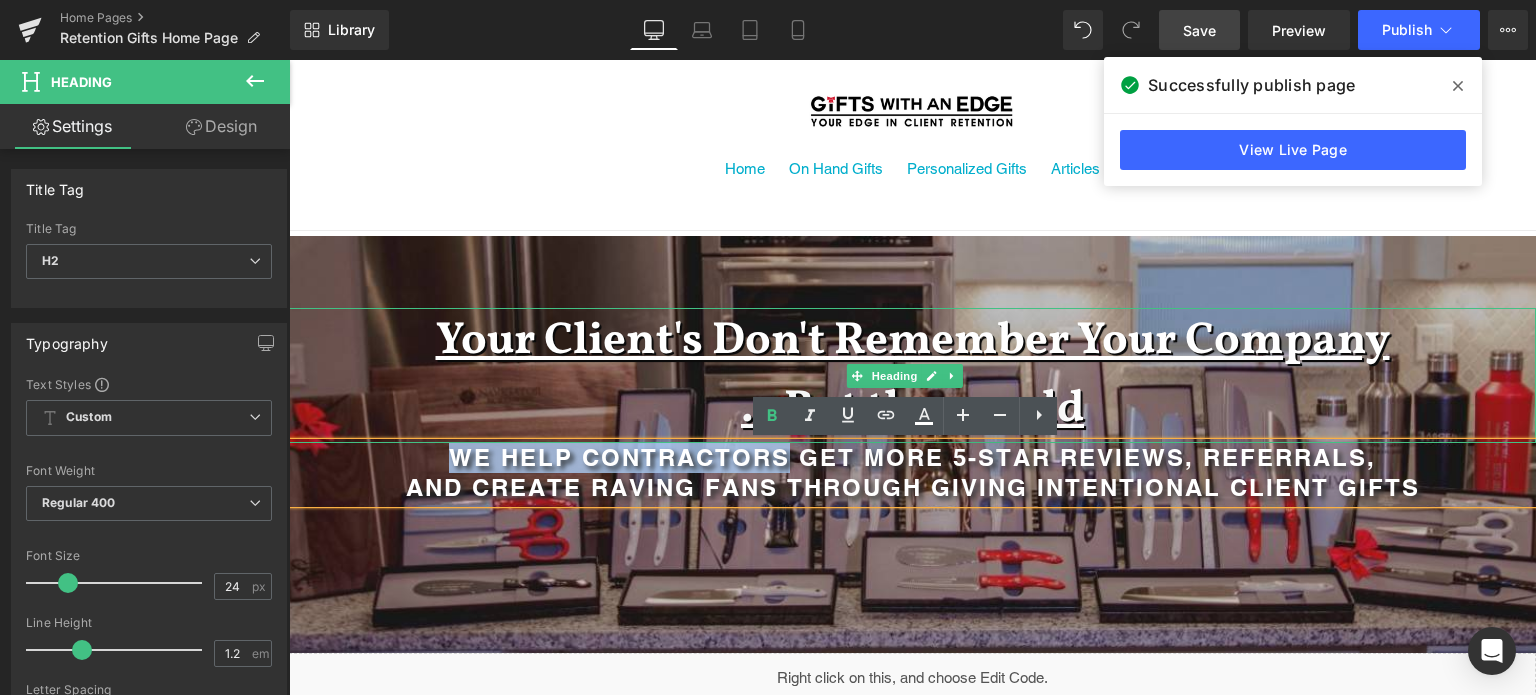 drag, startPoint x: 773, startPoint y: 455, endPoint x: 433, endPoint y: 430, distance: 340.91788 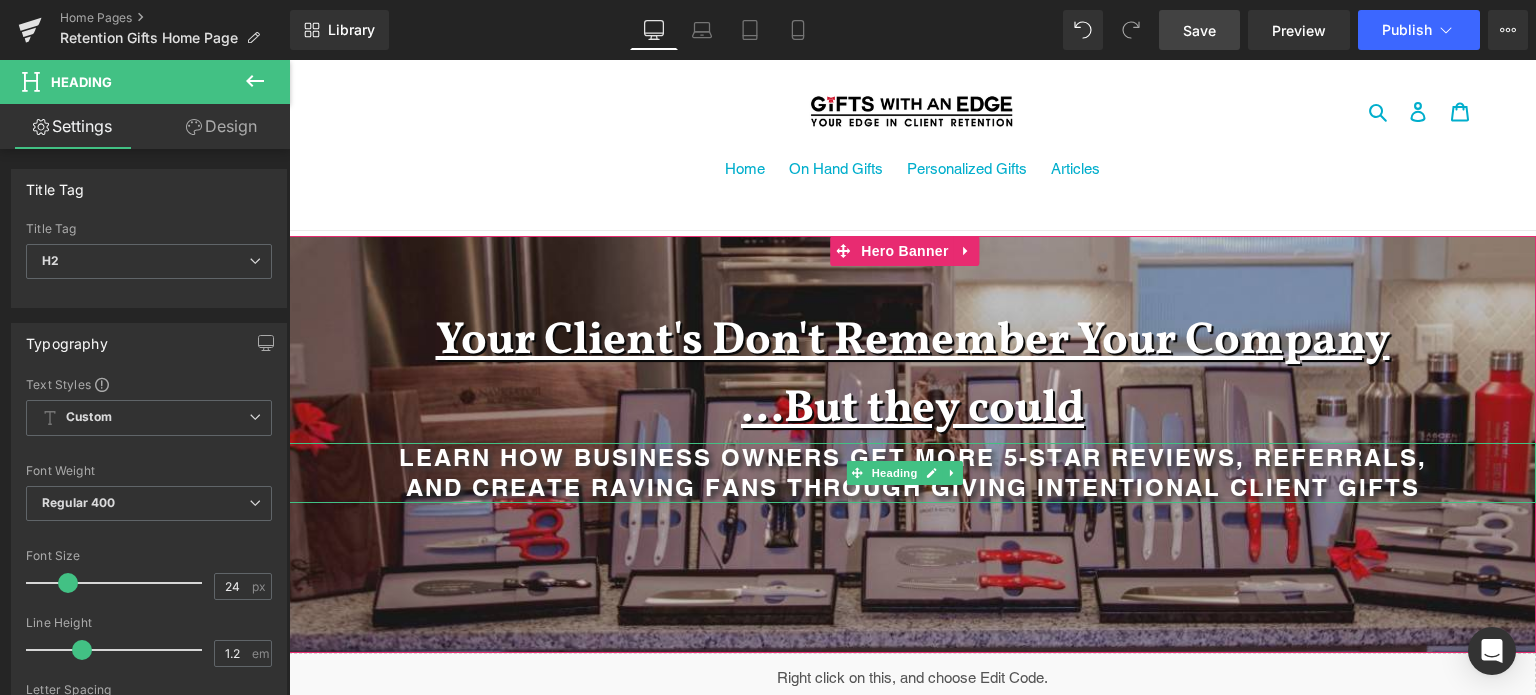 click on "Learn how business owners Get more 5-Star REVIEWS, REFERRALS," at bounding box center (913, 457) 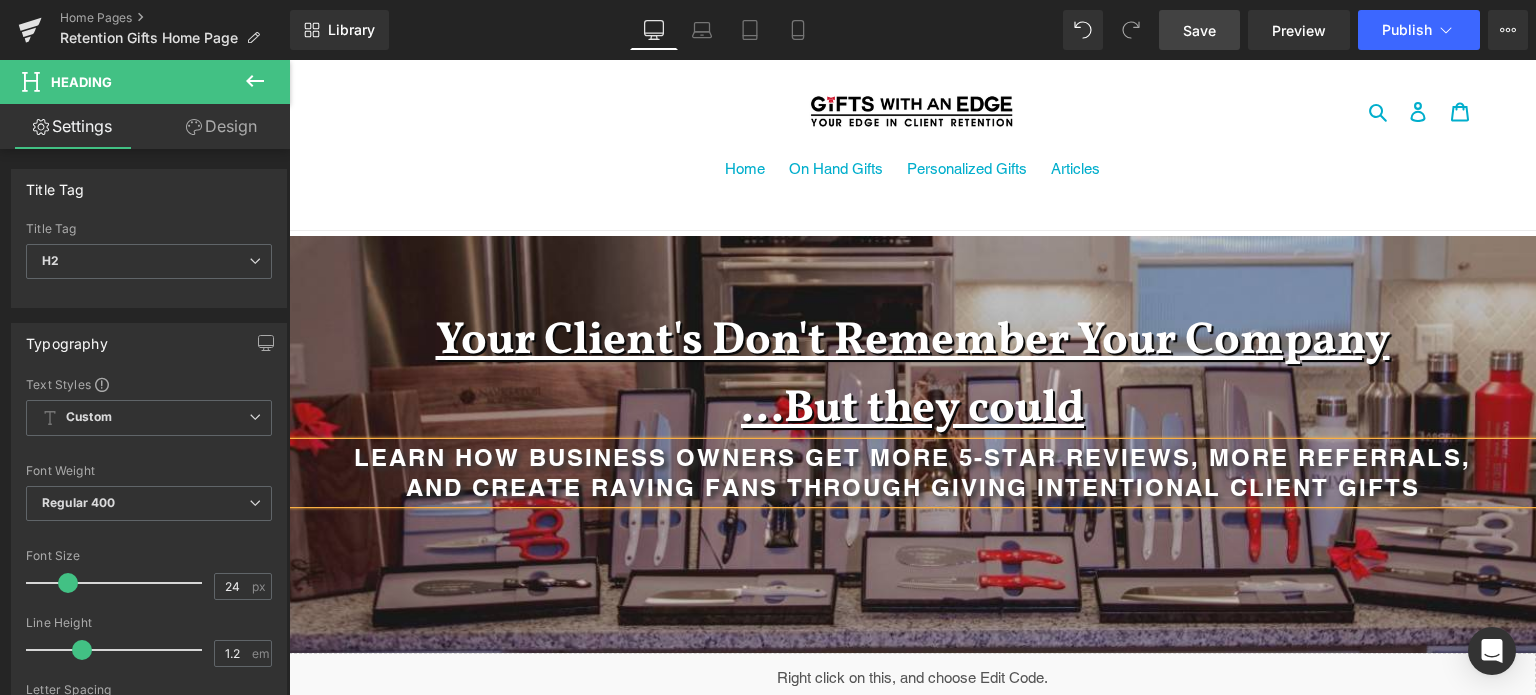 click at bounding box center [912, 444] 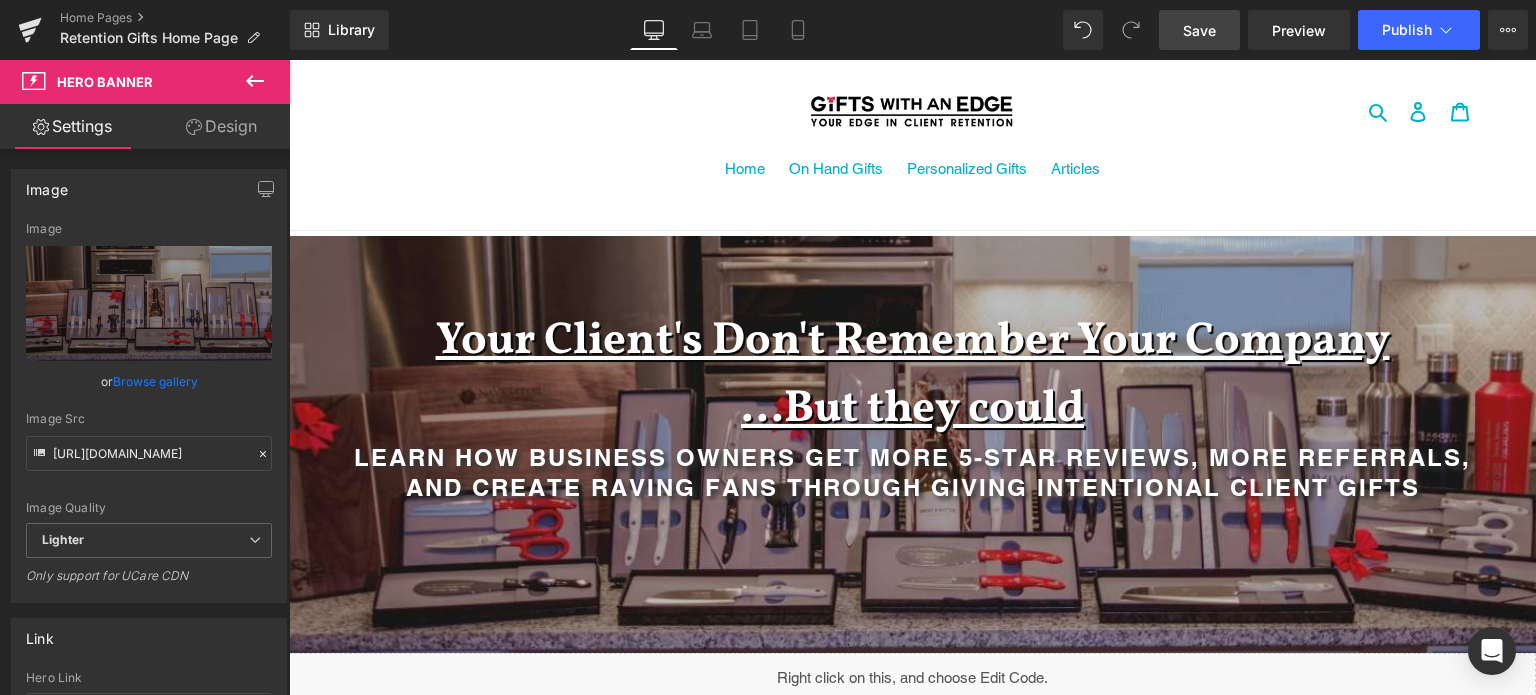 click on "Save" at bounding box center [1199, 30] 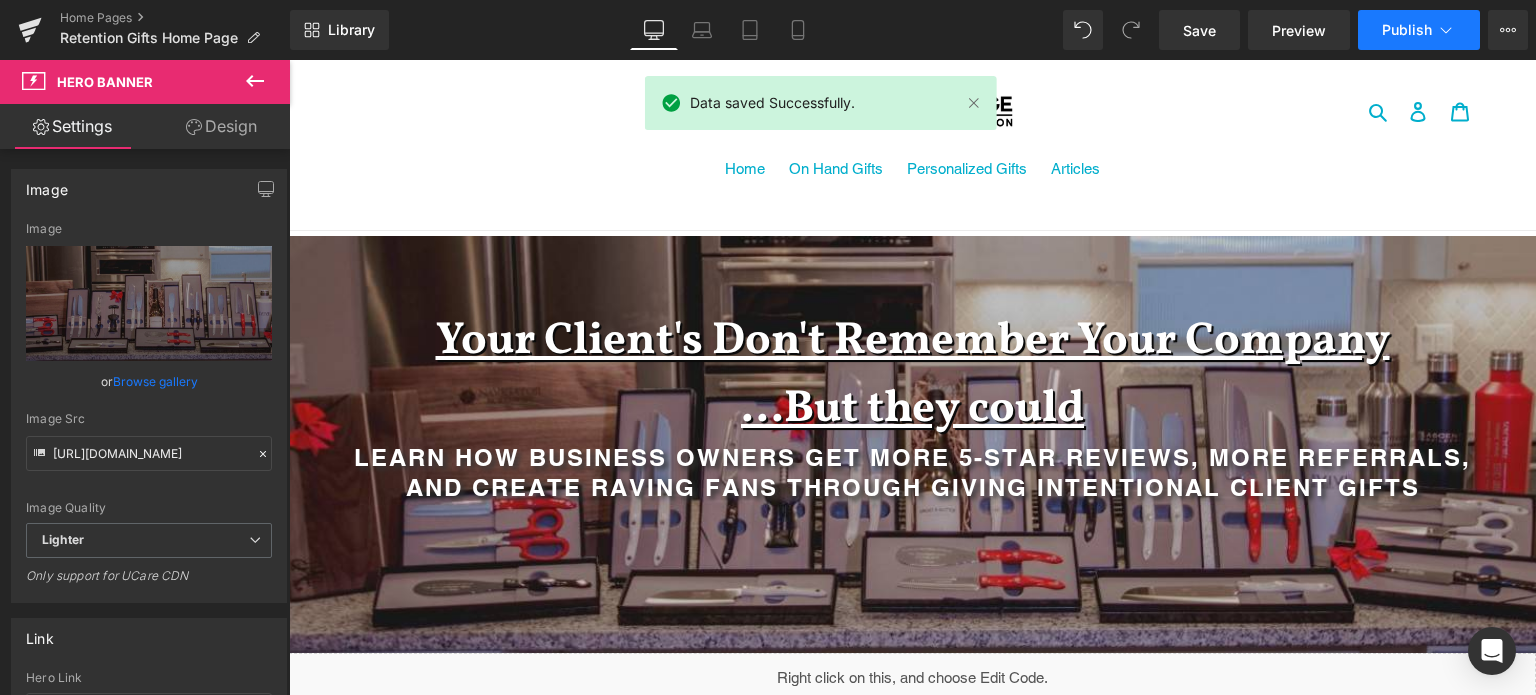 click on "Publish" at bounding box center [1419, 30] 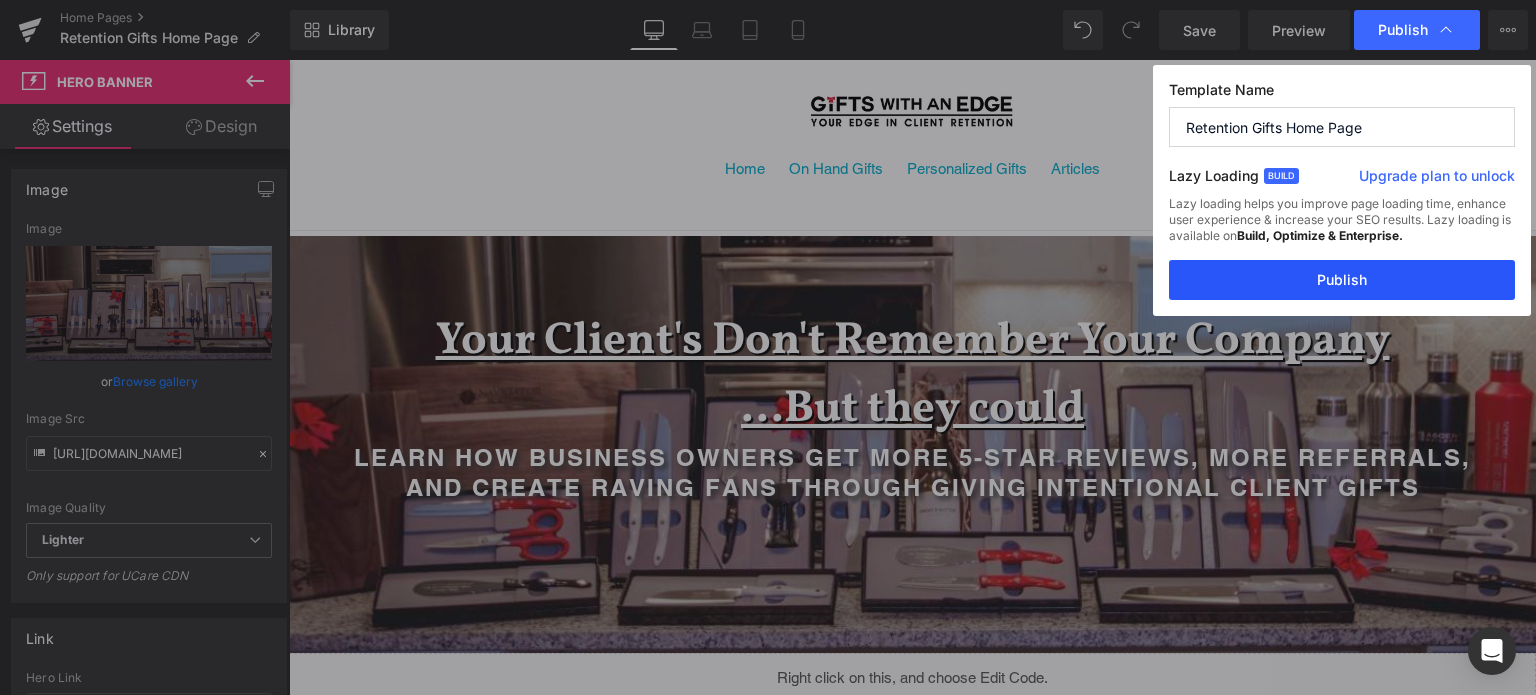 click on "Publish" at bounding box center (1342, 280) 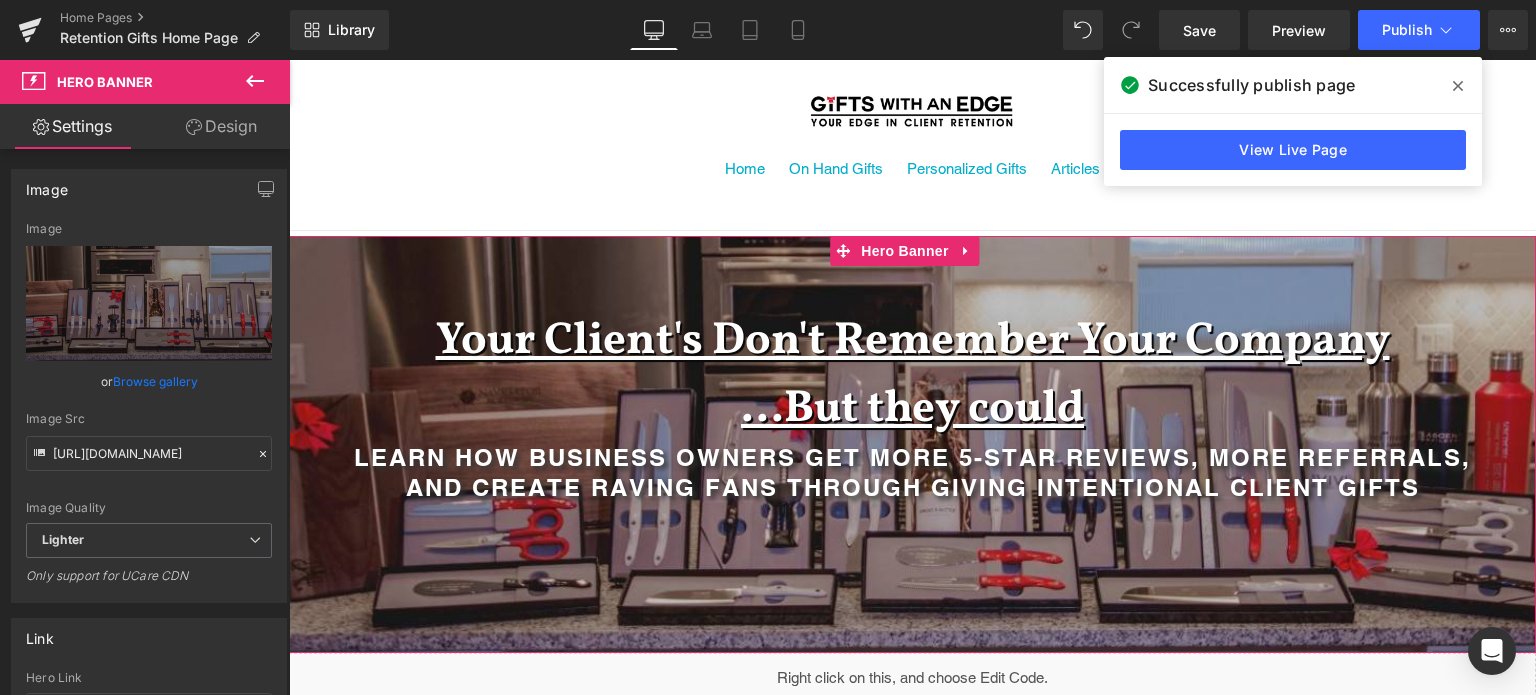 click on "Design" at bounding box center [221, 126] 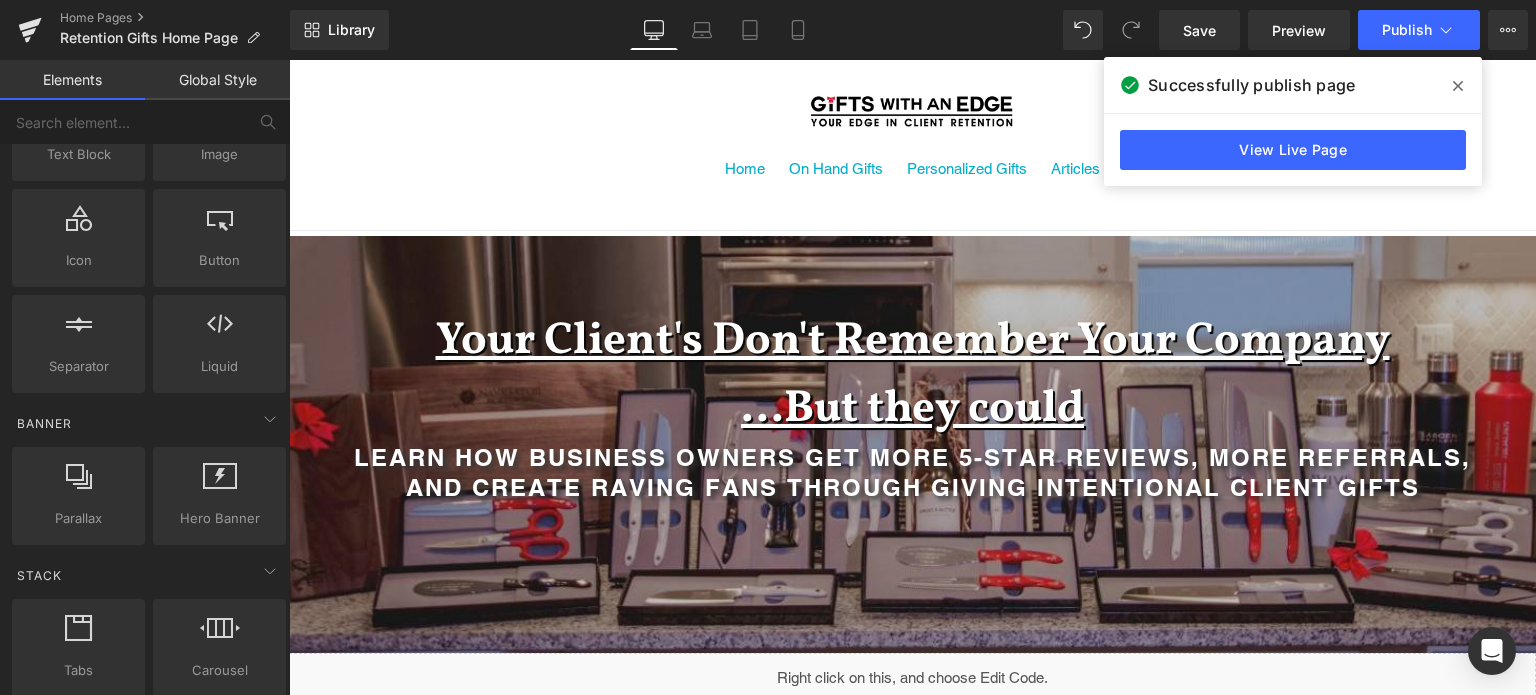 click on "Search
Log in
Cart
0
items
Home
On Hand Gifts
Personalized Gifts
Articles" at bounding box center [912, 145] 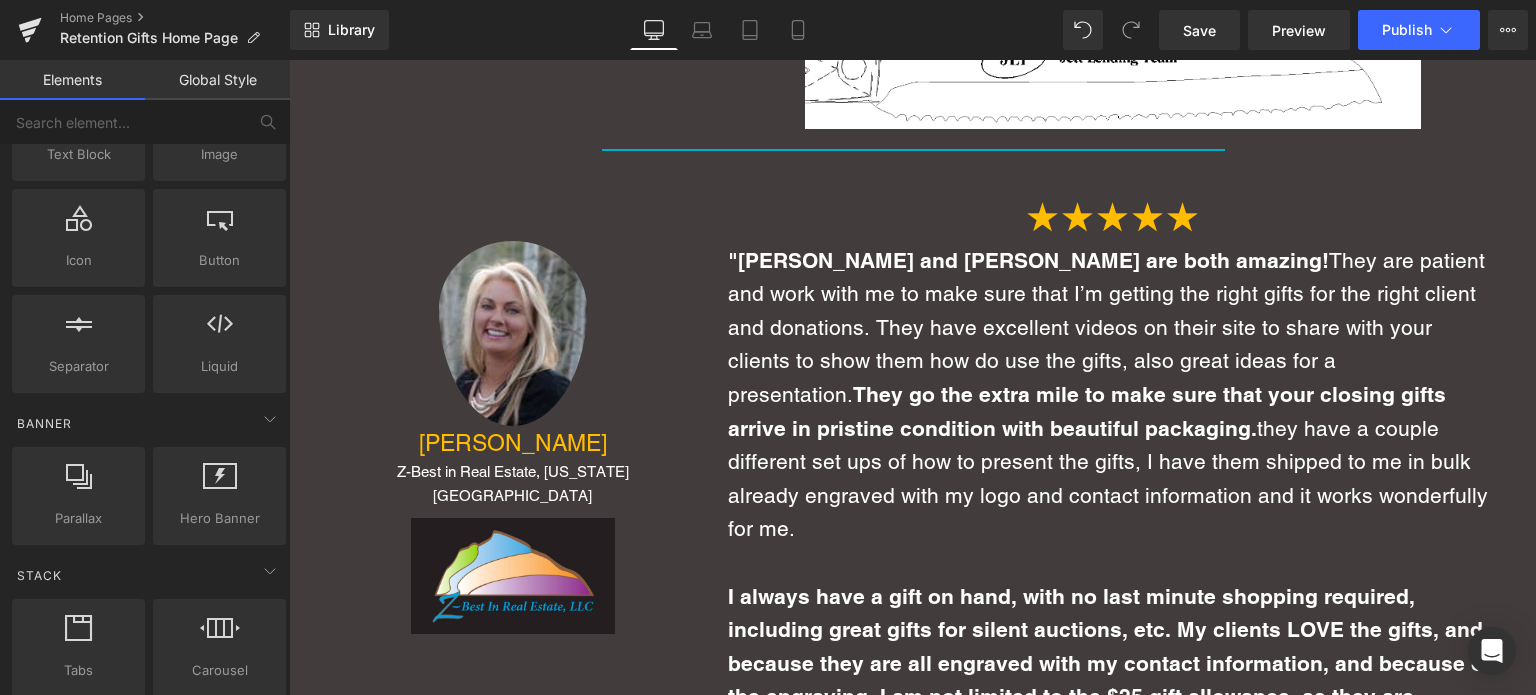 scroll, scrollTop: 4495, scrollLeft: 0, axis: vertical 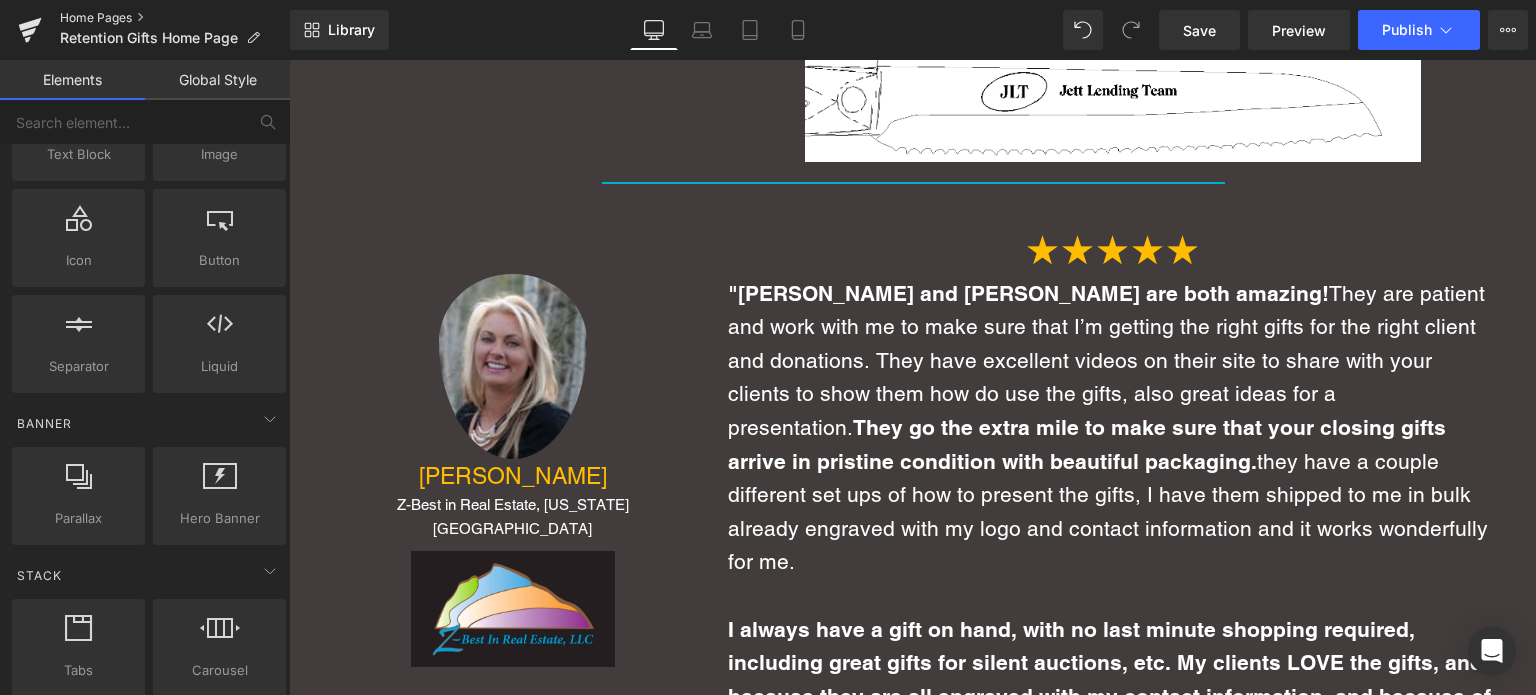 click on "Home Pages" at bounding box center [175, 18] 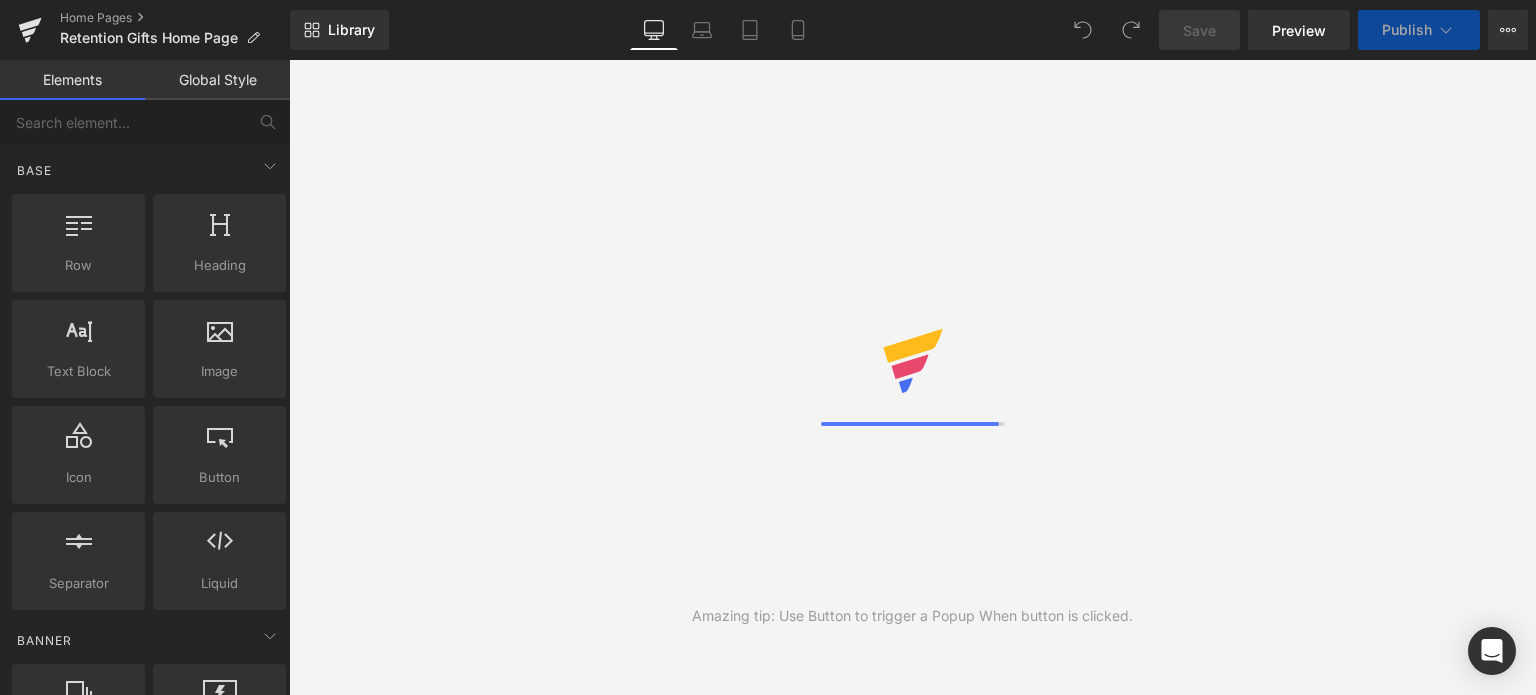 scroll, scrollTop: 0, scrollLeft: 0, axis: both 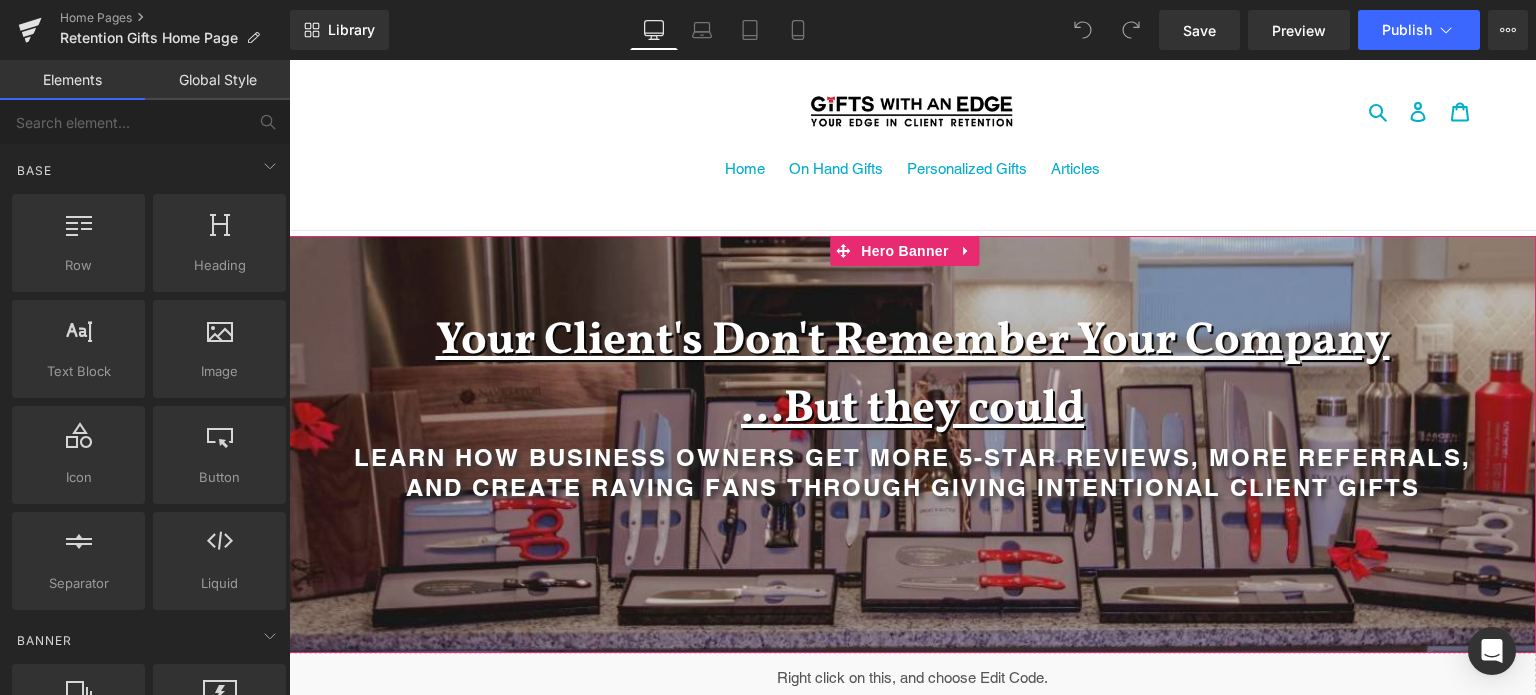 click on "Your Client's Don't Remember Your Company" at bounding box center (913, 341) 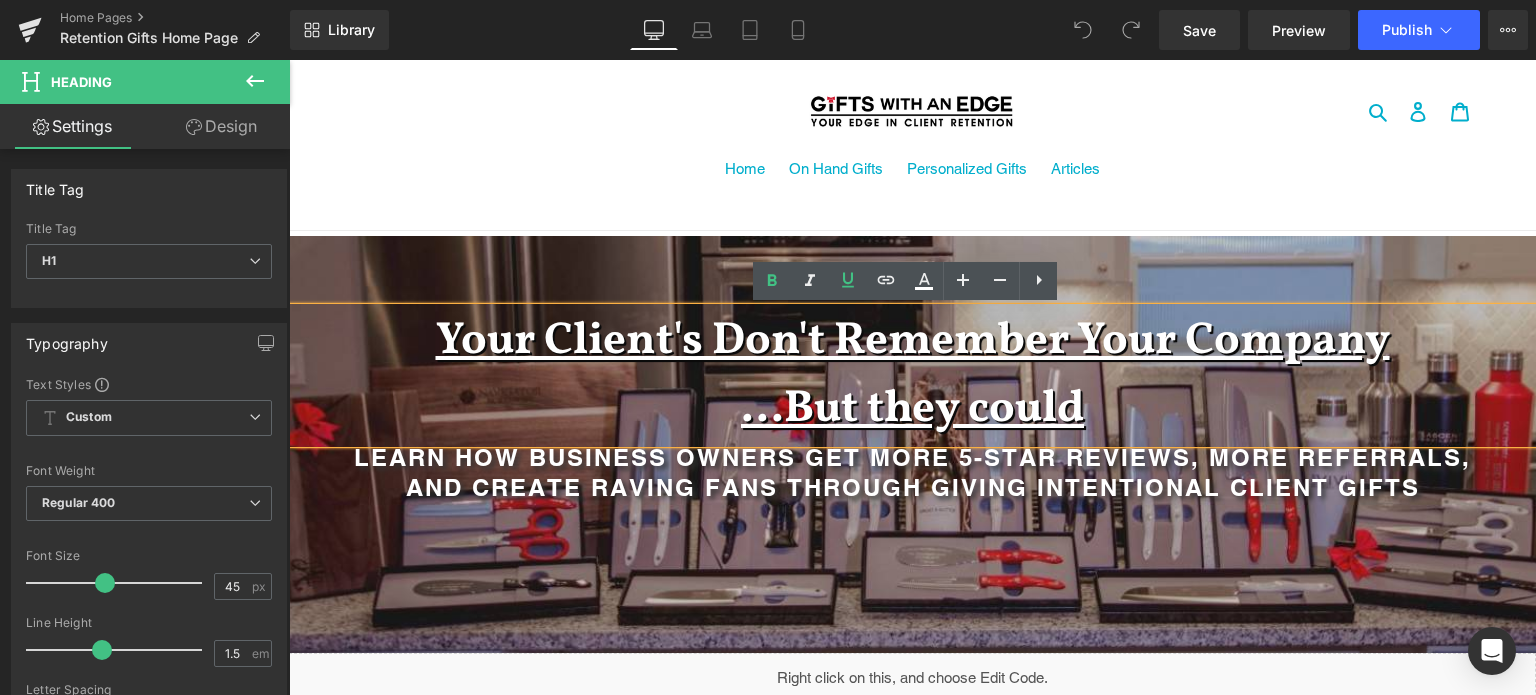 click on "Your Client's Don't Remember Your Company" at bounding box center (913, 341) 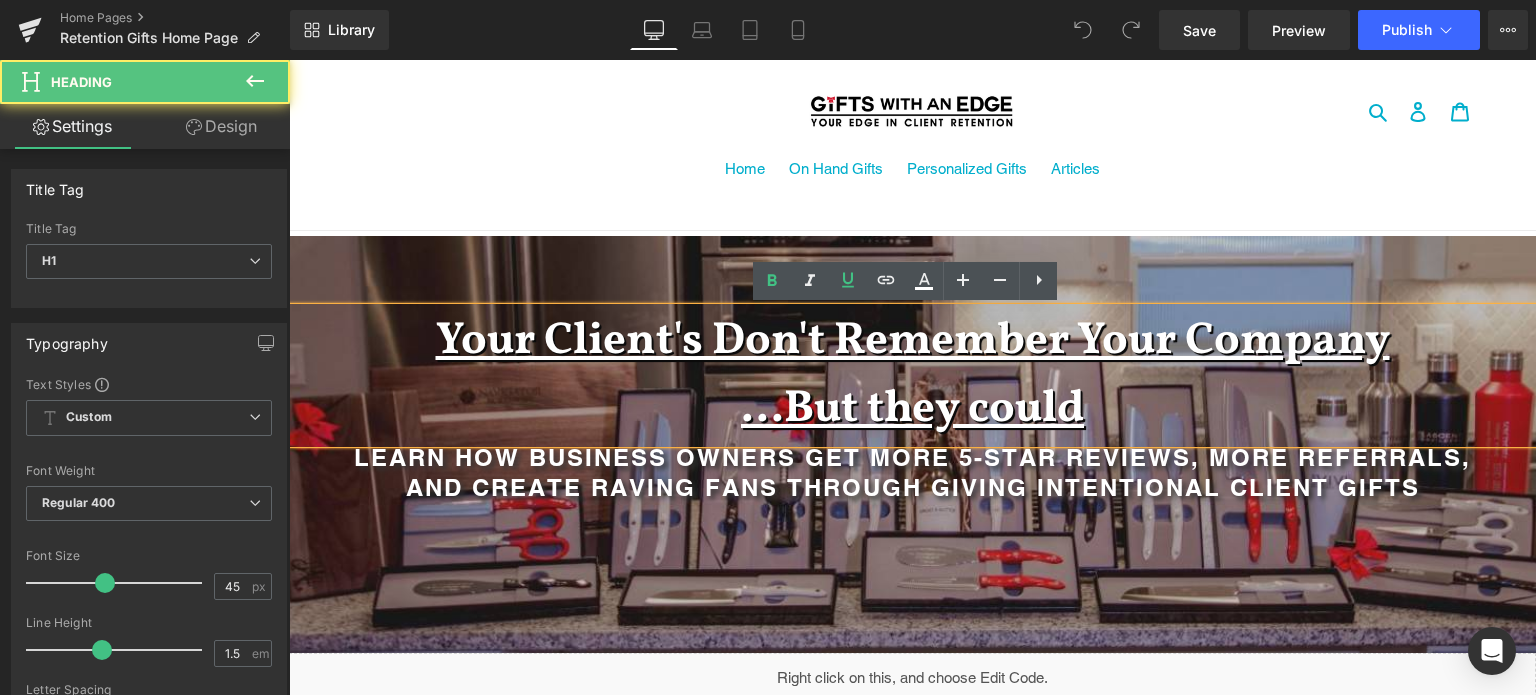 type 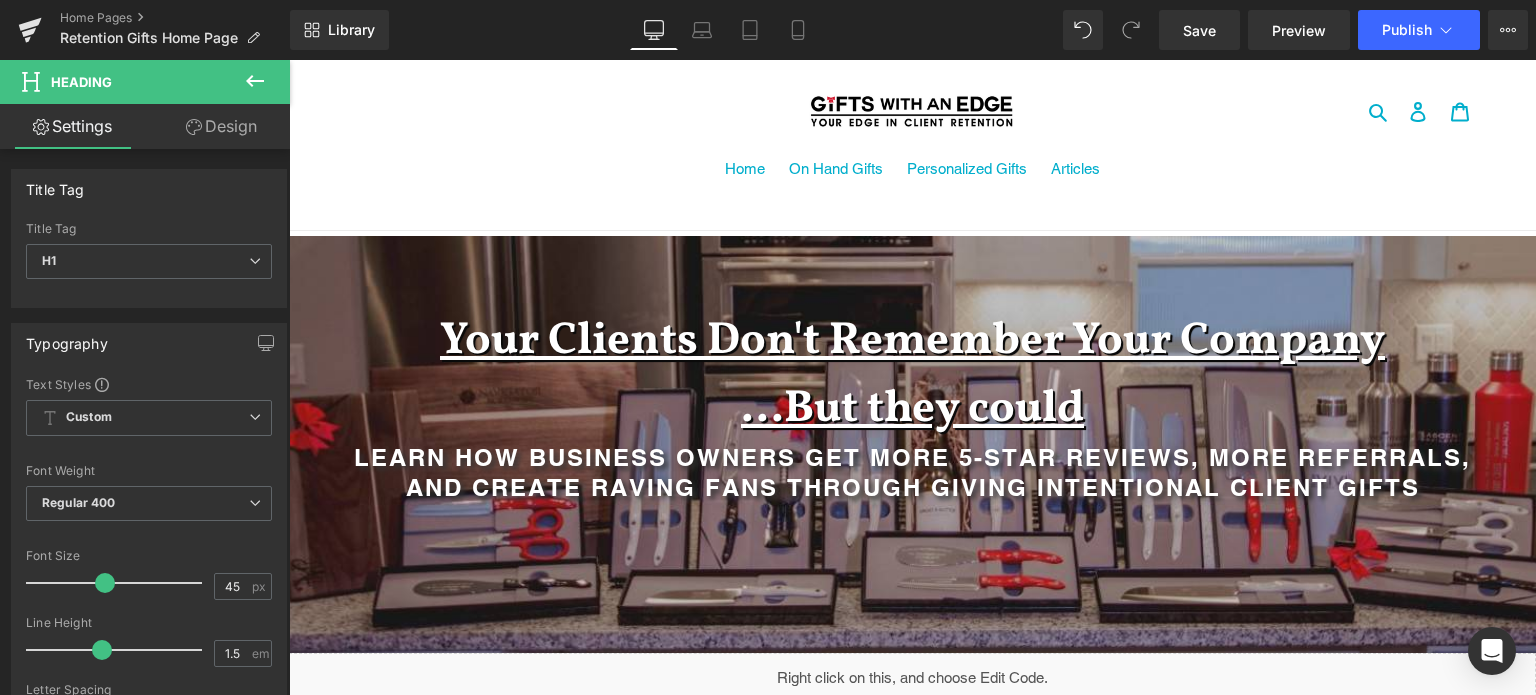 click on "Library Desktop Desktop Laptop Tablet Mobile Save Preview Publish Scheduled View Live Page View with current Template Save Template to Library Schedule Publish  Optimize  Publish Settings Shortcuts  Your page can’t be published   You've reached the maximum number of published pages on your plan  (0/0).  You need to upgrade your plan or unpublish all your pages to get 1 publish slot.   Unpublish pages   Upgrade plan" at bounding box center (913, 30) 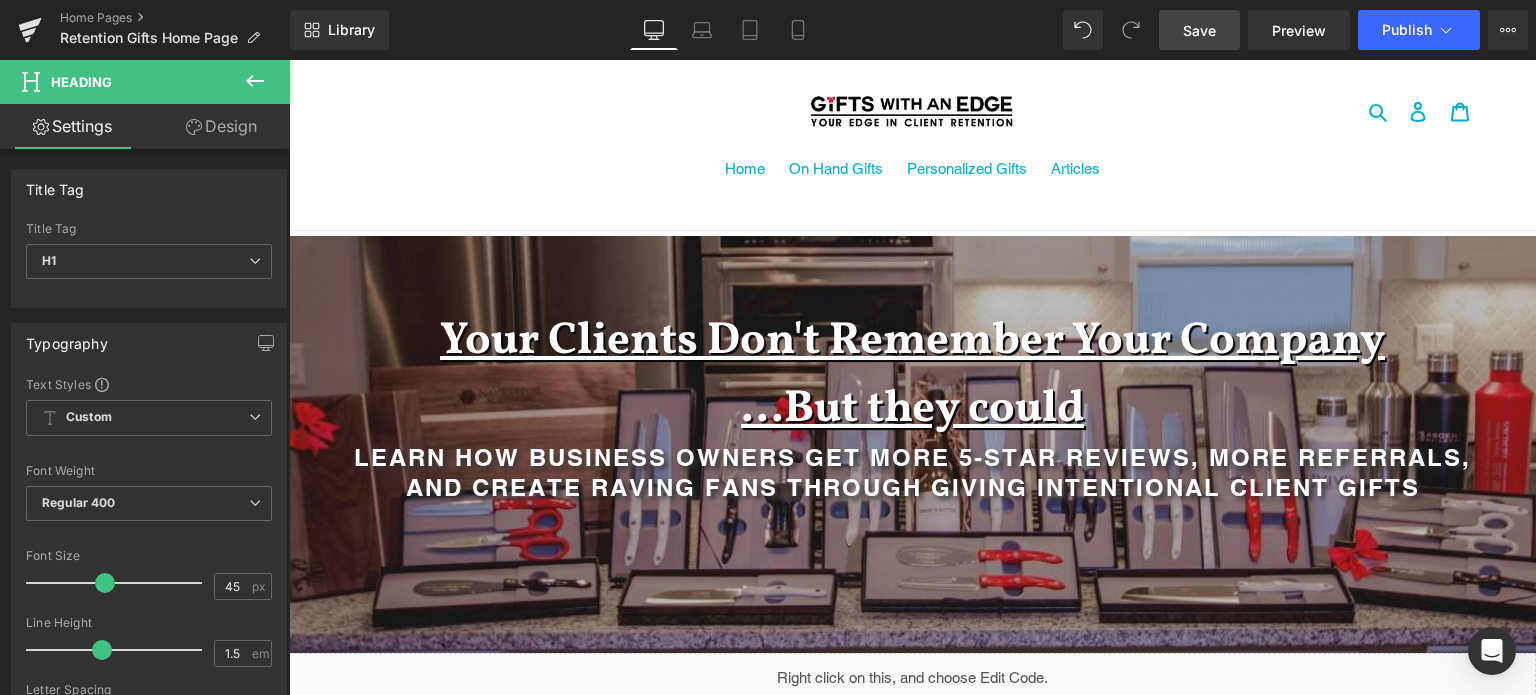 click on "Save" at bounding box center (1199, 30) 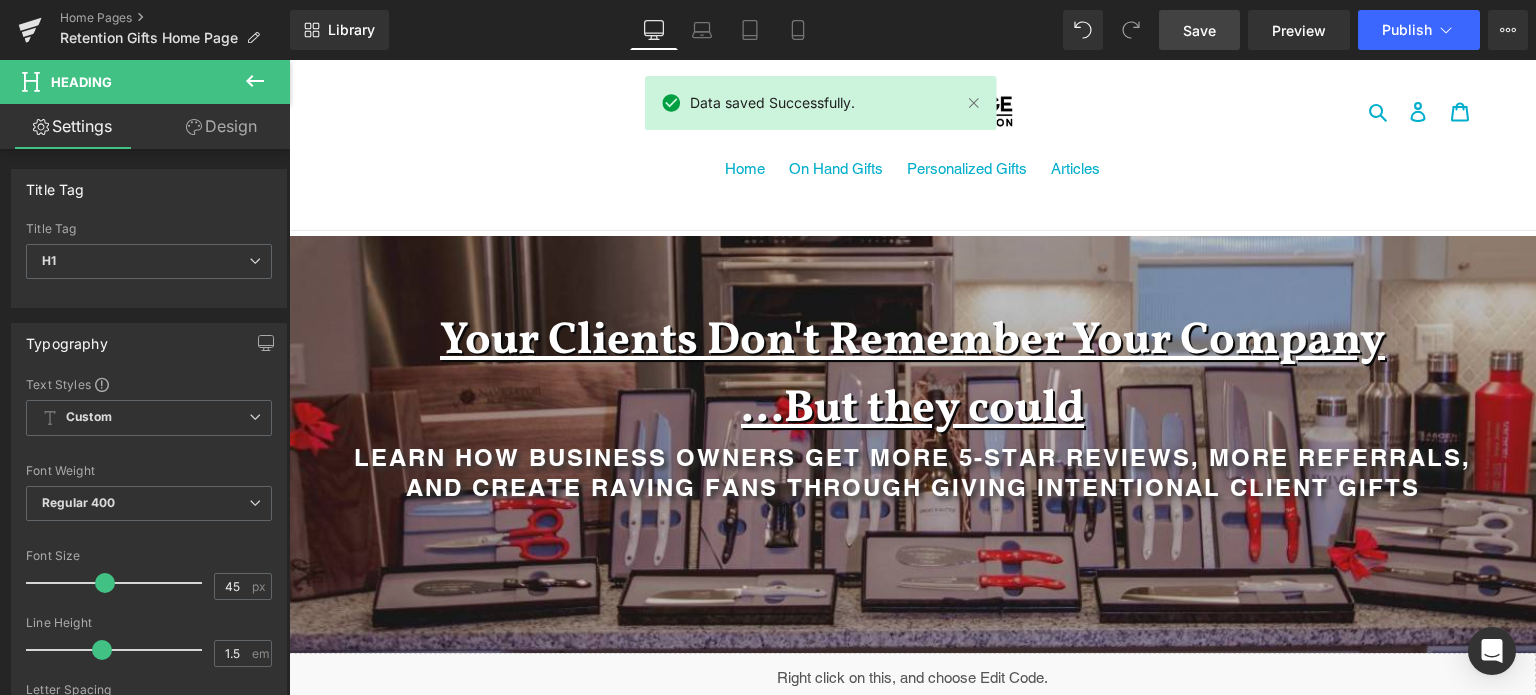 click on "Home
On Hand Gifts
Personalized Gifts
Articles" at bounding box center (912, 182) 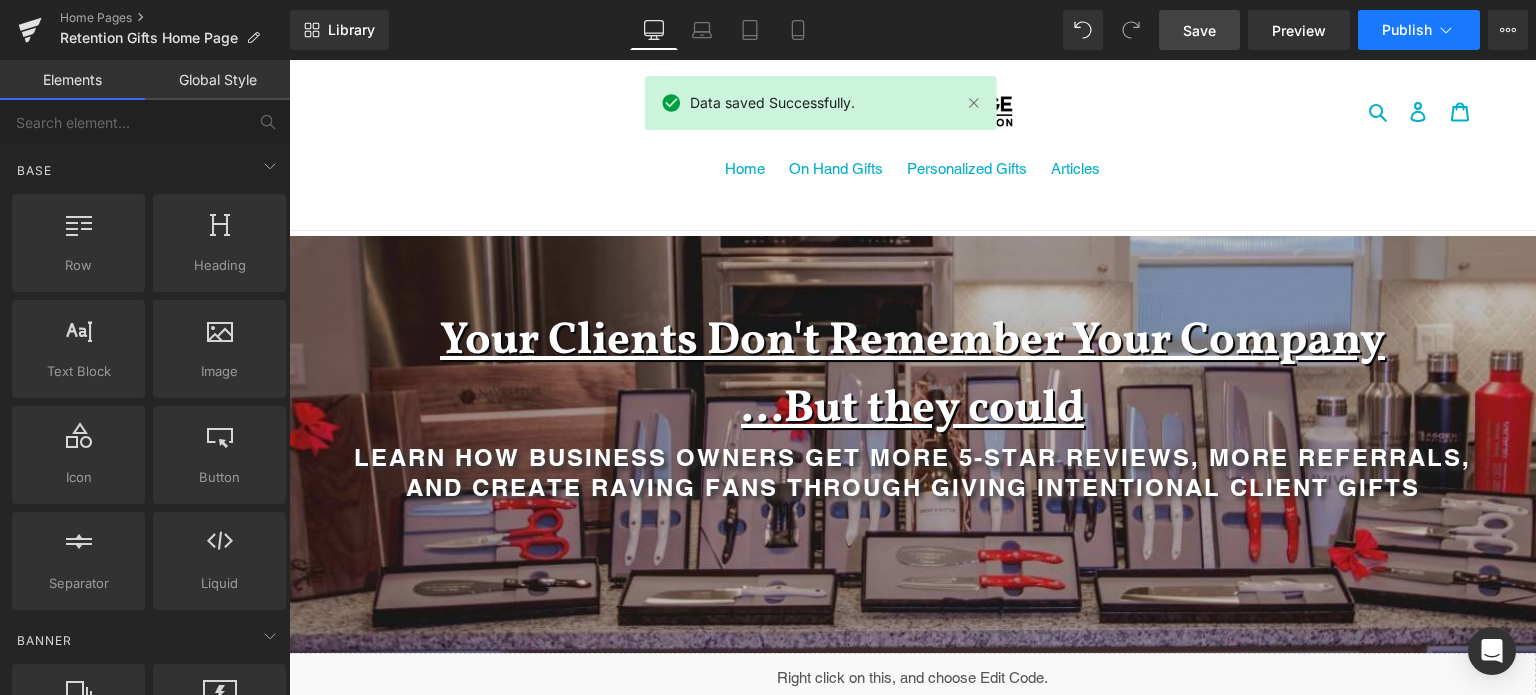 click on "Publish" at bounding box center [1407, 30] 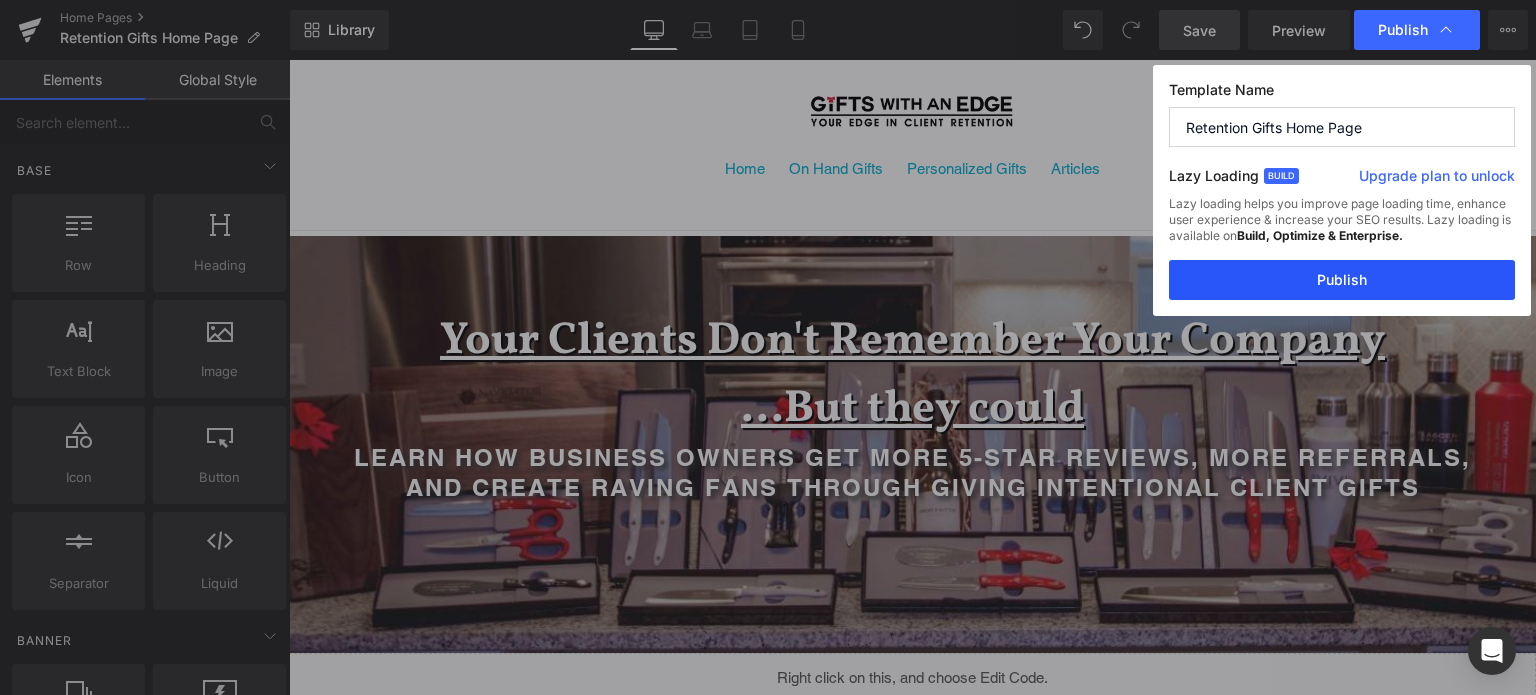 click on "Publish" at bounding box center [1342, 280] 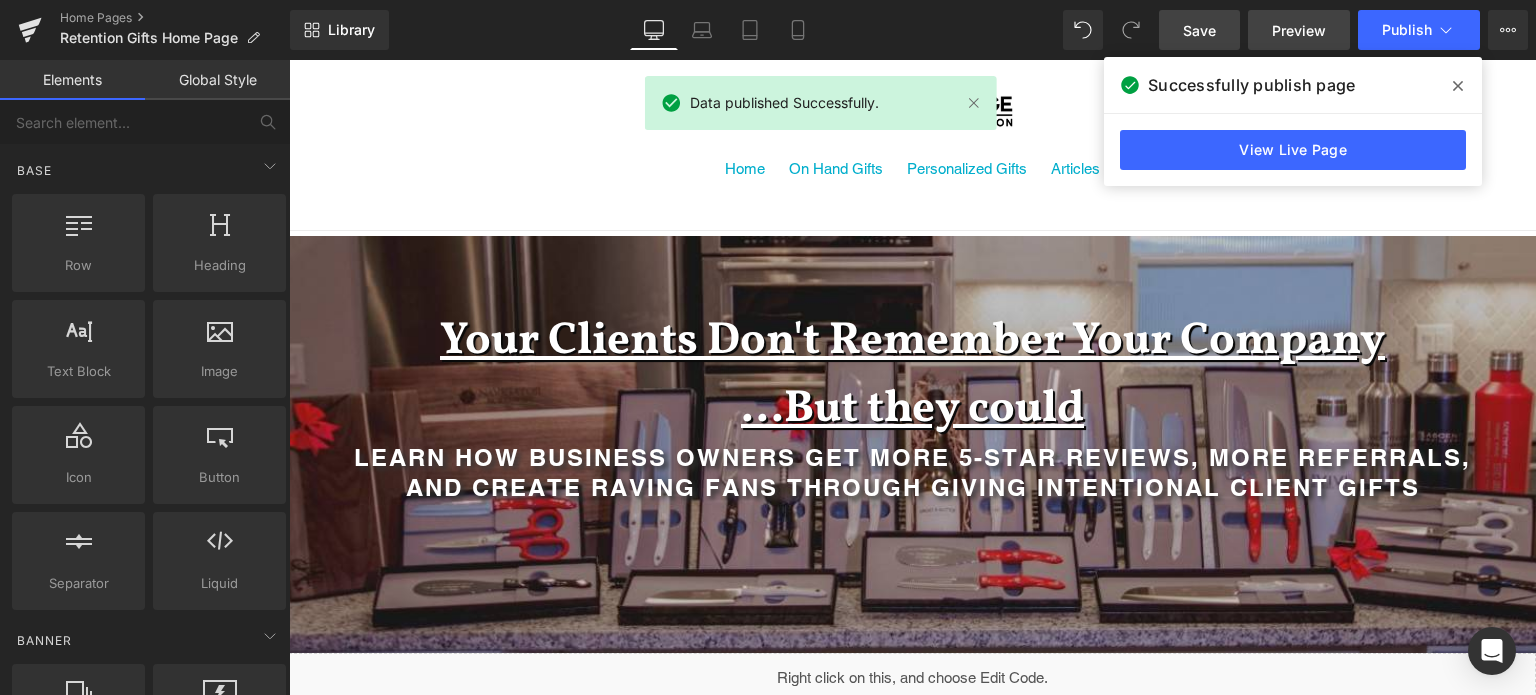 click on "Preview" at bounding box center (1299, 30) 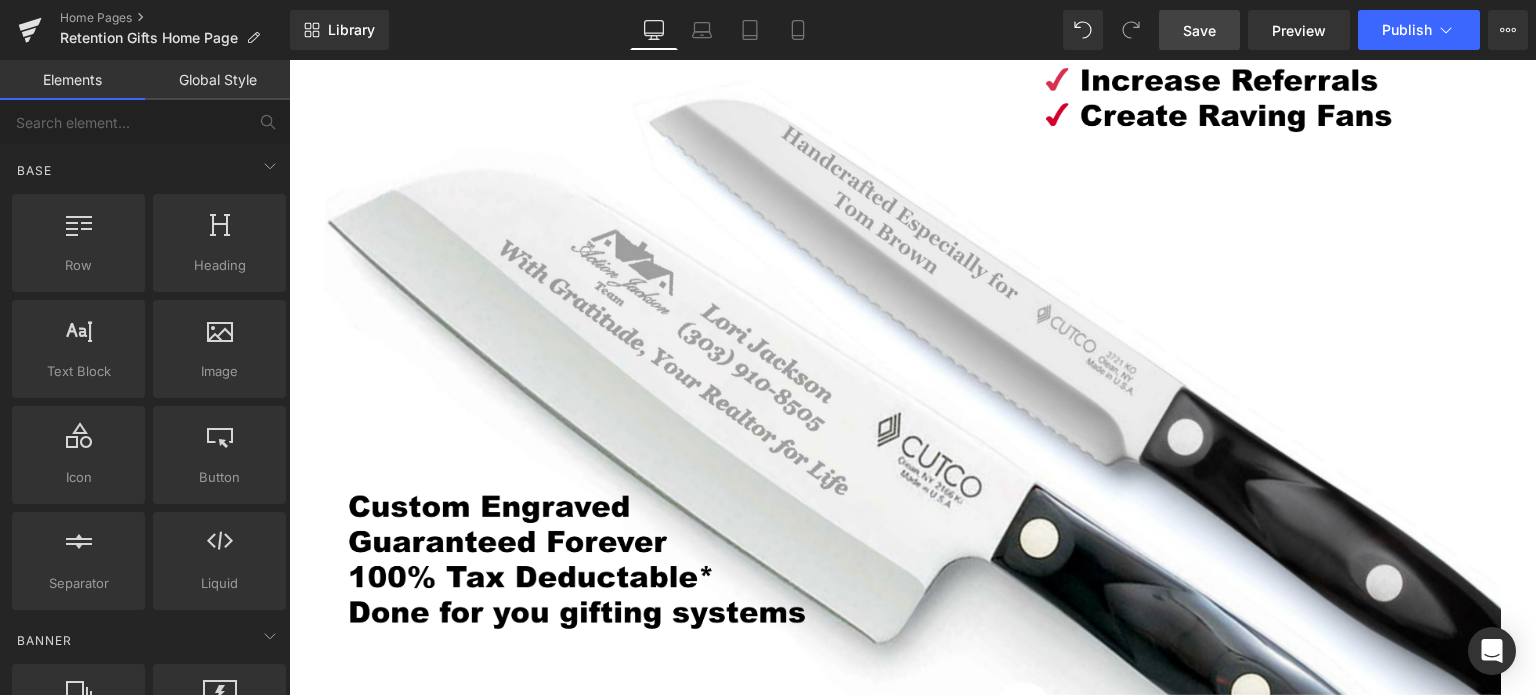 scroll, scrollTop: 1208, scrollLeft: 0, axis: vertical 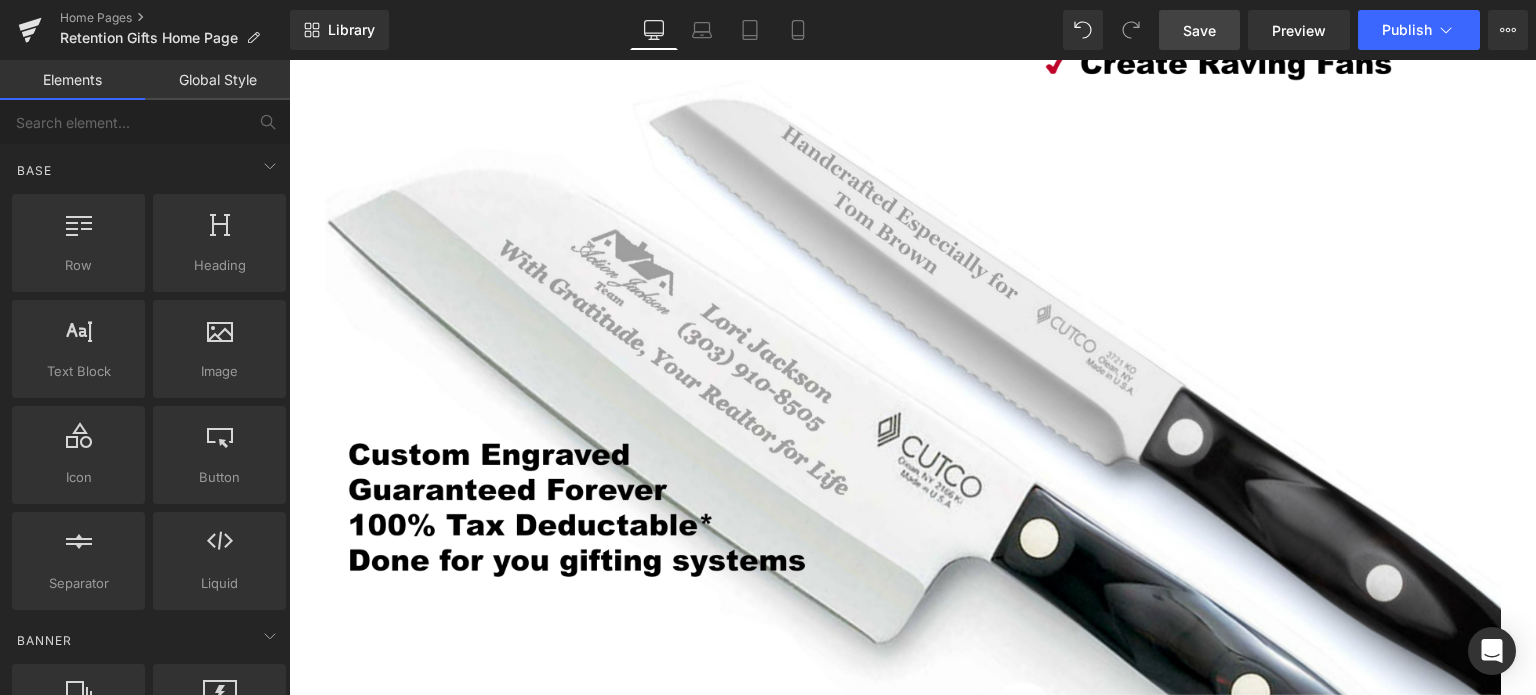 click at bounding box center (913, 252) 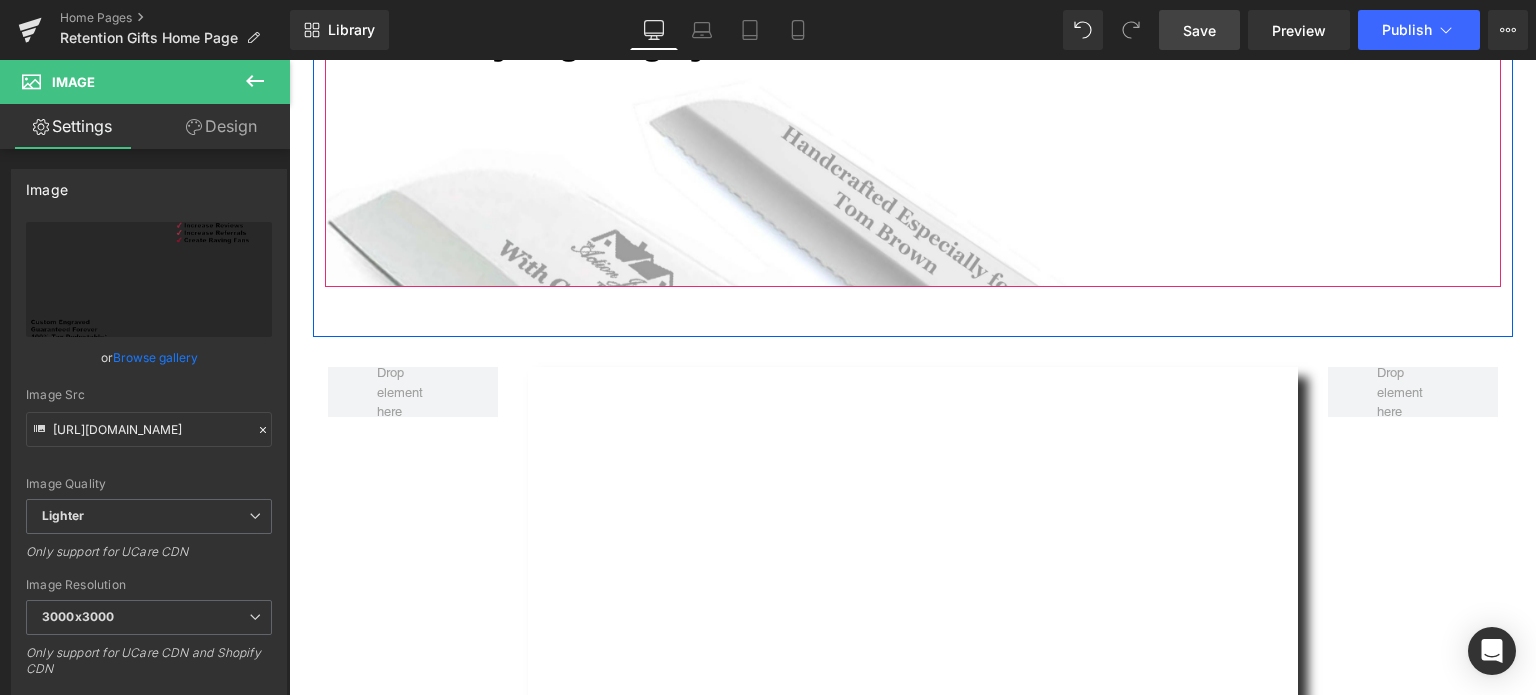 scroll, scrollTop: 1702, scrollLeft: 0, axis: vertical 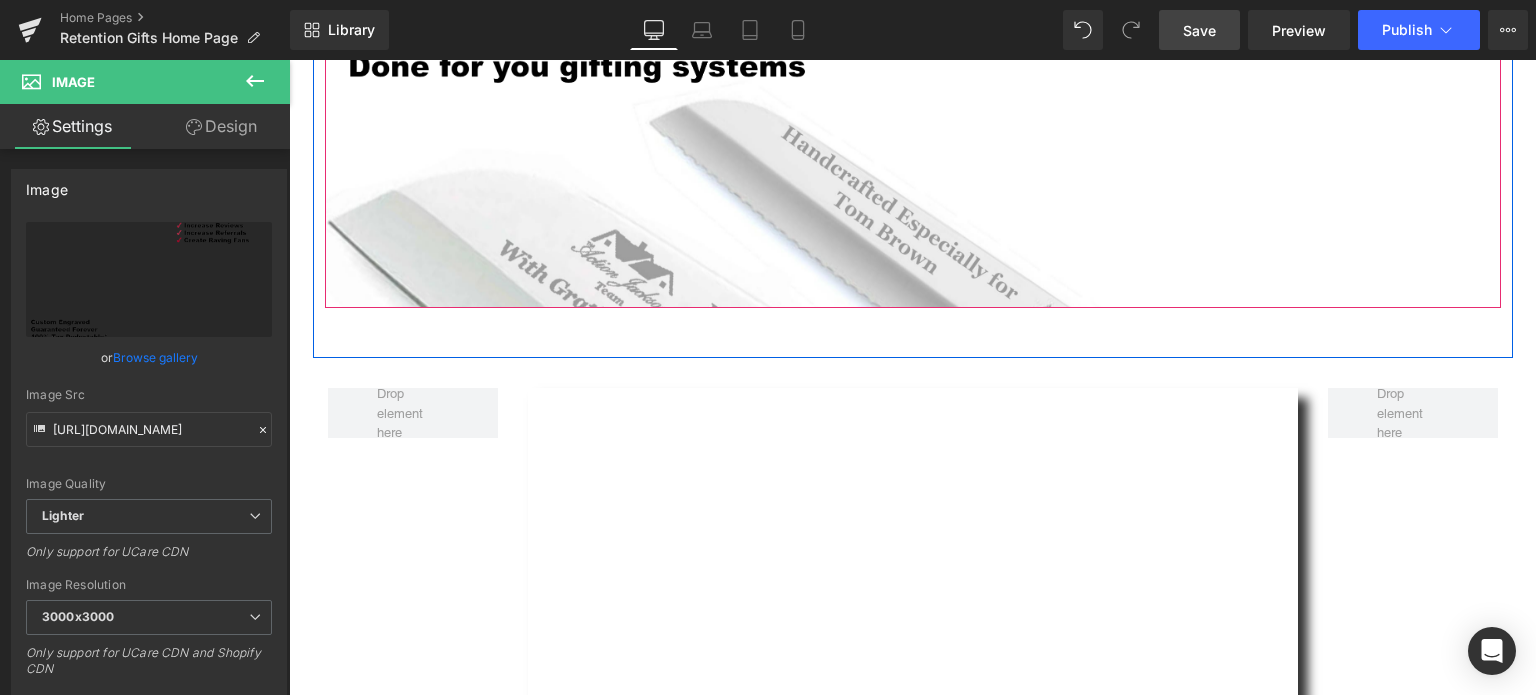 click at bounding box center (912, 377) 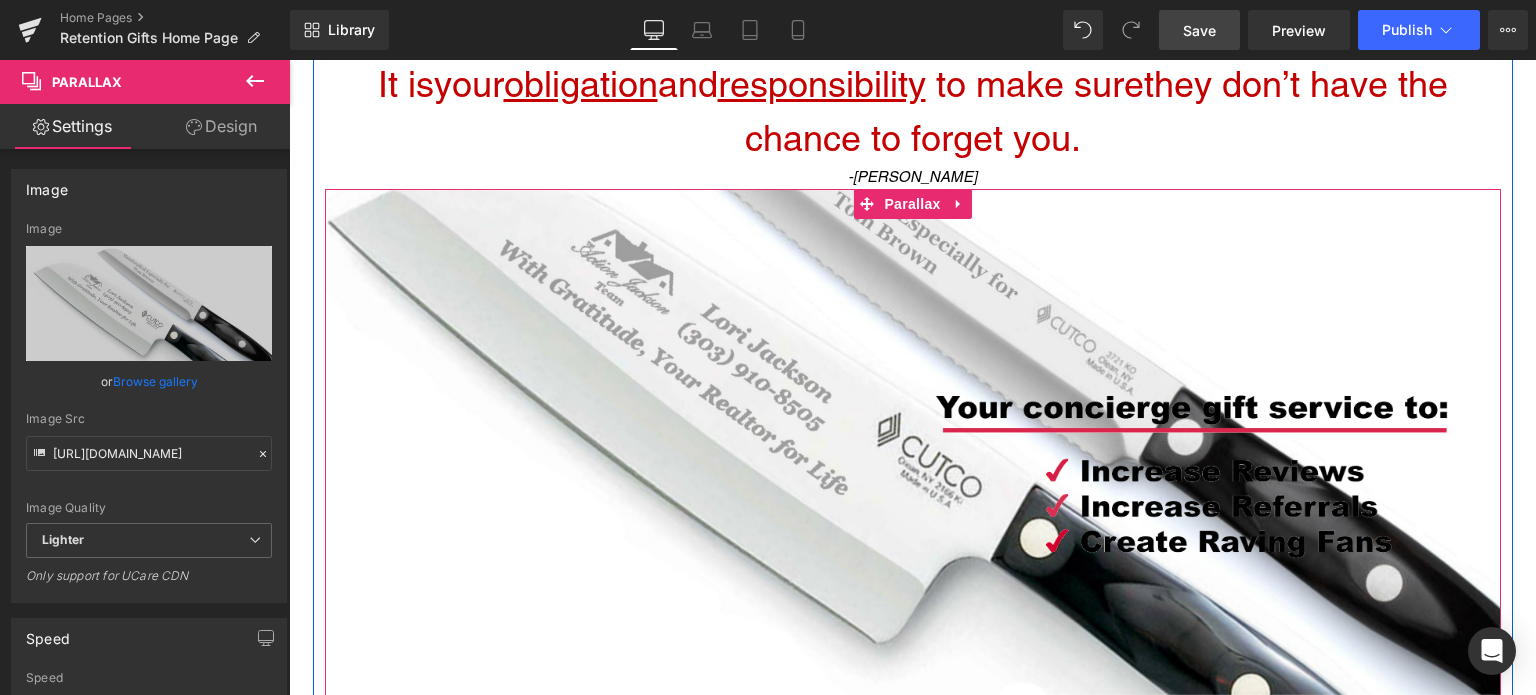 scroll, scrollTop: 640, scrollLeft: 0, axis: vertical 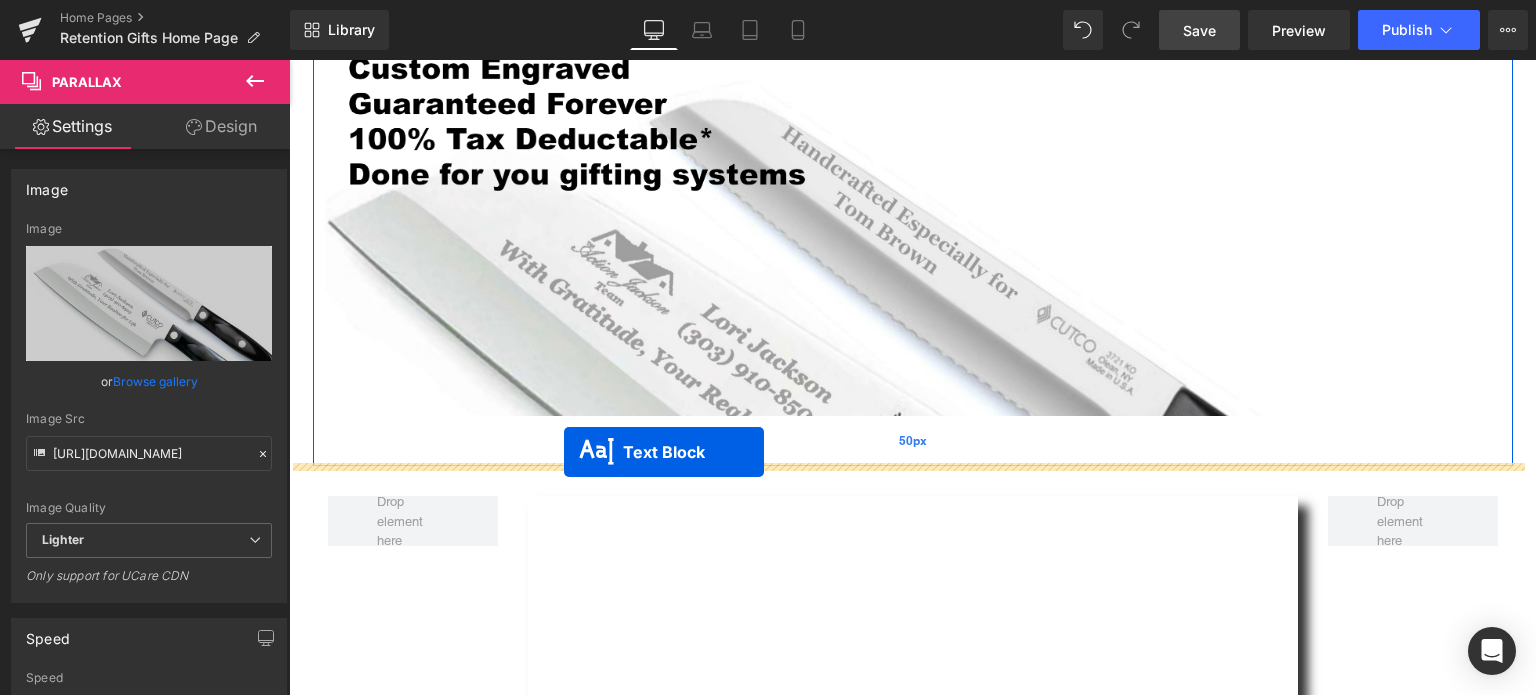 drag, startPoint x: 848, startPoint y: 265, endPoint x: 564, endPoint y: 452, distance: 340.03677 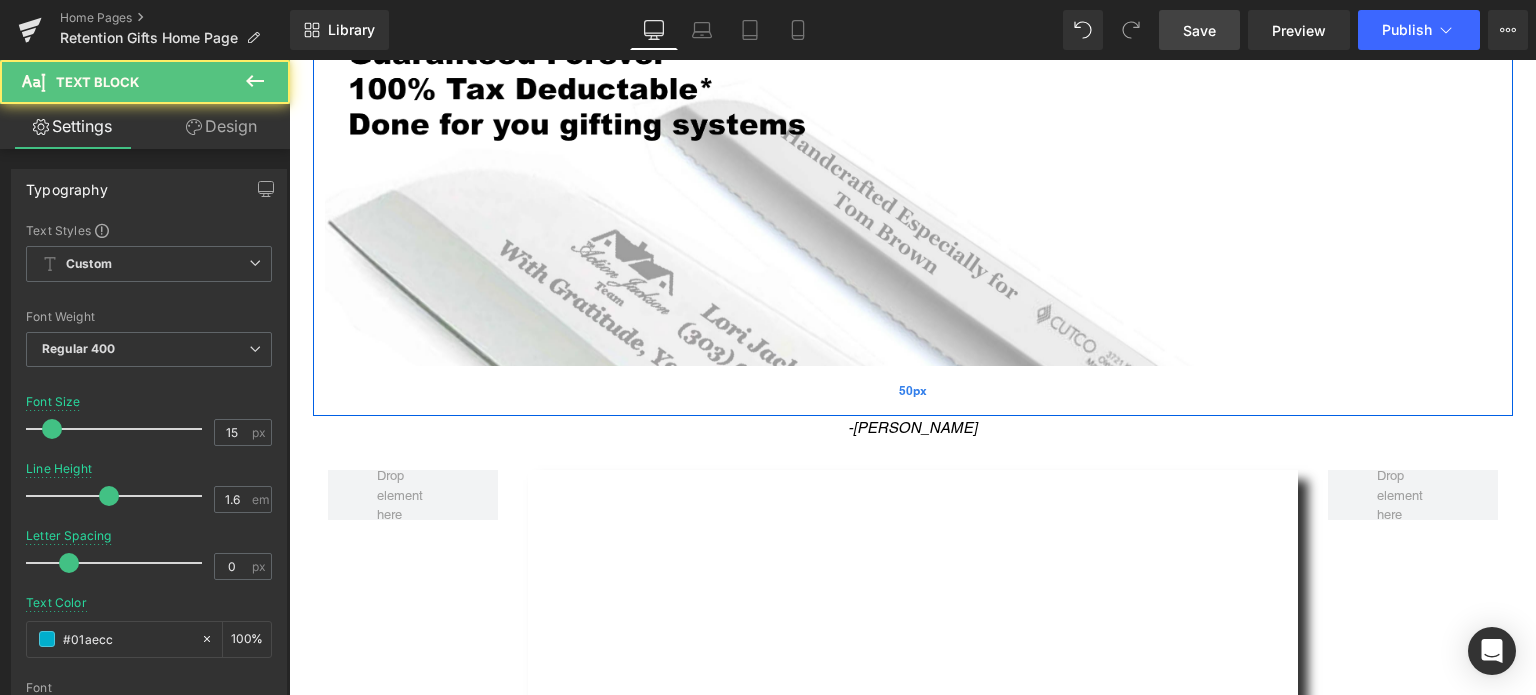 scroll, scrollTop: 1571, scrollLeft: 0, axis: vertical 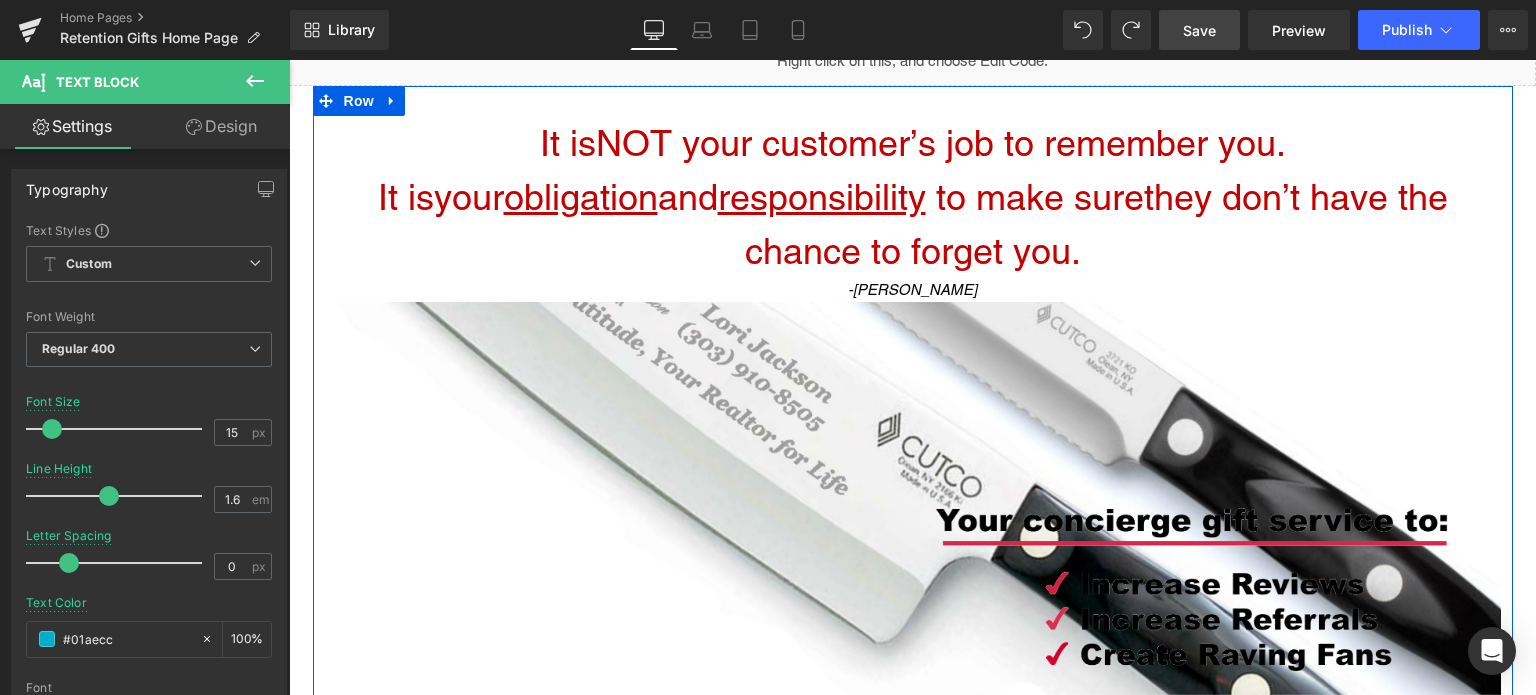 click at bounding box center (912, 377) 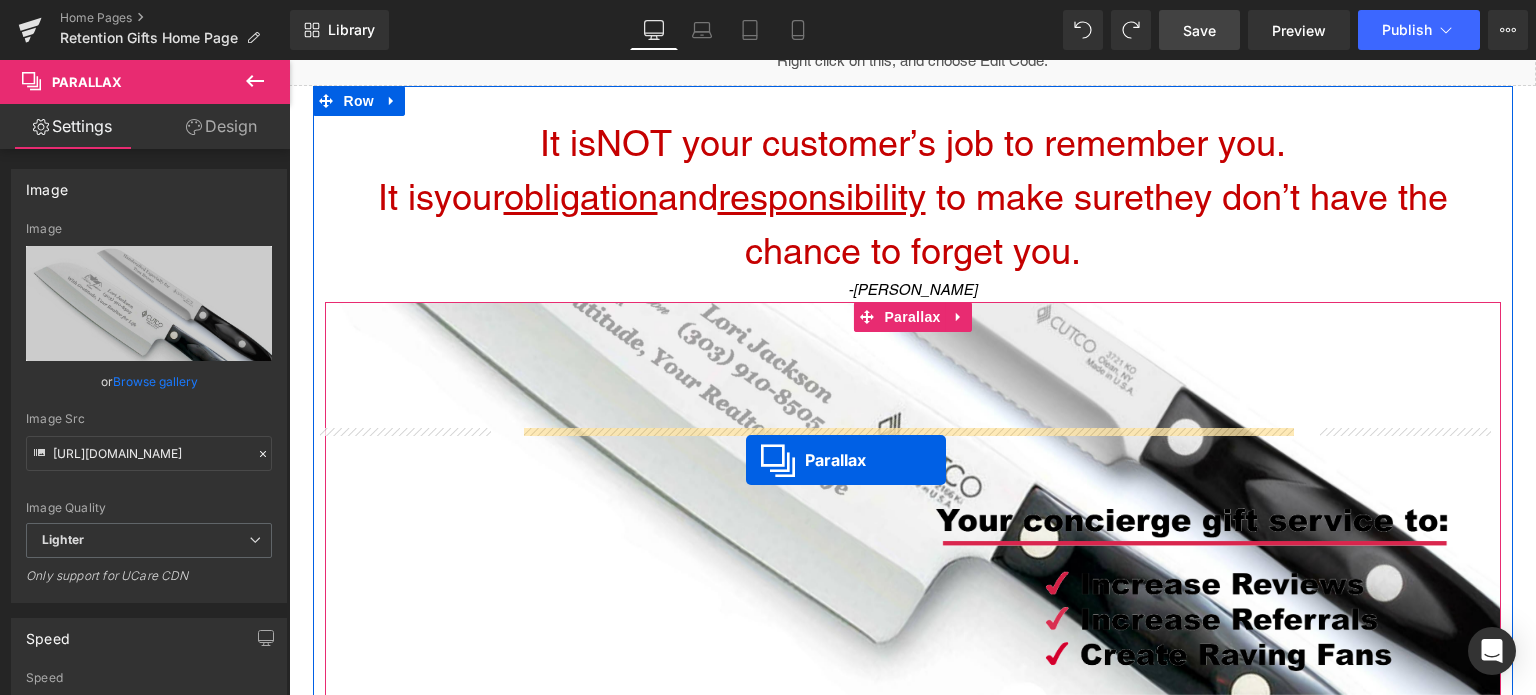 scroll, scrollTop: 6316, scrollLeft: 1232, axis: both 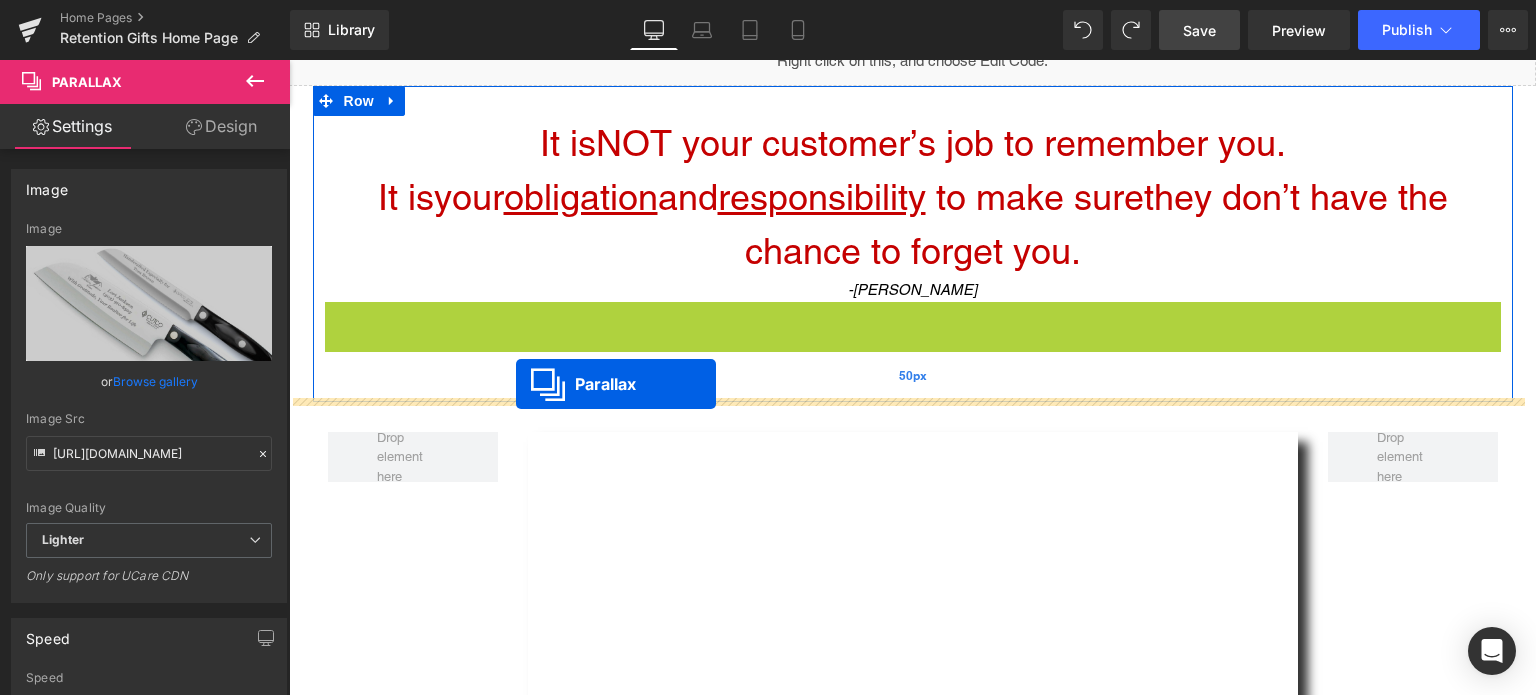 drag, startPoint x: 862, startPoint y: 314, endPoint x: 516, endPoint y: 385, distance: 353.20956 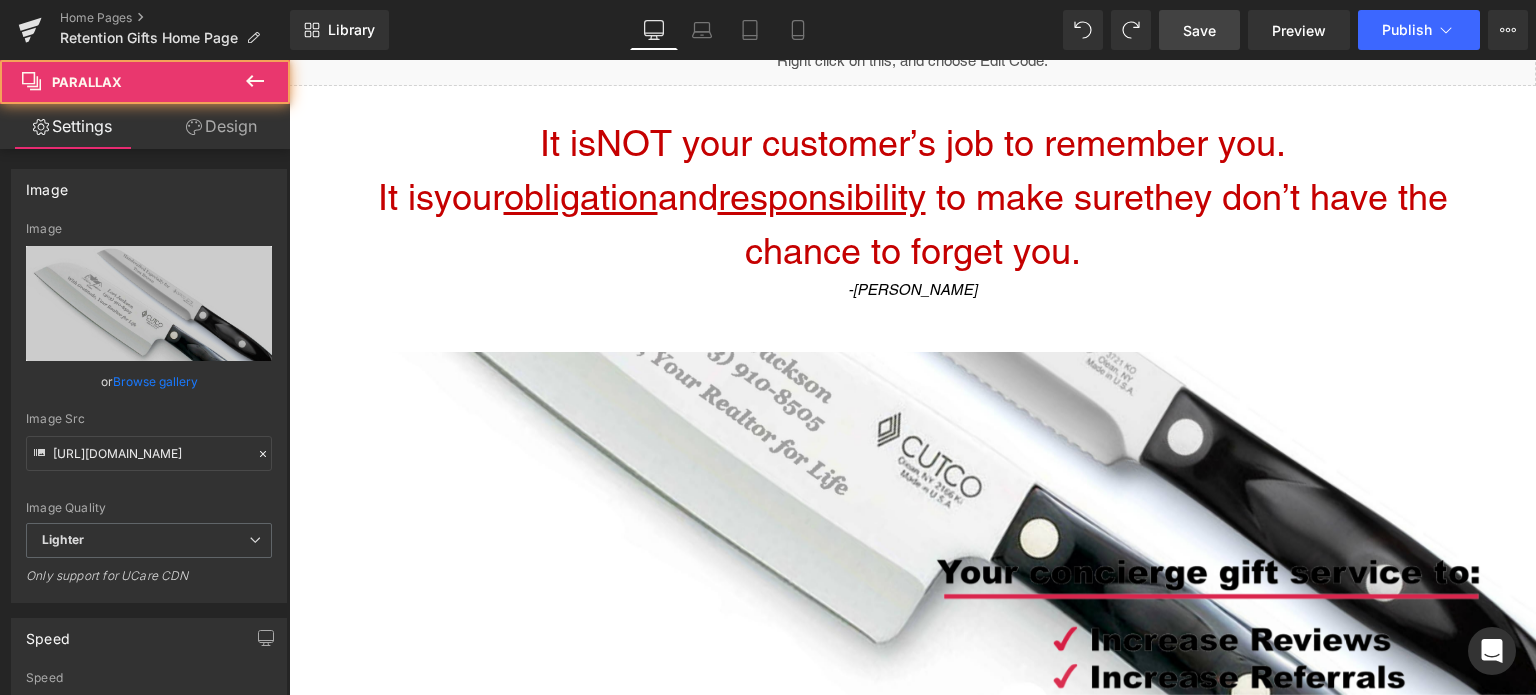 scroll, scrollTop: 10, scrollLeft: 10, axis: both 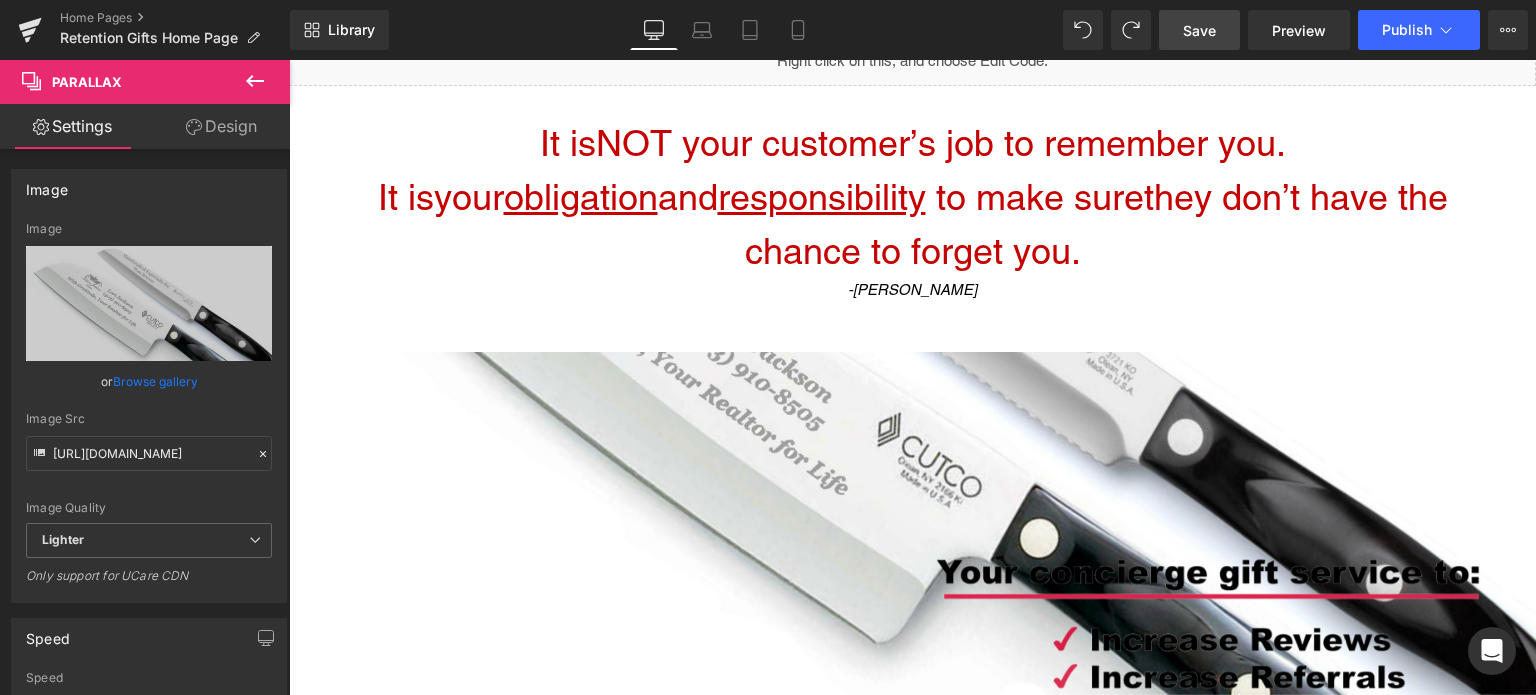 click on "Save" at bounding box center [1199, 30] 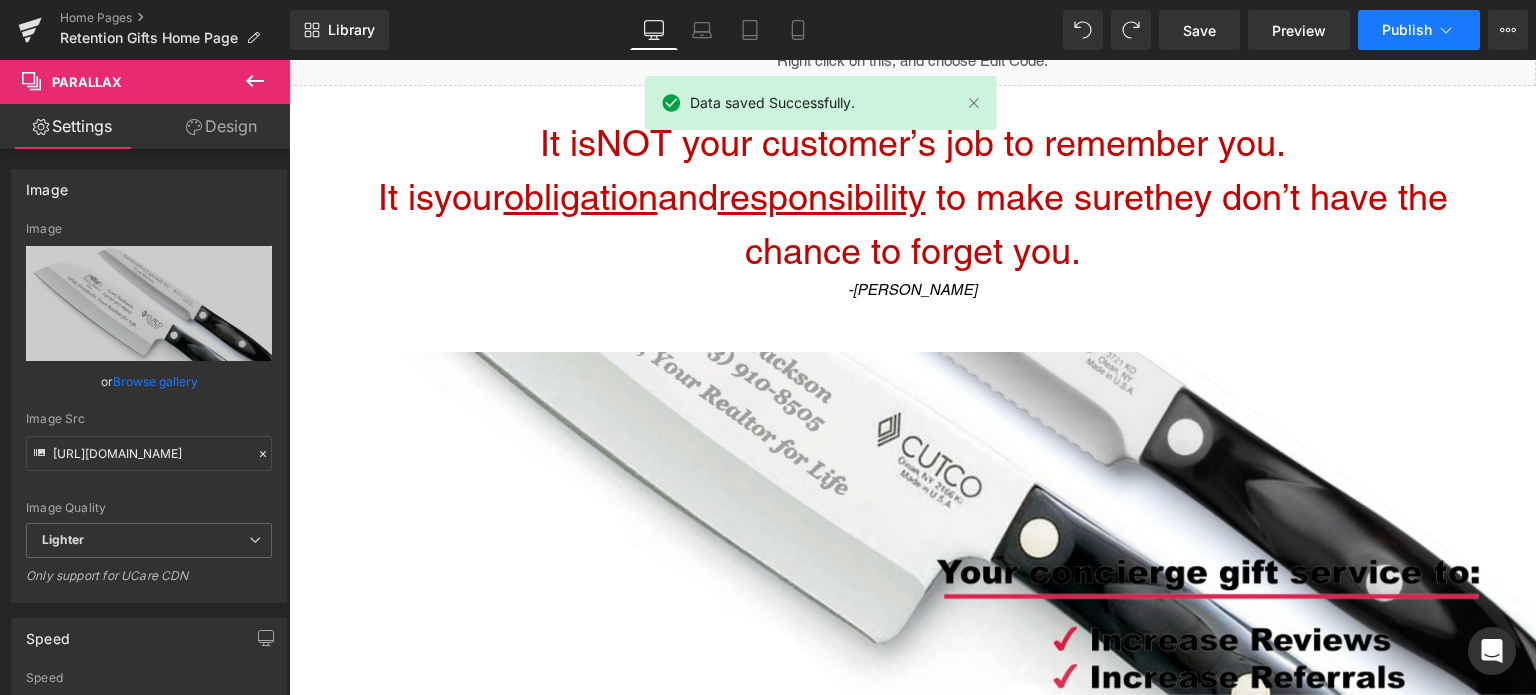 click on "Publish" at bounding box center (1407, 30) 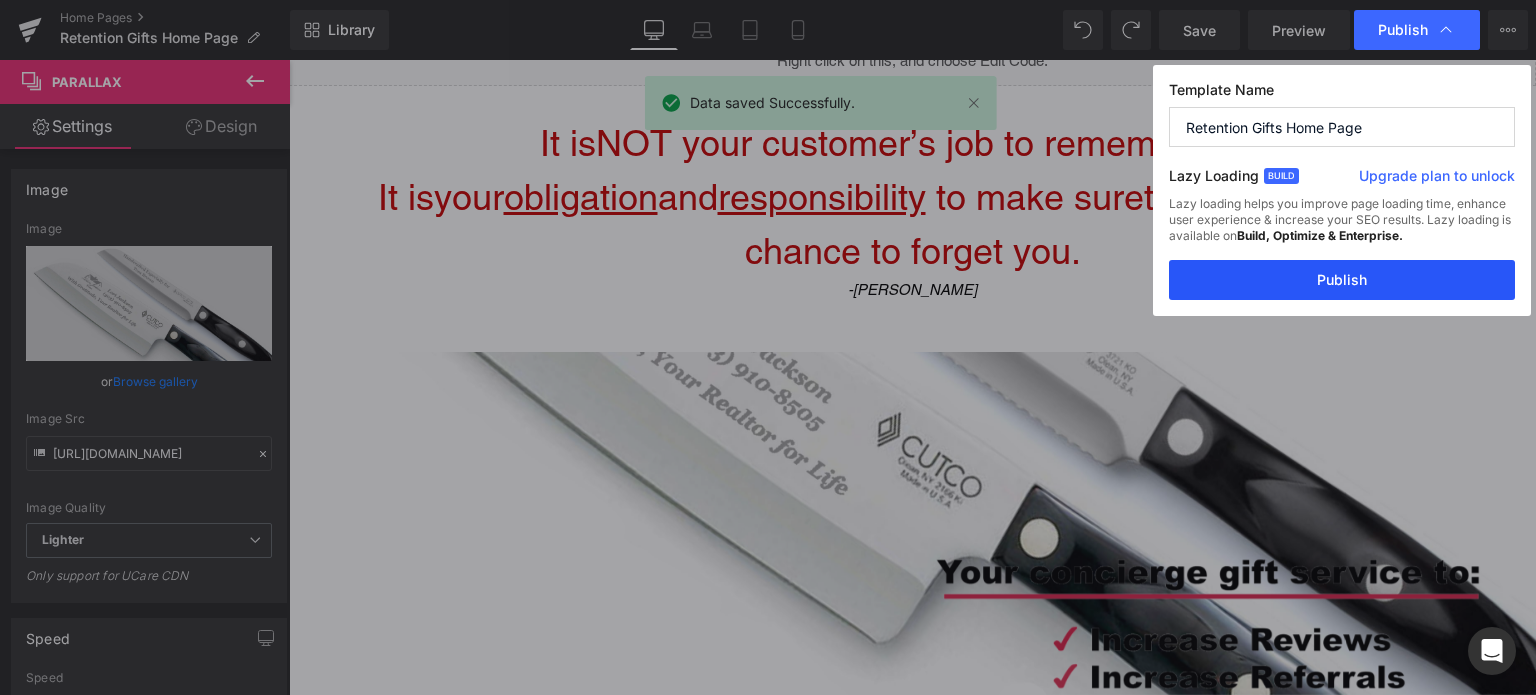click on "Publish" at bounding box center (1342, 280) 